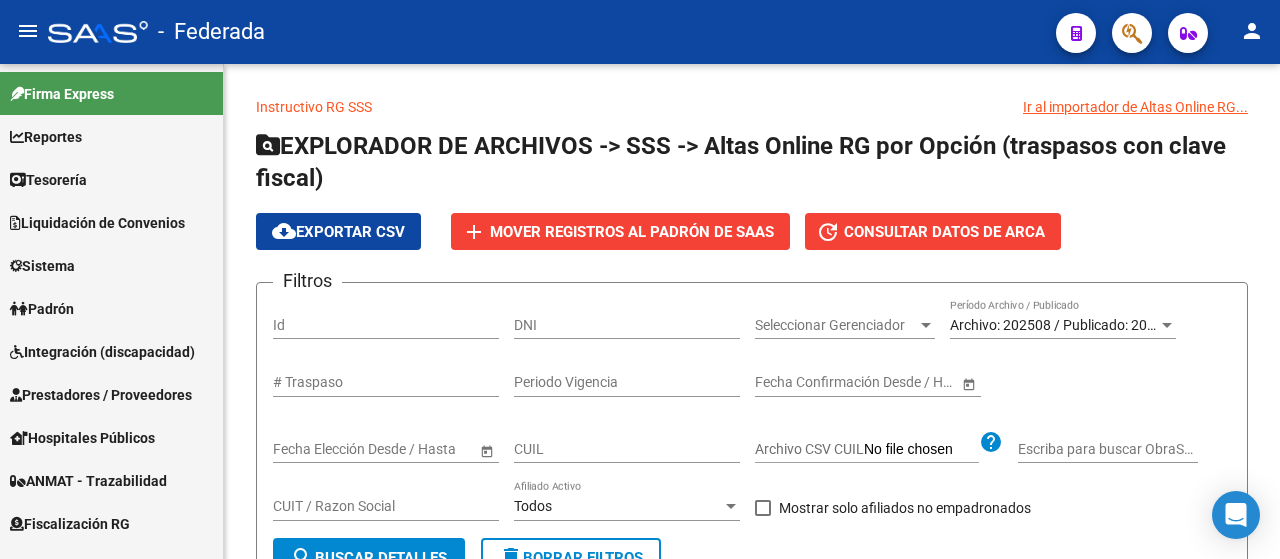 scroll, scrollTop: 0, scrollLeft: 0, axis: both 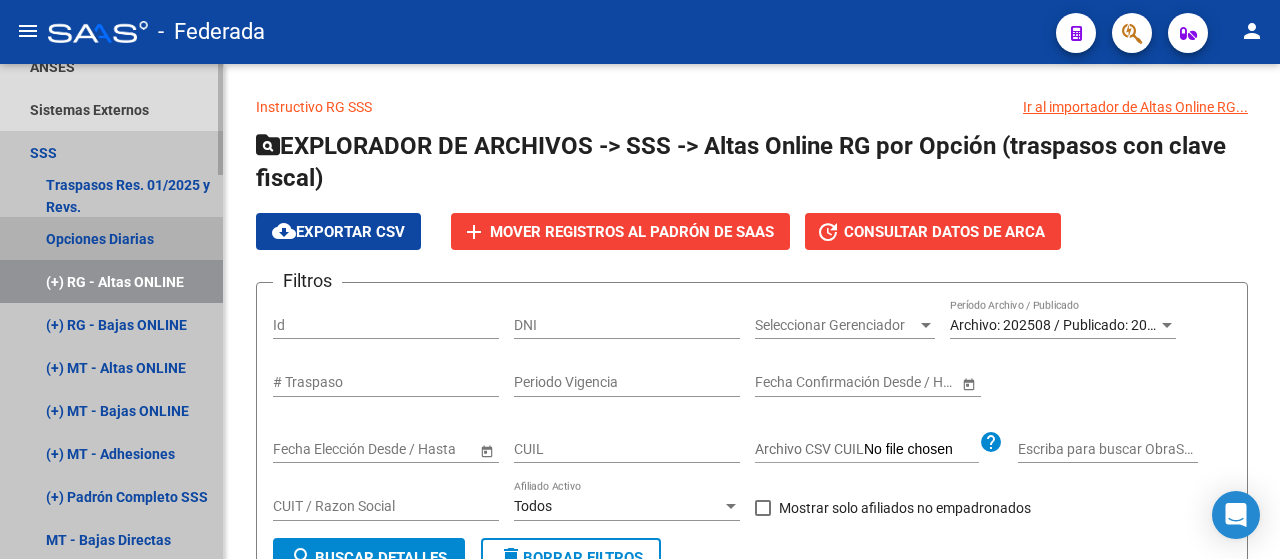 click on "Opciones Diarias" at bounding box center [111, 238] 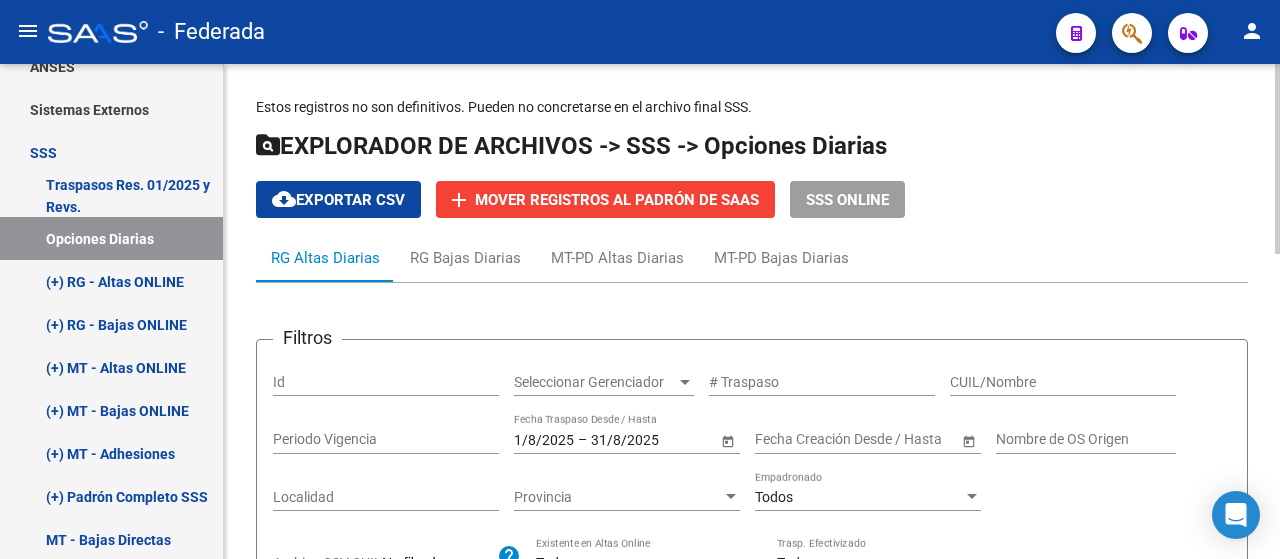 scroll, scrollTop: 198, scrollLeft: 0, axis: vertical 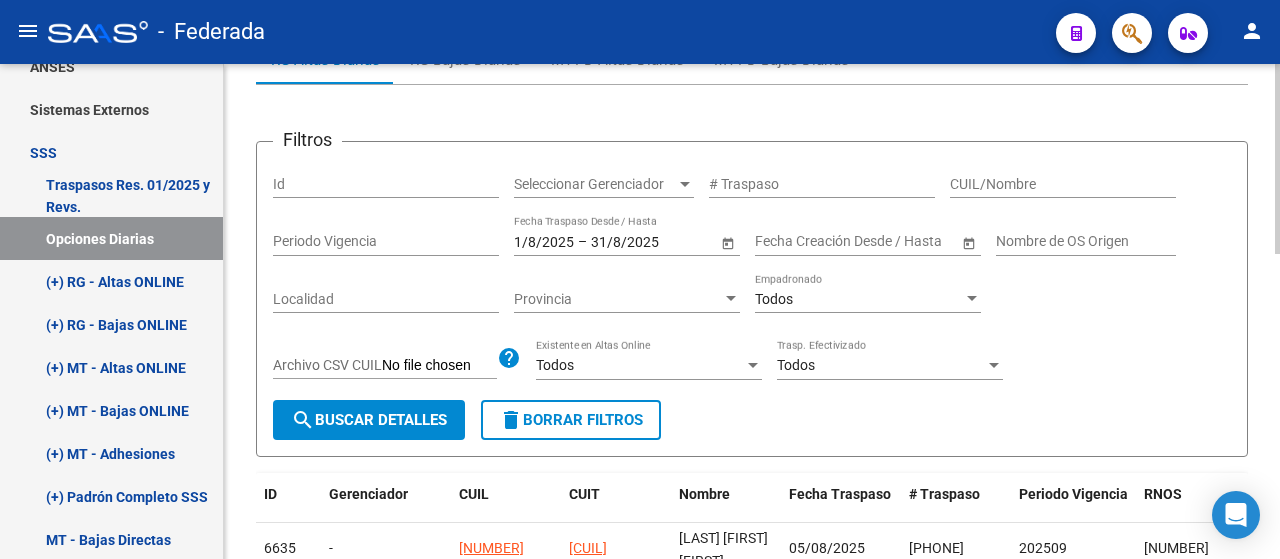 click on "1/8/2025" at bounding box center [544, 241] 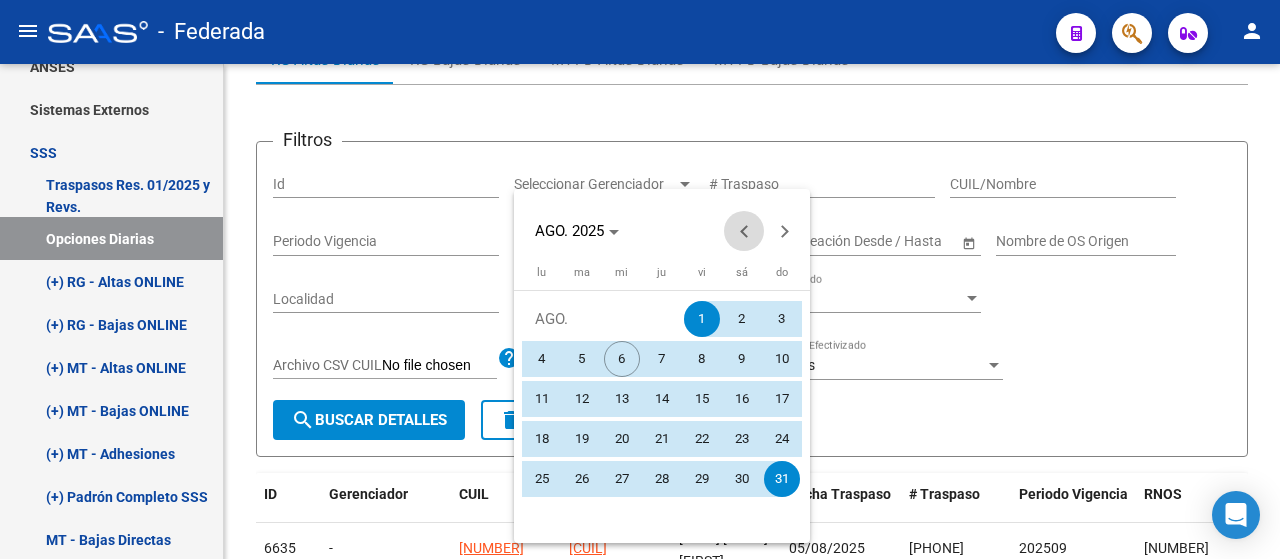 click at bounding box center [744, 231] 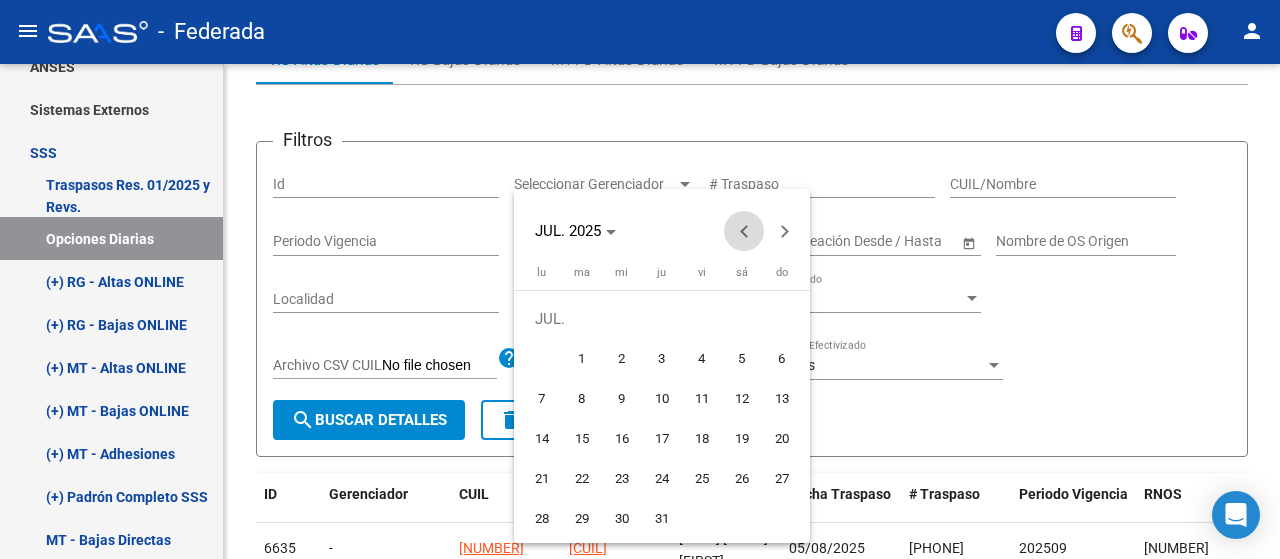 click at bounding box center (744, 231) 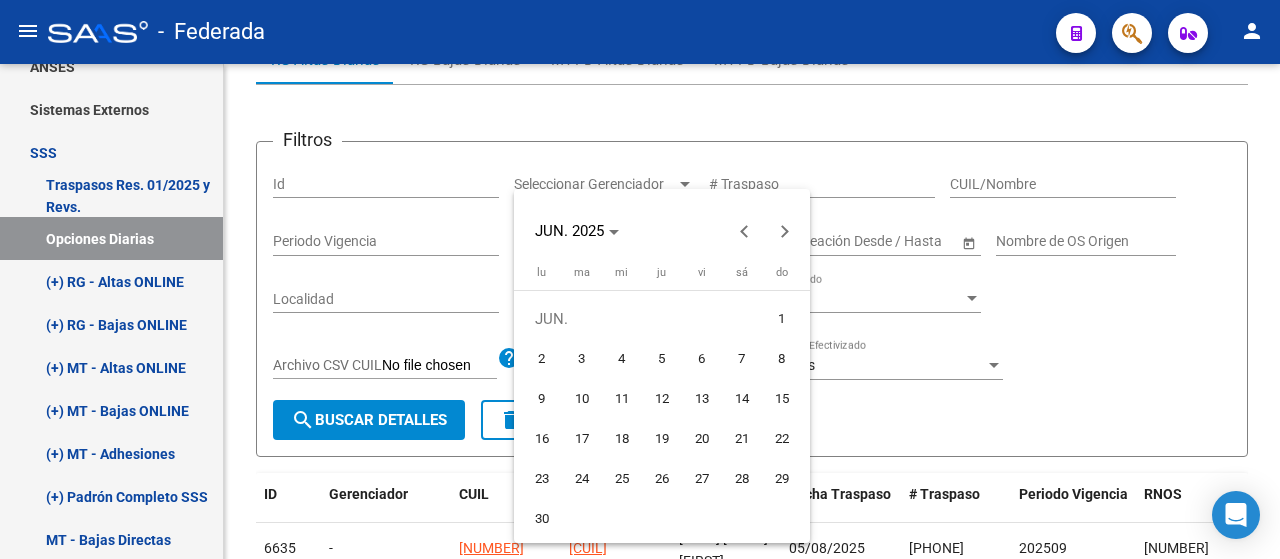 click on "1" at bounding box center [782, 319] 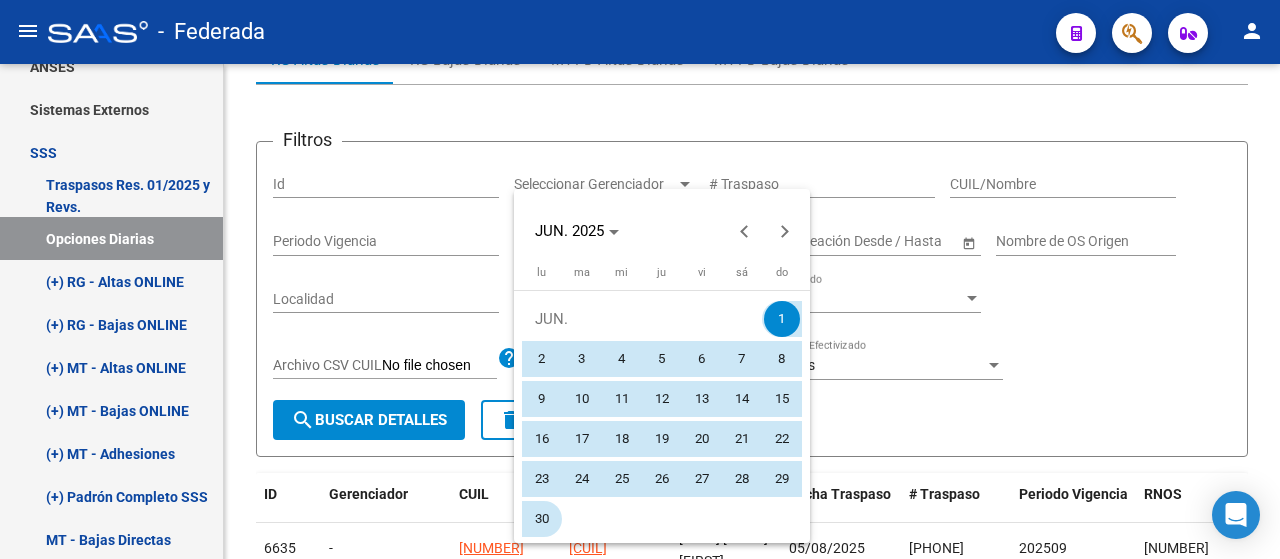 click on "30" at bounding box center [542, 519] 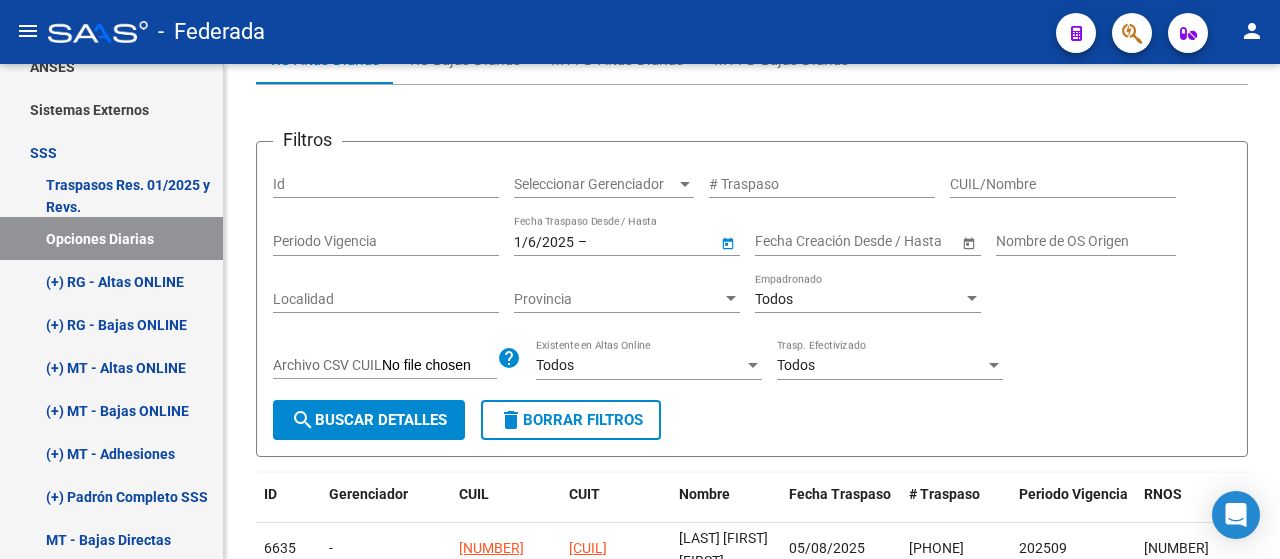 type on "30/6/2025" 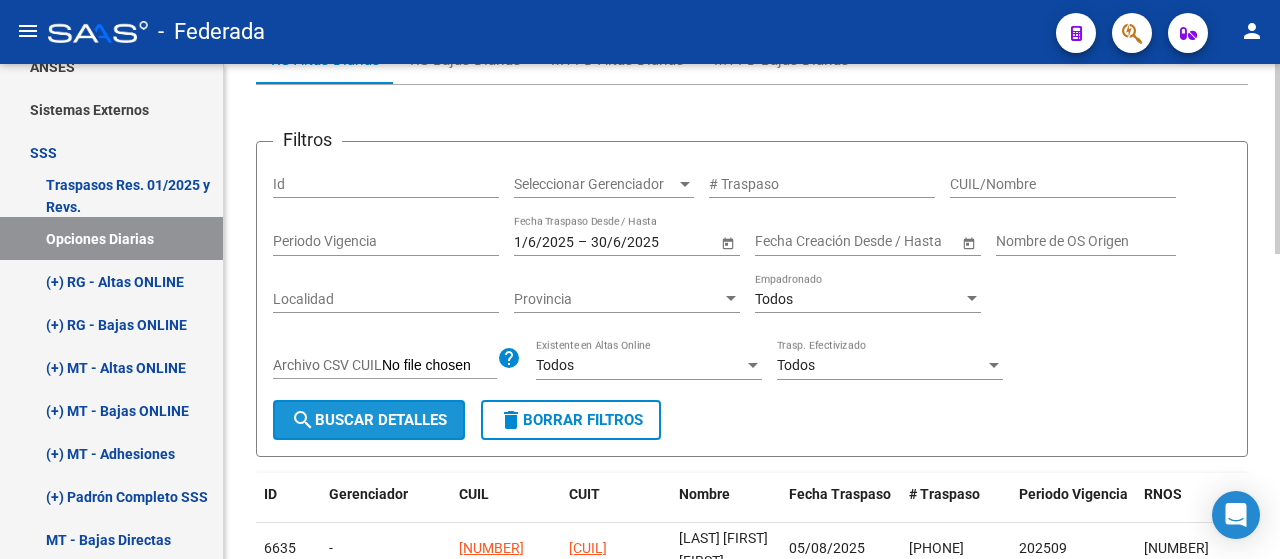 click on "search  Buscar Detalles" at bounding box center (369, 420) 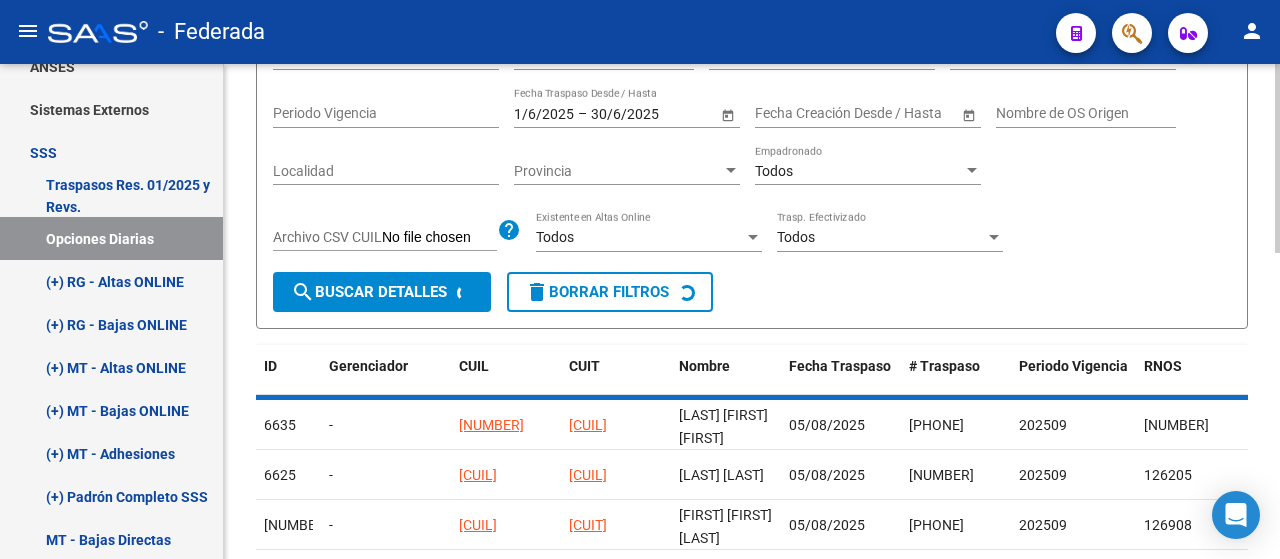 scroll, scrollTop: 327, scrollLeft: 0, axis: vertical 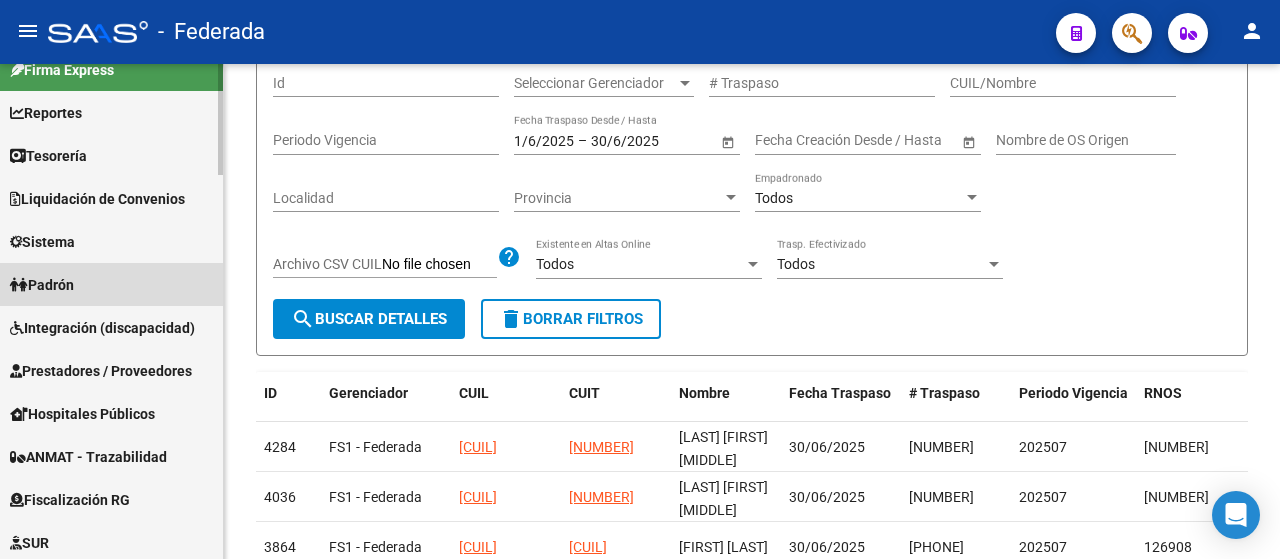 click on "Padrón" at bounding box center [42, 285] 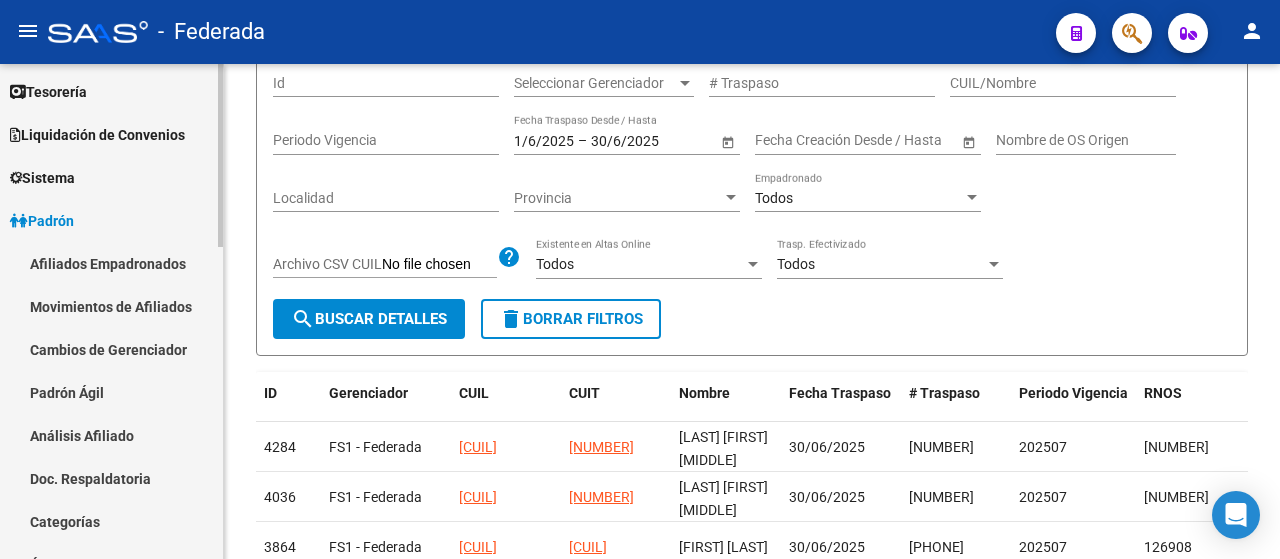 scroll, scrollTop: 66, scrollLeft: 0, axis: vertical 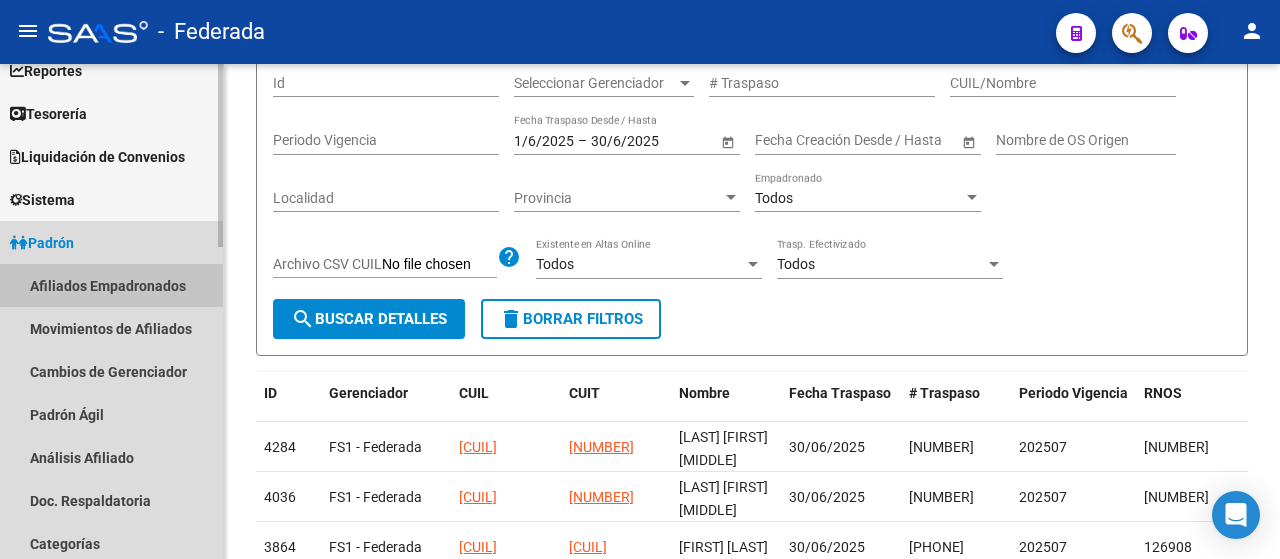 click on "Afiliados Empadronados" at bounding box center [111, 285] 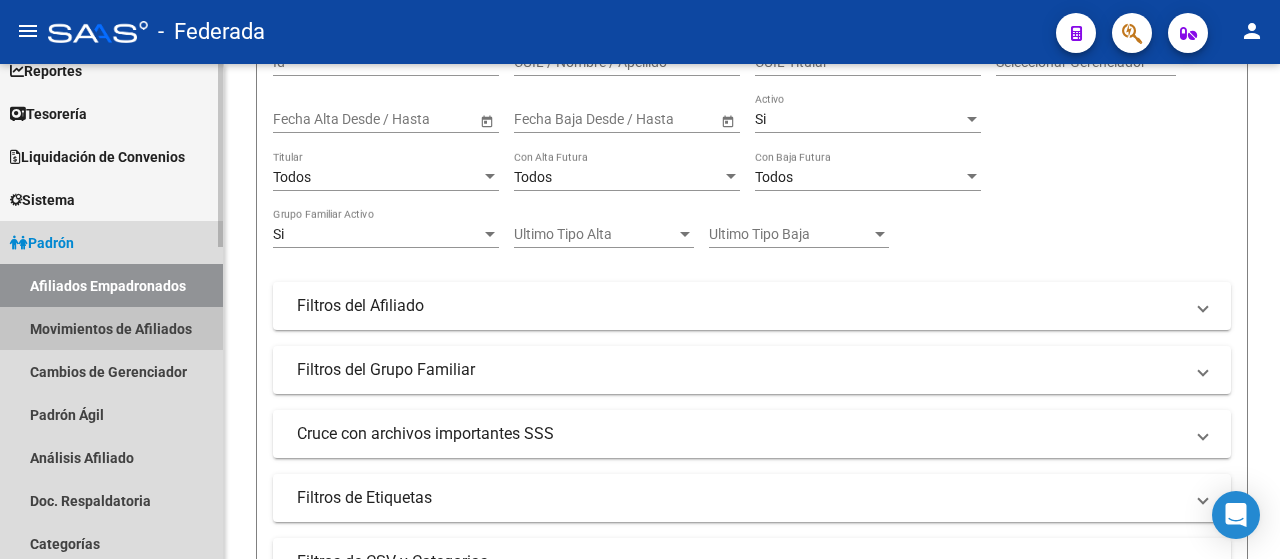 click on "Movimientos de Afiliados" at bounding box center [111, 328] 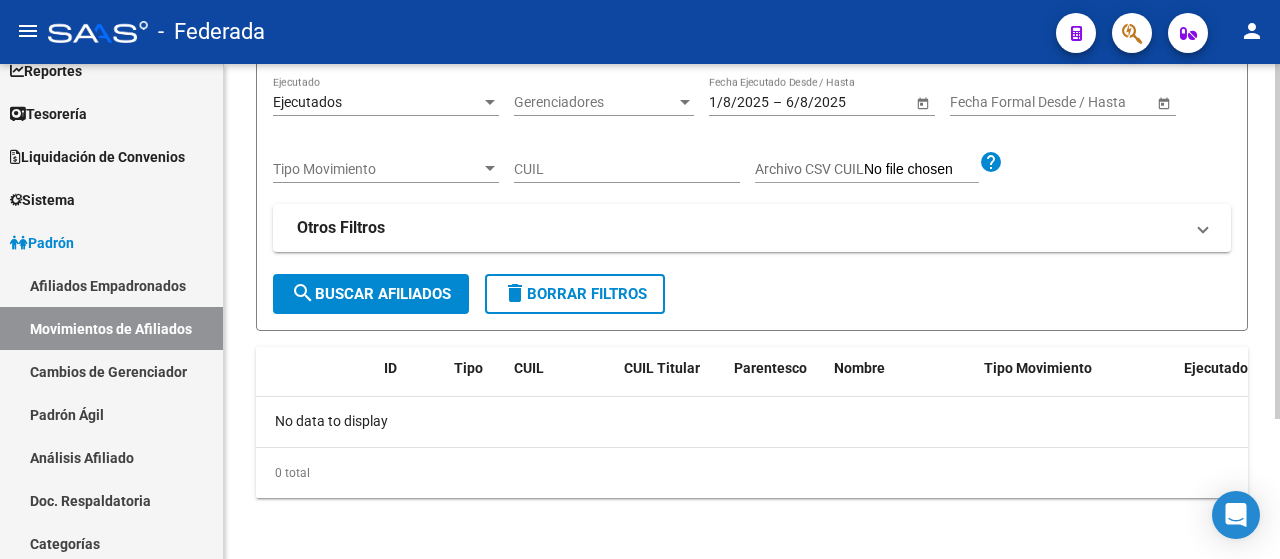 scroll, scrollTop: 0, scrollLeft: 0, axis: both 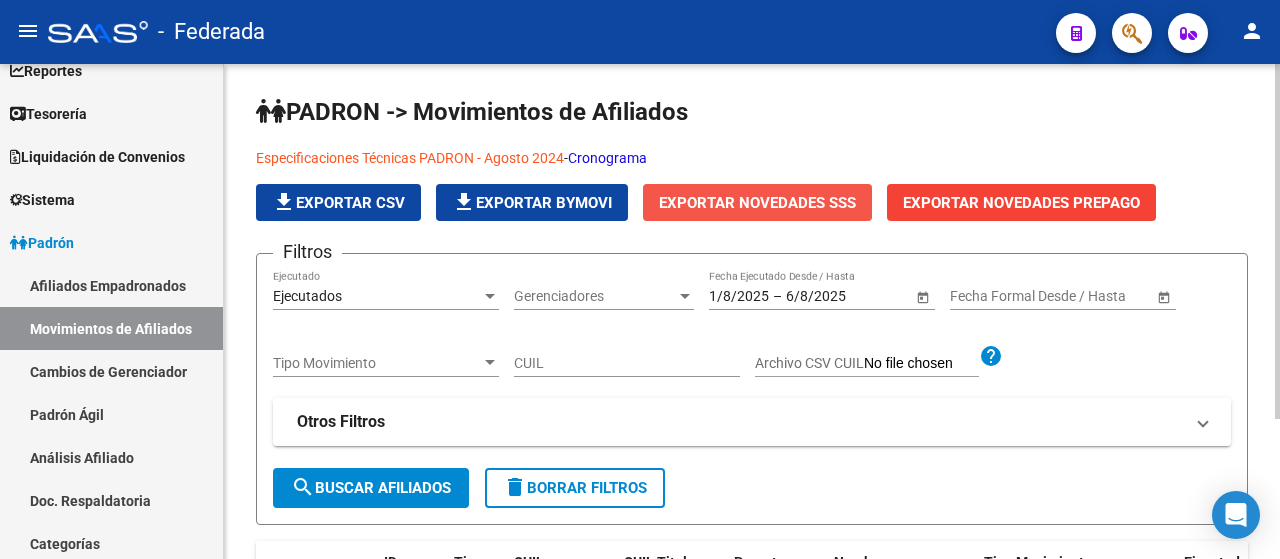 click on "Exportar Novedades SSS" 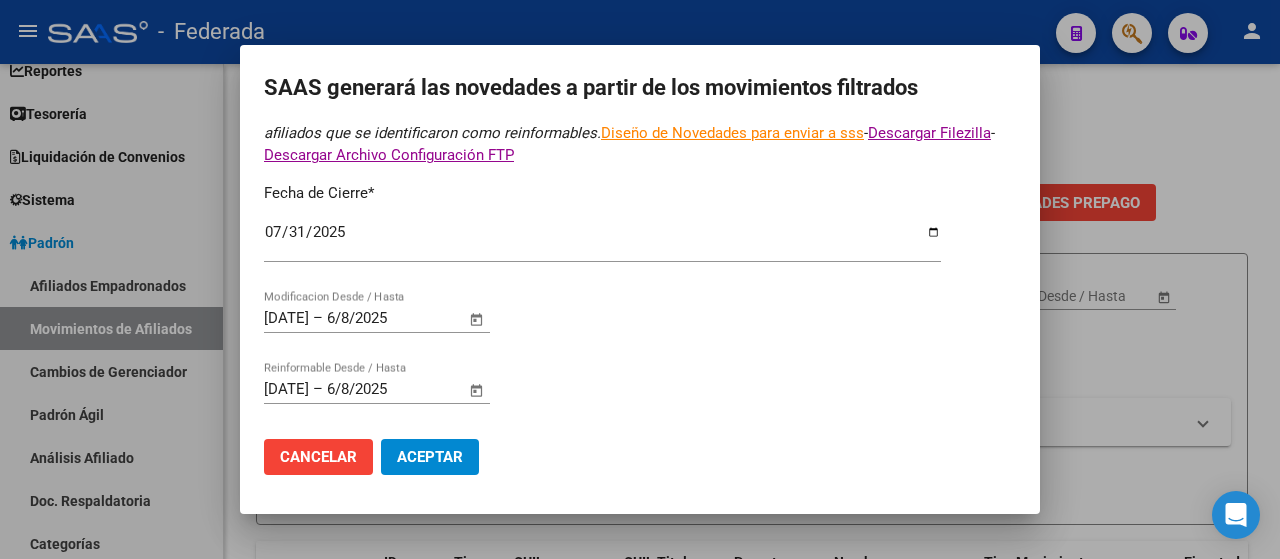 scroll, scrollTop: 0, scrollLeft: 0, axis: both 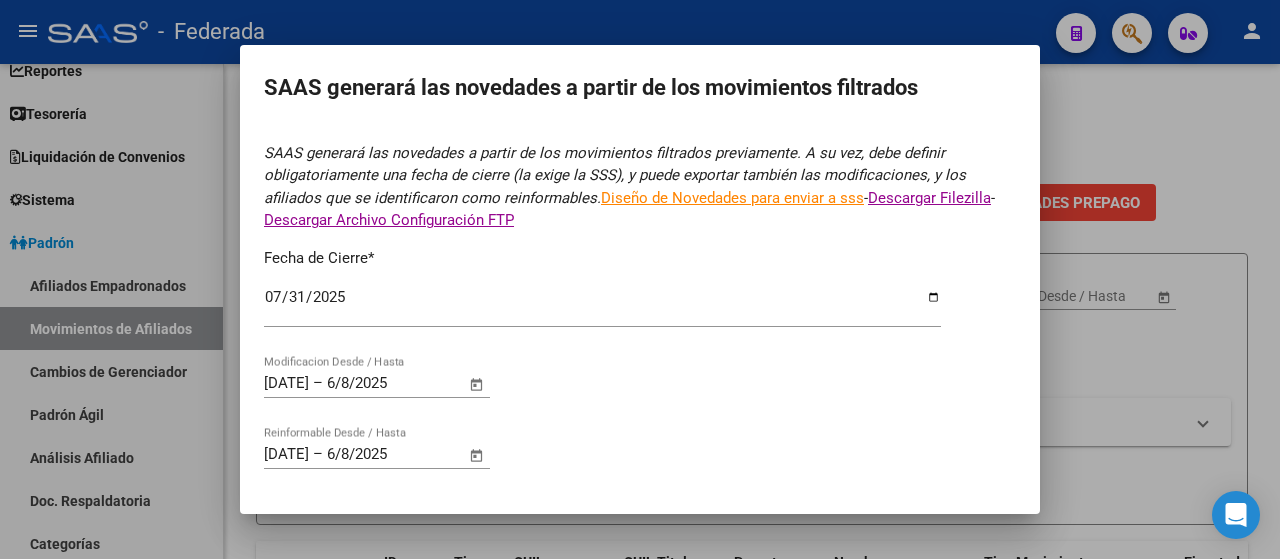click on "Diseño de Novedades para enviar a sss" at bounding box center [732, 198] 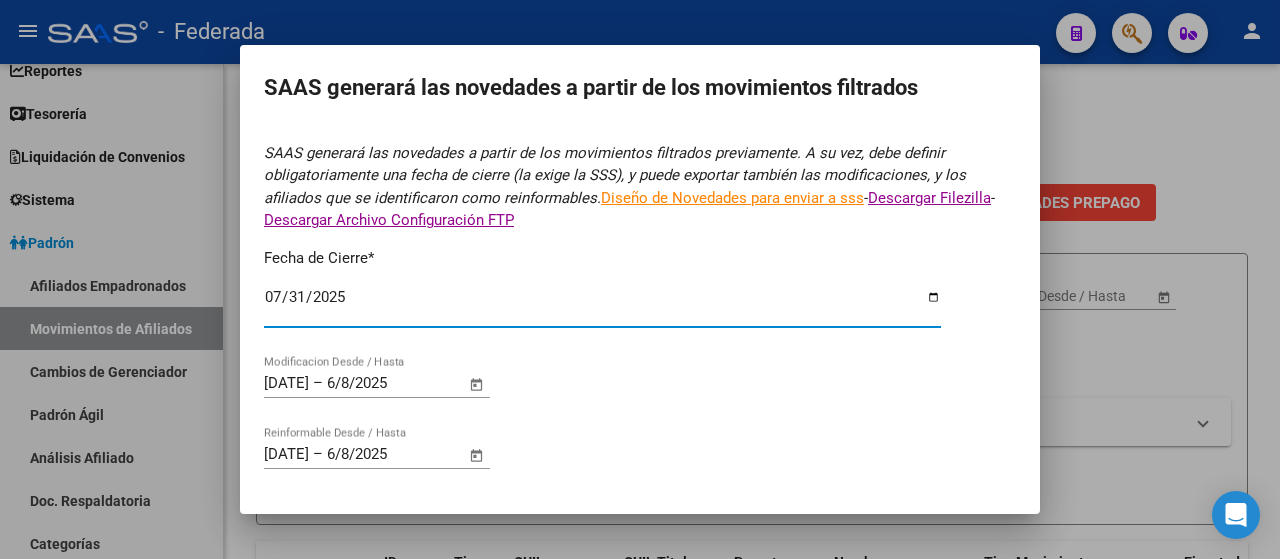 click on "2025-07-31" at bounding box center [602, 305] 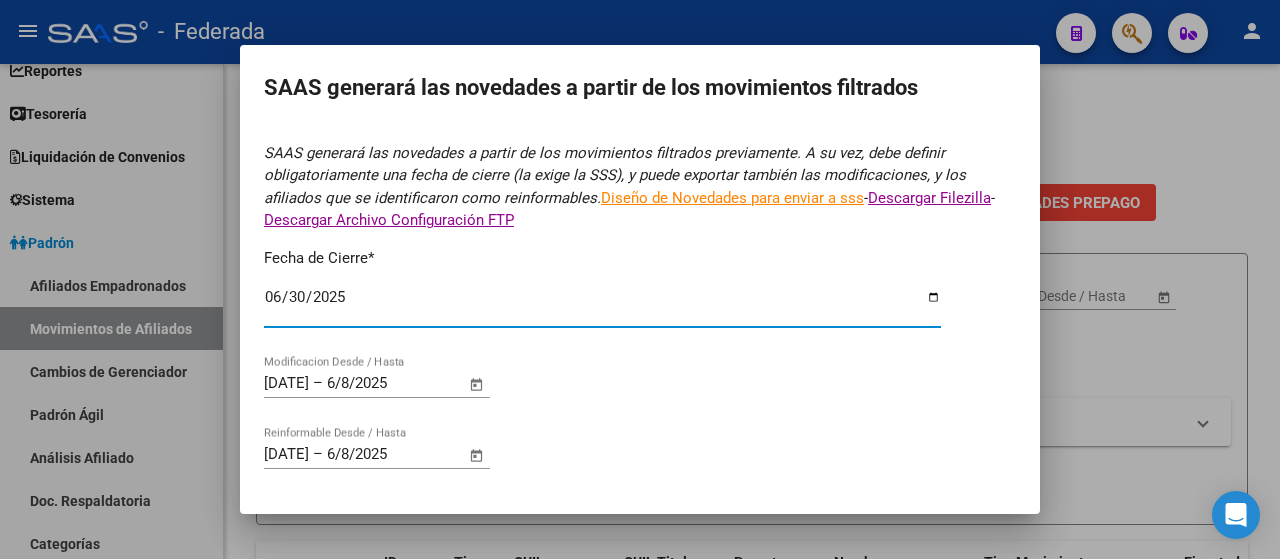 type on "2025-06-30" 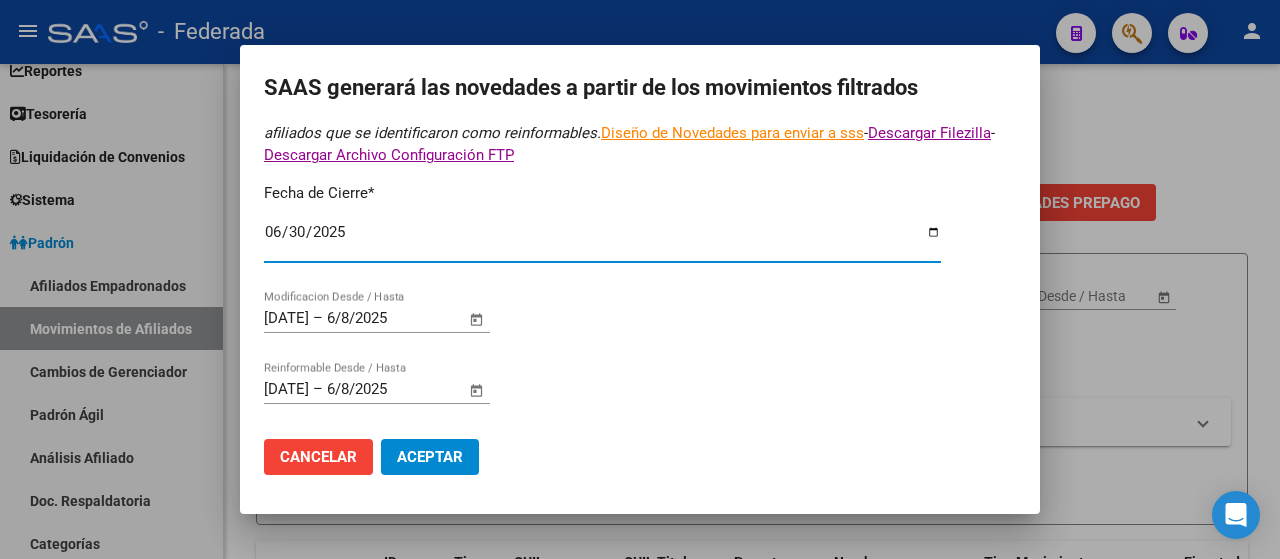 scroll, scrollTop: 0, scrollLeft: 0, axis: both 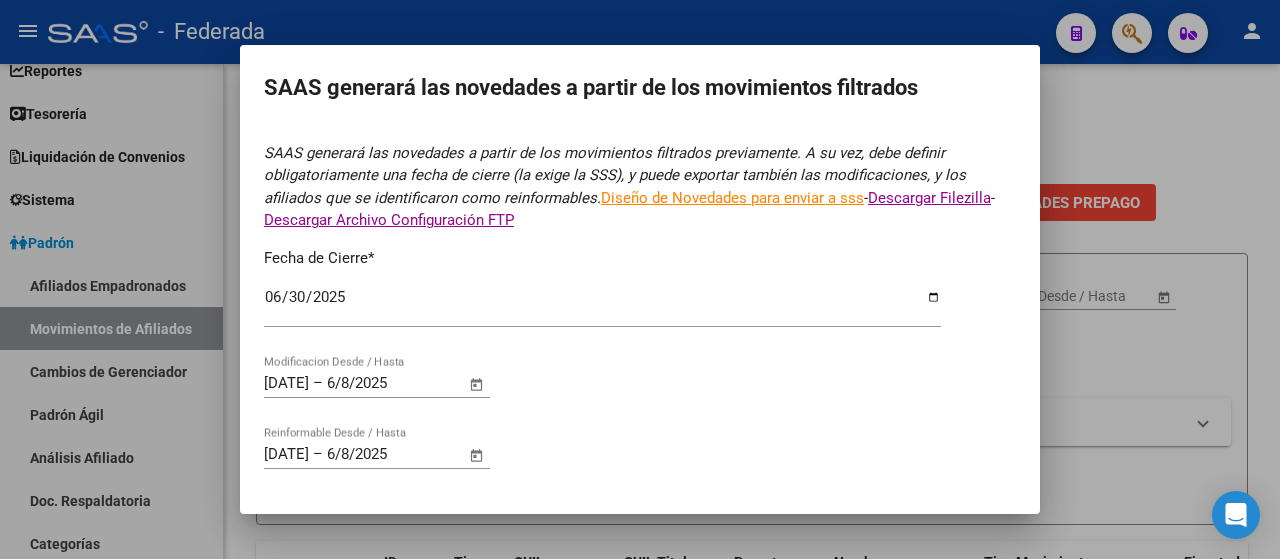 click at bounding box center (640, 279) 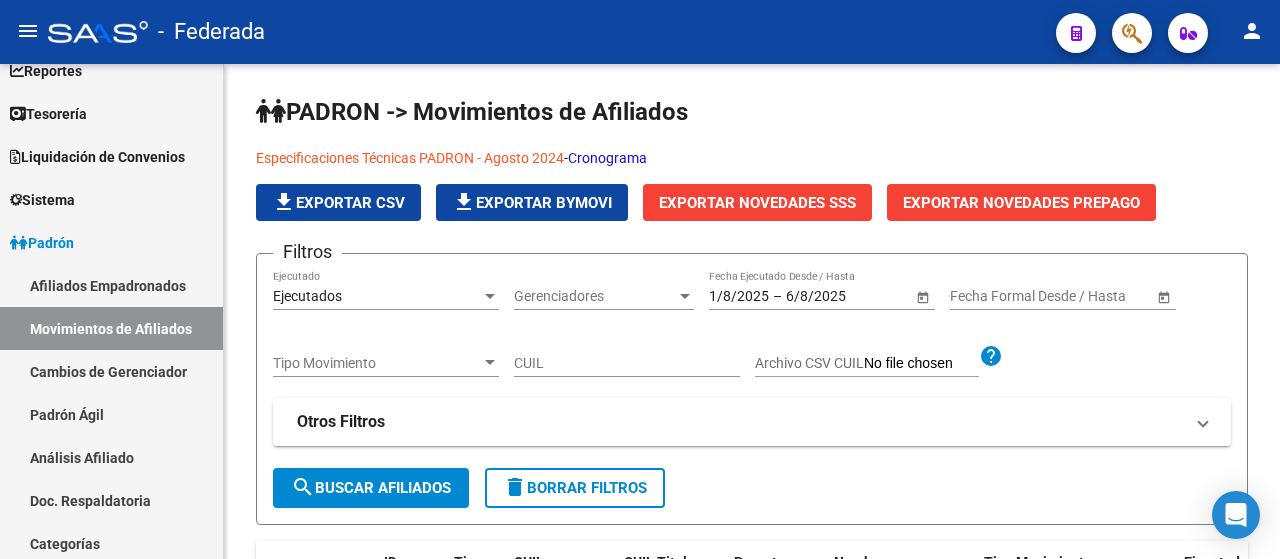 click on "menu -   Federada  person" 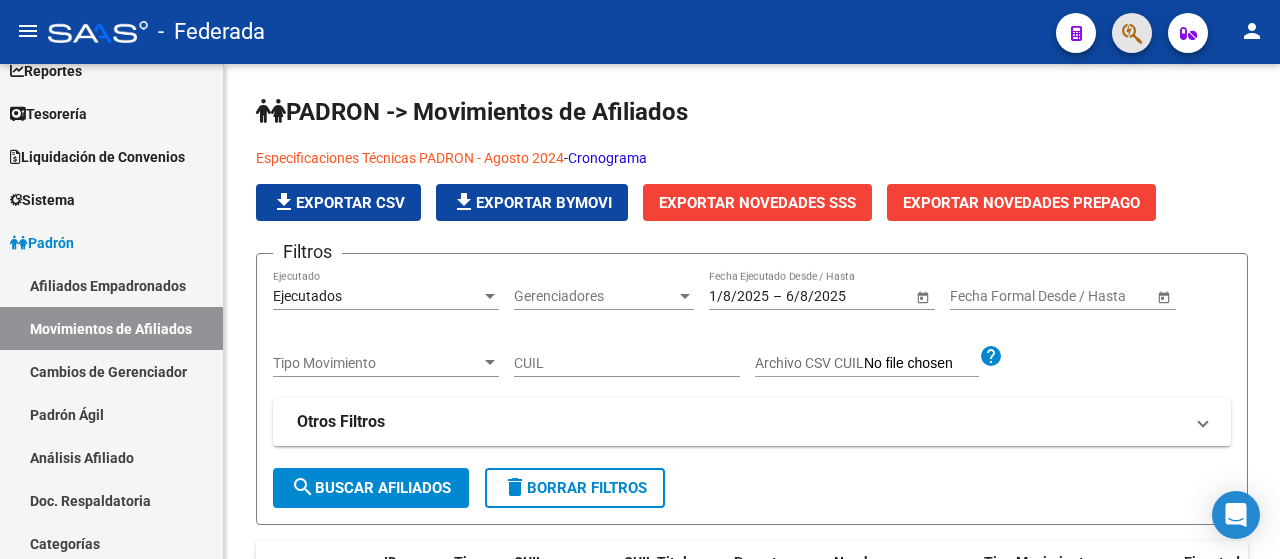 click 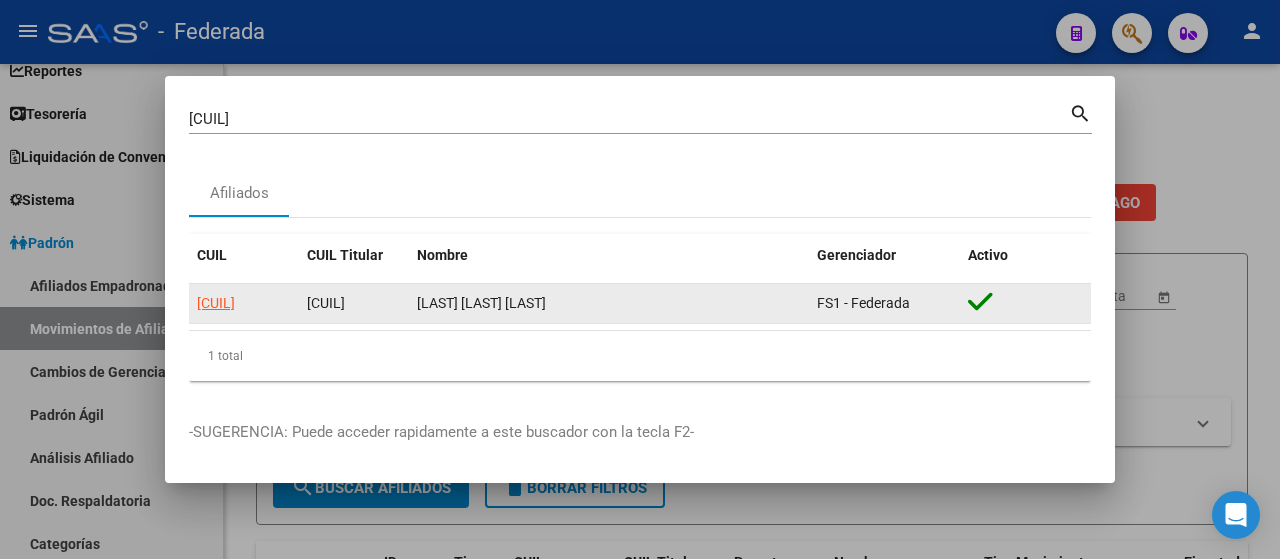 click on "[LAST] [LAST] [LAST]" 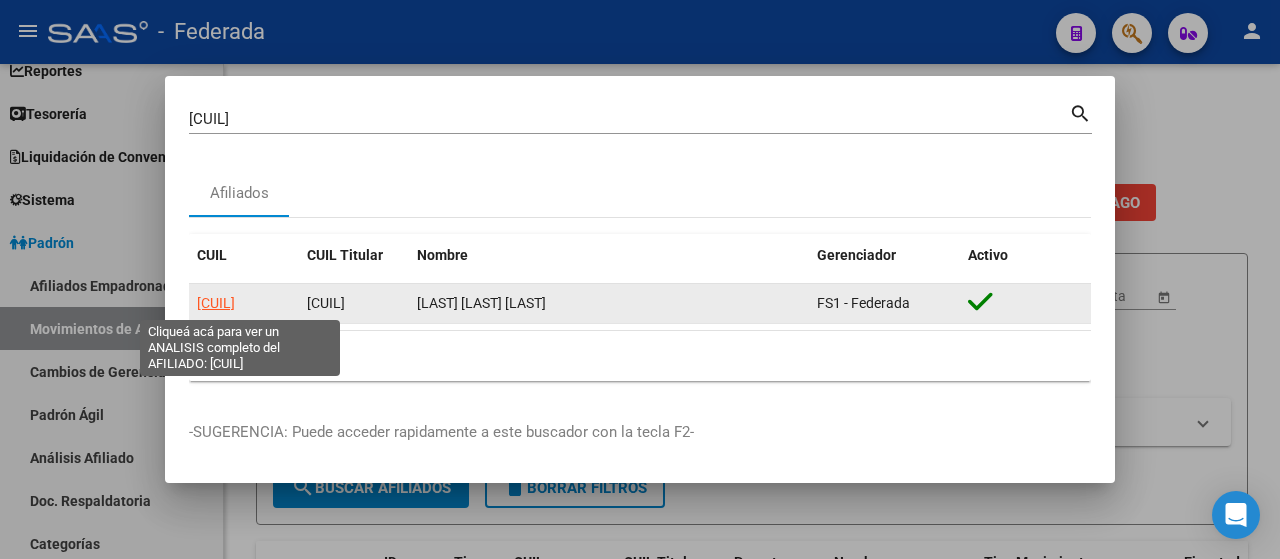 click on "[CUIL]" 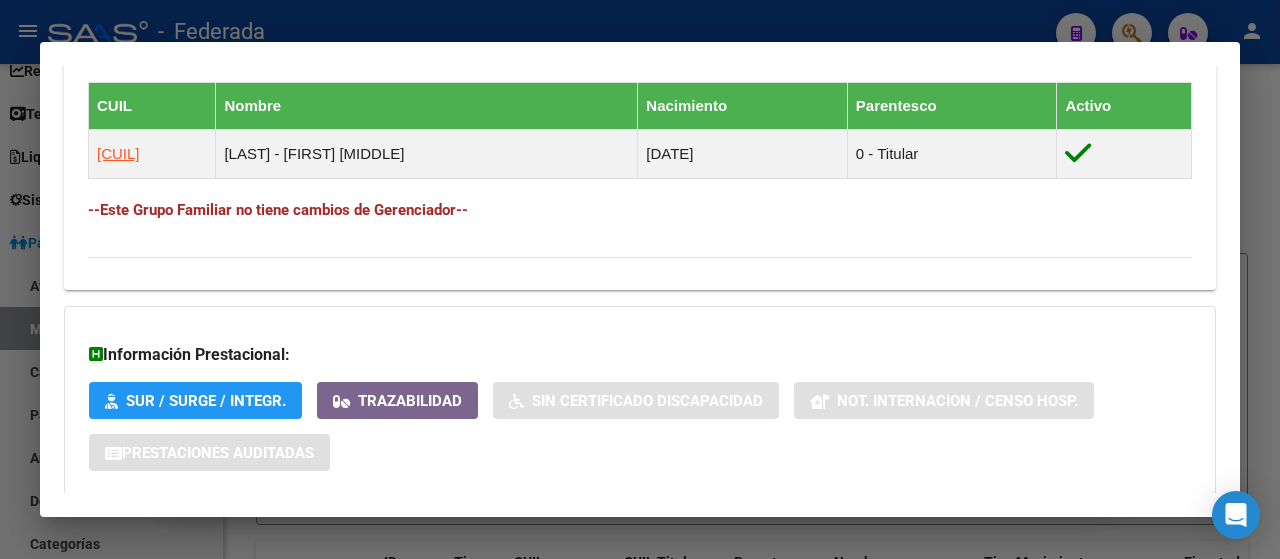 scroll, scrollTop: 1206, scrollLeft: 0, axis: vertical 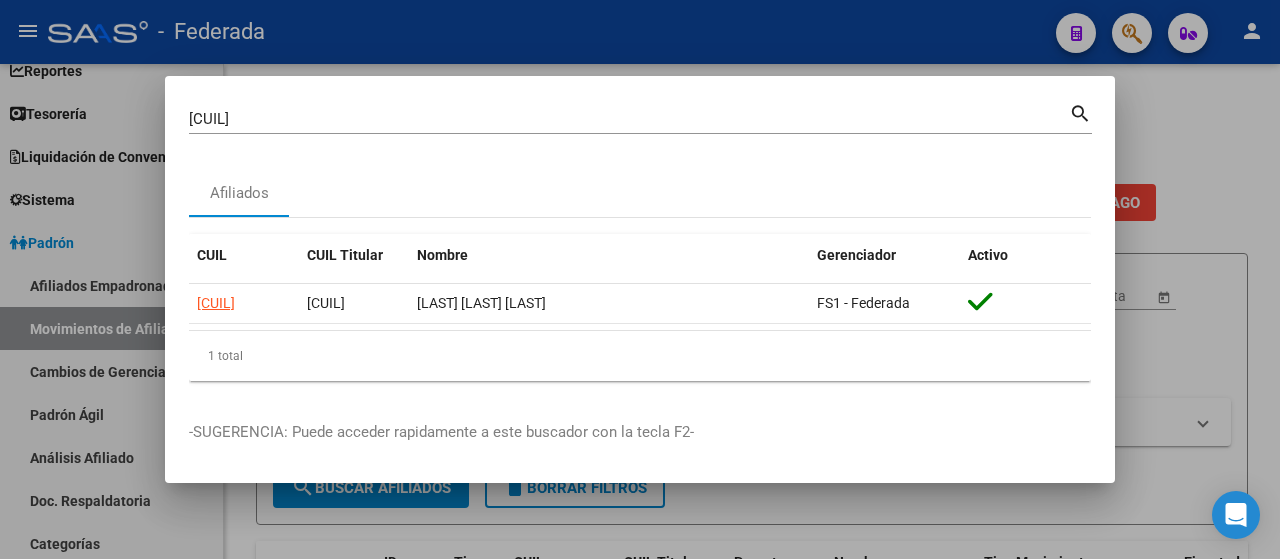 click on "[CUIL]" at bounding box center [629, 119] 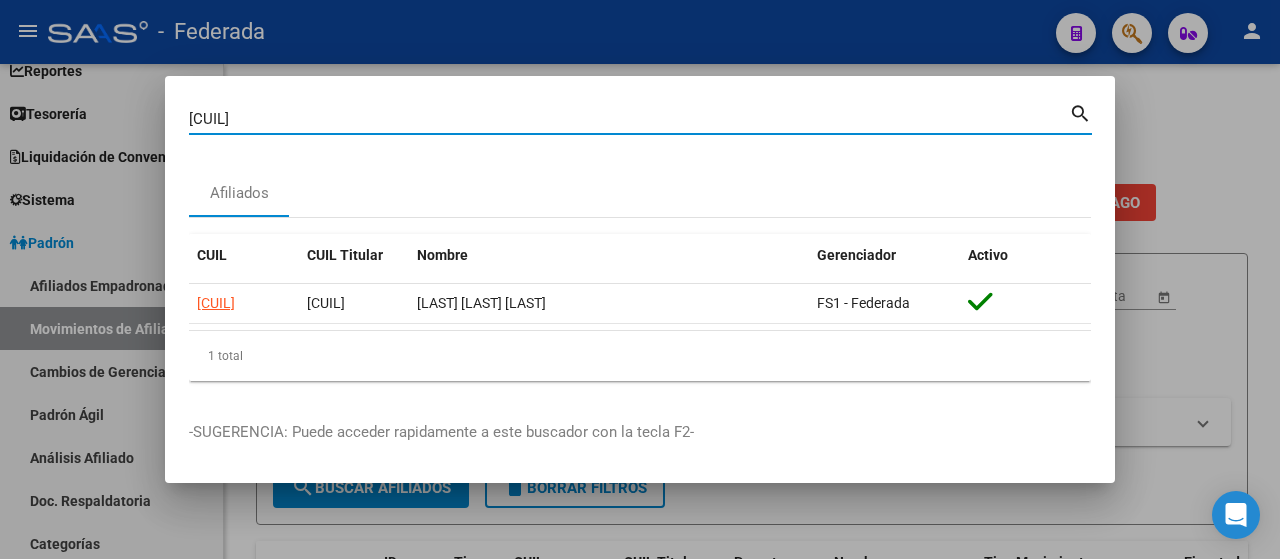 click on "[CUIL]" at bounding box center [629, 119] 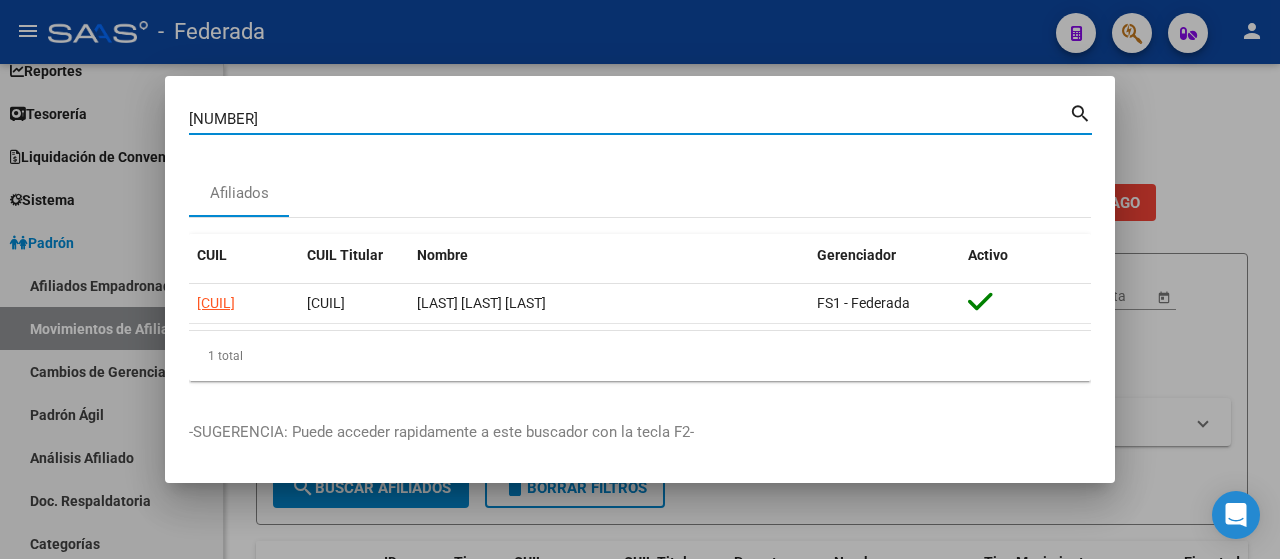 type on "[NUMBER]" 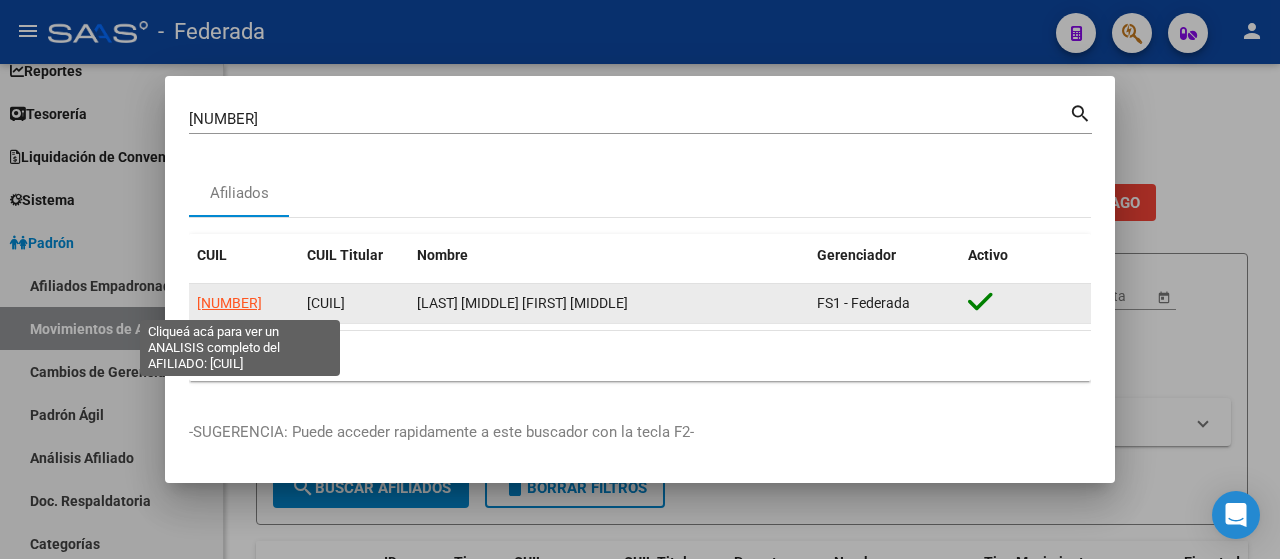 click on "[NUMBER]" 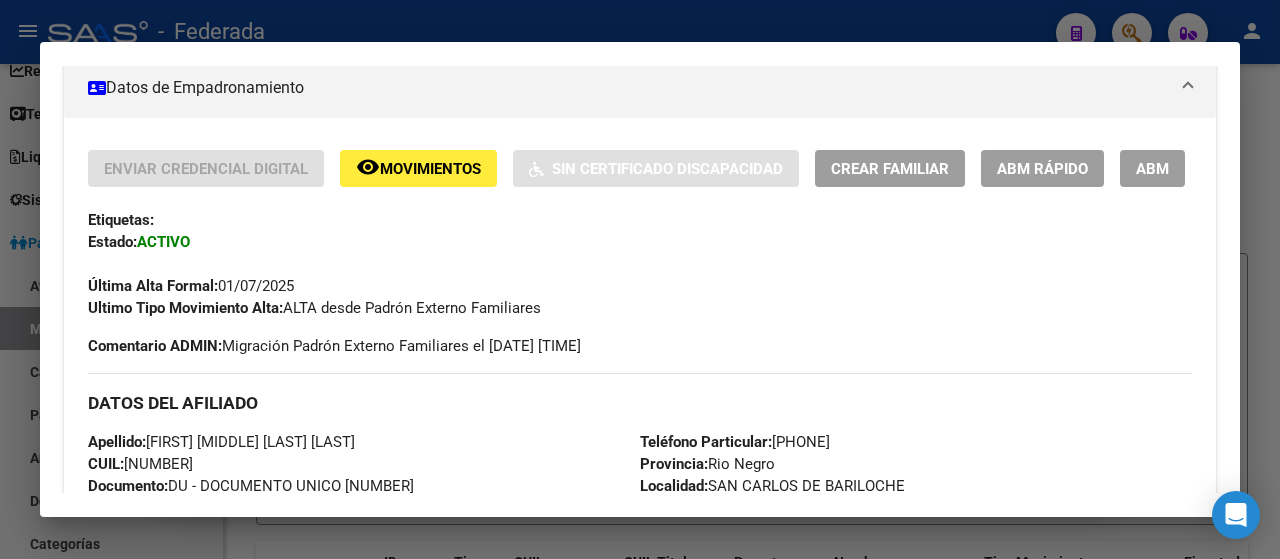 scroll, scrollTop: 410, scrollLeft: 0, axis: vertical 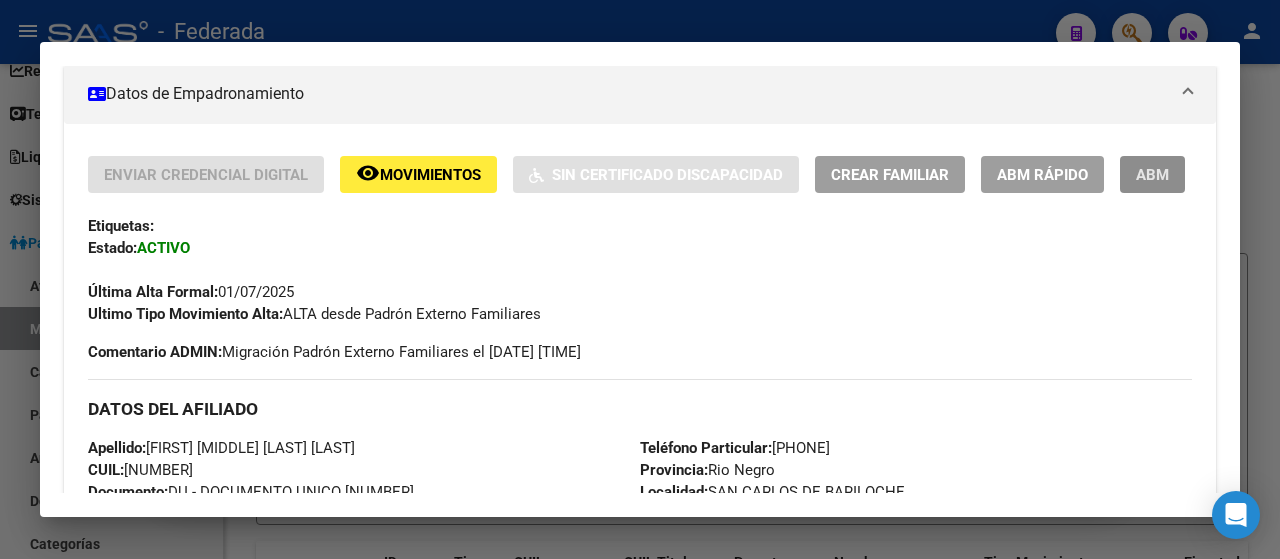 click on "ABM" at bounding box center (1152, 174) 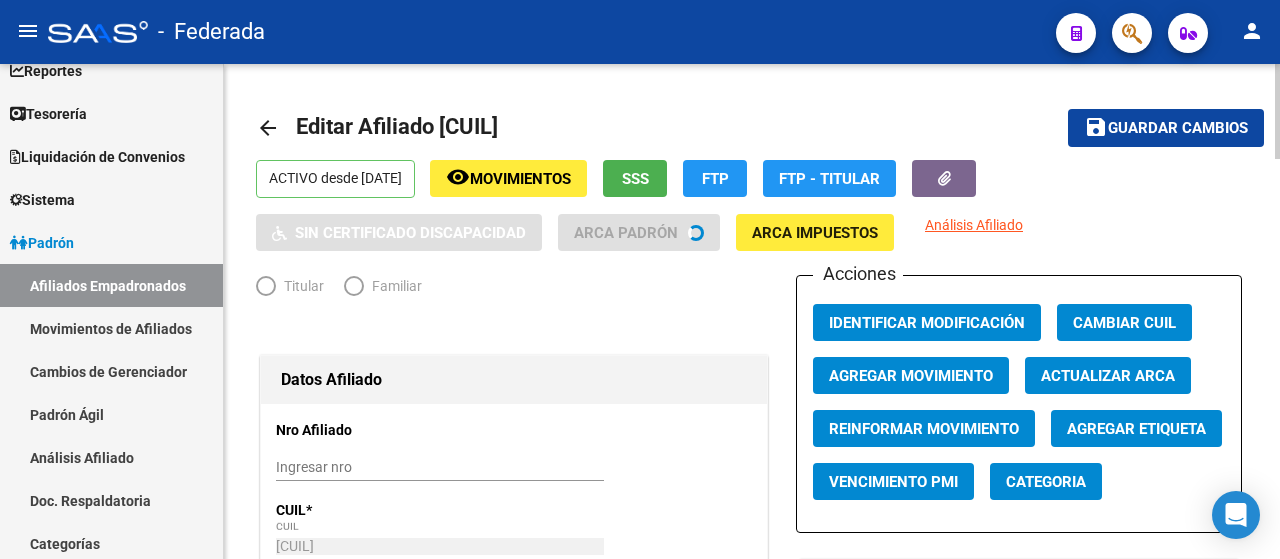 radio on "true" 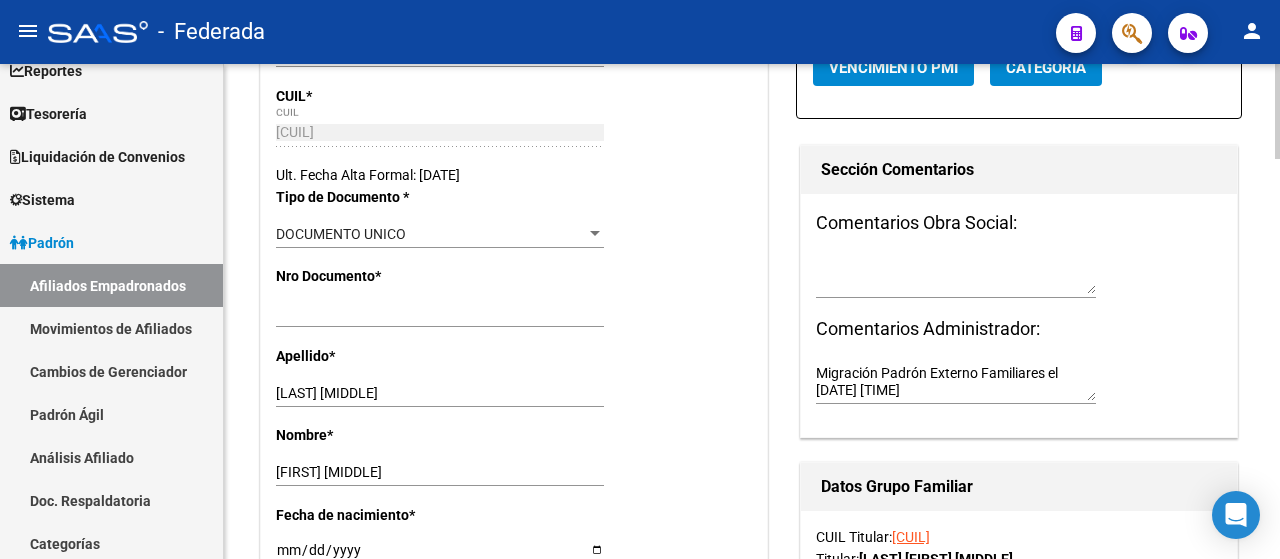 scroll, scrollTop: 419, scrollLeft: 0, axis: vertical 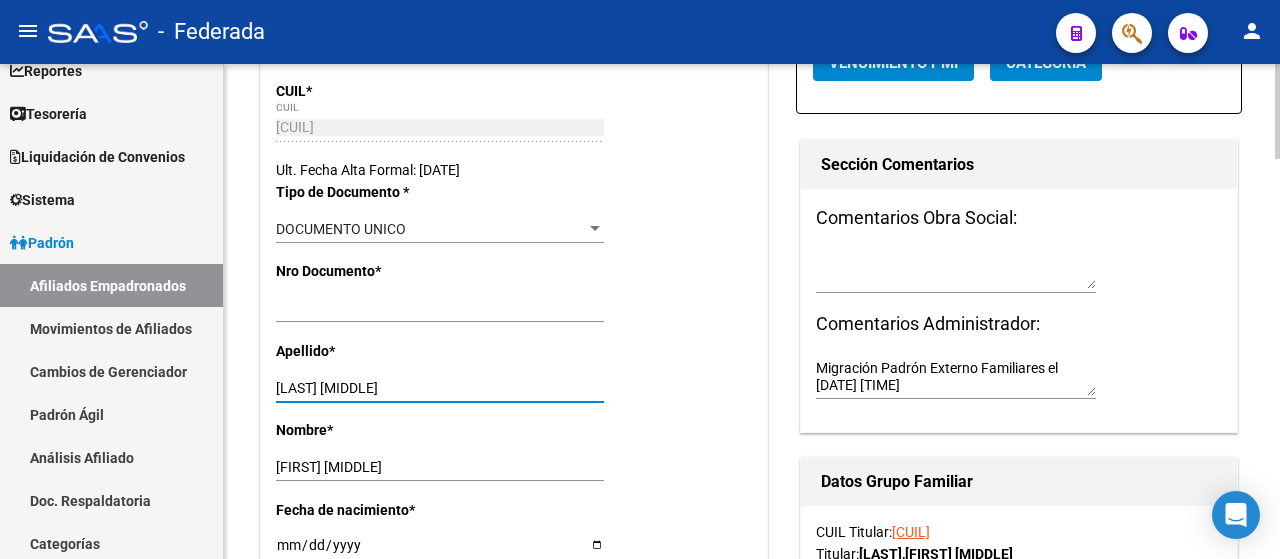 click on "[LAST] [MIDDLE]" at bounding box center (440, 388) 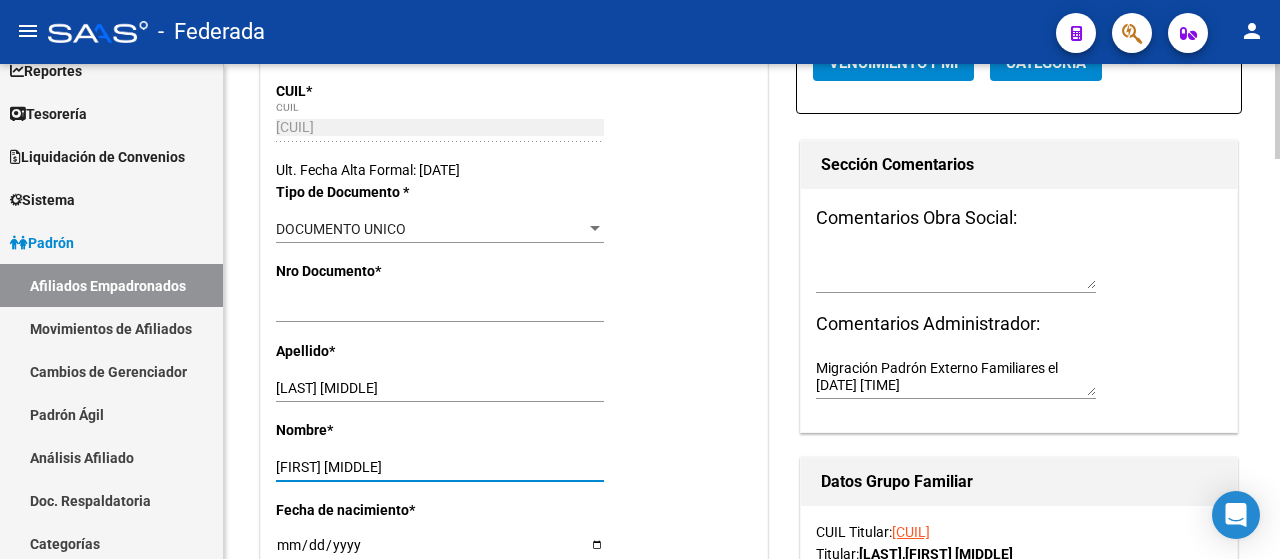 click on "[FIRST] [MIDDLE]" at bounding box center (440, 467) 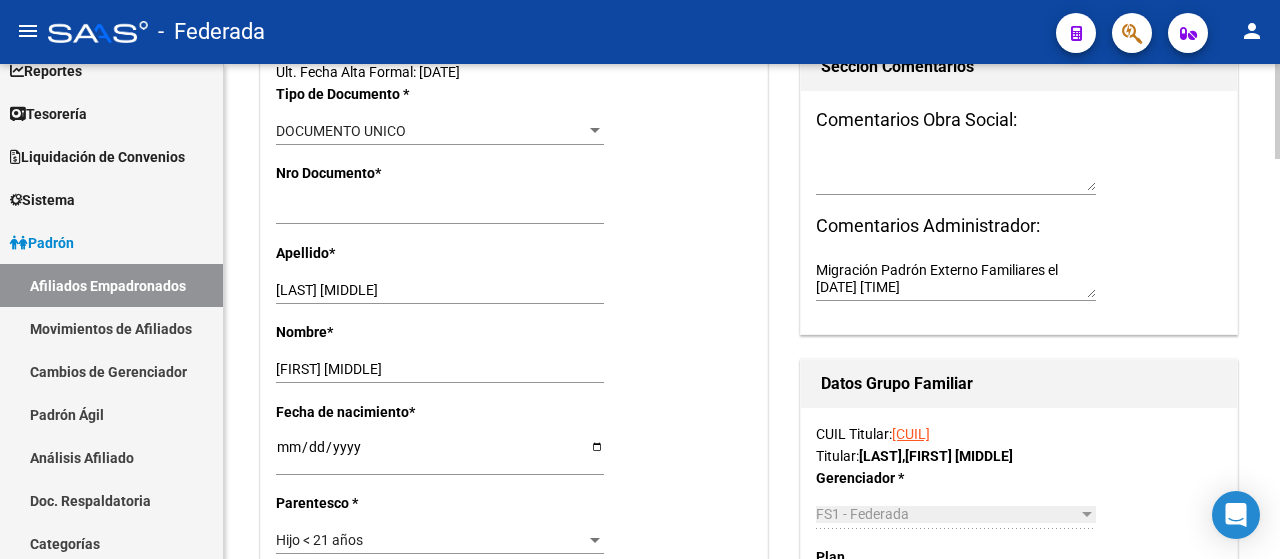 scroll, scrollTop: 516, scrollLeft: 0, axis: vertical 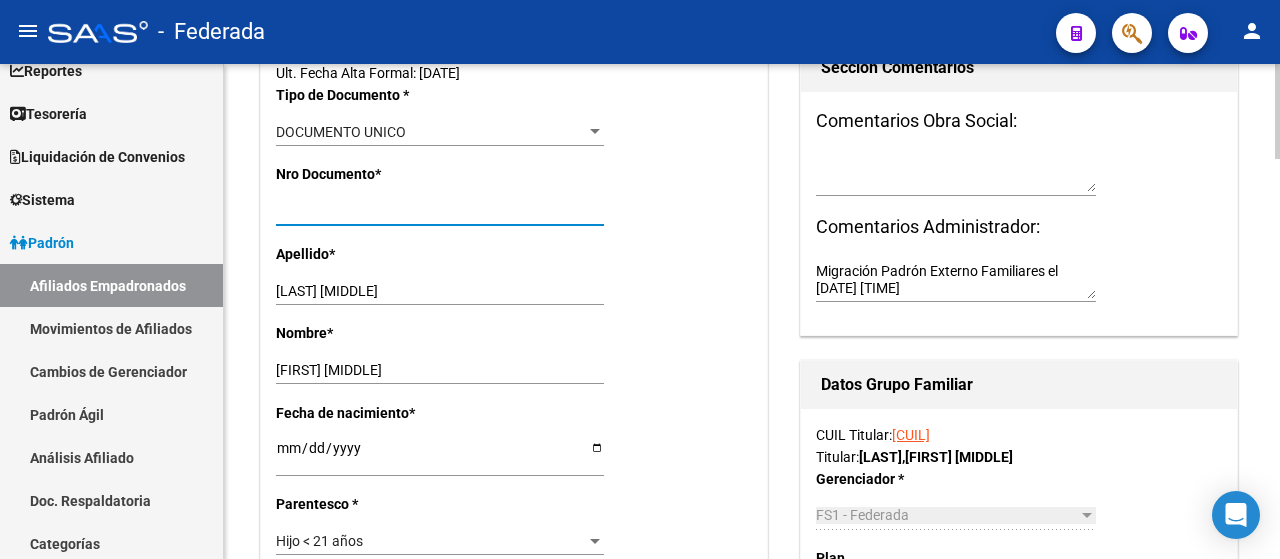 click on "[NUMBER]" at bounding box center (440, 211) 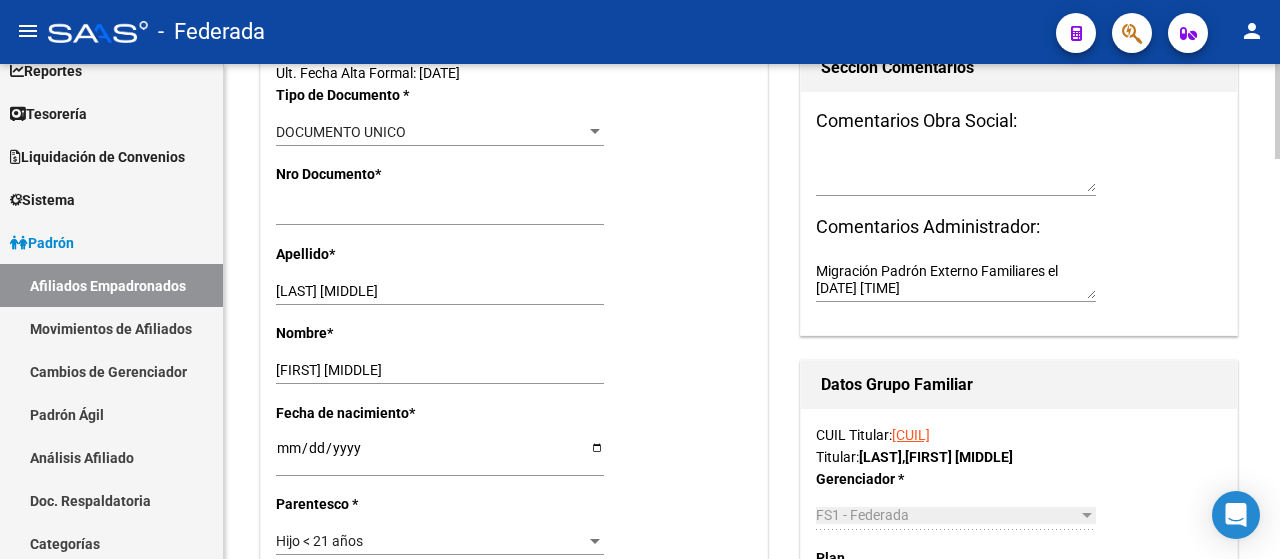 drag, startPoint x: 367, startPoint y: 431, endPoint x: 344, endPoint y: 436, distance: 23.537205 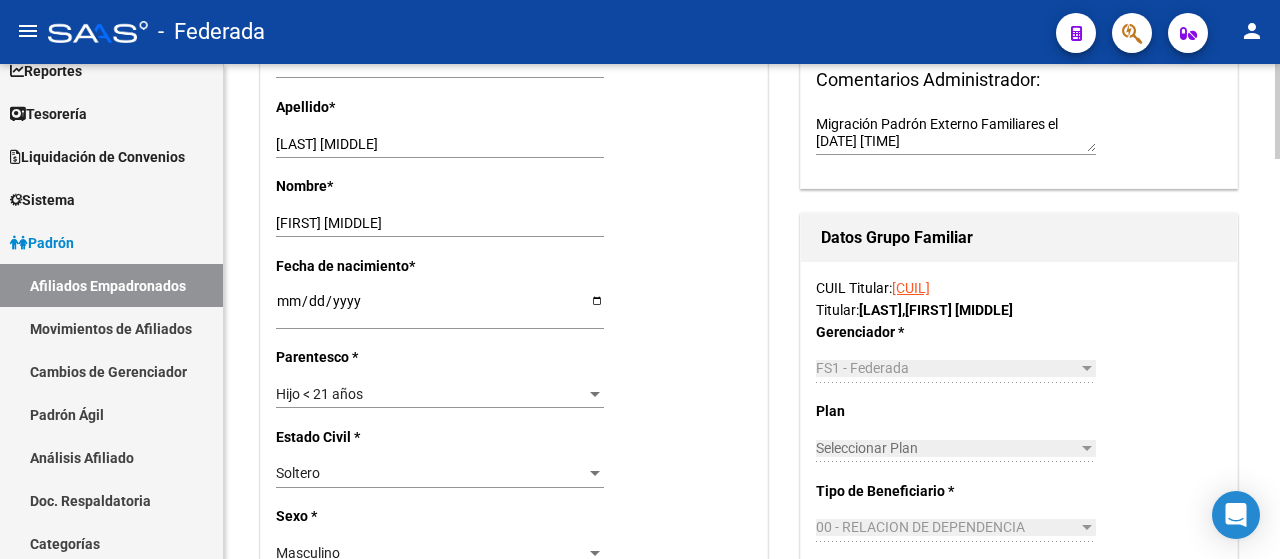 scroll, scrollTop: 665, scrollLeft: 0, axis: vertical 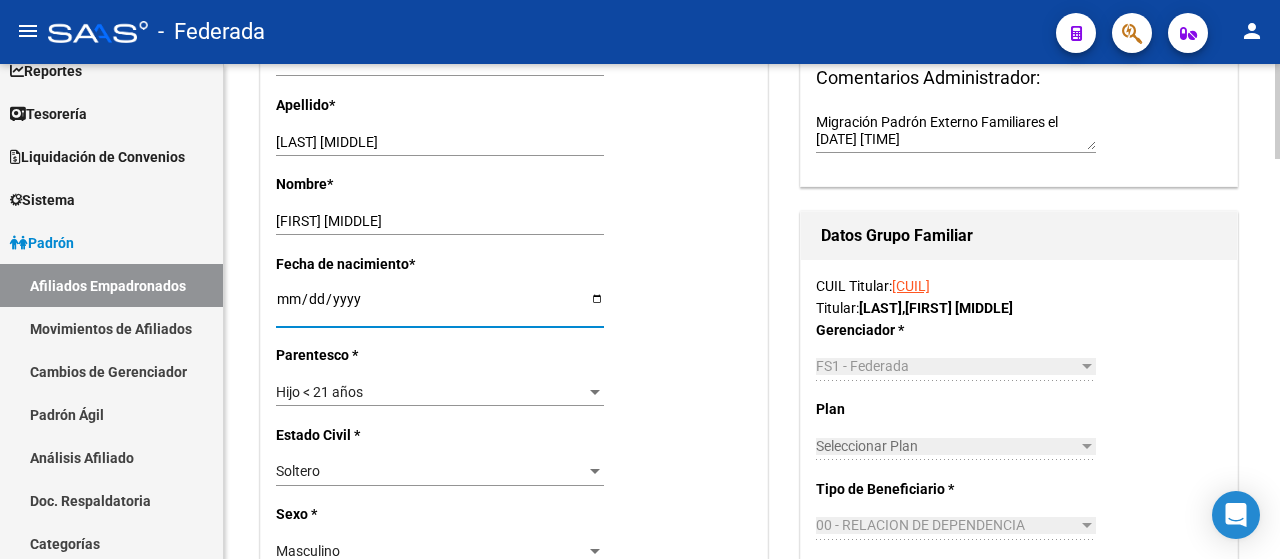 drag, startPoint x: 588, startPoint y: 291, endPoint x: 355, endPoint y: 305, distance: 233.42023 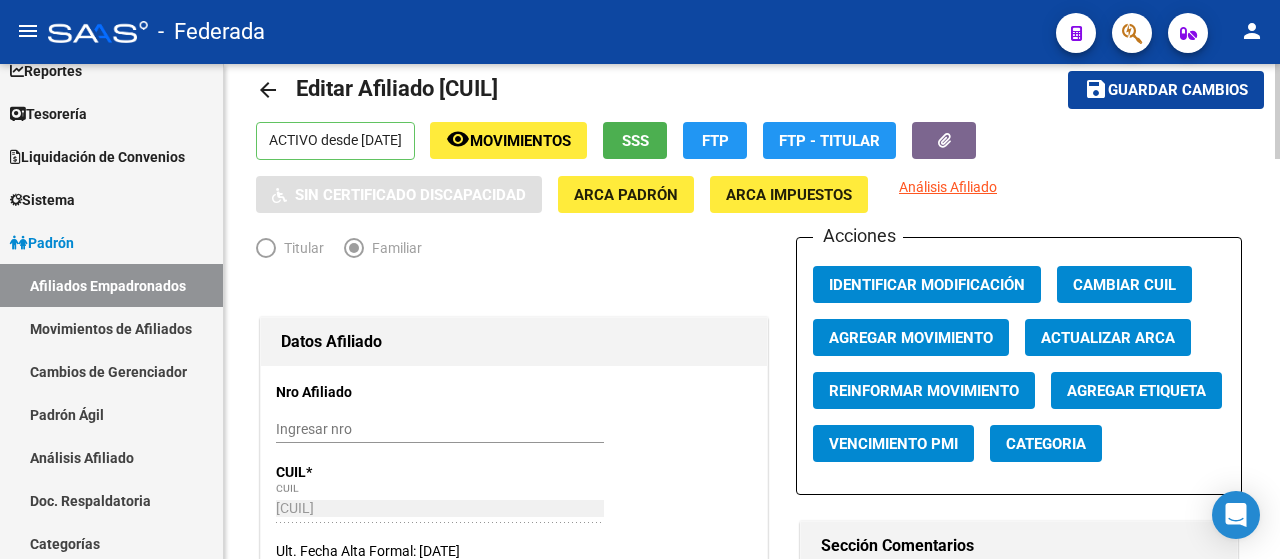 scroll, scrollTop: 0, scrollLeft: 0, axis: both 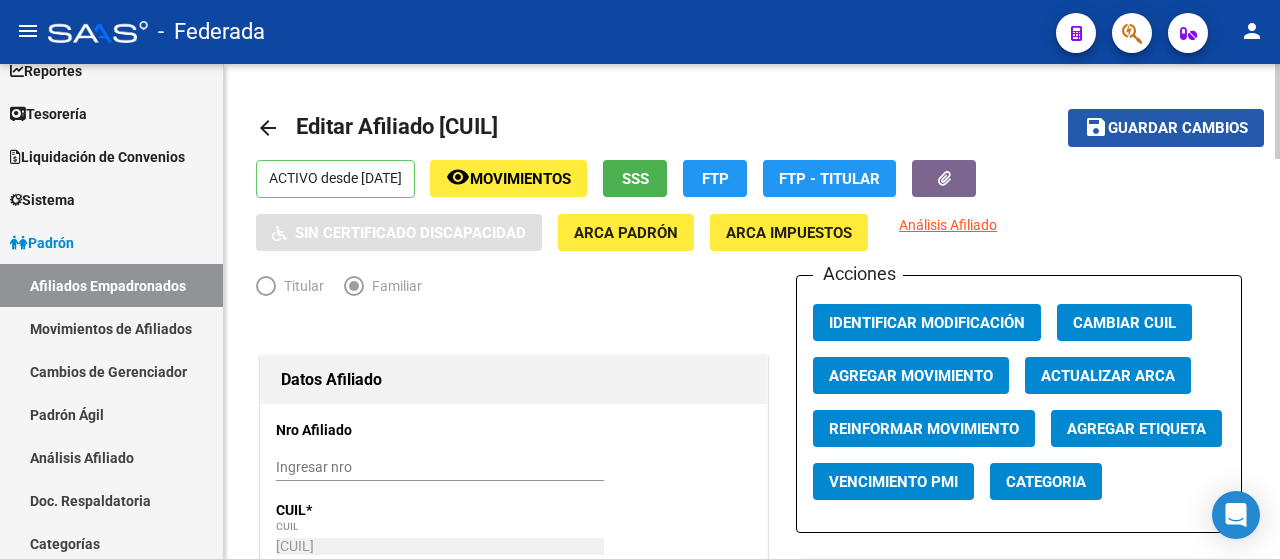 click on "Guardar cambios" 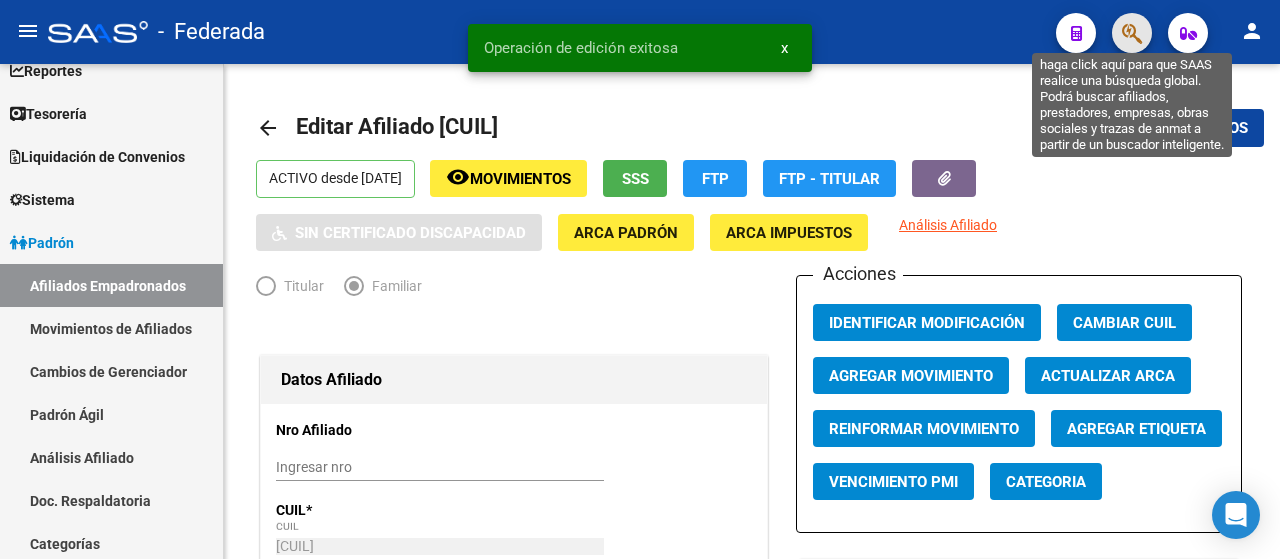 click 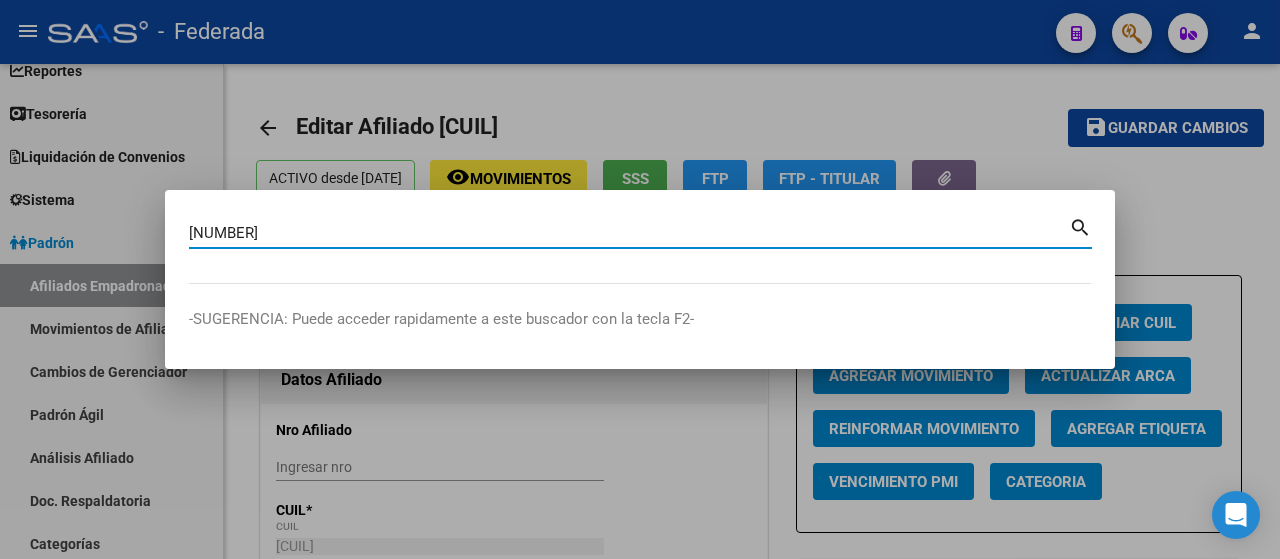 type on "[NUMBER]" 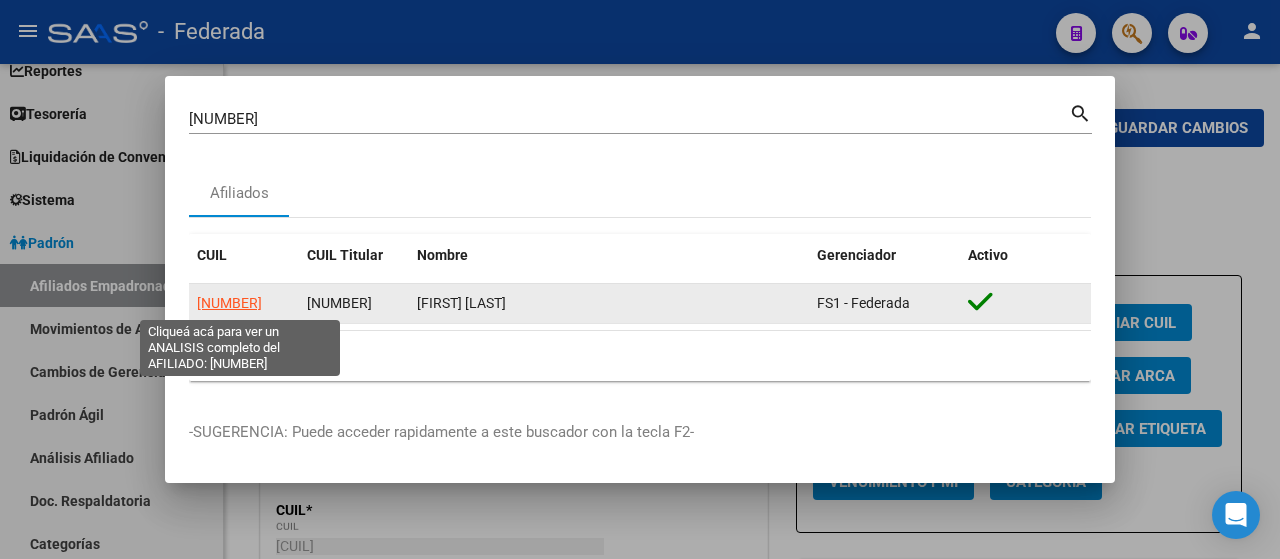 click on "[NUMBER]" 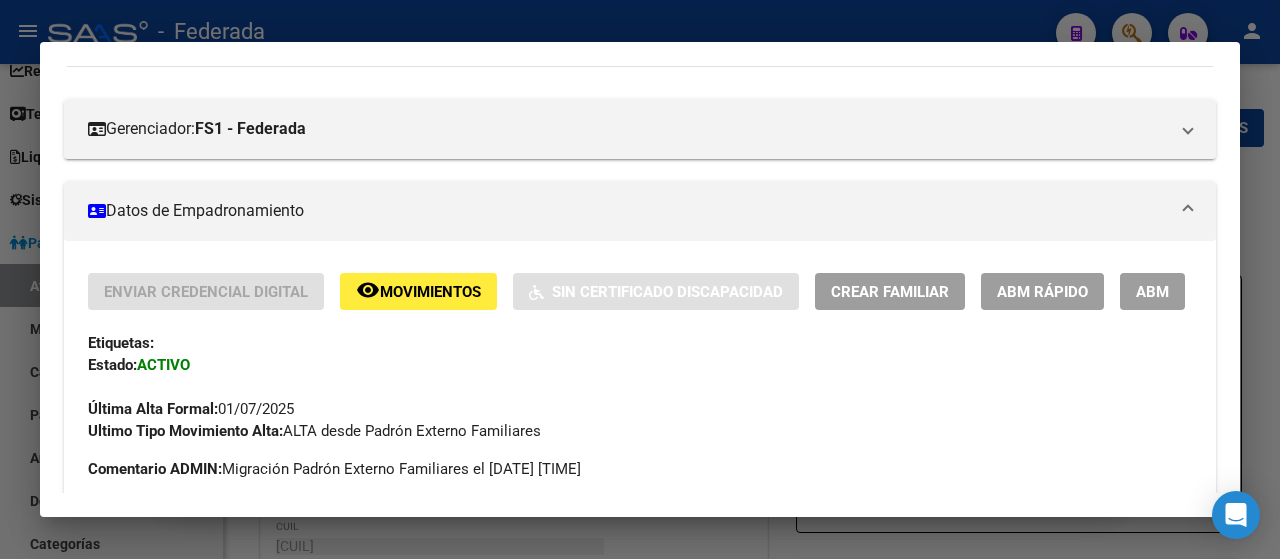 scroll, scrollTop: 286, scrollLeft: 0, axis: vertical 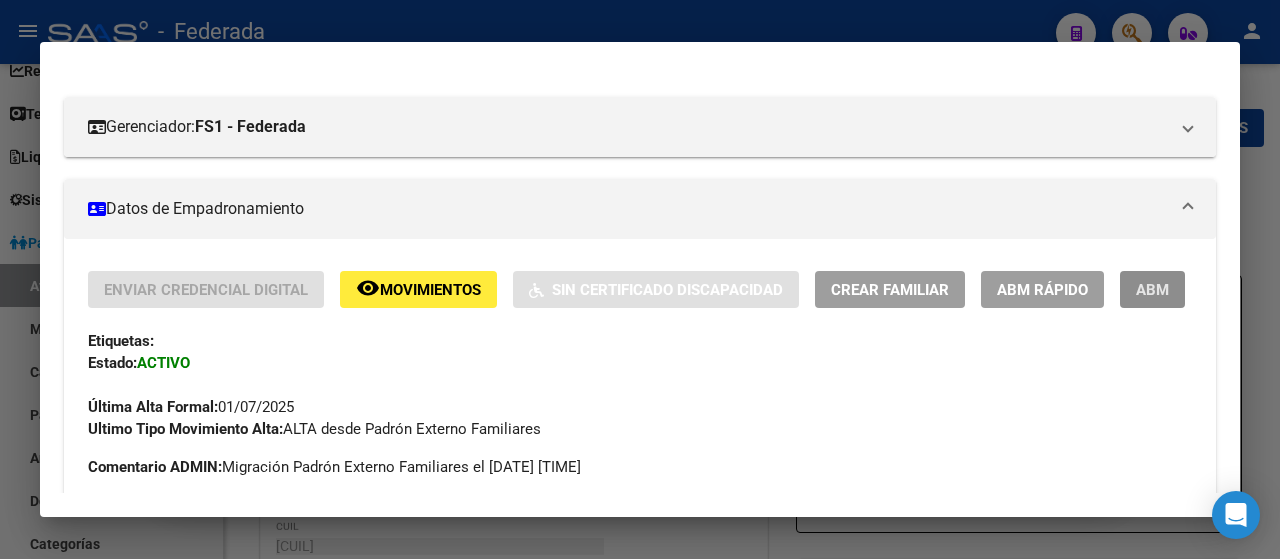 click on "ABM" at bounding box center [1152, 289] 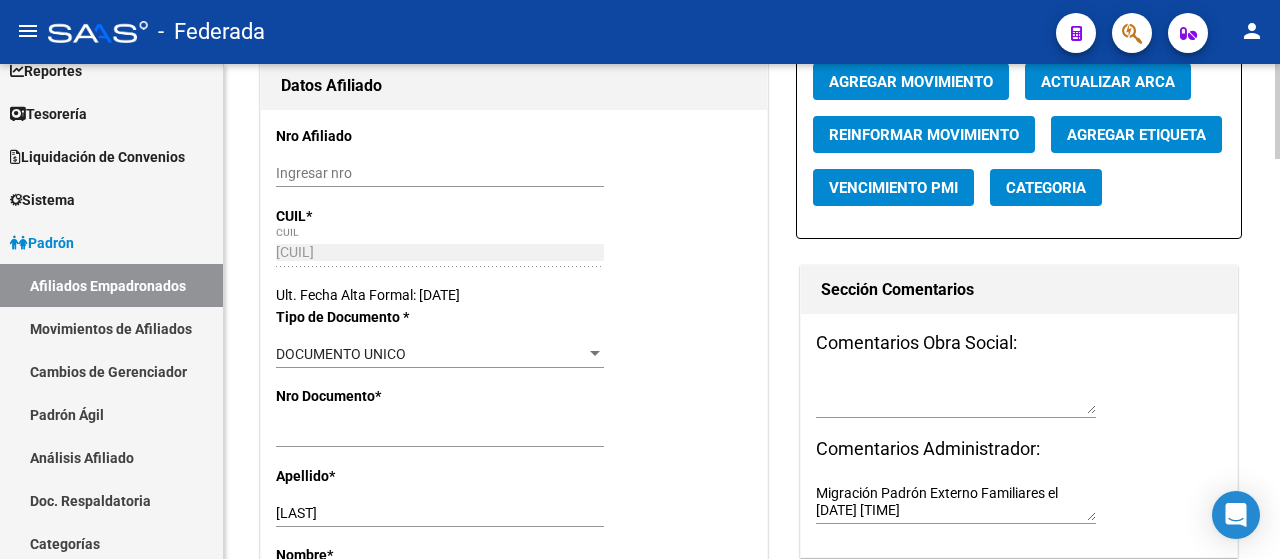scroll, scrollTop: 469, scrollLeft: 0, axis: vertical 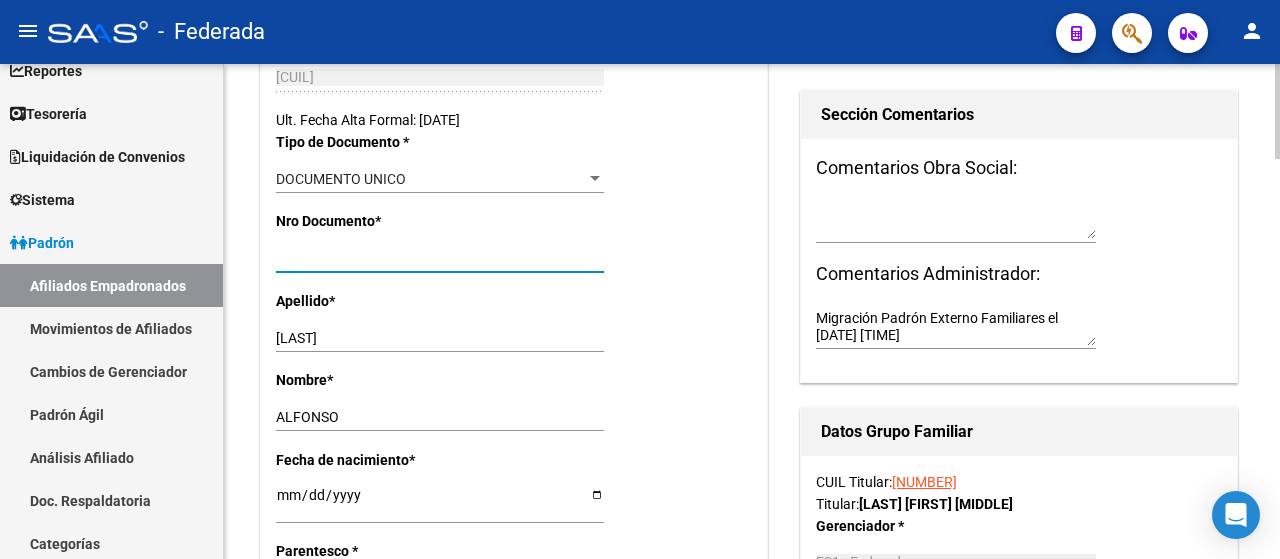 click on "[NUMBER]" at bounding box center [440, 258] 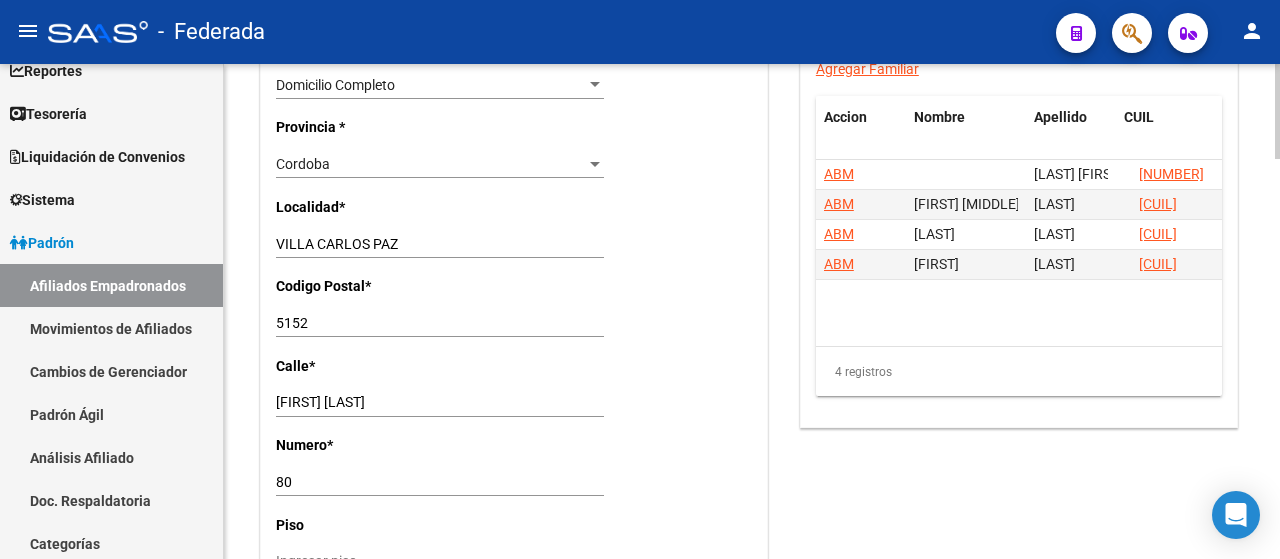 scroll, scrollTop: 1632, scrollLeft: 0, axis: vertical 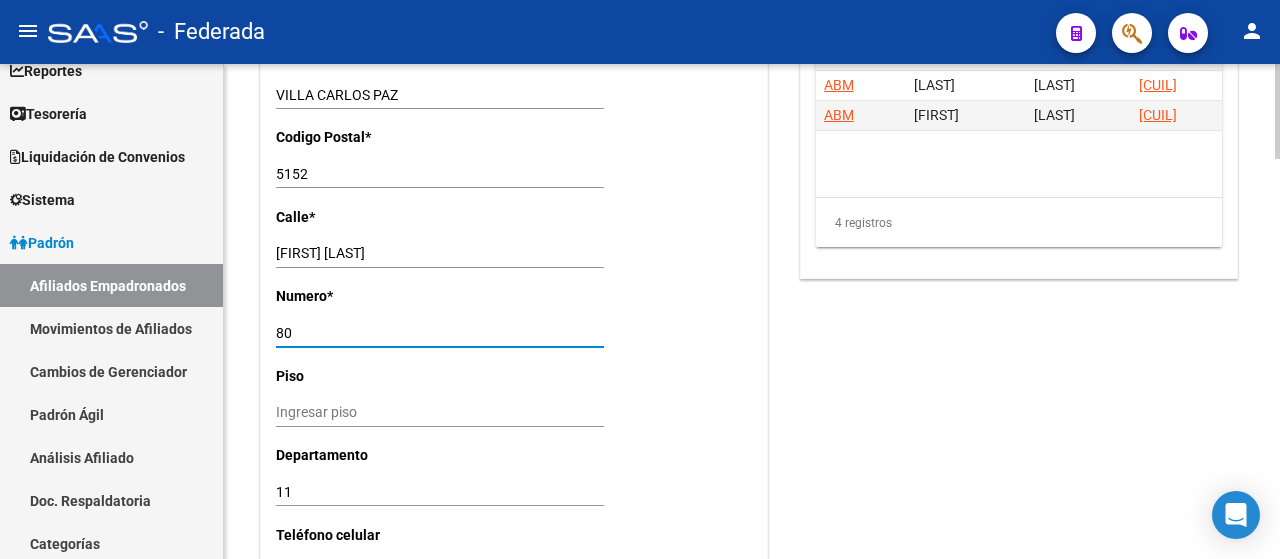 click on "80" at bounding box center (440, 333) 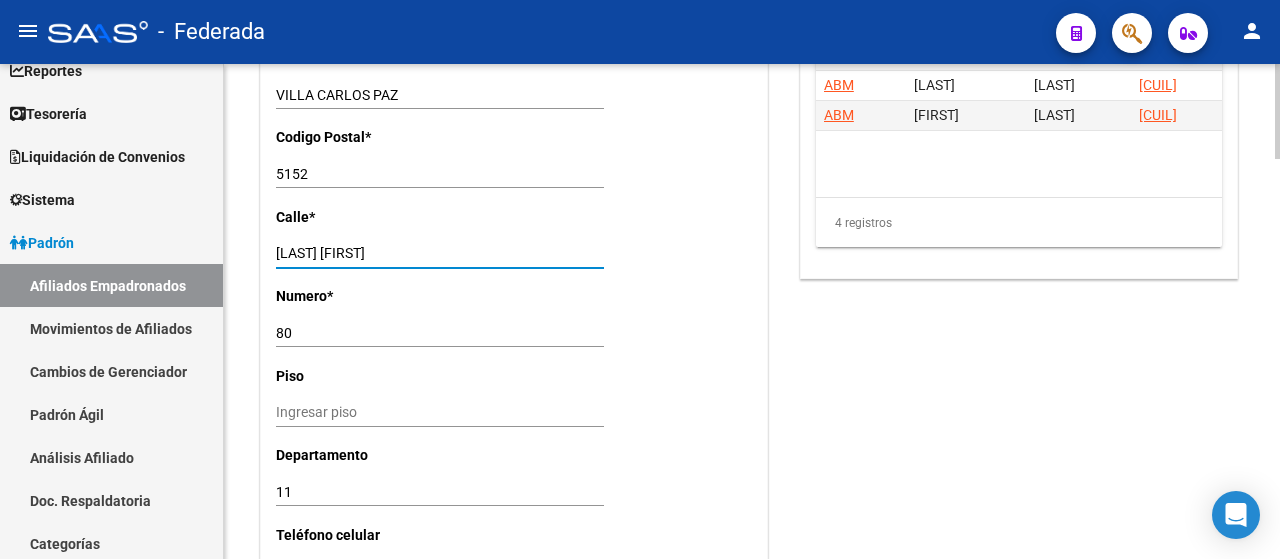 type on "[LAST] [FIRST]" 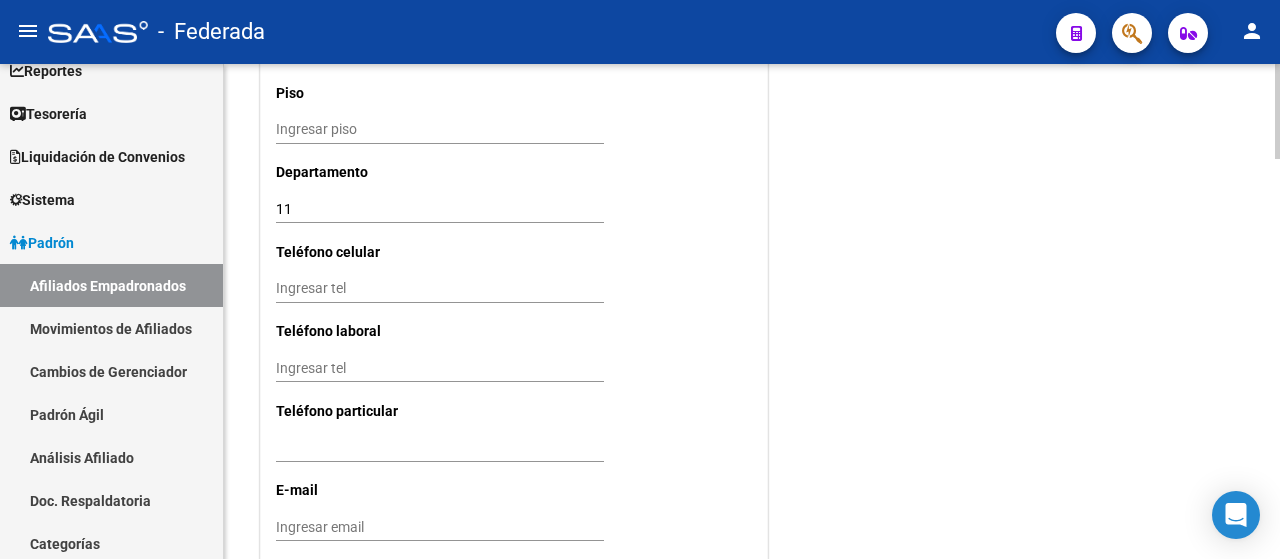 scroll, scrollTop: 1918, scrollLeft: 0, axis: vertical 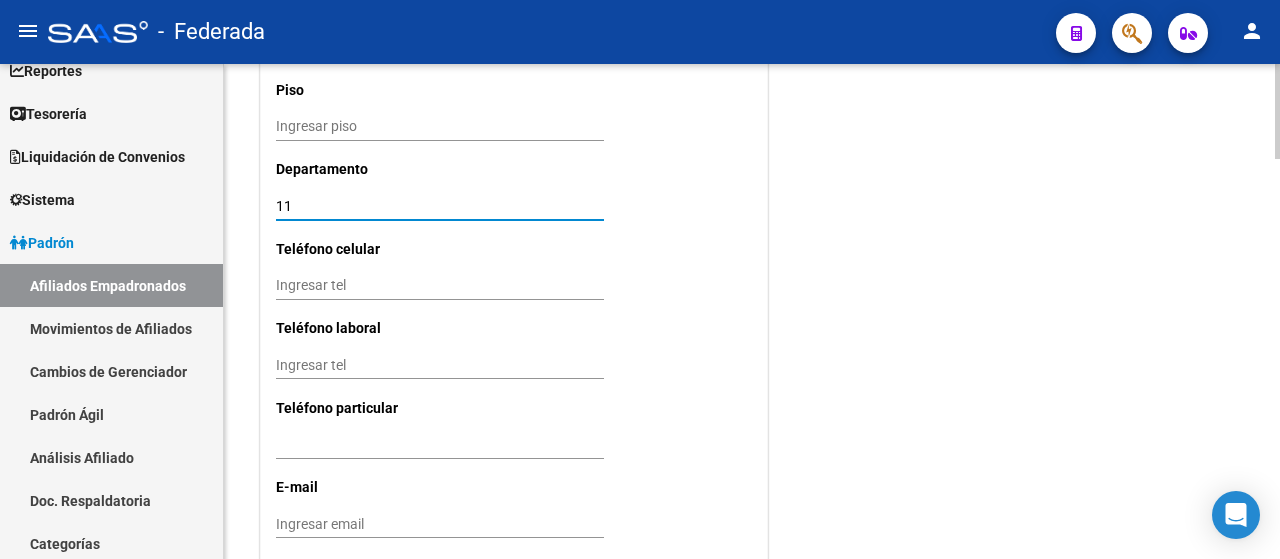 click on "11" at bounding box center [440, 206] 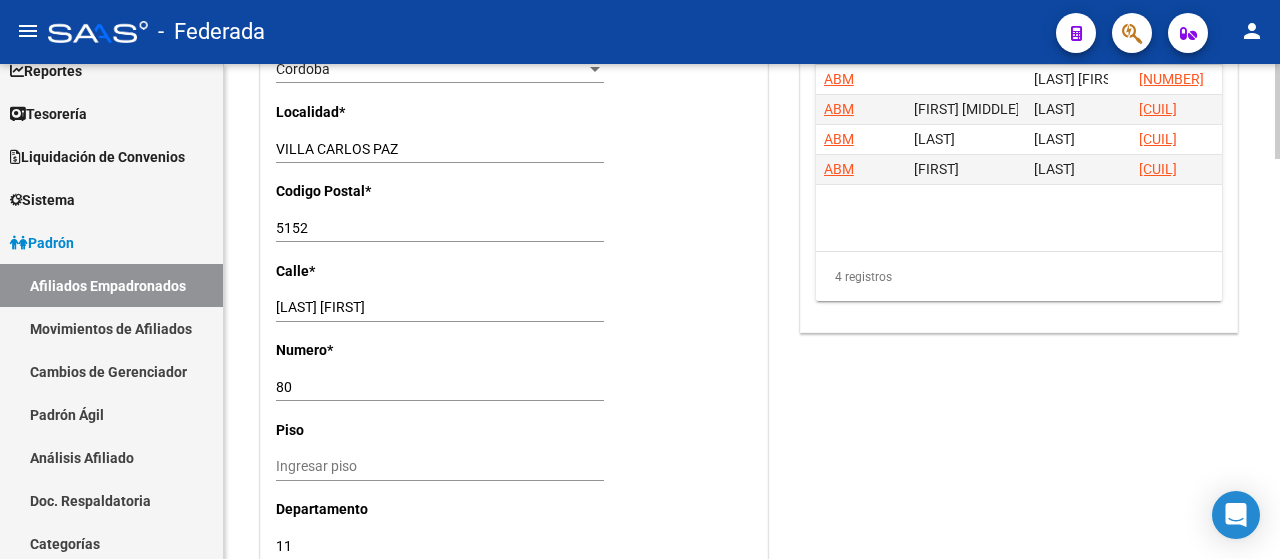 scroll, scrollTop: 1578, scrollLeft: 0, axis: vertical 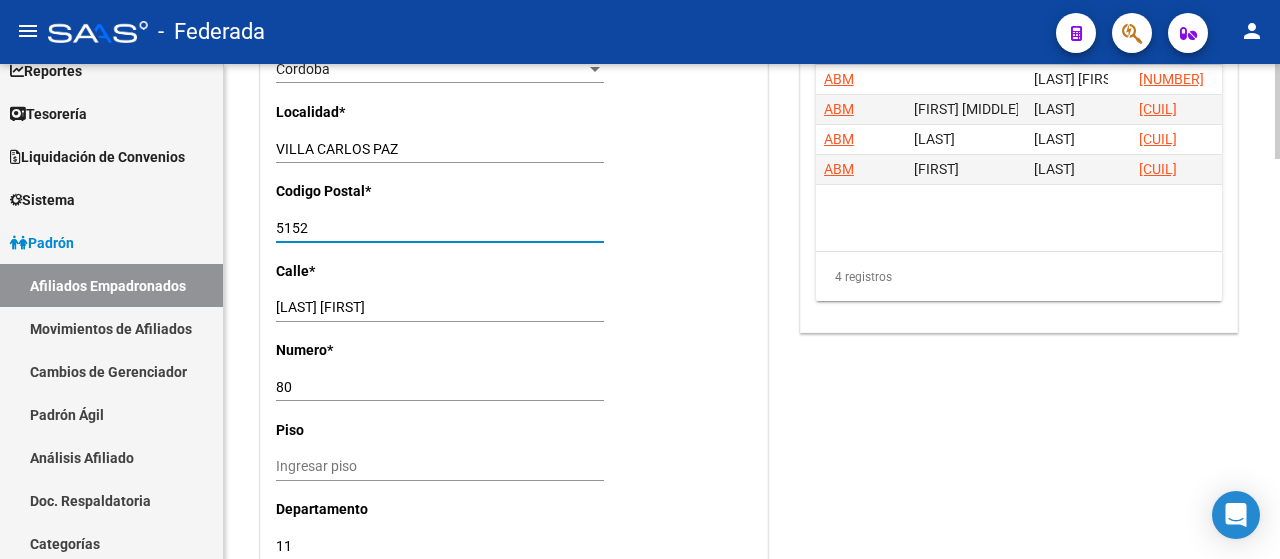 click on "5152" at bounding box center (440, 228) 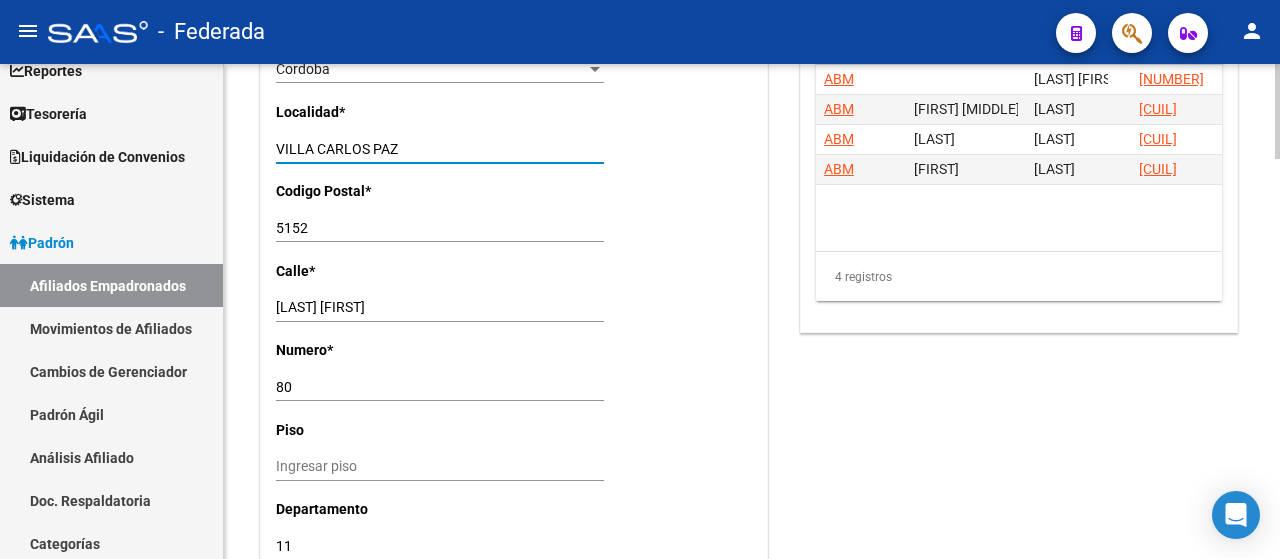 click on "VILLA CARLOS PAZ" at bounding box center [440, 149] 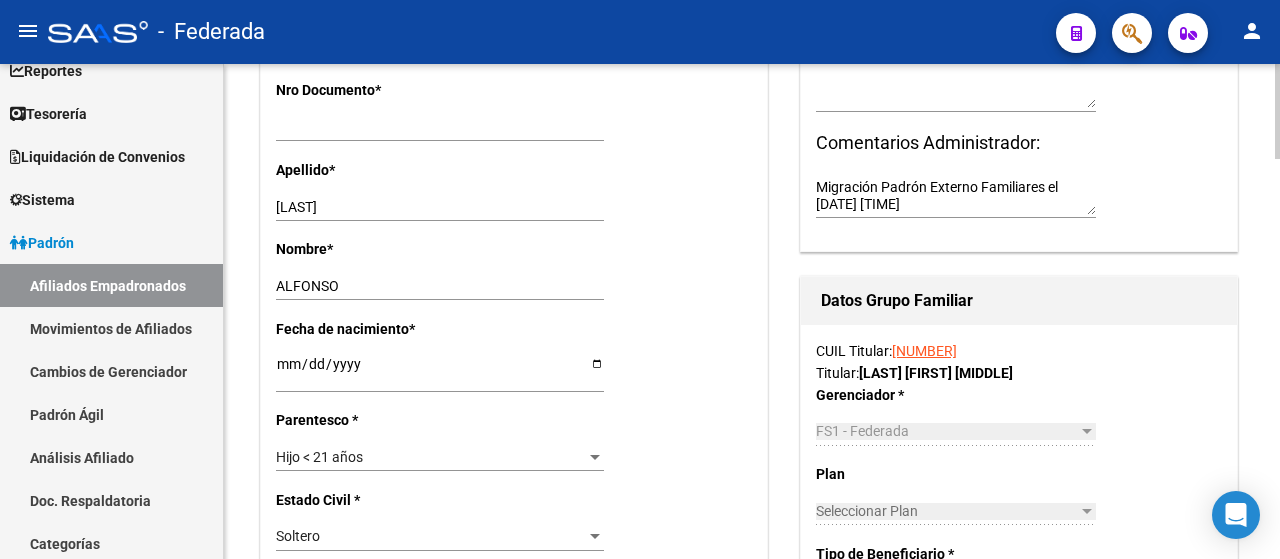 scroll, scrollTop: 594, scrollLeft: 0, axis: vertical 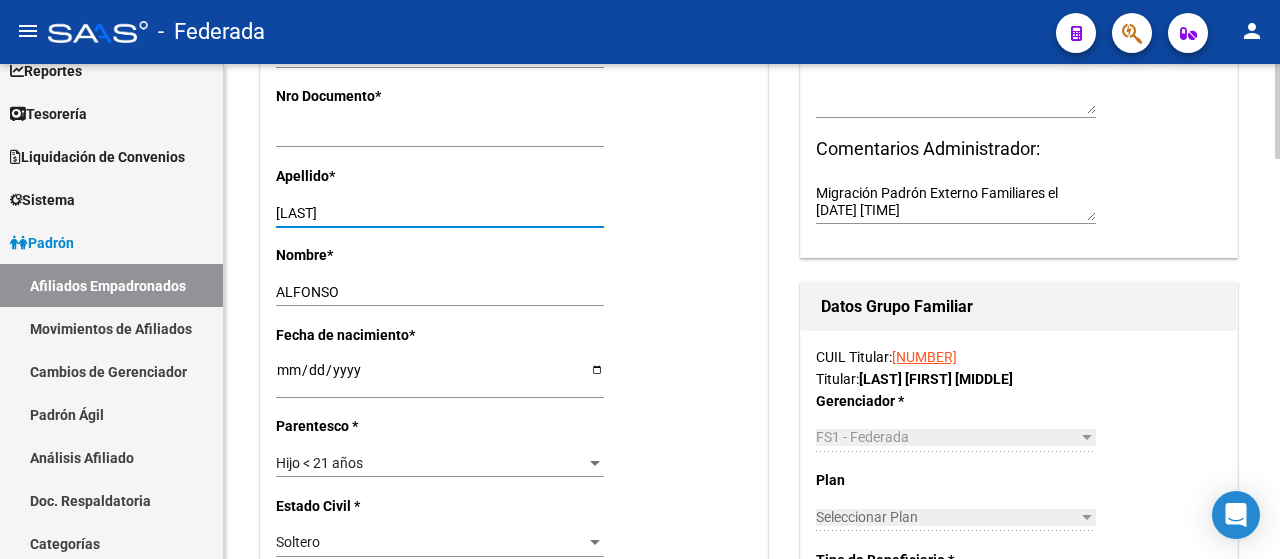 click on "[LAST]" at bounding box center [440, 213] 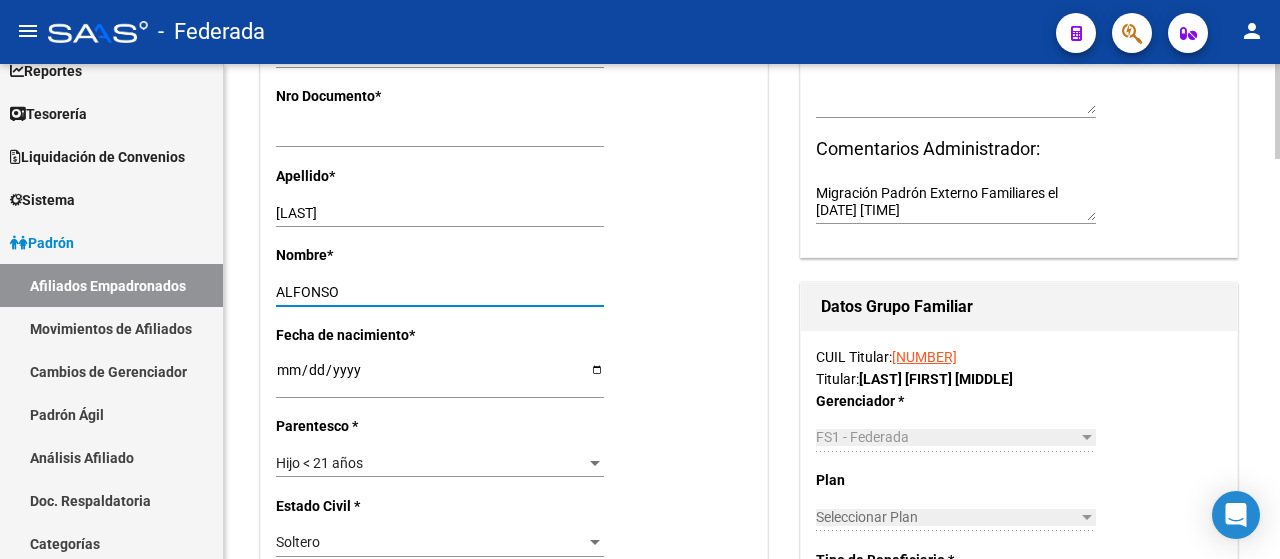 click on "ALFONSO" at bounding box center [440, 292] 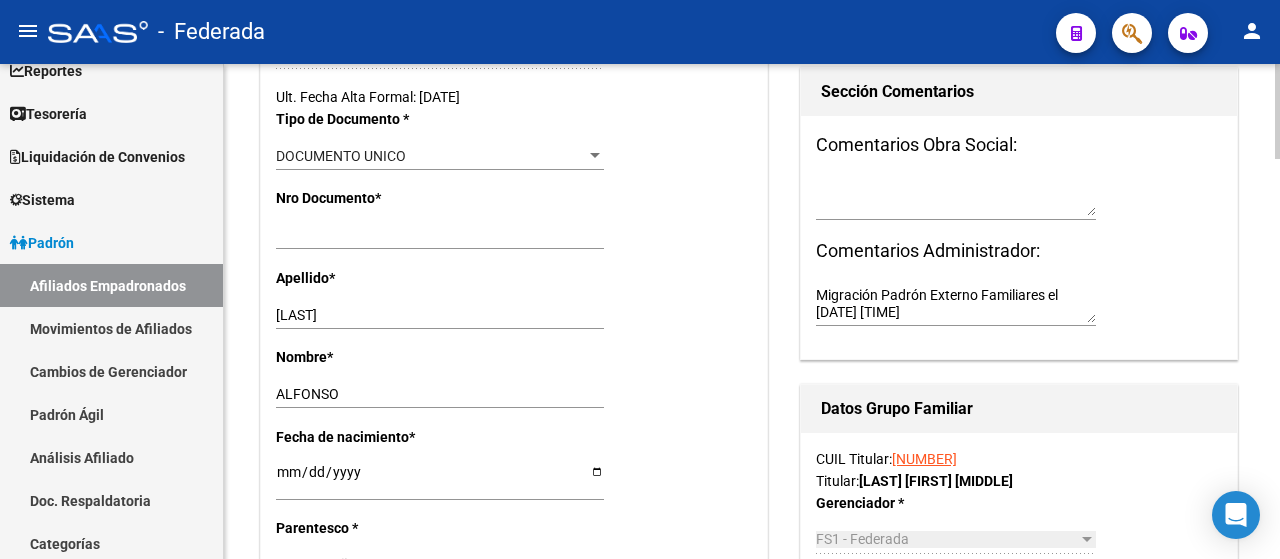 scroll, scrollTop: 454, scrollLeft: 0, axis: vertical 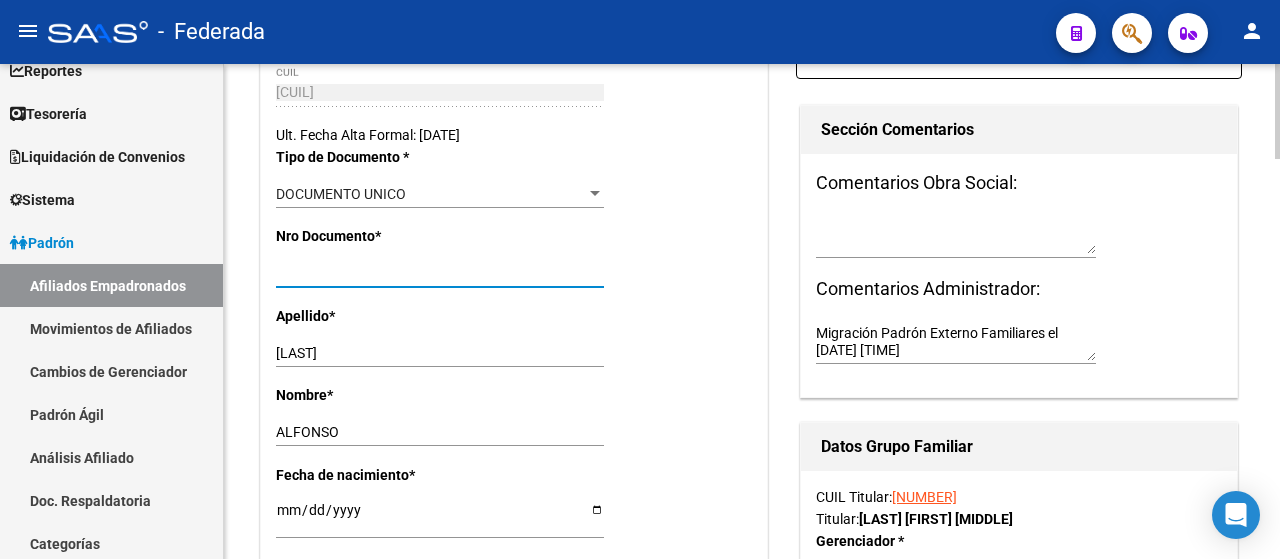 click on "[NUMBER]" at bounding box center (440, 273) 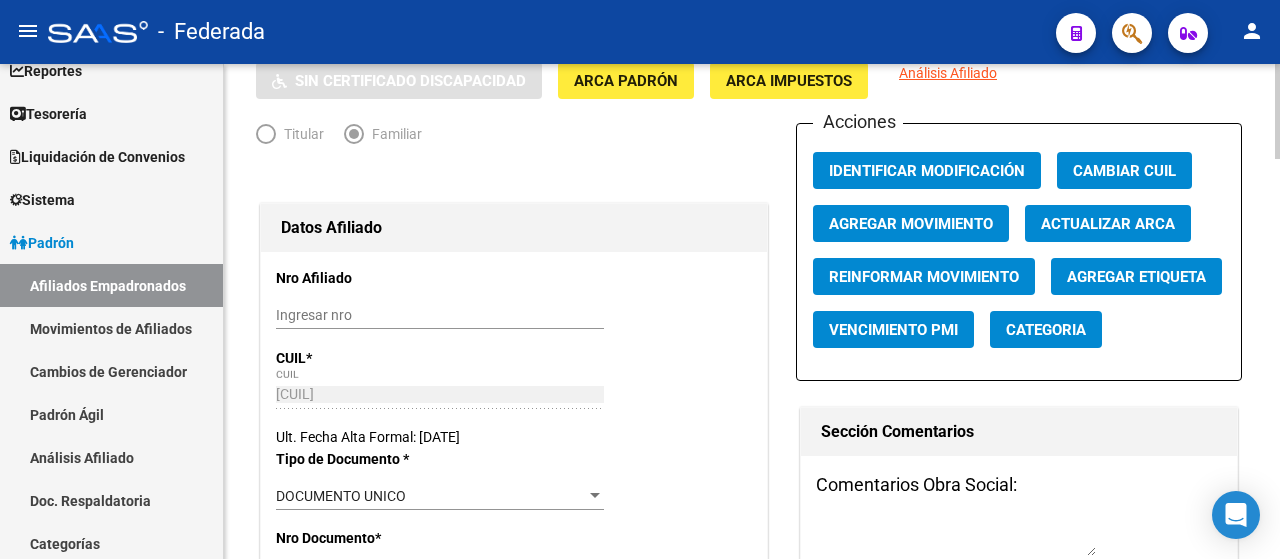 scroll, scrollTop: 0, scrollLeft: 0, axis: both 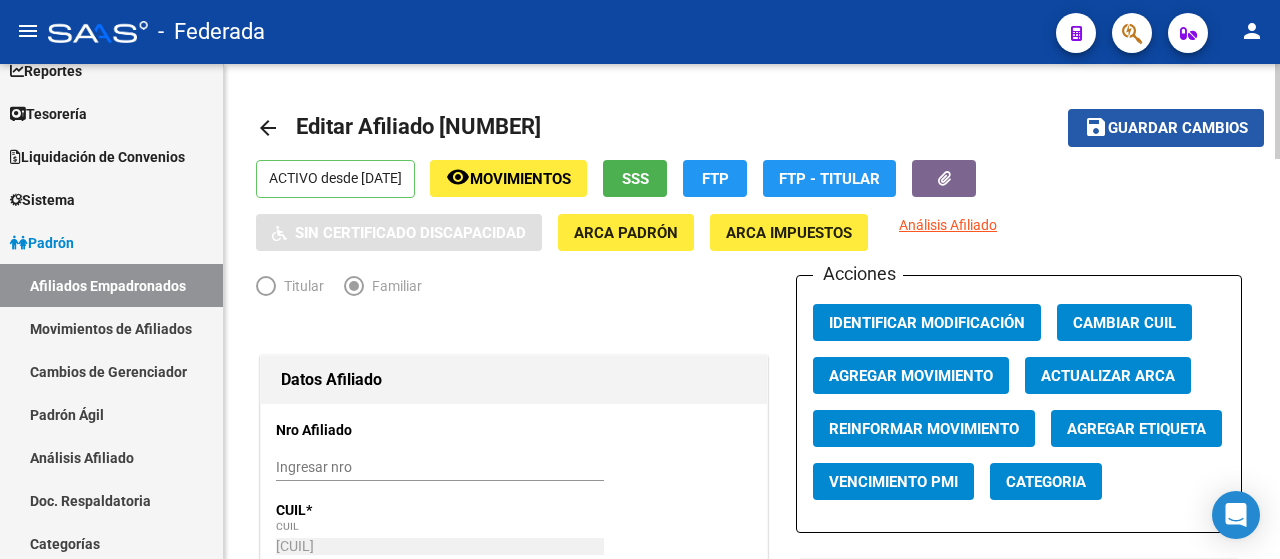 click on "Guardar cambios" 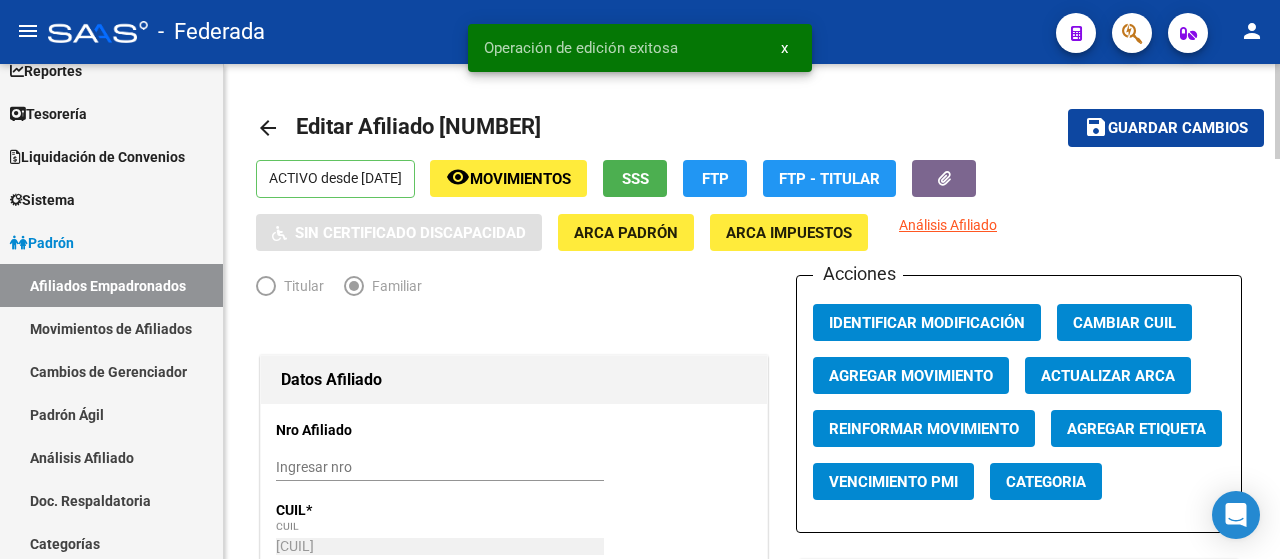 scroll, scrollTop: 293, scrollLeft: 0, axis: vertical 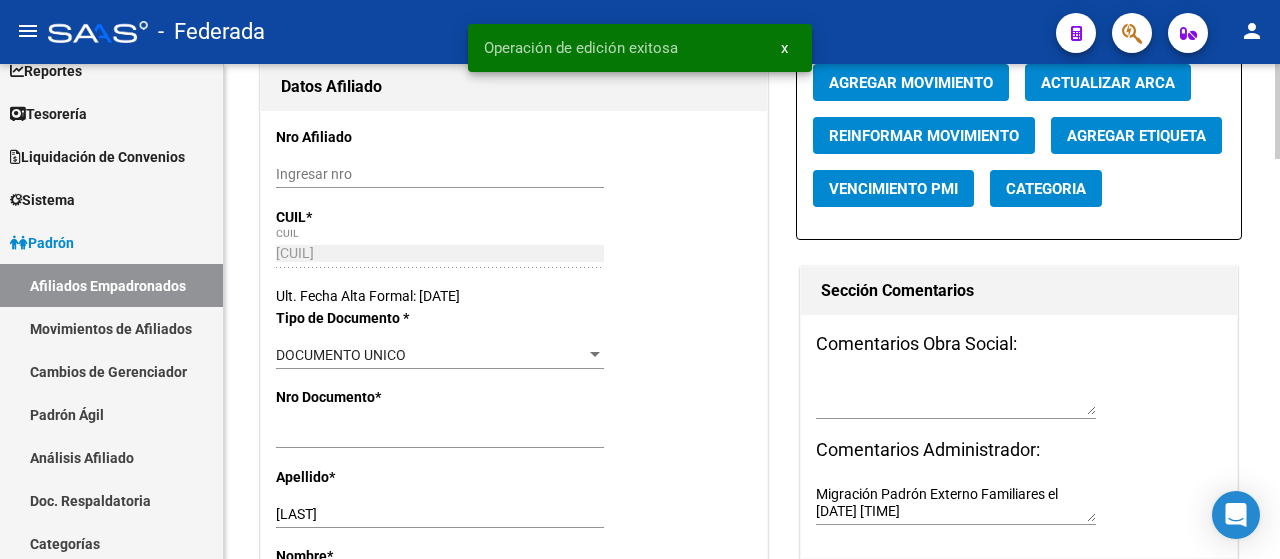 click on "[NUMBER] Ingresar nro" 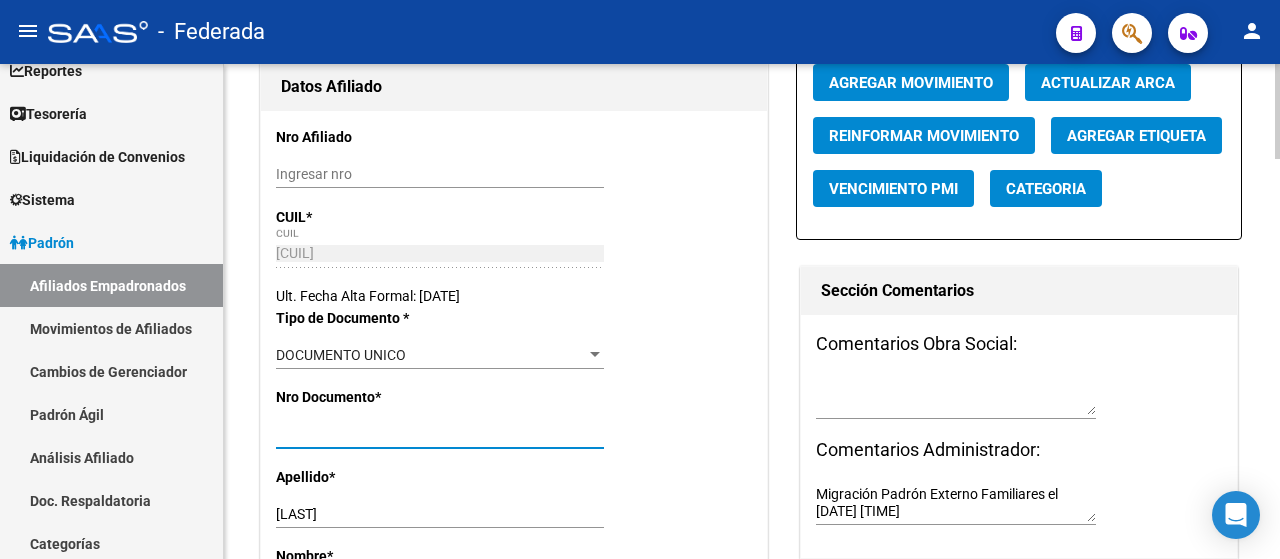 click on "[NUMBER]" at bounding box center [440, 434] 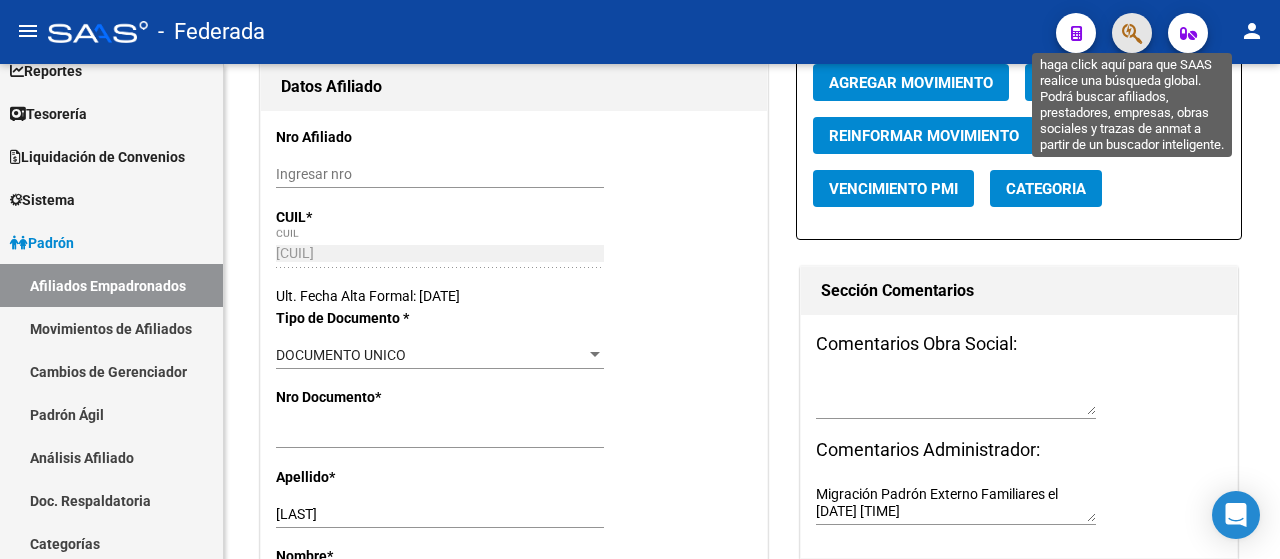 click 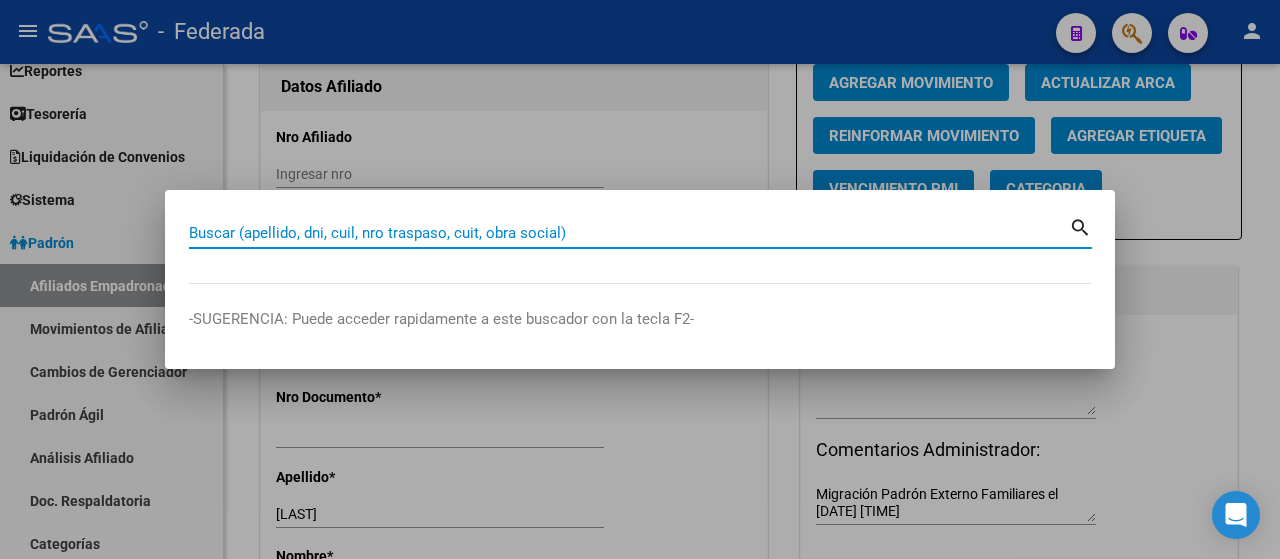 paste on "[NUMBER]" 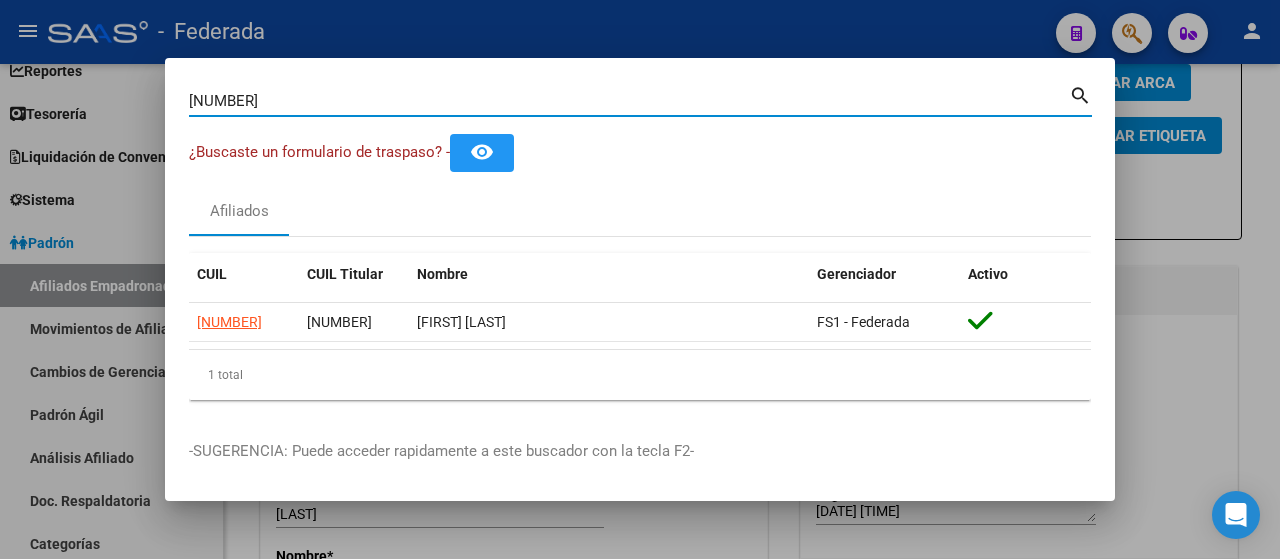 type on "[NUMBER]" 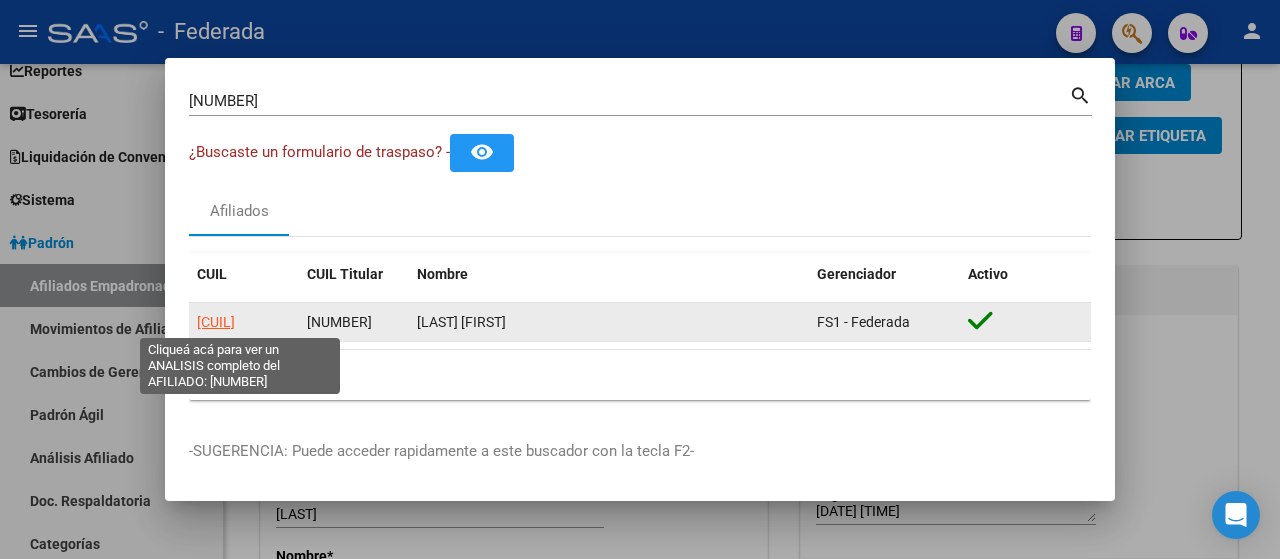 click on "[CUIL]" 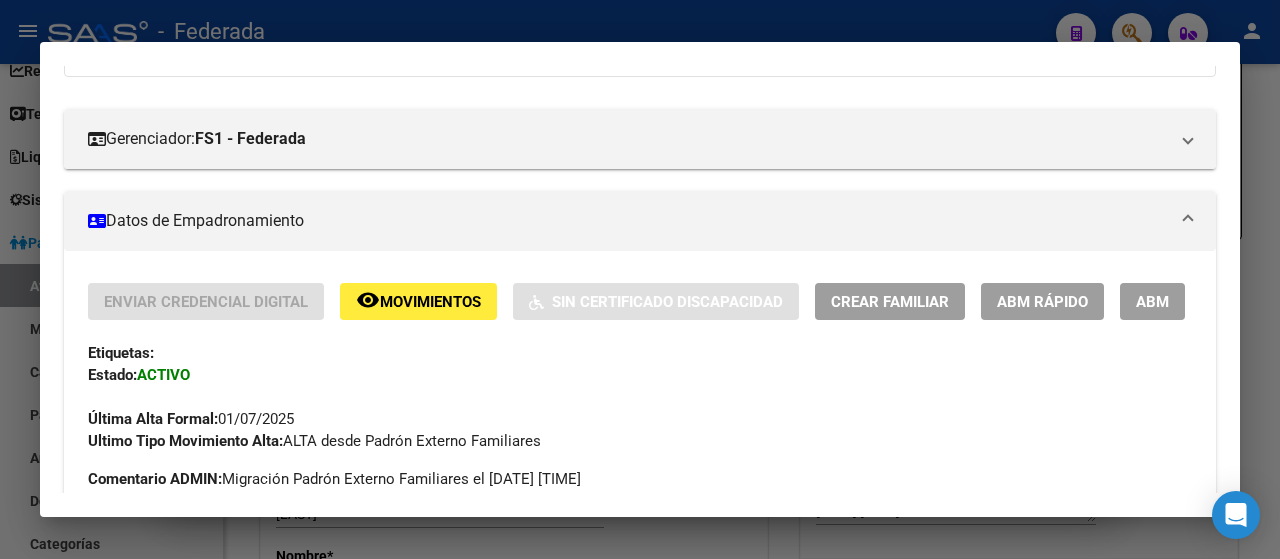 scroll, scrollTop: 276, scrollLeft: 0, axis: vertical 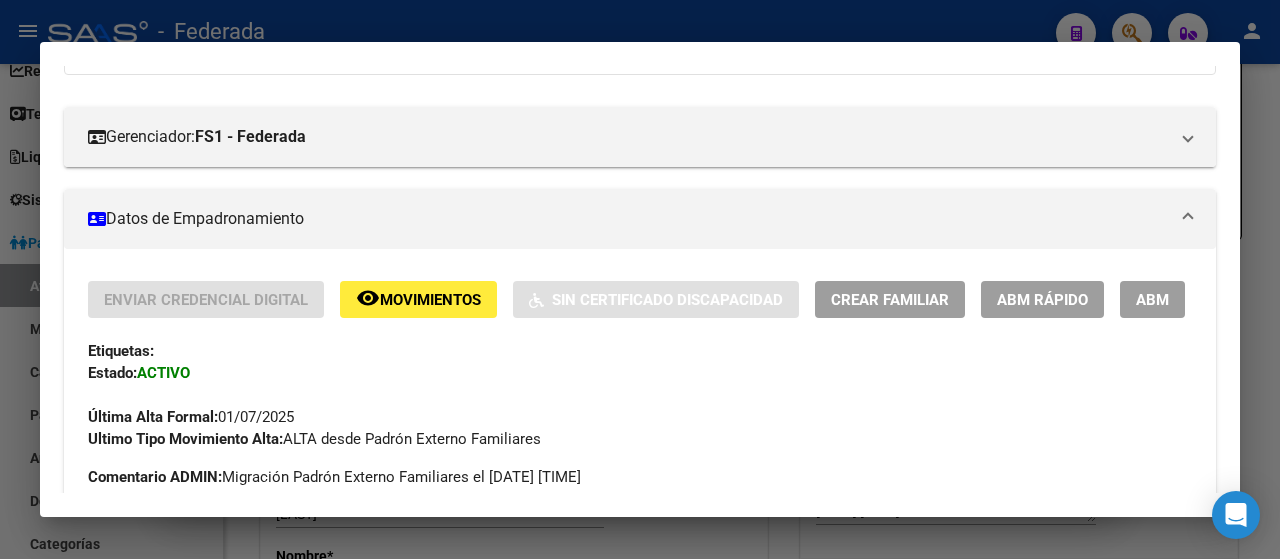 drag, startPoint x: 1036, startPoint y: 320, endPoint x: 1052, endPoint y: 296, distance: 28.84441 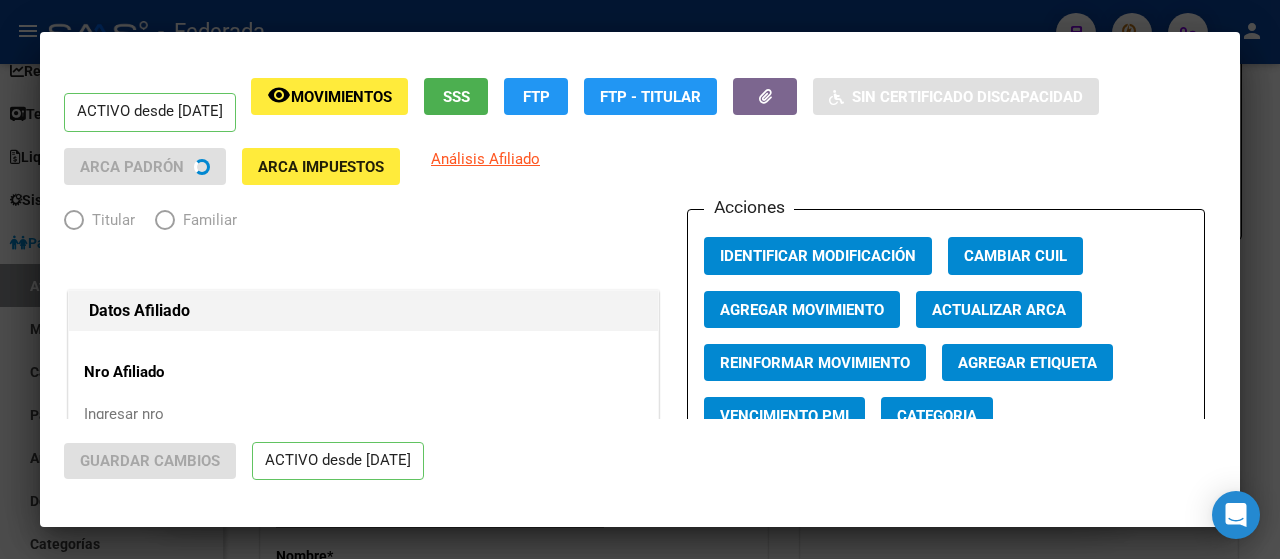 radio on "true" 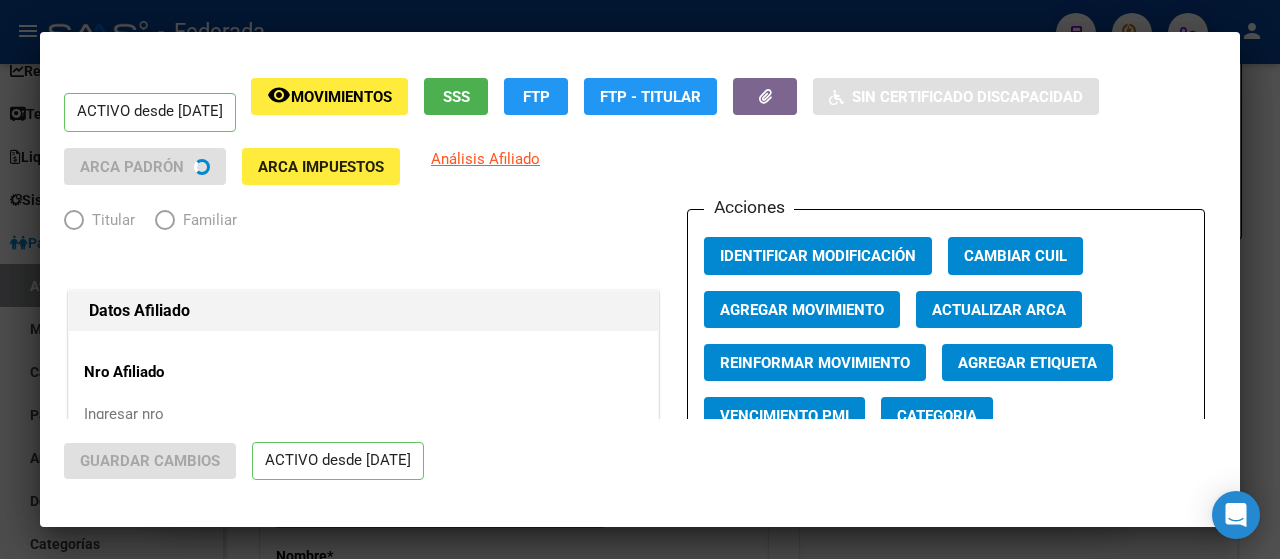 type on "[CUIL]" 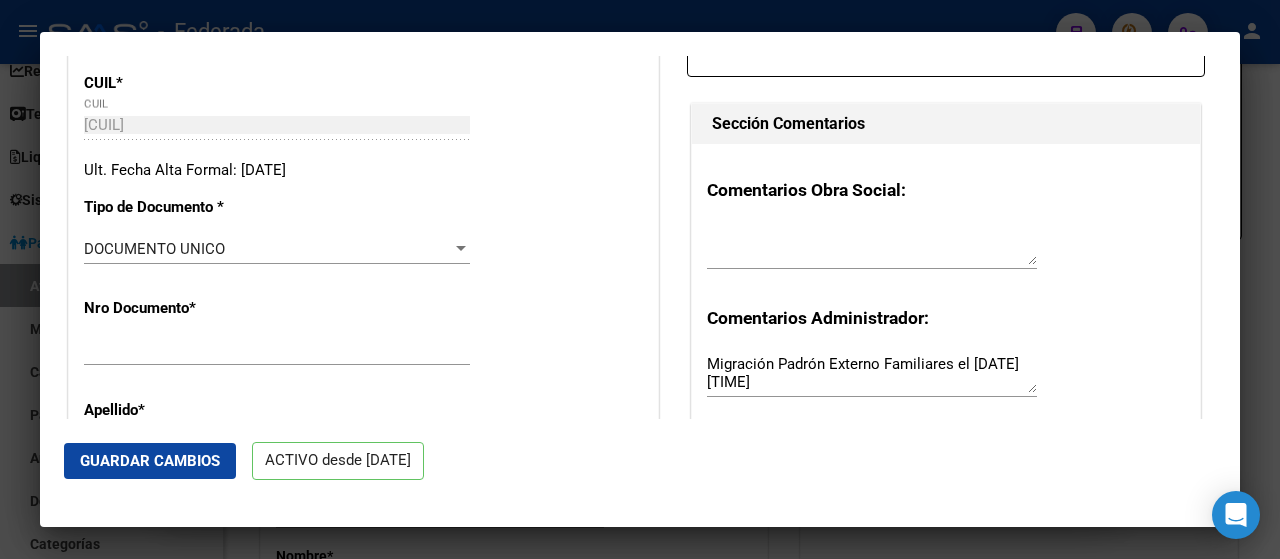 scroll, scrollTop: 667, scrollLeft: 0, axis: vertical 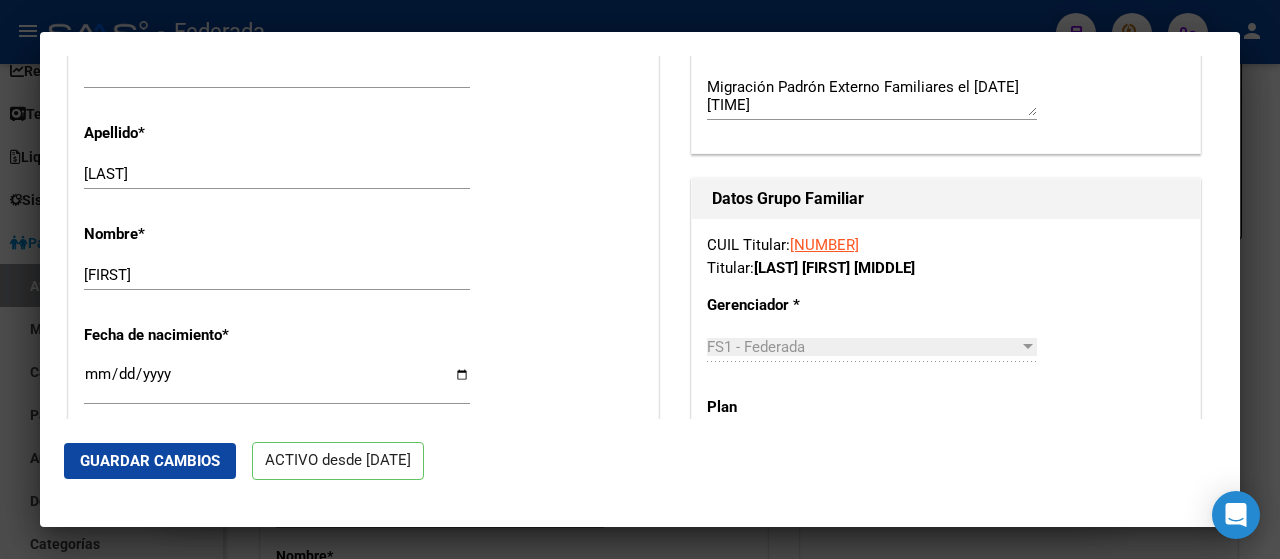 drag, startPoint x: 405, startPoint y: 292, endPoint x: 416, endPoint y: 277, distance: 18.601076 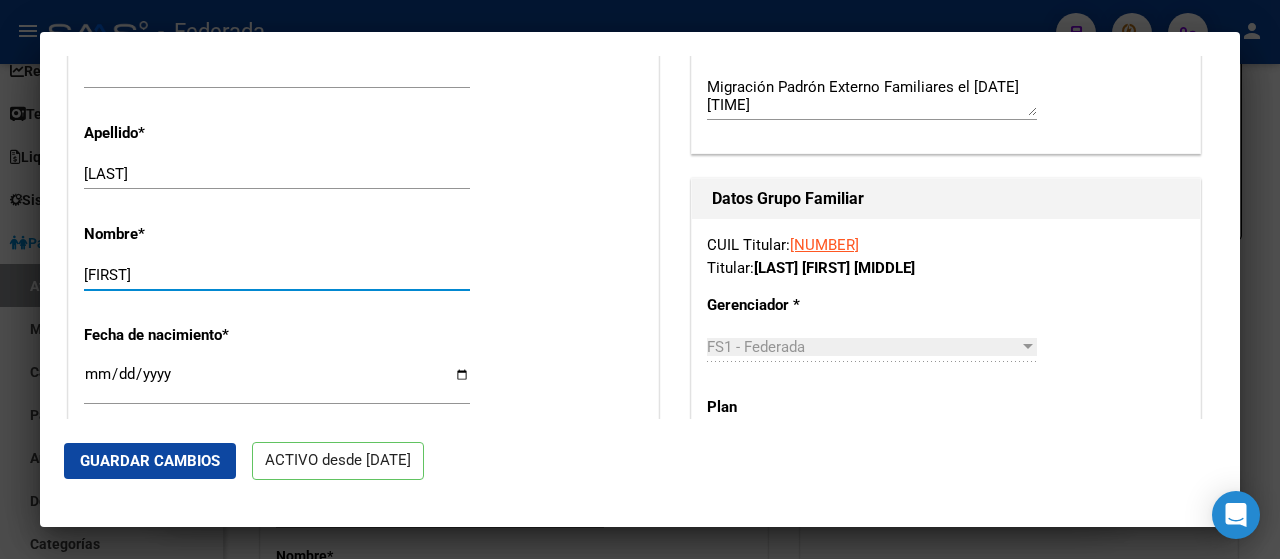 click on "[FIRST]" at bounding box center (277, 275) 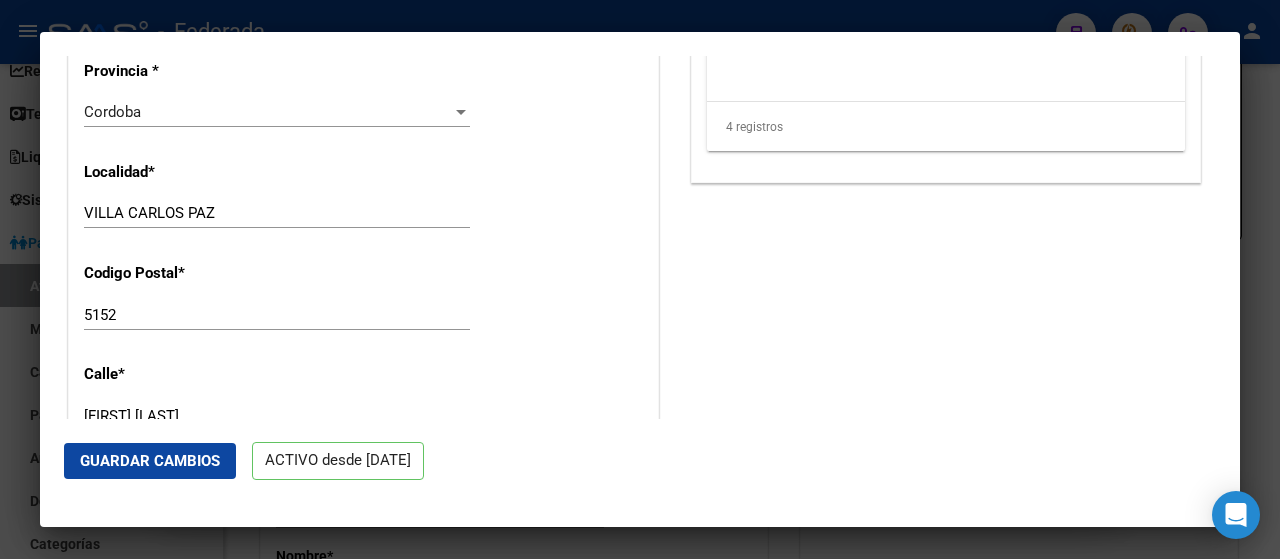 scroll, scrollTop: 1789, scrollLeft: 0, axis: vertical 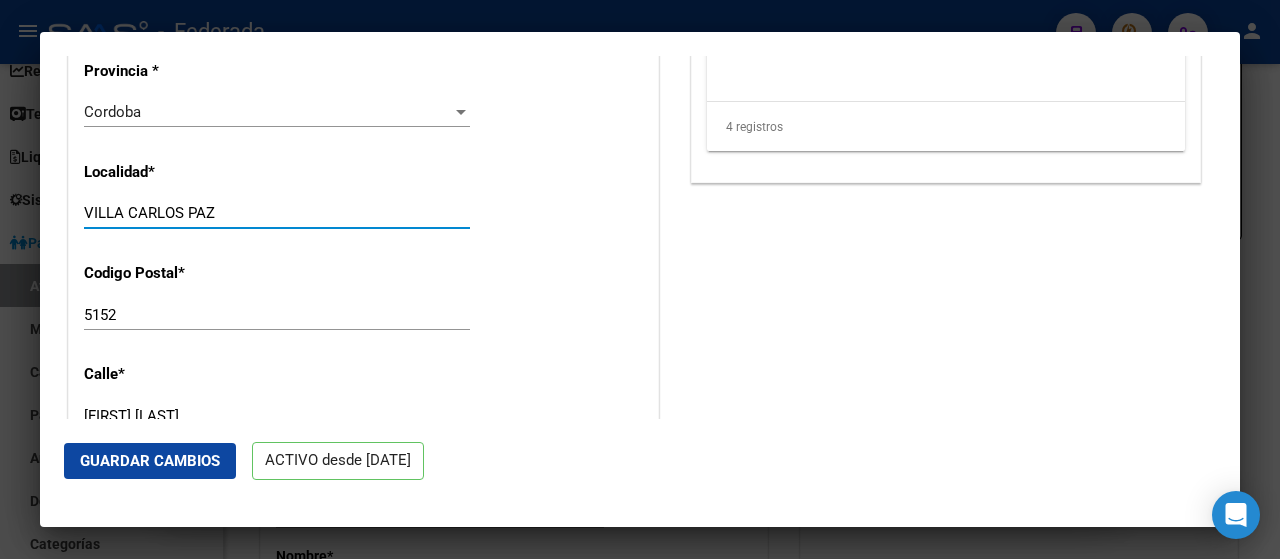 click on "VILLA CARLOS PAZ" at bounding box center [277, 213] 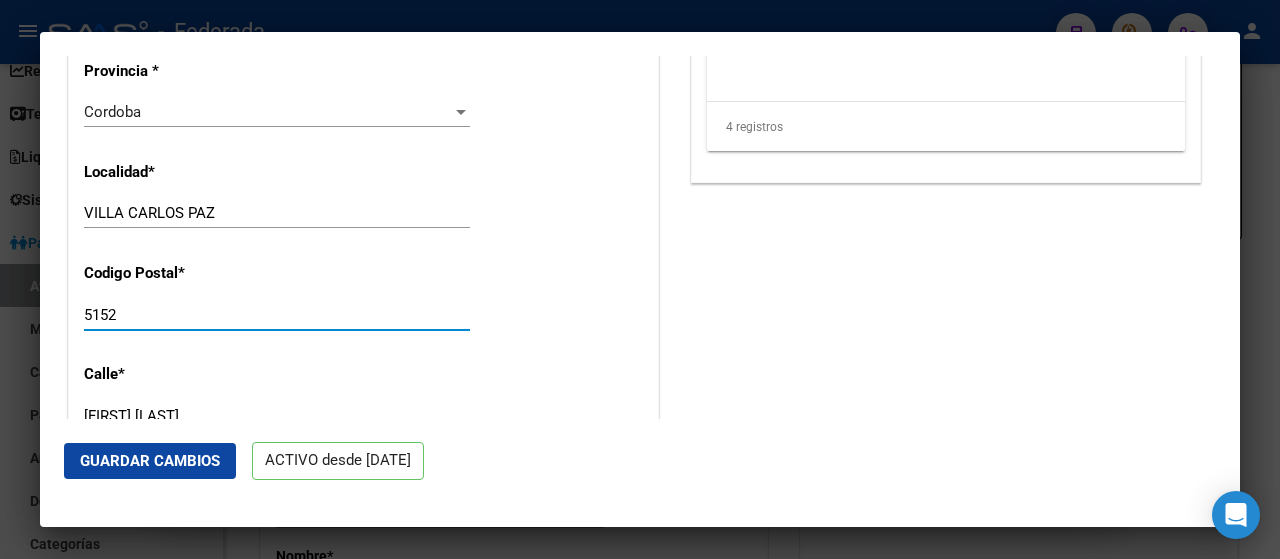 click on "5152" at bounding box center [277, 315] 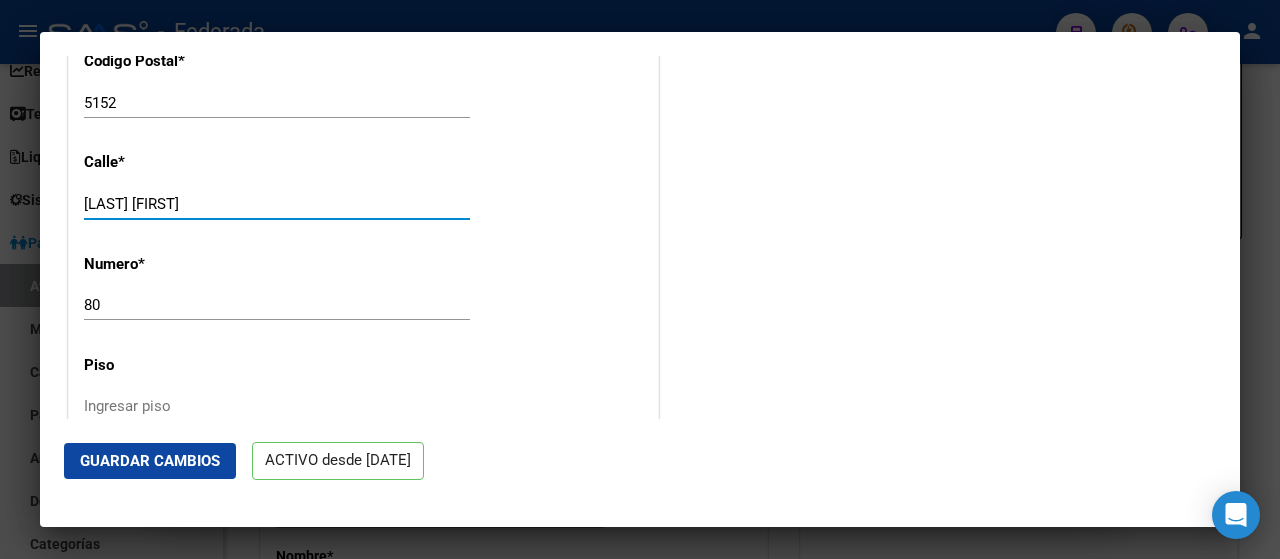 scroll, scrollTop: 2002, scrollLeft: 0, axis: vertical 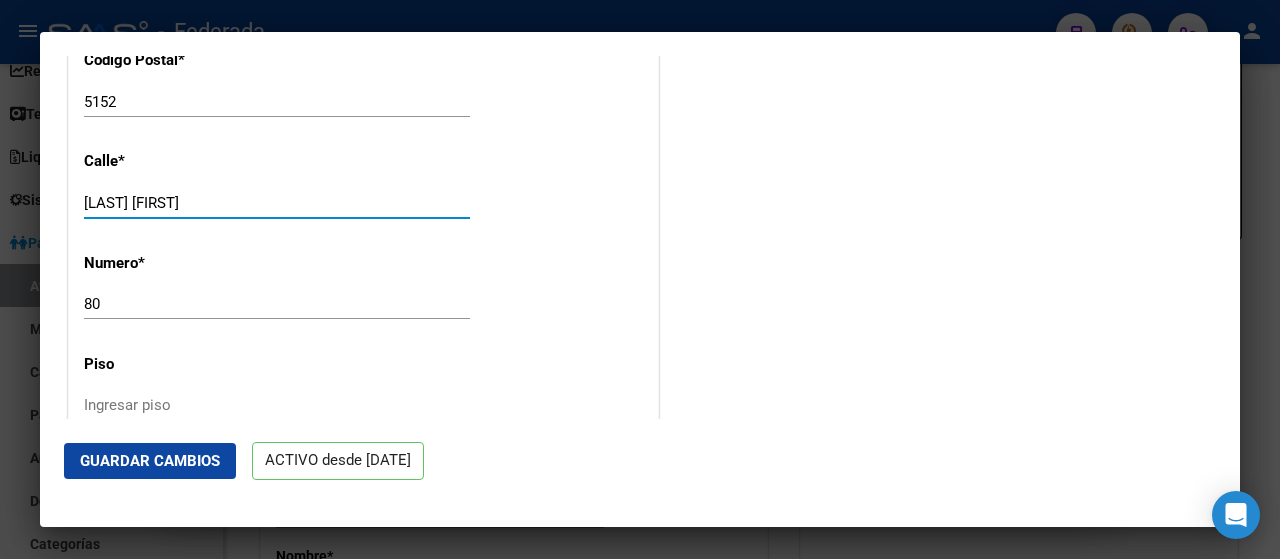 type on "[LAST] [FIRST]" 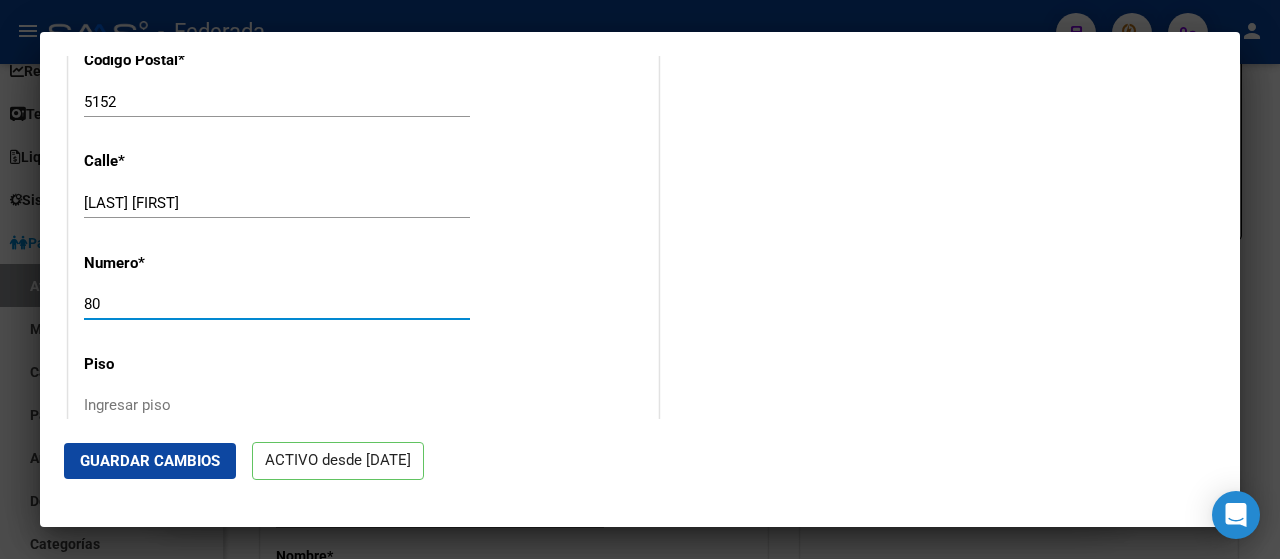 type on "80" 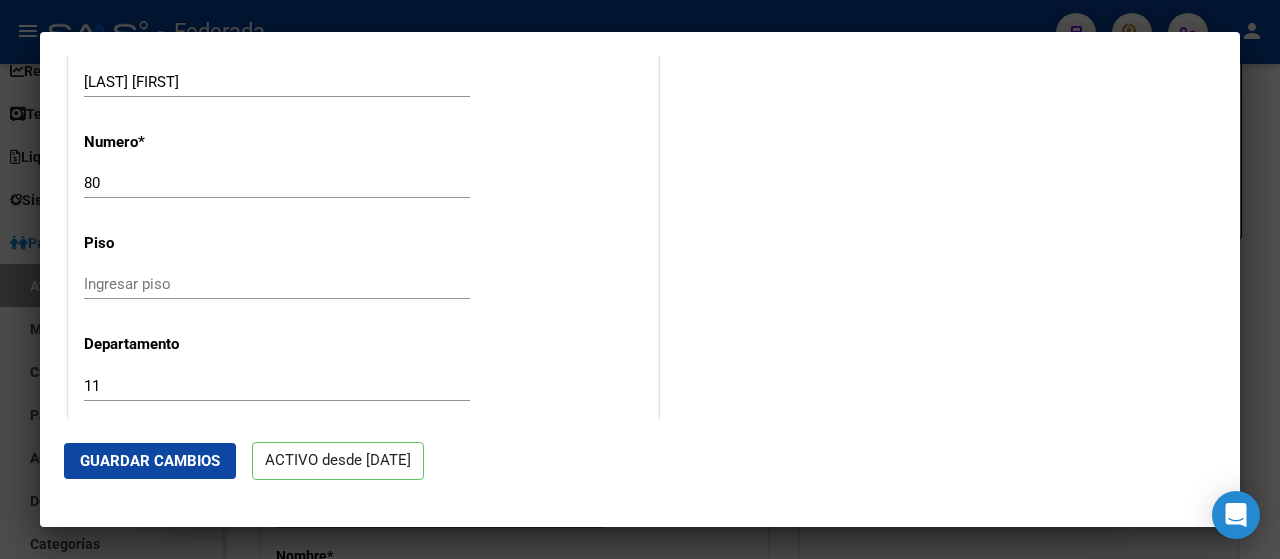 scroll, scrollTop: 2124, scrollLeft: 0, axis: vertical 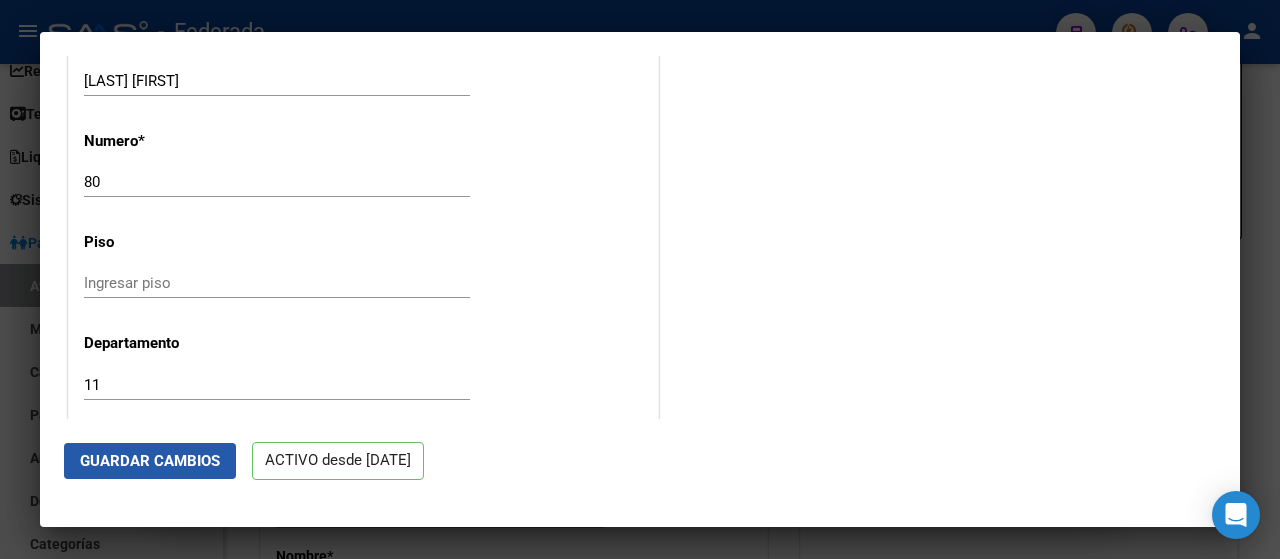 click on "Guardar Cambios" 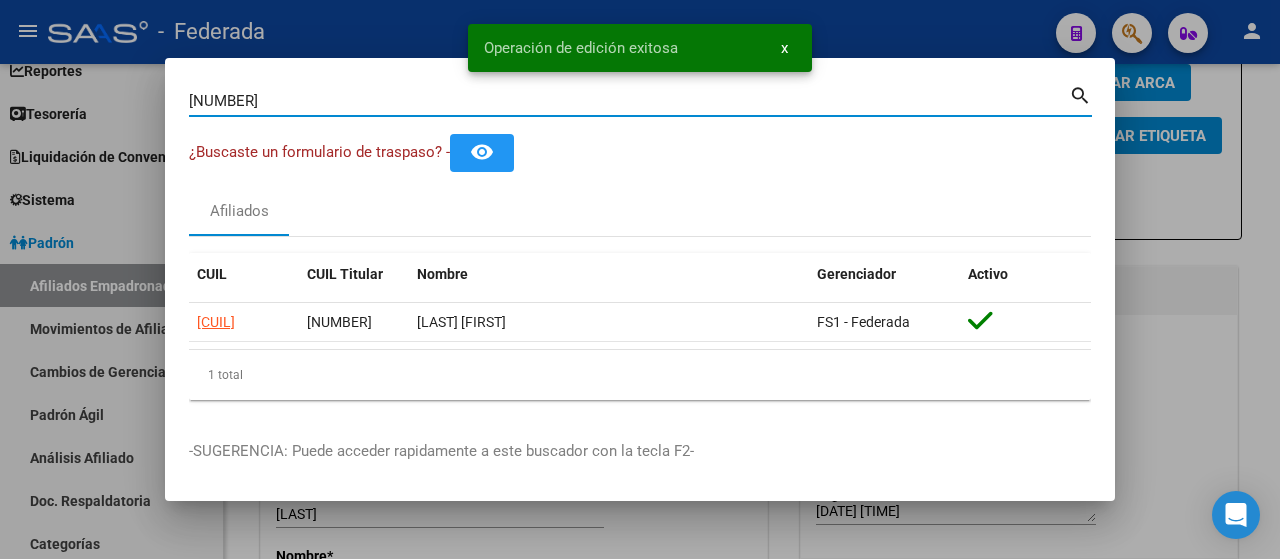 click on "[NUMBER]" at bounding box center (629, 101) 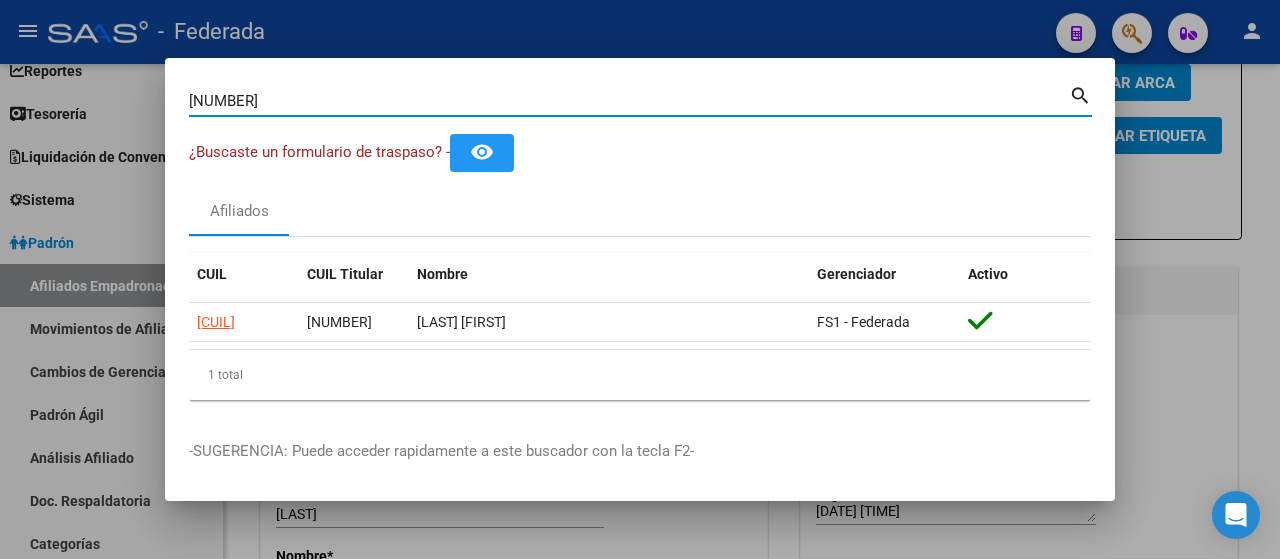 type on "[NUMBER]" 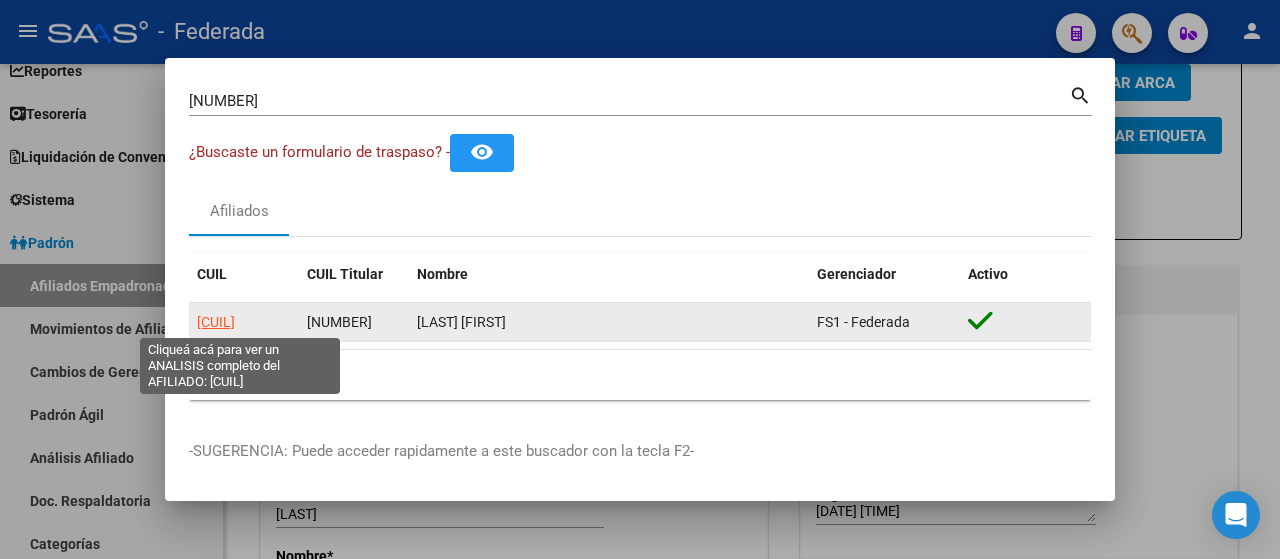 click on "[CUIL]" 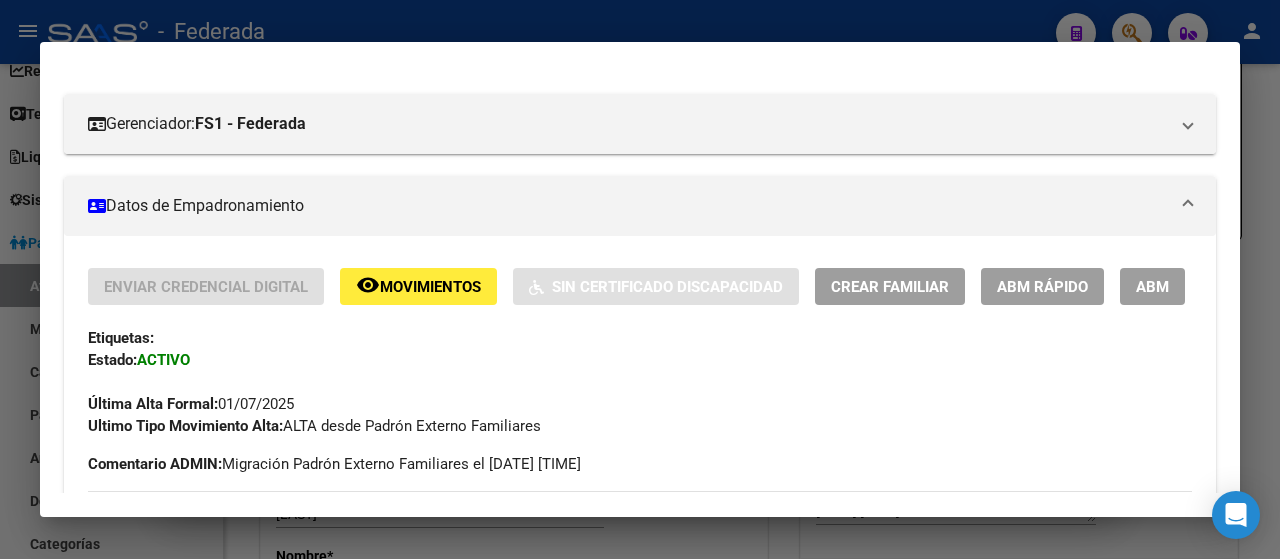 scroll, scrollTop: 288, scrollLeft: 0, axis: vertical 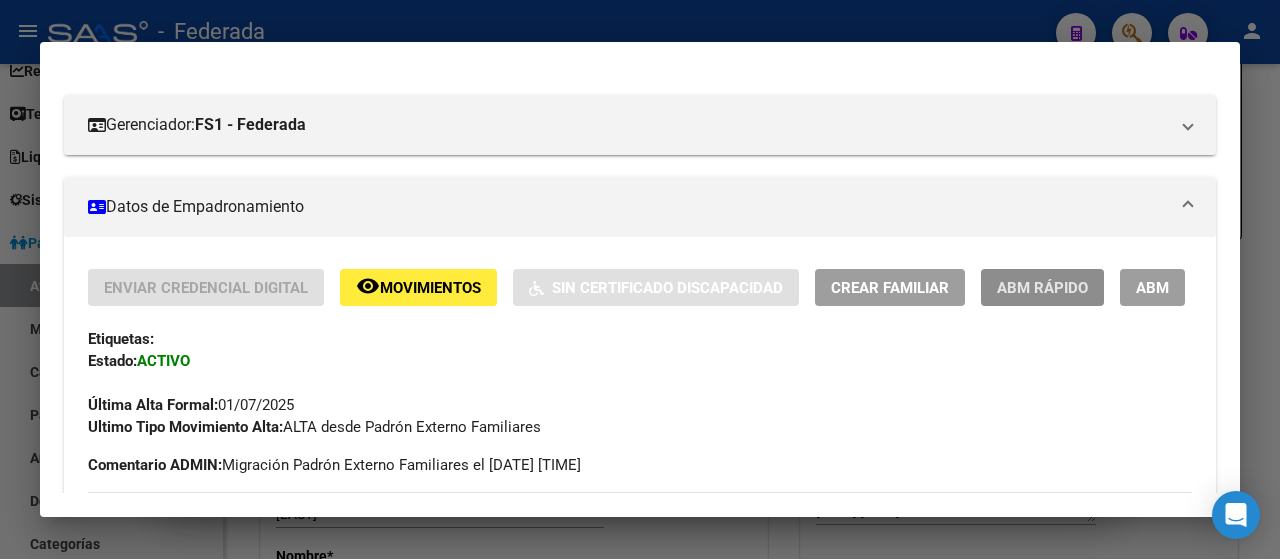 click on "ABM Rápido" 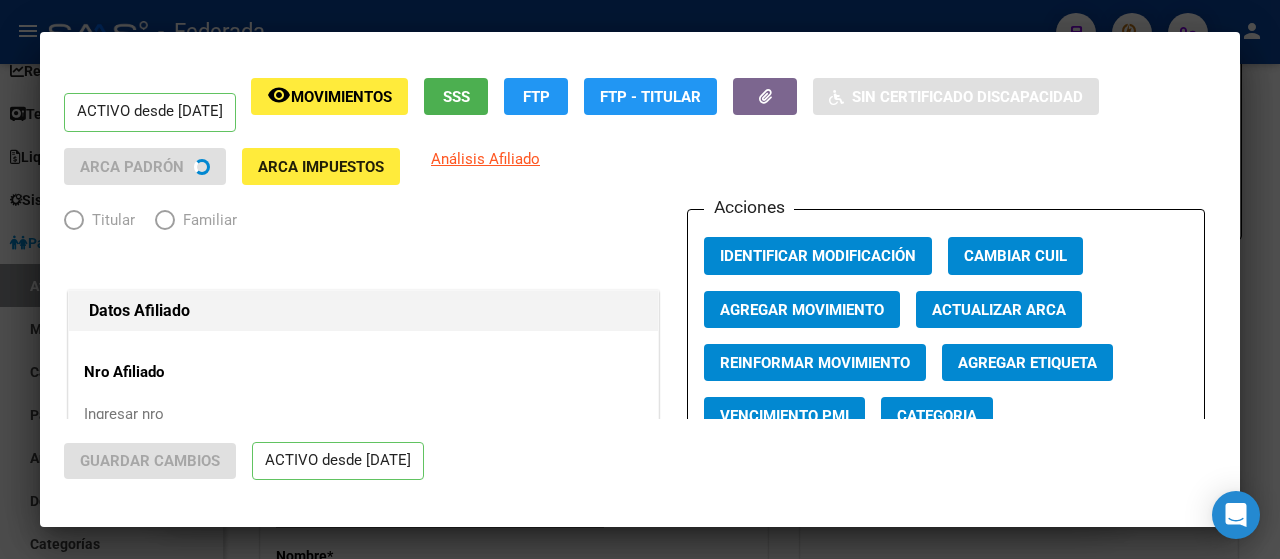 radio on "true" 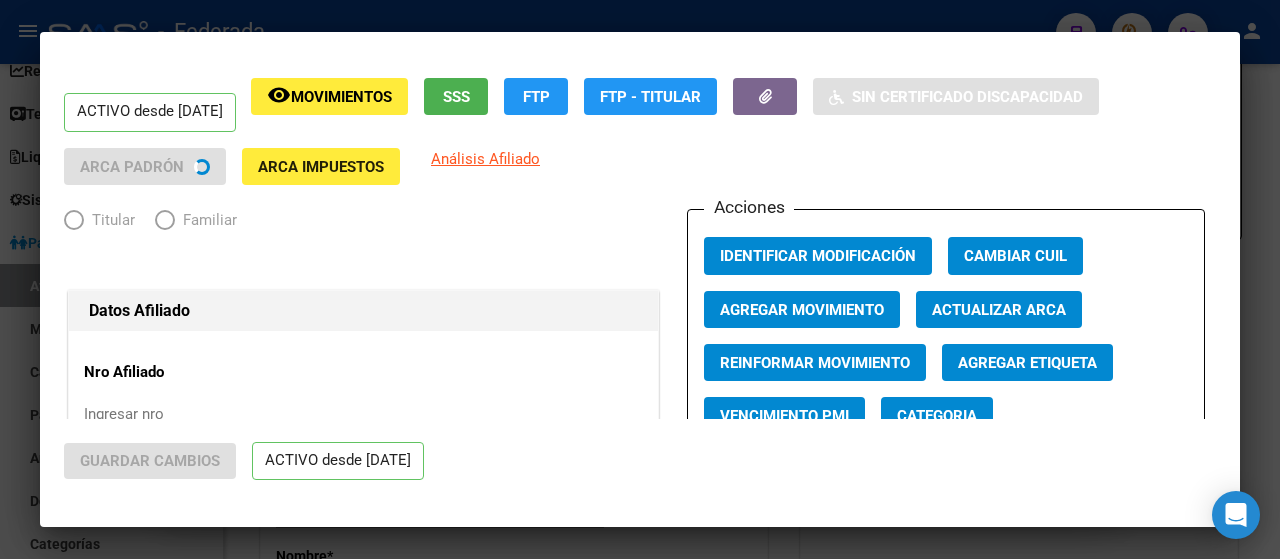type on "[CUIL]" 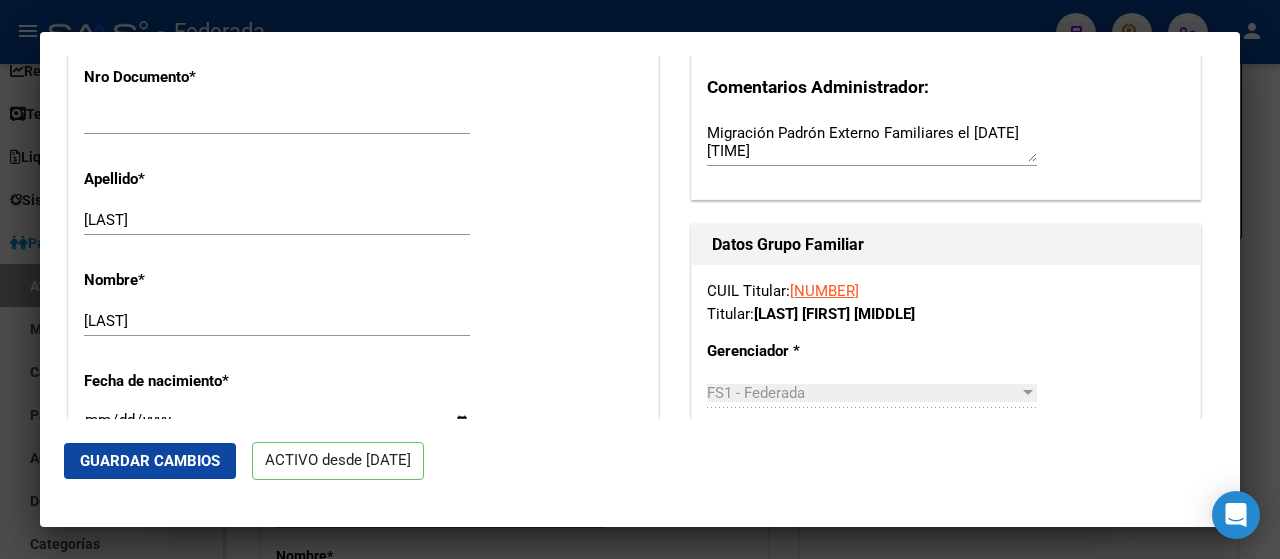 scroll, scrollTop: 620, scrollLeft: 0, axis: vertical 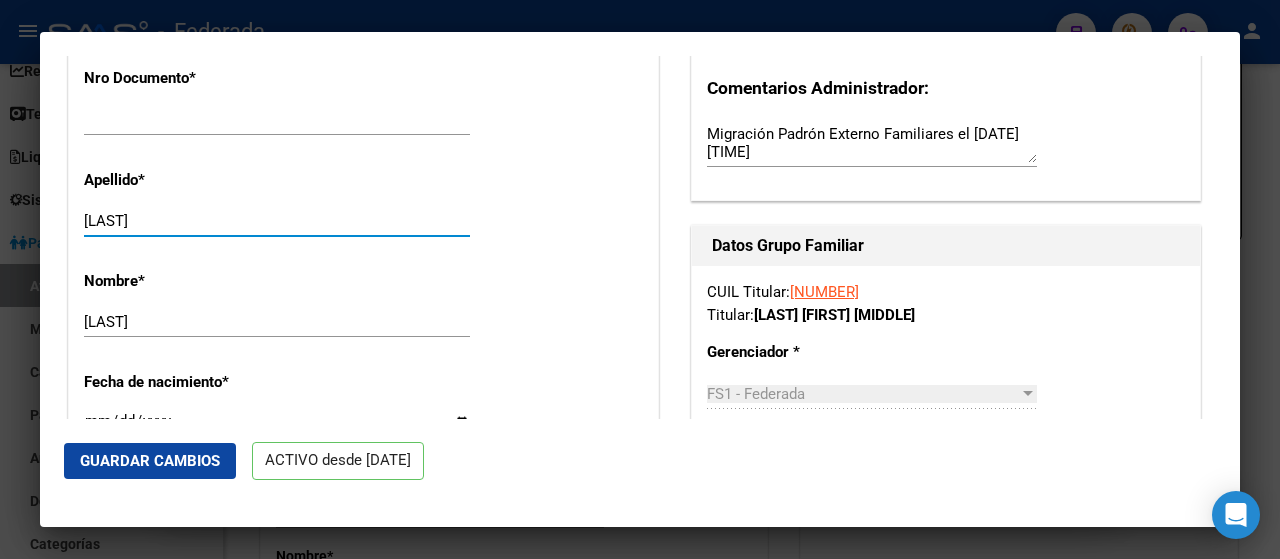 click on "[LAST]" at bounding box center (277, 221) 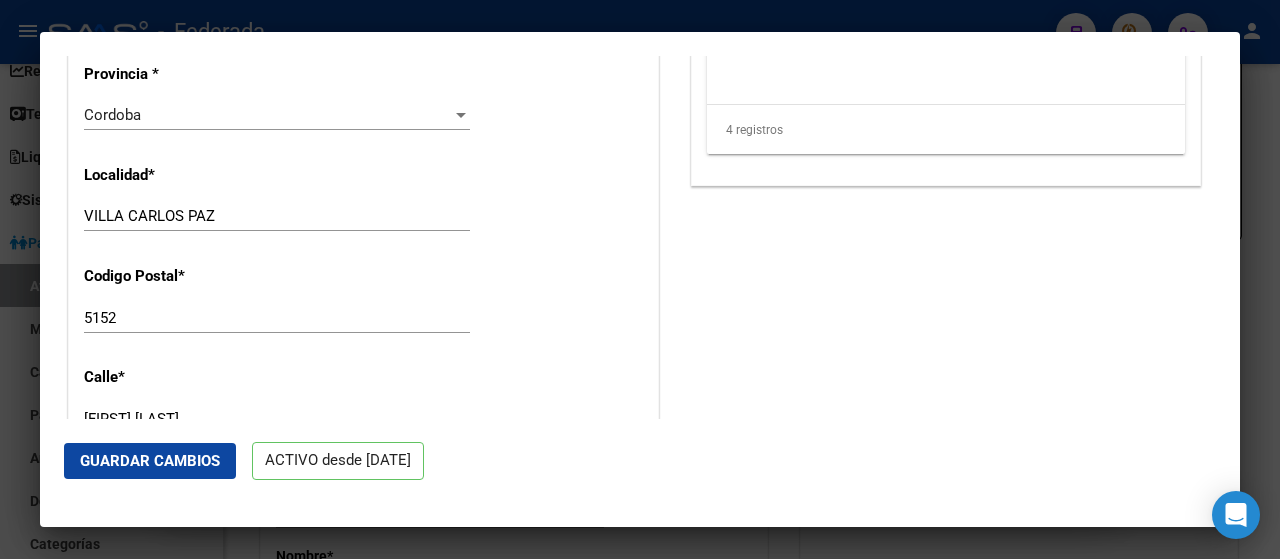 scroll, scrollTop: 1786, scrollLeft: 0, axis: vertical 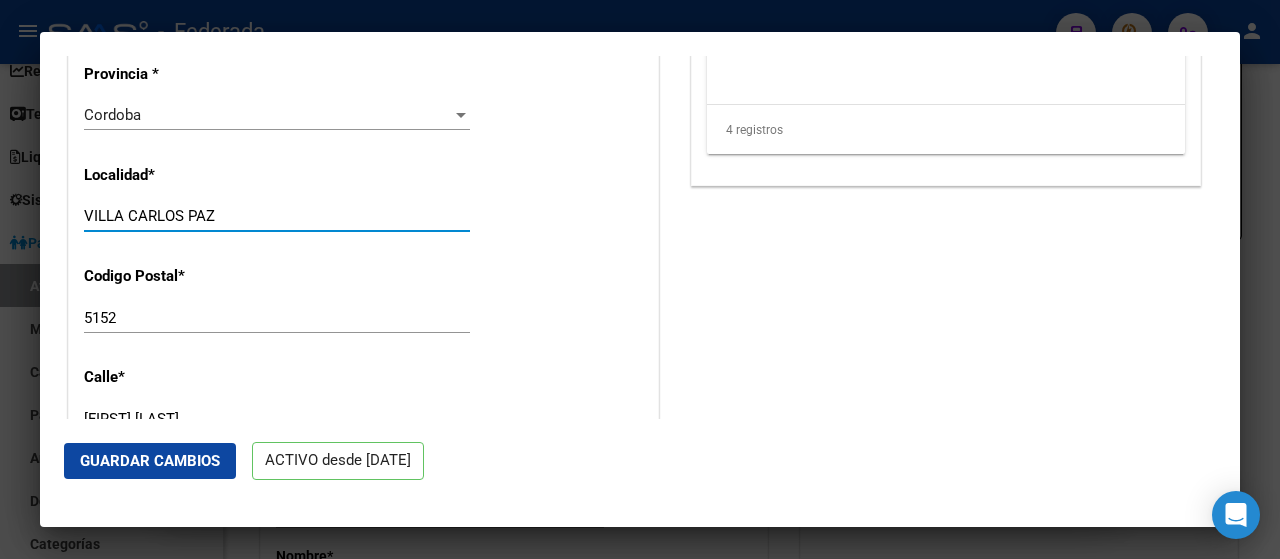 click on "VILLA CARLOS PAZ" at bounding box center [277, 216] 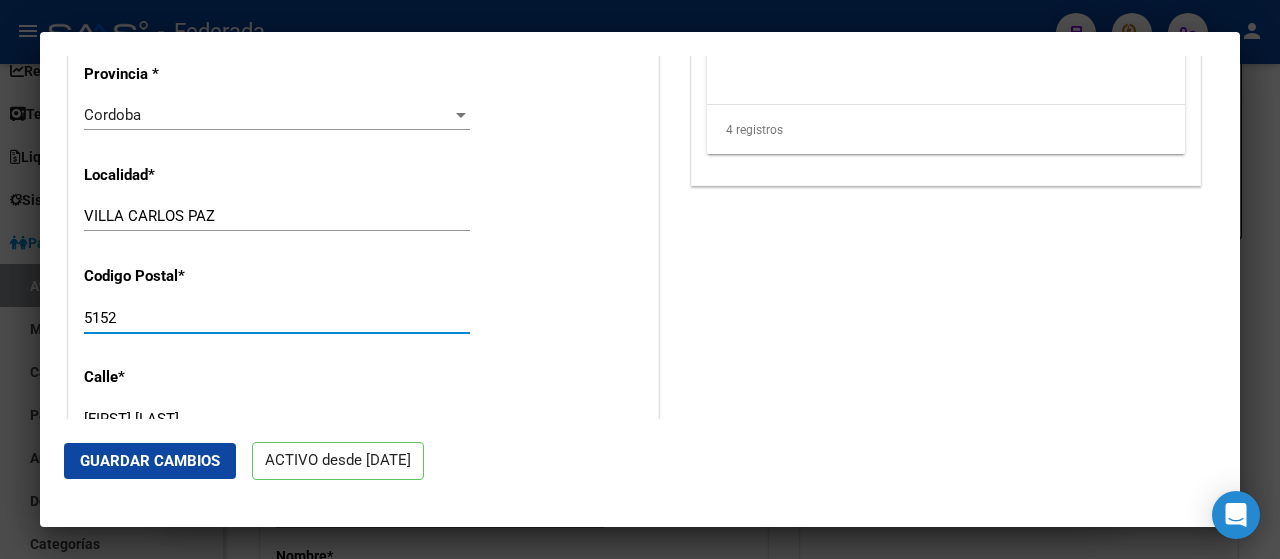 scroll, scrollTop: 1793, scrollLeft: 0, axis: vertical 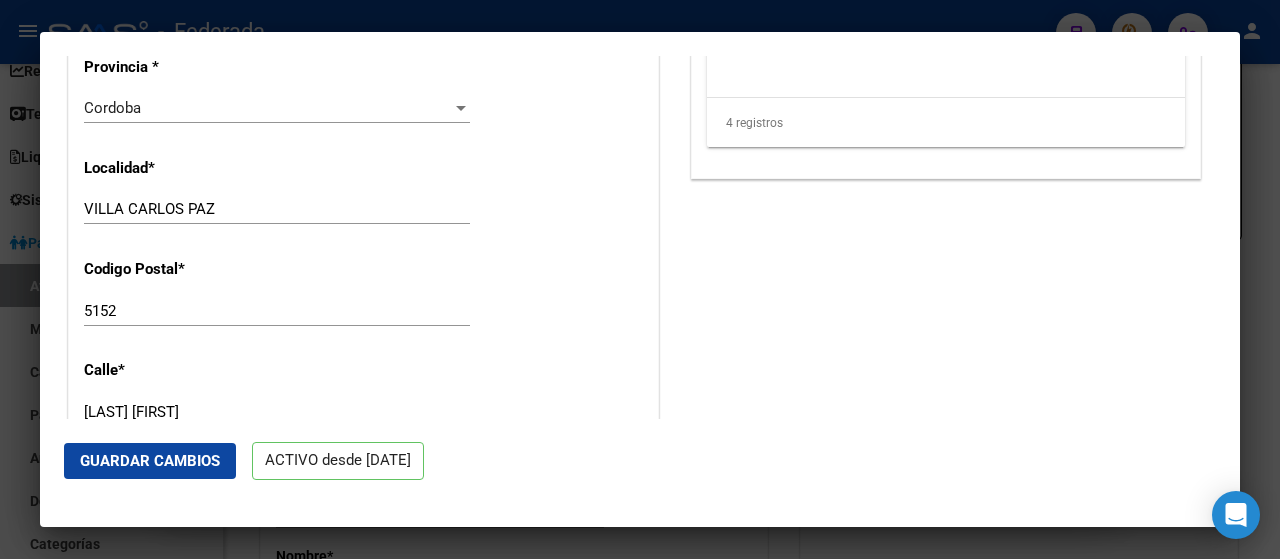 type on "[LAST] [FIRST]" 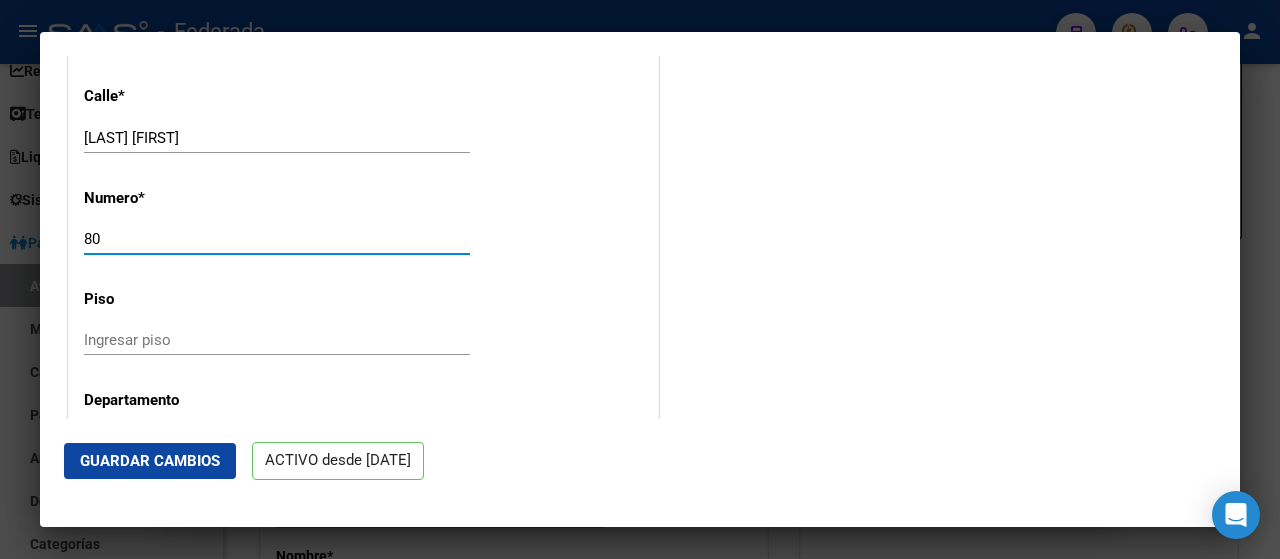 type on "80" 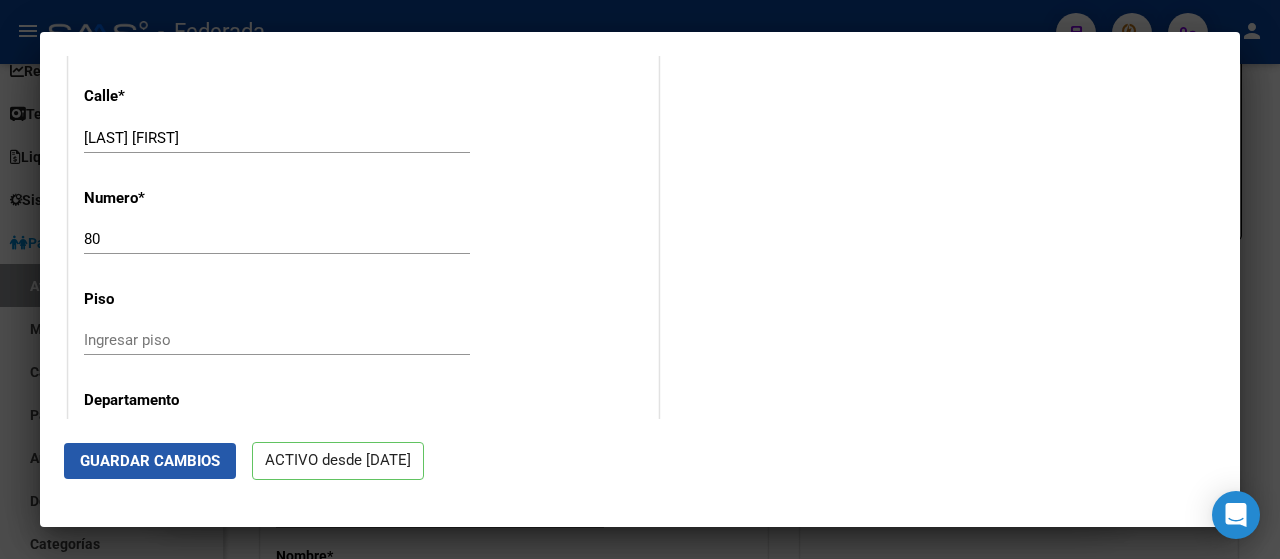 click on "Guardar Cambios" 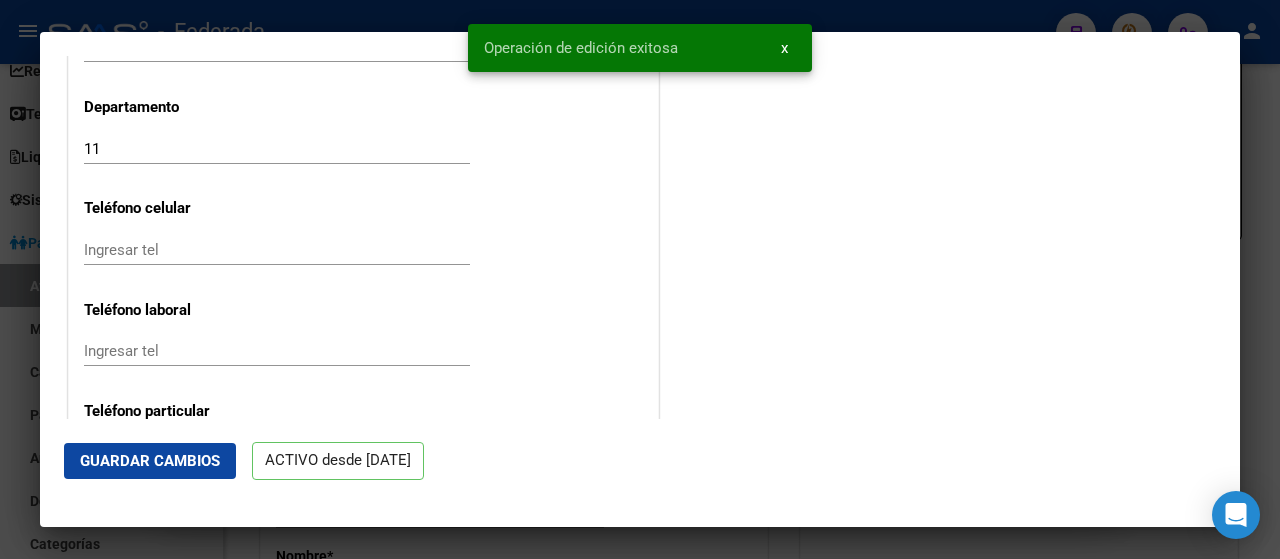 scroll, scrollTop: 2642, scrollLeft: 0, axis: vertical 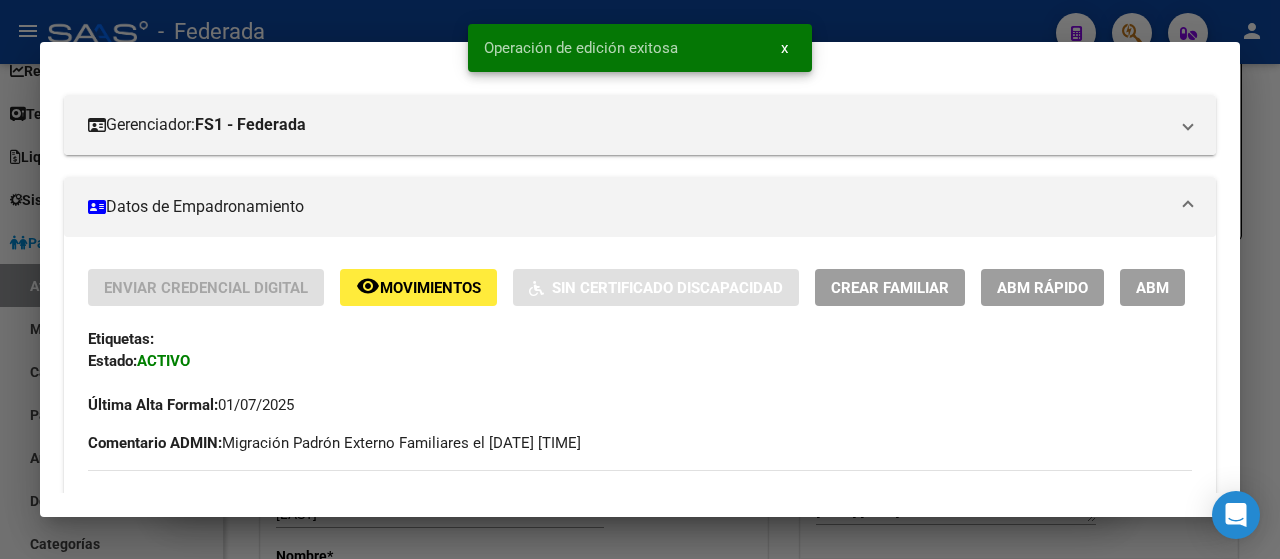 click at bounding box center [640, 279] 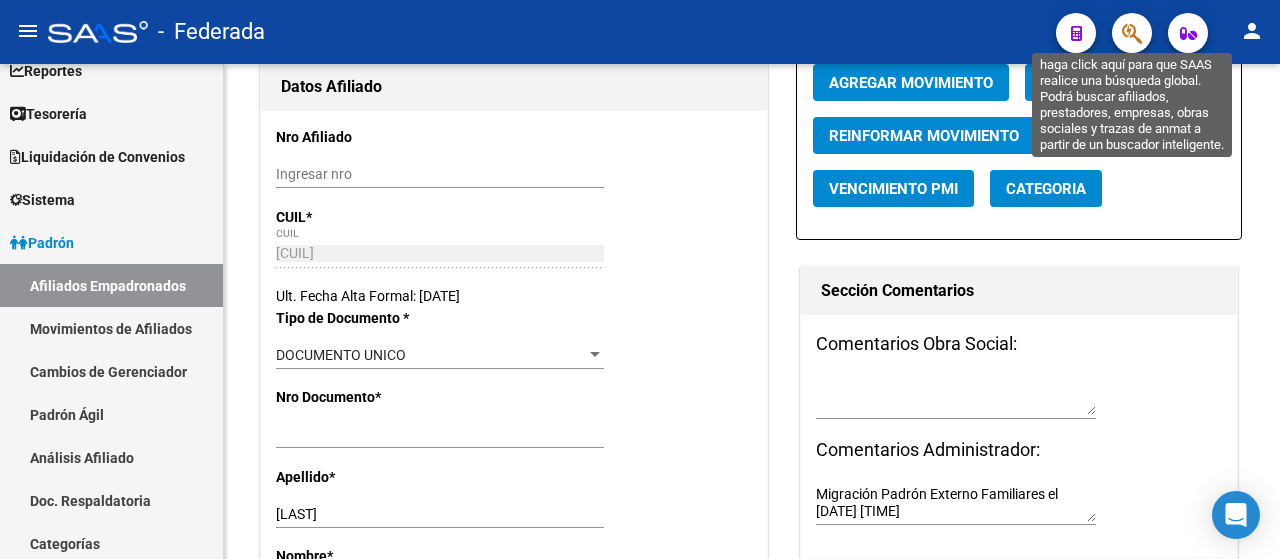 click 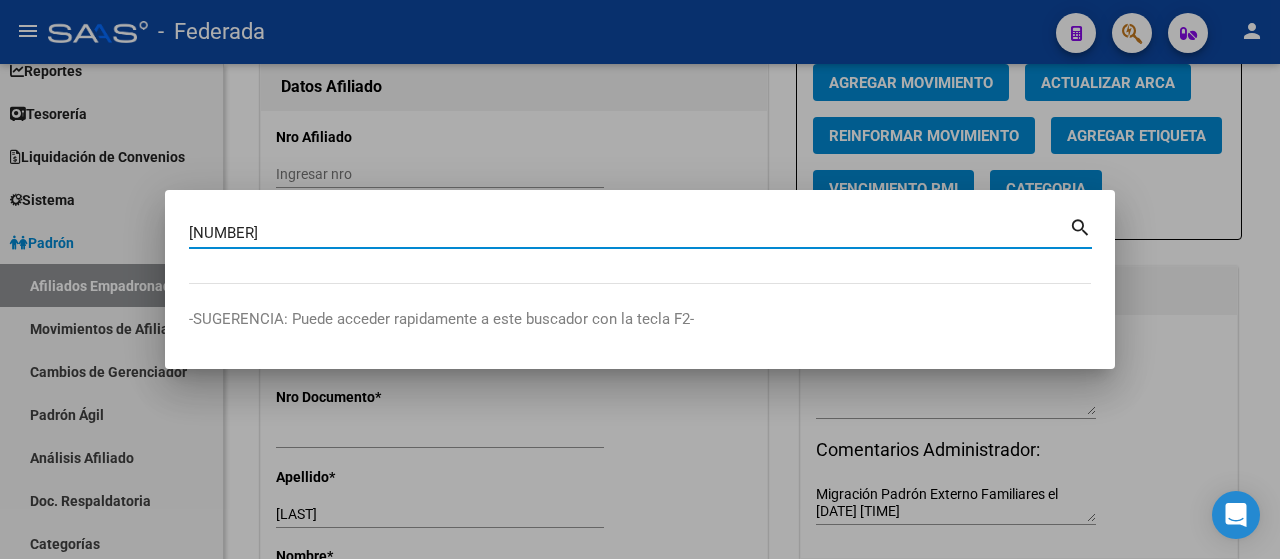 type on "[NUMBER]" 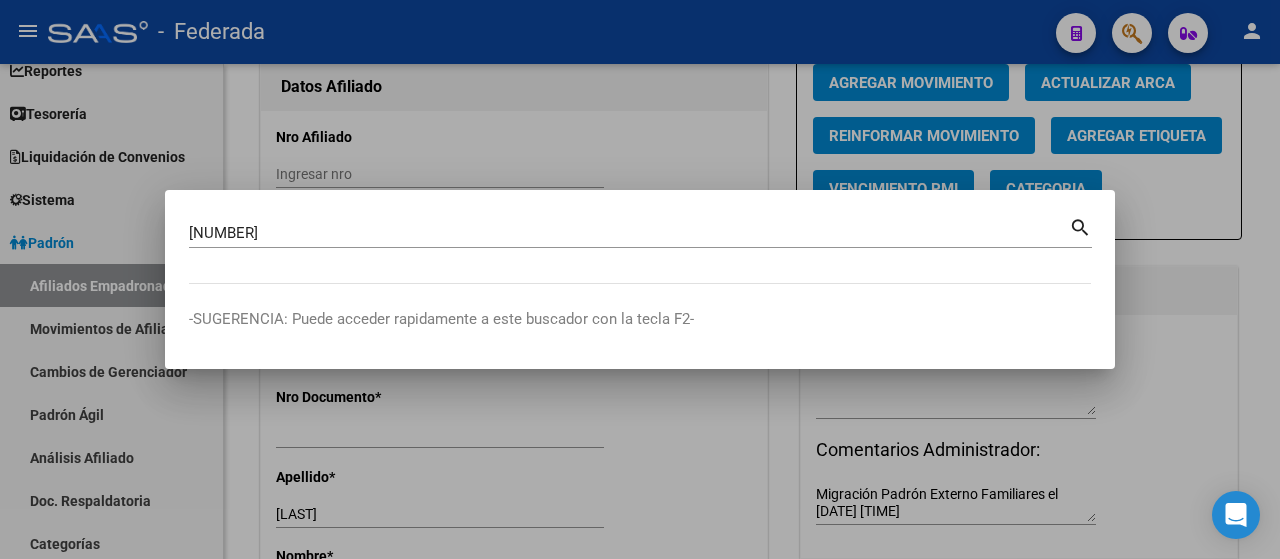 click on "search" at bounding box center [1080, 226] 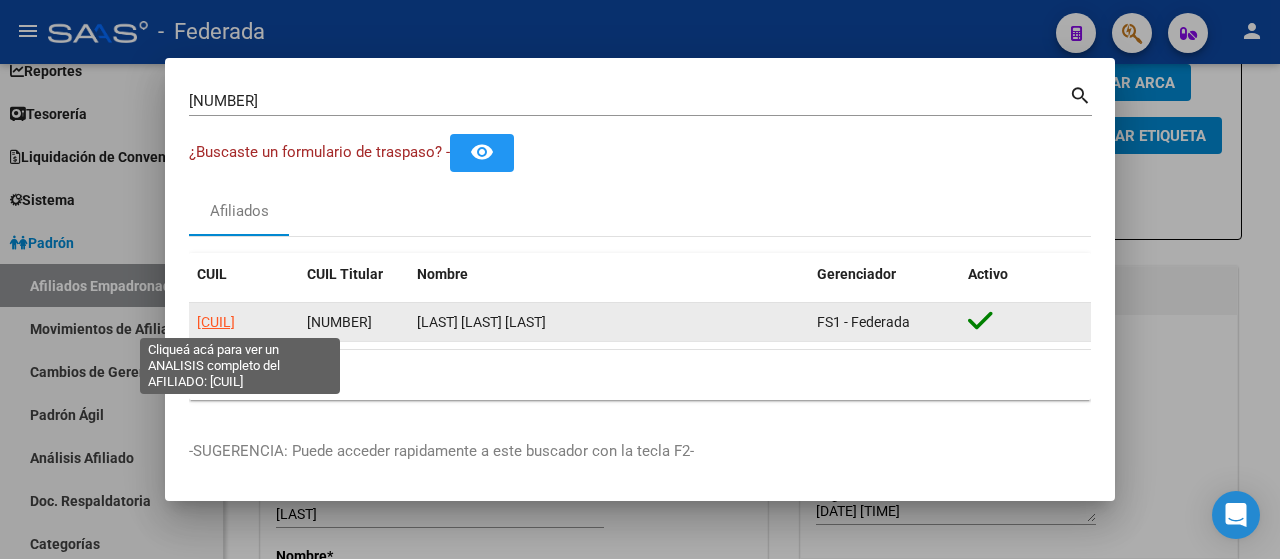 click on "[CUIL]" 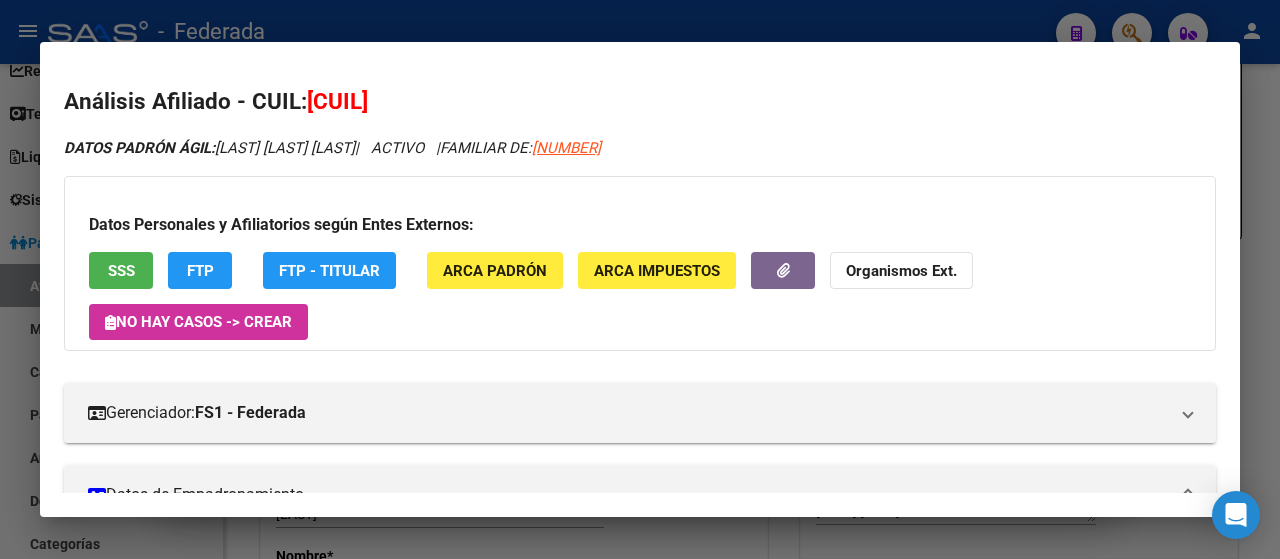 scroll, scrollTop: 186, scrollLeft: 0, axis: vertical 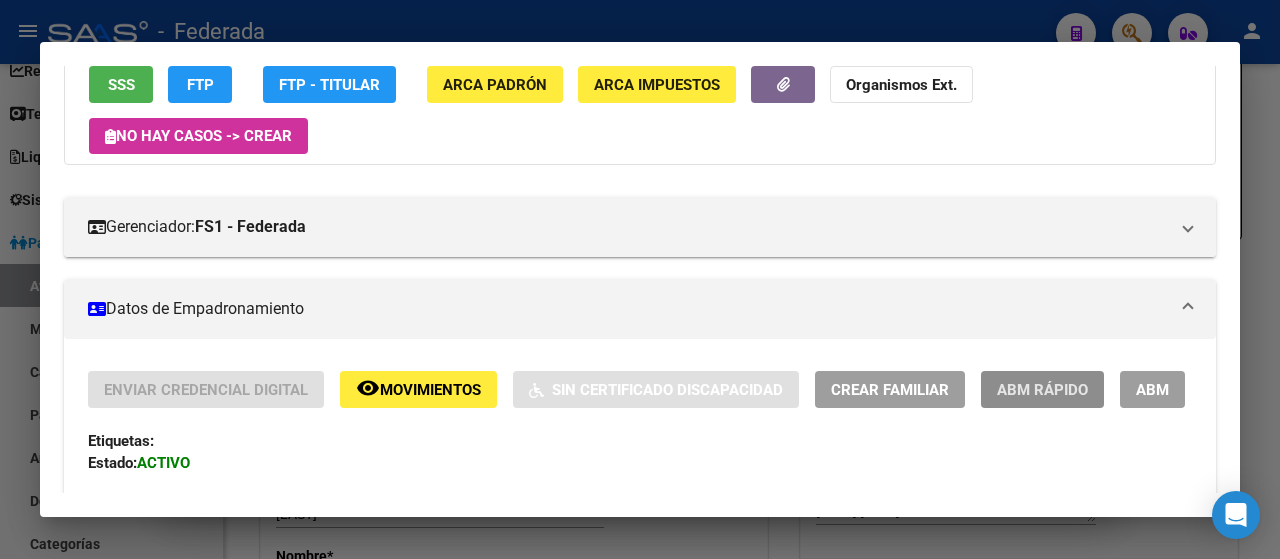 click on "ABM Rápido" 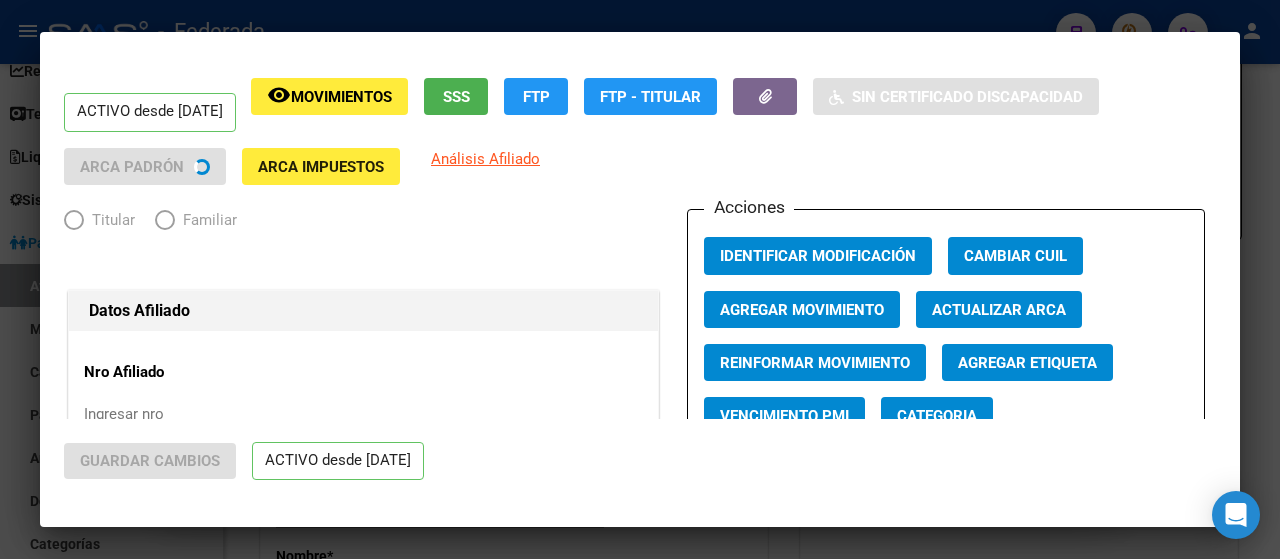 radio on "true" 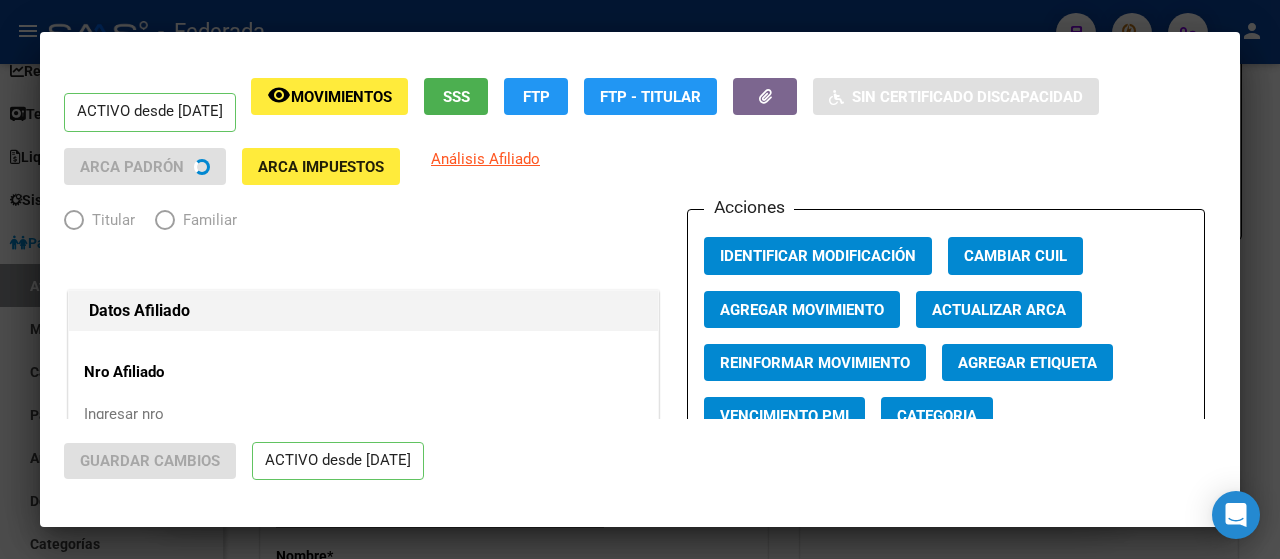 type on "[CUIL]" 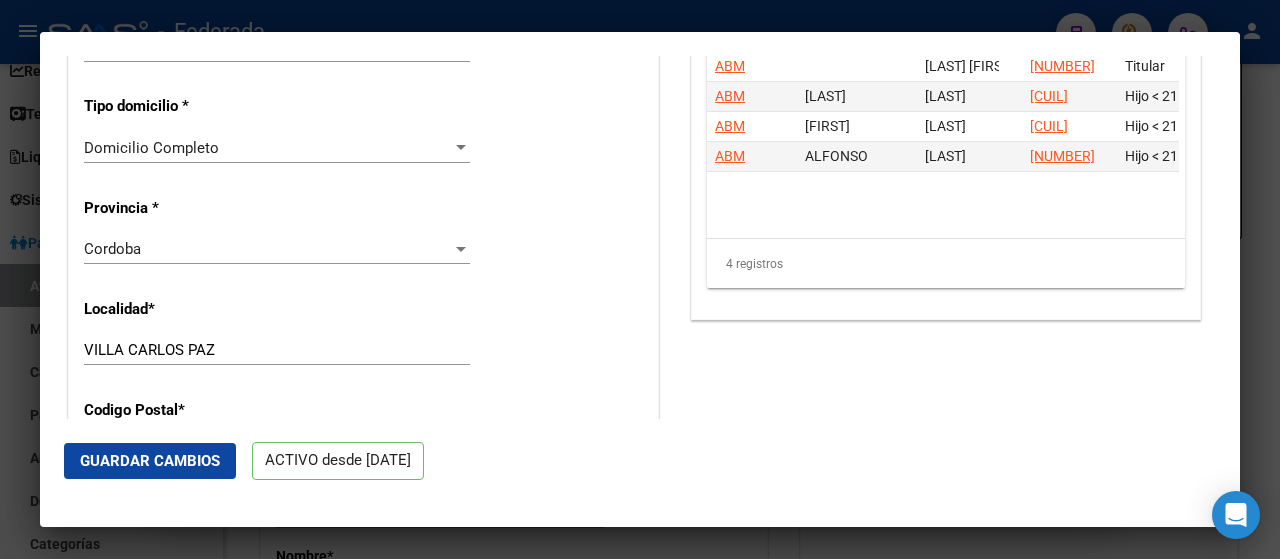 scroll, scrollTop: 1776, scrollLeft: 0, axis: vertical 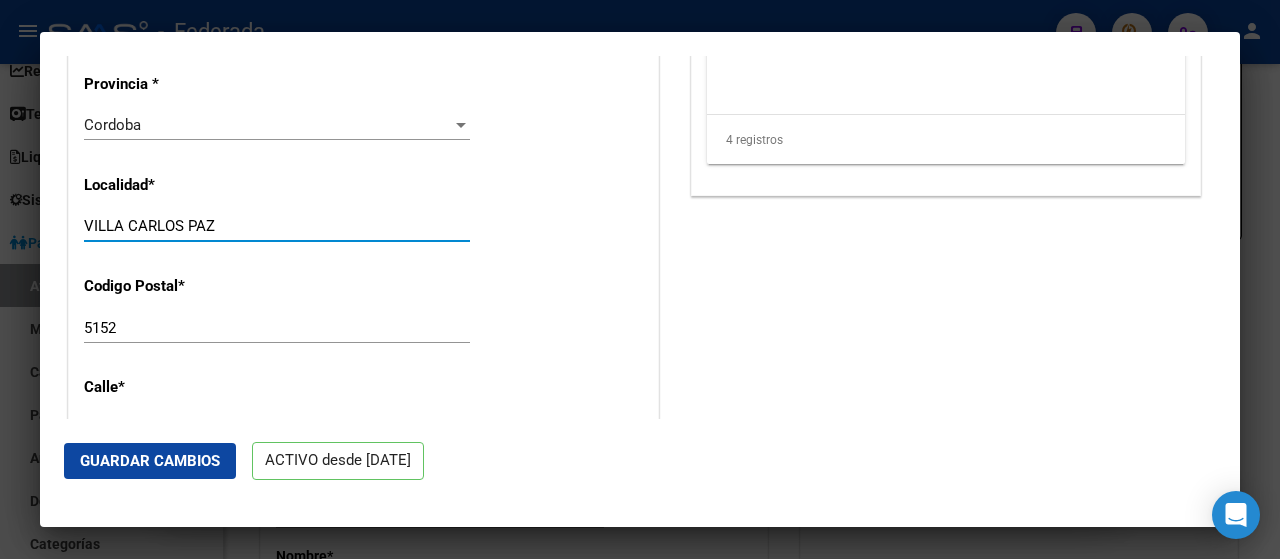 click on "VILLA CARLOS PAZ" at bounding box center (277, 226) 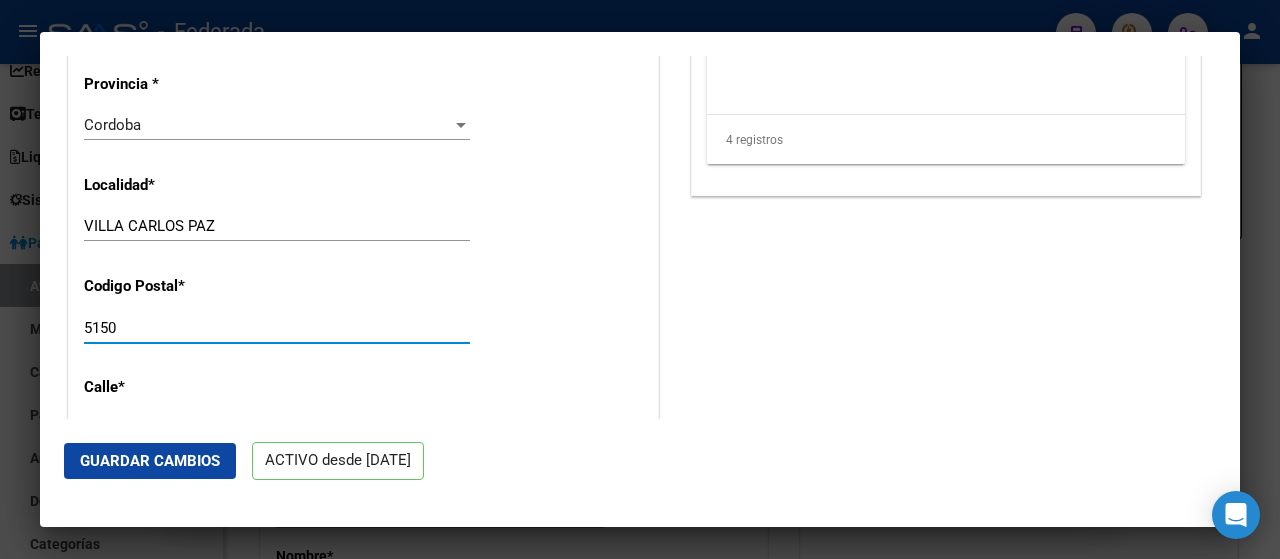 scroll, scrollTop: 1793, scrollLeft: 0, axis: vertical 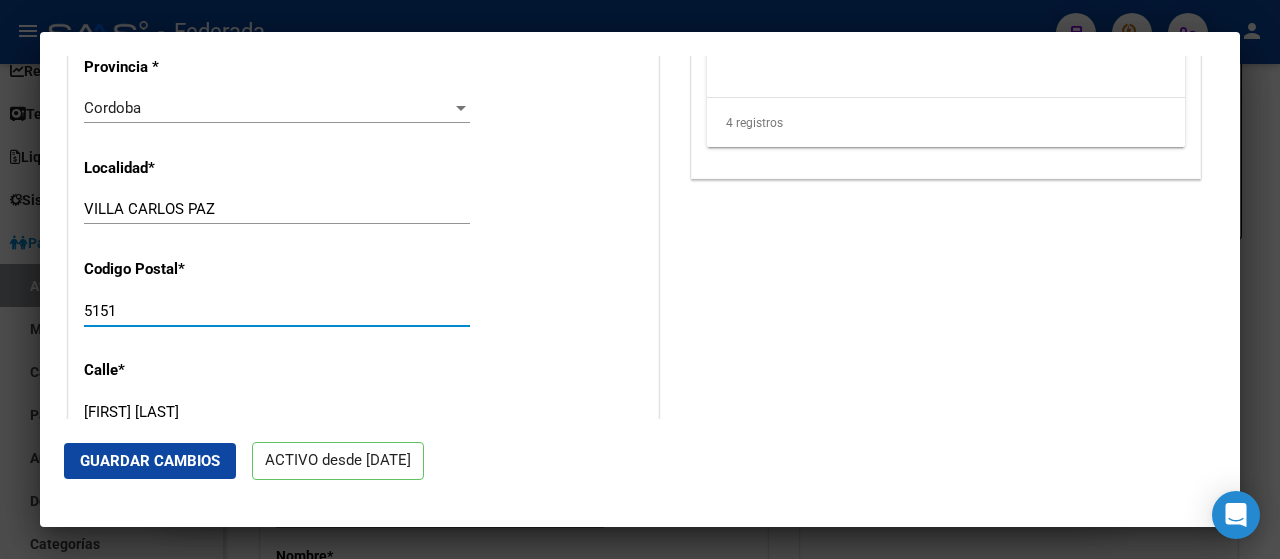type on "5152" 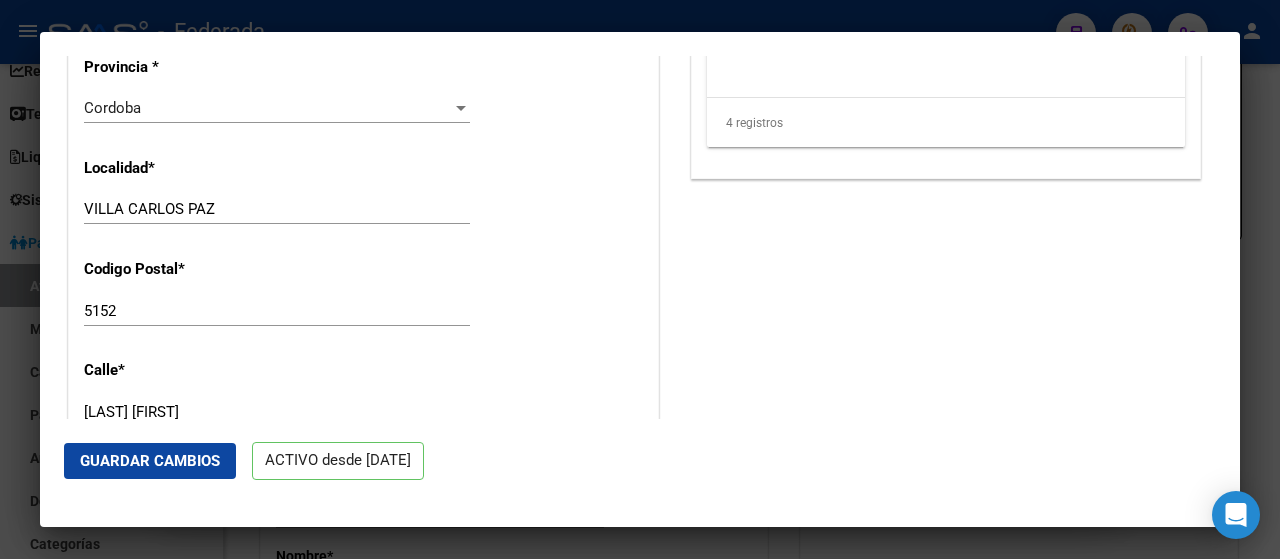 type on "[LAST] [FIRST]" 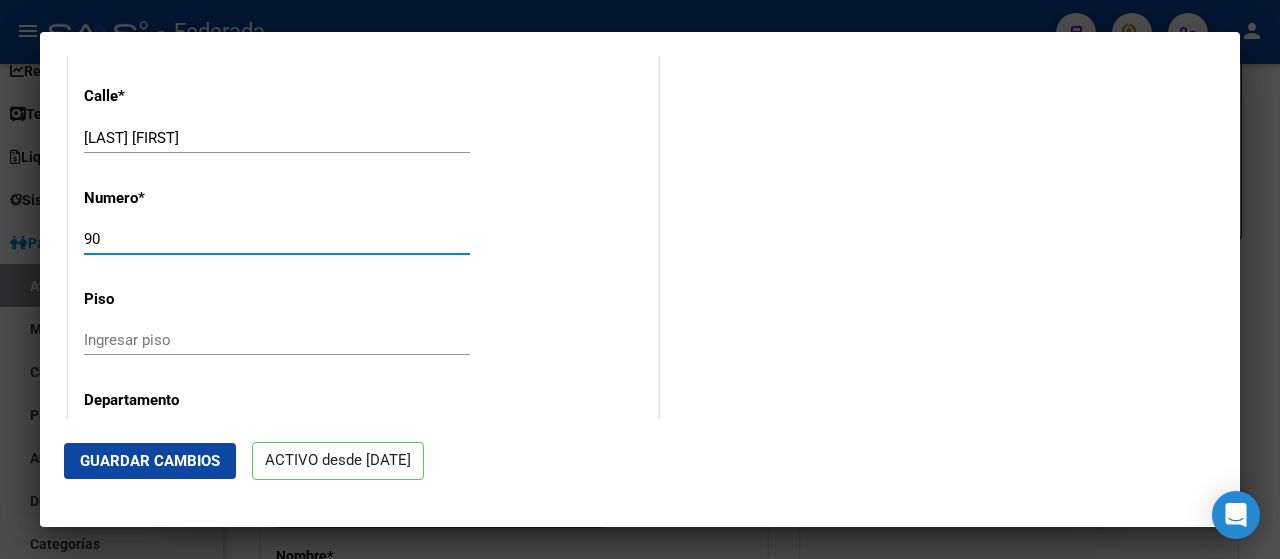 type on "9" 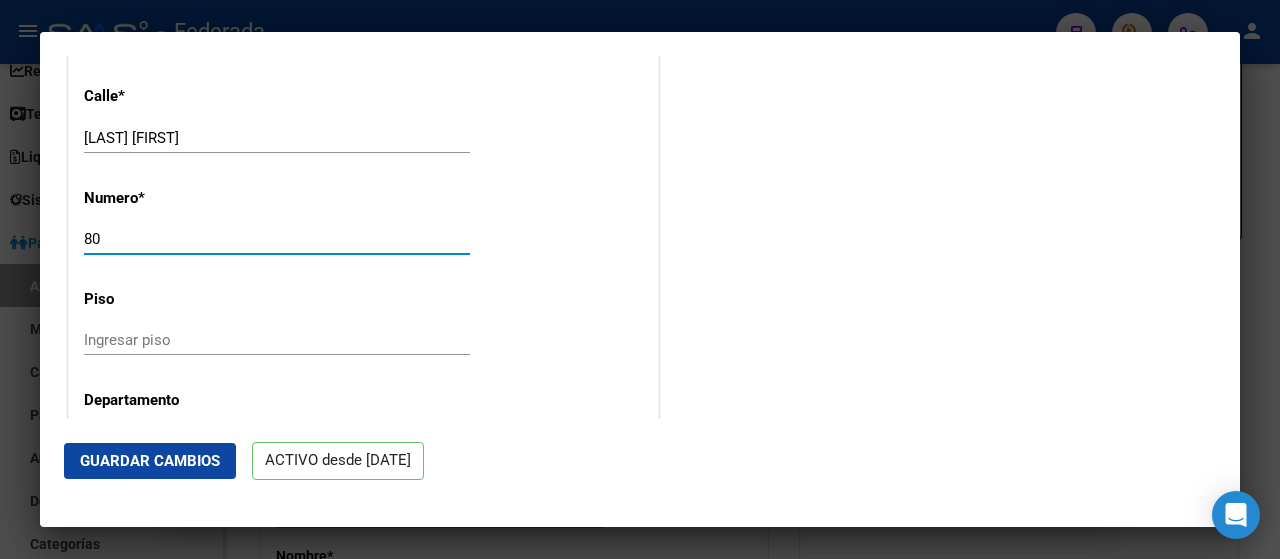 type on "80" 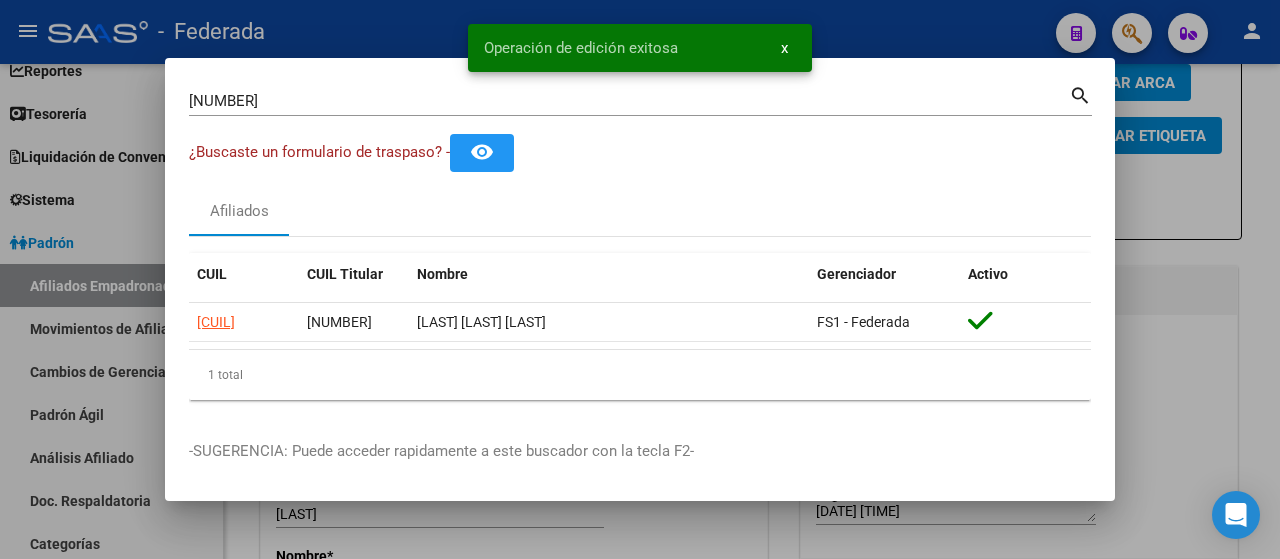 click on "[NUMBER]" at bounding box center [629, 101] 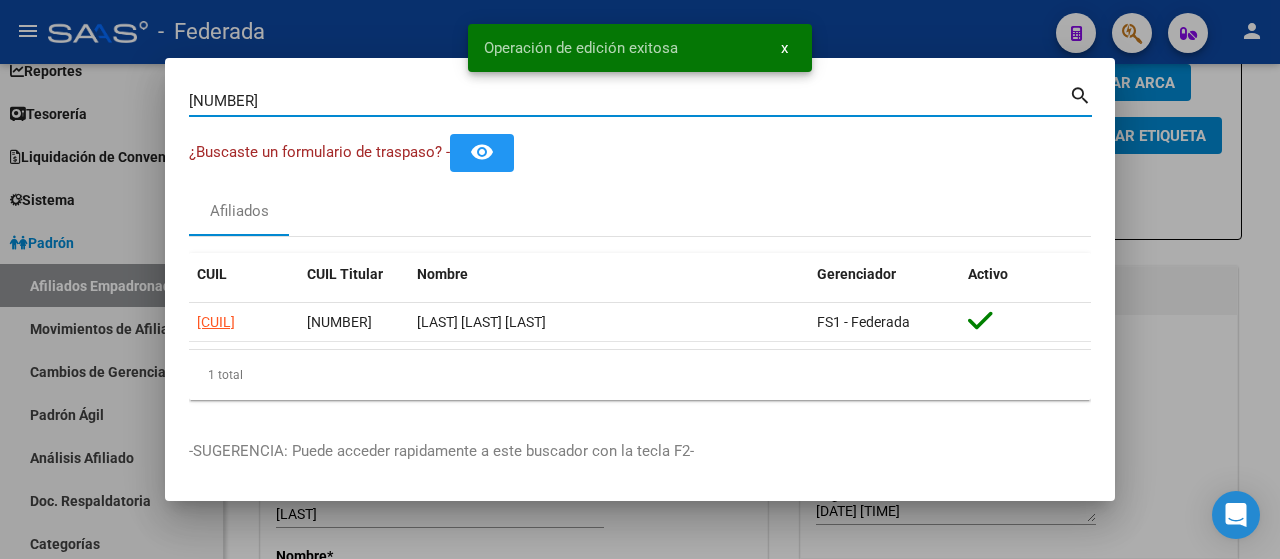click on "[NUMBER]" at bounding box center (629, 101) 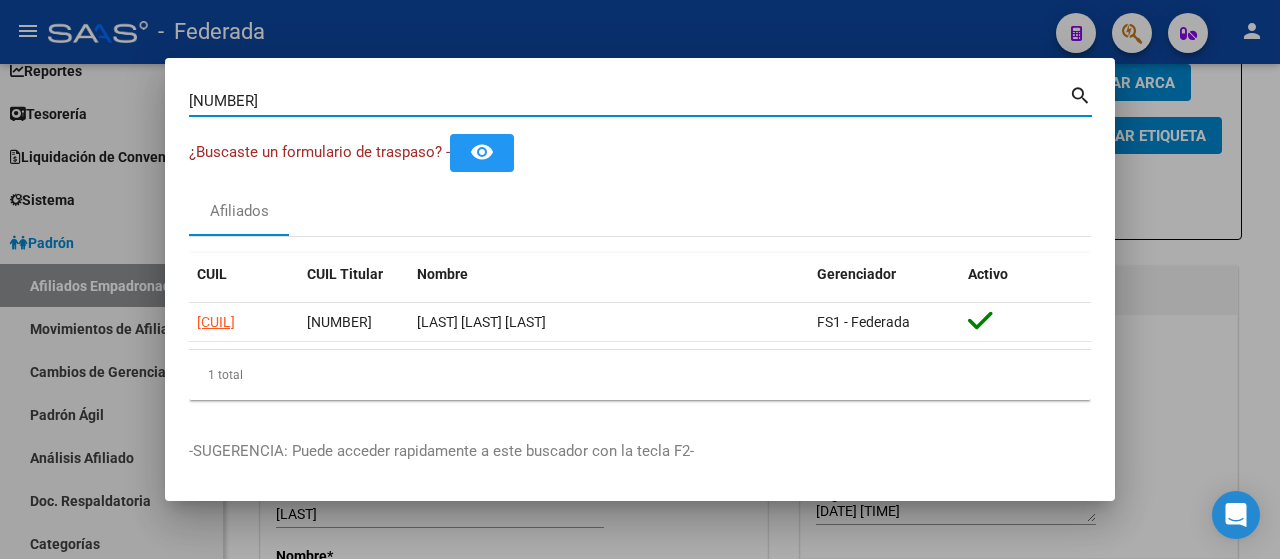 type on "[NUMBER]" 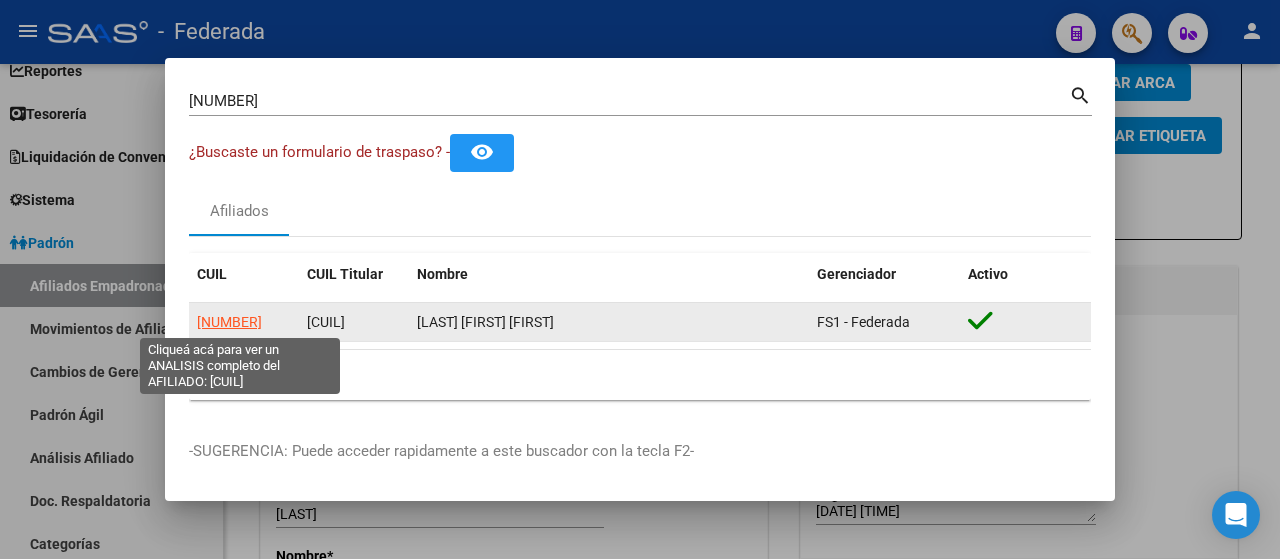 click on "[NUMBER]" 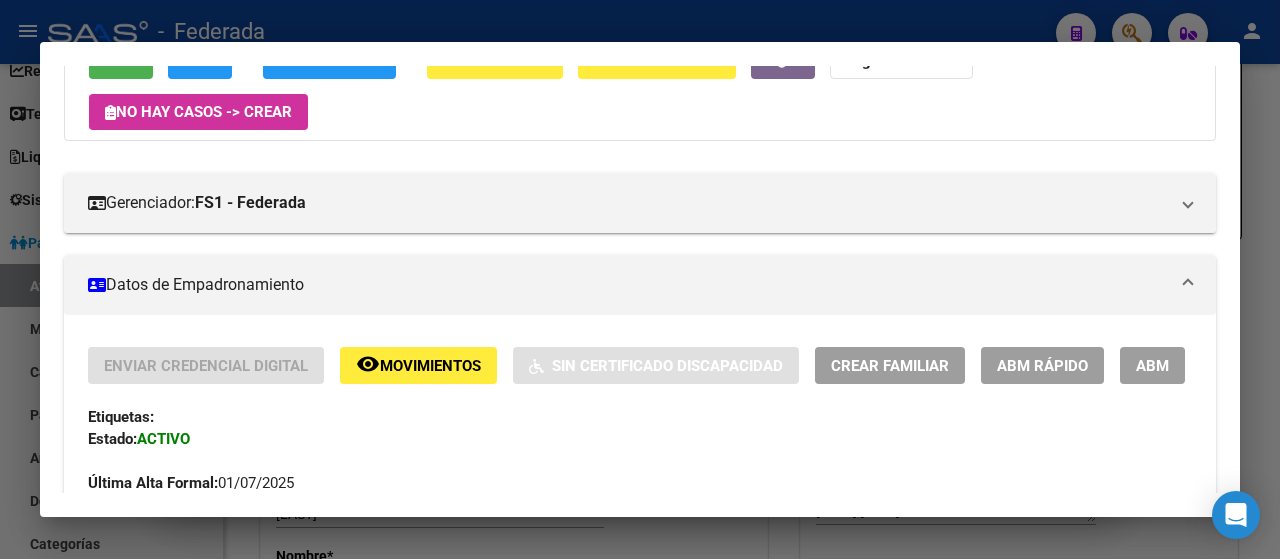scroll, scrollTop: 209, scrollLeft: 0, axis: vertical 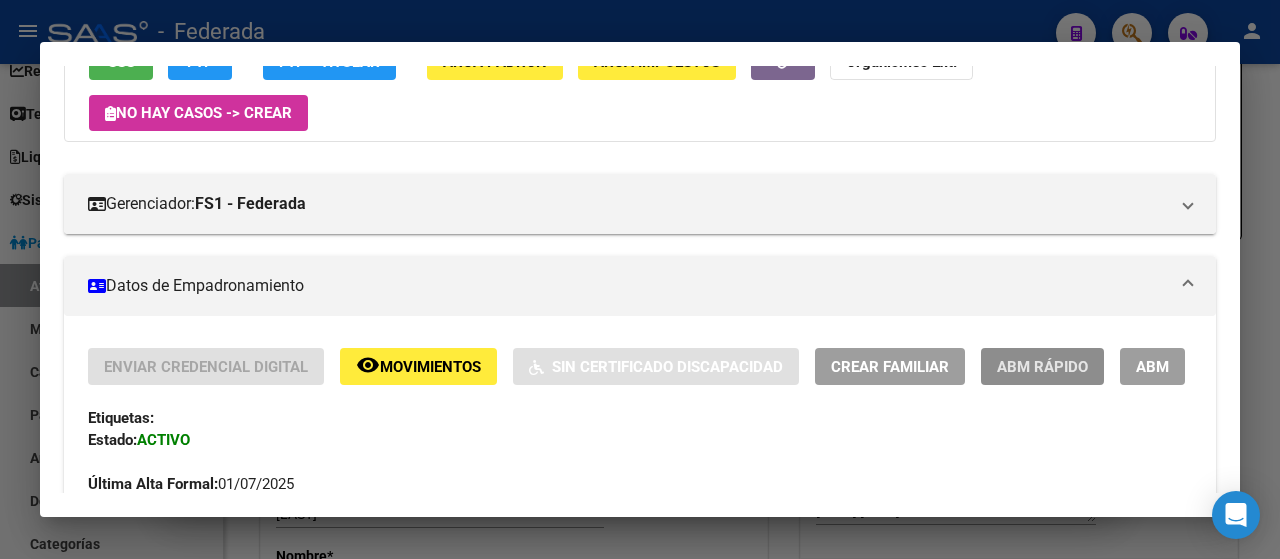click on "ABM Rápido" 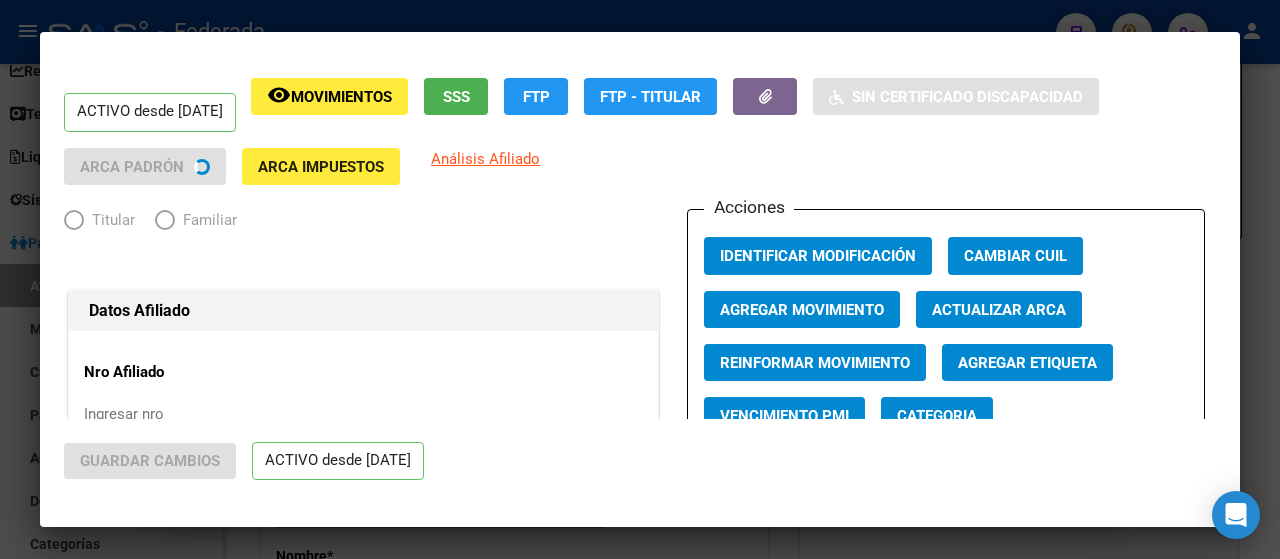radio on "true" 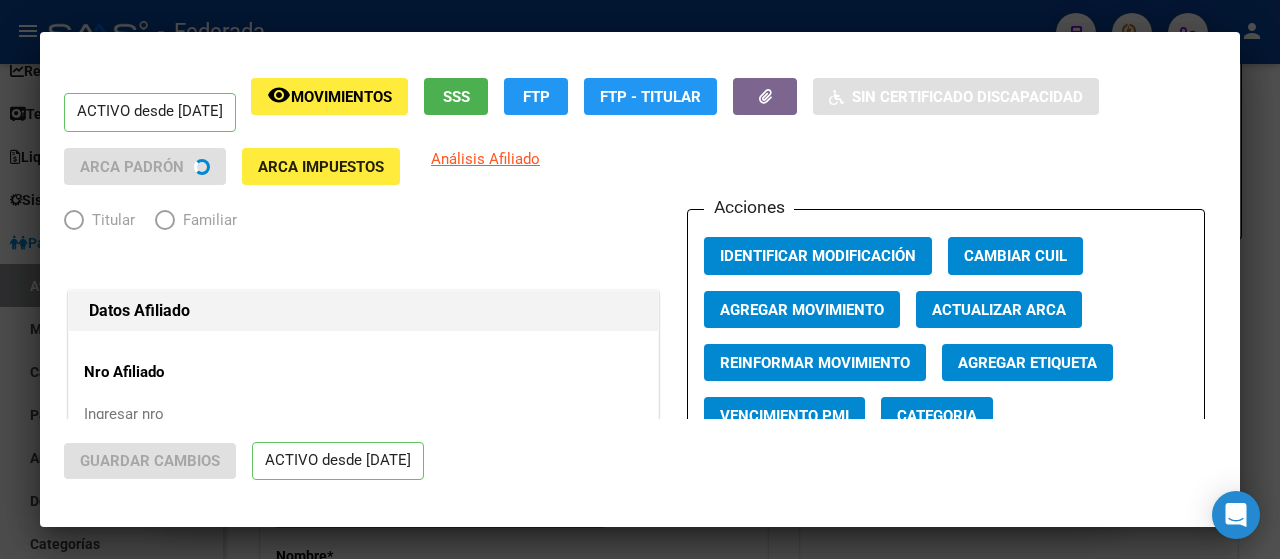 type on "[CUIL]" 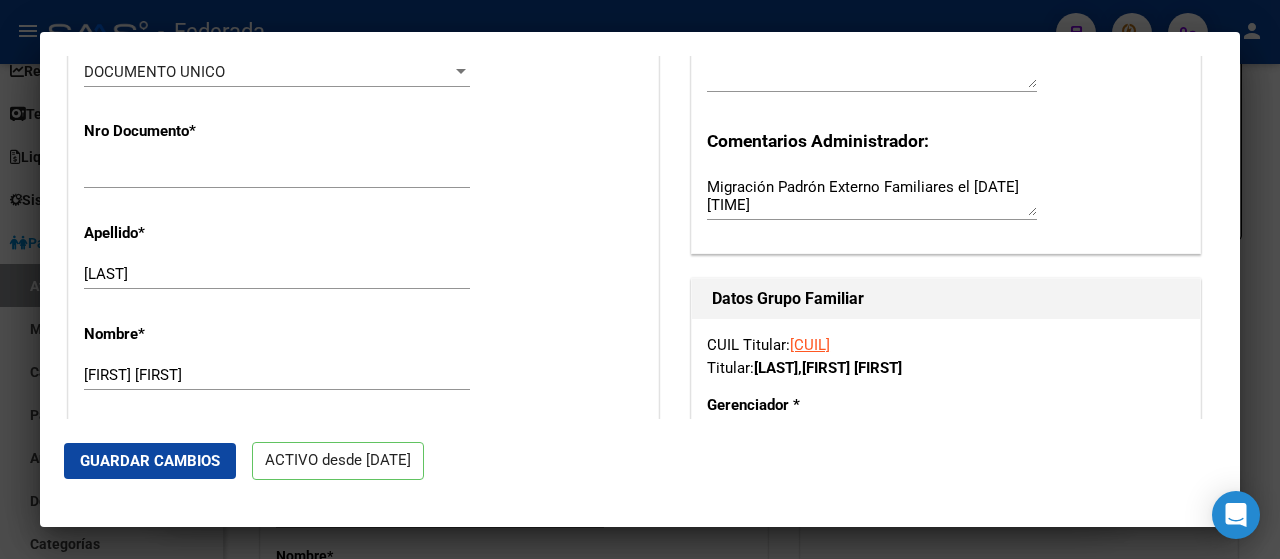 scroll, scrollTop: 532, scrollLeft: 0, axis: vertical 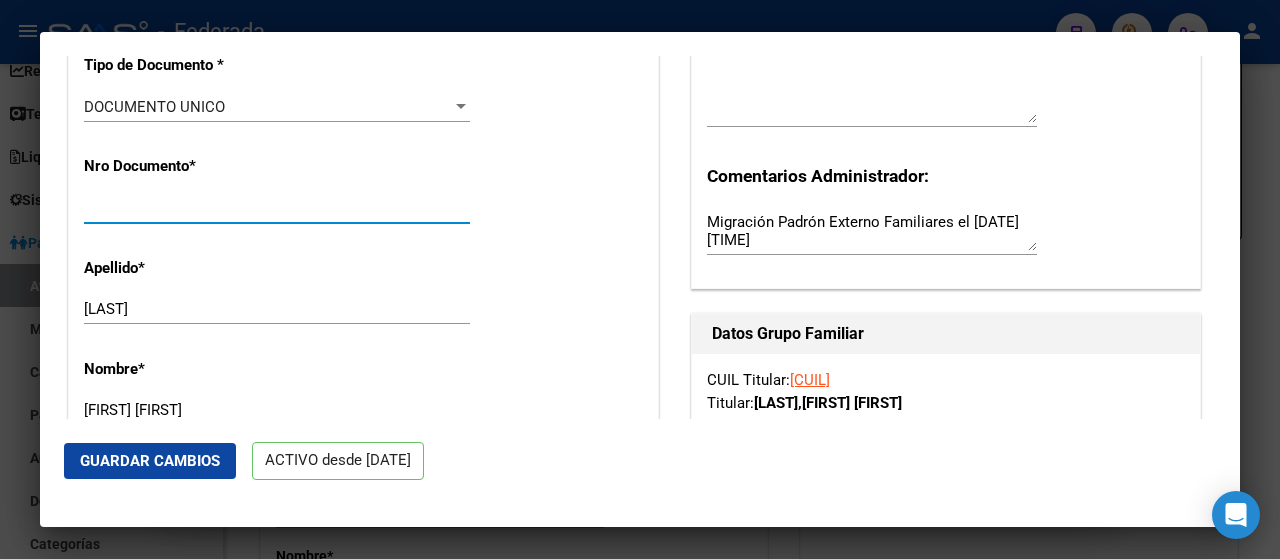 click on "[NUMBER]" at bounding box center (277, 208) 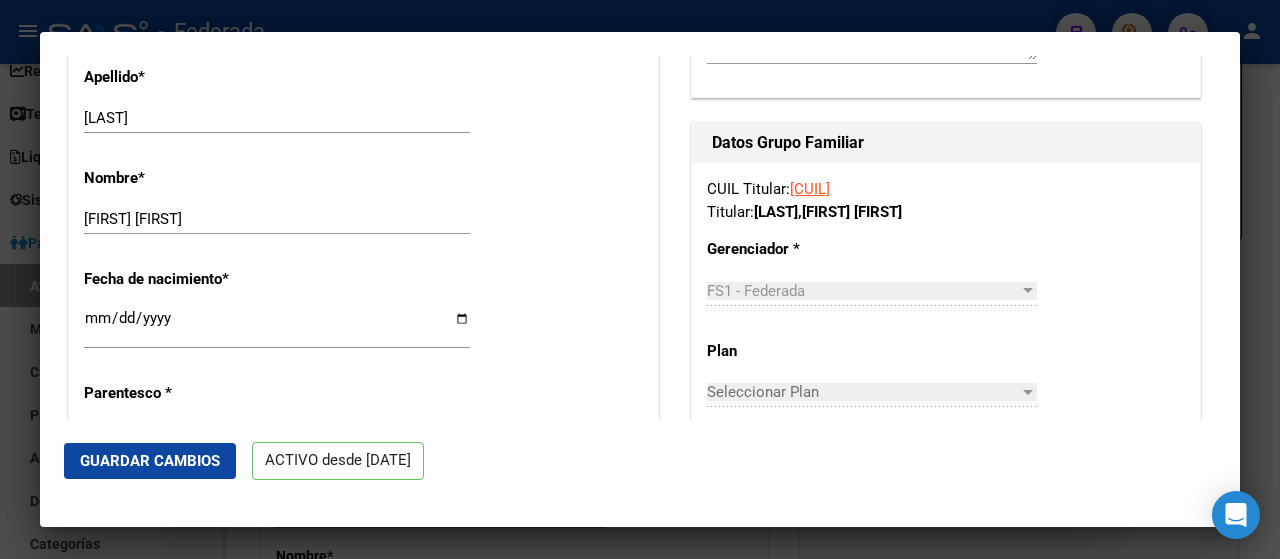 scroll, scrollTop: 949, scrollLeft: 0, axis: vertical 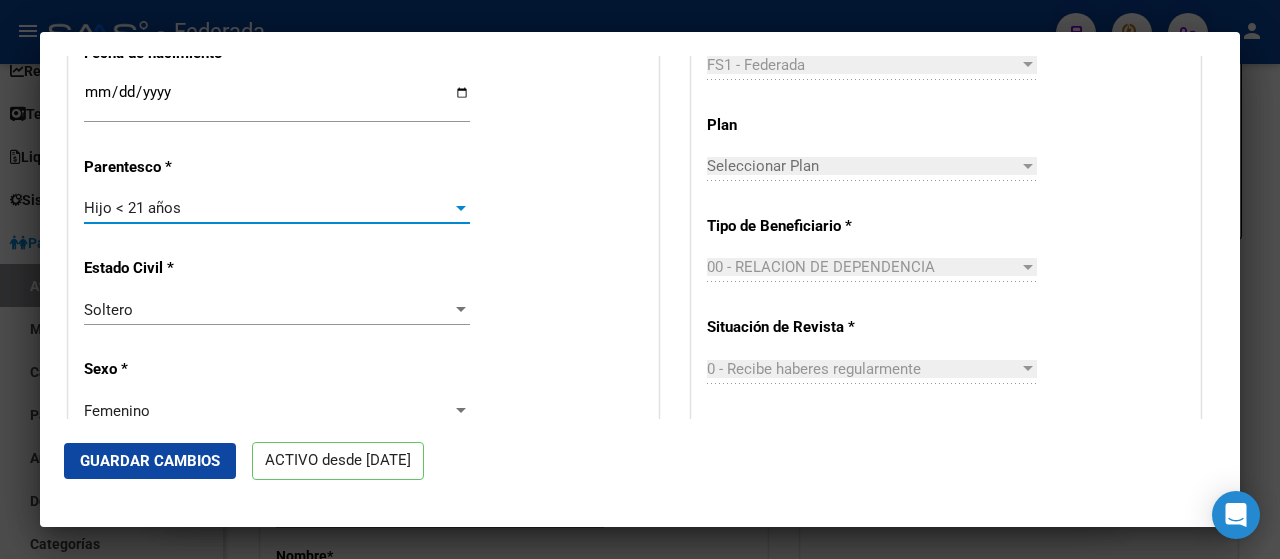click on "Hijo < 21 años" at bounding box center [268, 208] 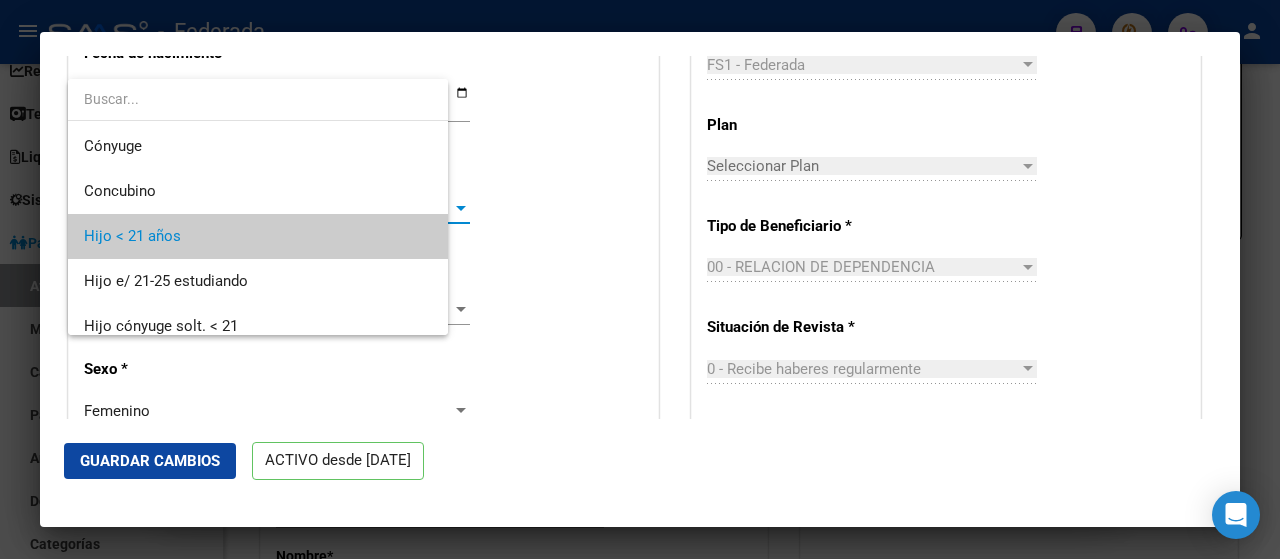 scroll, scrollTop: 29, scrollLeft: 0, axis: vertical 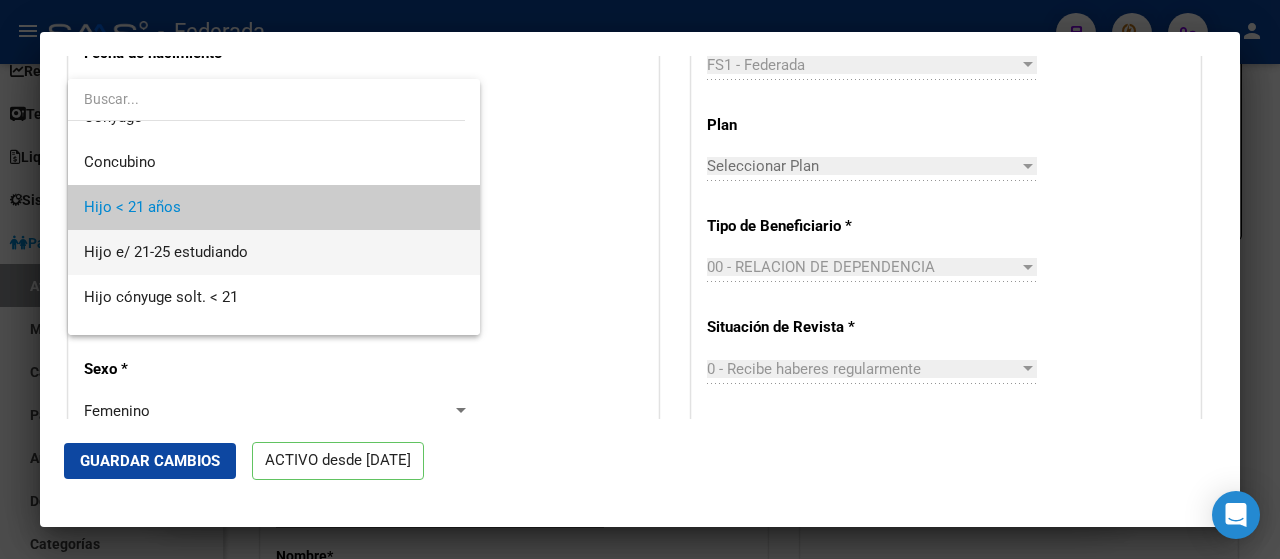 click on "Hijo e/ 21-25 estudiando" at bounding box center [274, 252] 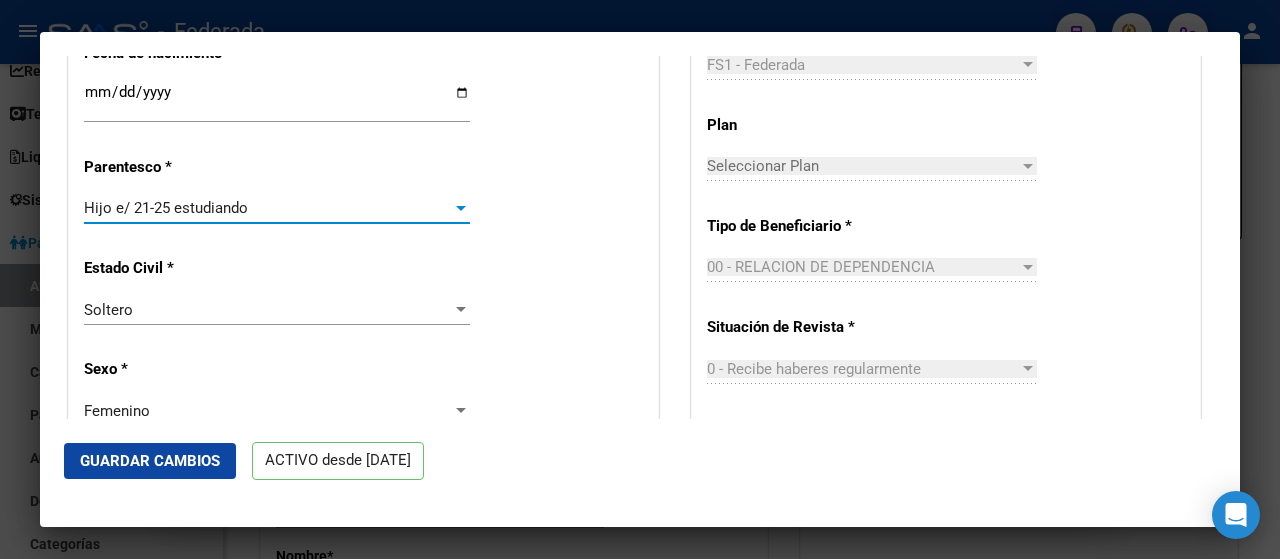 click on "Hijo e/ 21-25 estudiando" at bounding box center [268, 208] 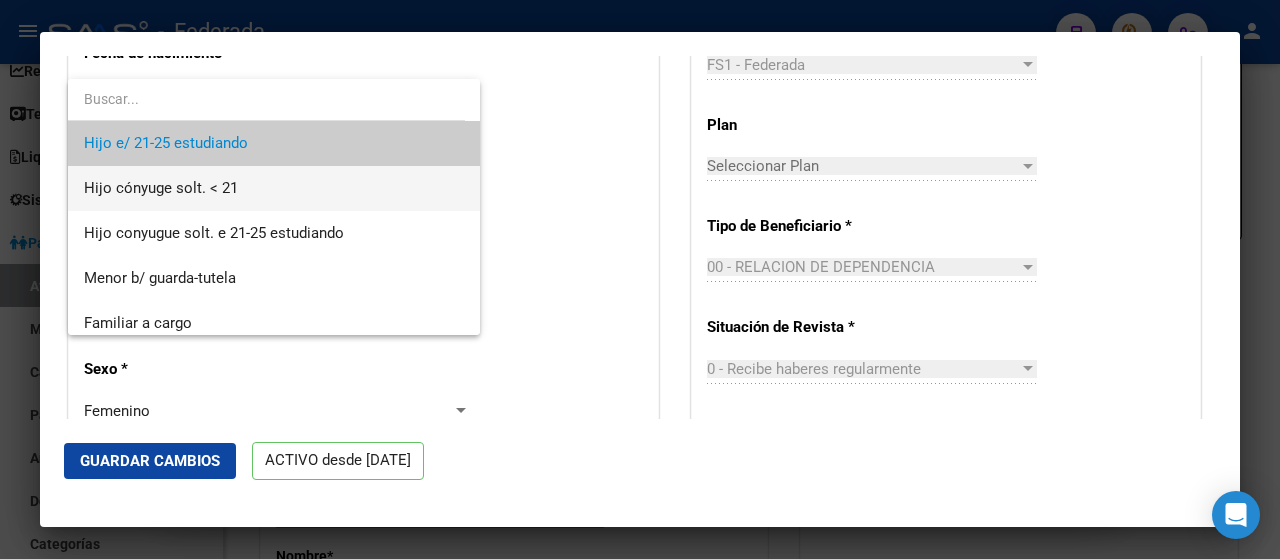 scroll, scrollTop: 150, scrollLeft: 0, axis: vertical 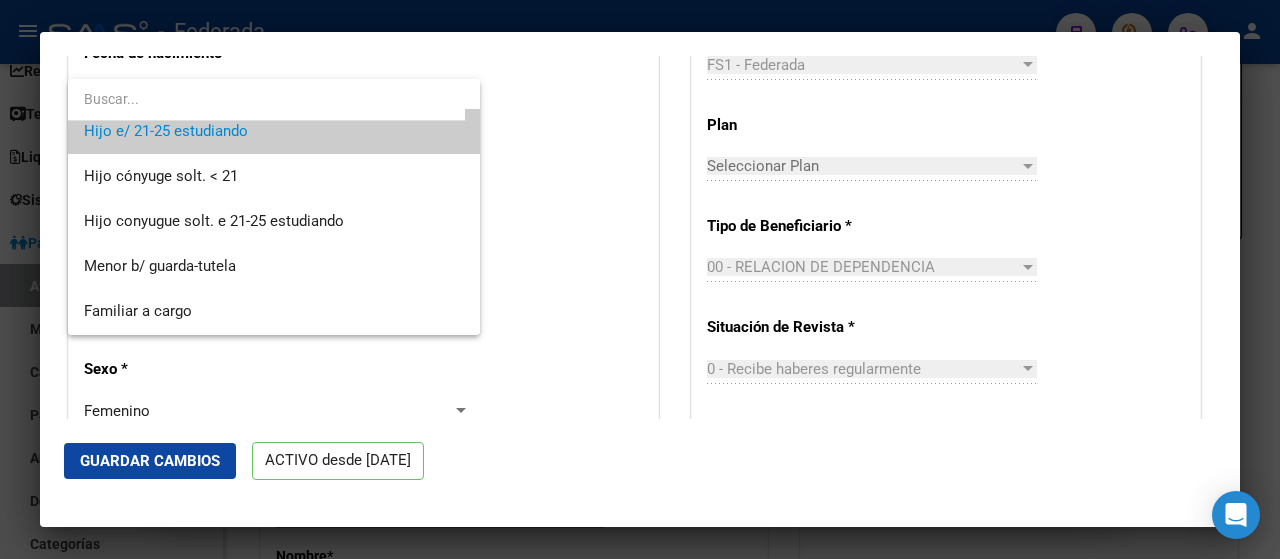 click at bounding box center (640, 279) 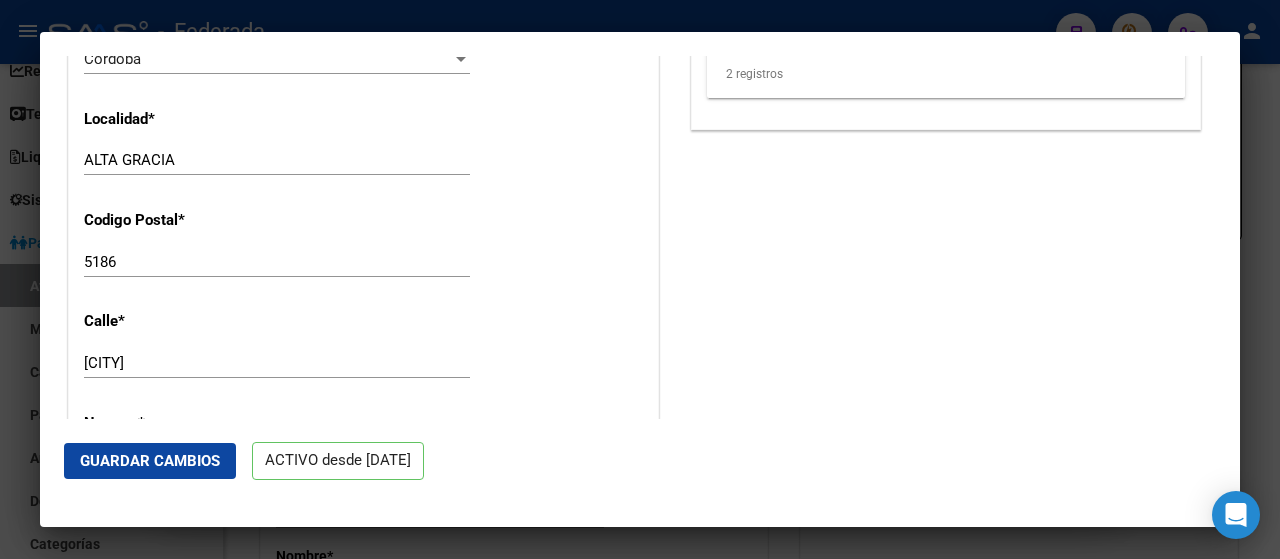 scroll, scrollTop: 1846, scrollLeft: 0, axis: vertical 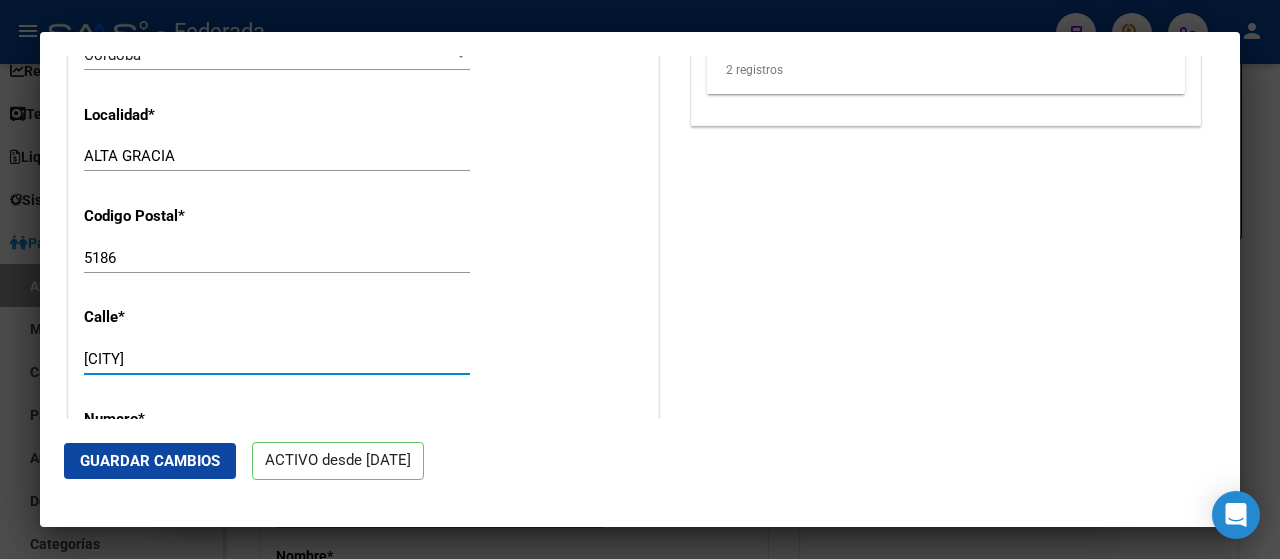 click on "[CITY]" at bounding box center [277, 359] 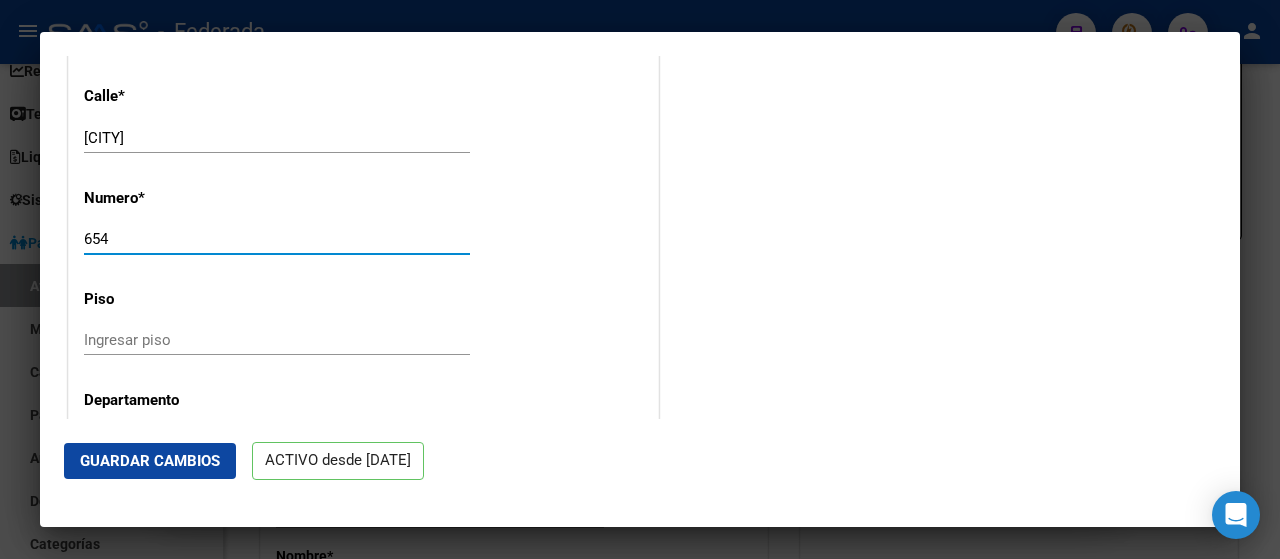 click on "654" at bounding box center [277, 239] 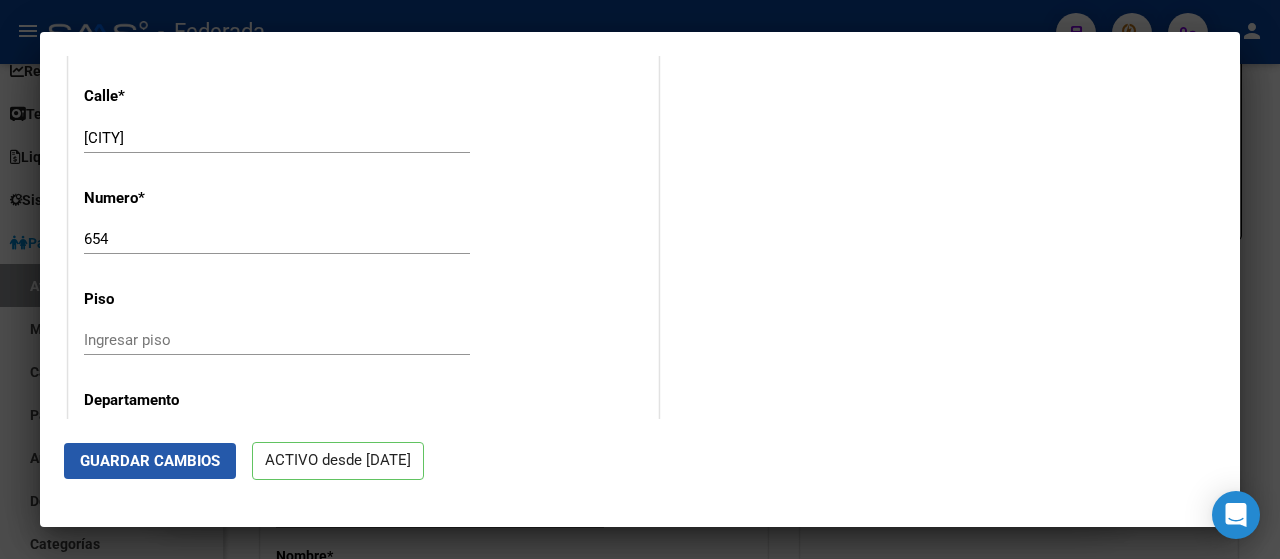 click on "Guardar Cambios" 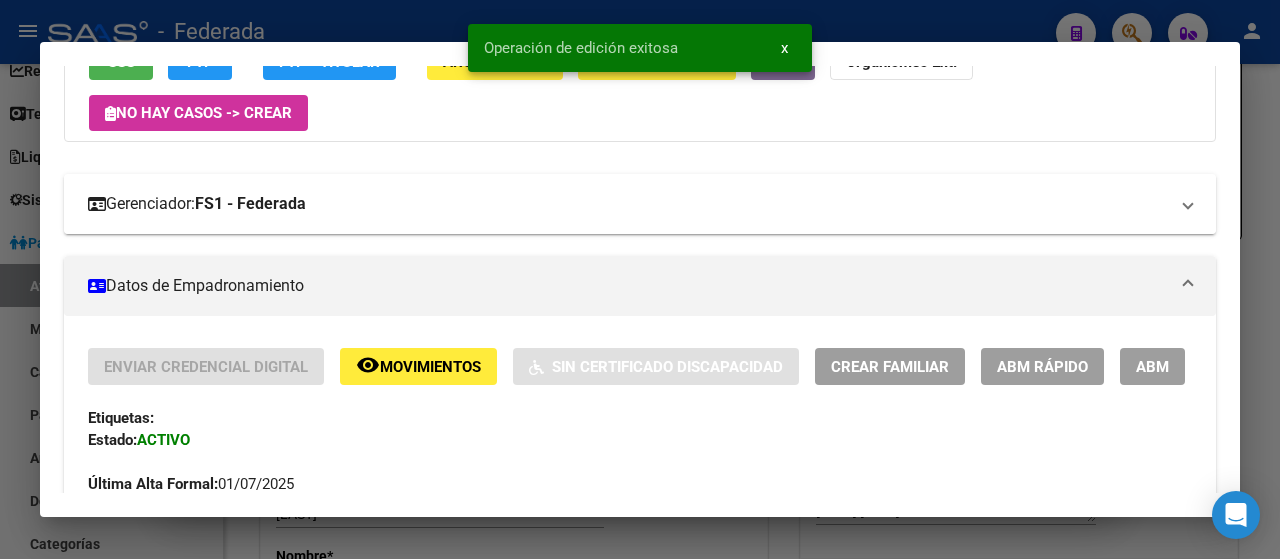 scroll, scrollTop: 0, scrollLeft: 0, axis: both 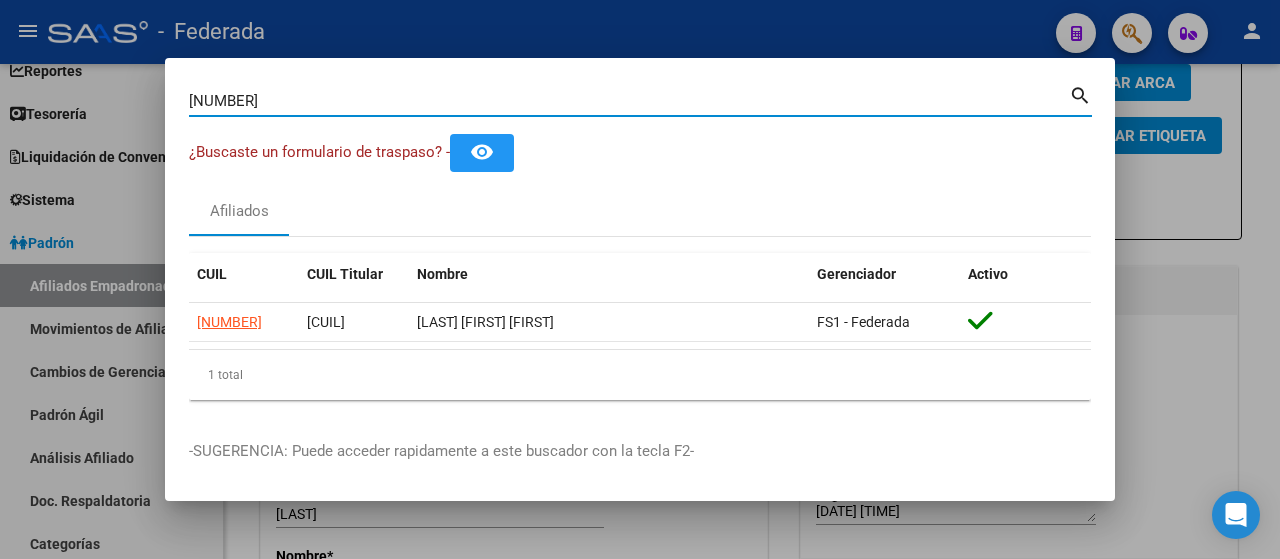 click on "[NUMBER]" at bounding box center (629, 101) 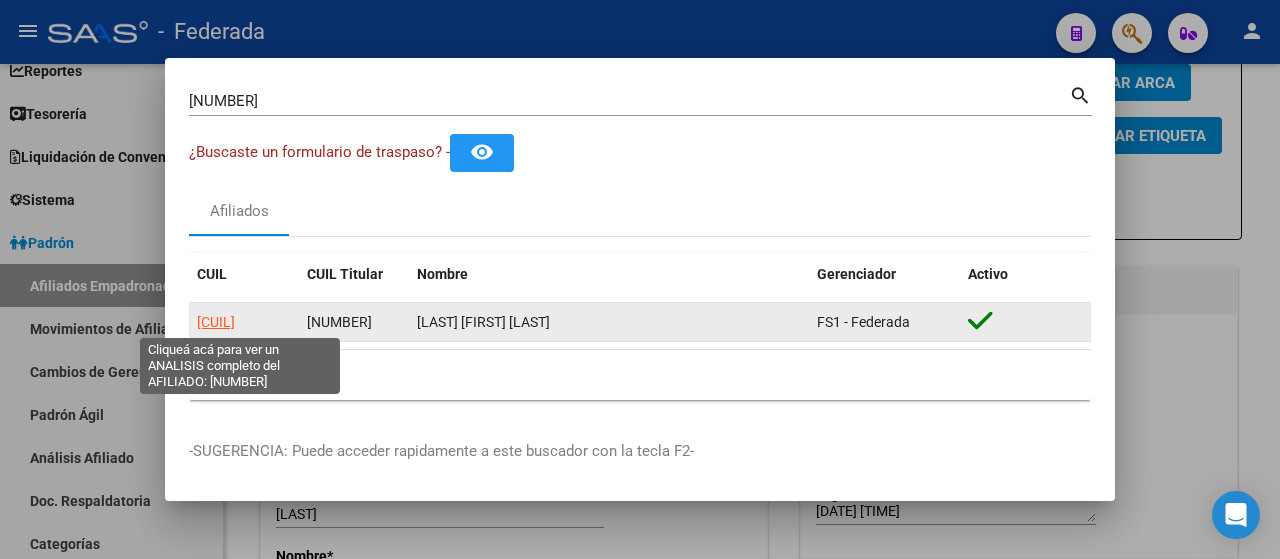 click on "[CUIL]" 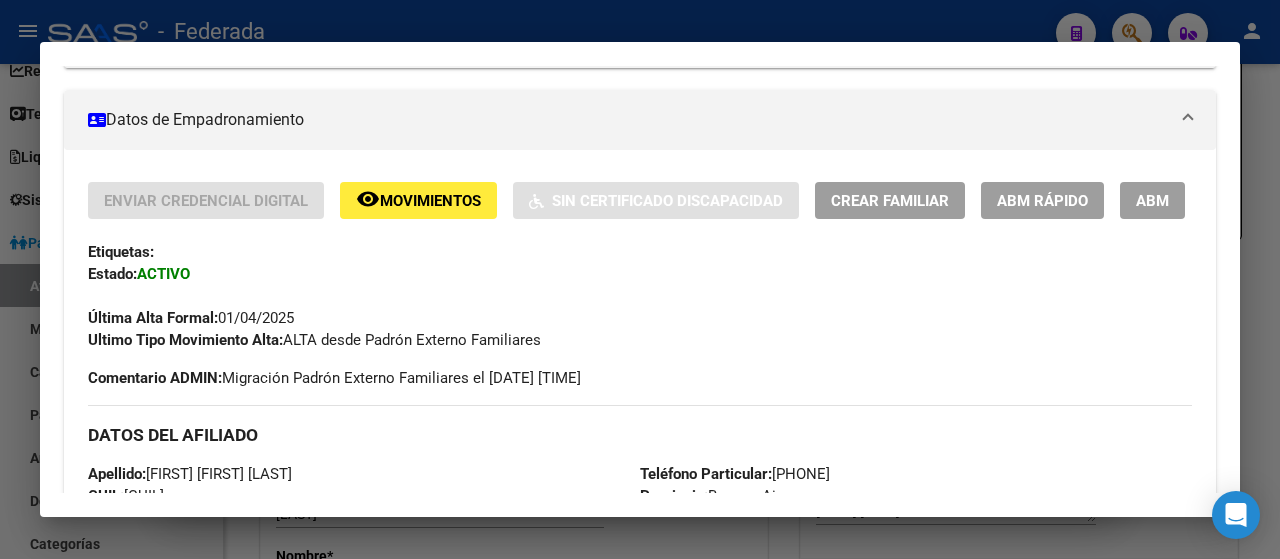 scroll, scrollTop: 375, scrollLeft: 0, axis: vertical 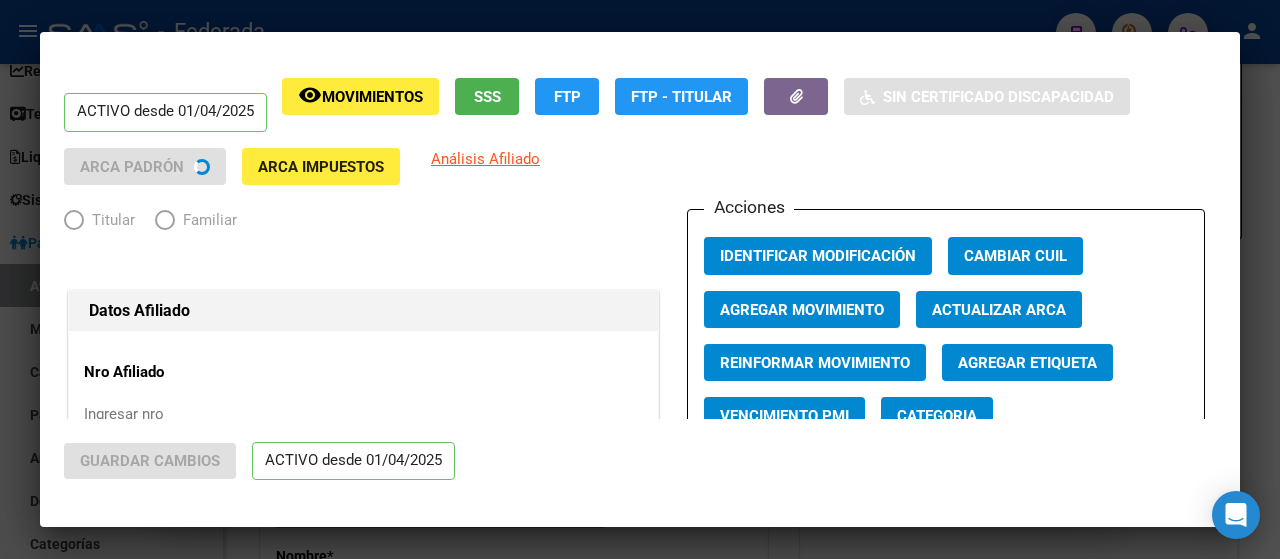 radio on "true" 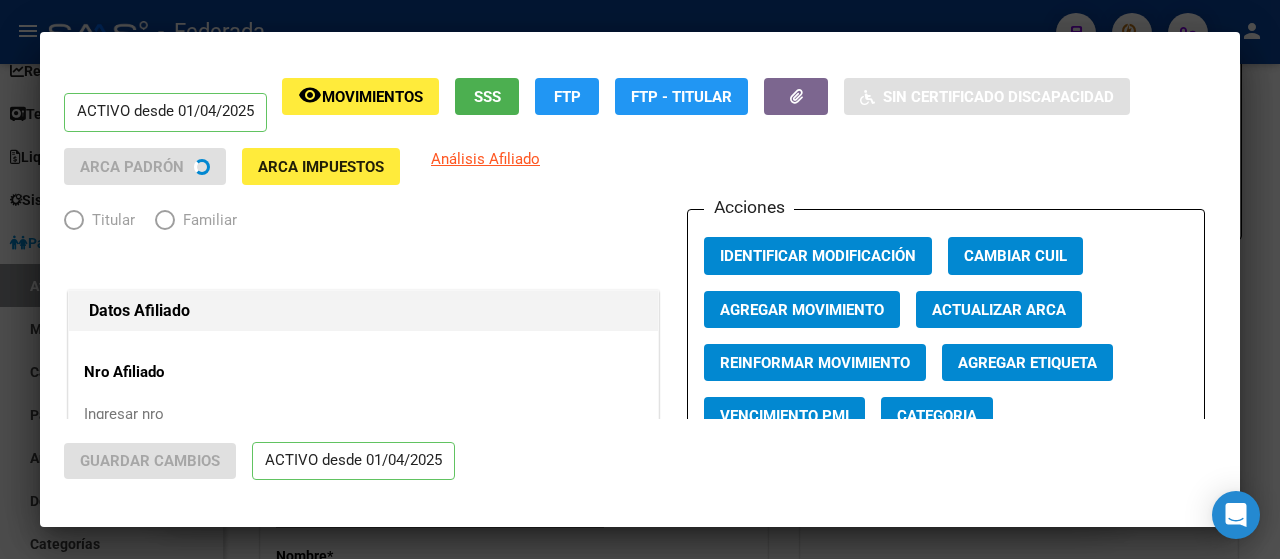 type on "[CUIL]" 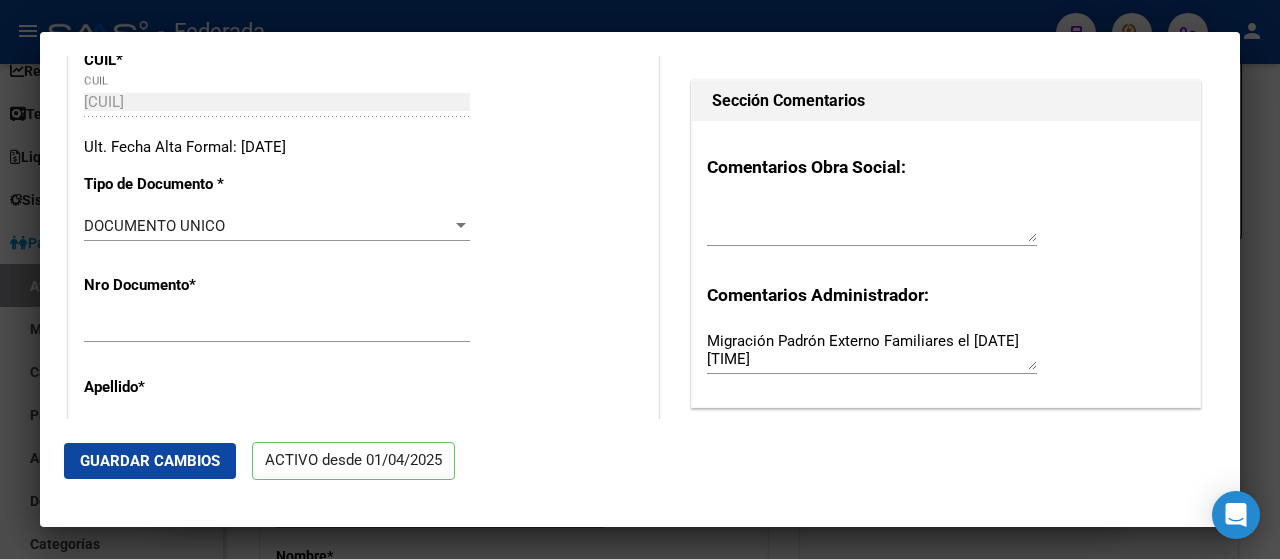 scroll, scrollTop: 412, scrollLeft: 0, axis: vertical 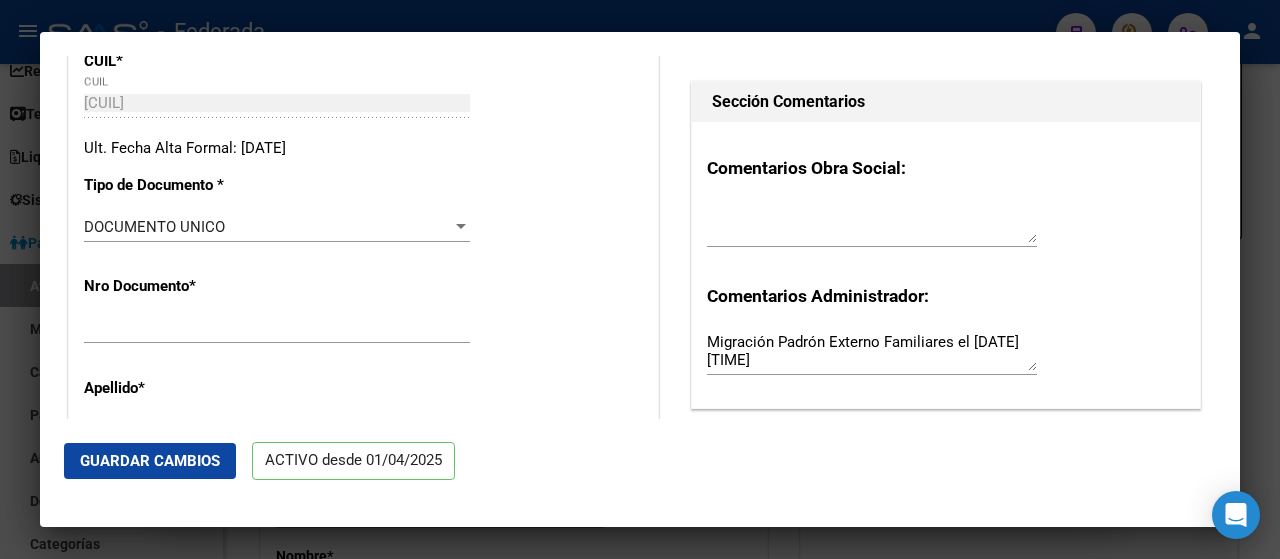 drag, startPoint x: 135, startPoint y: 316, endPoint x: 130, endPoint y: 328, distance: 13 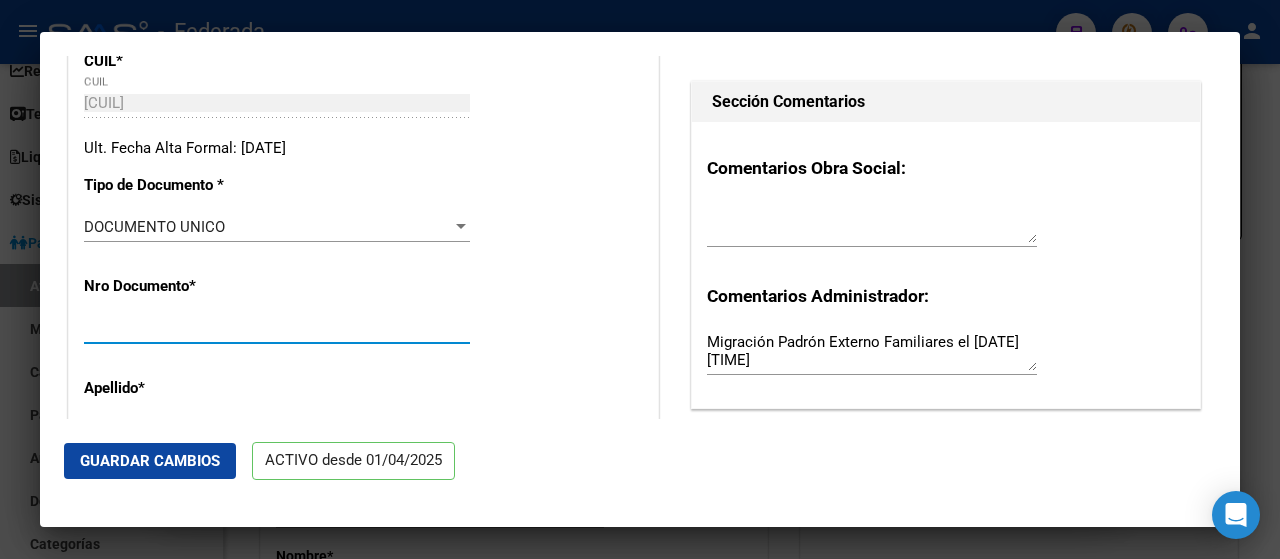 click on "[NUMBER]" at bounding box center [277, 328] 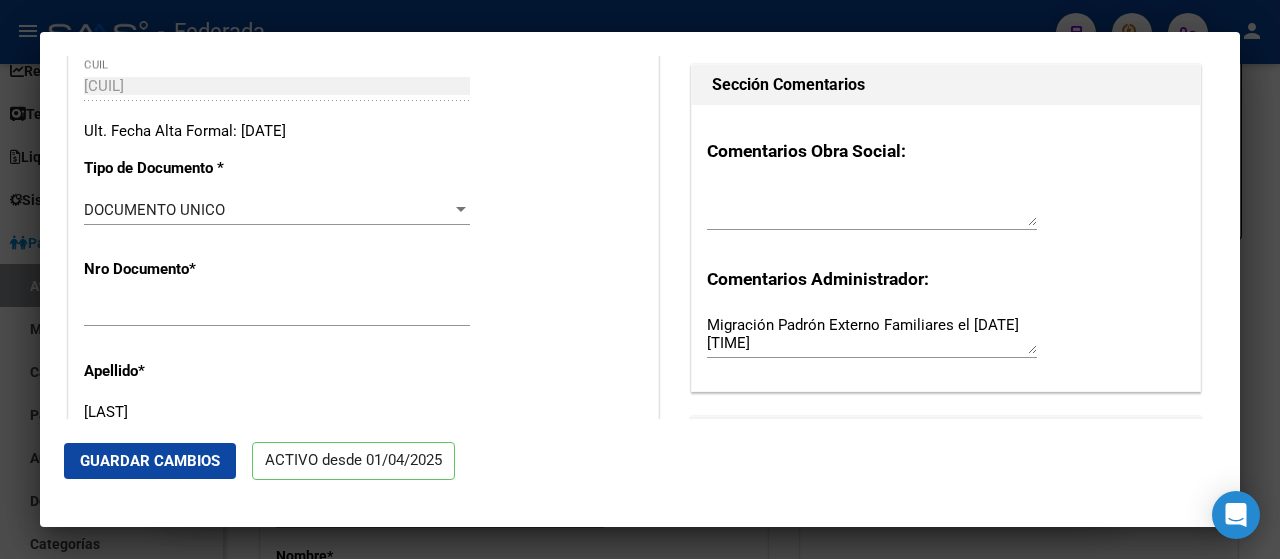scroll, scrollTop: 704, scrollLeft: 0, axis: vertical 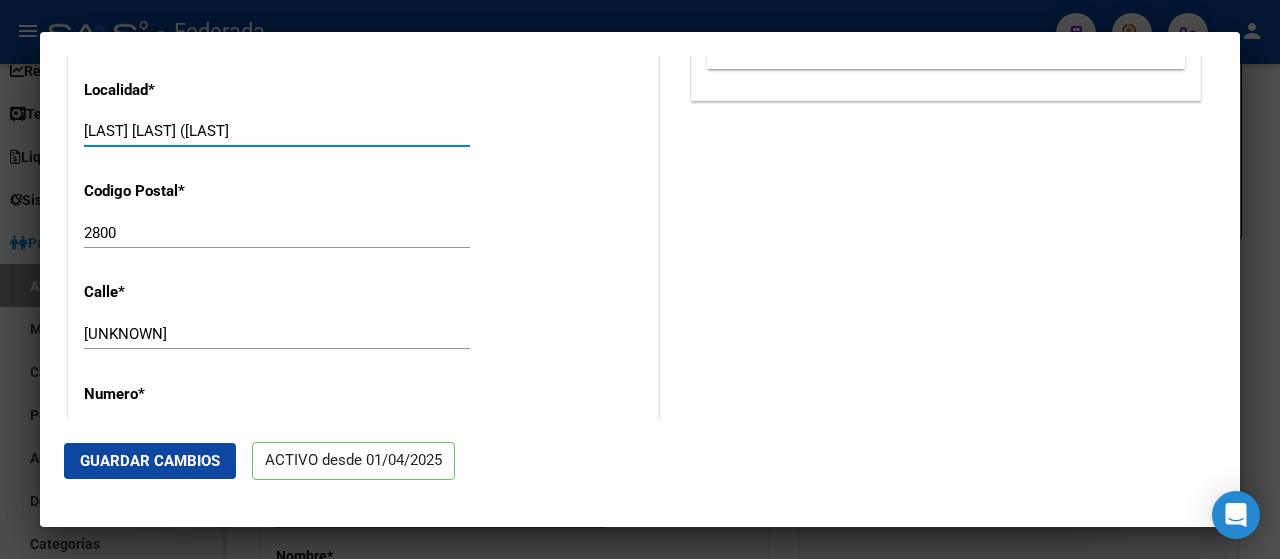 click on "[LAST] [LAST] ([LAST]" at bounding box center [277, 131] 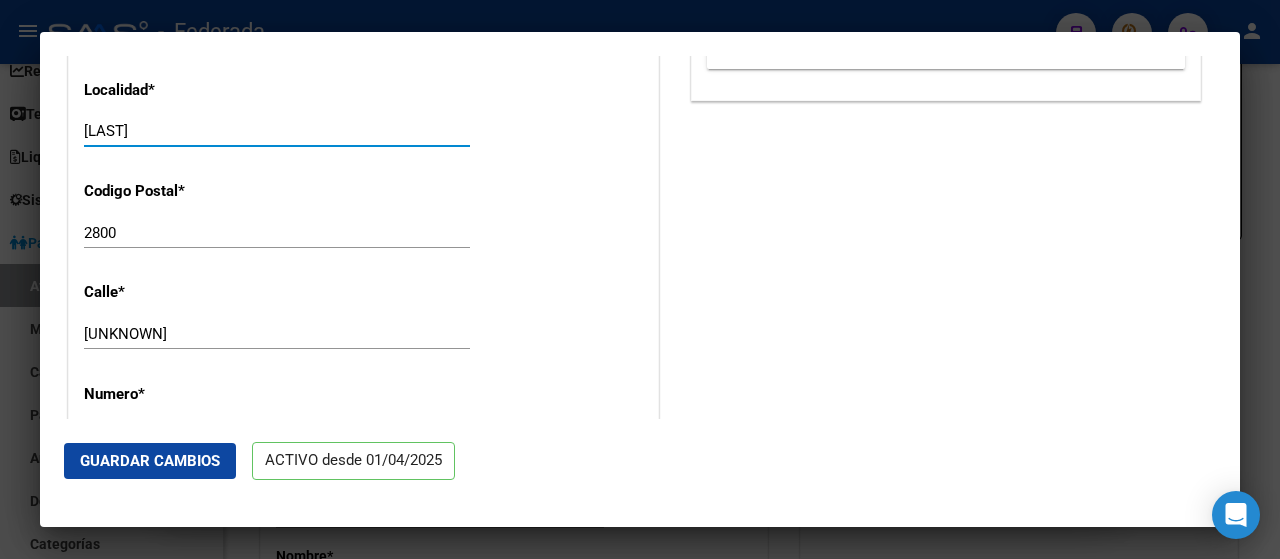 type on "[LAST]" 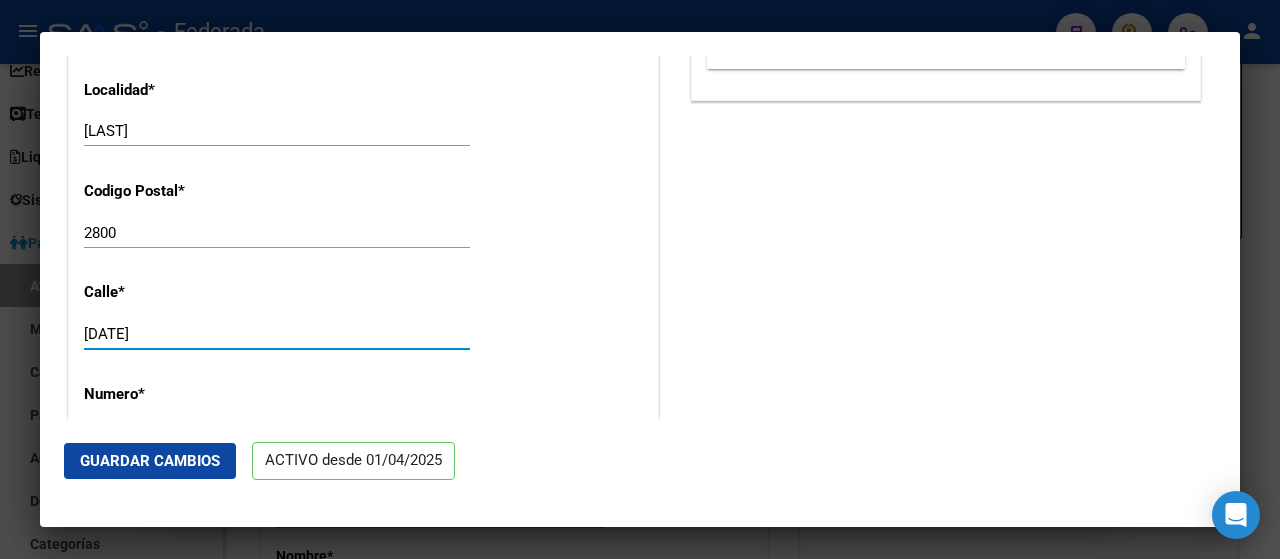 type on "[DATE]" 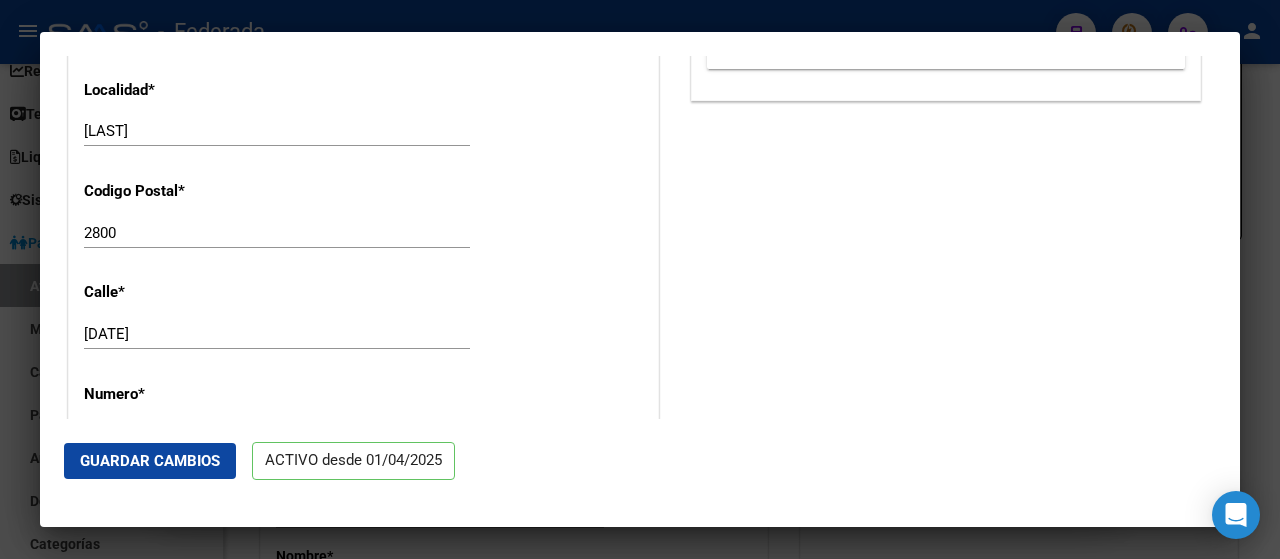 scroll, scrollTop: 2067, scrollLeft: 0, axis: vertical 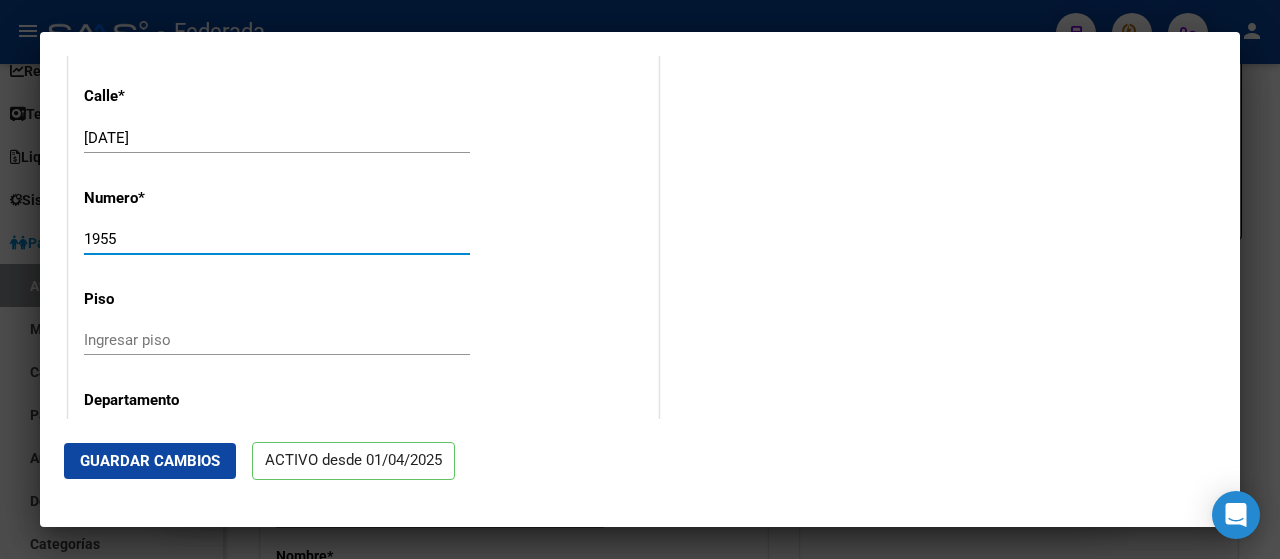 type on "1955" 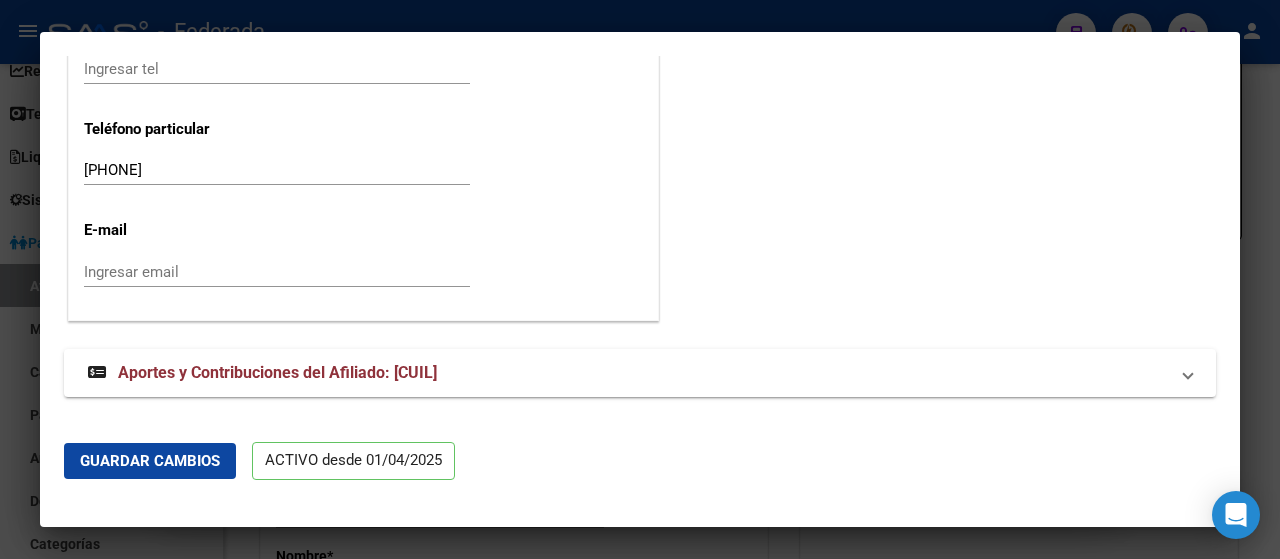 scroll, scrollTop: 2642, scrollLeft: 0, axis: vertical 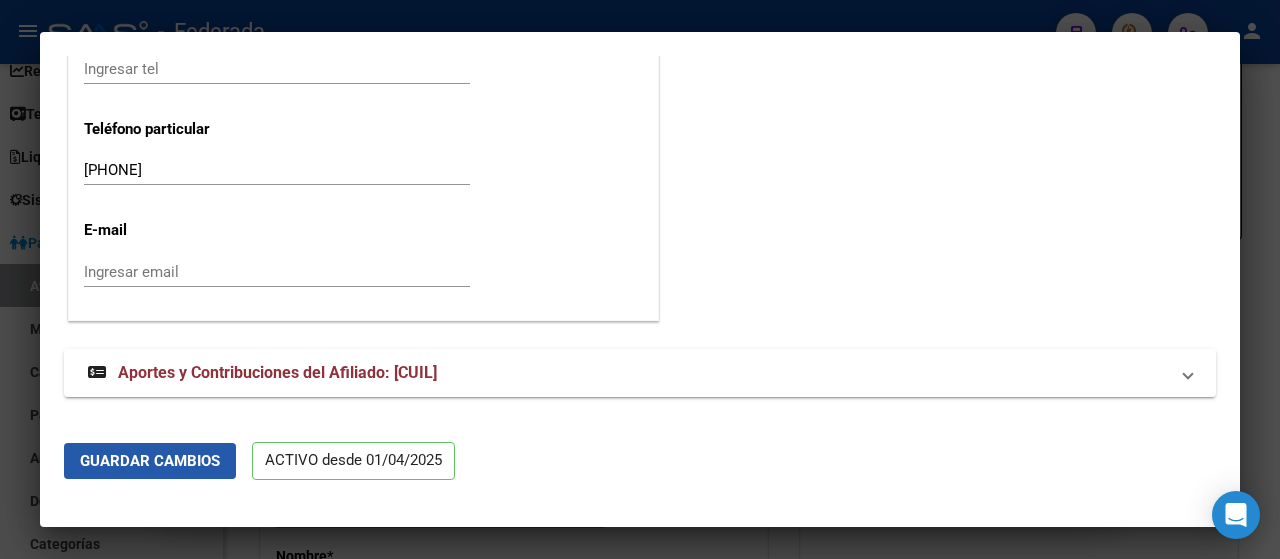click on "Guardar Cambios" 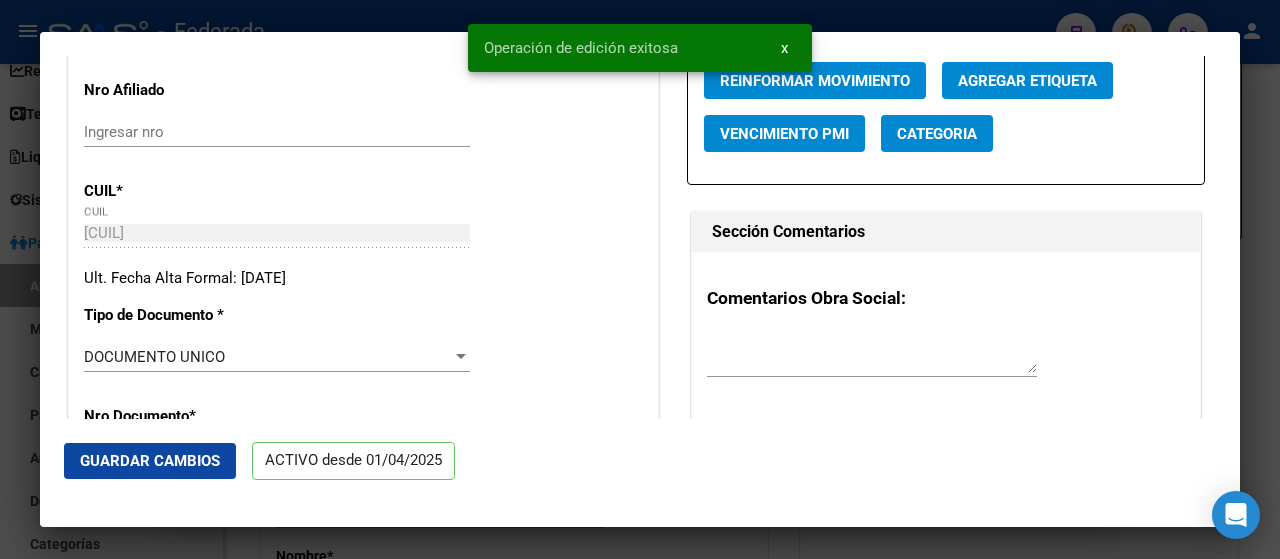 scroll, scrollTop: 0, scrollLeft: 0, axis: both 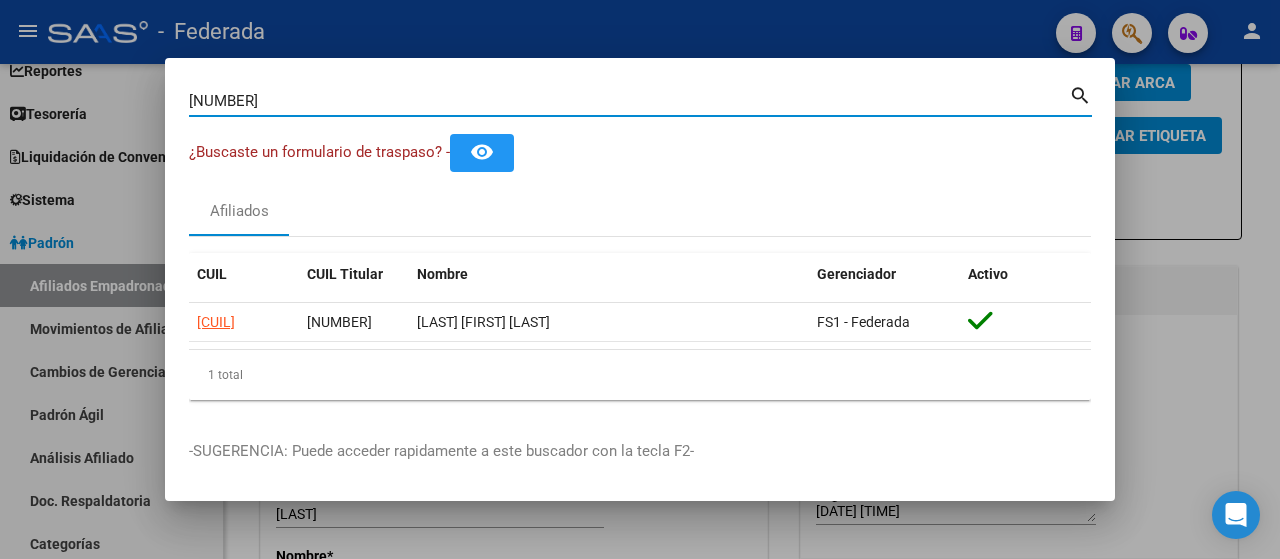 click on "[NUMBER]" at bounding box center (629, 101) 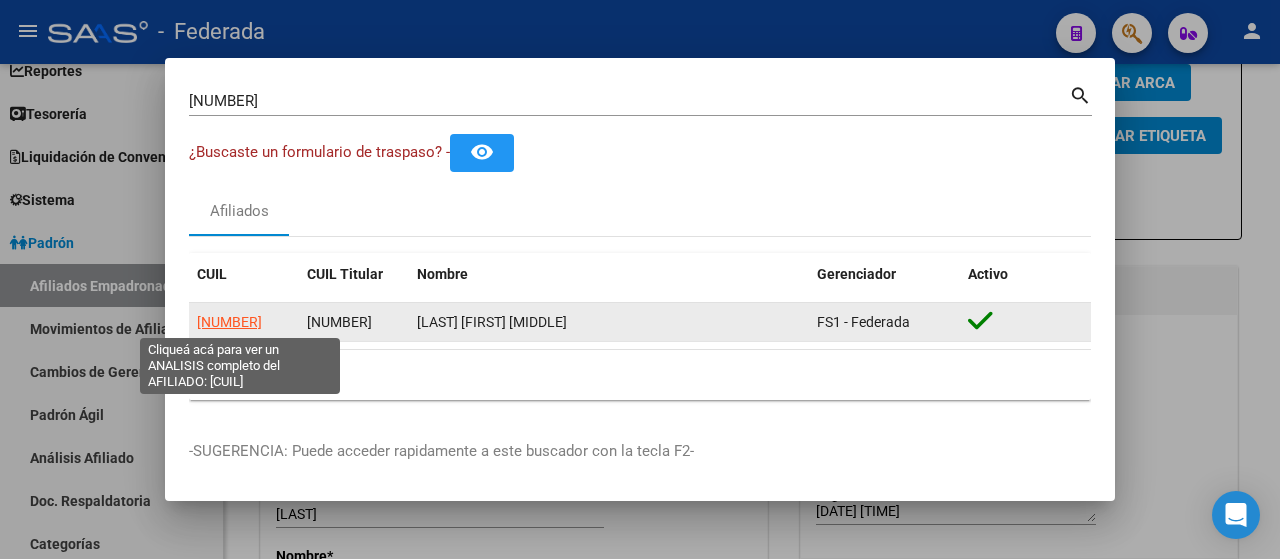 click on "[NUMBER]" 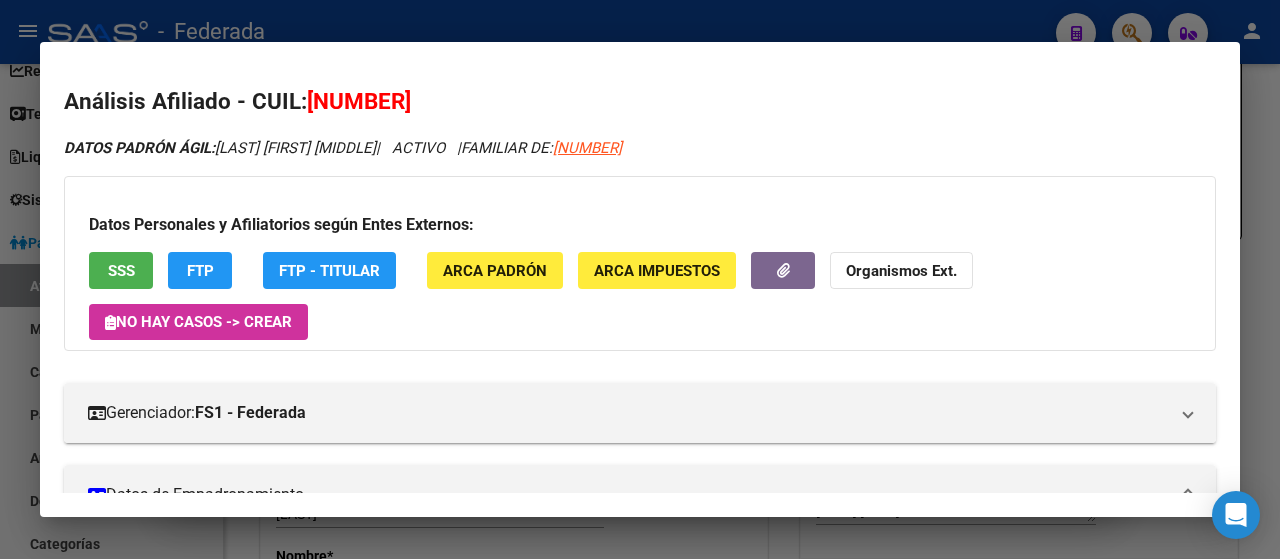 scroll, scrollTop: 318, scrollLeft: 0, axis: vertical 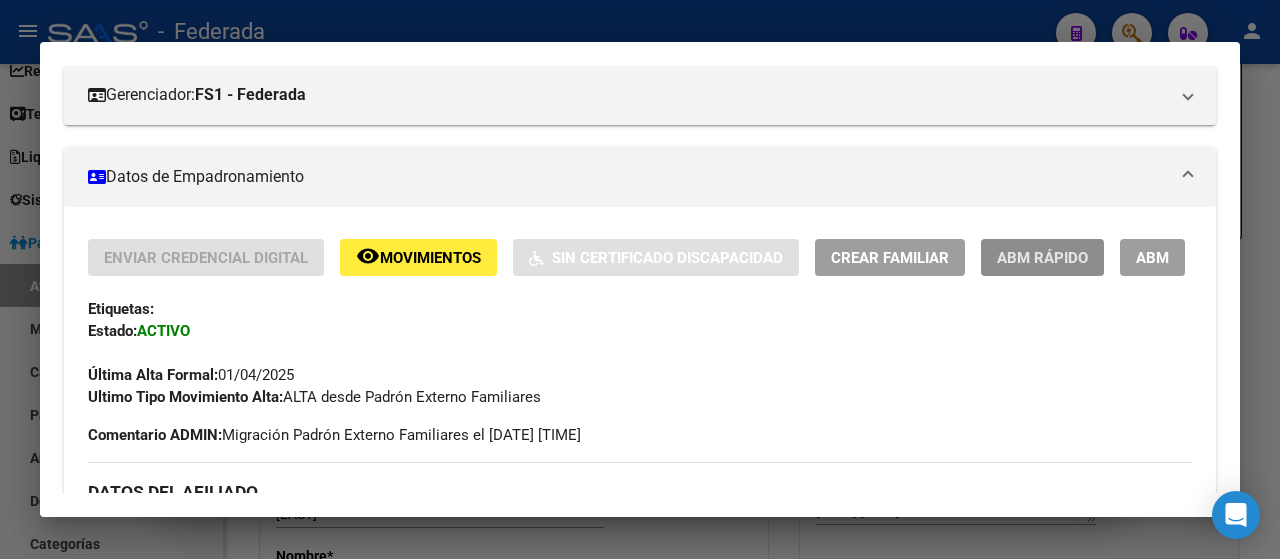 click on "ABM Rápido" 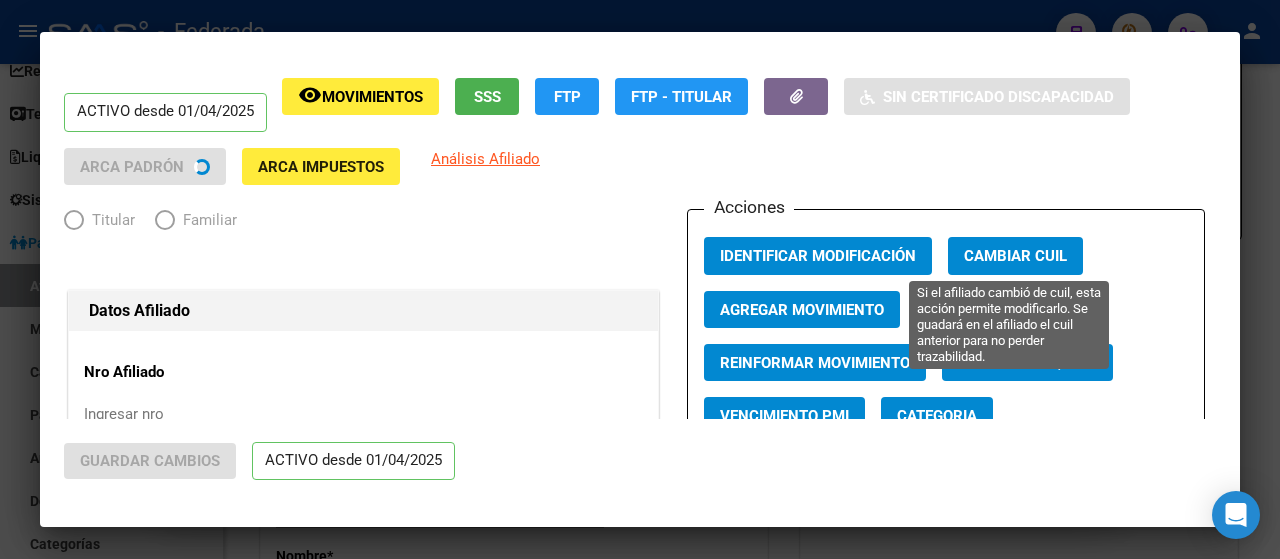 radio on "true" 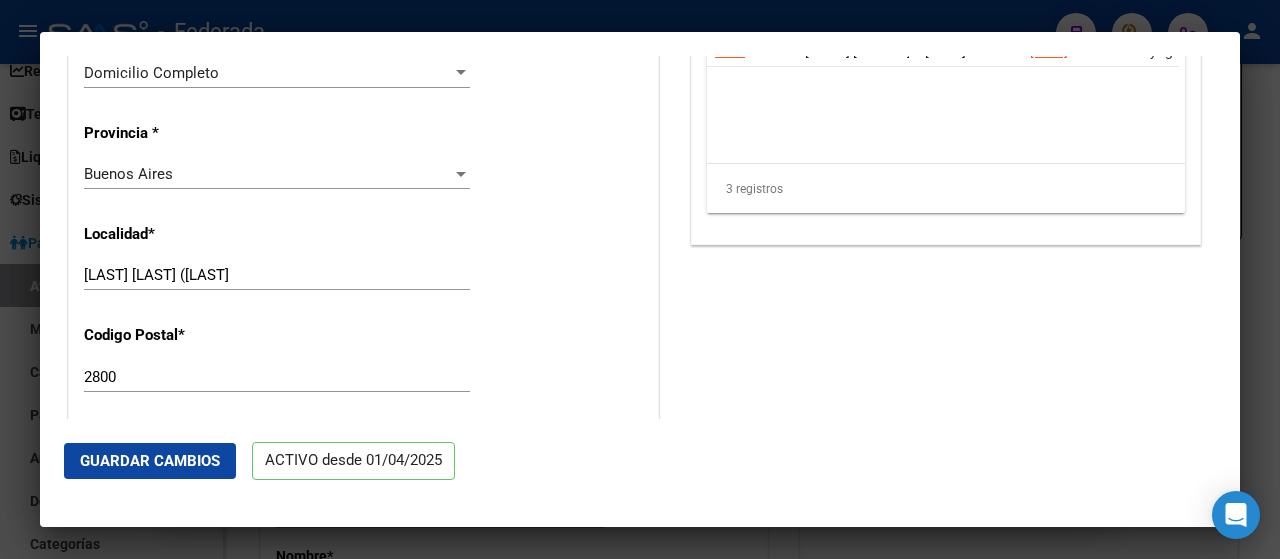 scroll, scrollTop: 1723, scrollLeft: 0, axis: vertical 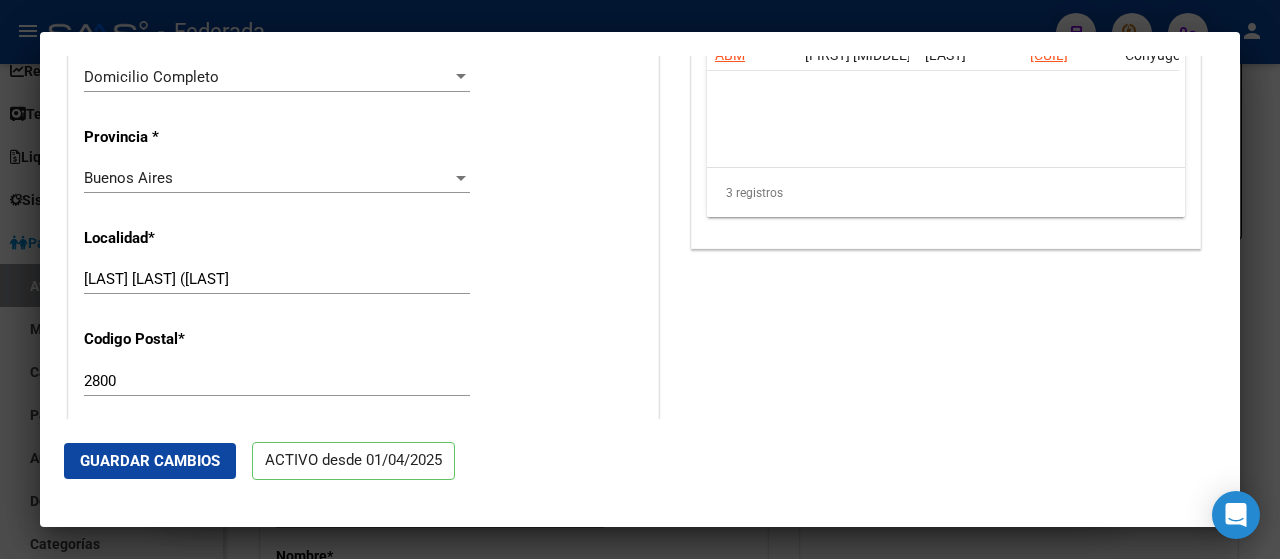 click on "[LAST] [LAST] ([LAST]" at bounding box center [277, 279] 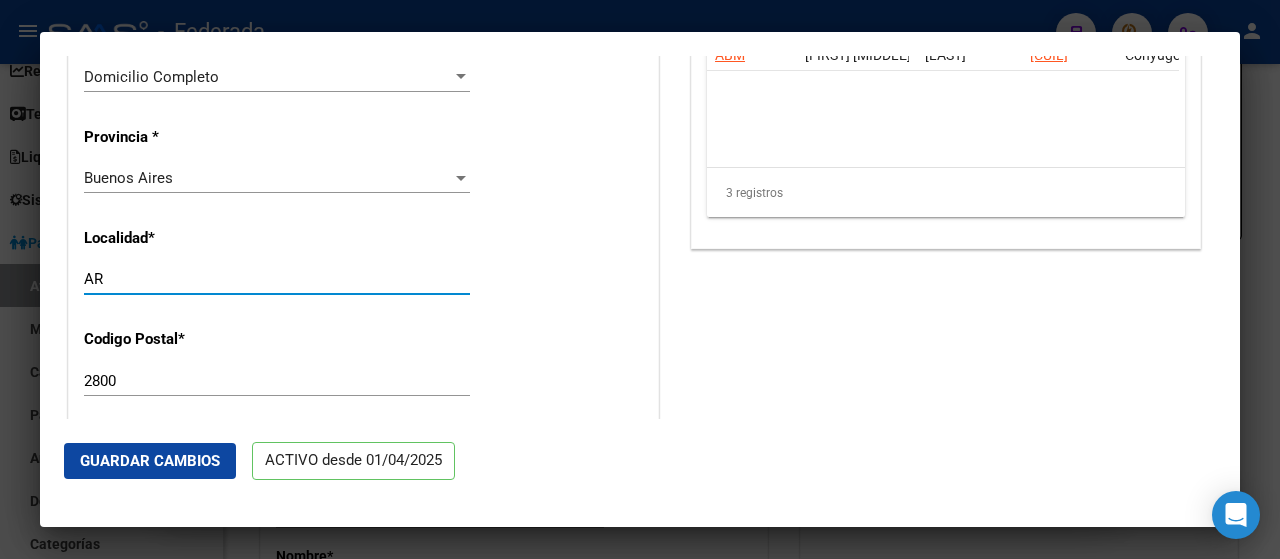 type on "A" 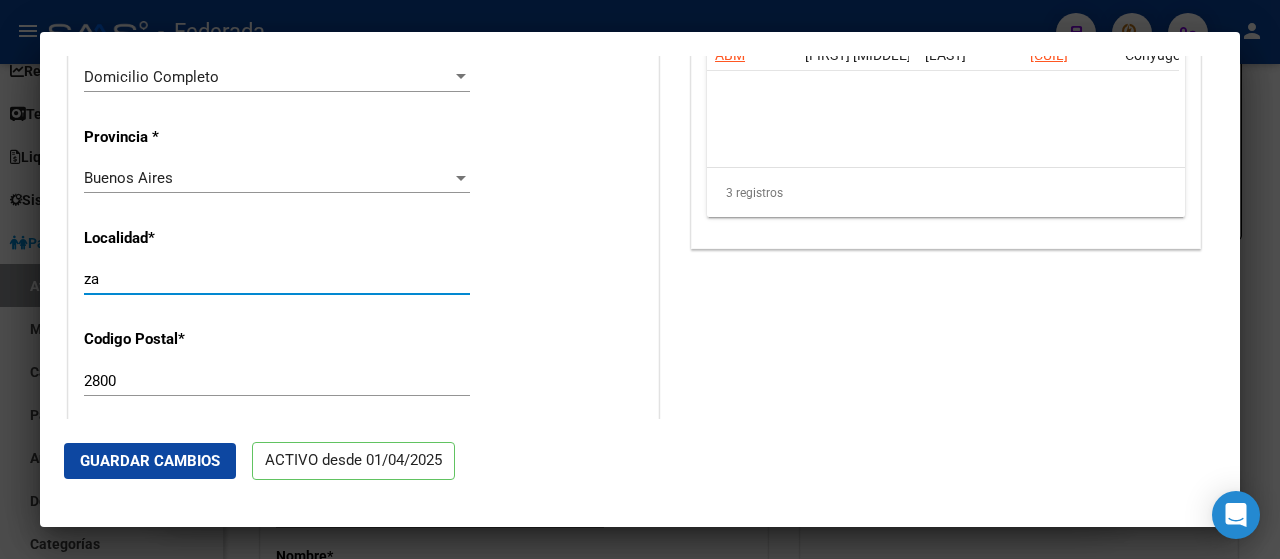 type on "z" 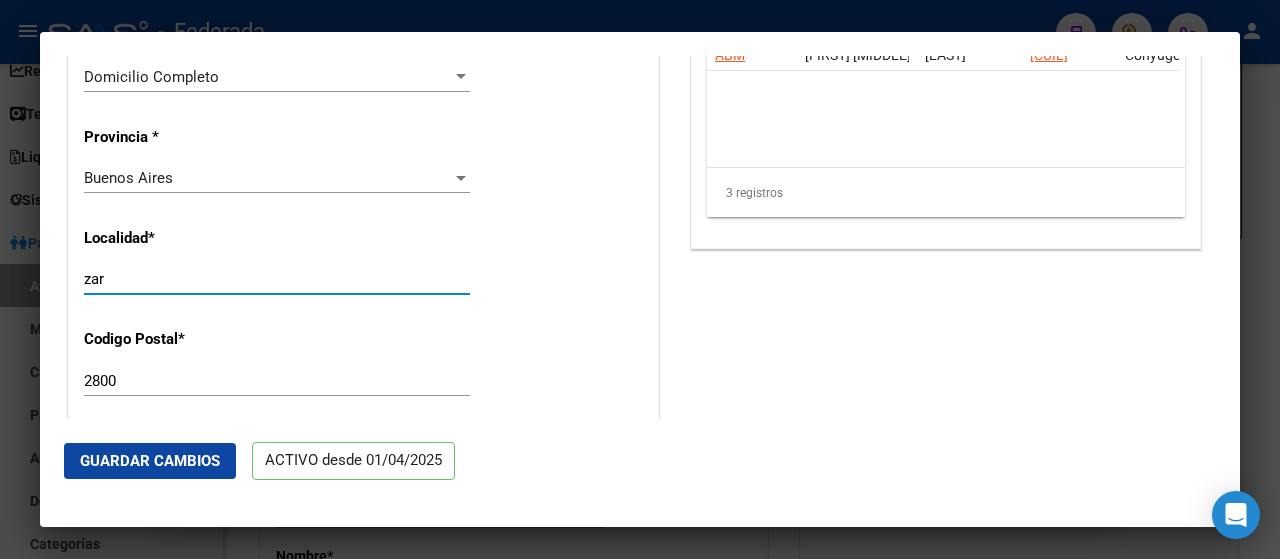 type on "za" 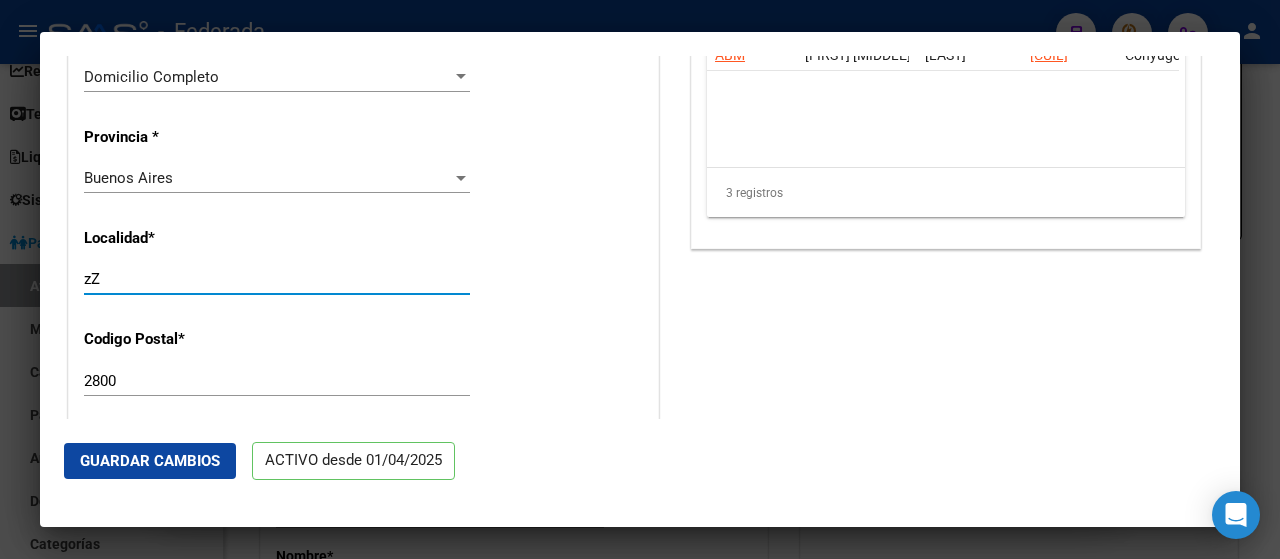 type on "z" 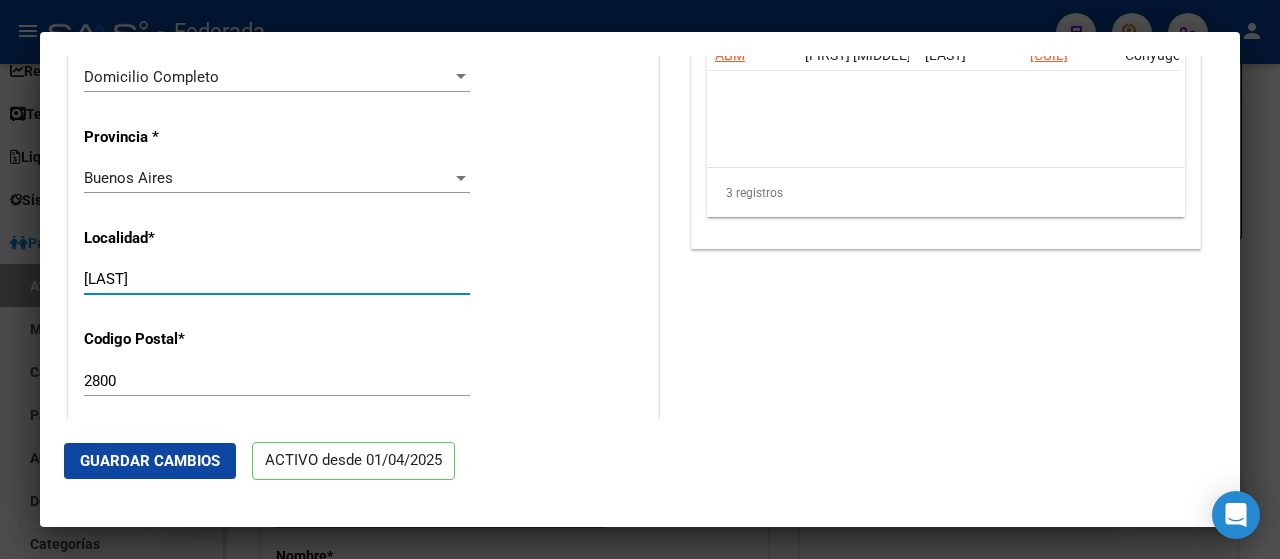 type on "[LAST]" 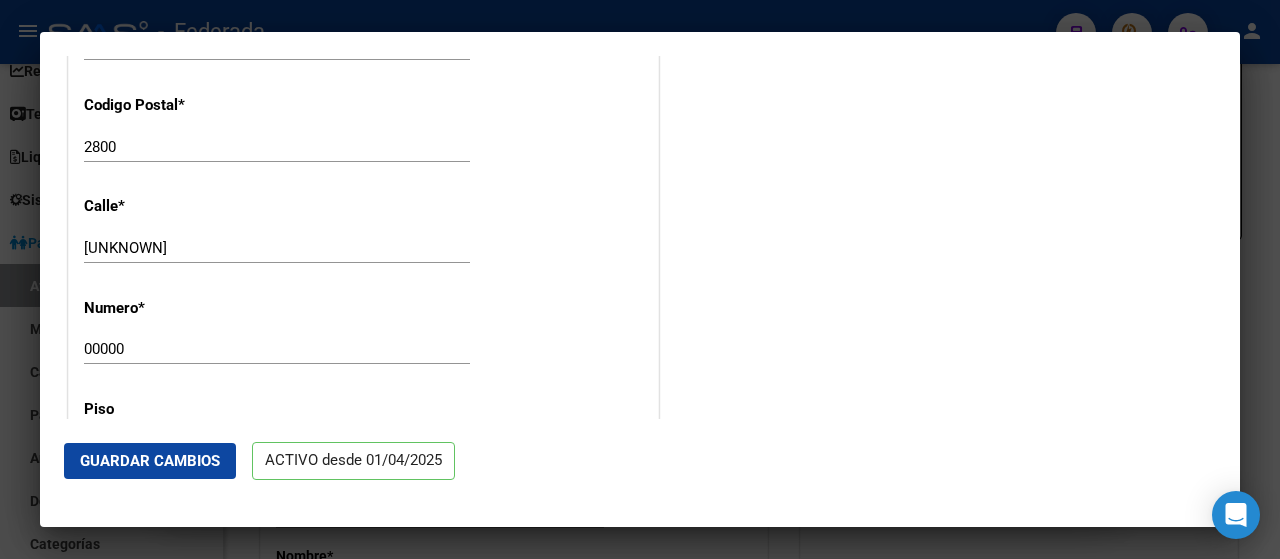 scroll, scrollTop: 1958, scrollLeft: 0, axis: vertical 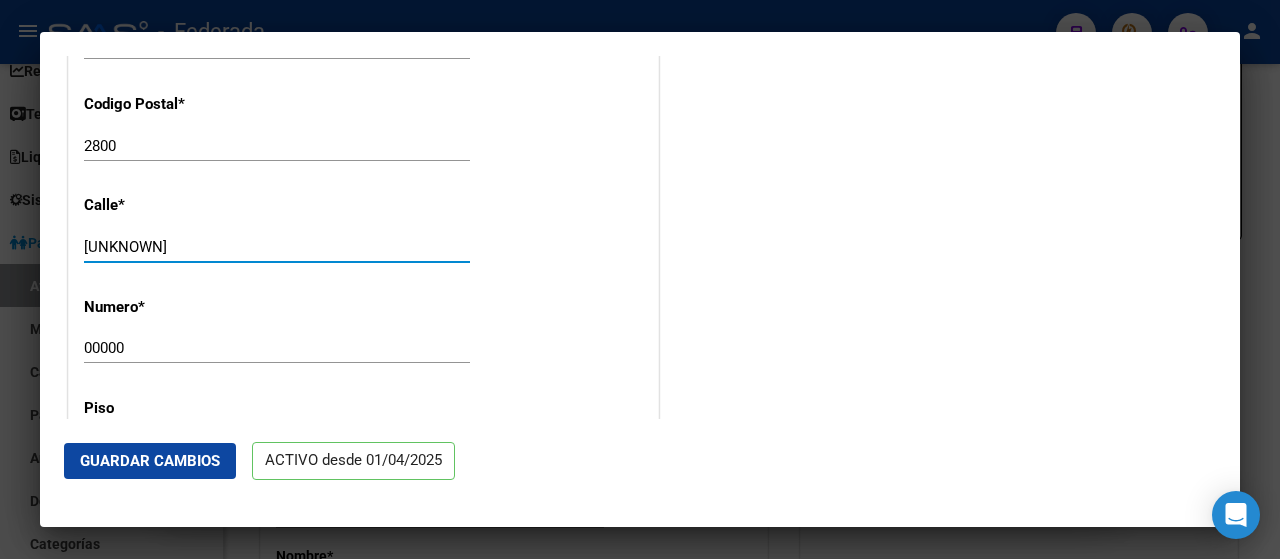 click on "[UNKNOWN]" at bounding box center (277, 247) 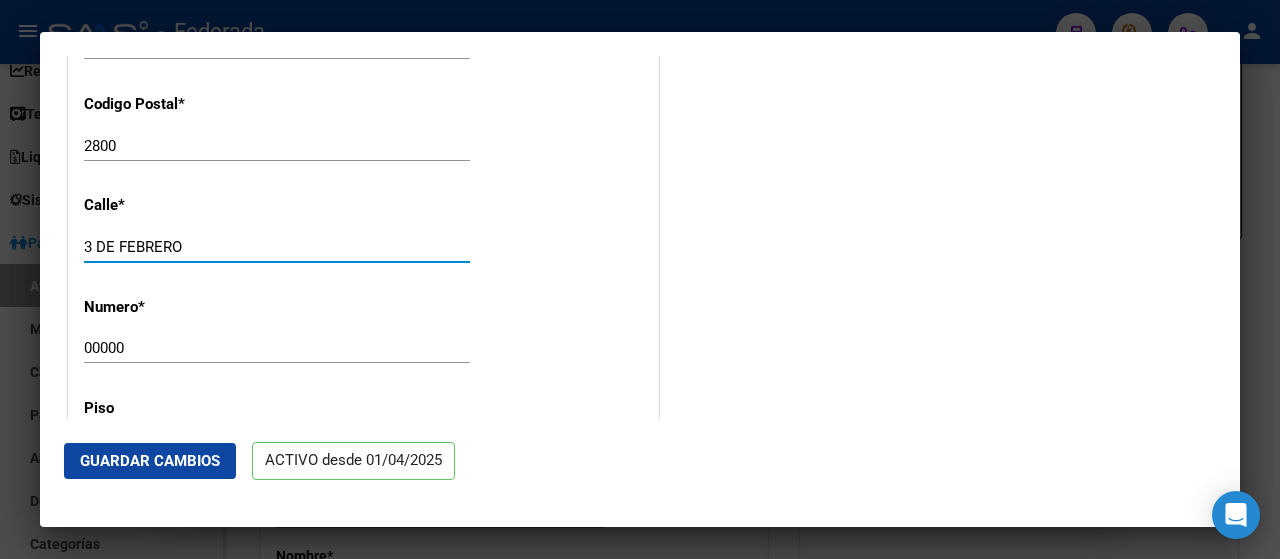 type on "3 DE FEBRERO" 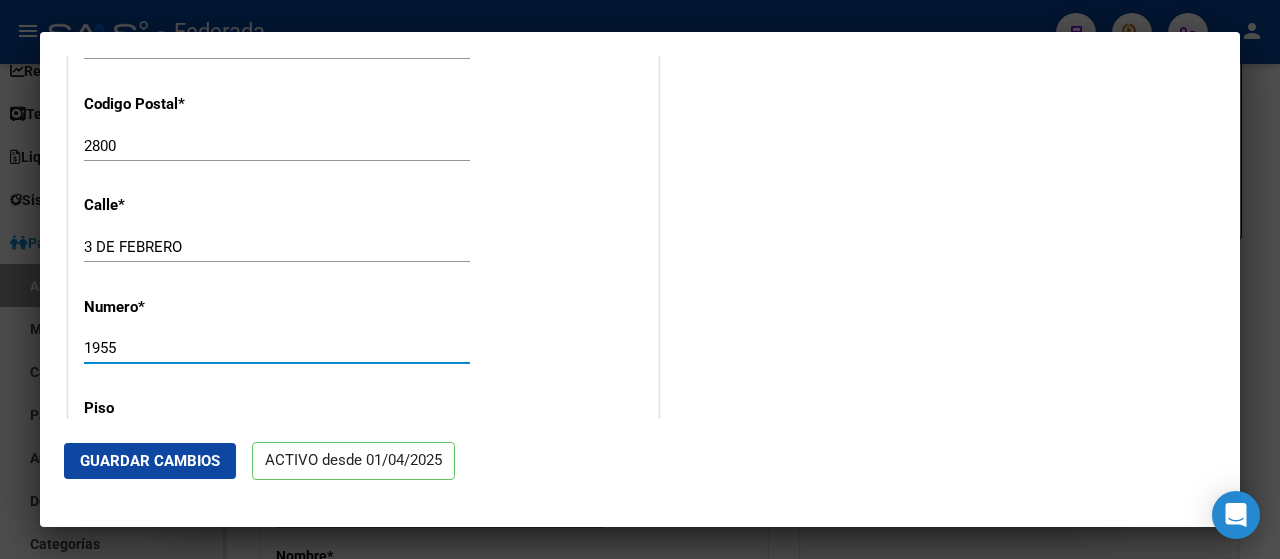 type on "1955" 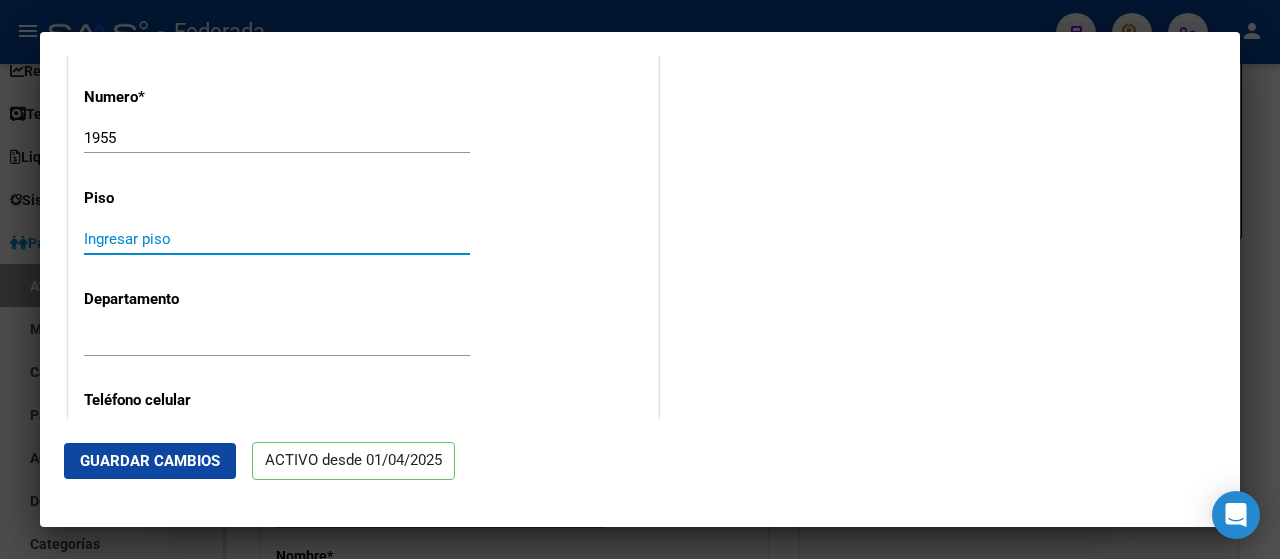 scroll, scrollTop: 2188, scrollLeft: 0, axis: vertical 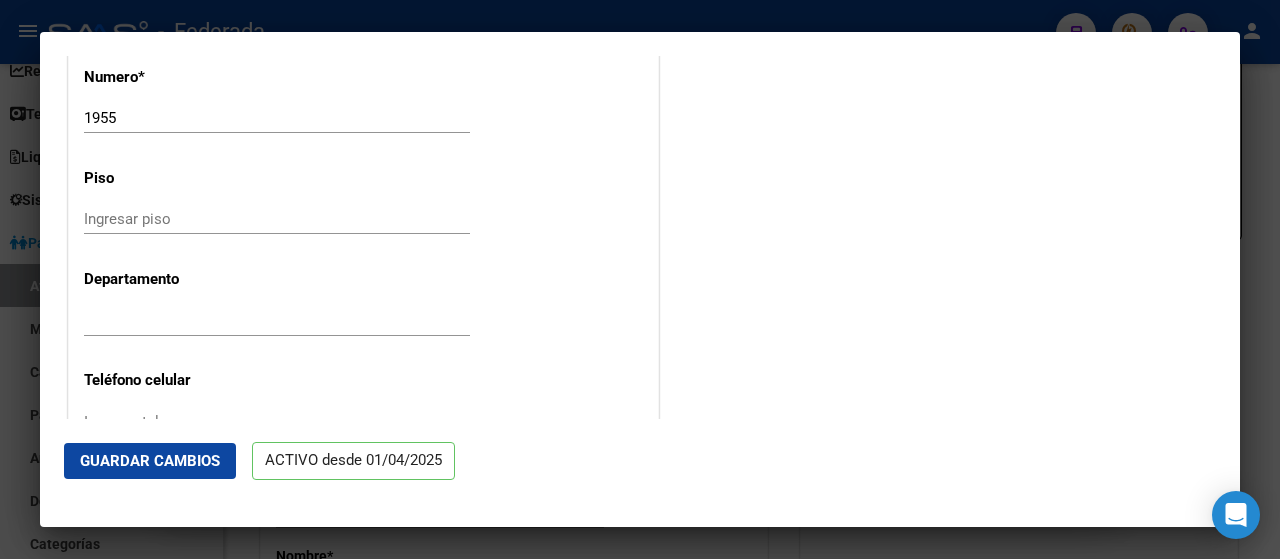 click on "Guardar Cambios" 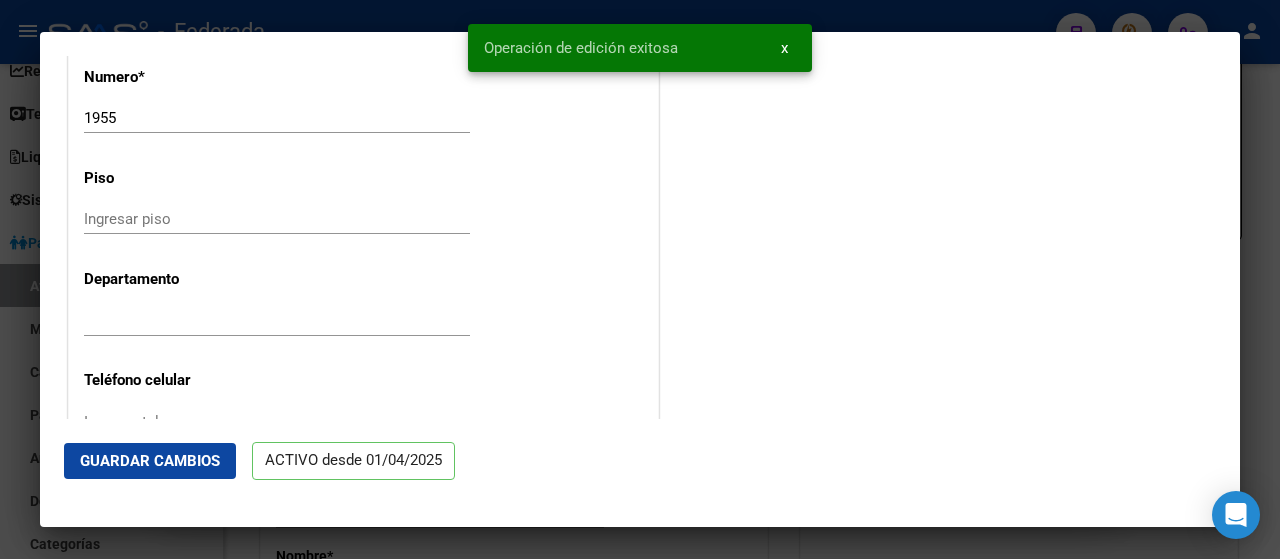 click on "Acciones Identificar Modificación Cambiar CUIL Agregar Movimiento Actualizar ARCA Reinformar Movimiento Agregar Etiqueta Vencimiento PMI Categoria Sección Comentarios Comentarios Obra Social: Comentarios Administrador:  Migración Padrón Externo Familiares el [DATE] [TIME] Datos Grupo Familiar  CUIL Titular:   [CUIL]   Titular:   [LAST], [FIRST] [FIRST]         Gerenciador * FS1 - Federada Seleccionar Gerenciador  Plan  Seleccionar Plan Seleccionar Plan  Tipo de Beneficiario * 00 - RELACION DE DEPENDENCIA Seleccionar tipo  Situación de Revista * 99 - No se conoce situación de revista Seleccionar tipo CUIT Empleador  *   [CUIT] Ingresar CUIT  Ultimo Origen Obra Social  Familiares Accion Nombre Apellido CUIL Parentesco ABM [LAST], [FIRST] [FIRST]      [CUIL]  Titular  ABM [FIRST] [LAST] [CUIL]  Cónyuge  ABM [FIRST] [FIRST] [LAST] [CUIL]  Cónyuge   3 registros   1" at bounding box center [946, -600] 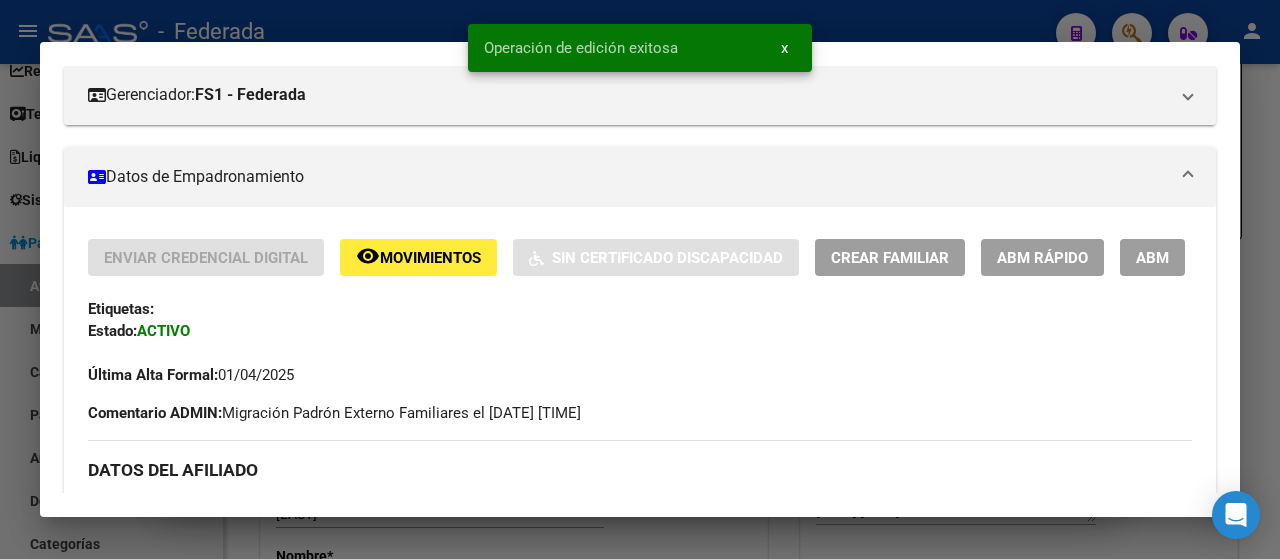 click at bounding box center (640, 279) 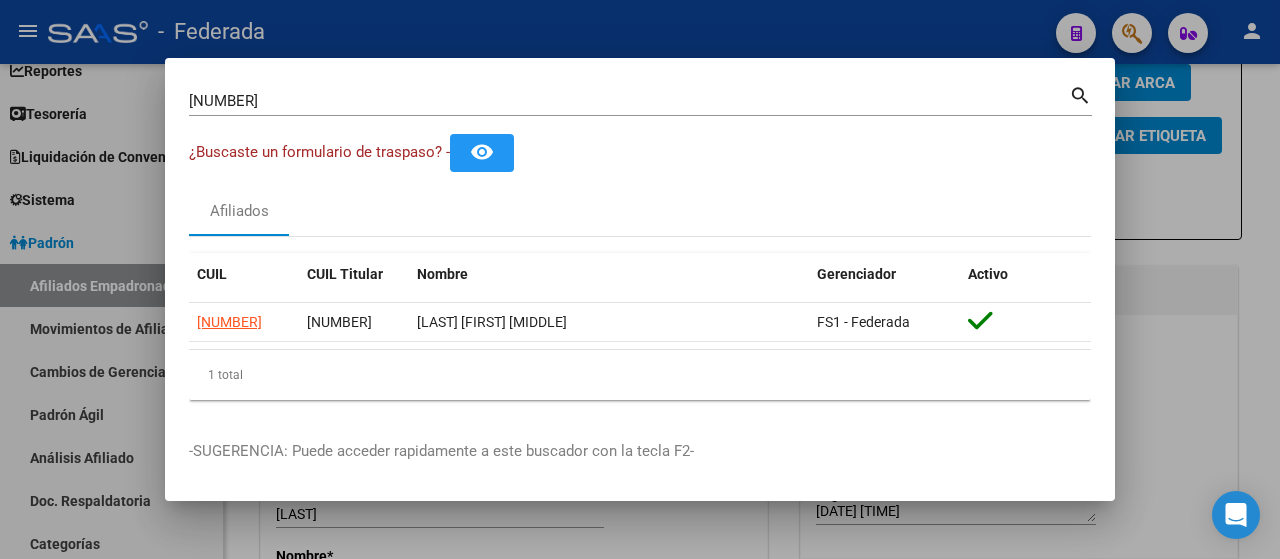 click on "[NUMBER]" at bounding box center [629, 101] 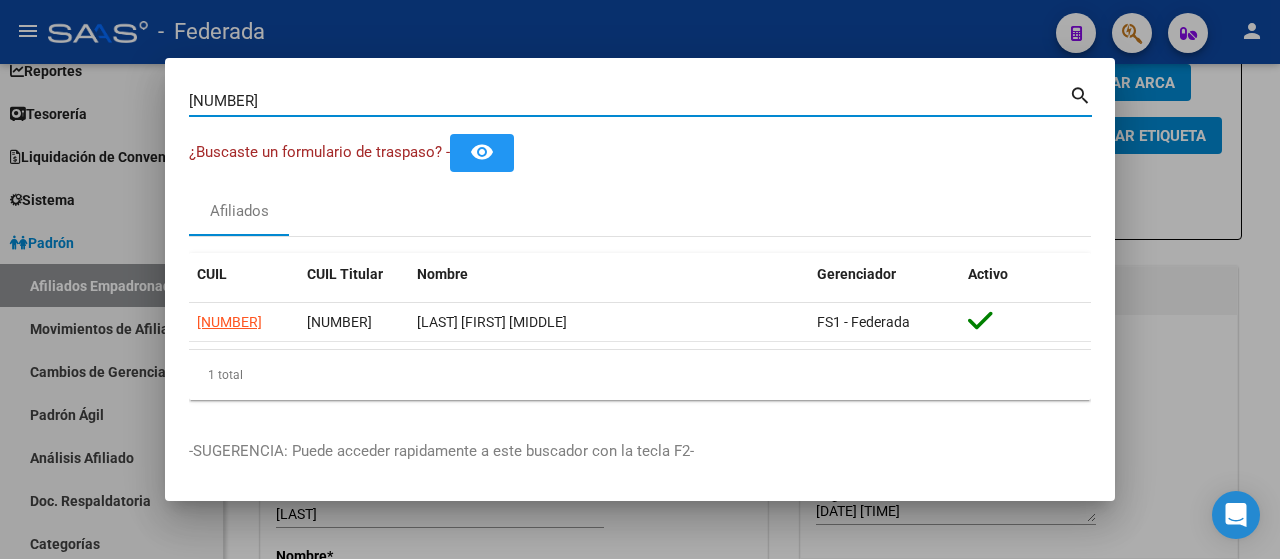 click on "[NUMBER]" at bounding box center (629, 101) 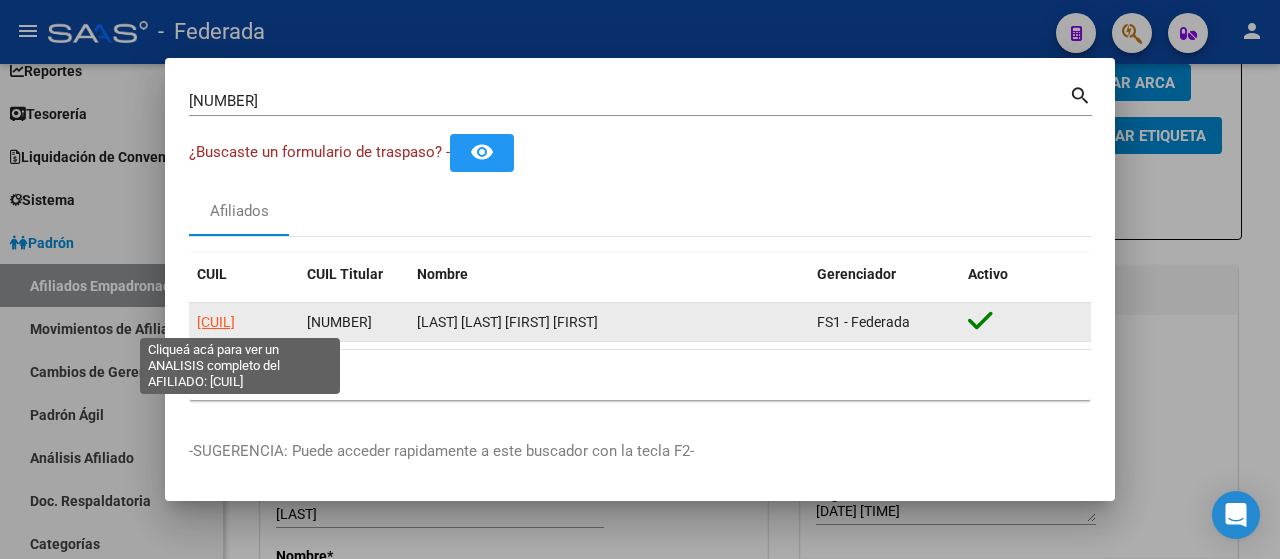 click on "[CUIL]" 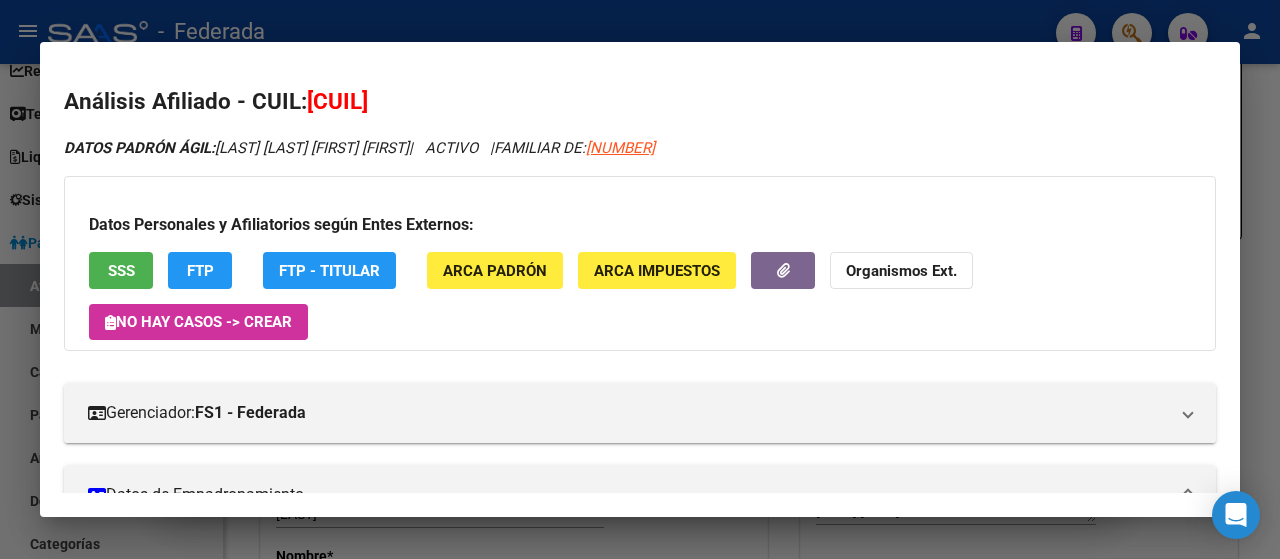 scroll, scrollTop: 350, scrollLeft: 0, axis: vertical 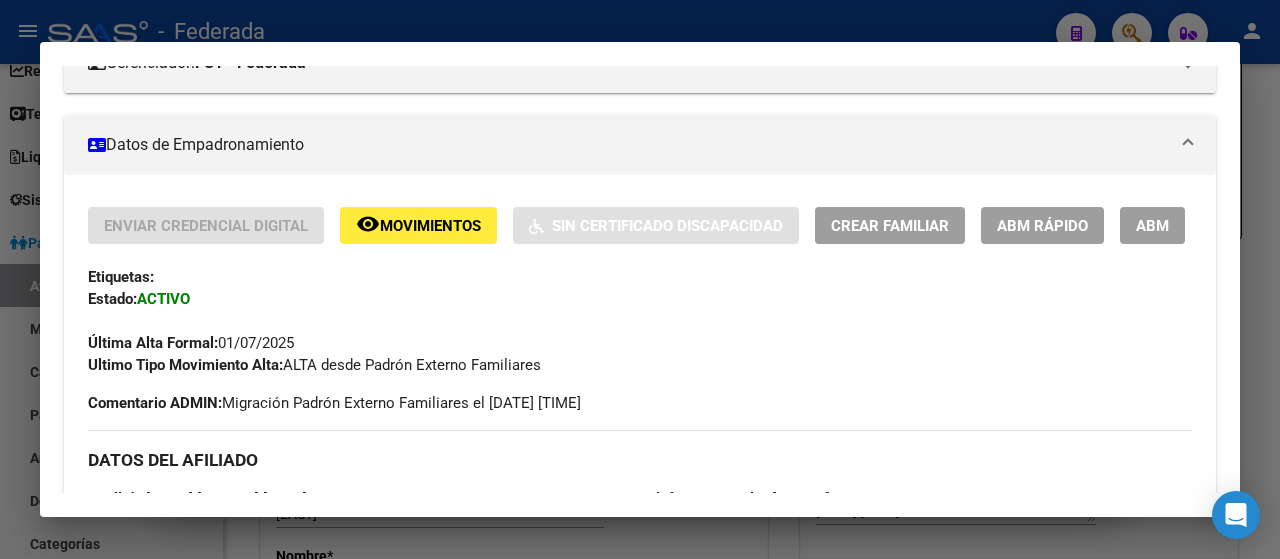 click on "ABM Rápido" 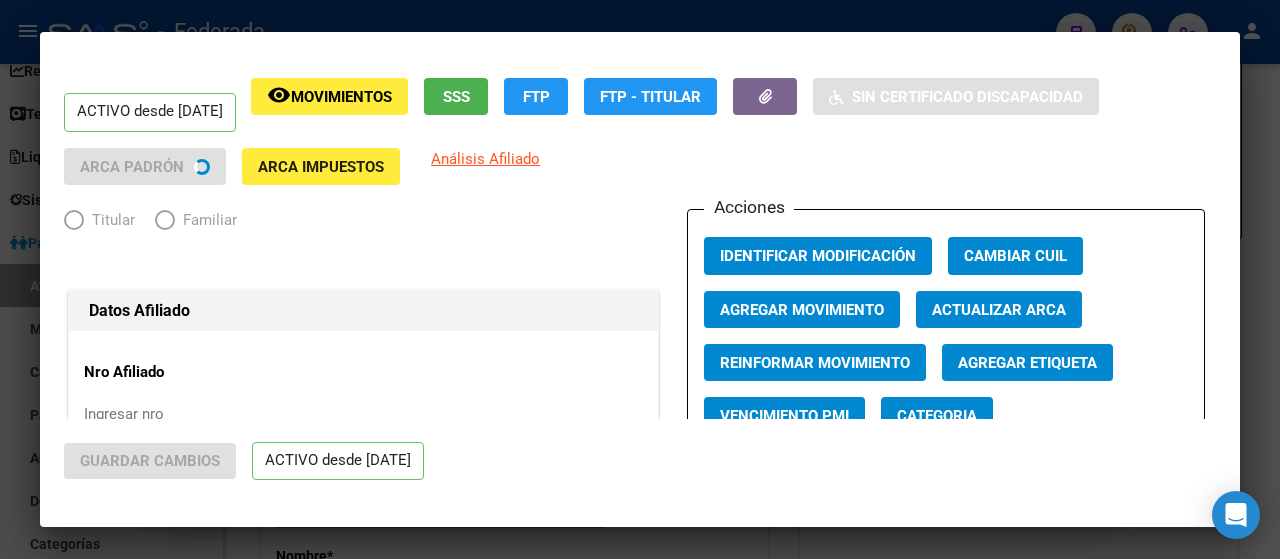 radio on "true" 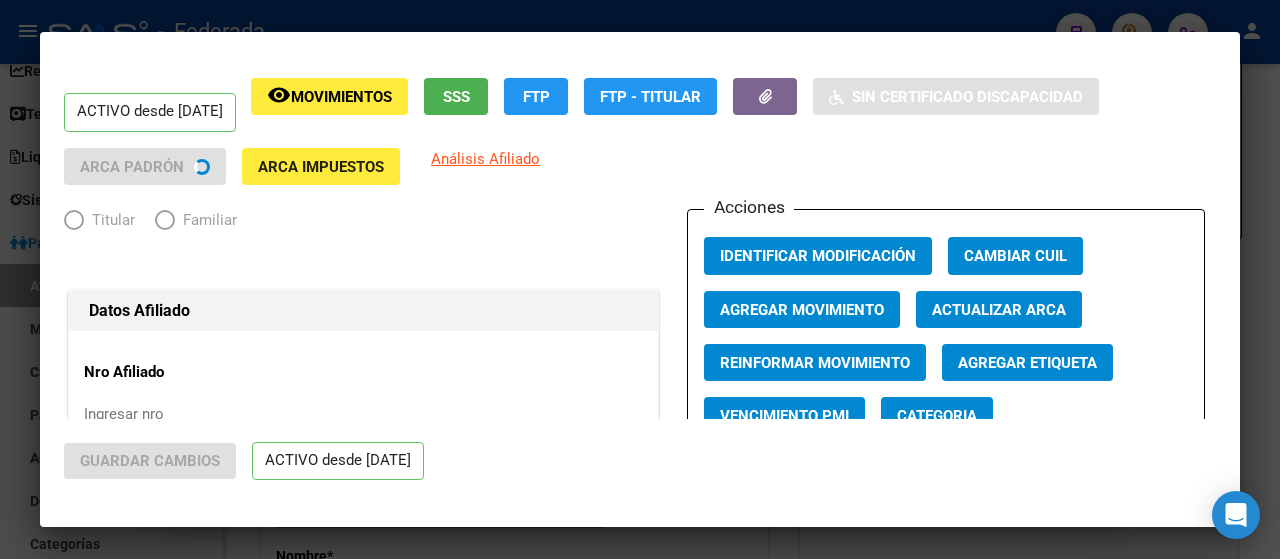type on "[CUIL]" 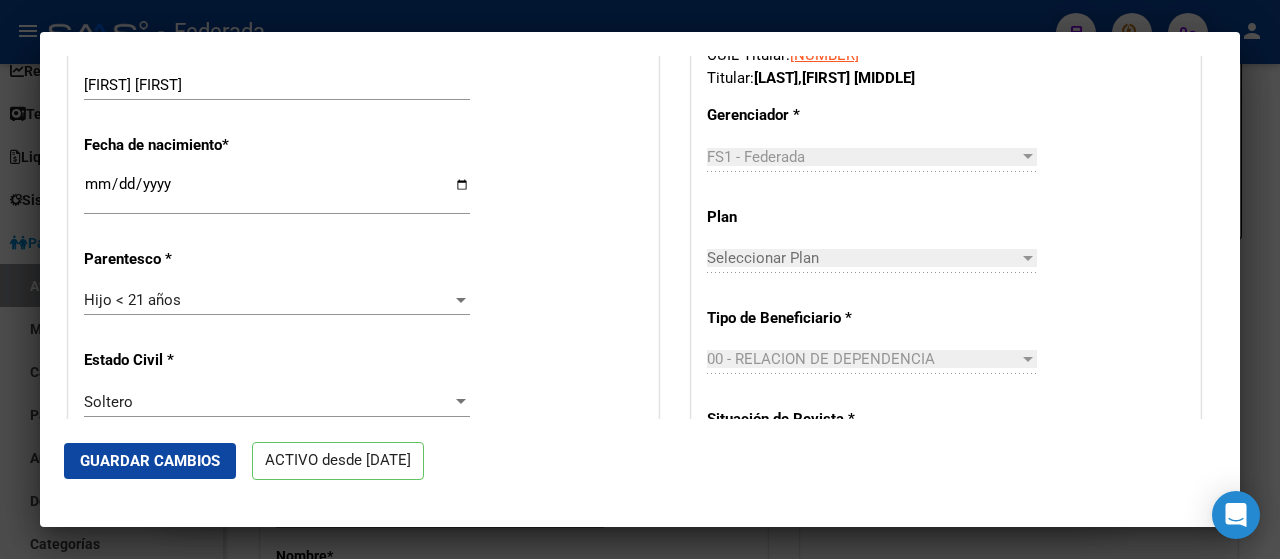scroll, scrollTop: 858, scrollLeft: 0, axis: vertical 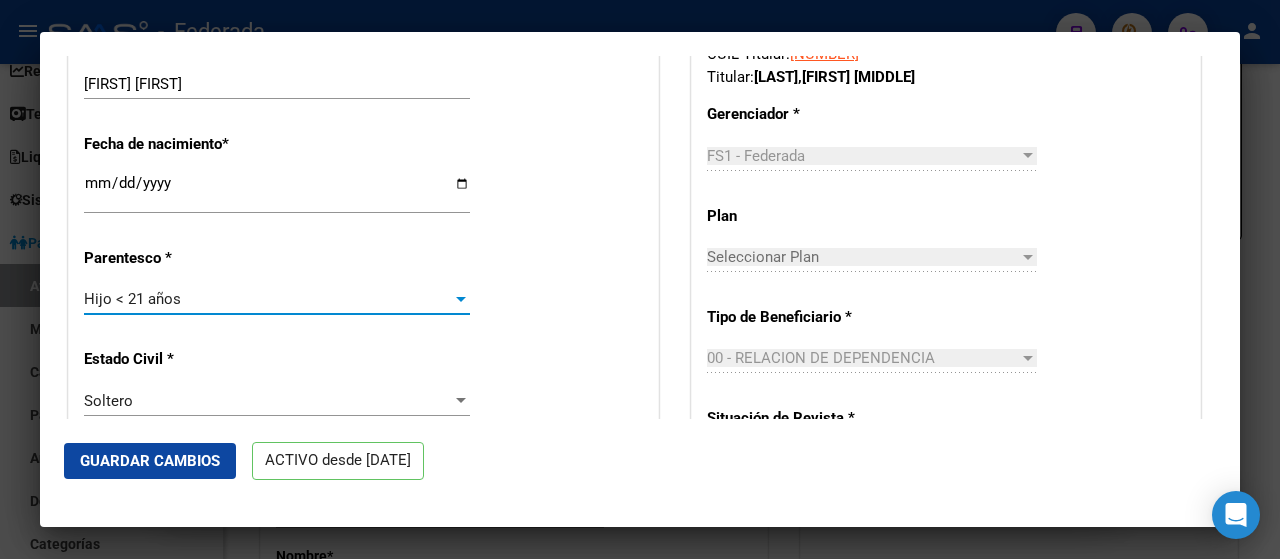 click on "Hijo < 21 años" at bounding box center (268, 299) 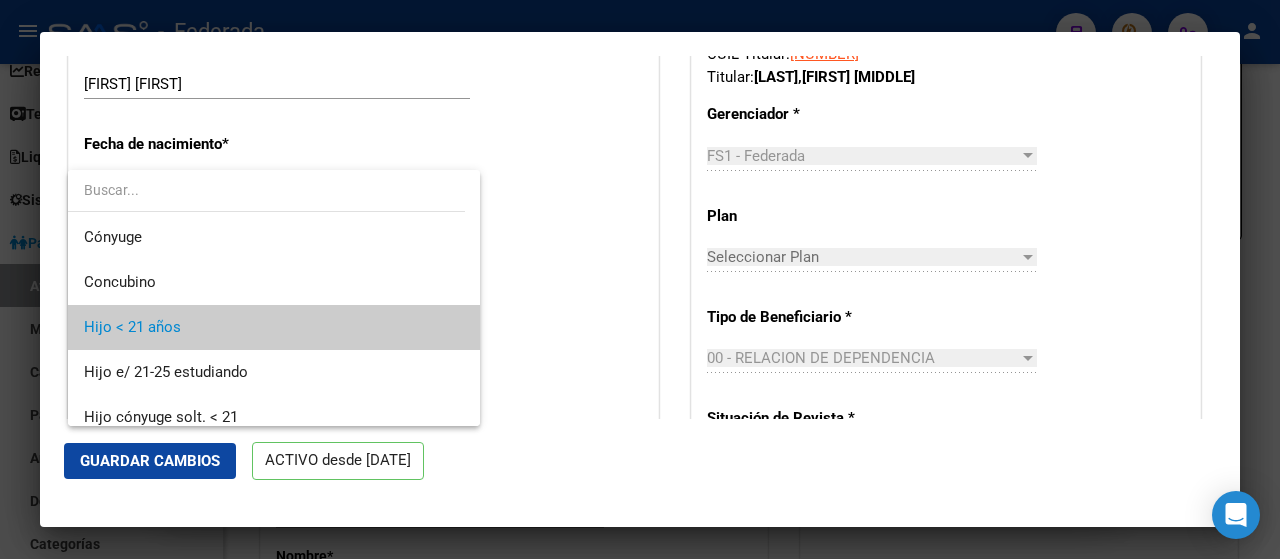 scroll, scrollTop: 29, scrollLeft: 0, axis: vertical 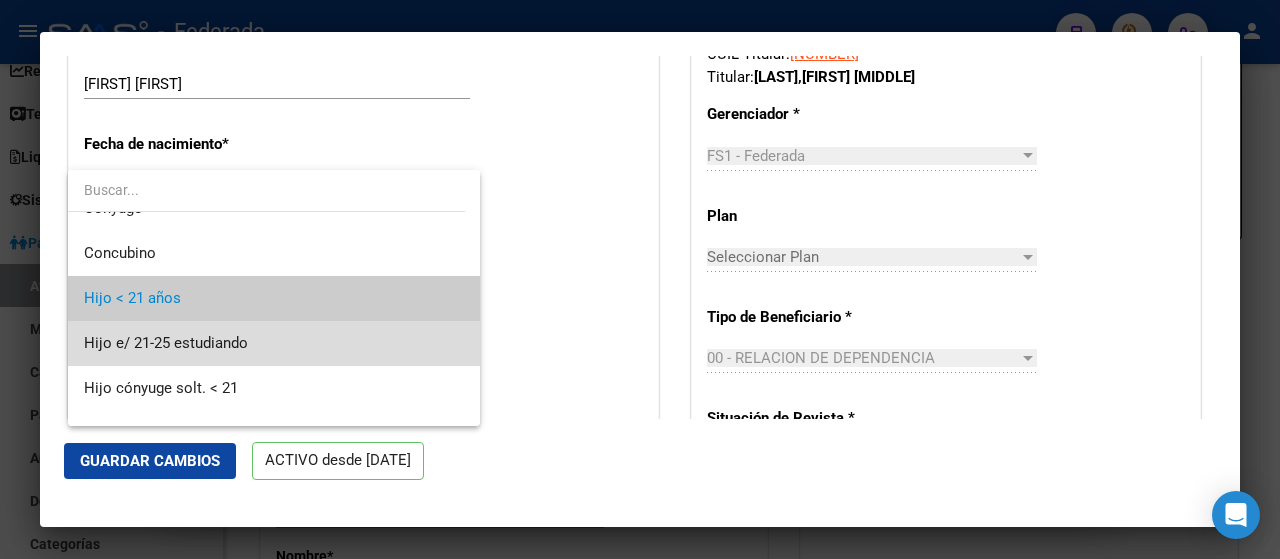 click on "Hijo e/ 21-25 estudiando" at bounding box center (274, 343) 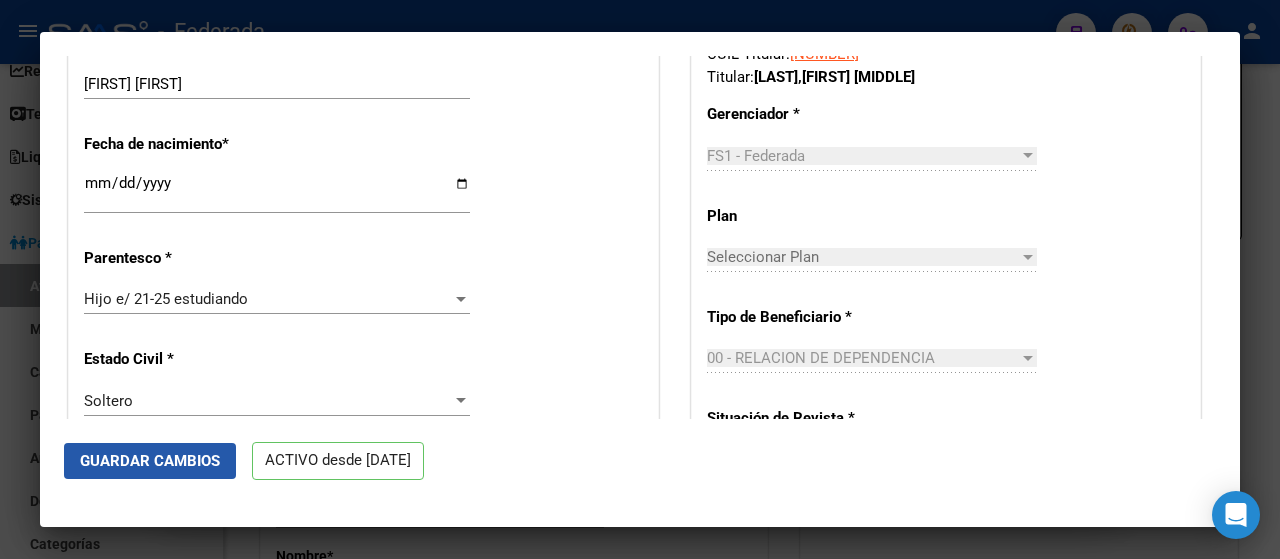 click on "Guardar Cambios" 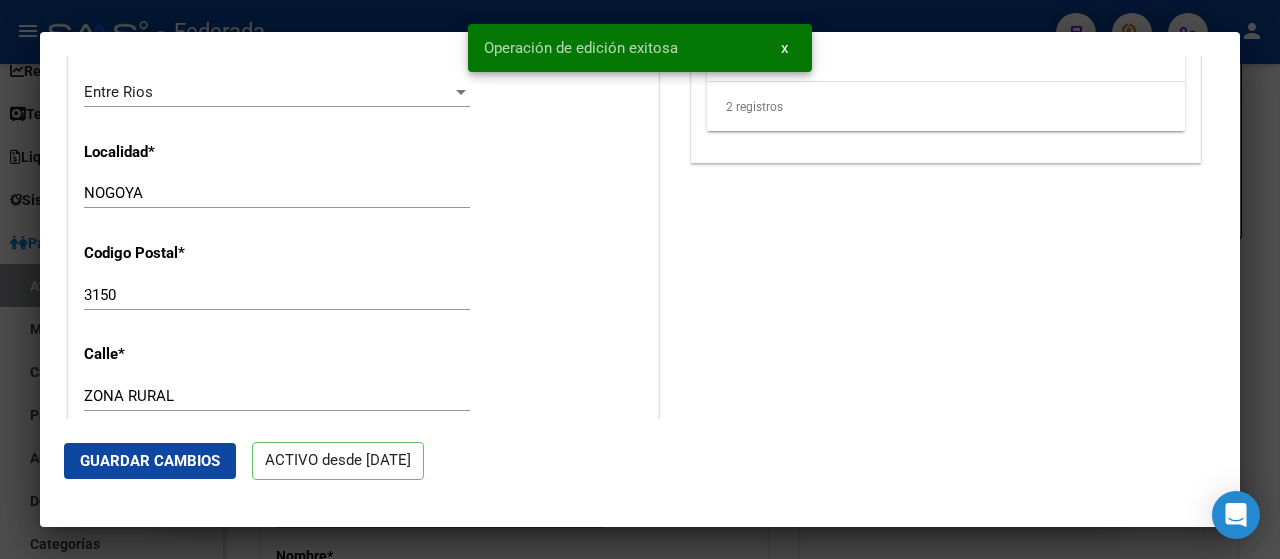 scroll, scrollTop: 2089, scrollLeft: 0, axis: vertical 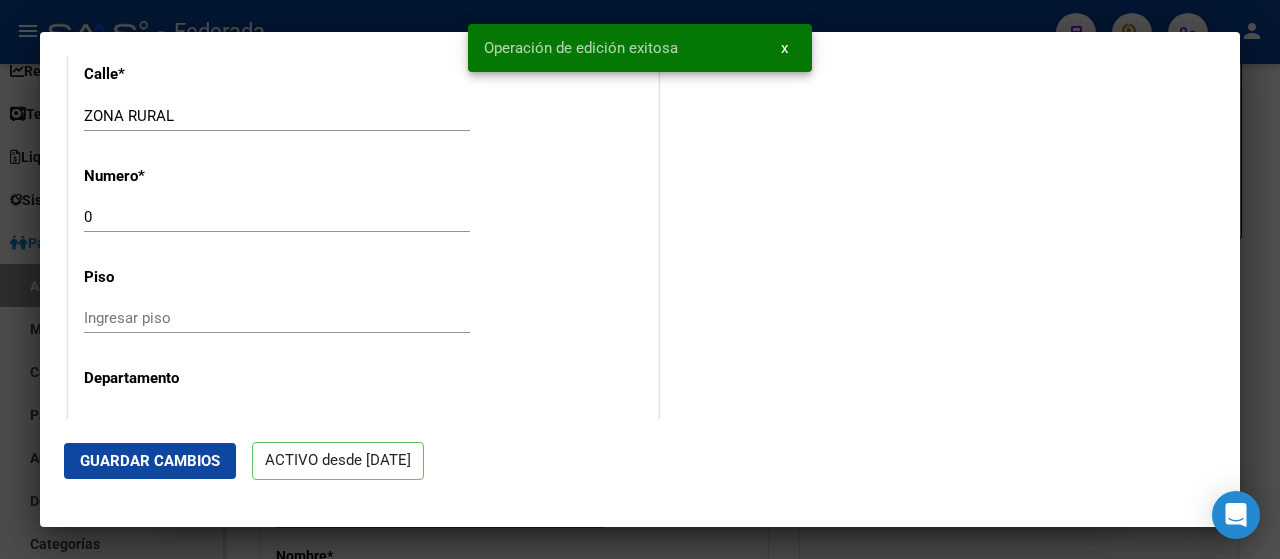 click at bounding box center (640, 279) 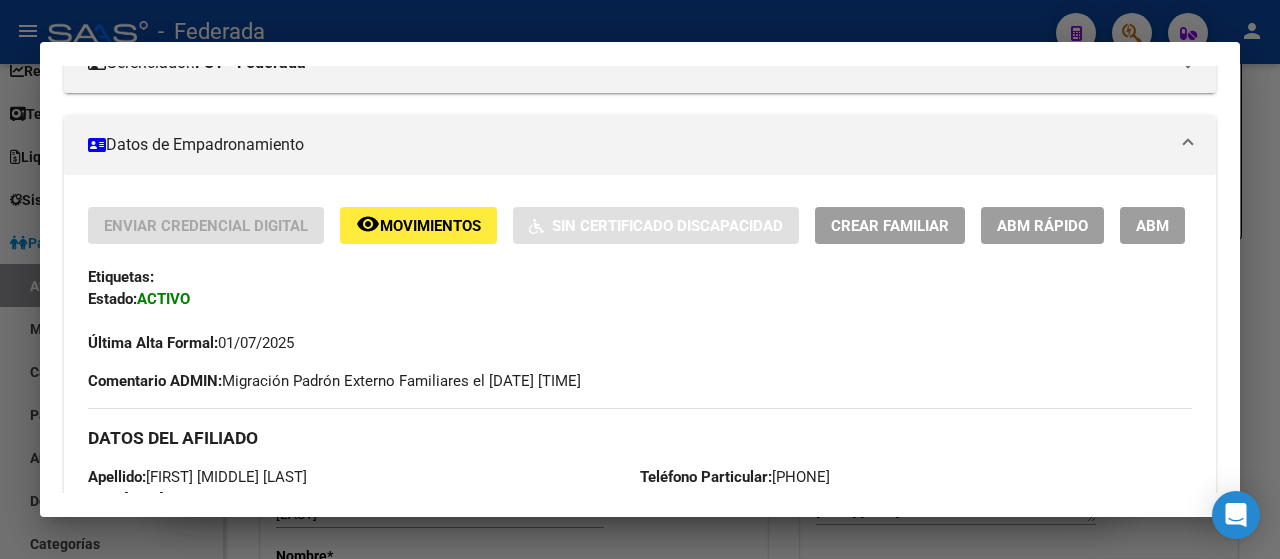 click at bounding box center [640, 279] 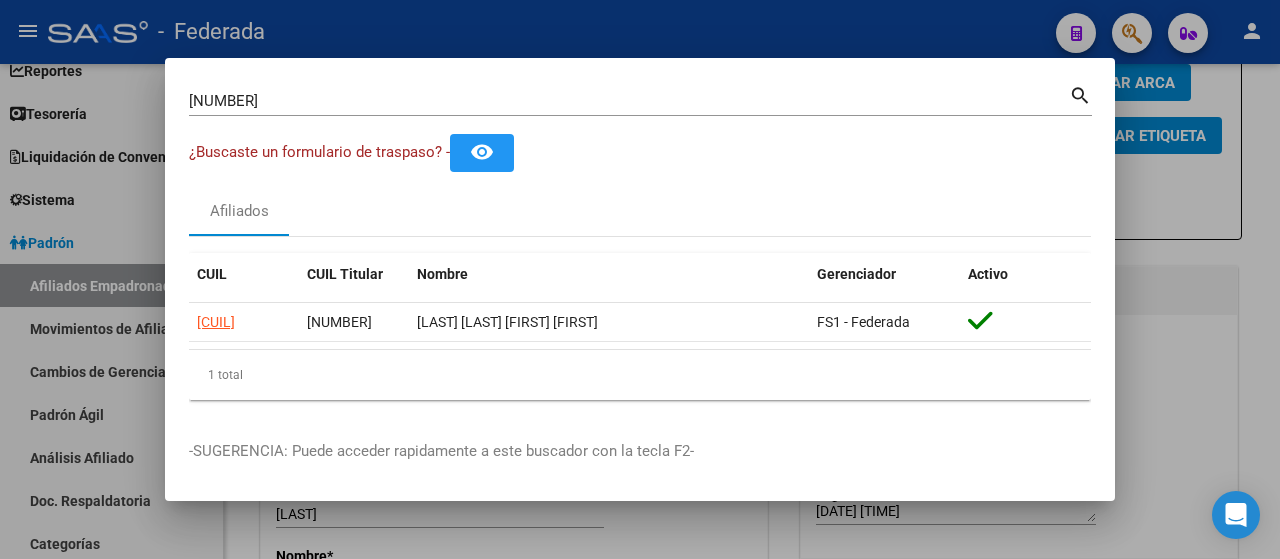 click on "[NUMBER] Buscar (apellido, dni, cuil, nro traspaso, cuit, obra social)" at bounding box center [629, 101] 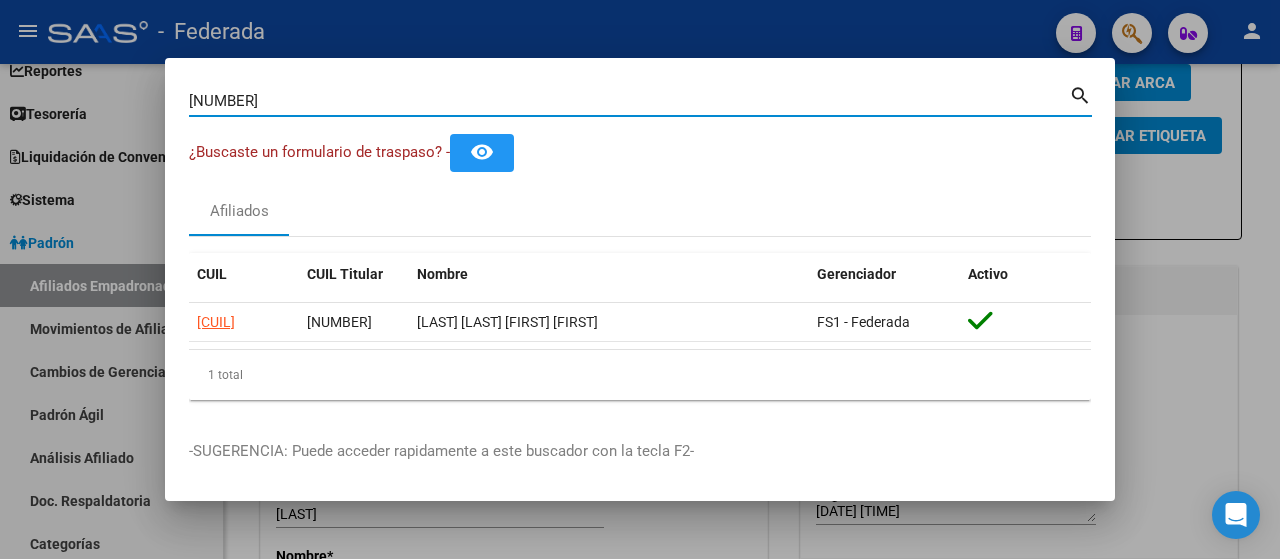 click on "[NUMBER] Buscar (apellido, dni, cuil, nro traspaso, cuit, obra social)" at bounding box center [629, 101] 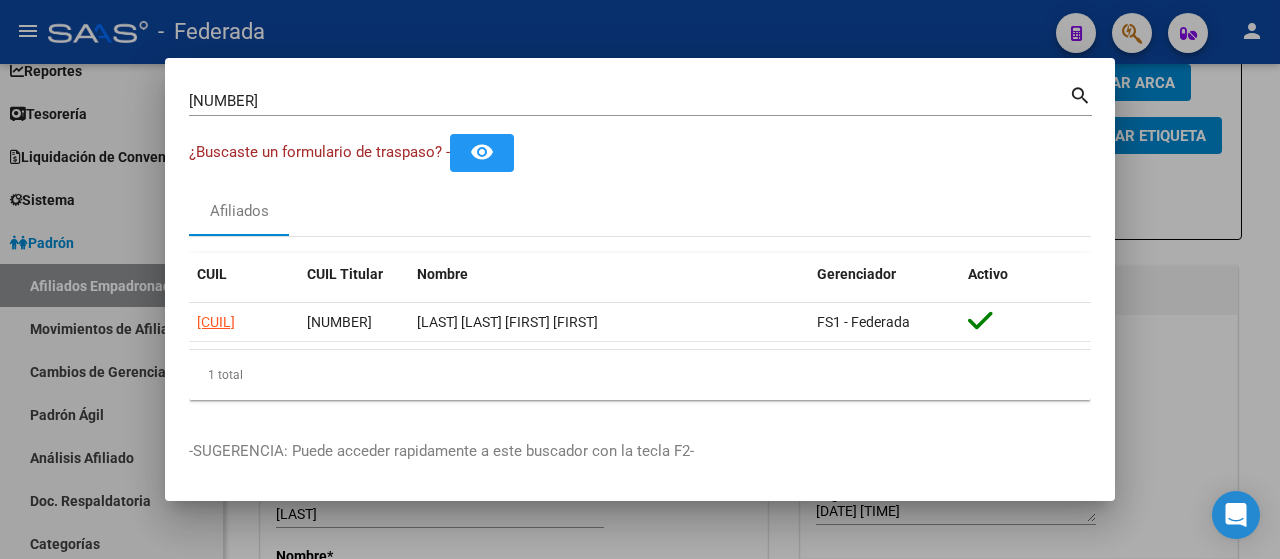 click on "[NUMBER] Buscar (apellido, dni, cuil, nro traspaso, cuit, obra social)" at bounding box center (629, 101) 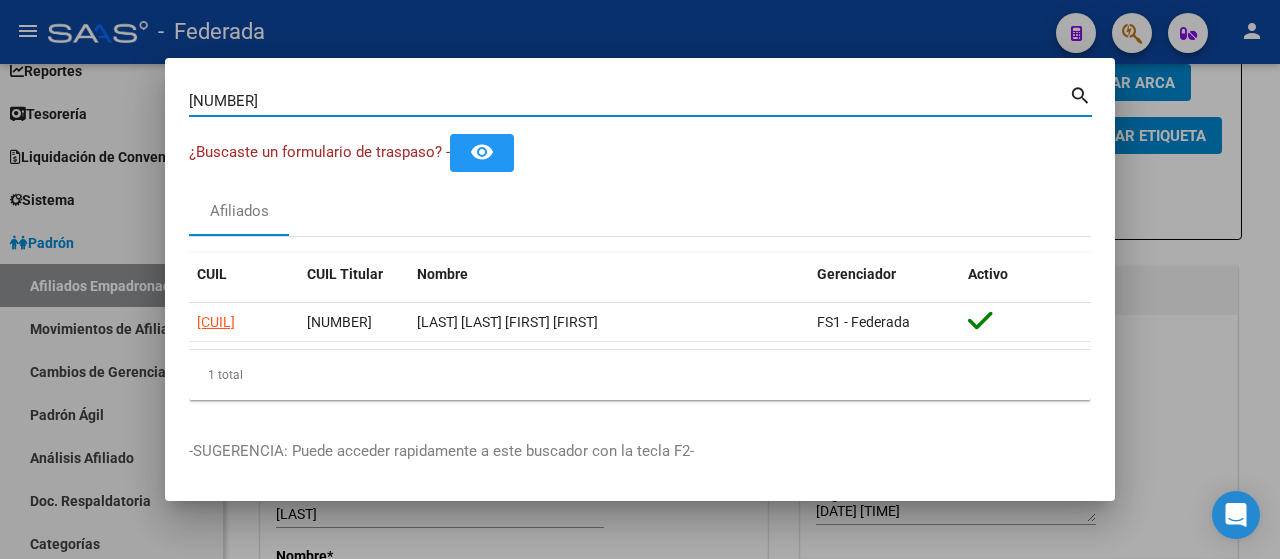 type on "[NUMBER]" 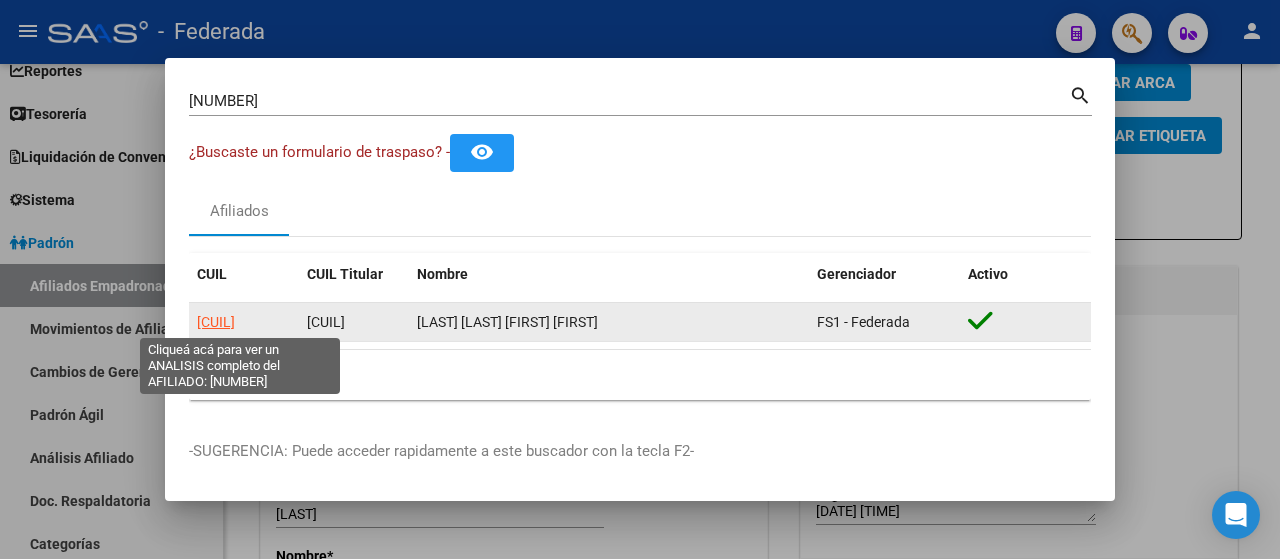 click on "[CUIL]" 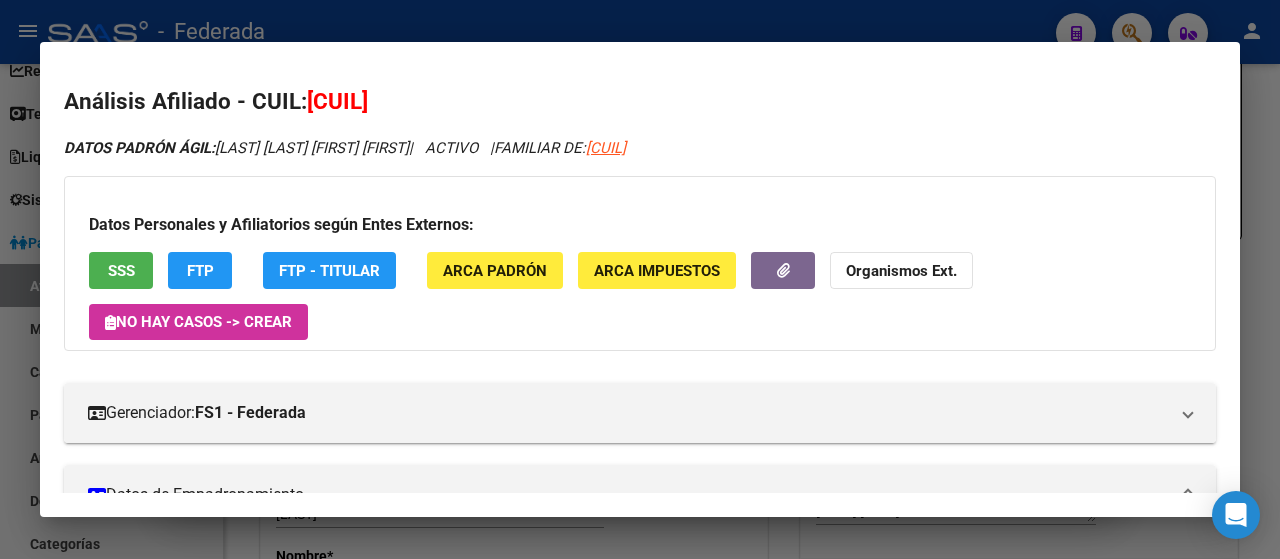 scroll, scrollTop: 281, scrollLeft: 0, axis: vertical 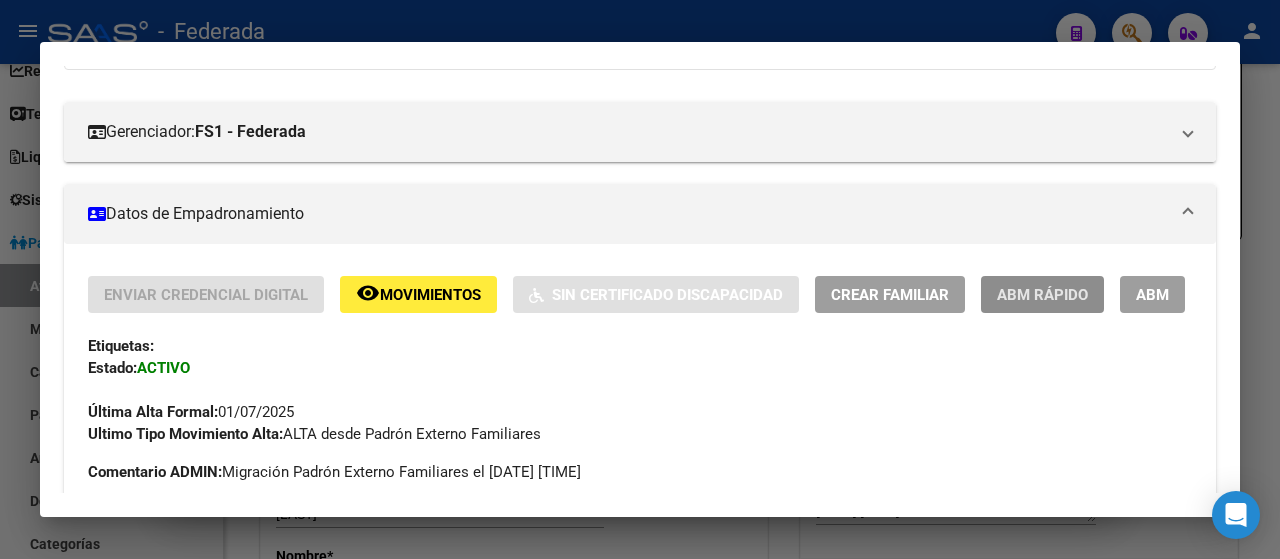 click on "ABM Rápido" 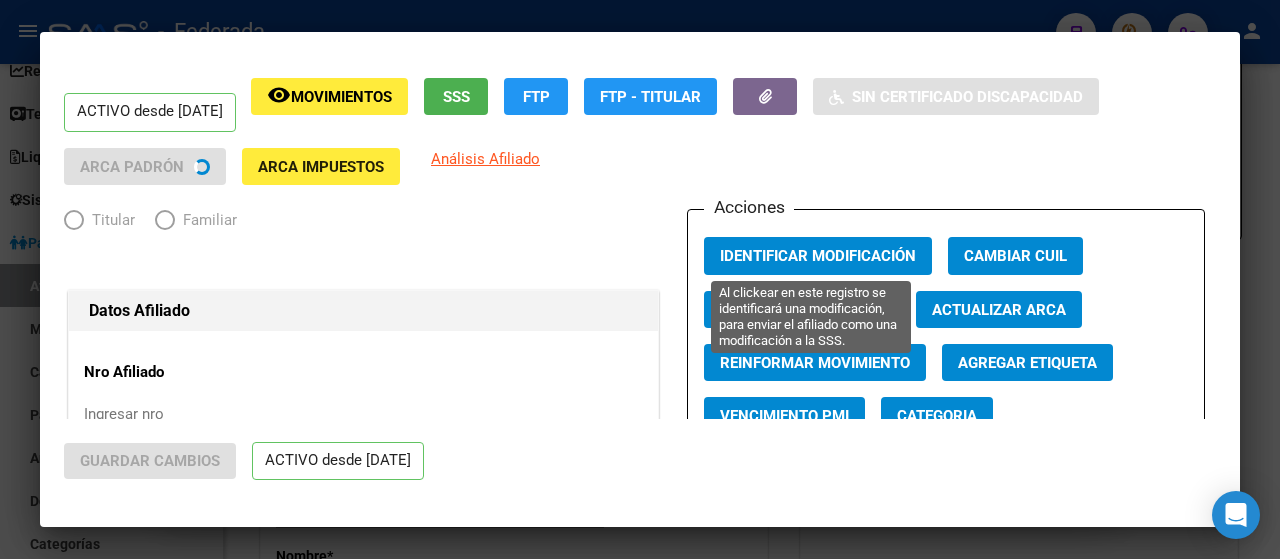 radio on "true" 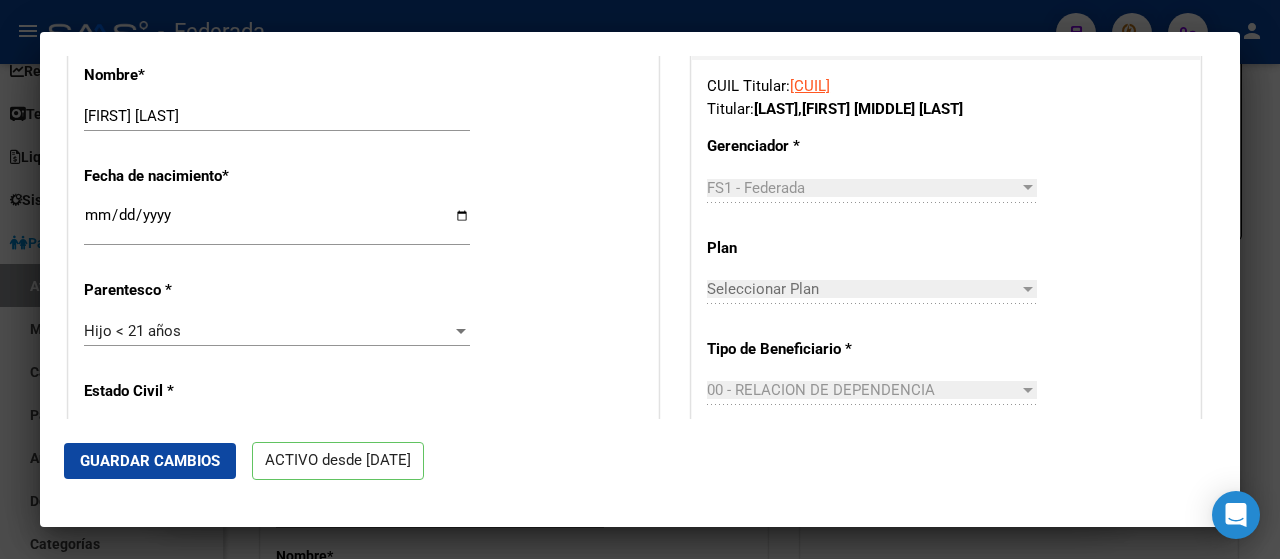 scroll, scrollTop: 824, scrollLeft: 0, axis: vertical 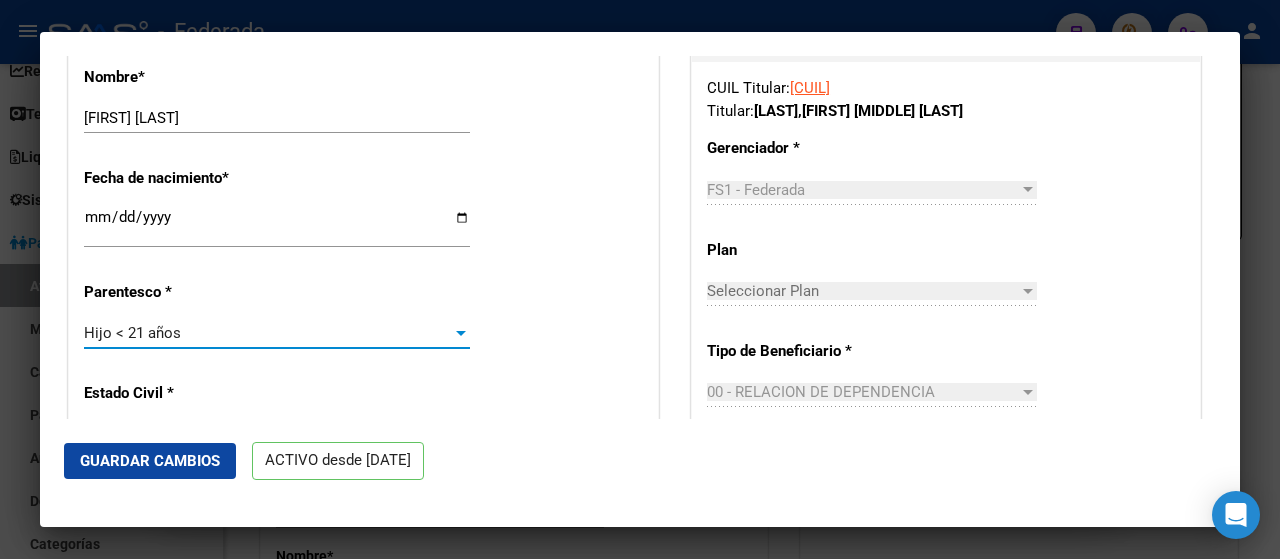 click on "Hijo < 21 años" at bounding box center (268, 333) 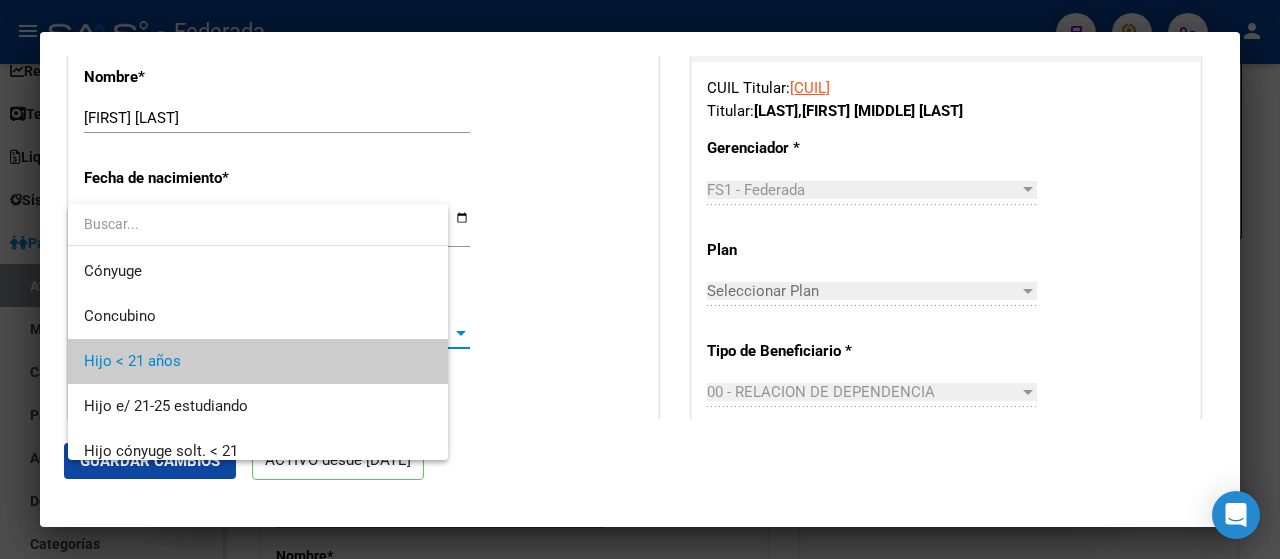 scroll, scrollTop: 29, scrollLeft: 0, axis: vertical 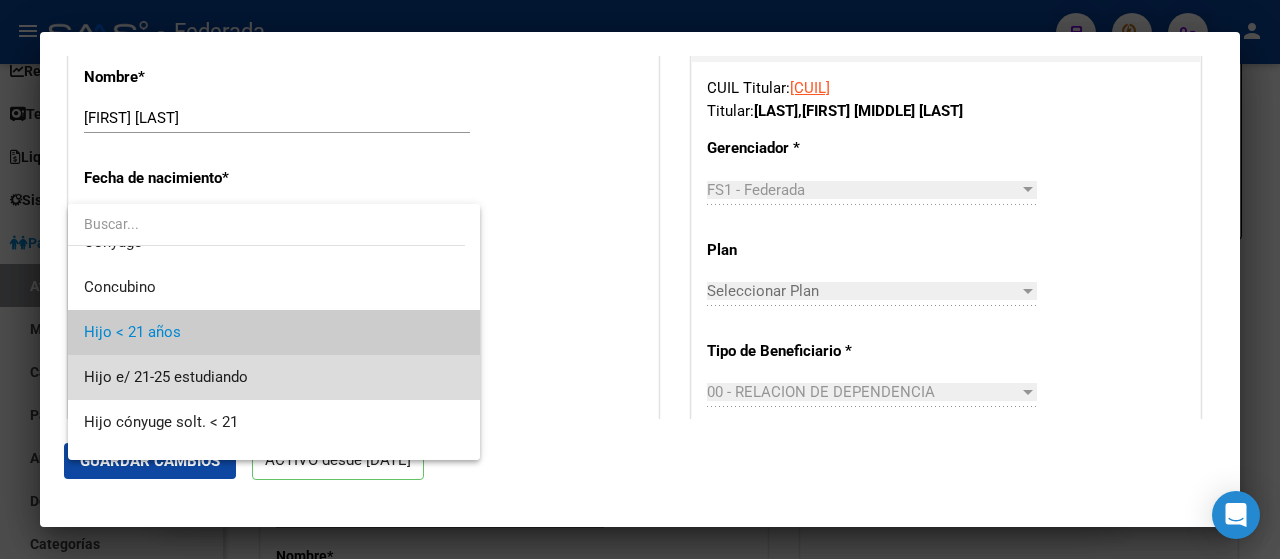click on "Hijo e/ 21-25 estudiando" at bounding box center [274, 377] 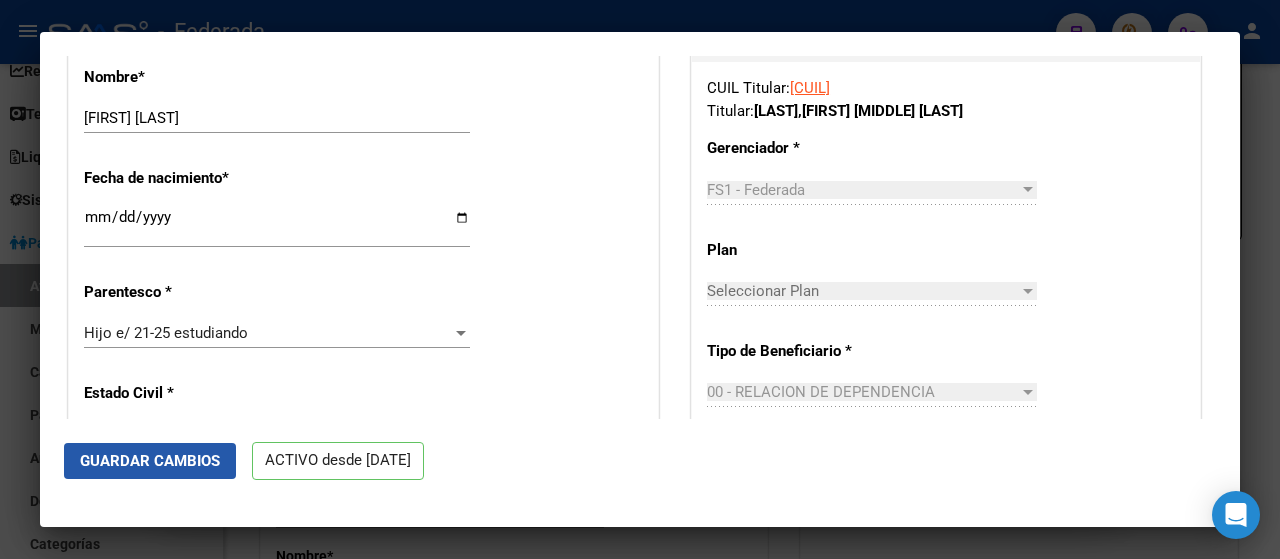 click on "Guardar Cambios" 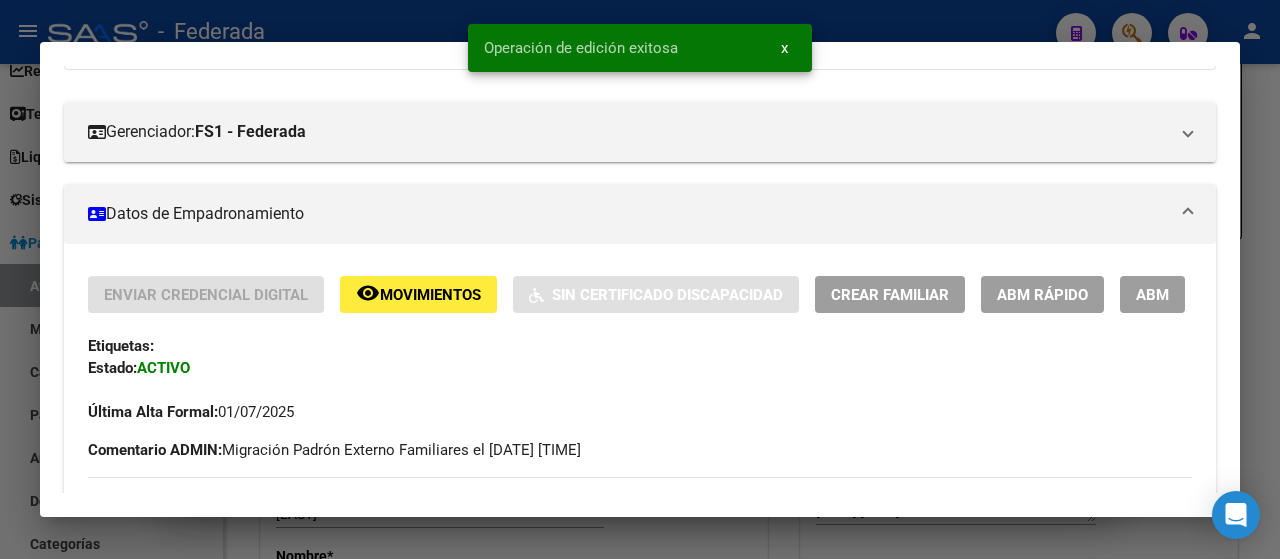 scroll, scrollTop: 0, scrollLeft: 0, axis: both 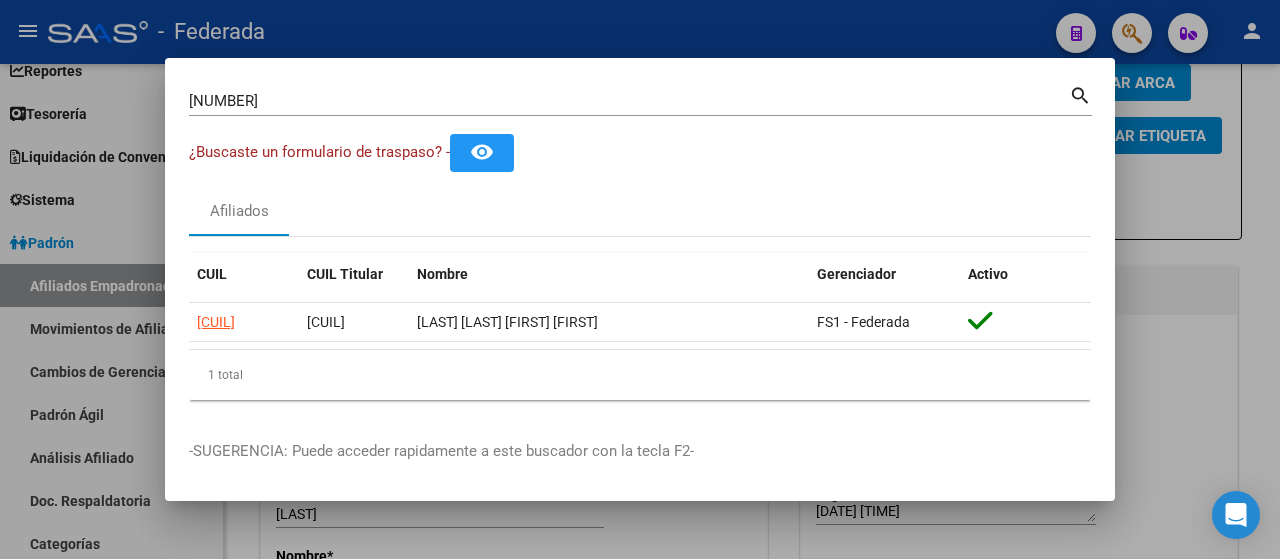 click on "[NUMBER]" at bounding box center [629, 101] 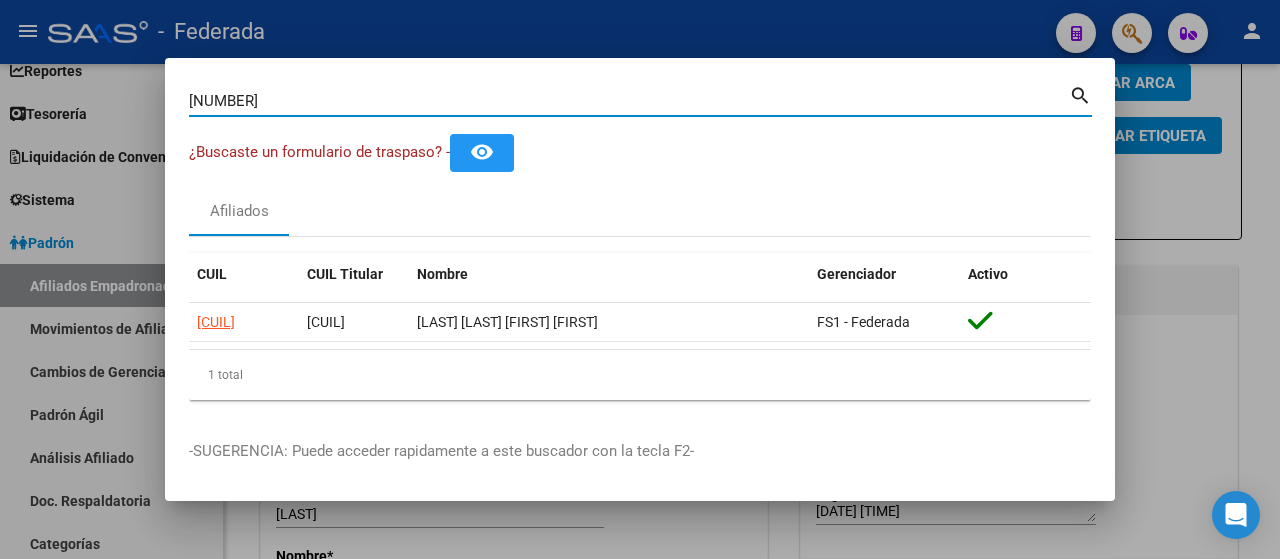 click on "[NUMBER]" at bounding box center [629, 101] 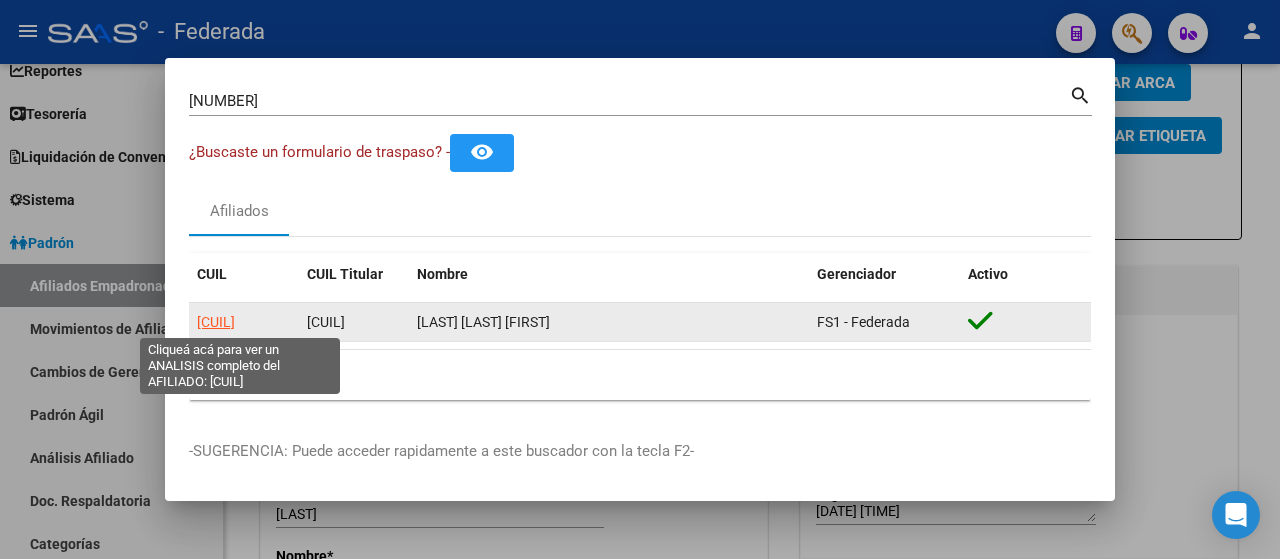 click on "[CUIL]" 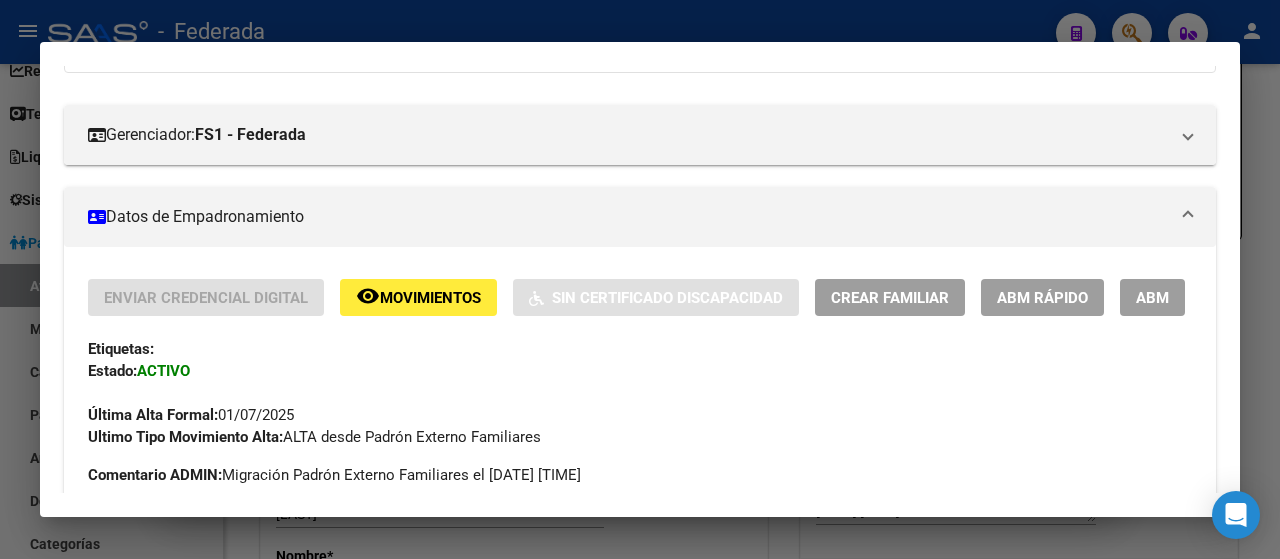 scroll, scrollTop: 282, scrollLeft: 0, axis: vertical 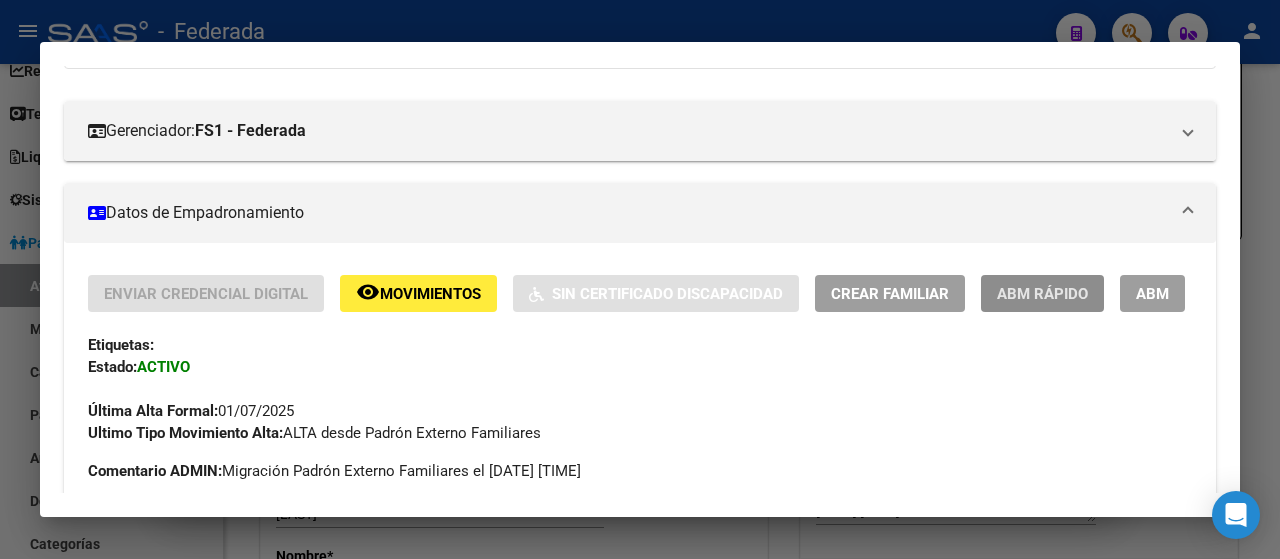 click on "ABM Rápido" 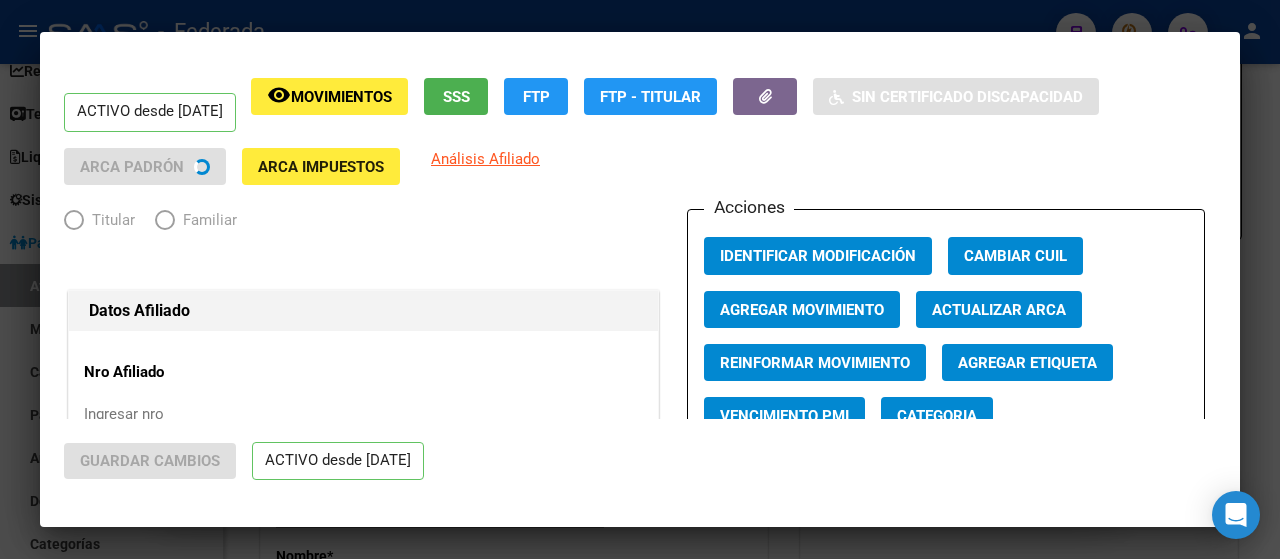 radio on "true" 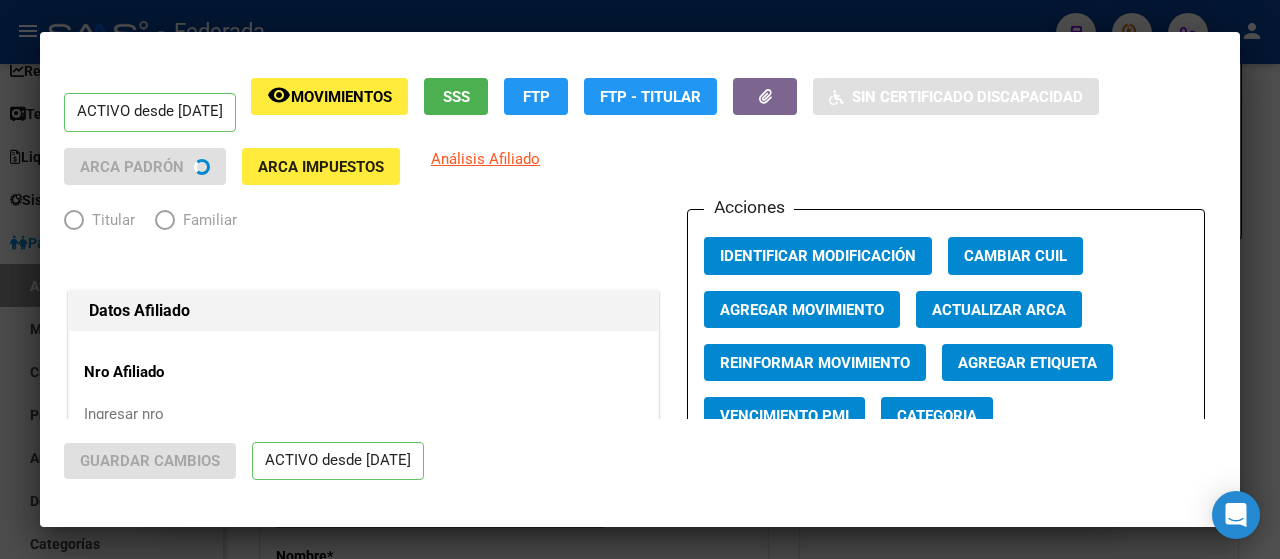 type on "[NUMBER]" 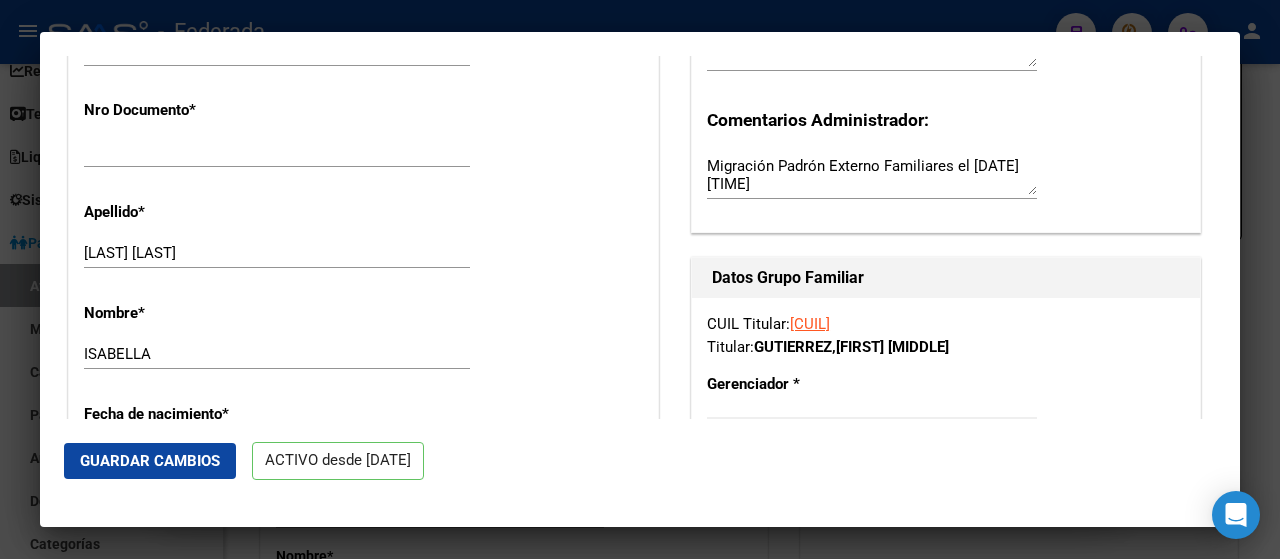 scroll, scrollTop: 550, scrollLeft: 0, axis: vertical 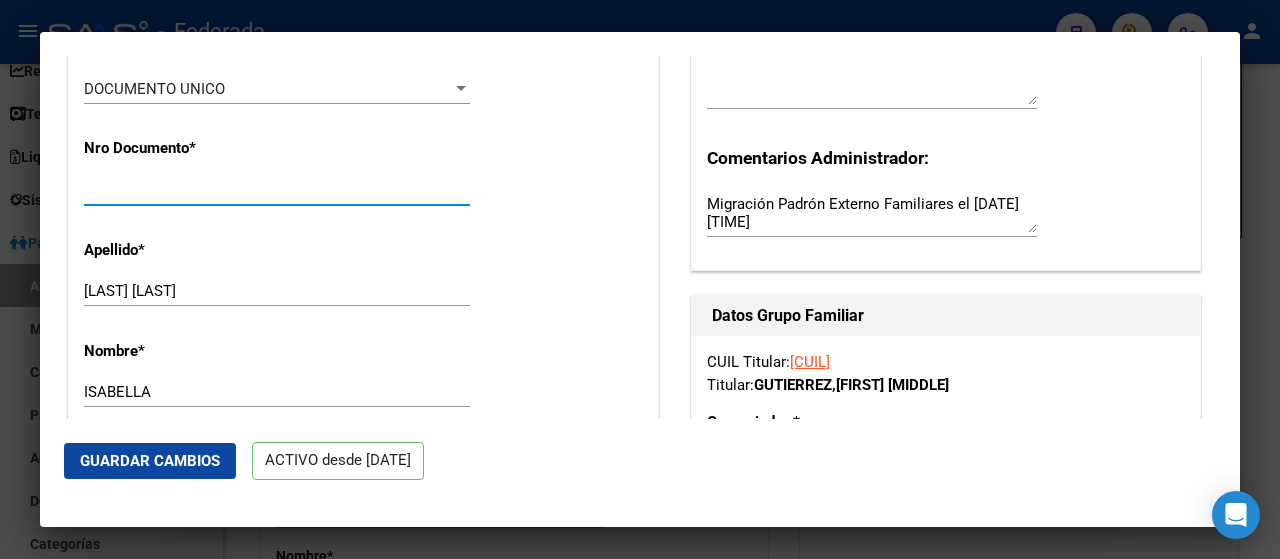 click on "[NUMBER]" at bounding box center [277, 190] 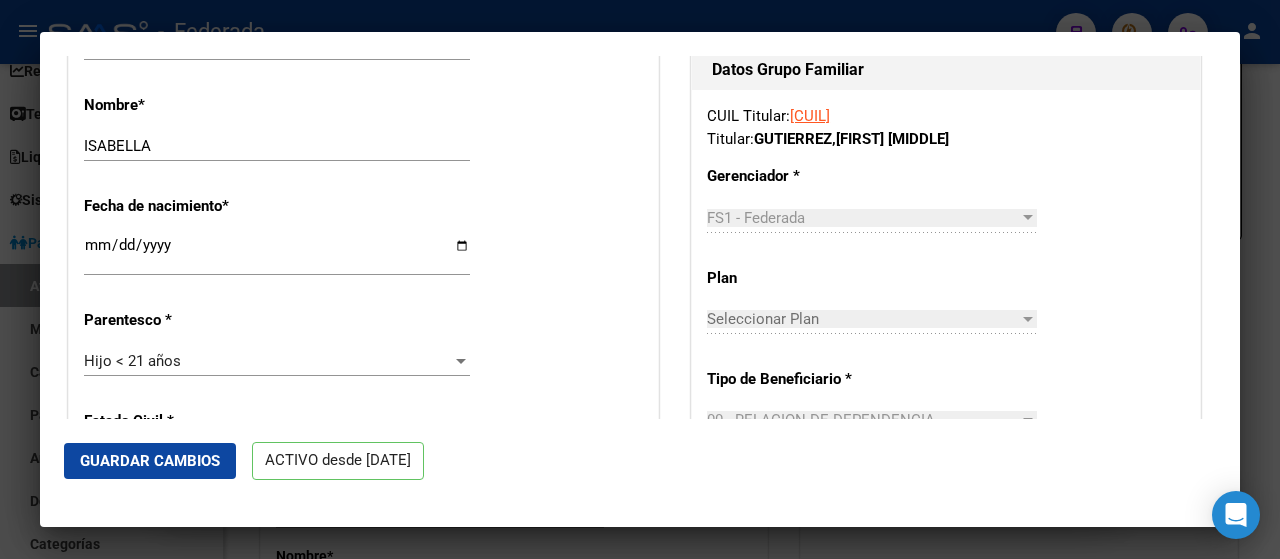 scroll, scrollTop: 800, scrollLeft: 0, axis: vertical 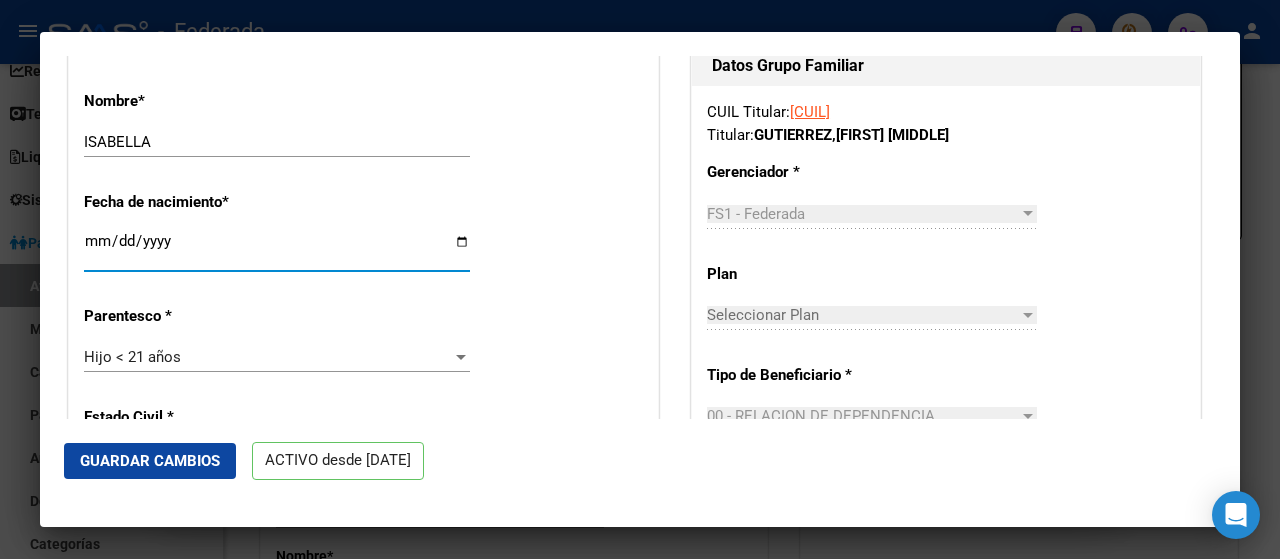click on "[DATE]" at bounding box center [277, 249] 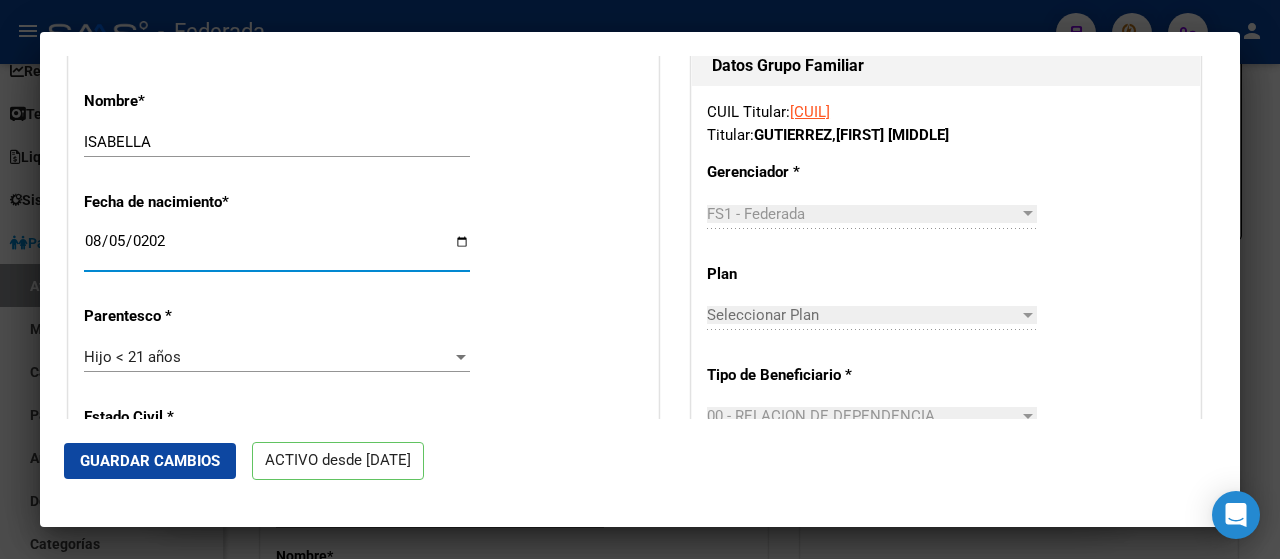 type on "[DATE]" 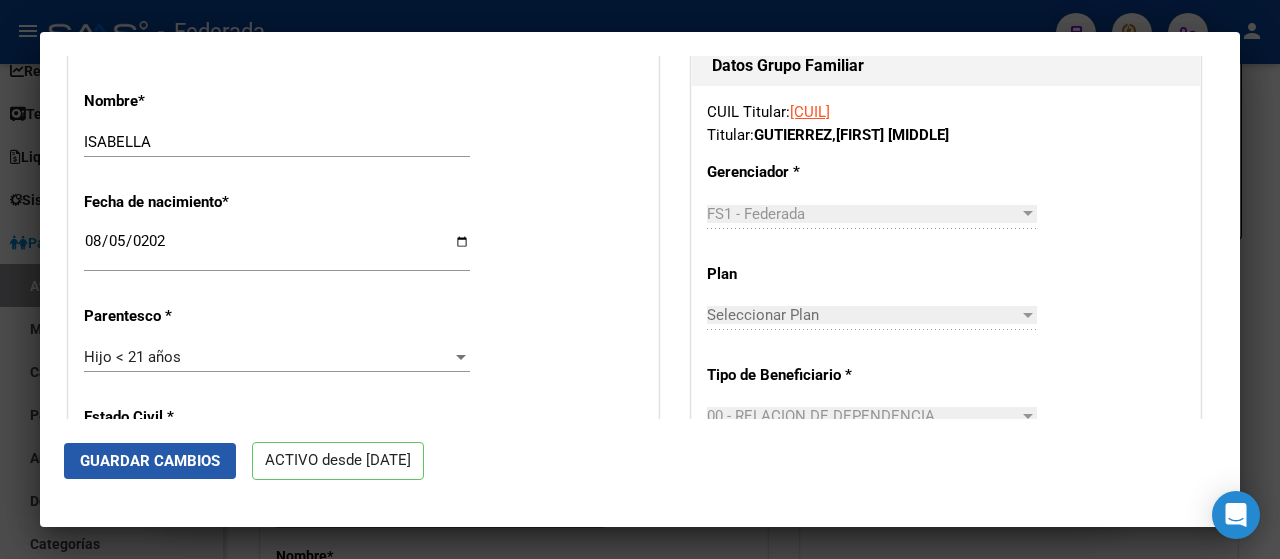 click on "Guardar Cambios" 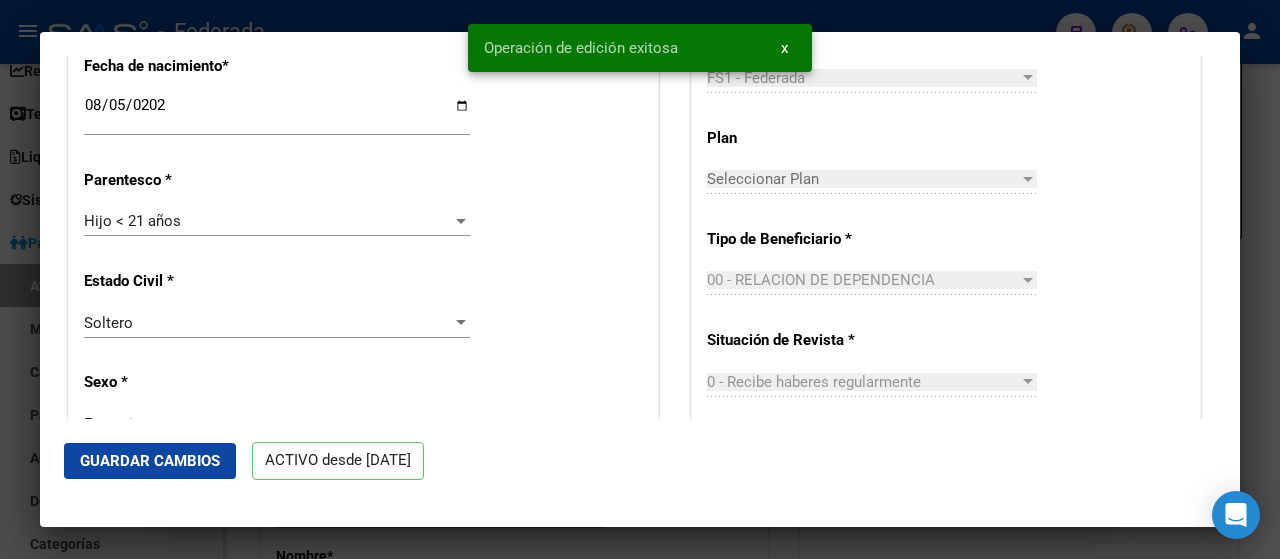 scroll, scrollTop: 937, scrollLeft: 0, axis: vertical 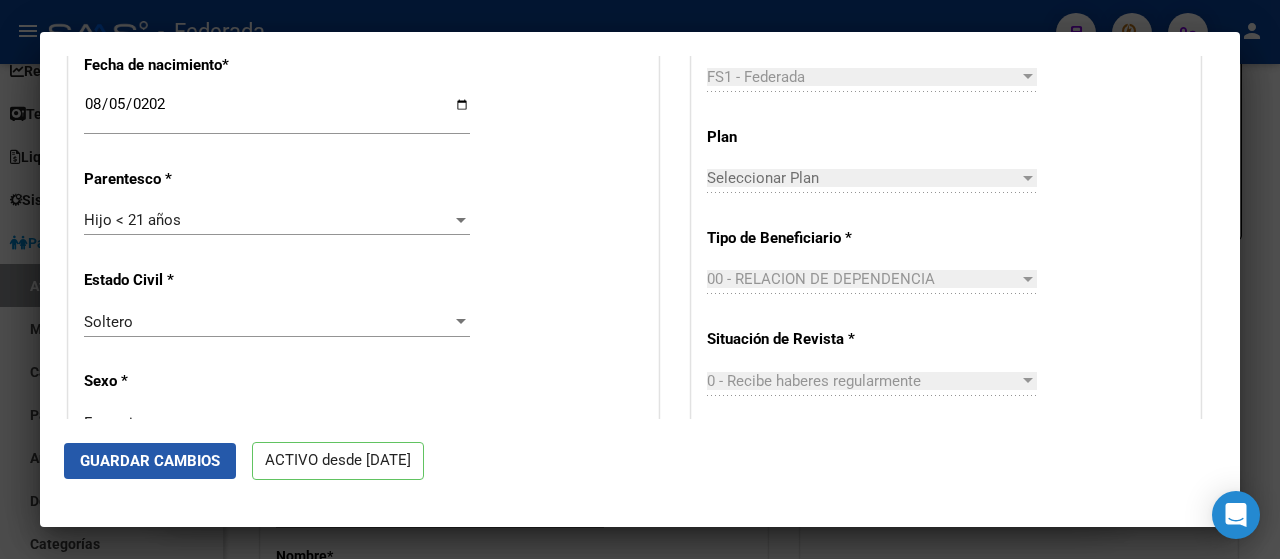 click on "Guardar Cambios" 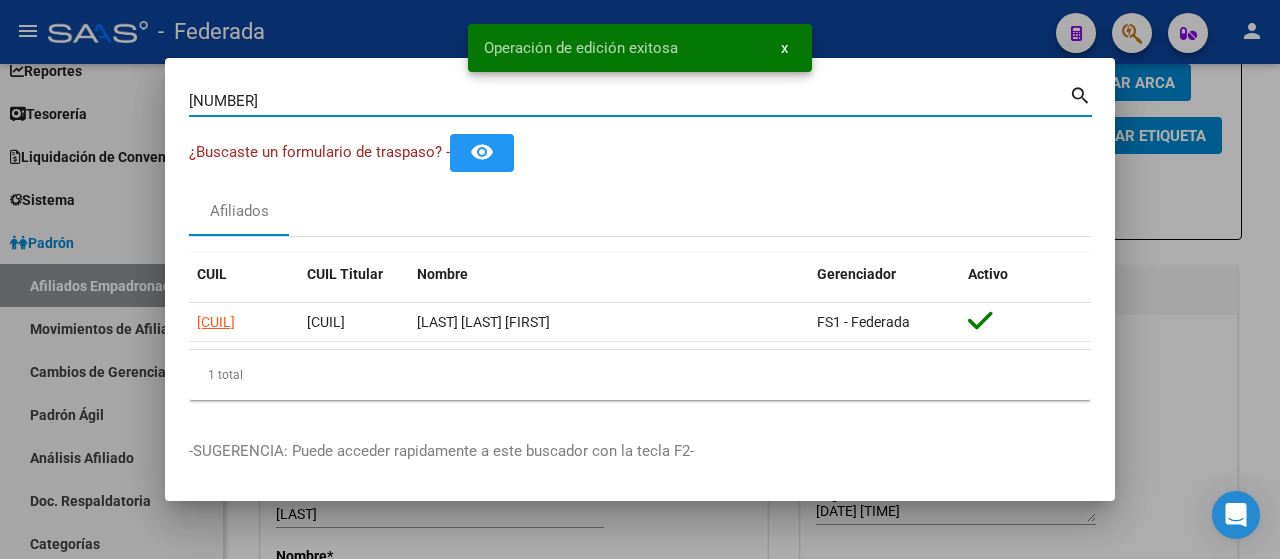 click on "[NUMBER]" at bounding box center (629, 101) 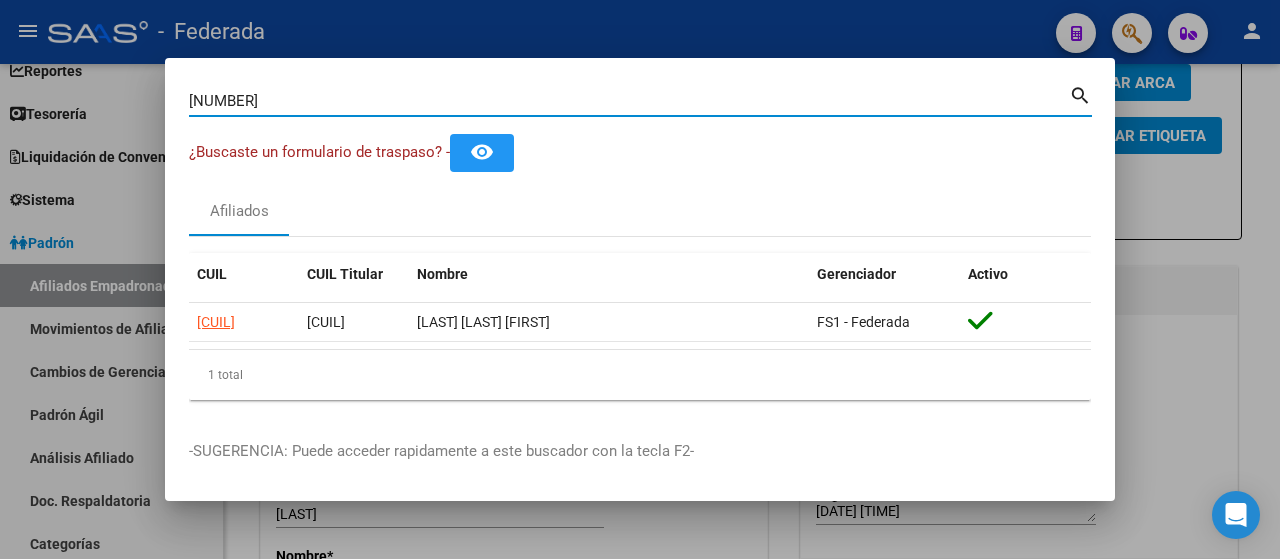 type on "[NUMBER]" 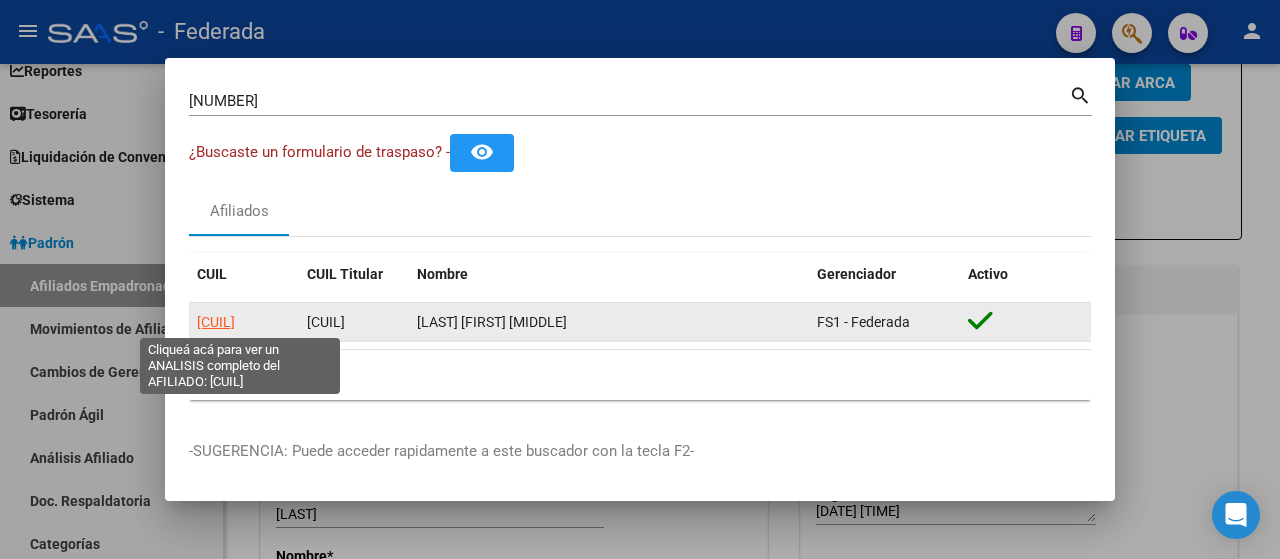 click on "[CUIL]" 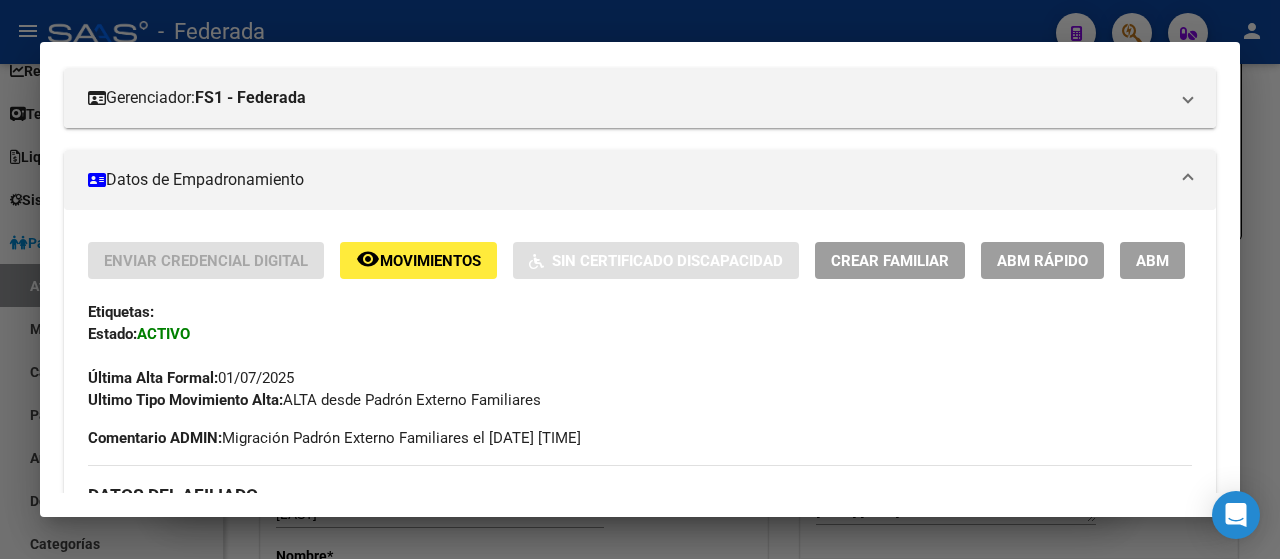 scroll, scrollTop: 314, scrollLeft: 0, axis: vertical 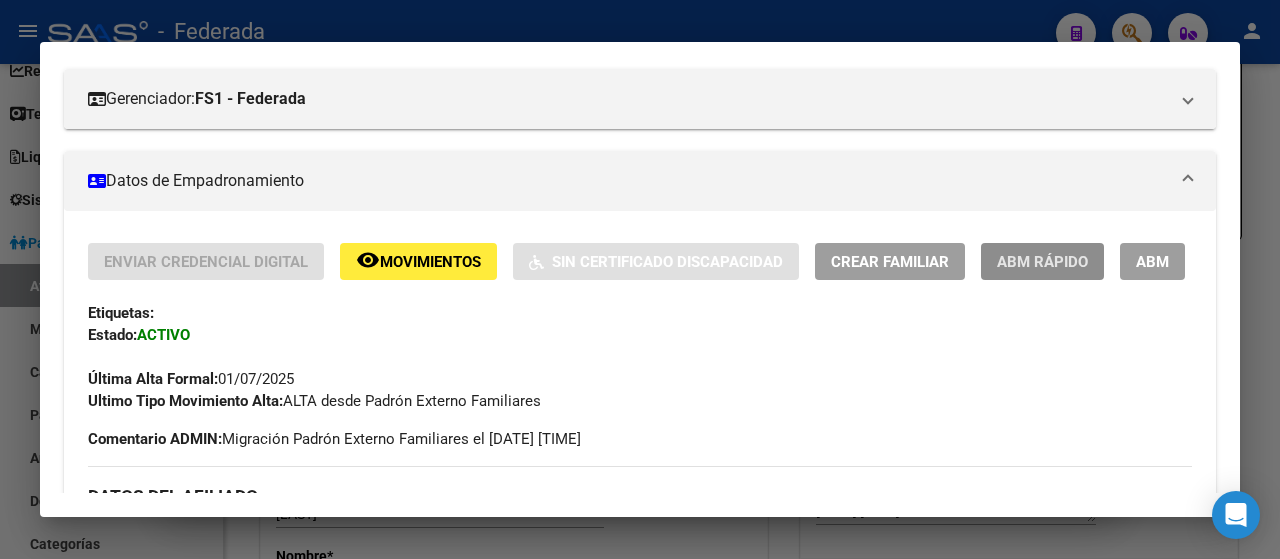 click on "ABM Rápido" 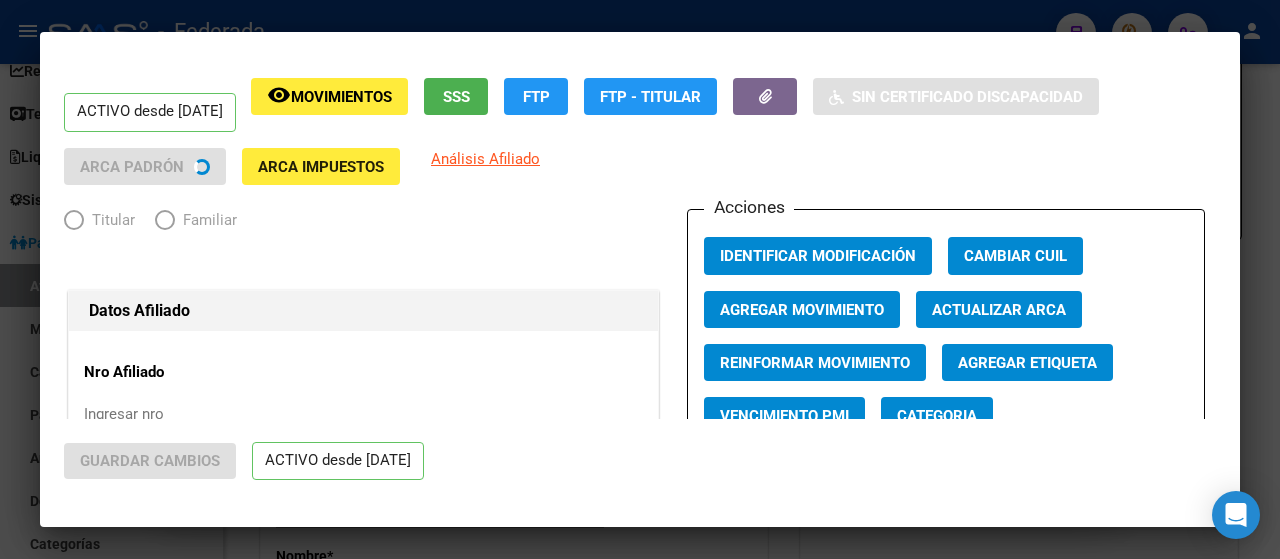 radio on "true" 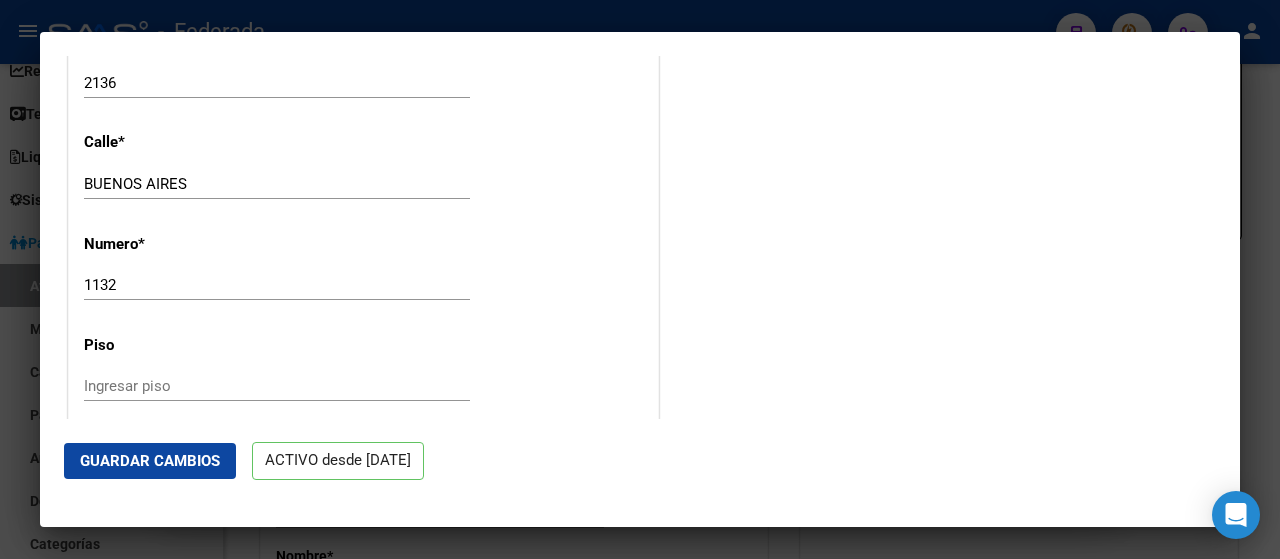 scroll, scrollTop: 2067, scrollLeft: 0, axis: vertical 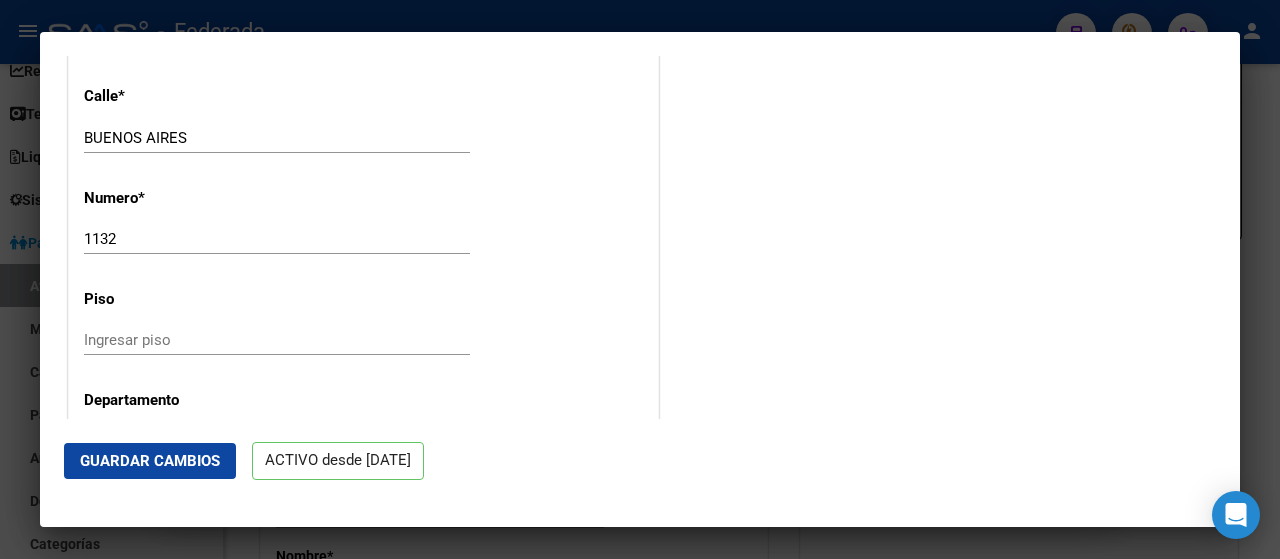 click on "1132" at bounding box center [277, 239] 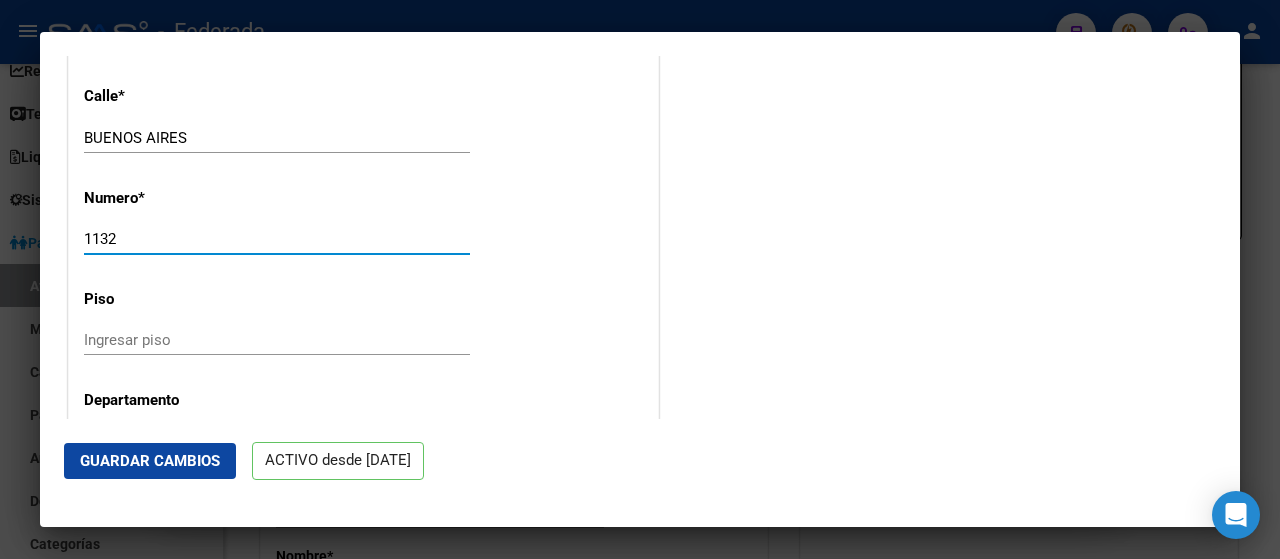 type on "1132" 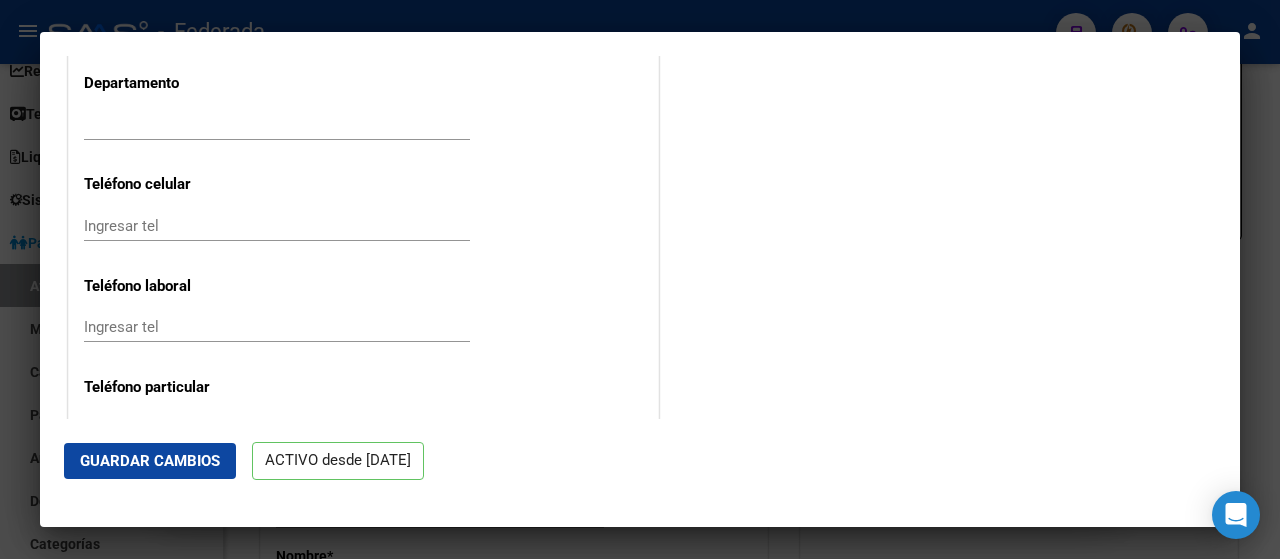 scroll, scrollTop: 2138, scrollLeft: 0, axis: vertical 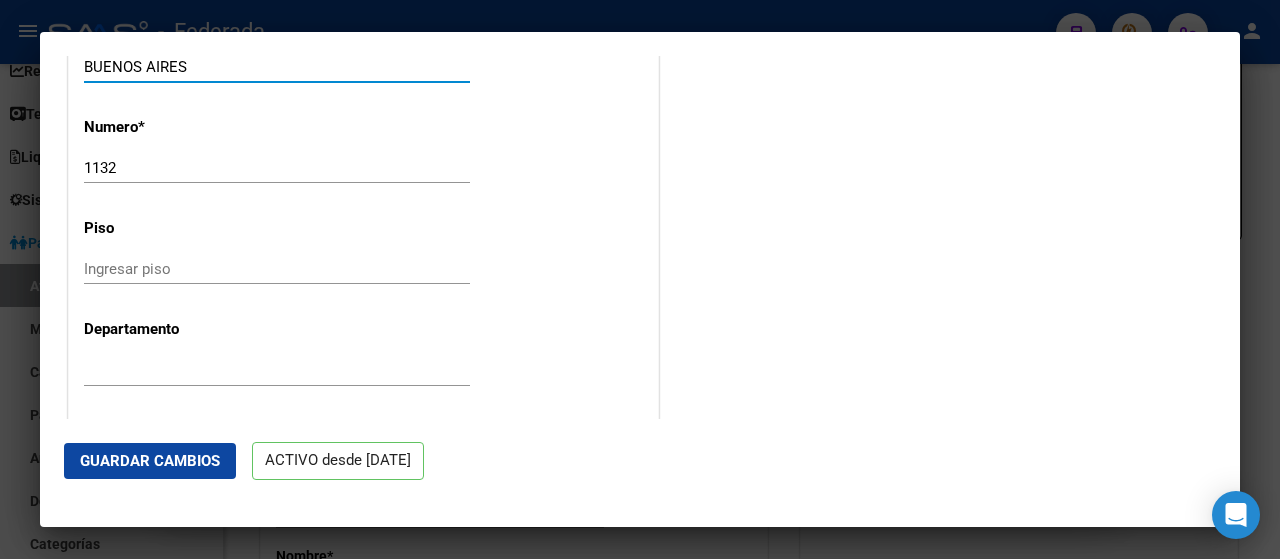 type on "BUENOS AIRES" 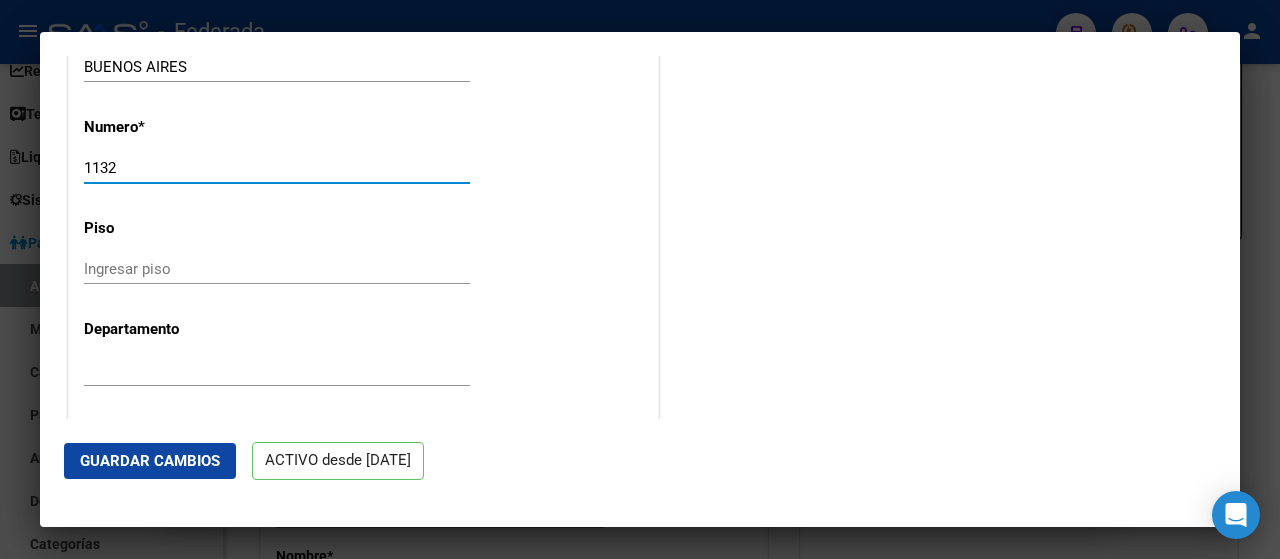 click on "1132" at bounding box center (277, 168) 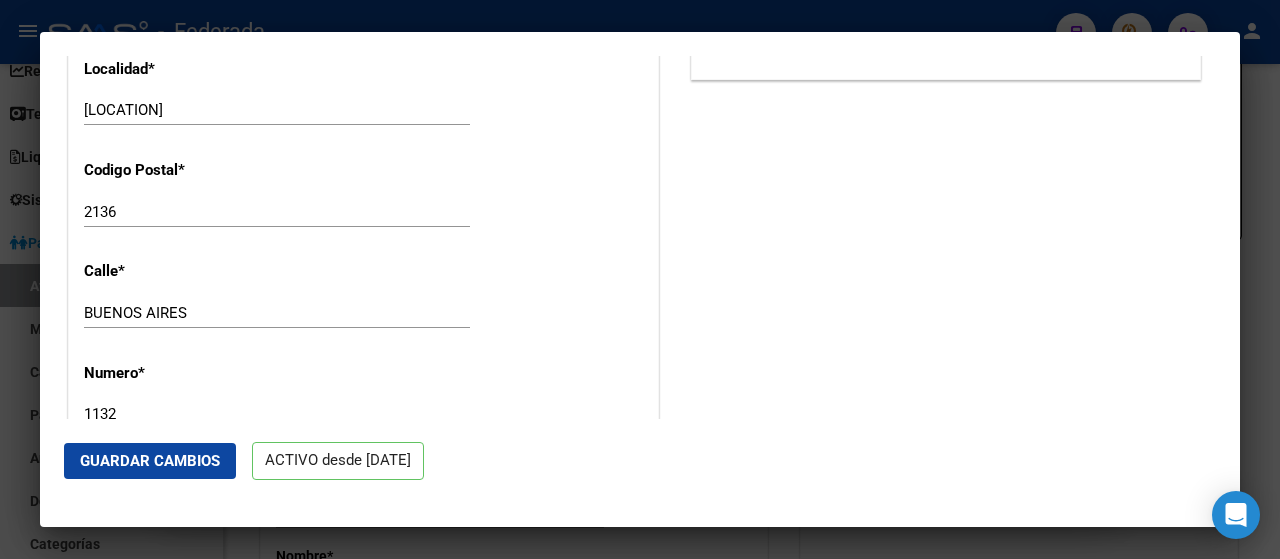 scroll, scrollTop: 1852, scrollLeft: 0, axis: vertical 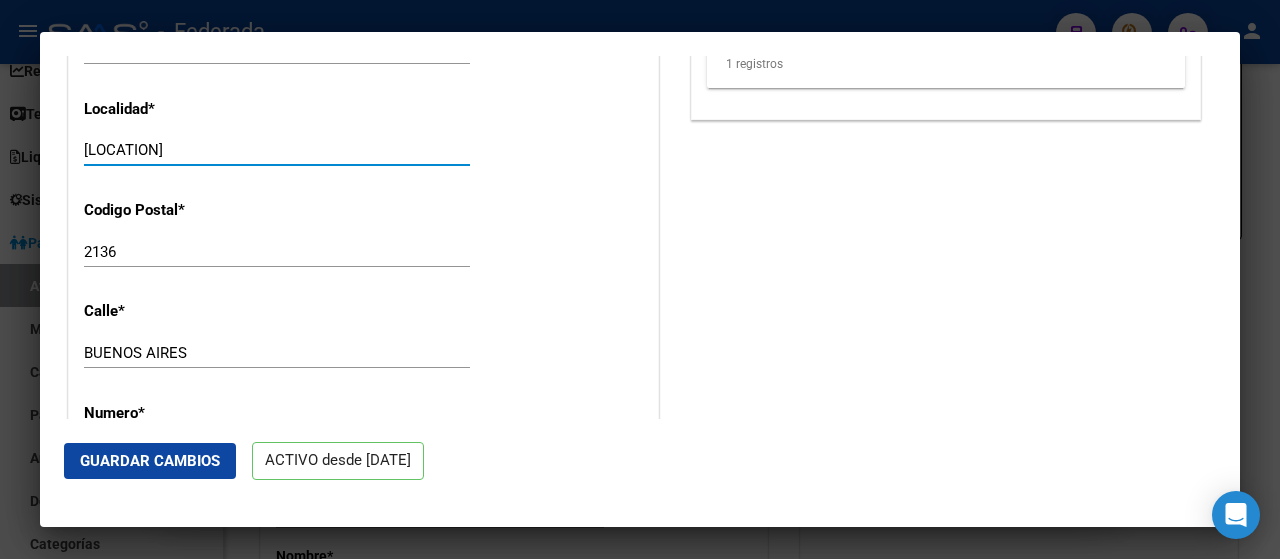 click on "[LOCATION]" at bounding box center [277, 150] 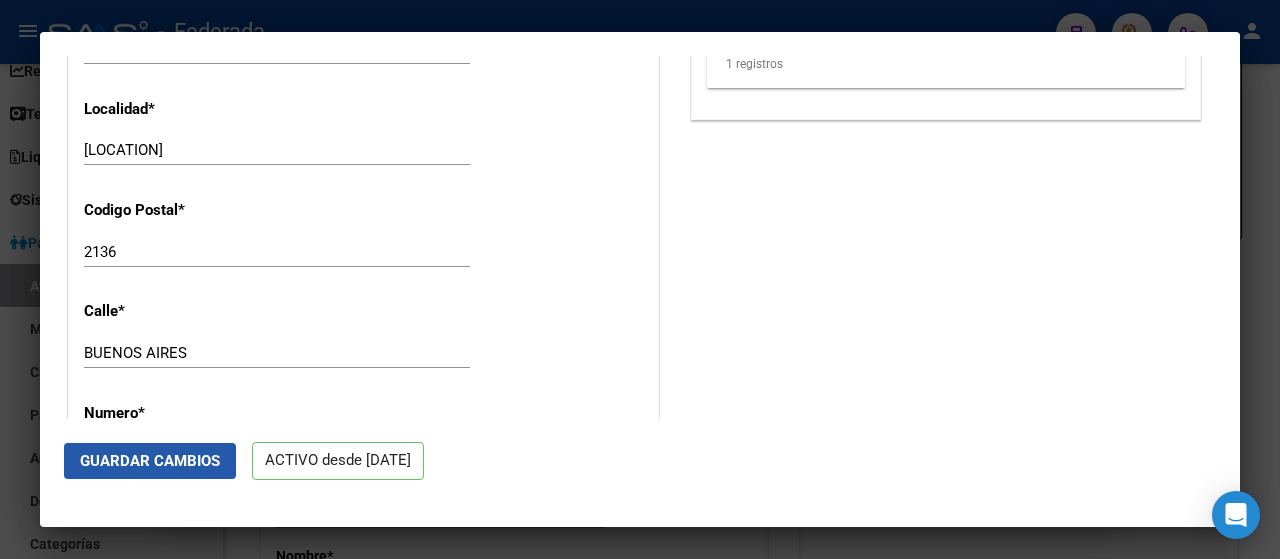 click on "Guardar Cambios" 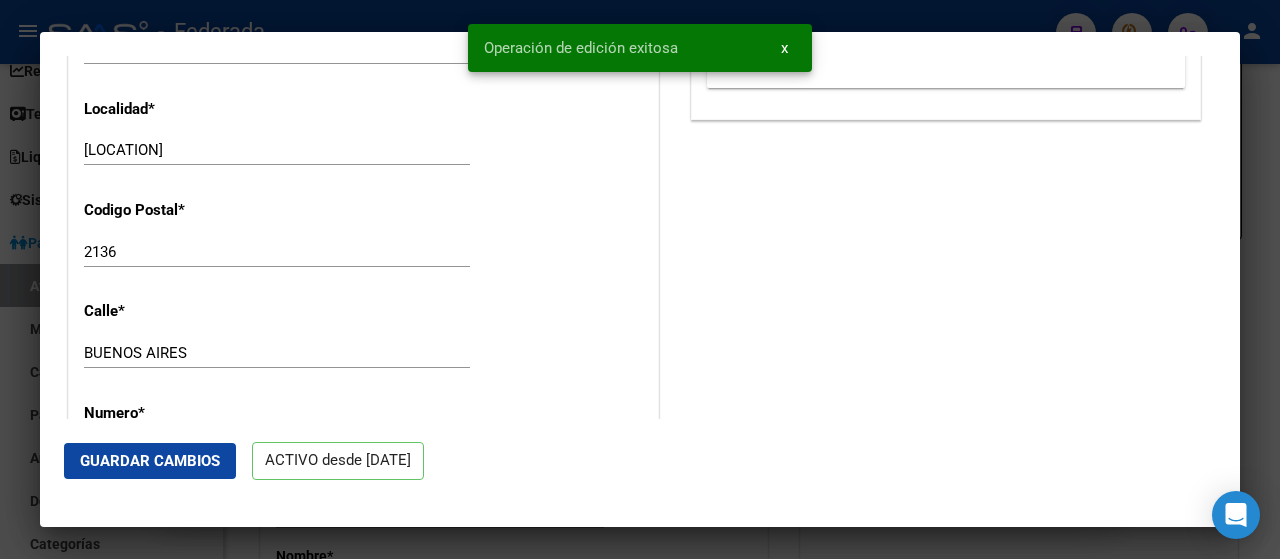 click at bounding box center (640, 279) 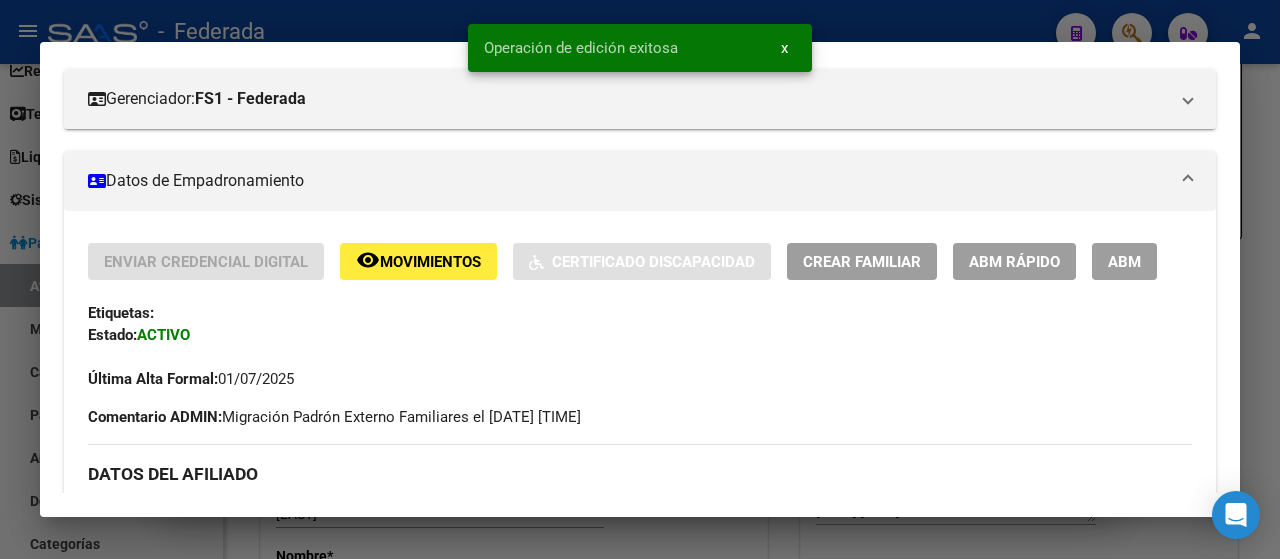 click at bounding box center (640, 279) 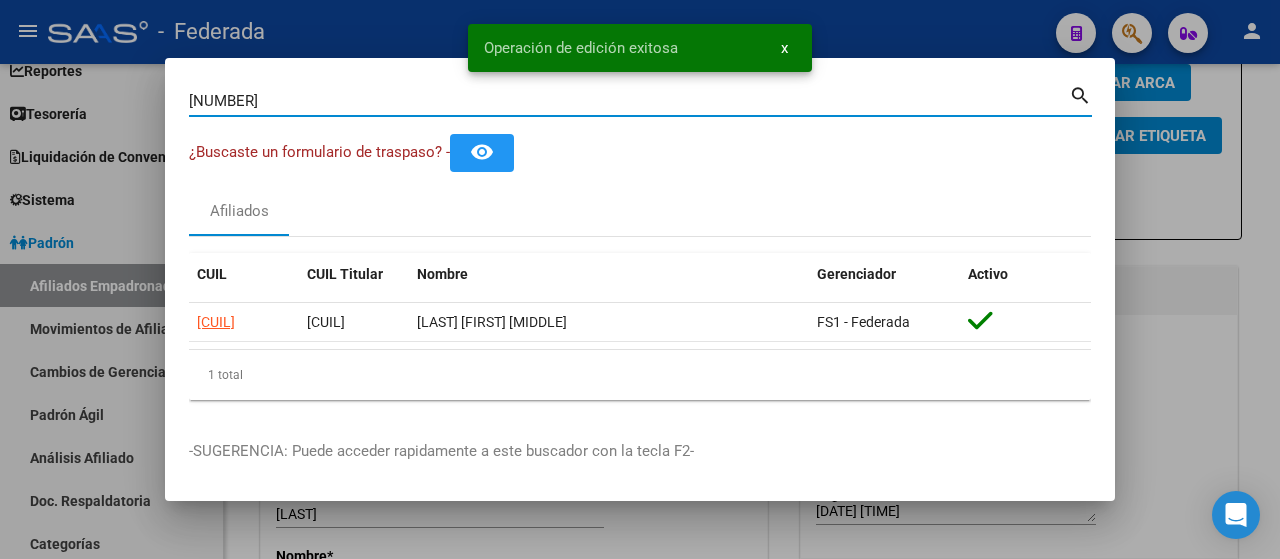 click on "[NUMBER]" at bounding box center (629, 101) 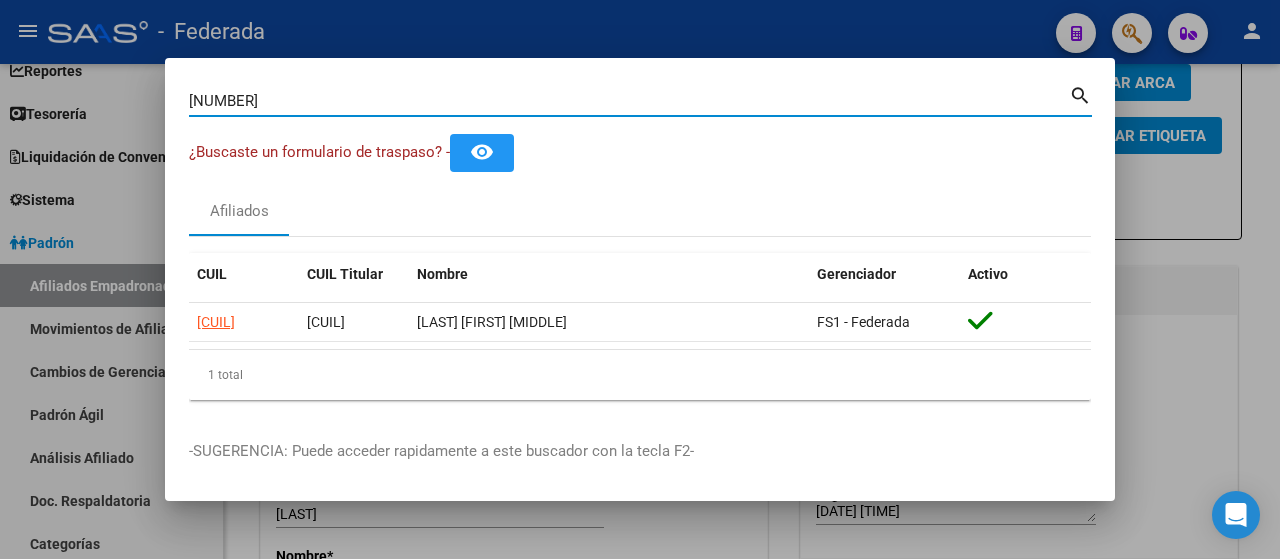 type on "[NUMBER]" 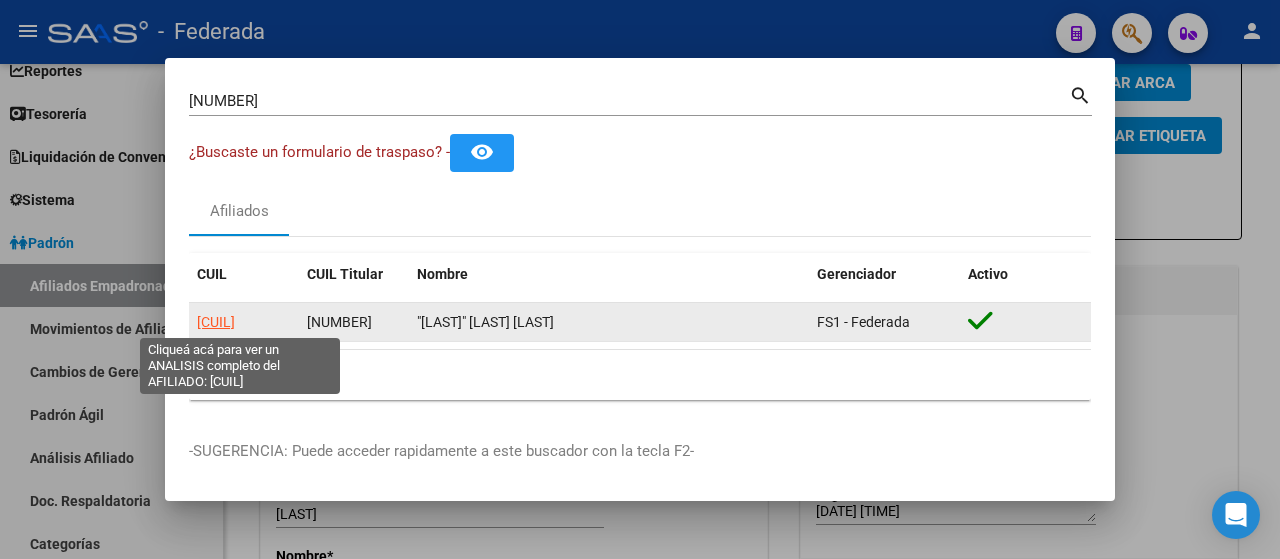 click on "[CUIL]" 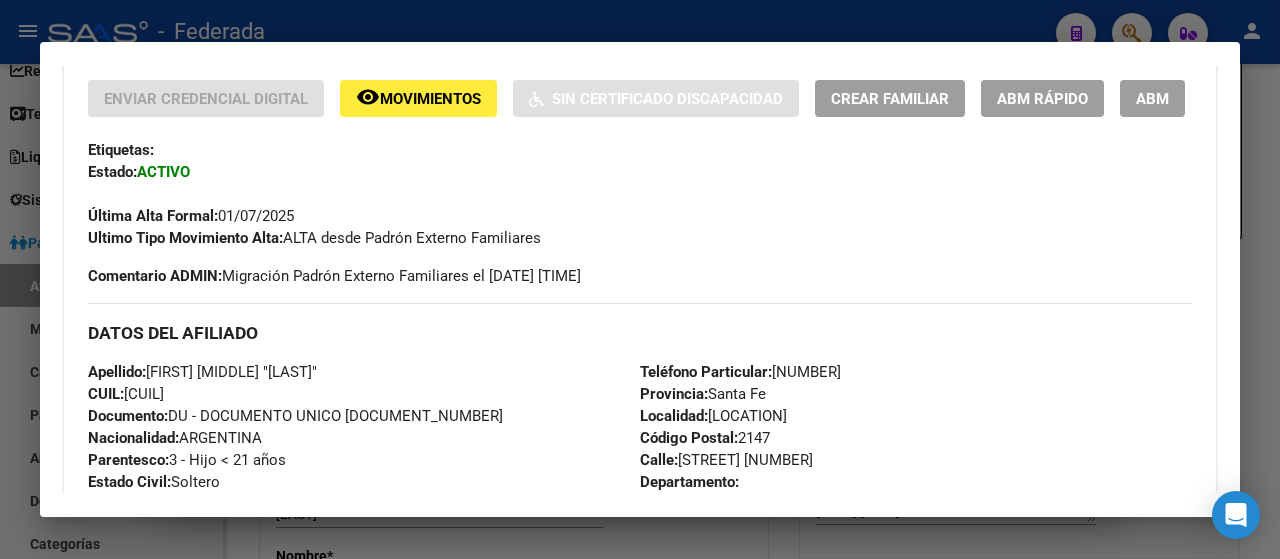 scroll, scrollTop: 424, scrollLeft: 0, axis: vertical 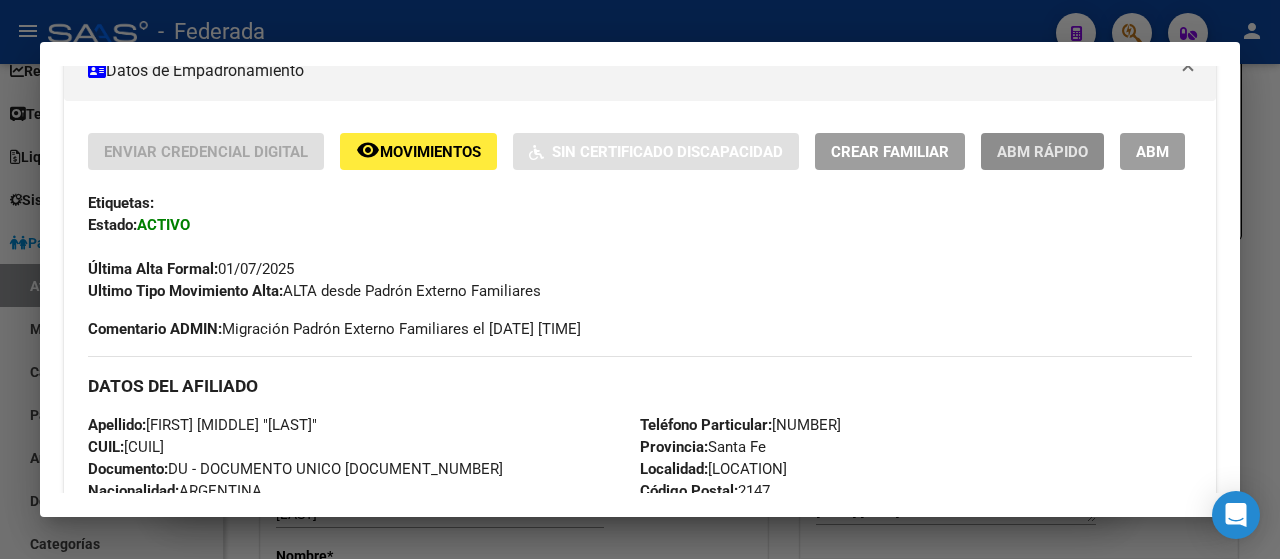 click on "ABM Rápido" 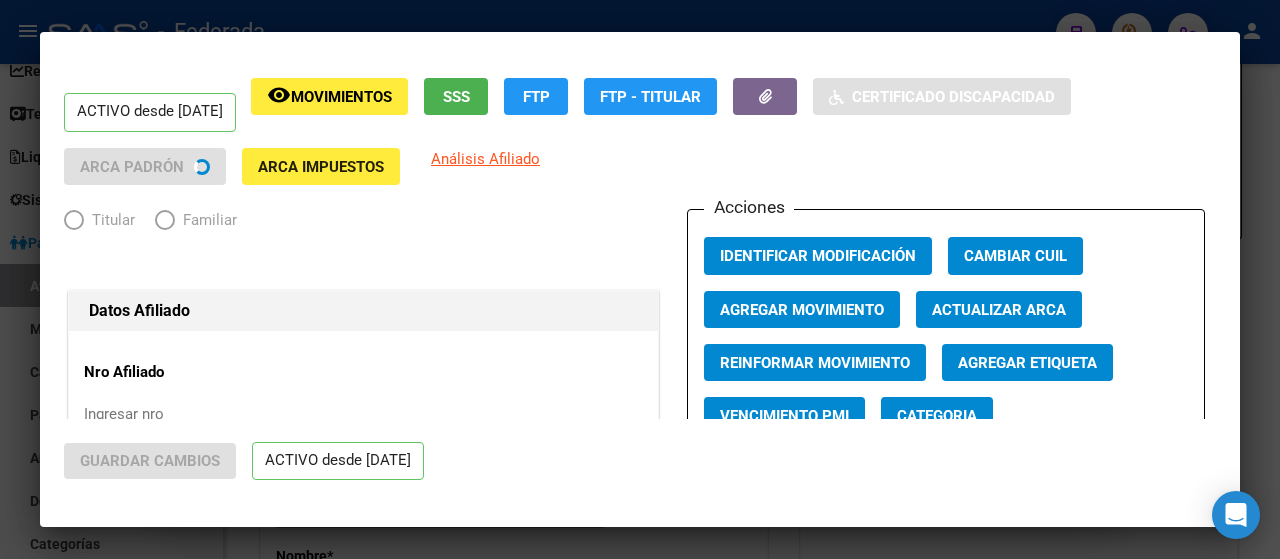 radio on "true" 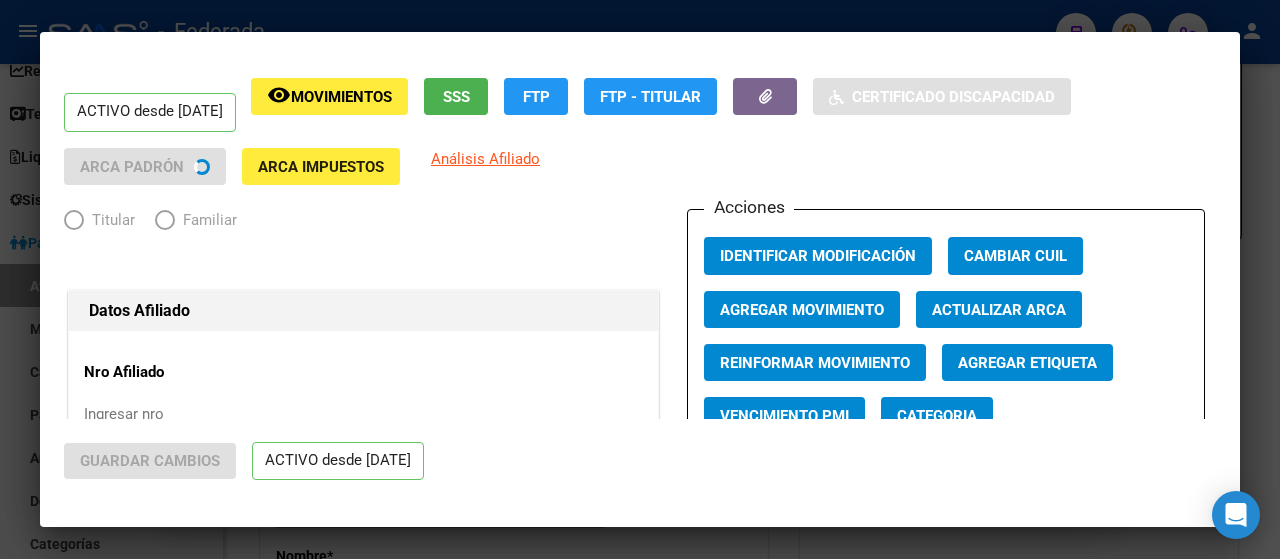 type on "[CUIL]" 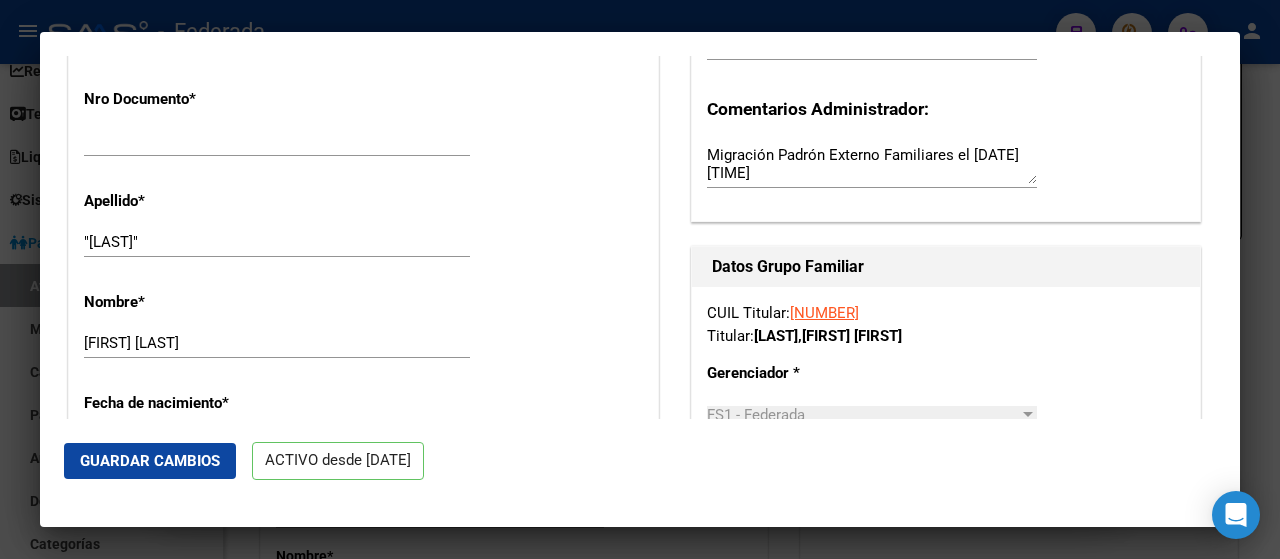 scroll, scrollTop: 602, scrollLeft: 0, axis: vertical 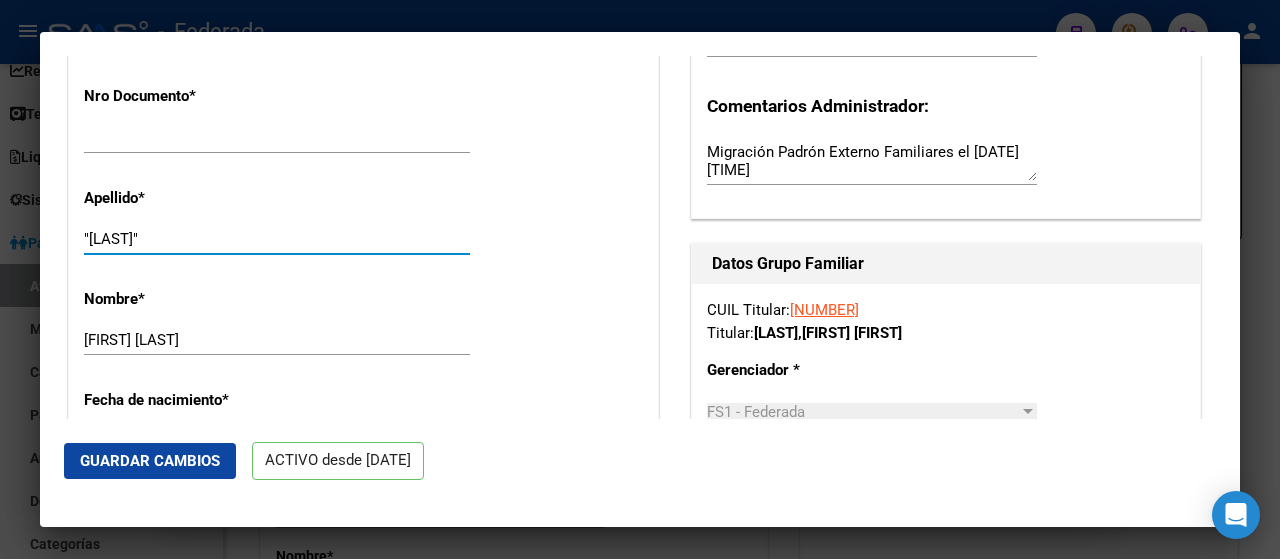 click on ""[LAST]"" at bounding box center (277, 239) 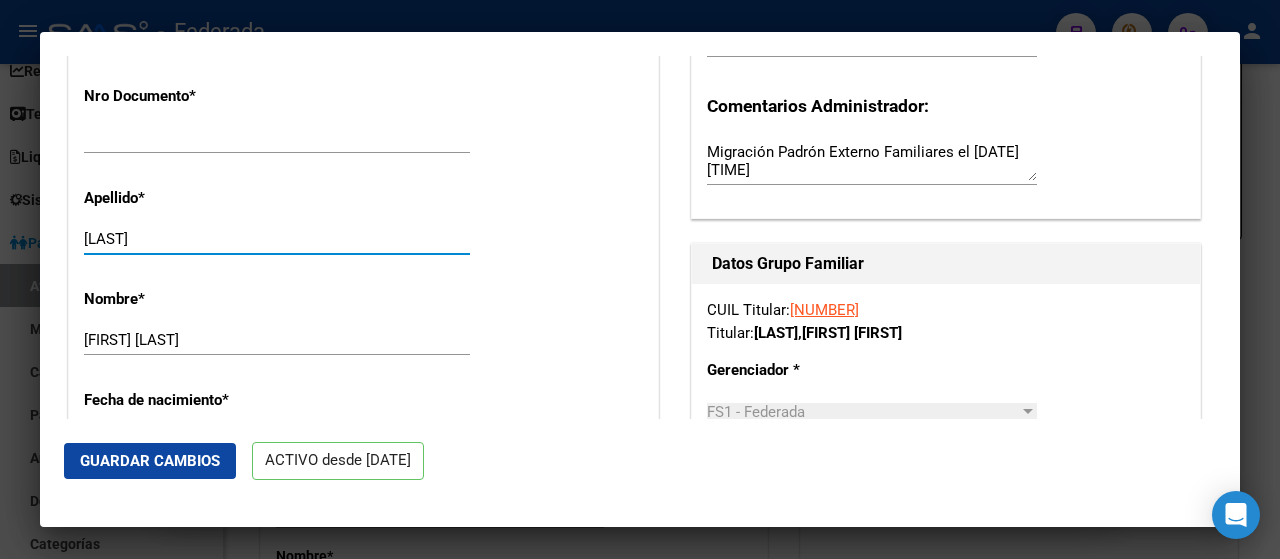 type on "[LAST]" 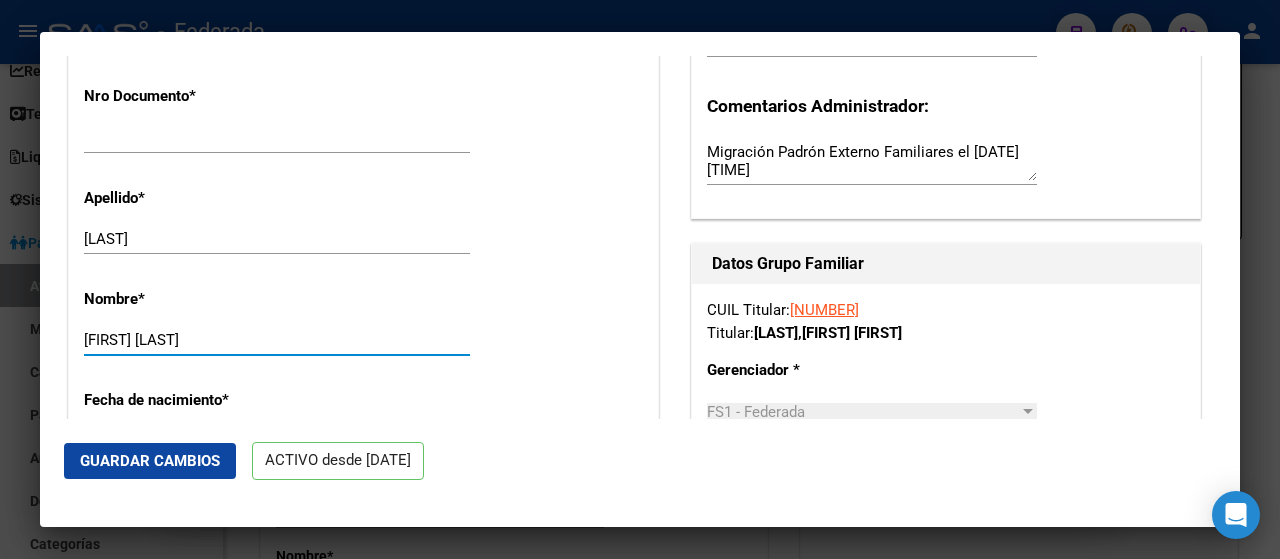 scroll, scrollTop: 810, scrollLeft: 0, axis: vertical 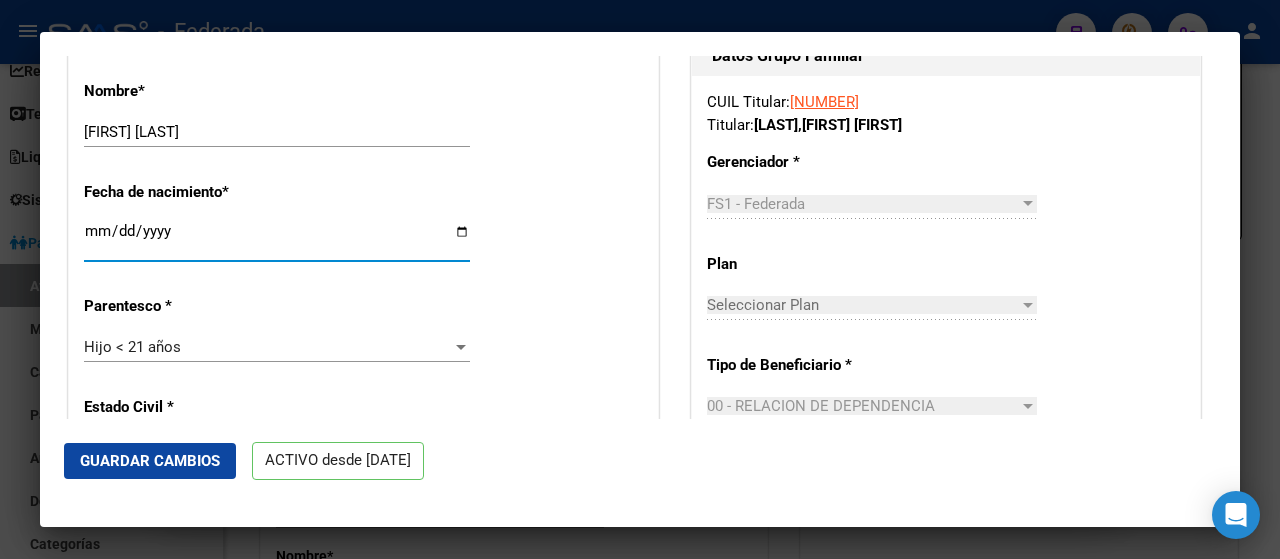 click on "[DATE]" at bounding box center (277, 239) 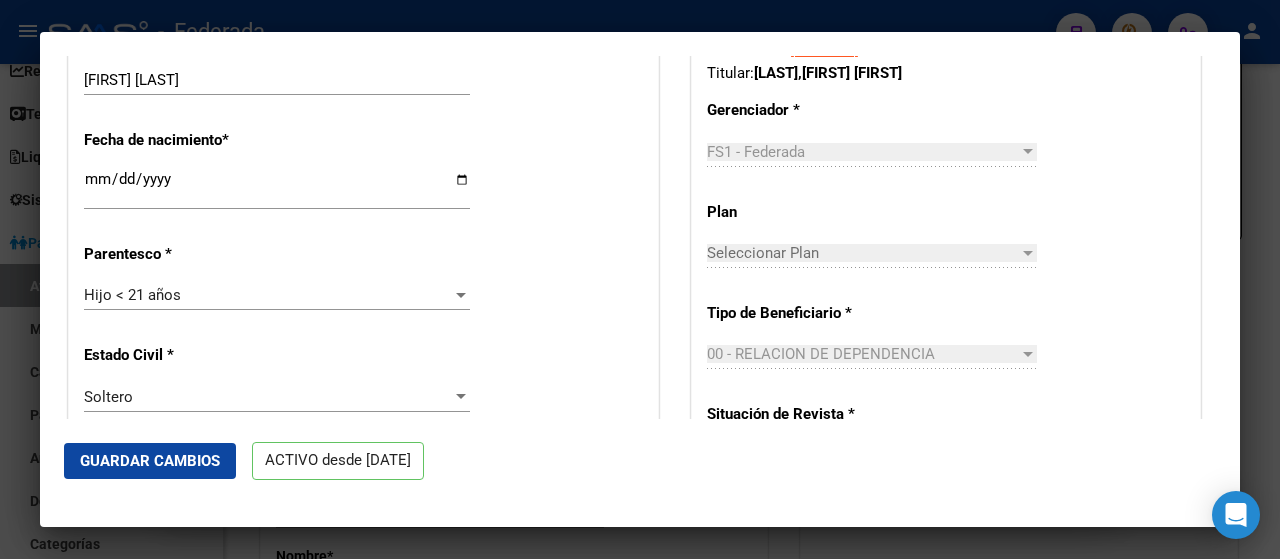 scroll, scrollTop: 862, scrollLeft: 0, axis: vertical 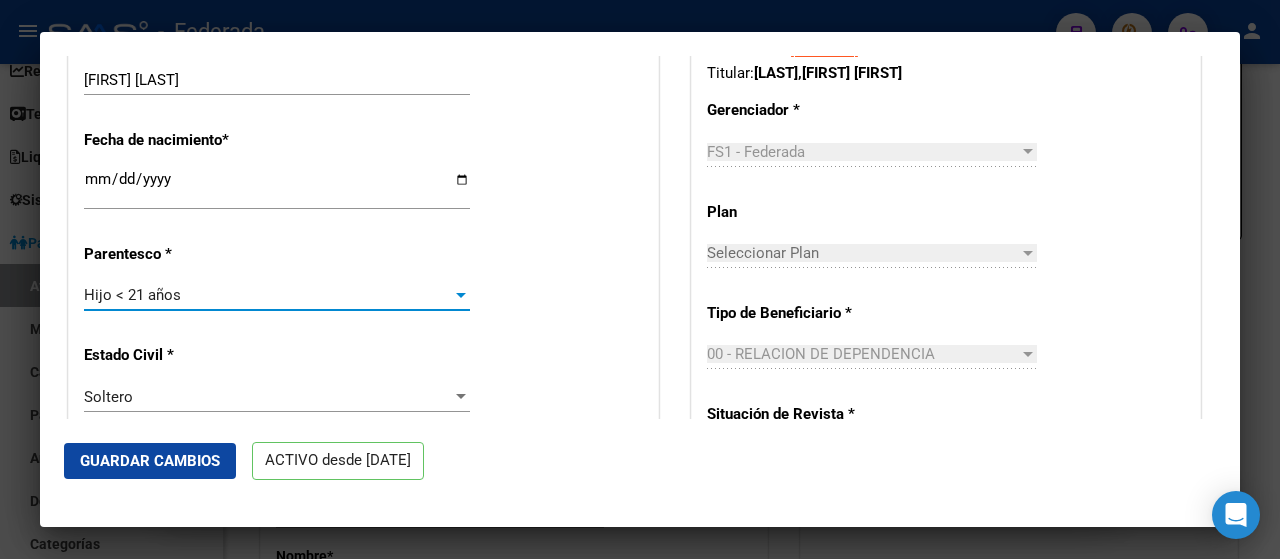 click on "Hijo < 21 años" at bounding box center [268, 295] 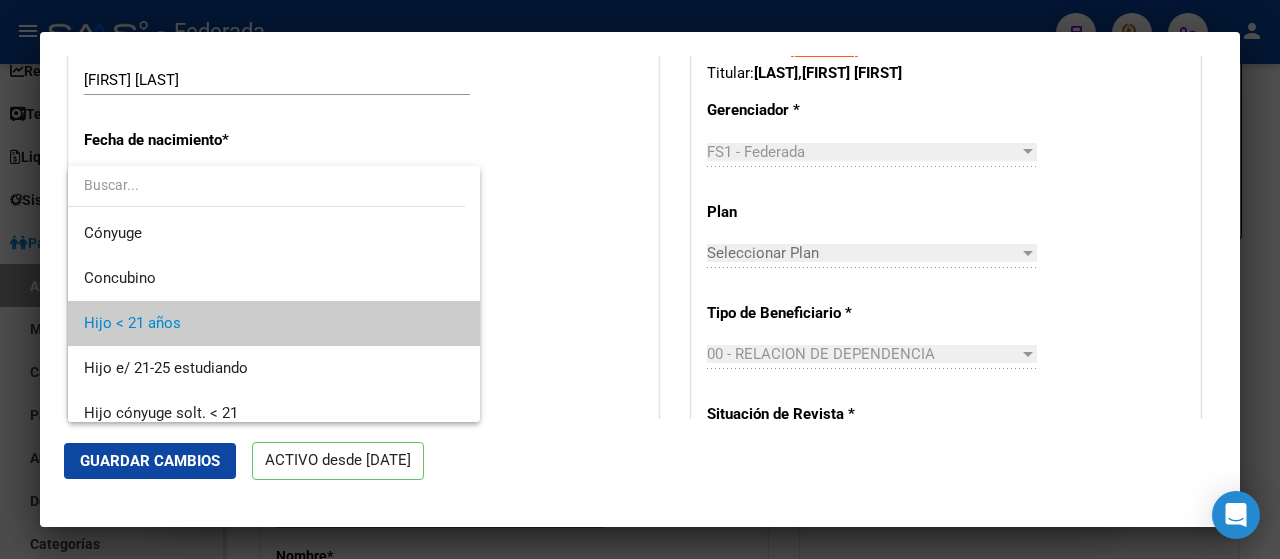 scroll, scrollTop: 29, scrollLeft: 0, axis: vertical 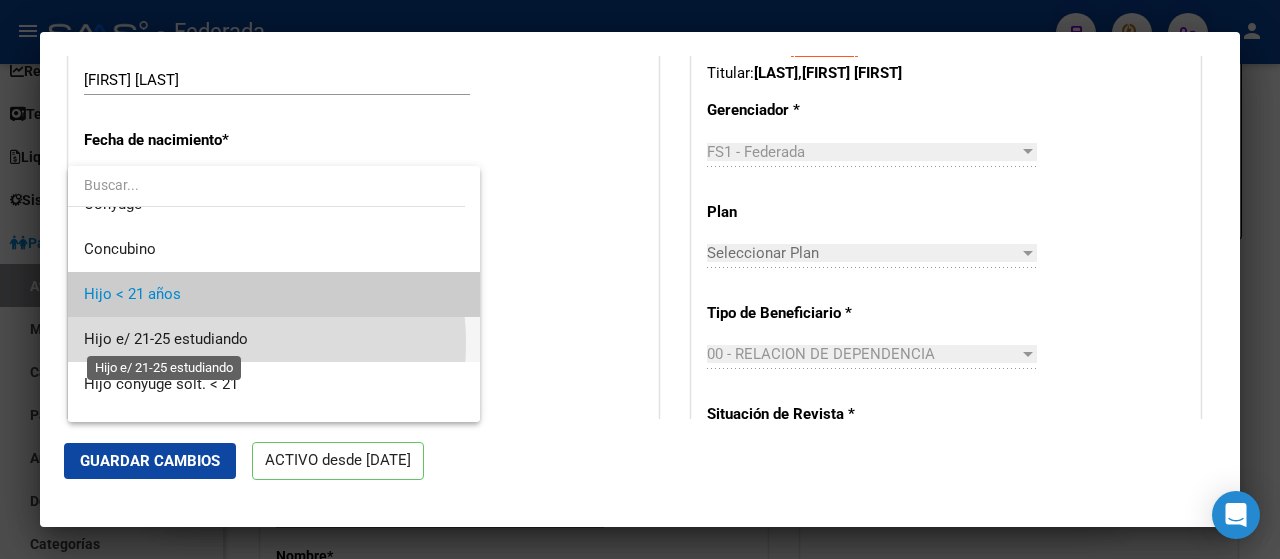 click on "Hijo e/ 21-25 estudiando" at bounding box center (166, 339) 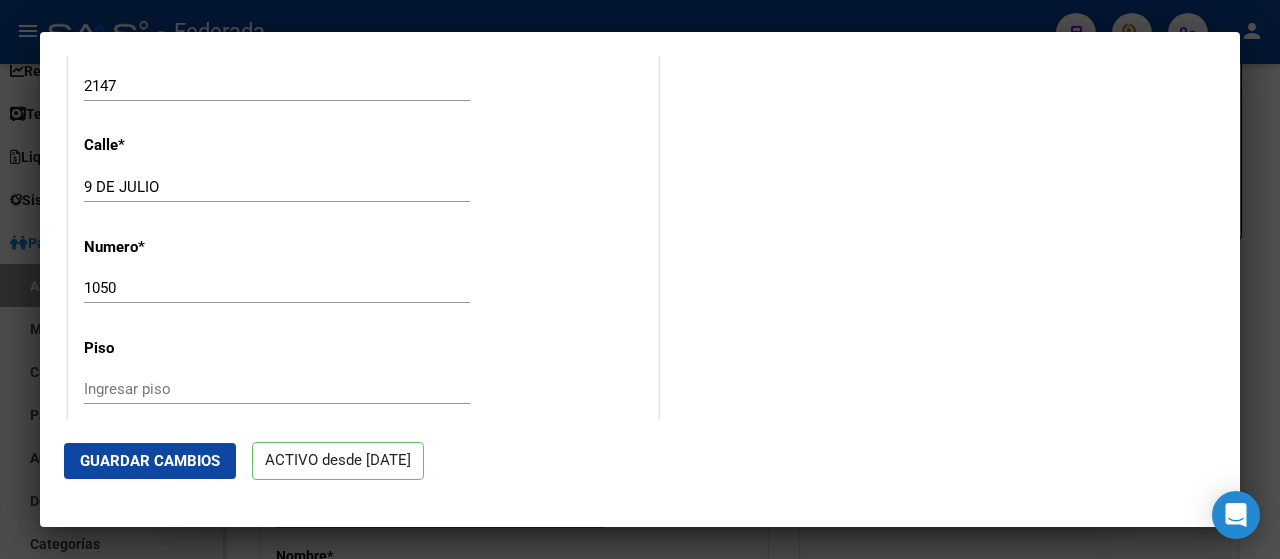 scroll, scrollTop: 2022, scrollLeft: 0, axis: vertical 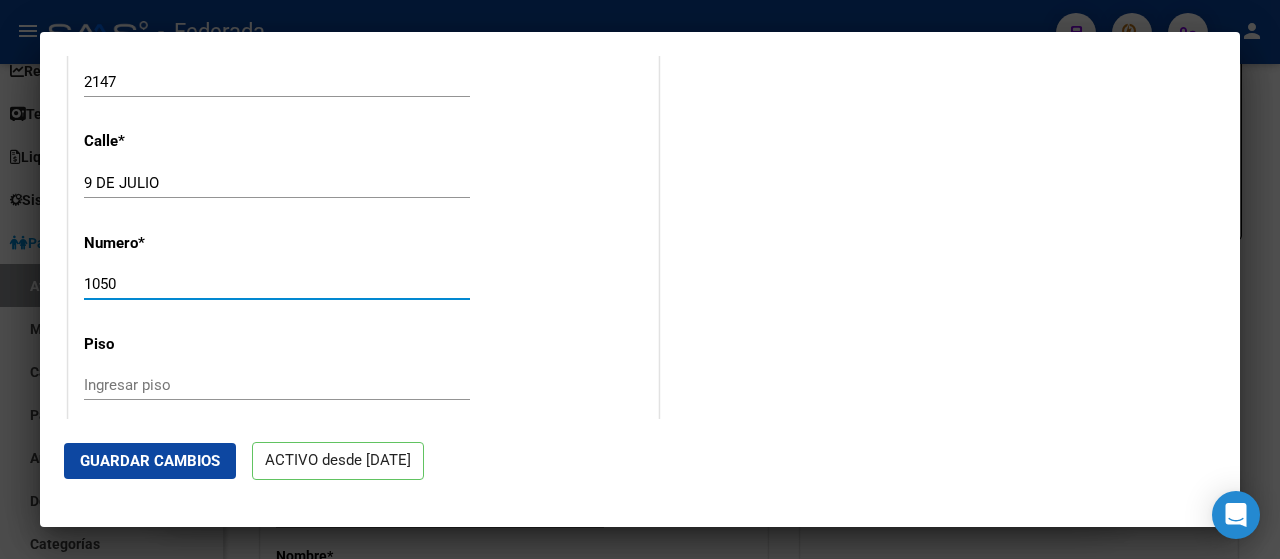 click on "1050" at bounding box center (277, 284) 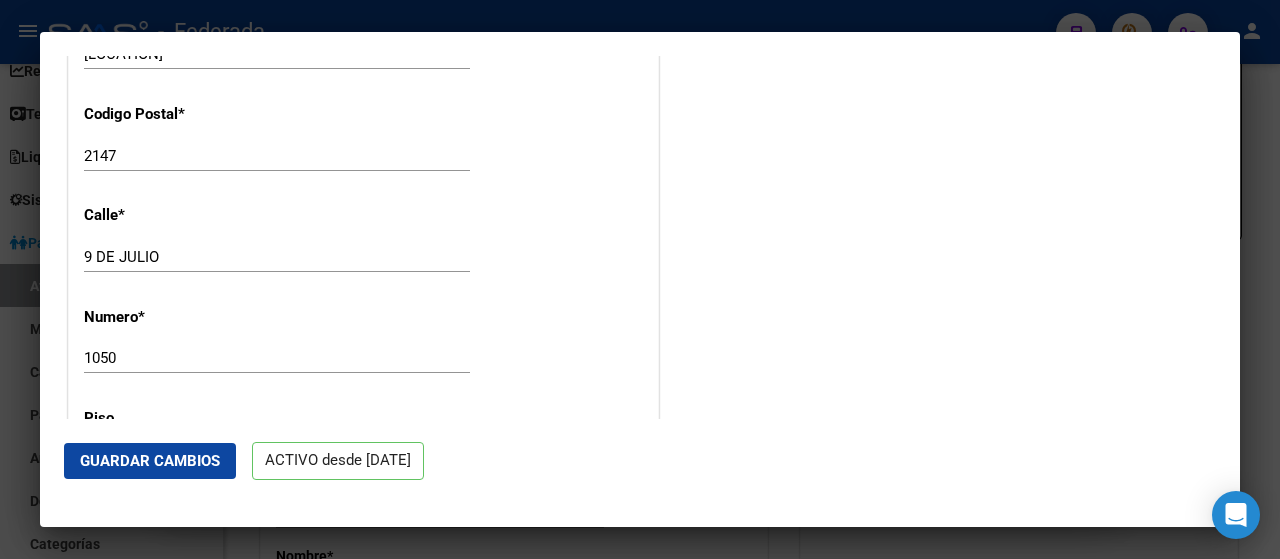 scroll, scrollTop: 1898, scrollLeft: 0, axis: vertical 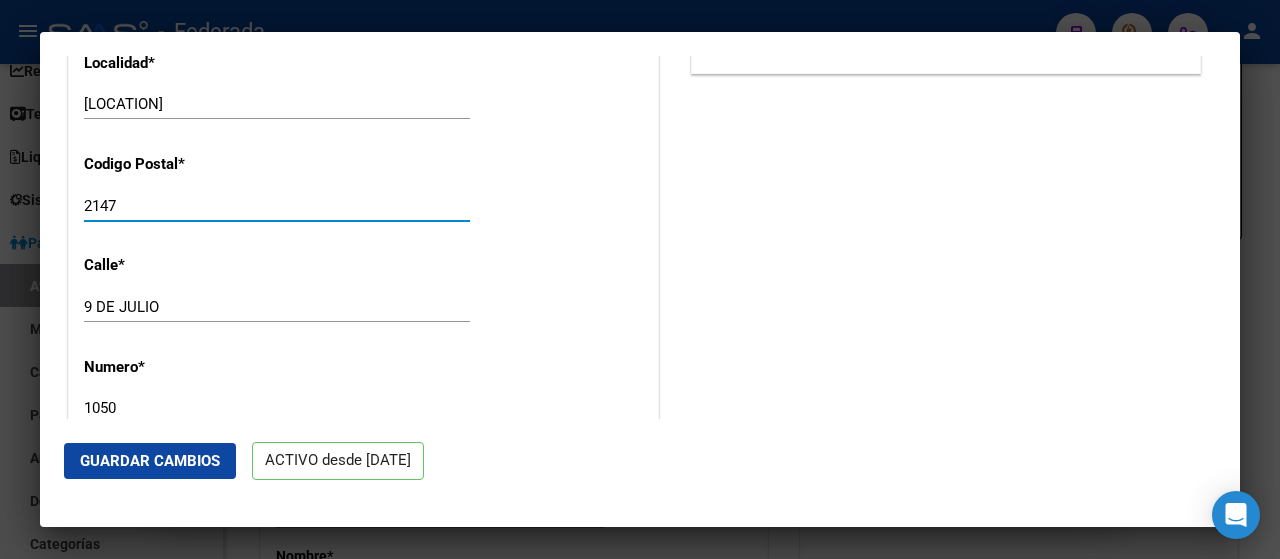 click on "2147" at bounding box center (277, 206) 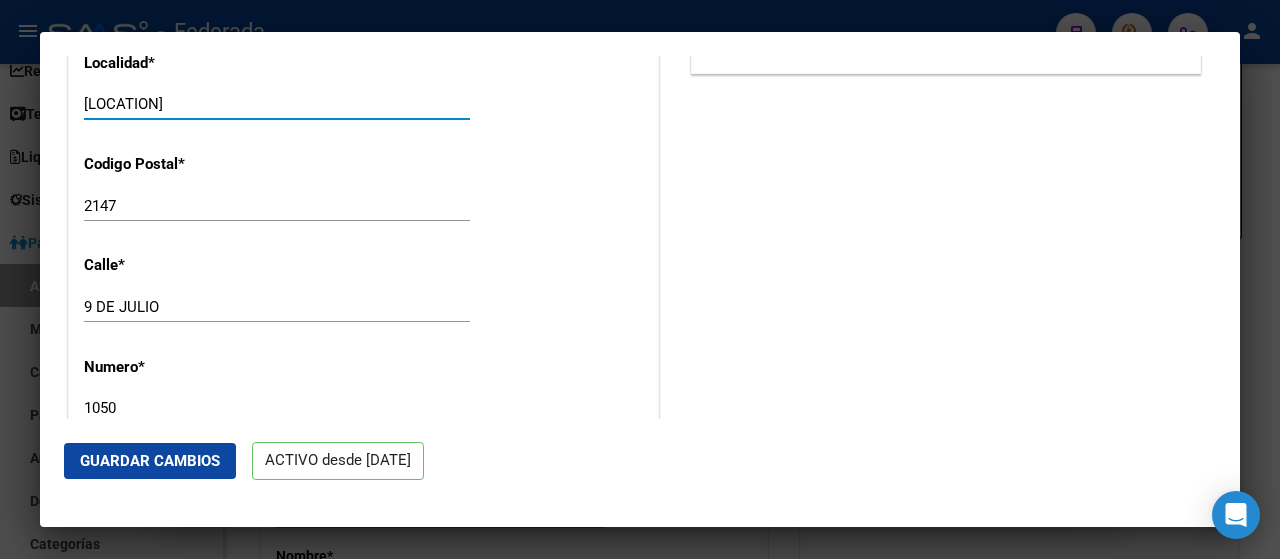 click on "[LOCATION]" at bounding box center (277, 104) 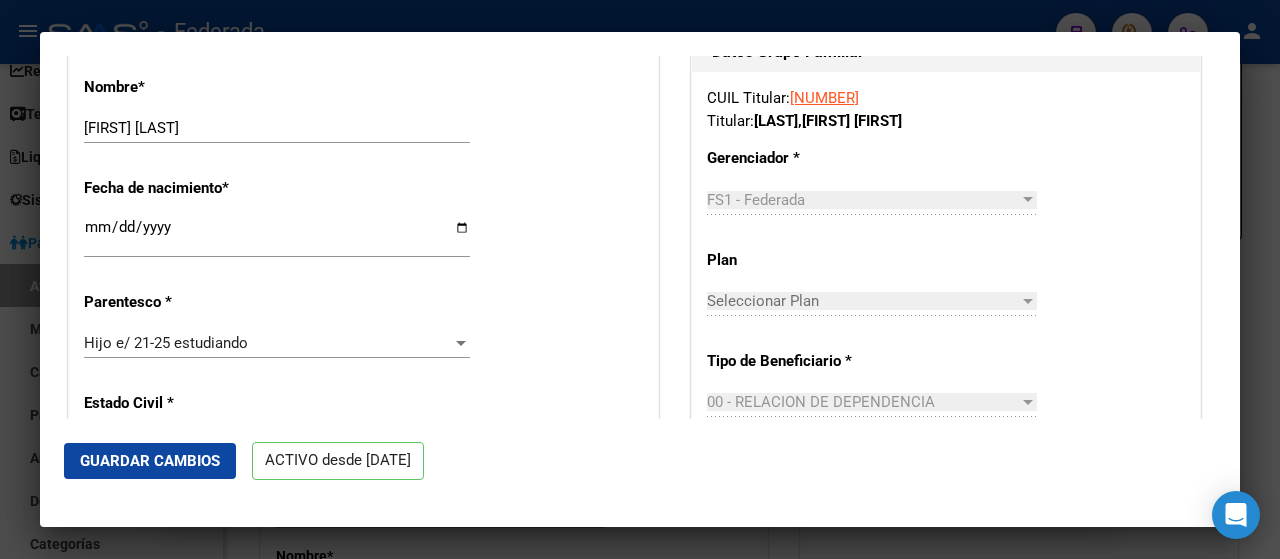 scroll, scrollTop: 814, scrollLeft: 0, axis: vertical 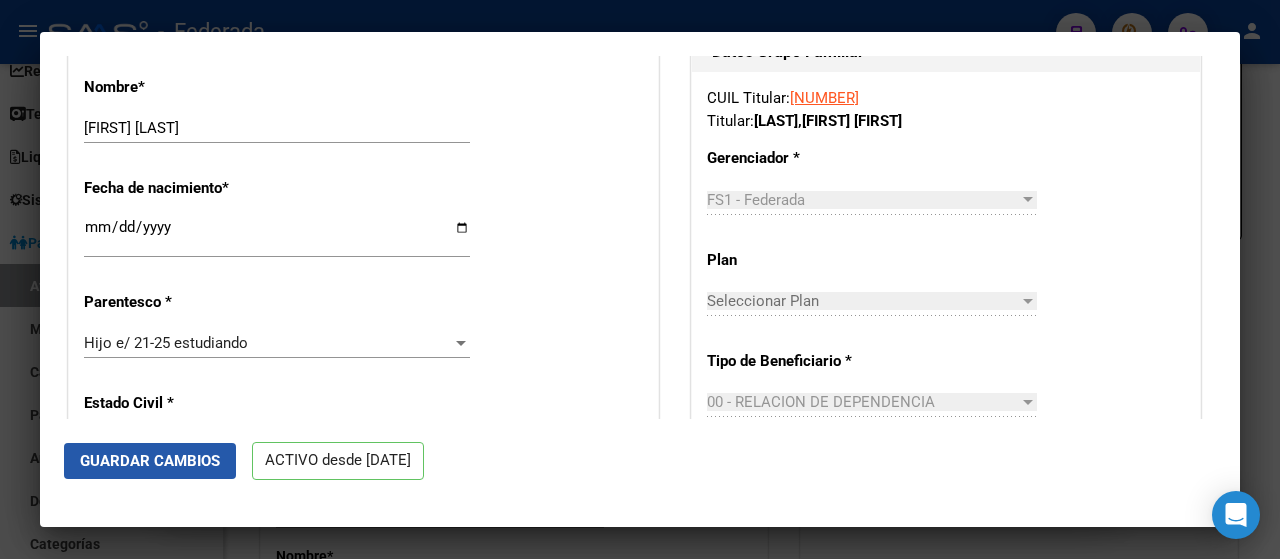 click on "Guardar Cambios" 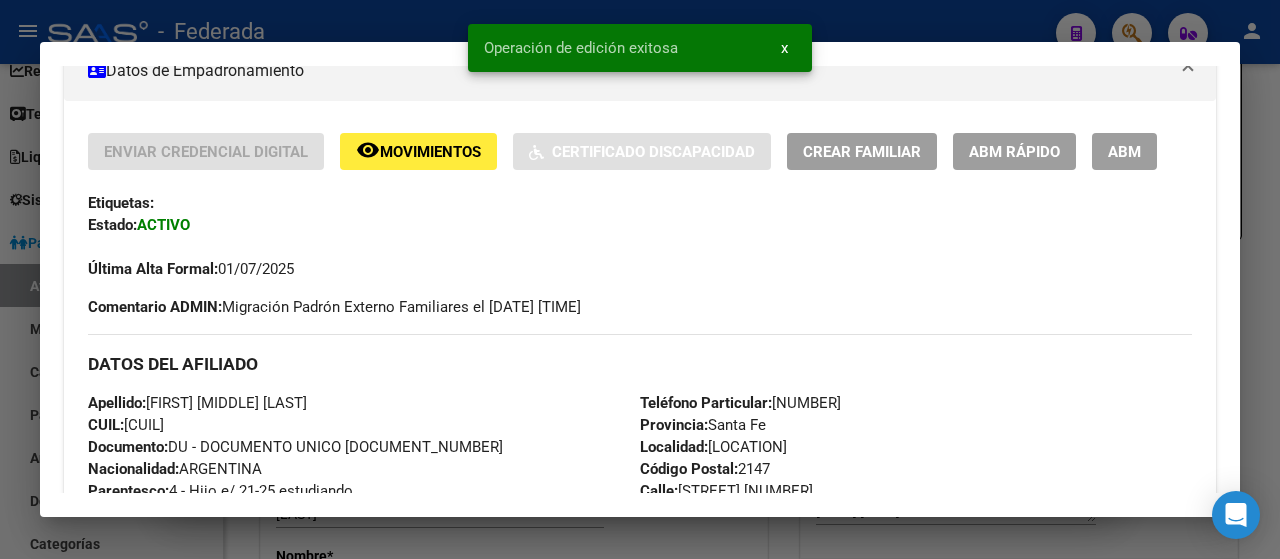 scroll, scrollTop: 0, scrollLeft: 0, axis: both 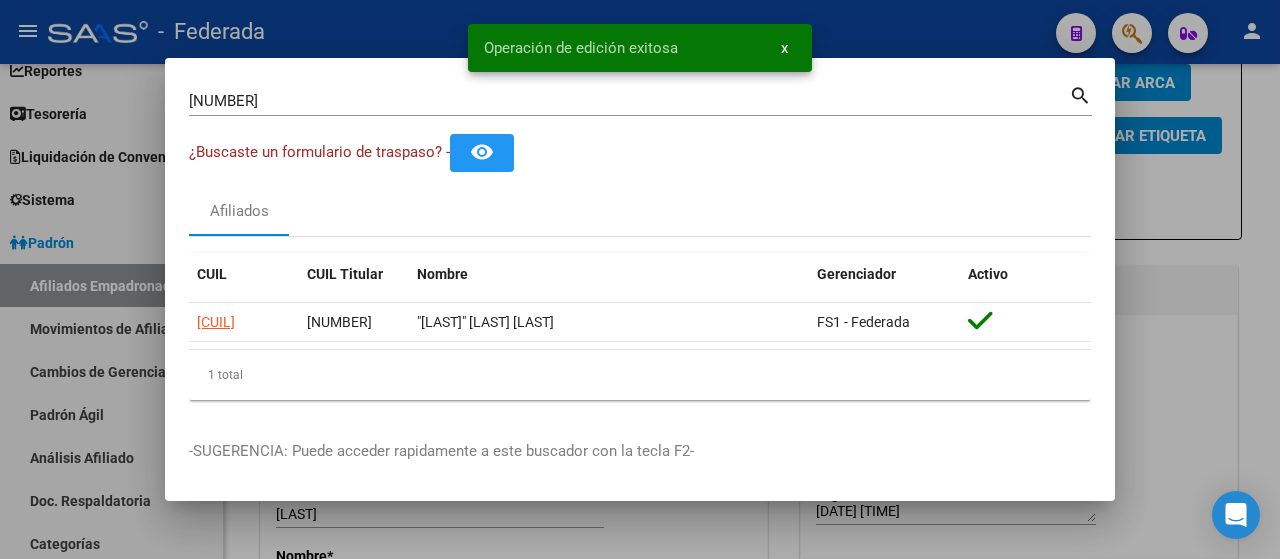 click on "[NUMBER]" at bounding box center [629, 101] 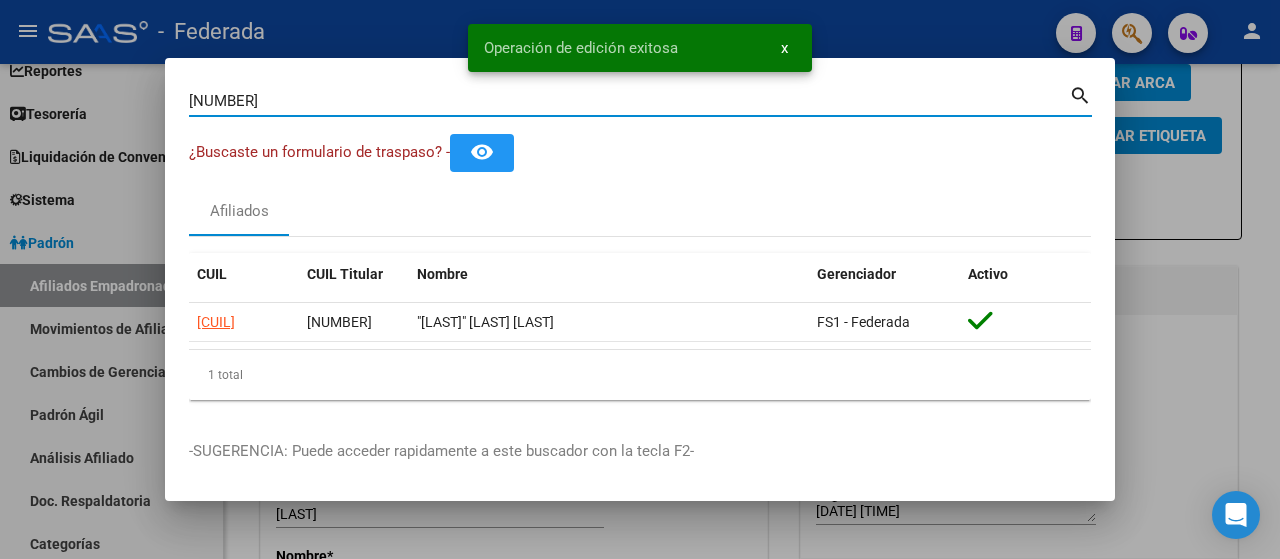 click on "[NUMBER]" at bounding box center (629, 101) 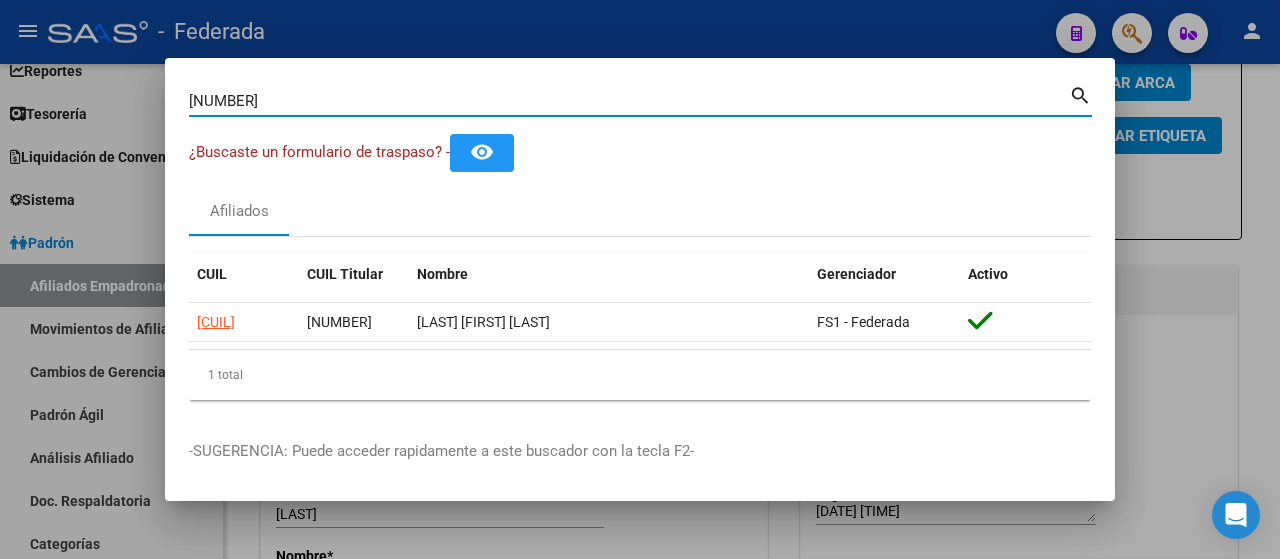 type on "[NUMBER]" 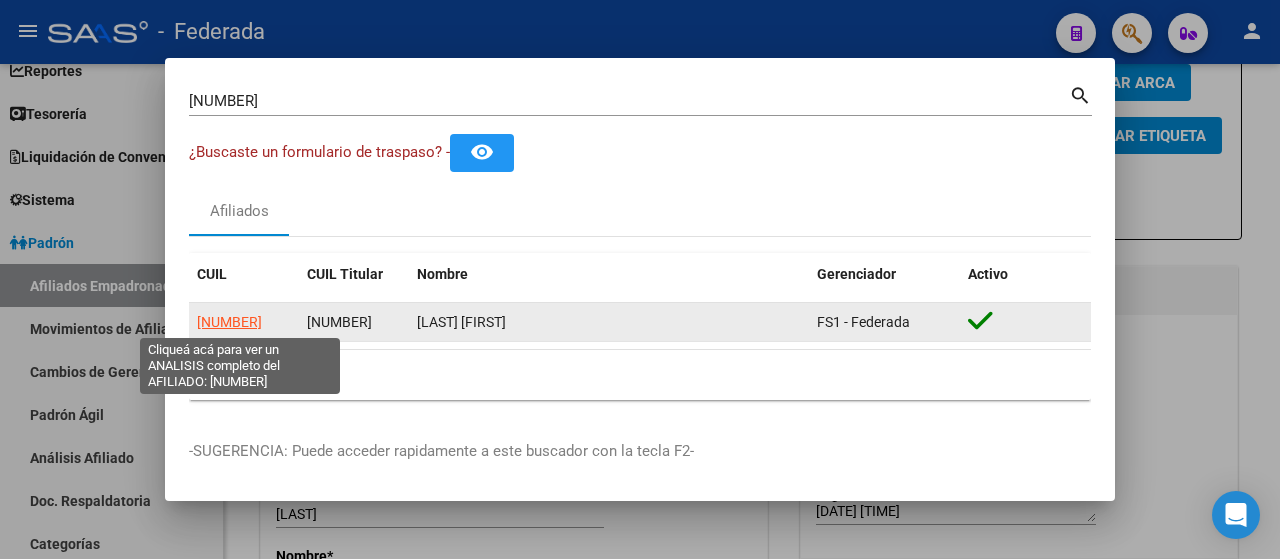 click on "[NUMBER]" 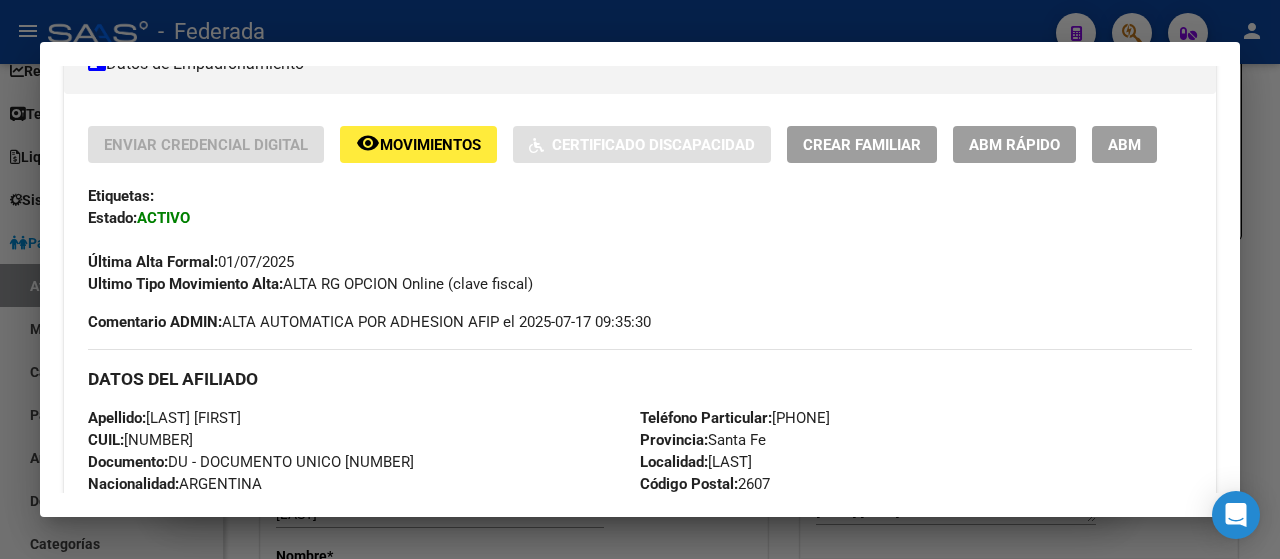 scroll, scrollTop: 410, scrollLeft: 0, axis: vertical 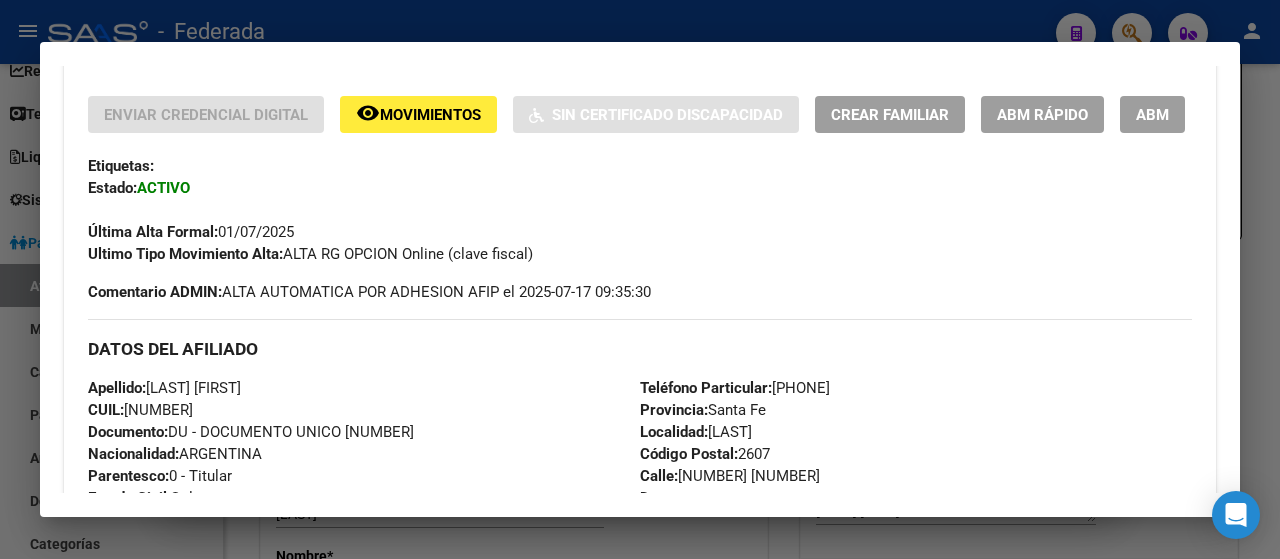 click on "ABM Rápido" 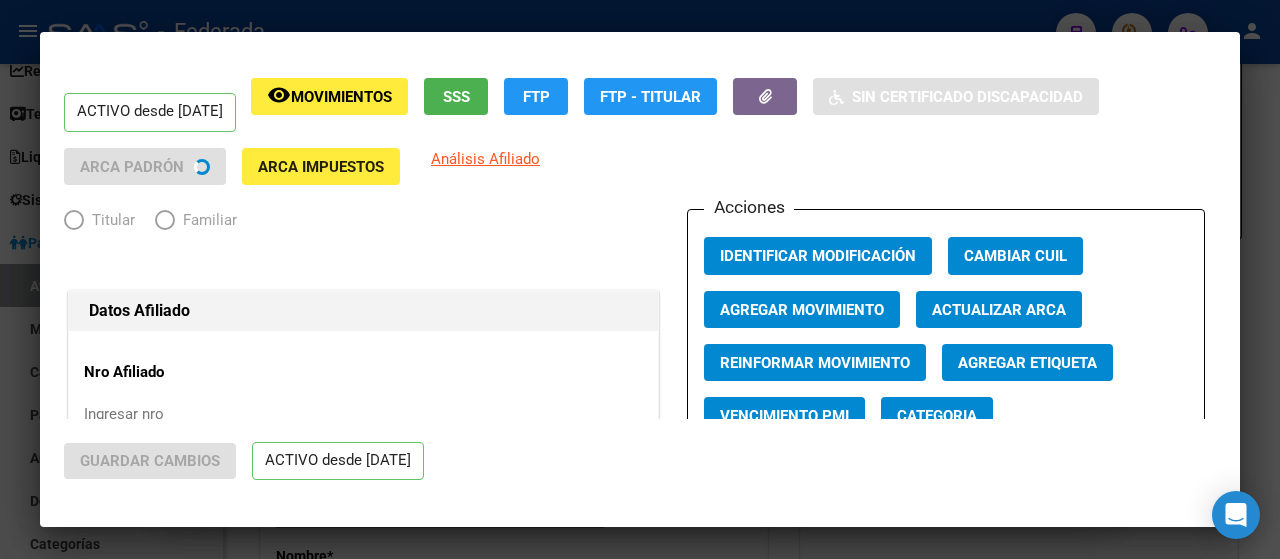 radio on "true" 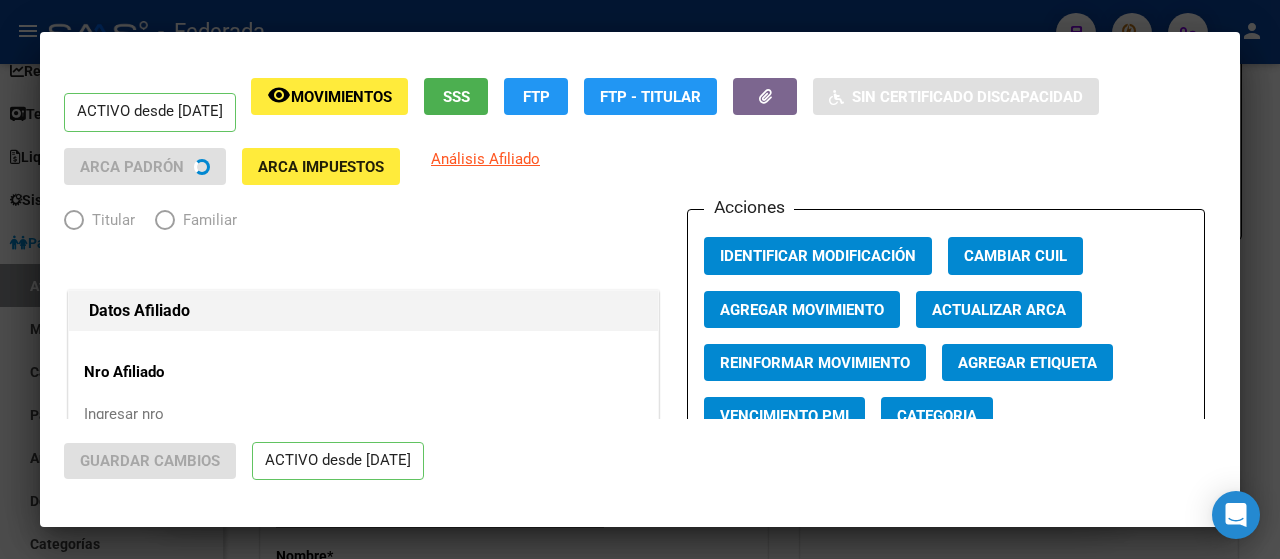type on "[CUIL]" 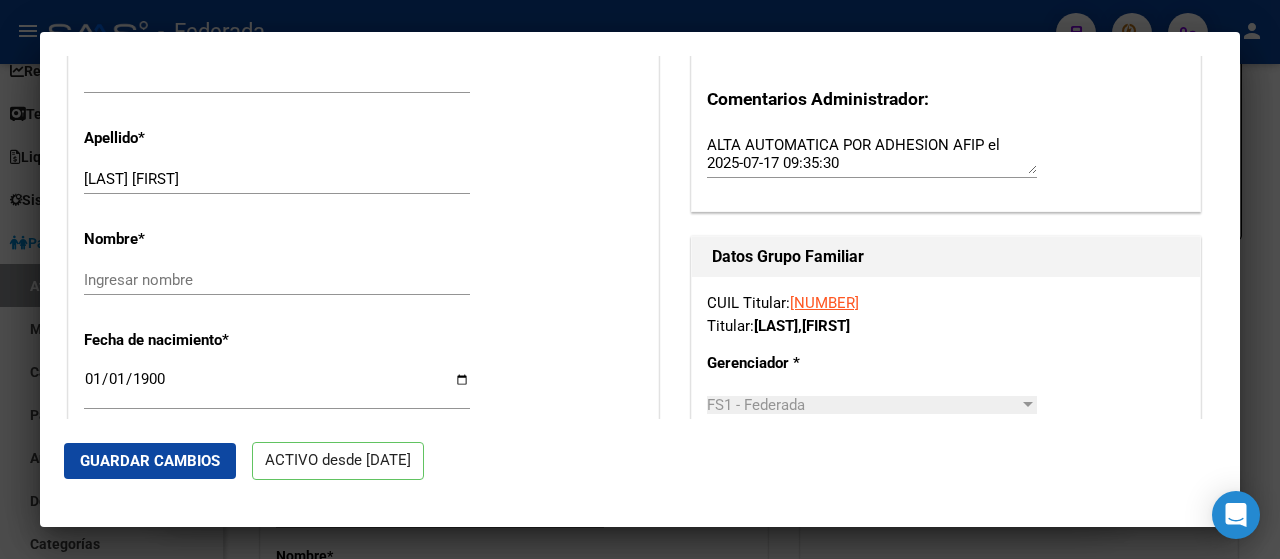 scroll, scrollTop: 660, scrollLeft: 0, axis: vertical 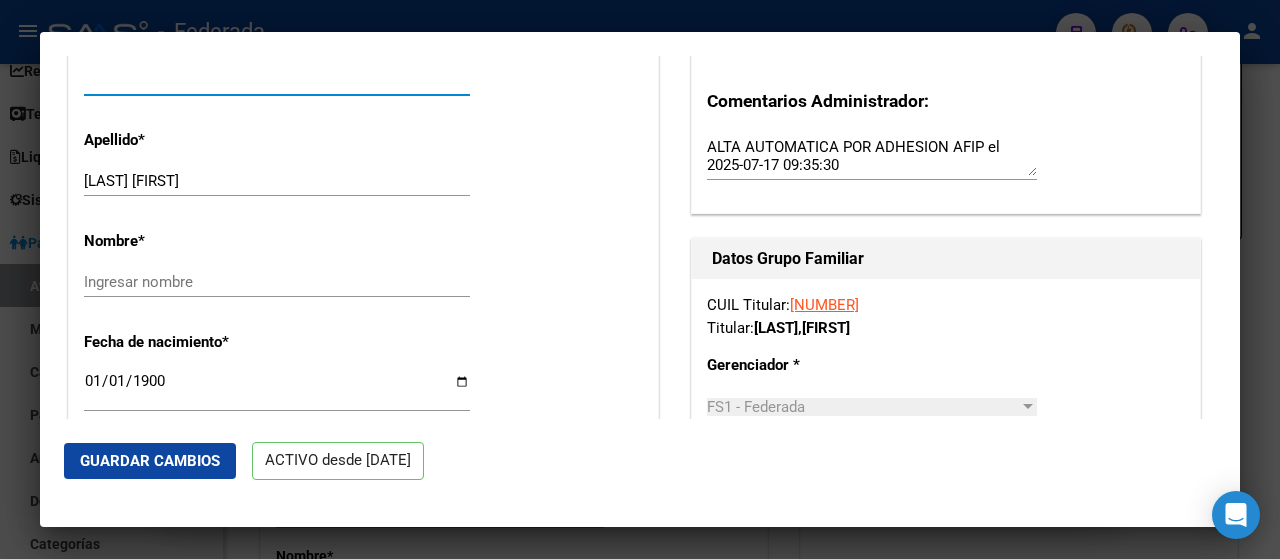 click on "[NUMBER]" at bounding box center (277, 80) 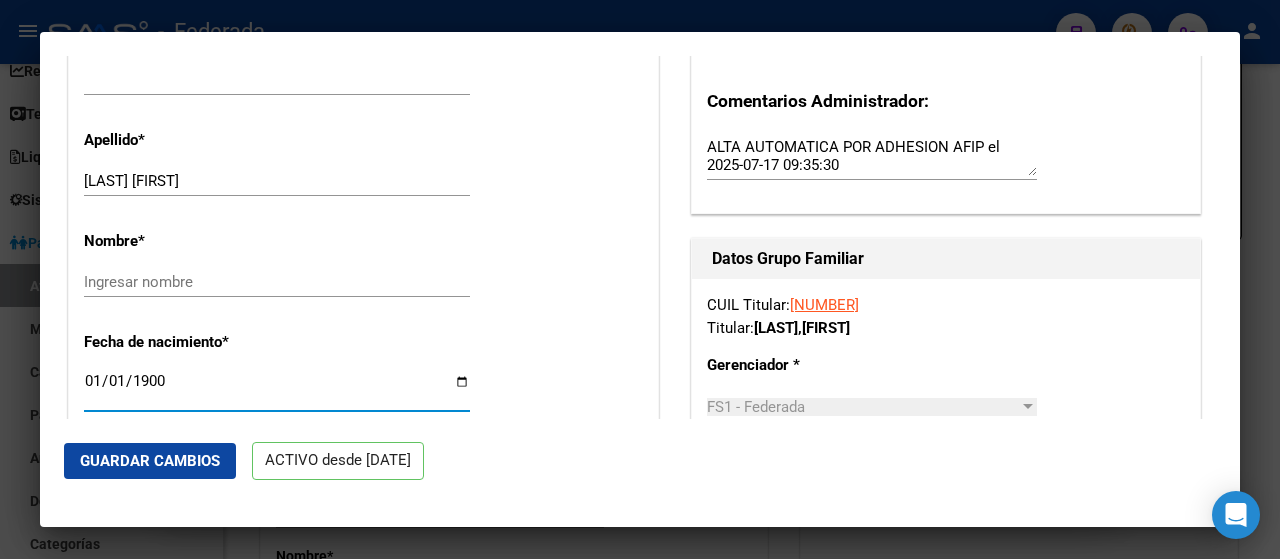 click on "1900-01-01" at bounding box center [277, 389] 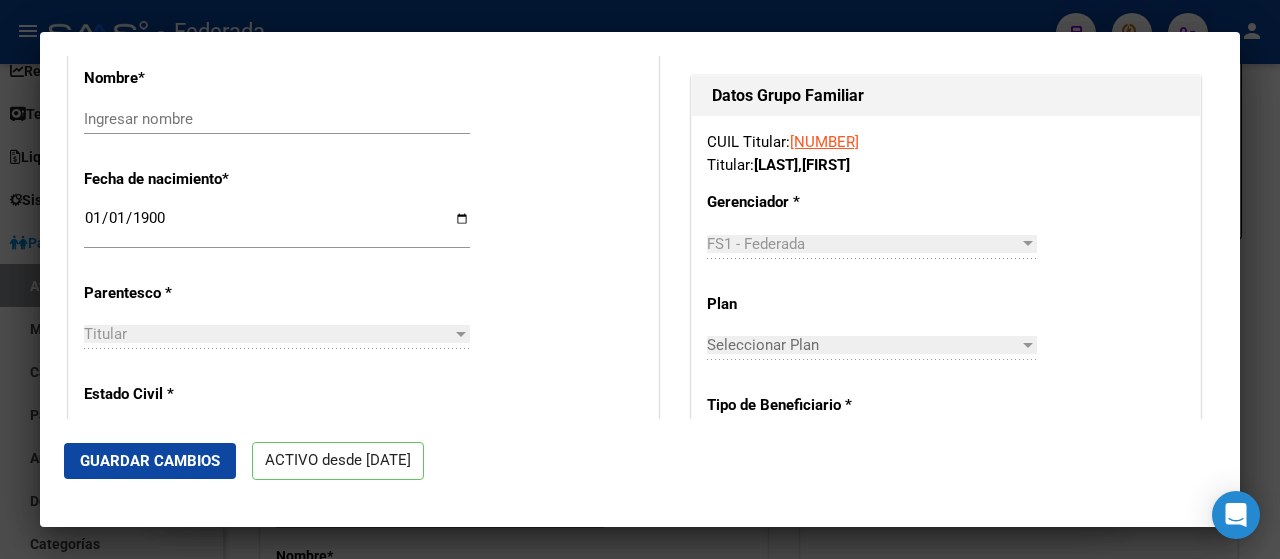 scroll, scrollTop: 824, scrollLeft: 0, axis: vertical 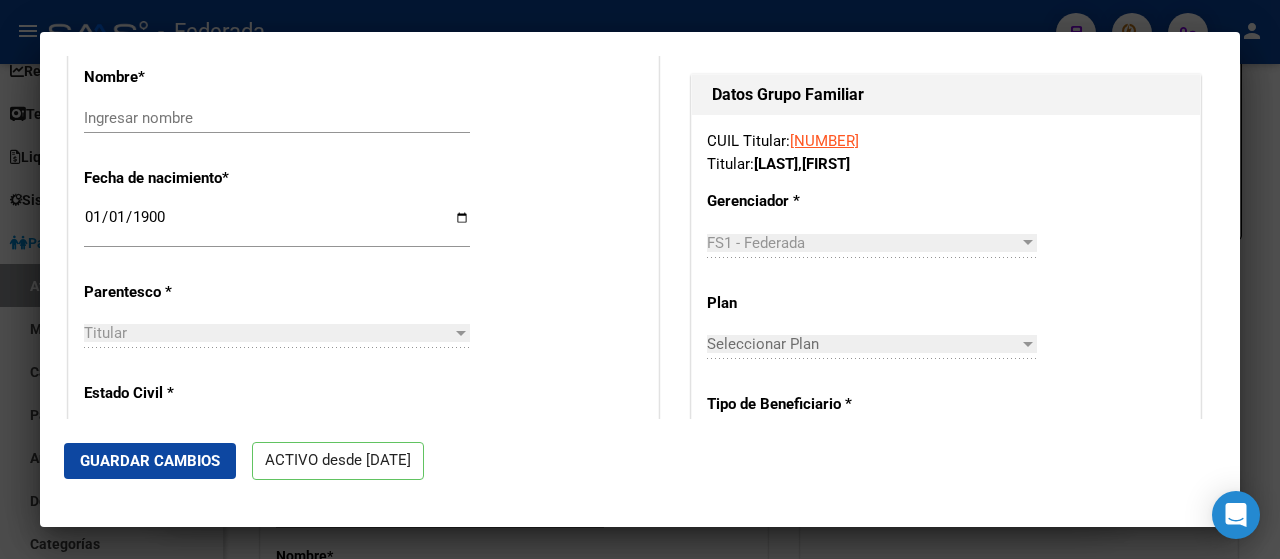 click on "Guardar Cambios" 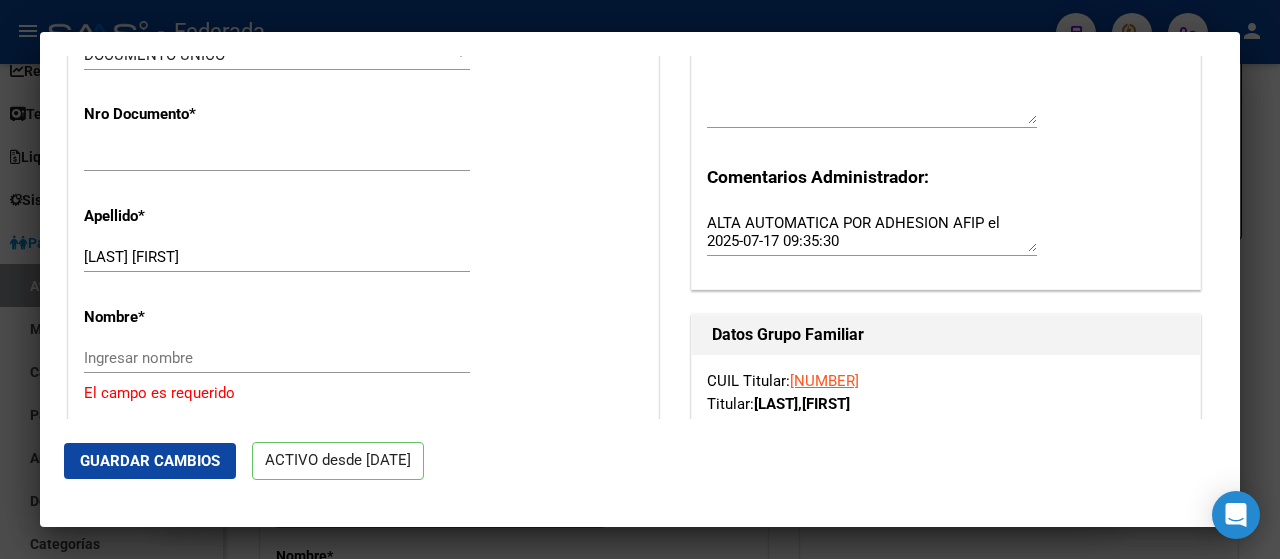 scroll, scrollTop: 582, scrollLeft: 0, axis: vertical 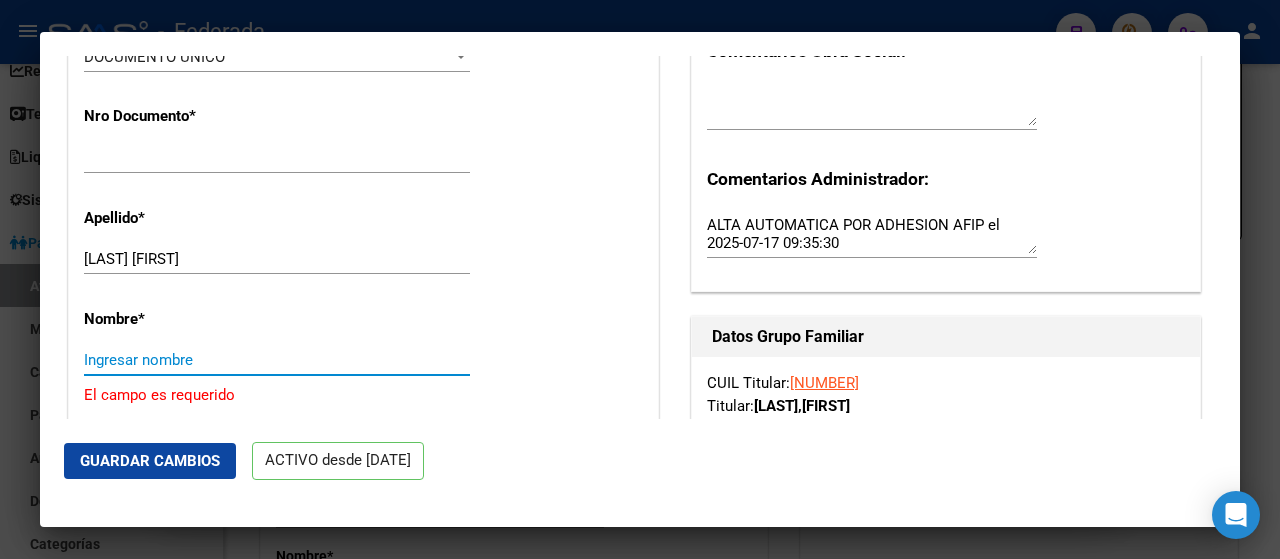 click on "Ingresar nombre" at bounding box center (277, 360) 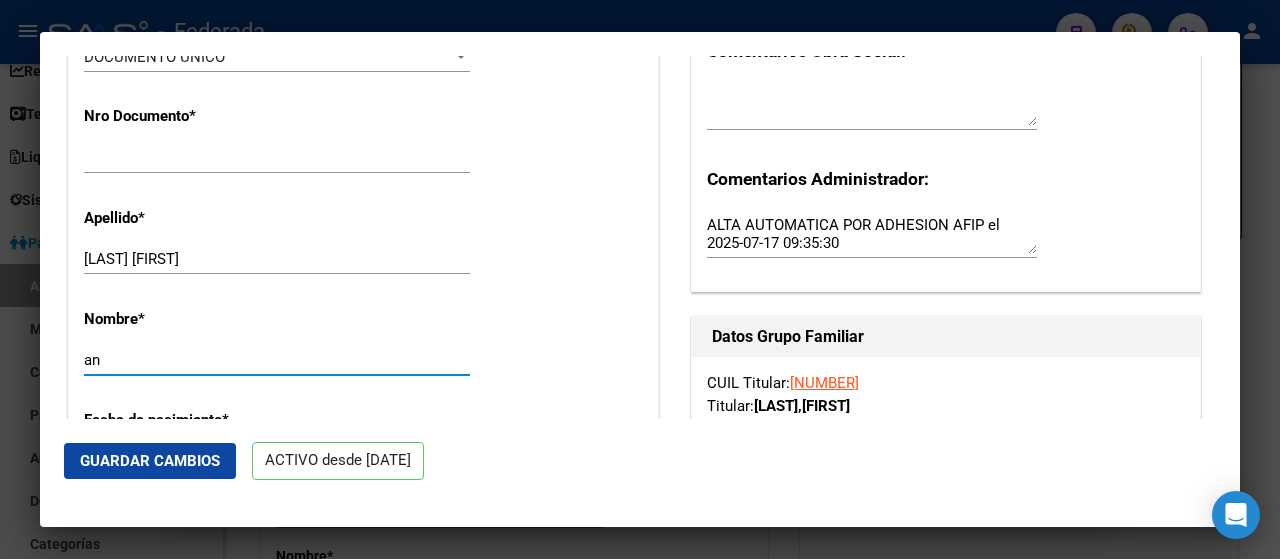 type on "a" 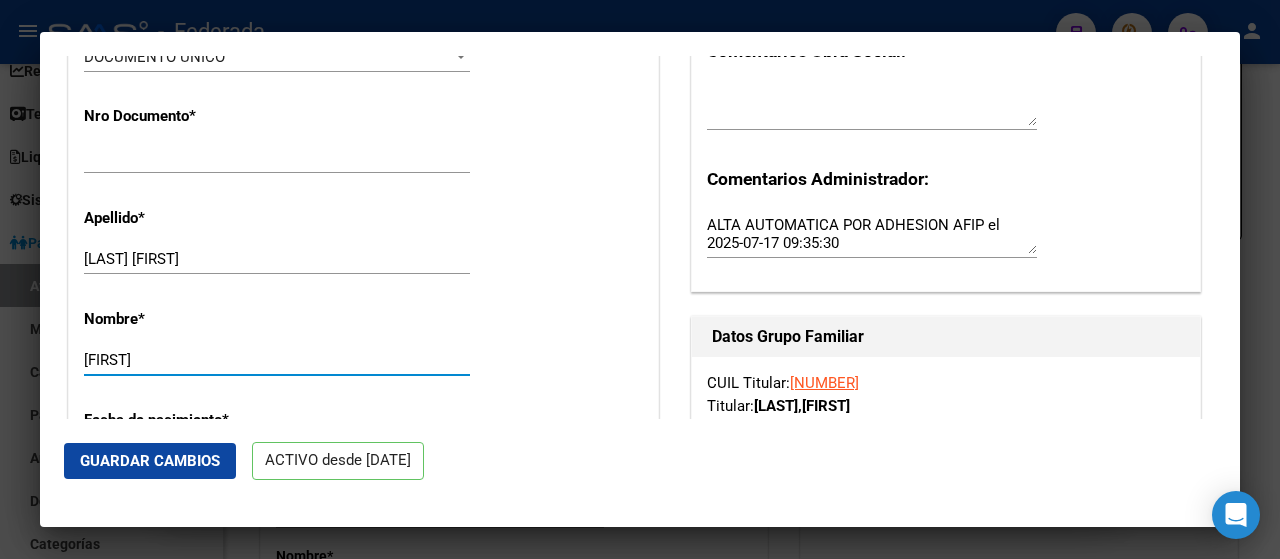 type on "[FIRST]" 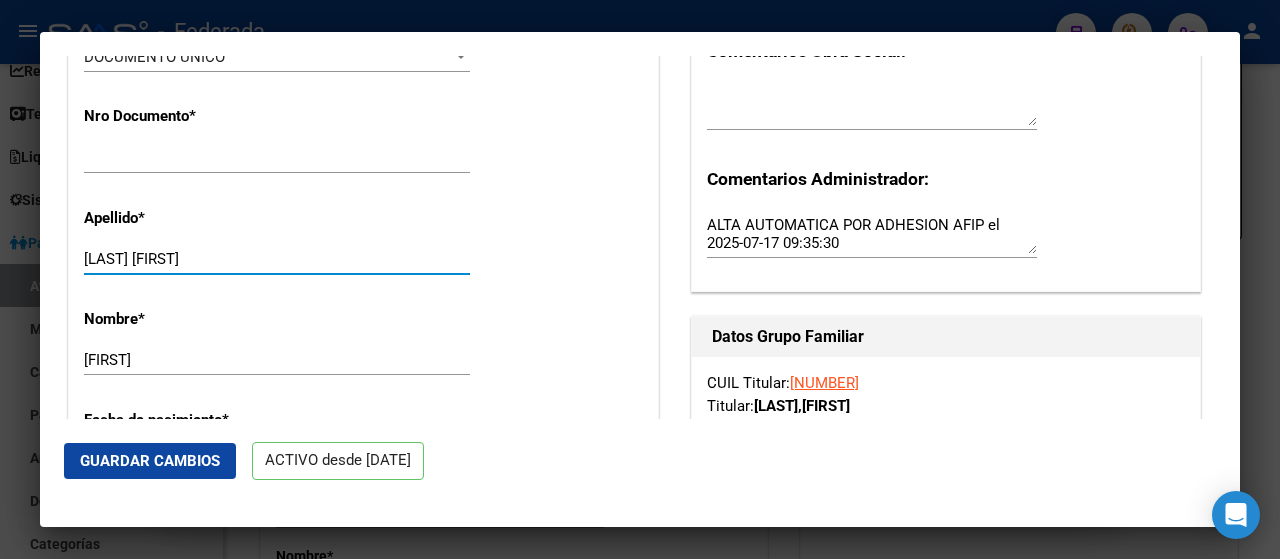 drag, startPoint x: 134, startPoint y: 259, endPoint x: 308, endPoint y: 257, distance: 174.01149 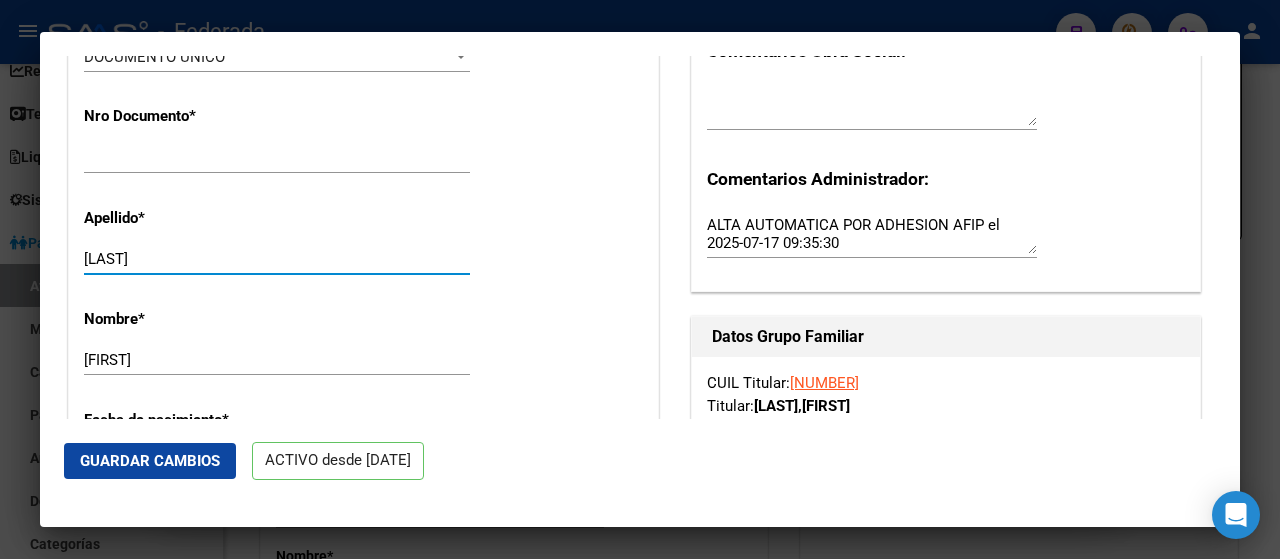 type on "[LAST]" 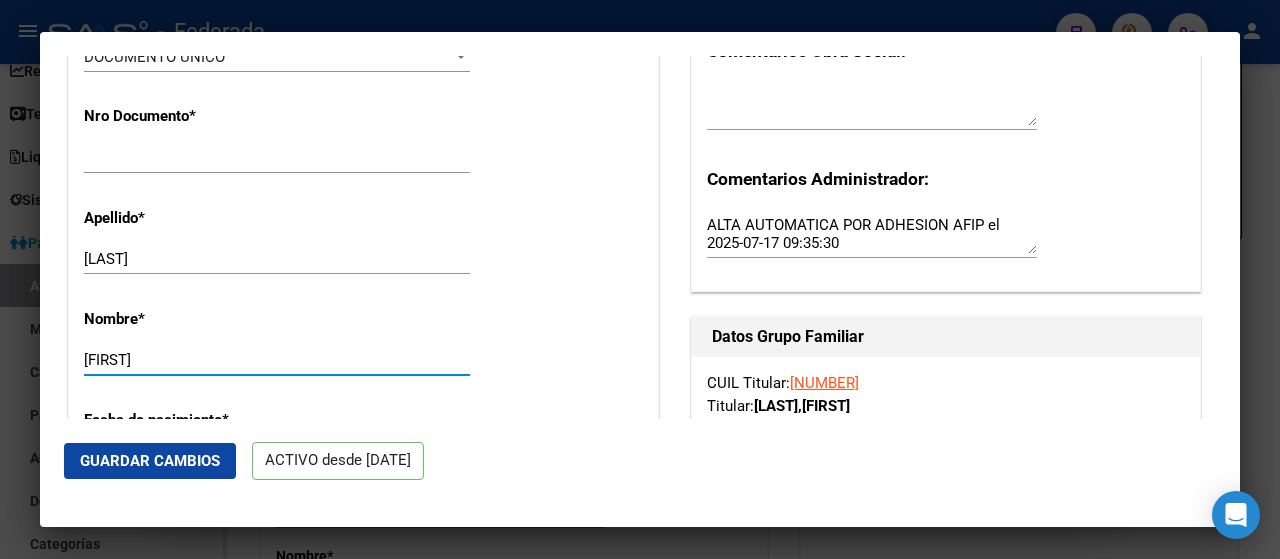 click on "[FIRST]" at bounding box center [277, 360] 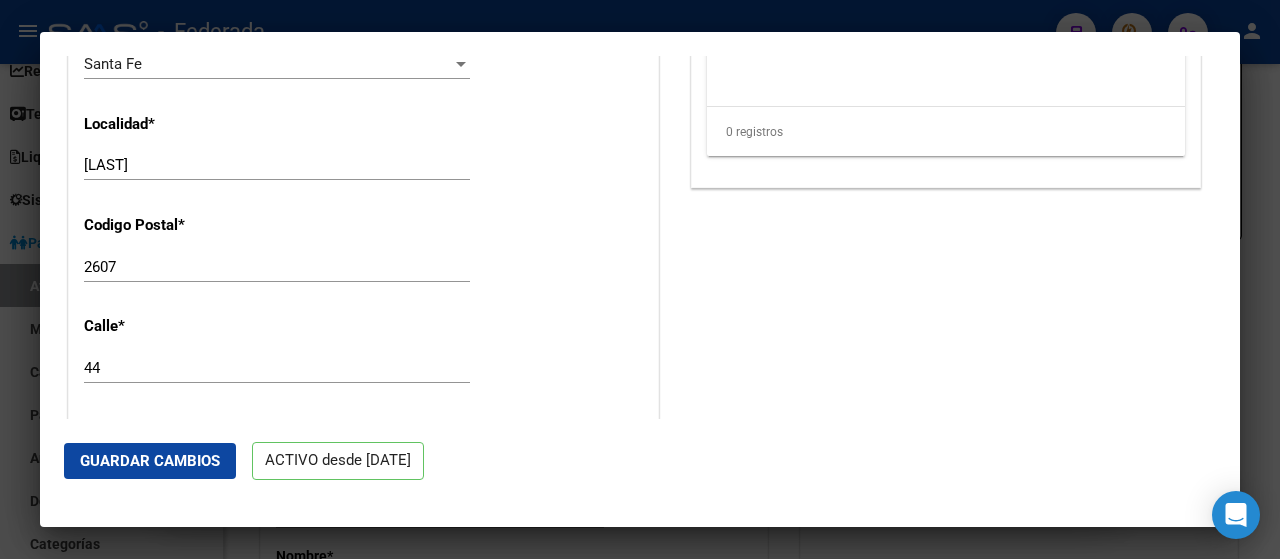 scroll, scrollTop: 2023, scrollLeft: 0, axis: vertical 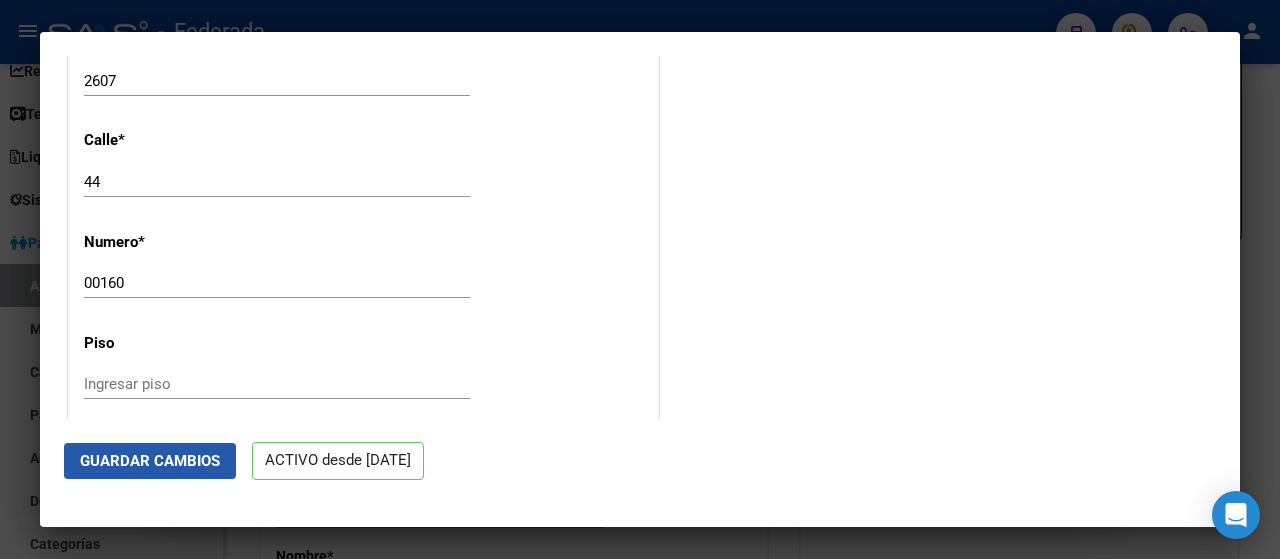 click on "Guardar Cambios" 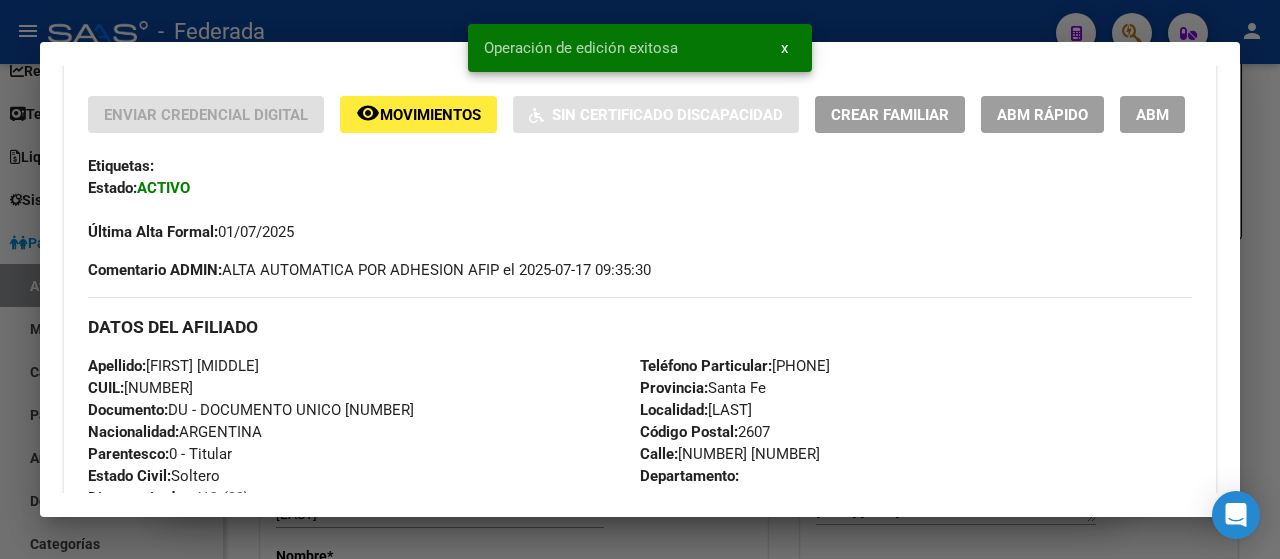 scroll, scrollTop: 0, scrollLeft: 0, axis: both 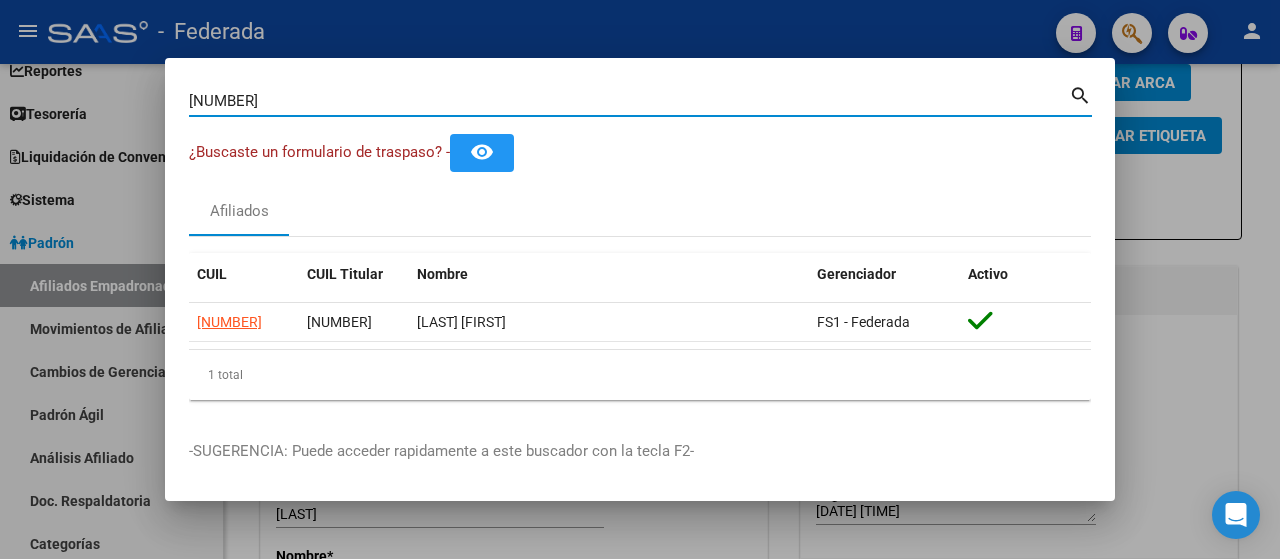 click on "[NUMBER]" at bounding box center [629, 101] 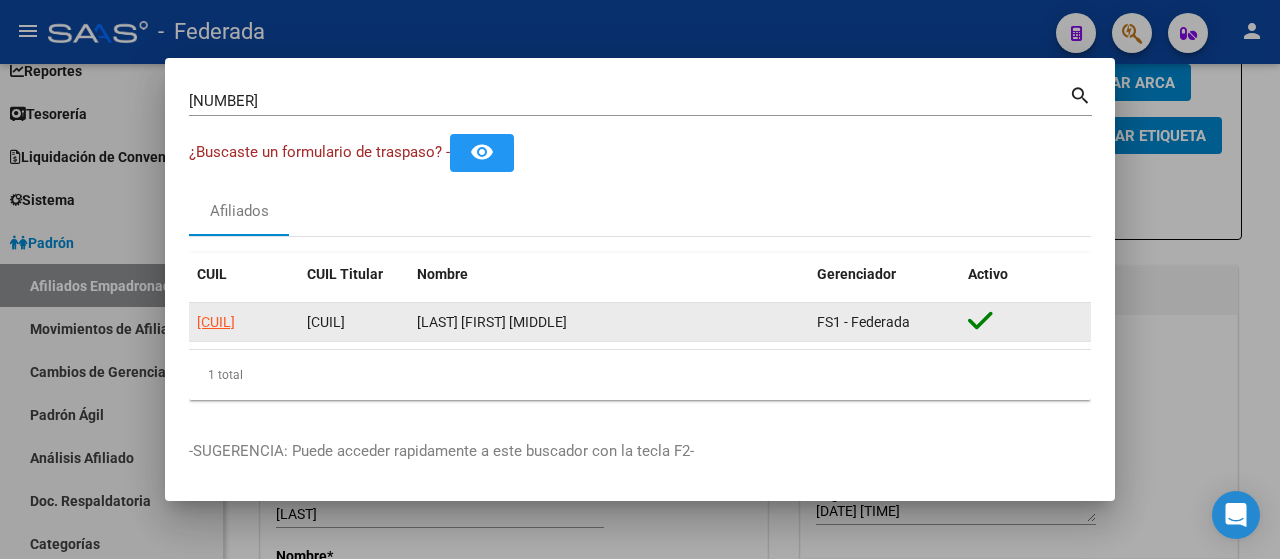 click on "[CUIL]" 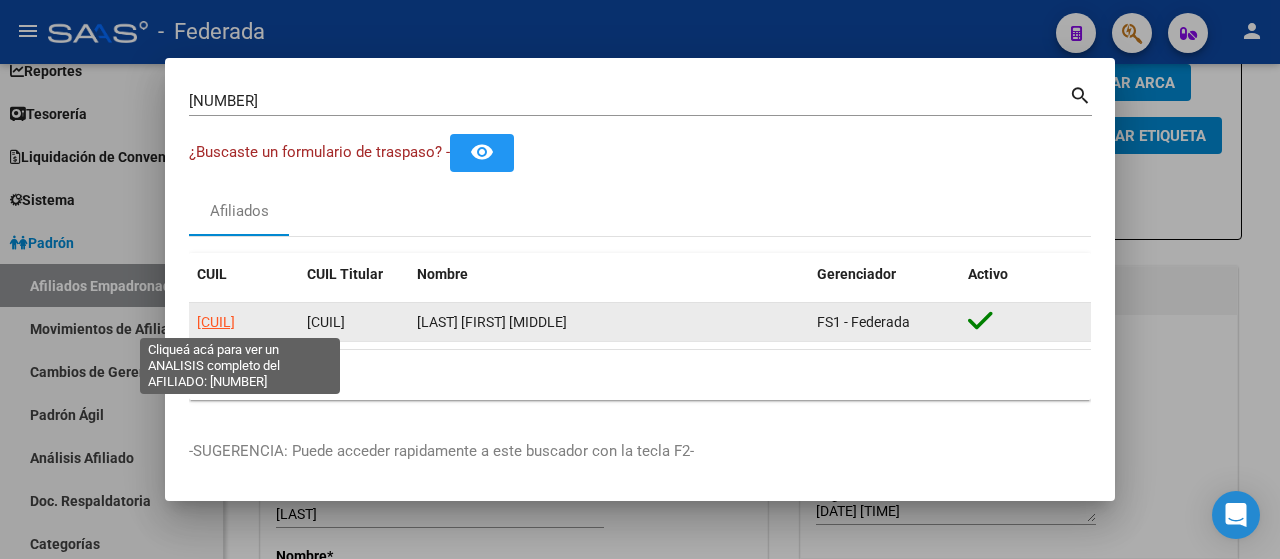 click on "[CUIL]" 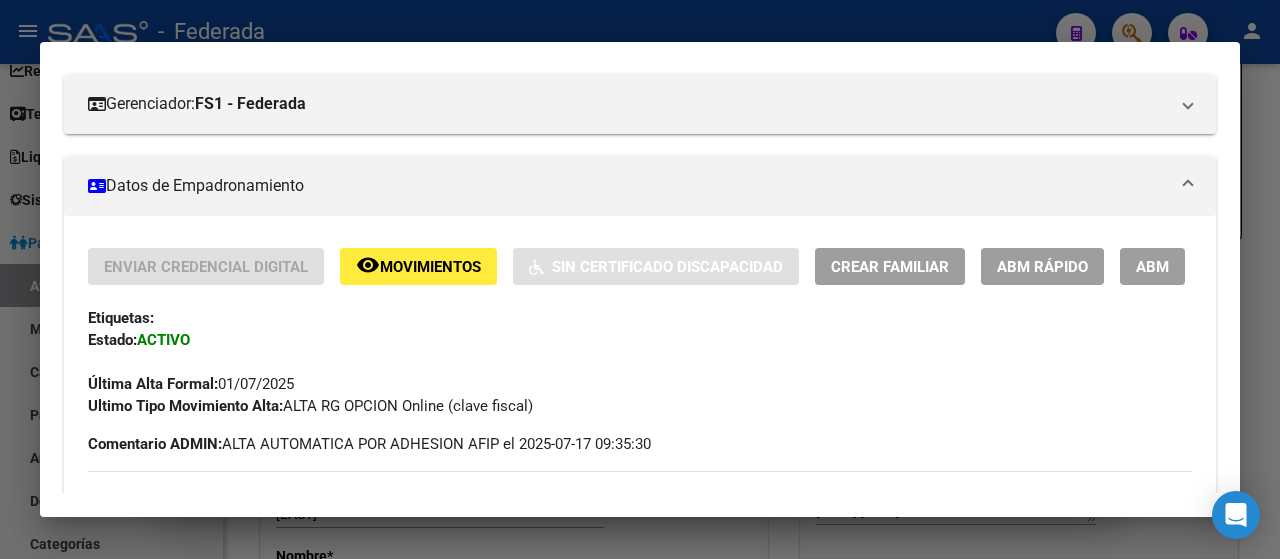 scroll, scrollTop: 258, scrollLeft: 0, axis: vertical 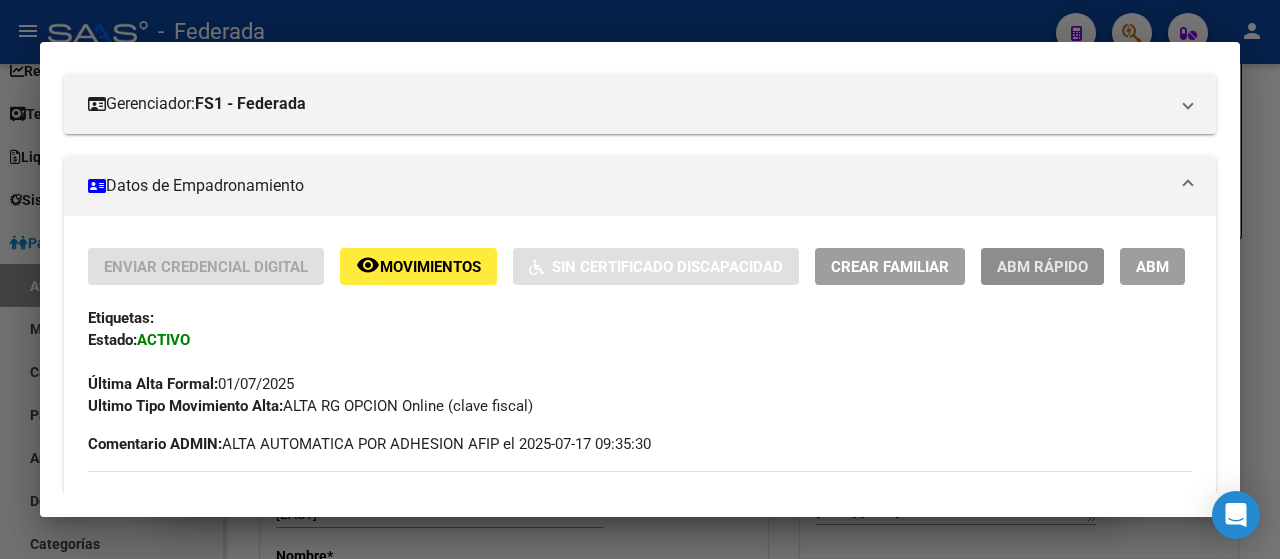 click on "ABM Rápido" 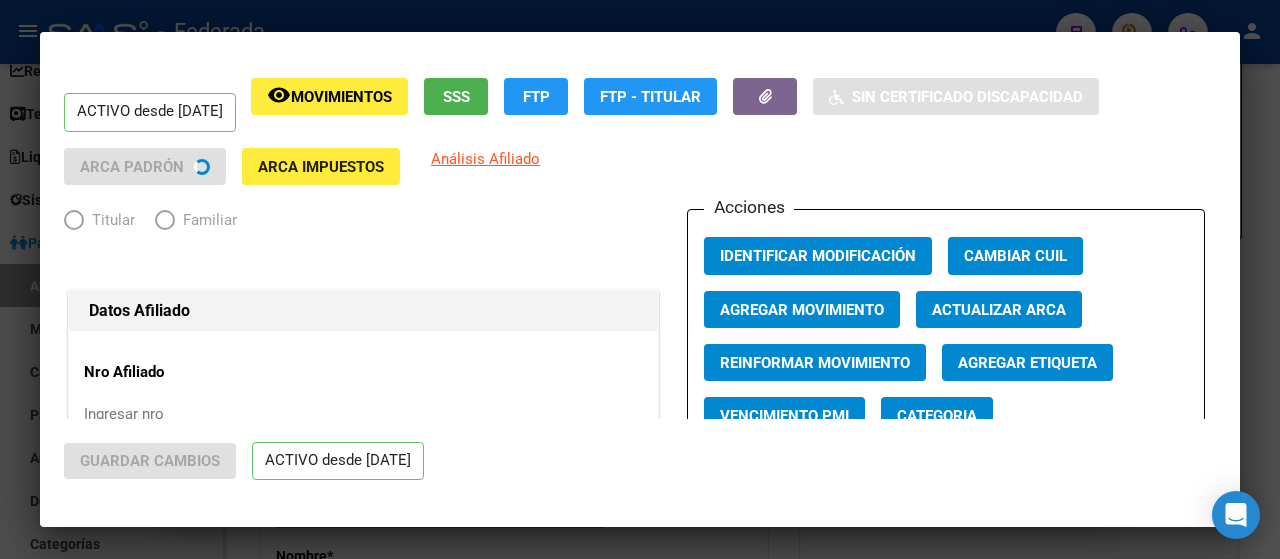 radio on "true" 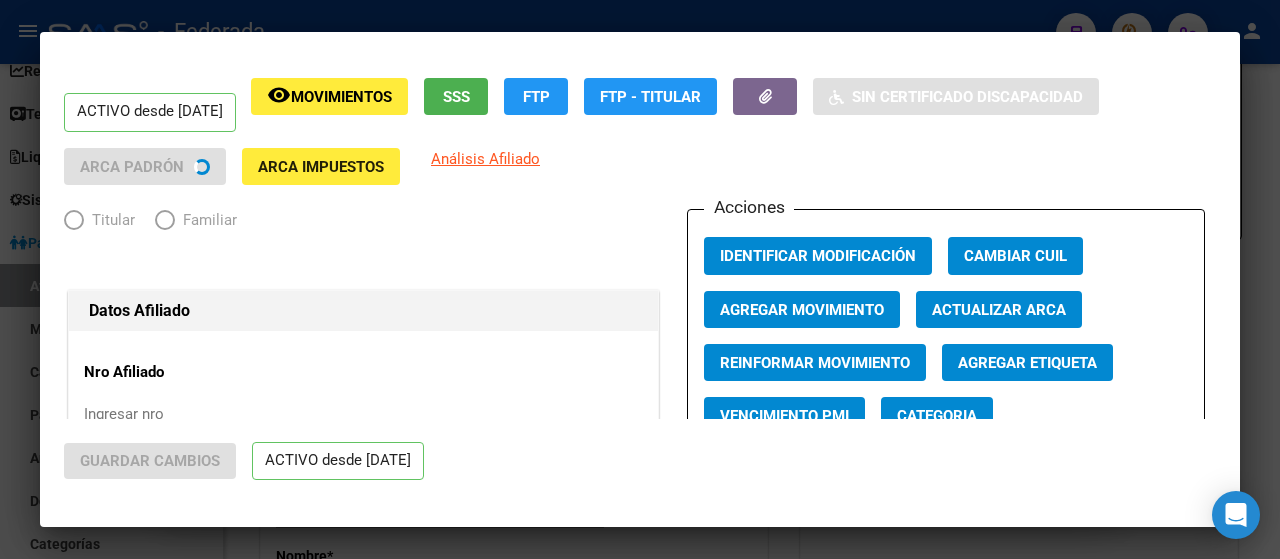 type on "[CUIL]" 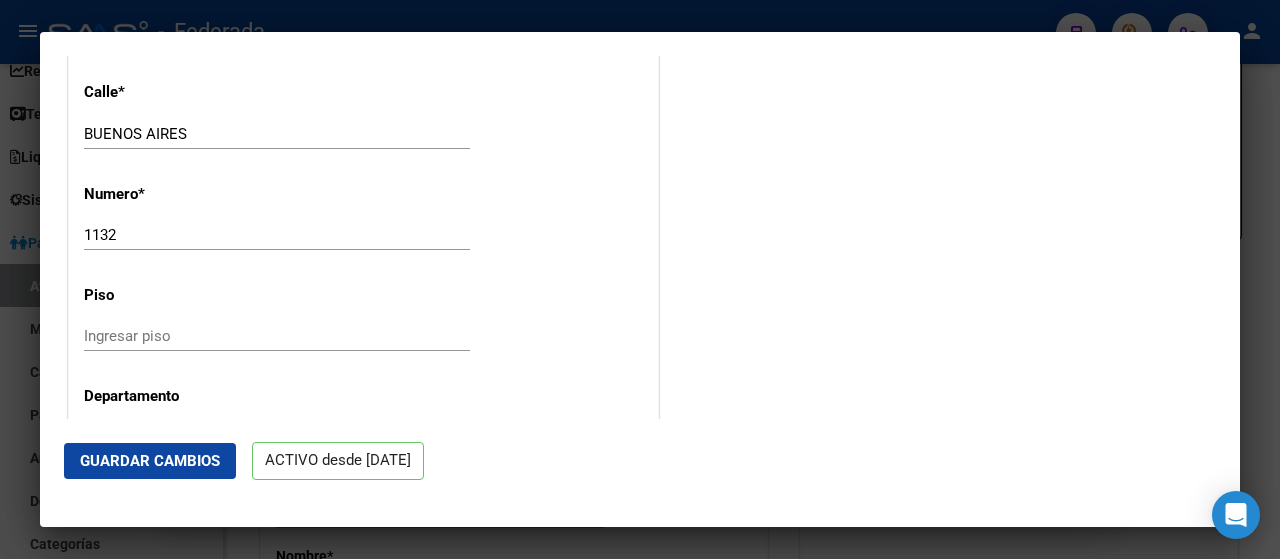 scroll, scrollTop: 2072, scrollLeft: 0, axis: vertical 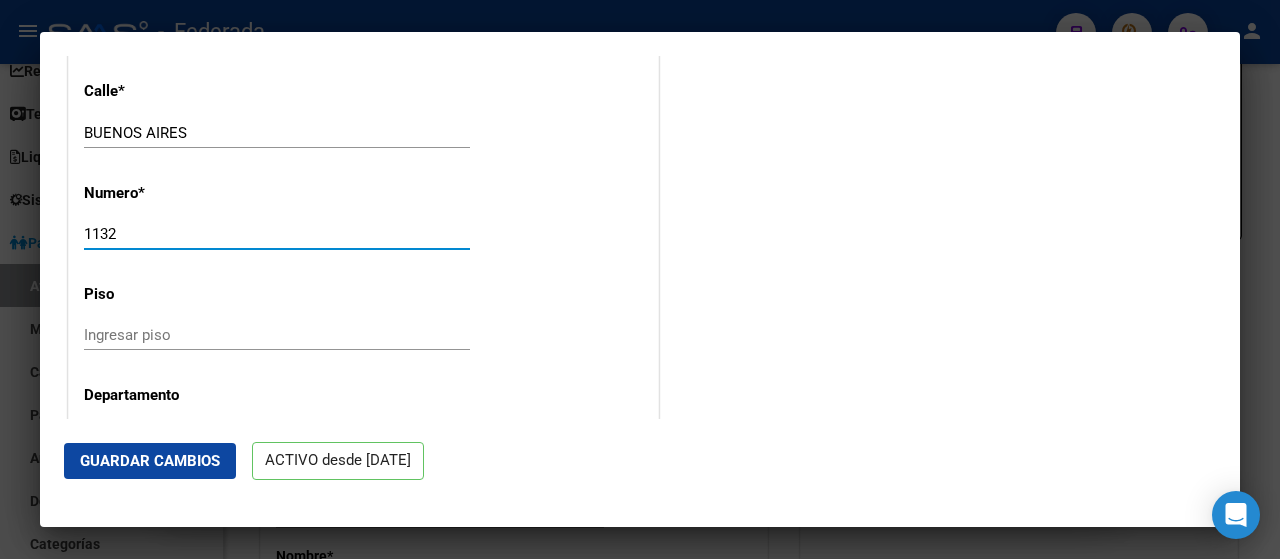 click on "1132" at bounding box center [277, 234] 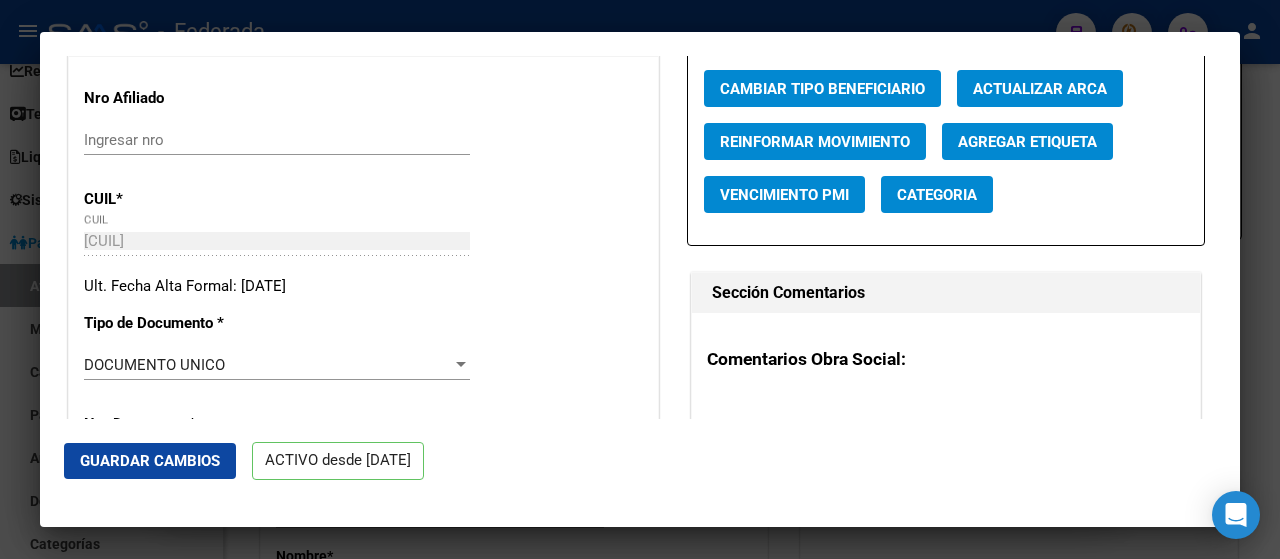 scroll, scrollTop: 271, scrollLeft: 0, axis: vertical 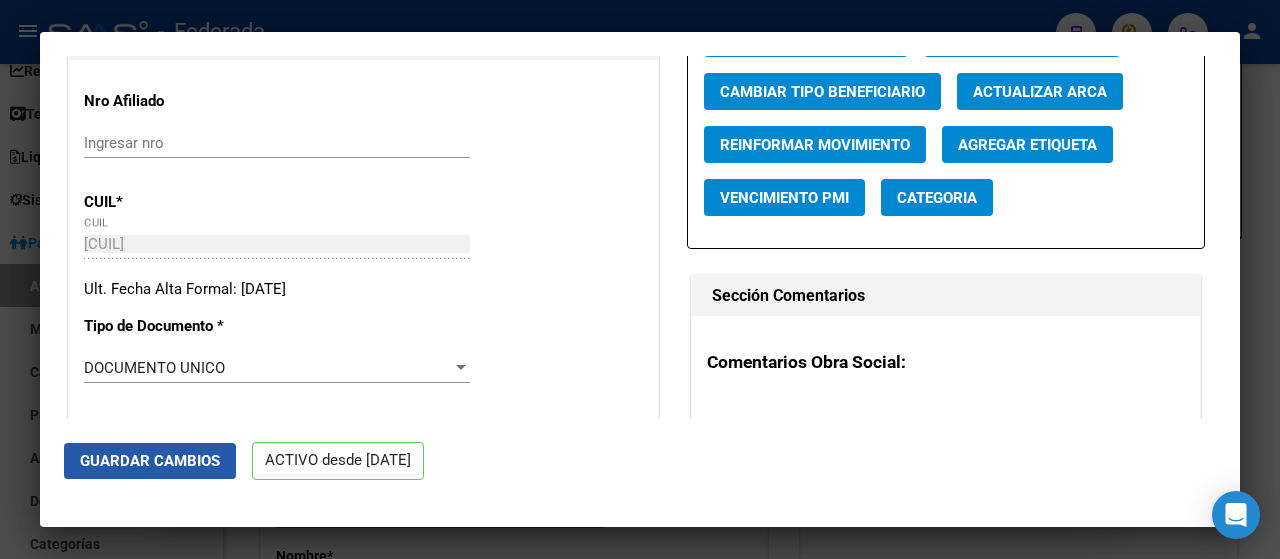 click on "Guardar Cambios" 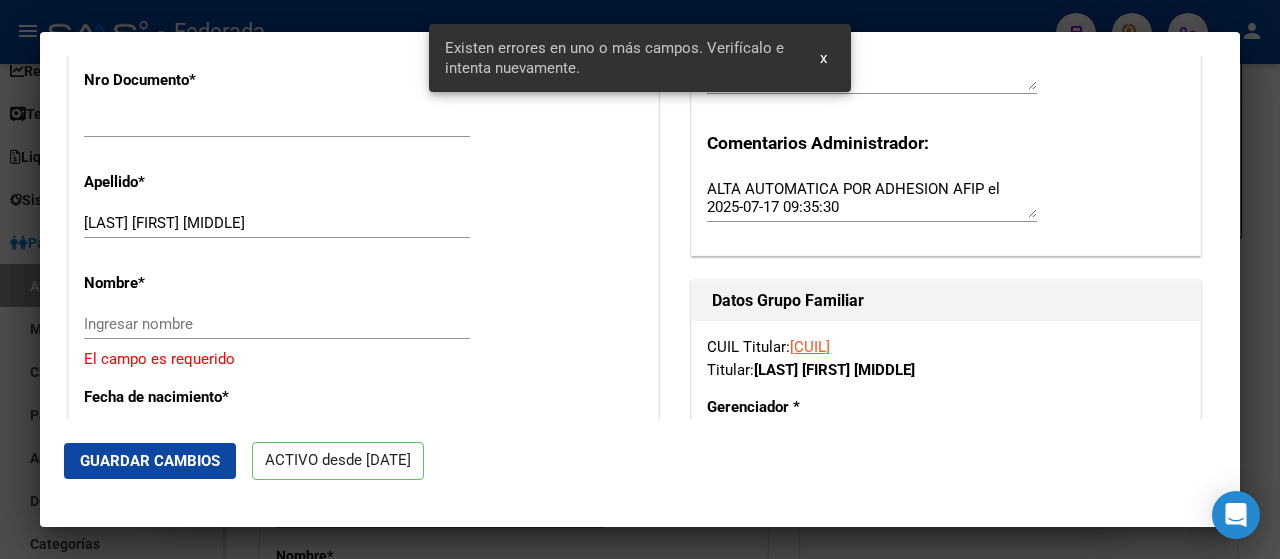 scroll, scrollTop: 645, scrollLeft: 0, axis: vertical 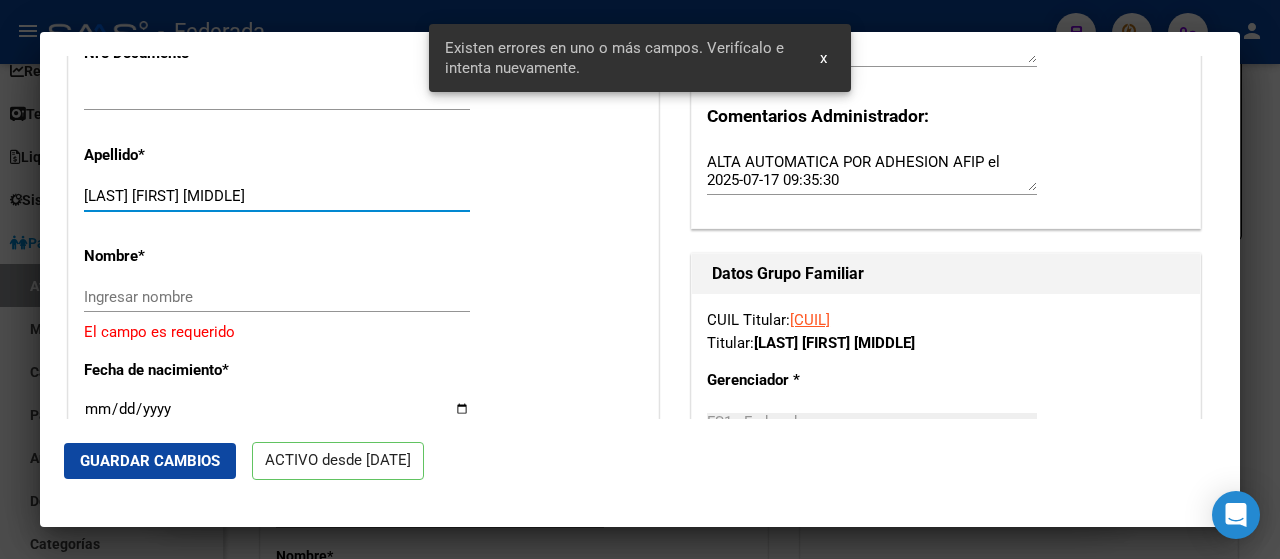 drag, startPoint x: 146, startPoint y: 192, endPoint x: 337, endPoint y: 223, distance: 193.49936 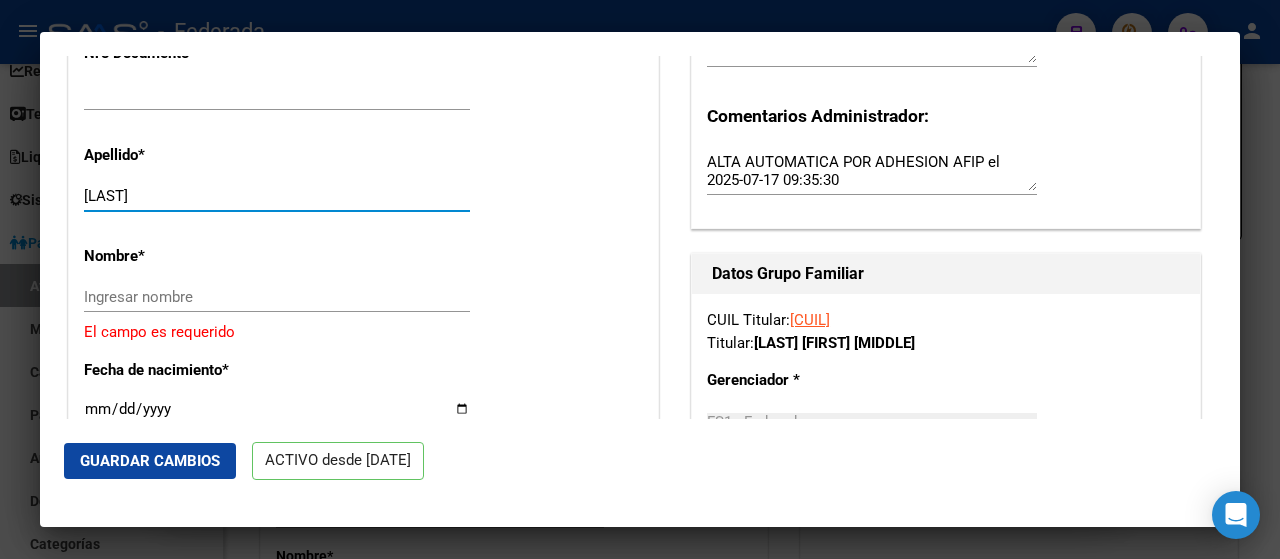 type on "[LAST]" 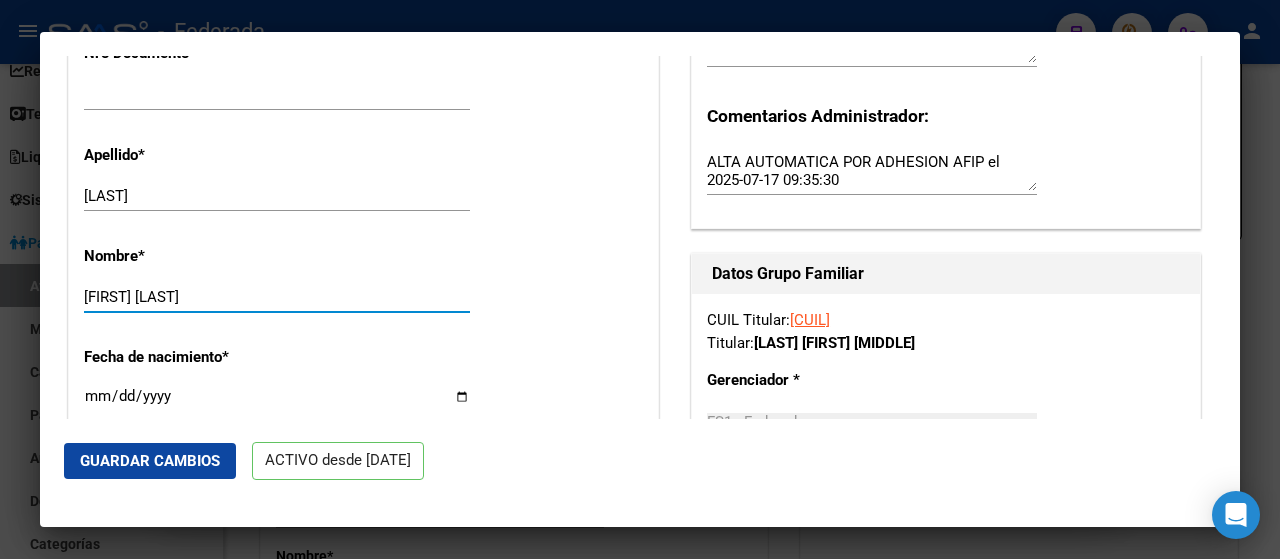 type on "[FIRST] [LAST]" 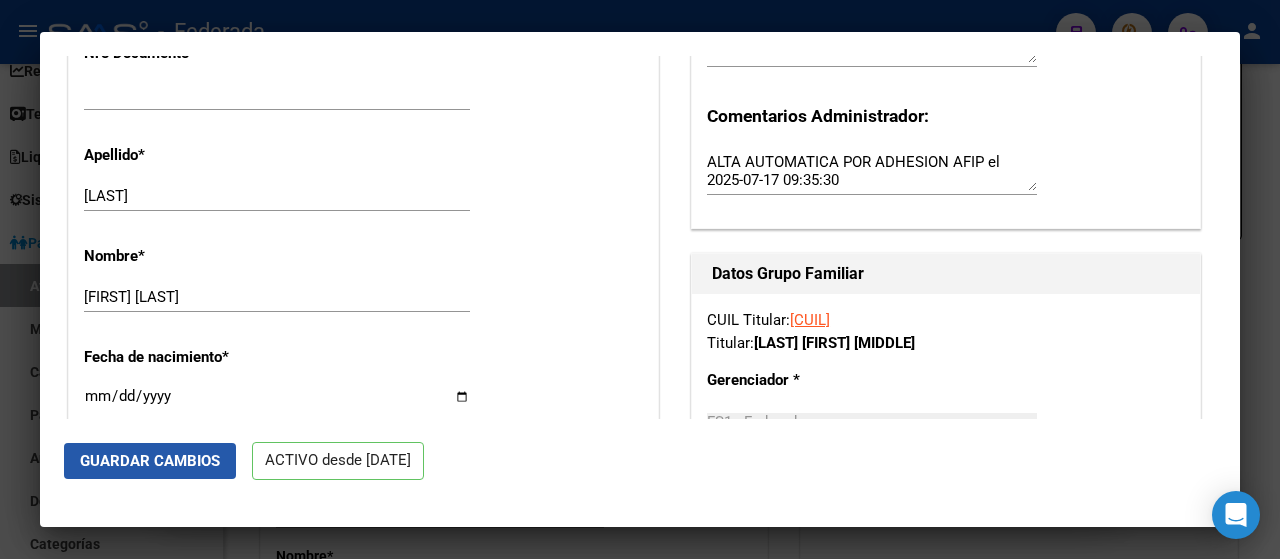 click on "Guardar Cambios" 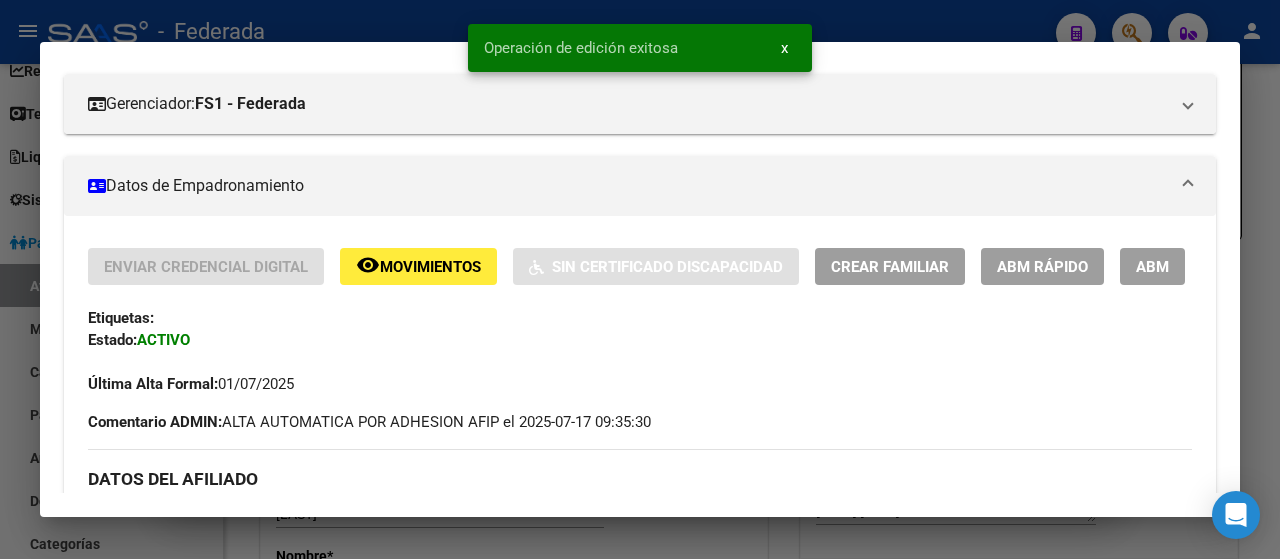 scroll, scrollTop: 0, scrollLeft: 0, axis: both 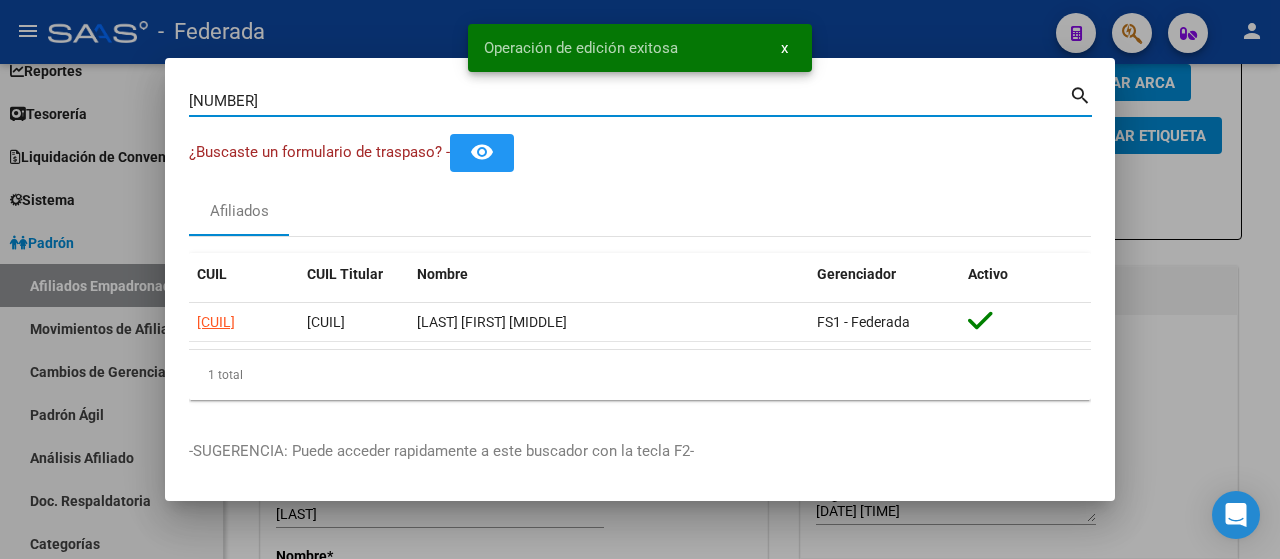 click on "[NUMBER]" at bounding box center (629, 101) 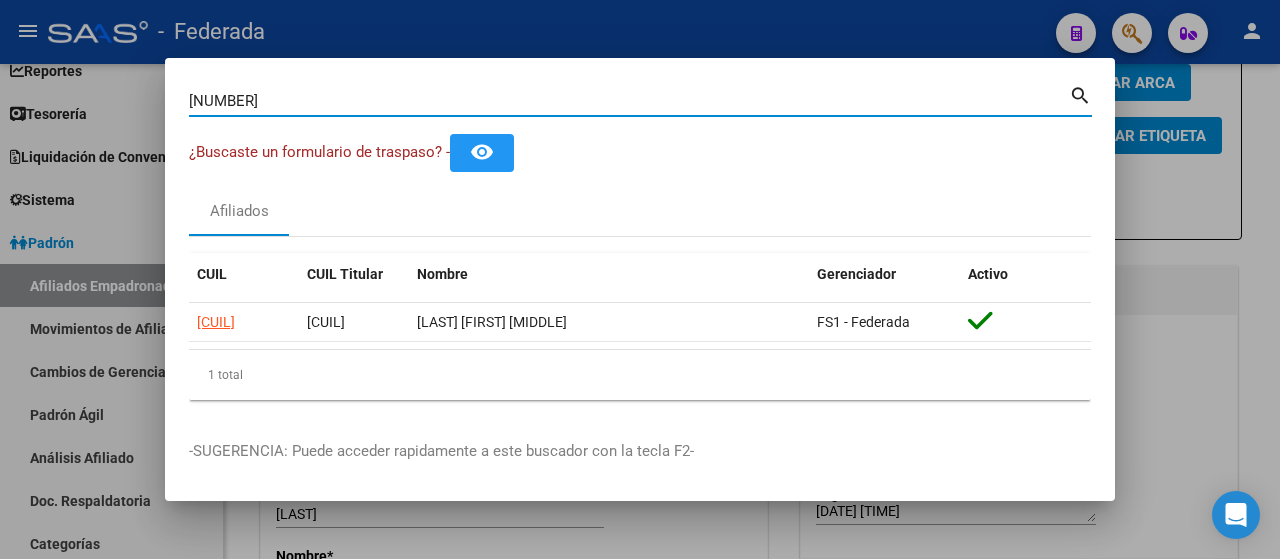 type on "[NUMBER]" 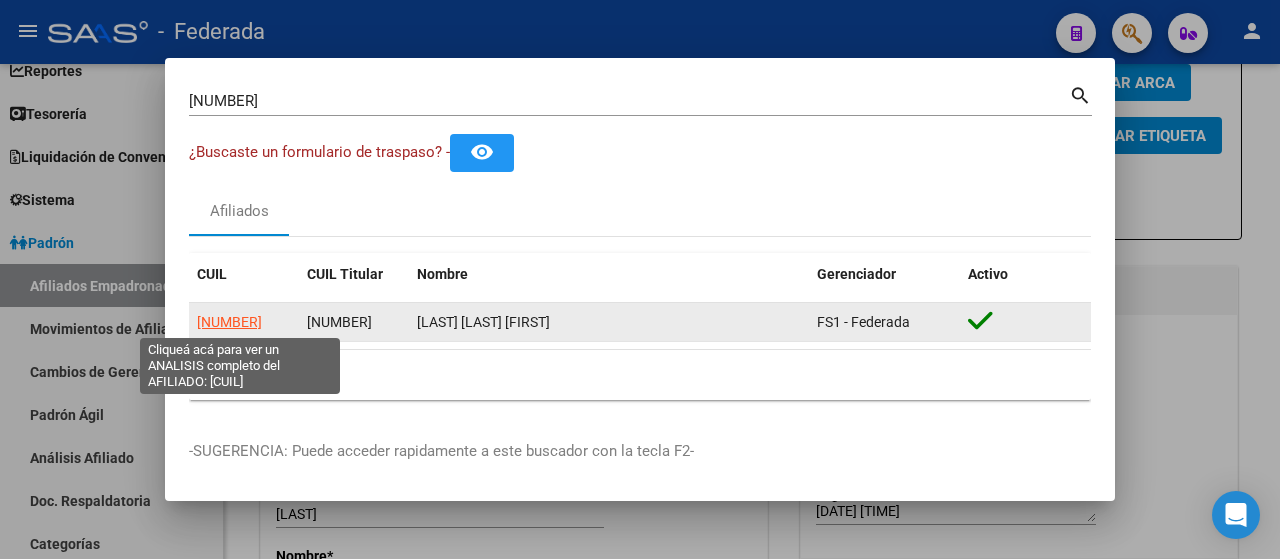 click on "[NUMBER]" 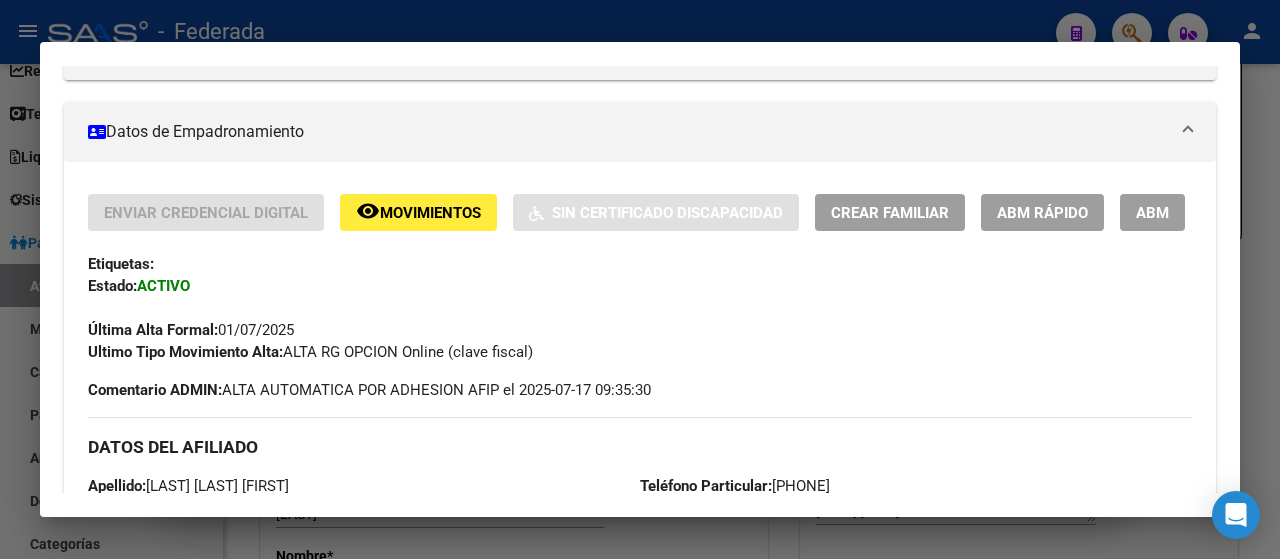 scroll, scrollTop: 312, scrollLeft: 0, axis: vertical 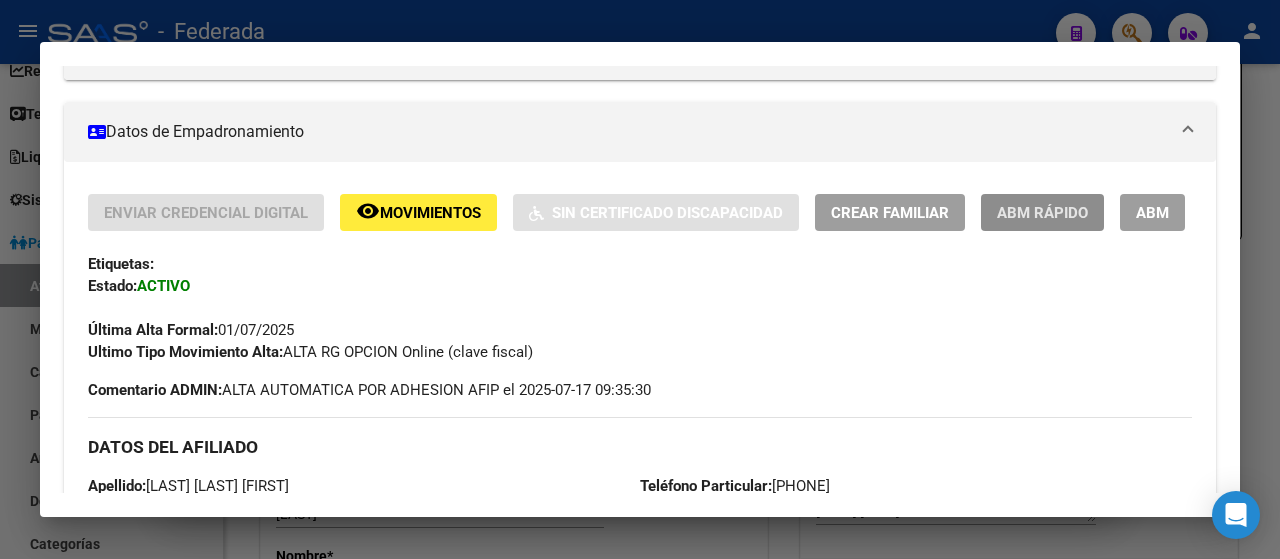 click on "ABM Rápido" 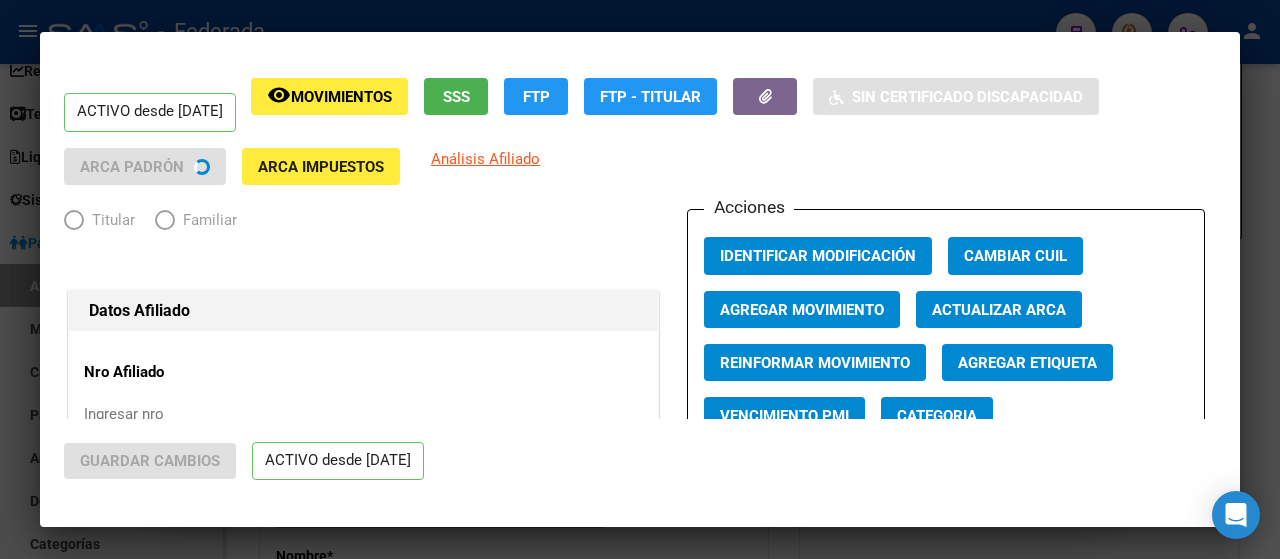 radio on "true" 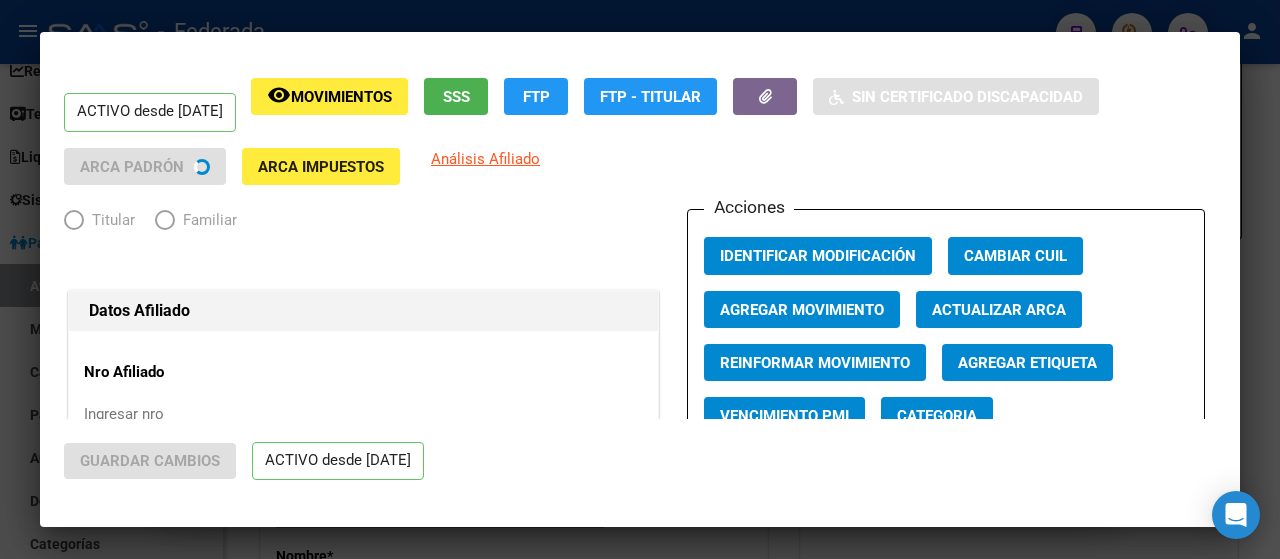 type on "[CUIL]" 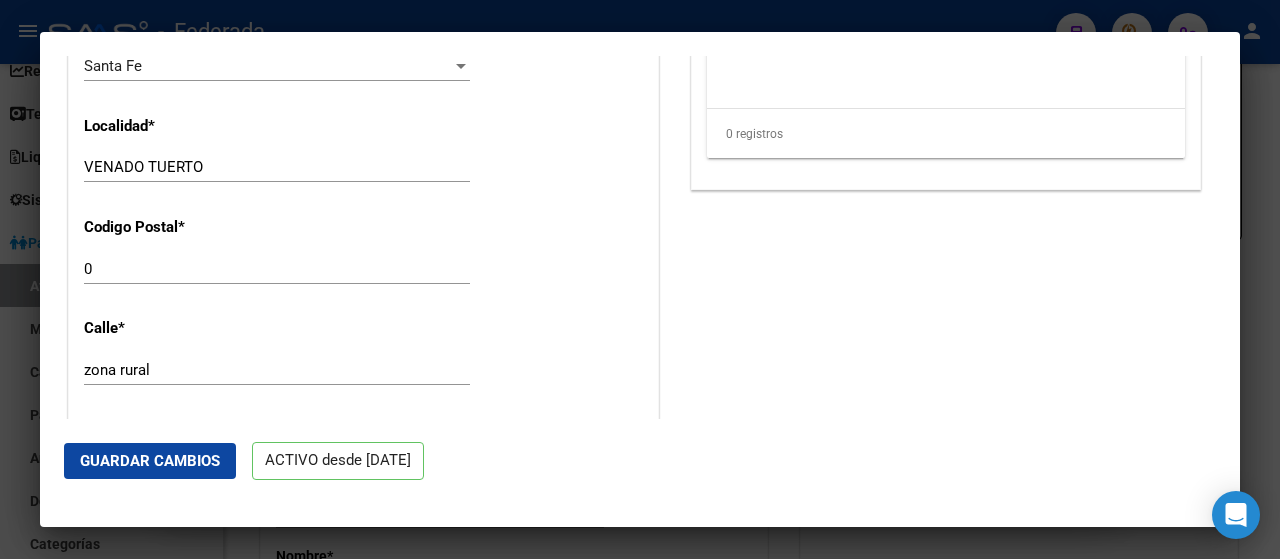 scroll, scrollTop: 1835, scrollLeft: 0, axis: vertical 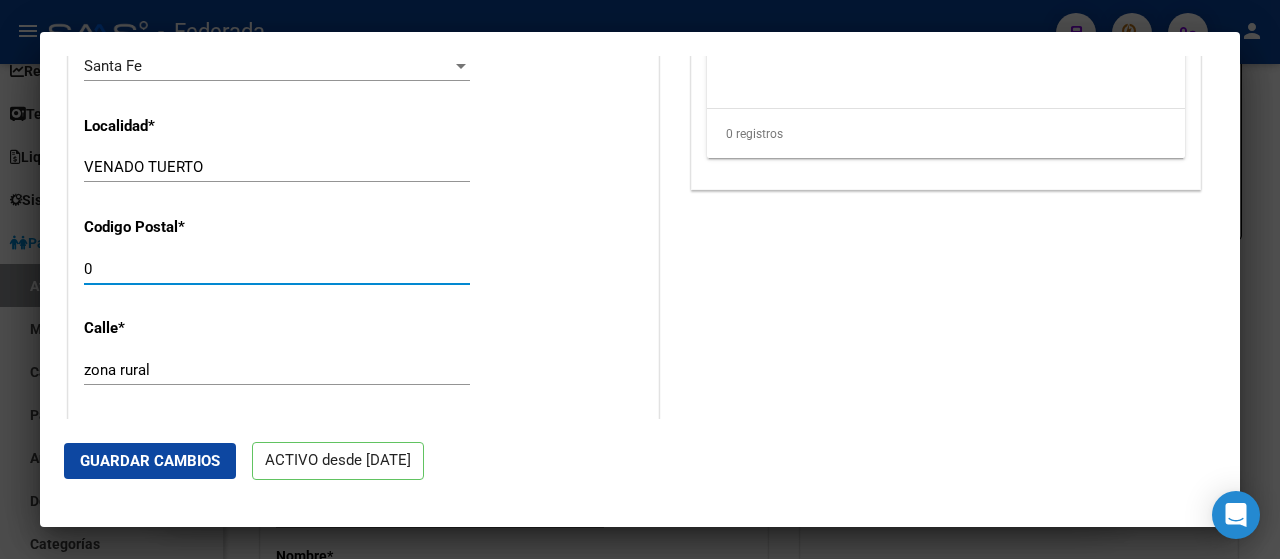 click on "0" at bounding box center [277, 269] 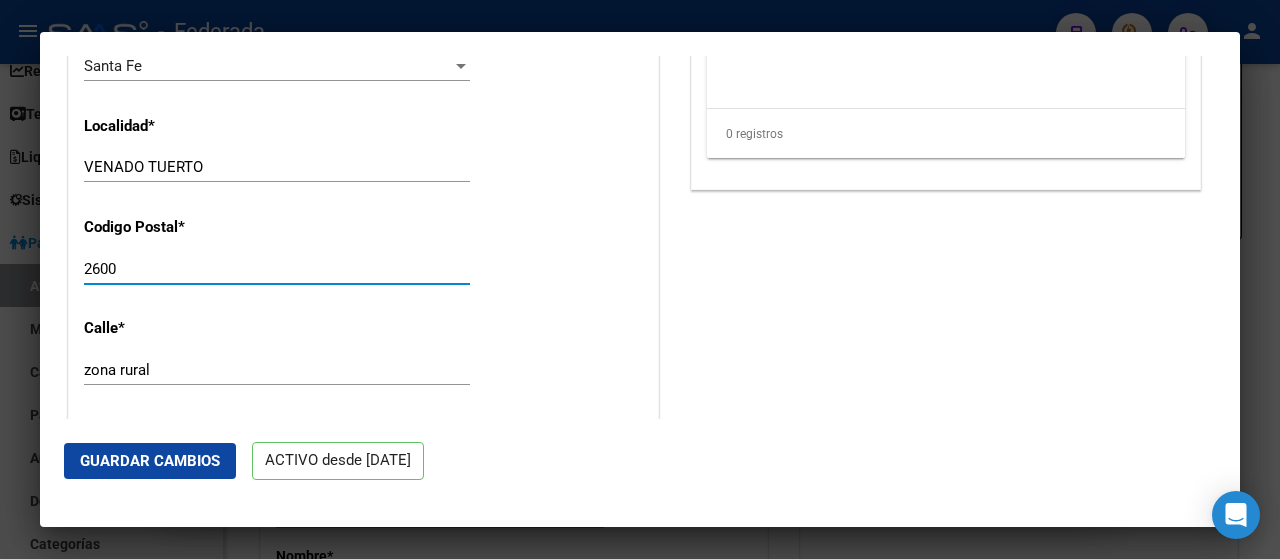 type on "2600" 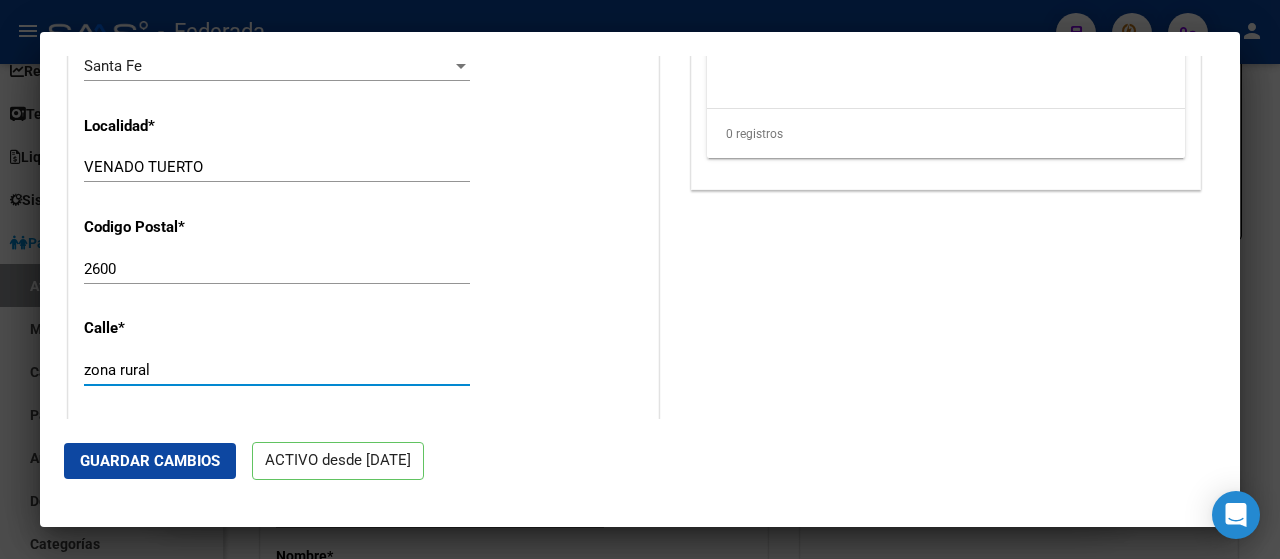 scroll, scrollTop: 2067, scrollLeft: 0, axis: vertical 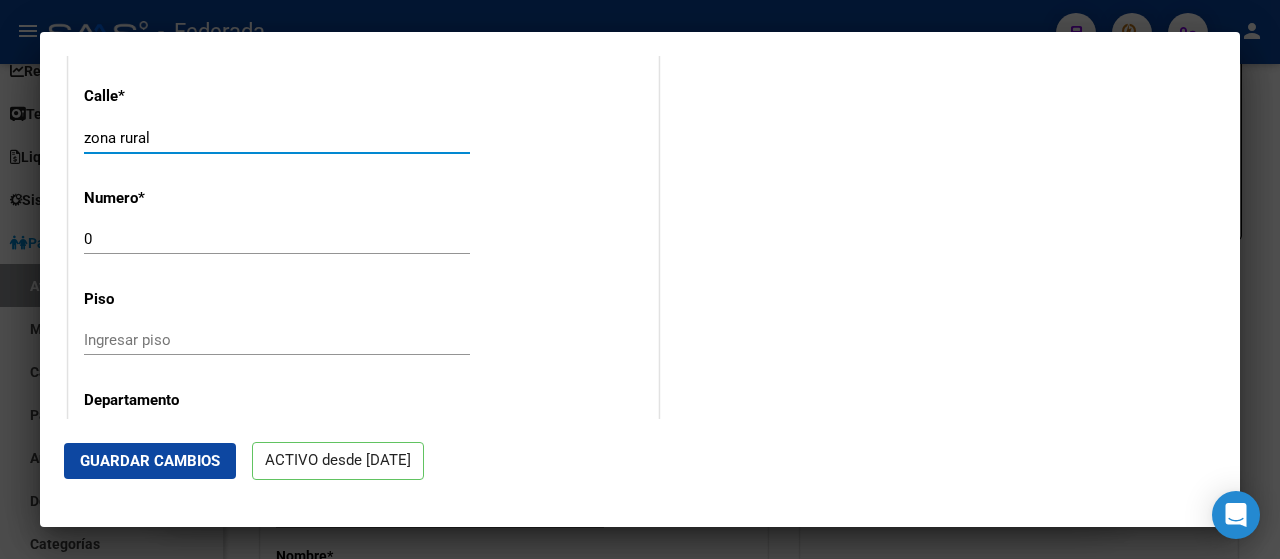 type on "zona rural" 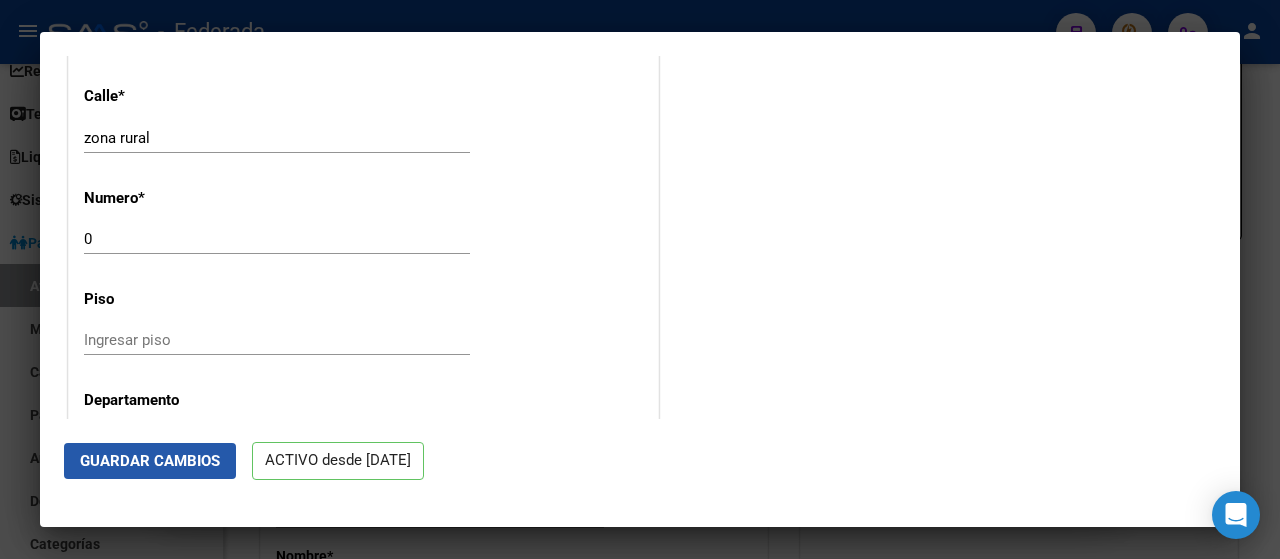 click on "Guardar Cambios" 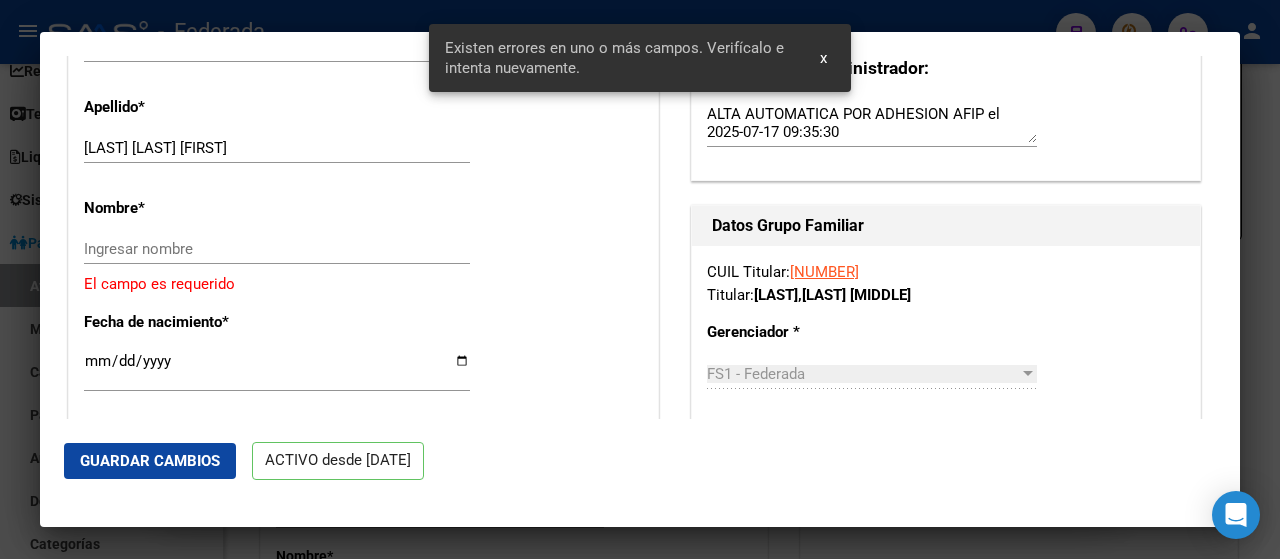 scroll, scrollTop: 690, scrollLeft: 0, axis: vertical 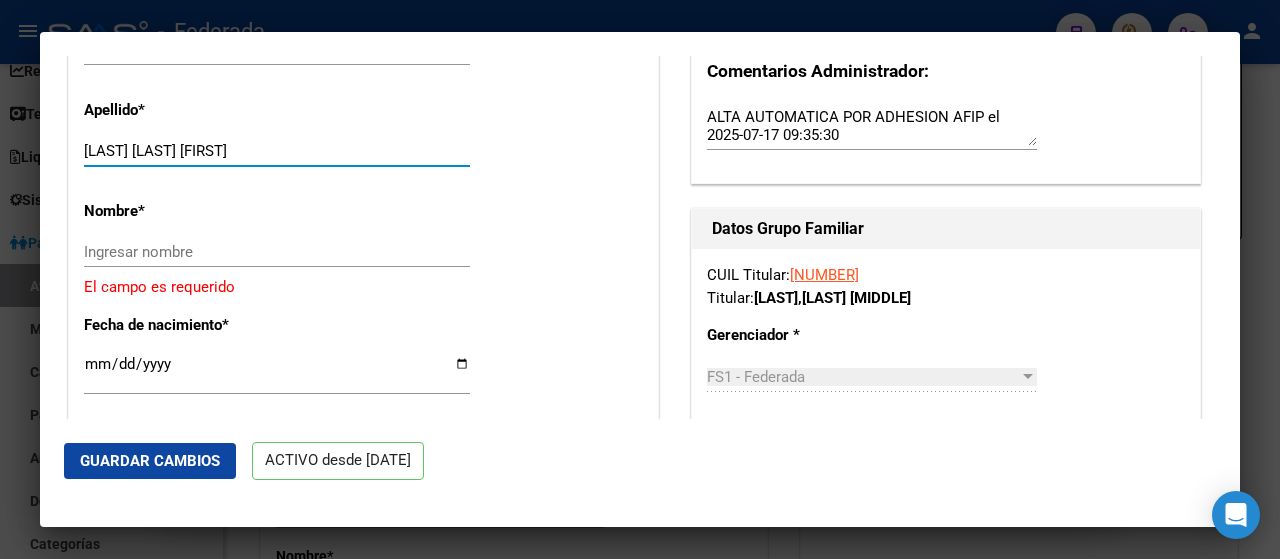 drag, startPoint x: 262, startPoint y: 146, endPoint x: 152, endPoint y: 140, distance: 110.16351 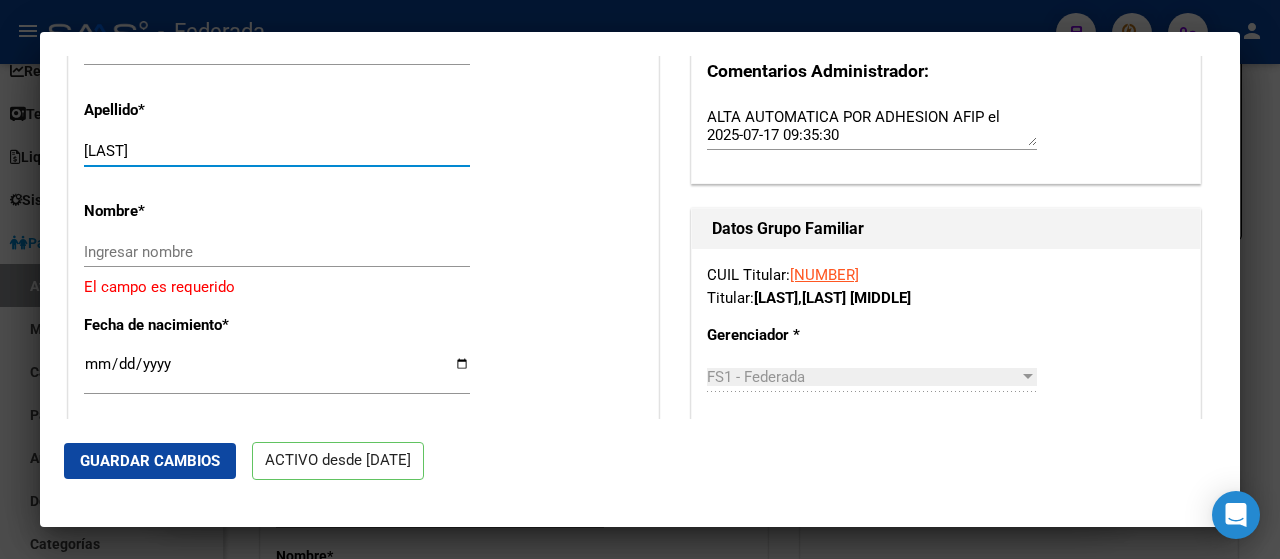 type on "[LAST]" 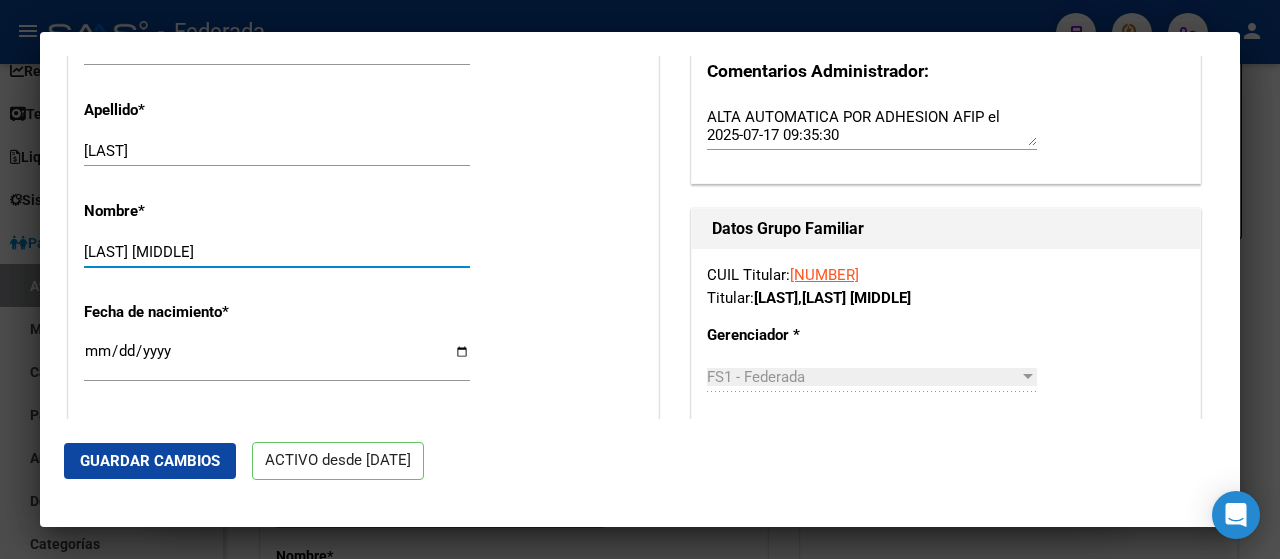 type on "[LAST] [MIDDLE]" 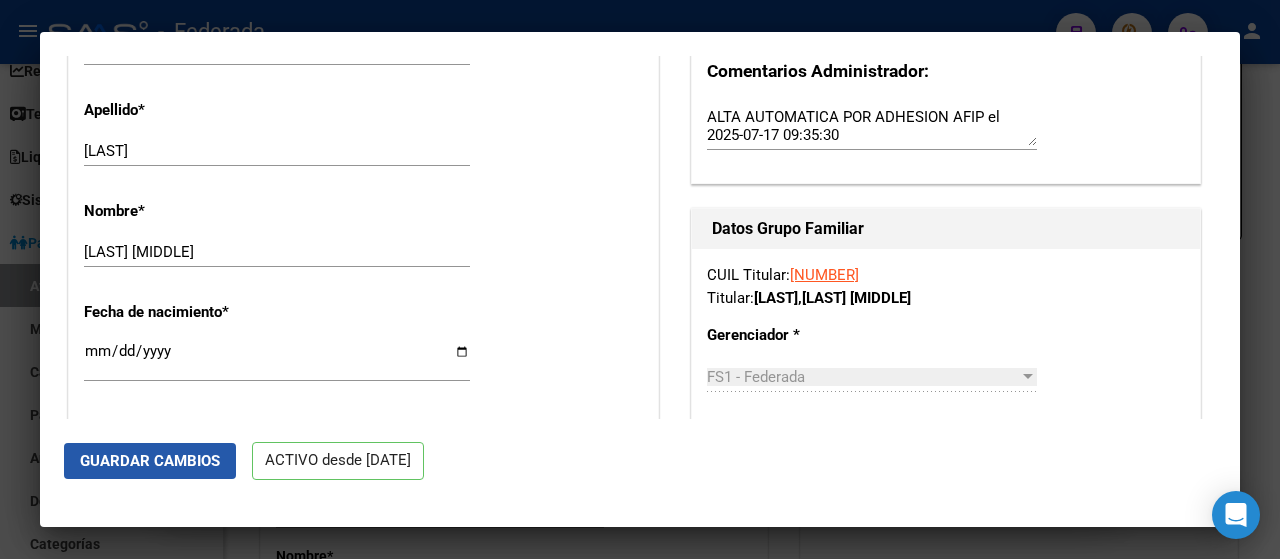 click on "Guardar Cambios" 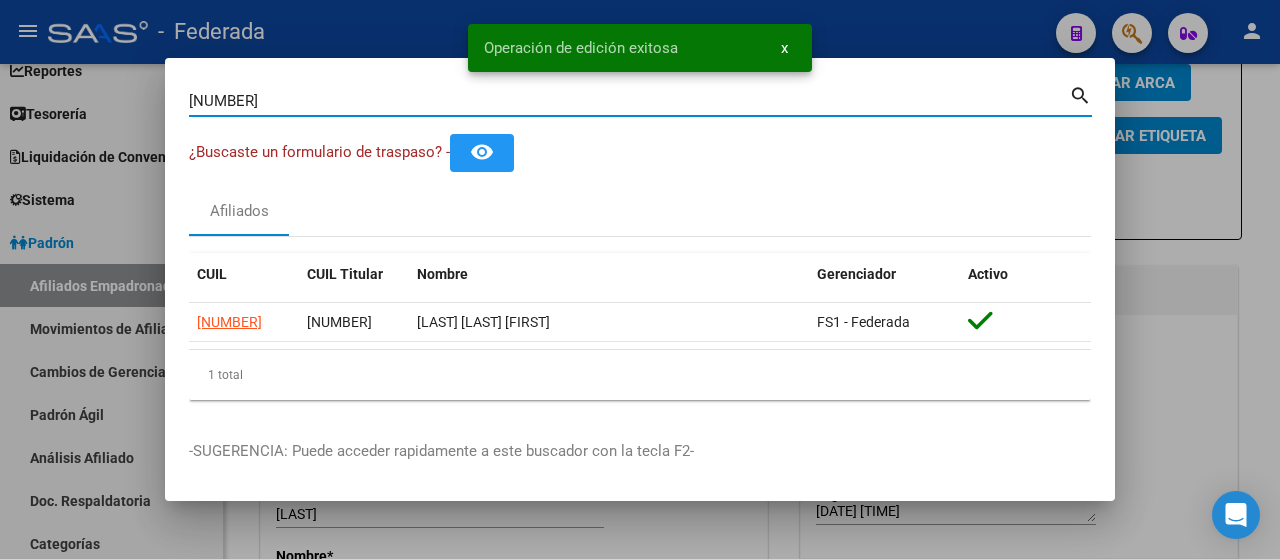 click on "[NUMBER]" at bounding box center (629, 101) 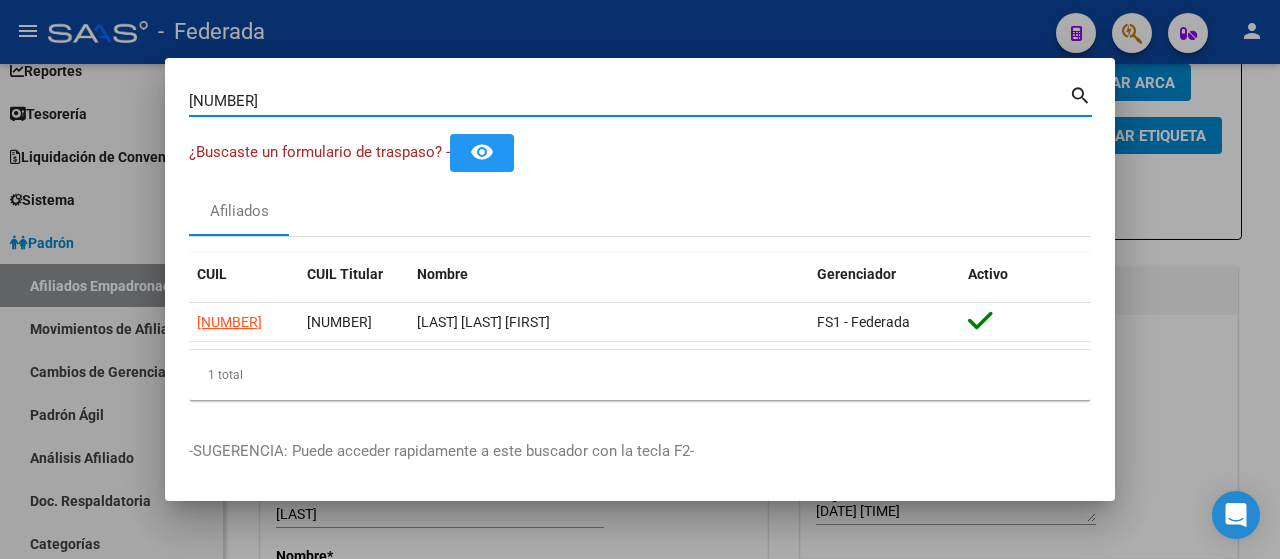 type on "[NUMBER]" 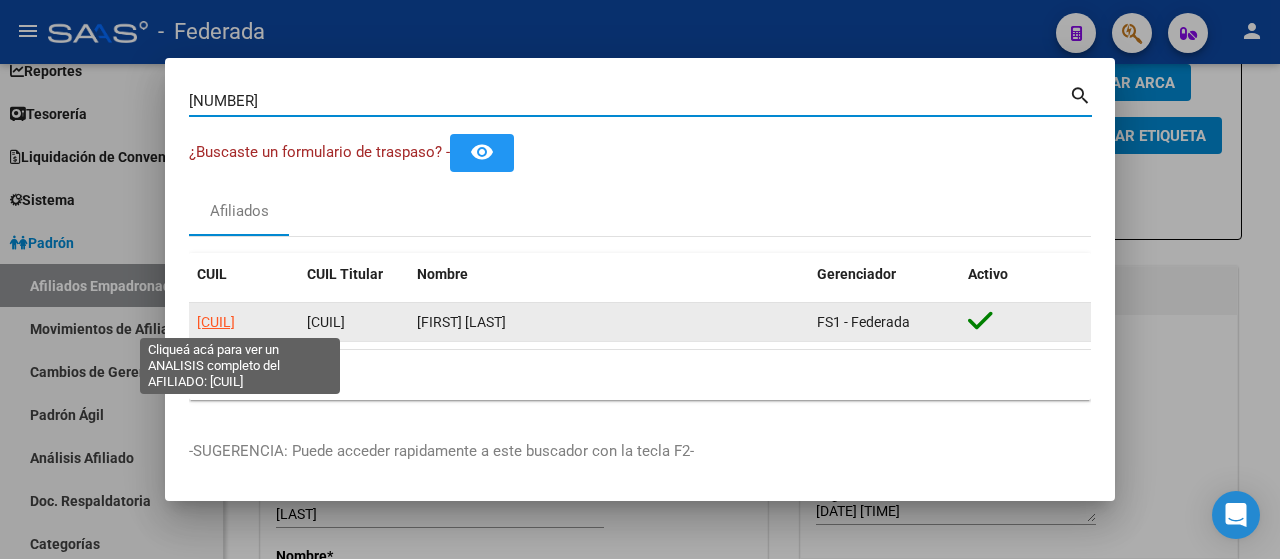 click on "[CUIL]" 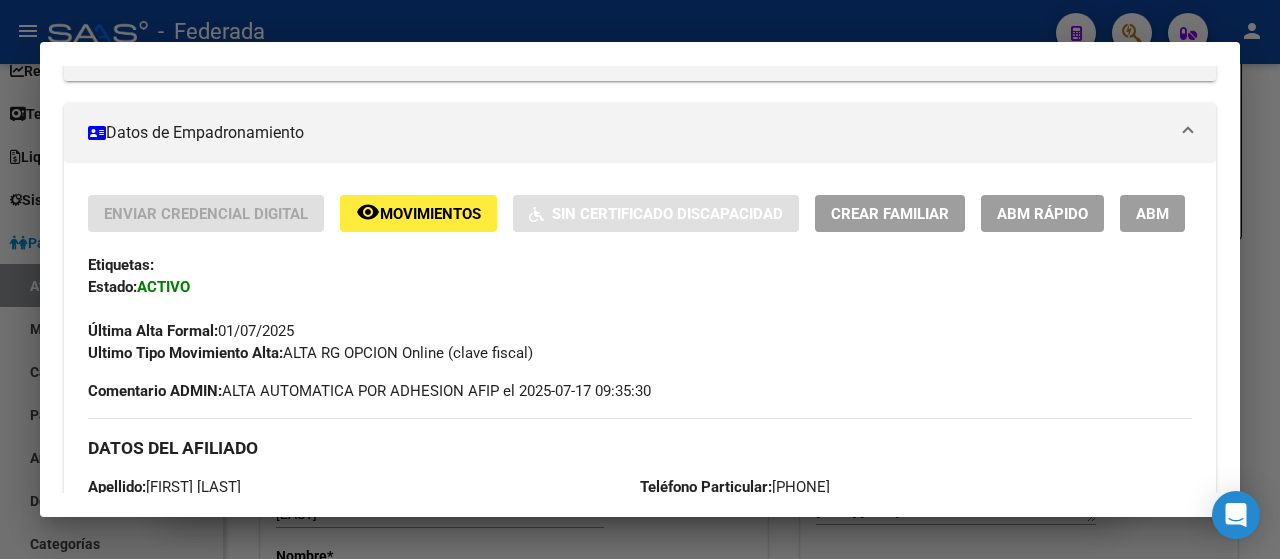 scroll, scrollTop: 303, scrollLeft: 0, axis: vertical 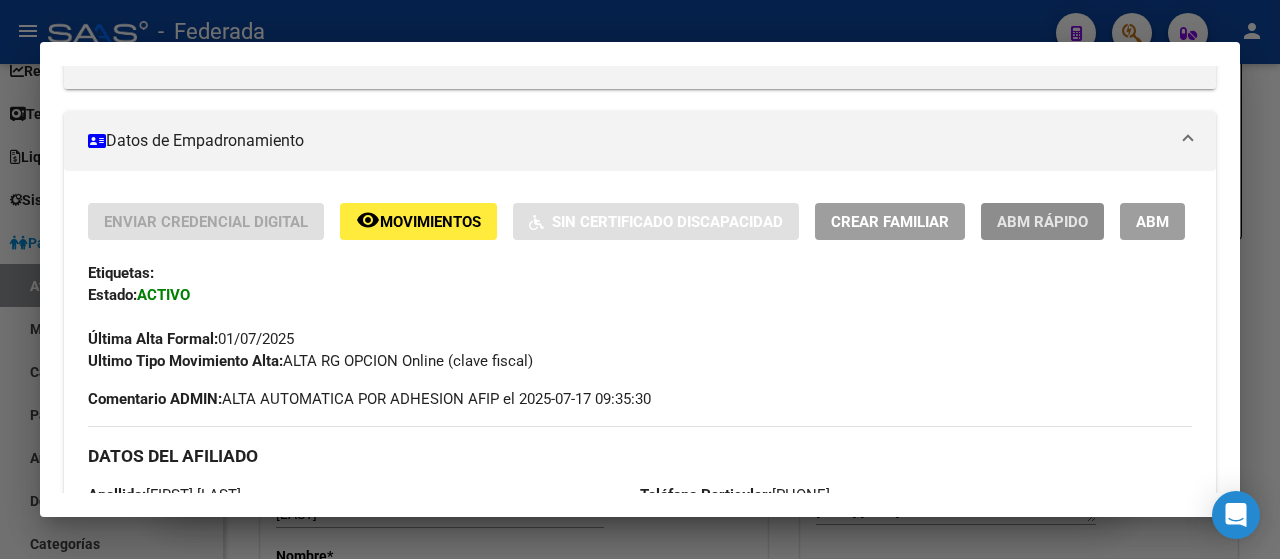 click on "ABM Rápido" 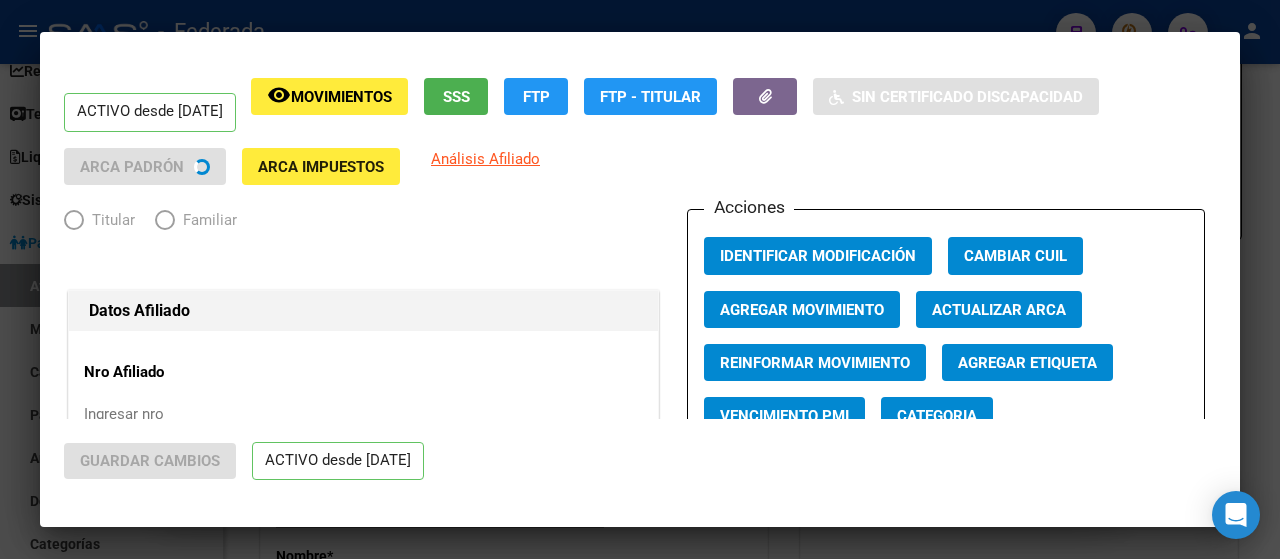 radio on "true" 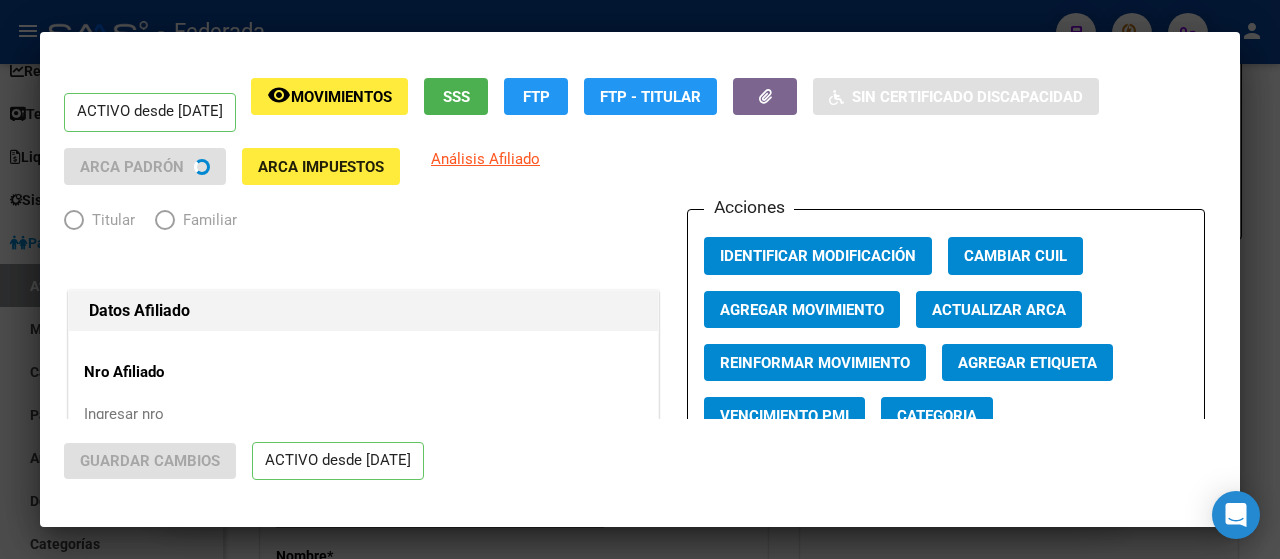 type on "[NUMBER]" 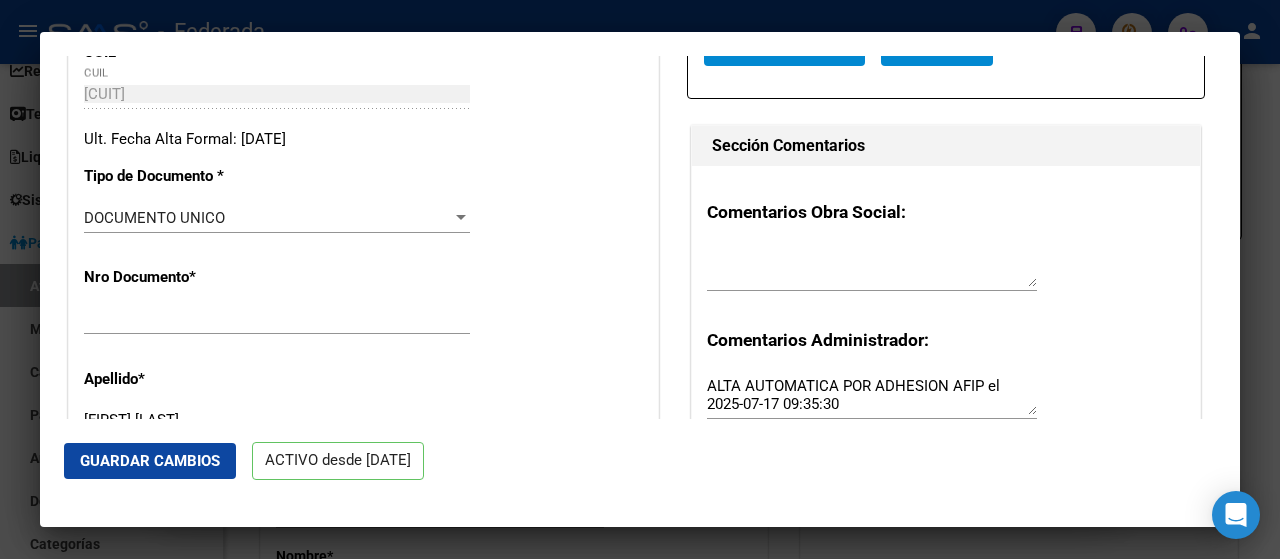 scroll, scrollTop: 420, scrollLeft: 0, axis: vertical 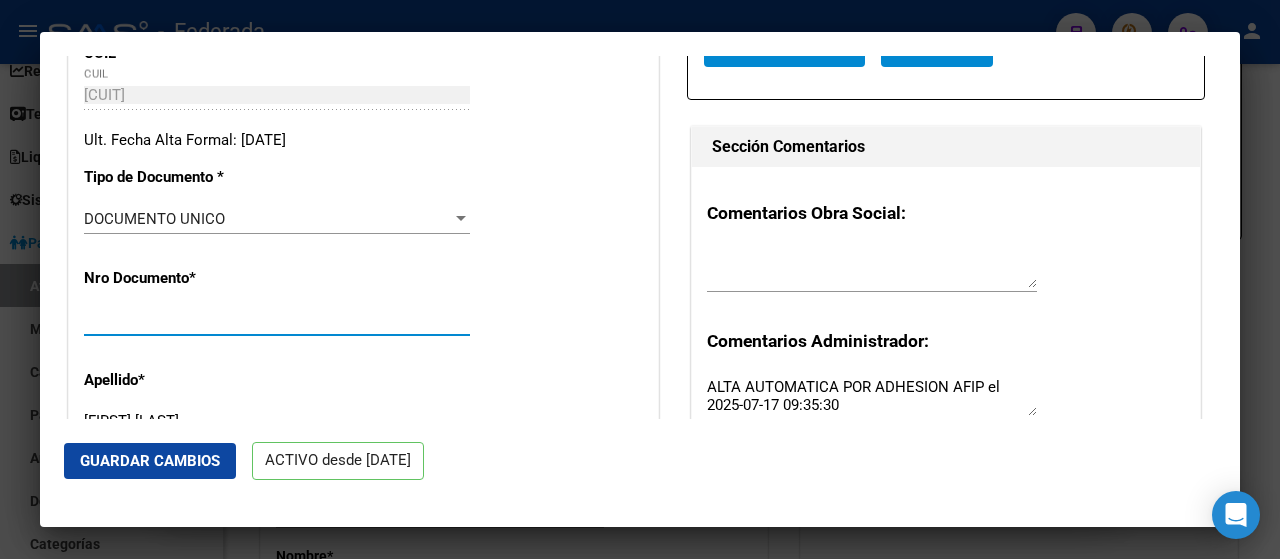 click on "[NUMBER]" at bounding box center [277, 320] 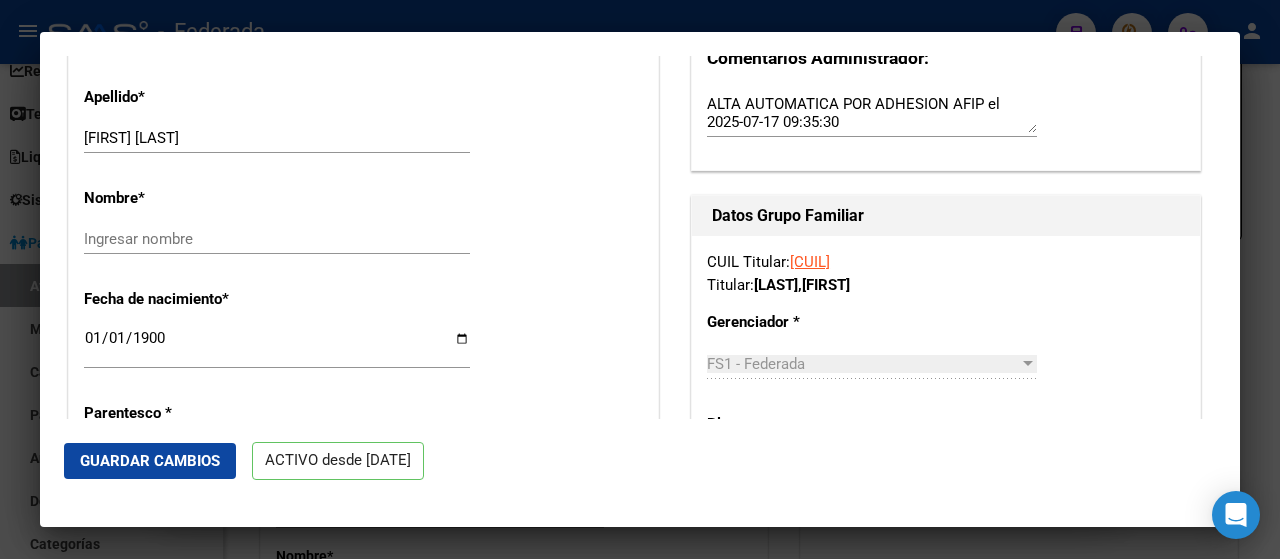 scroll, scrollTop: 704, scrollLeft: 0, axis: vertical 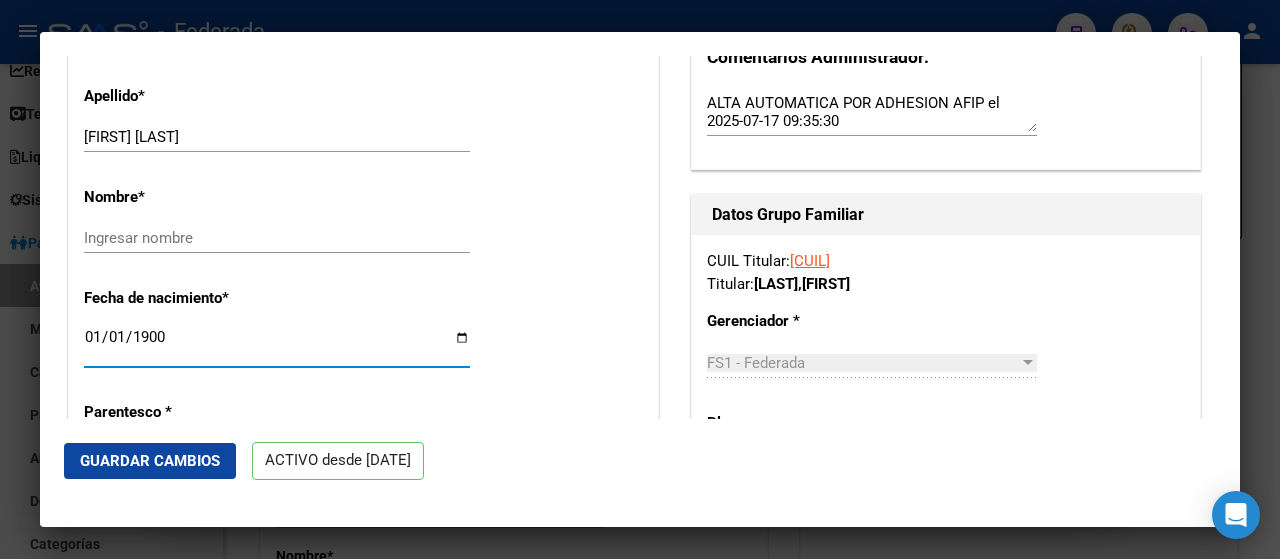 click on "1900-01-01" at bounding box center [277, 345] 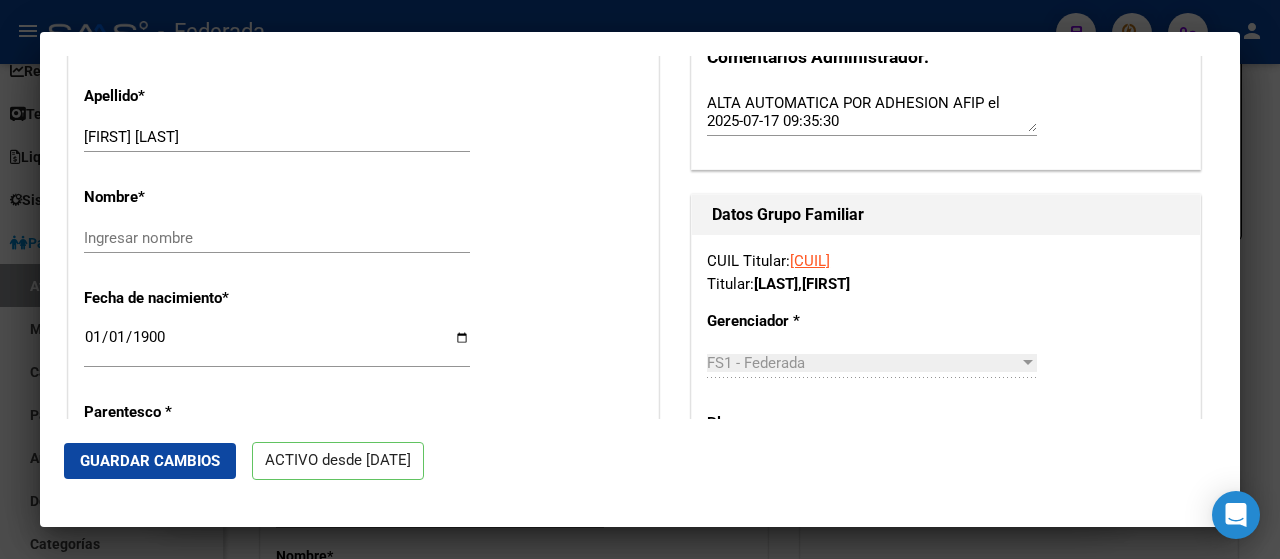 scroll, scrollTop: 686, scrollLeft: 0, axis: vertical 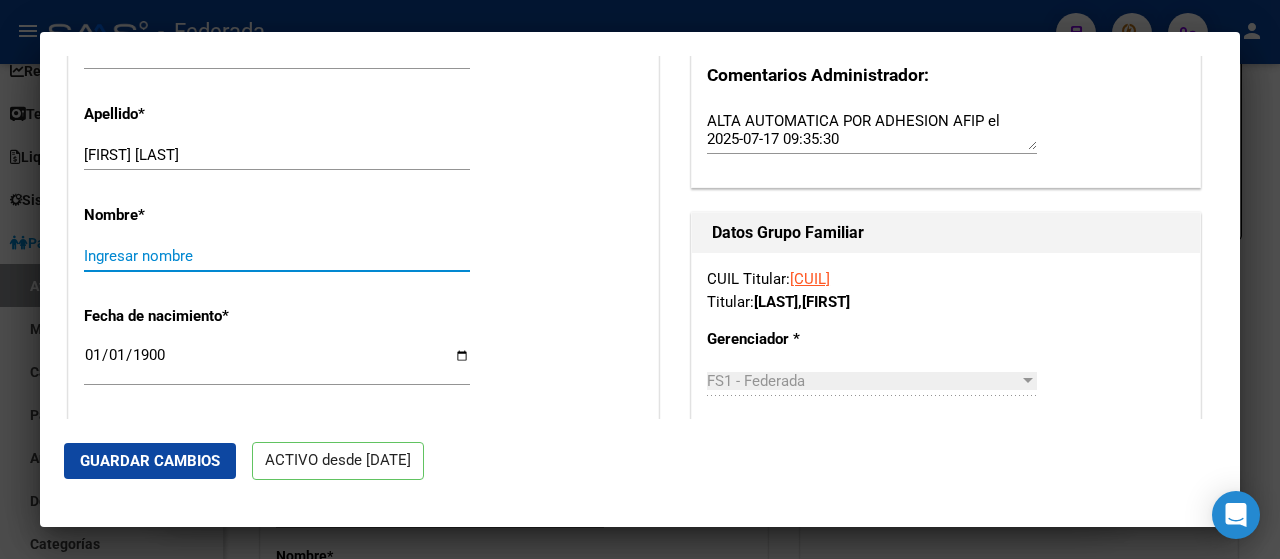 click on "Ingresar nombre" at bounding box center [277, 256] 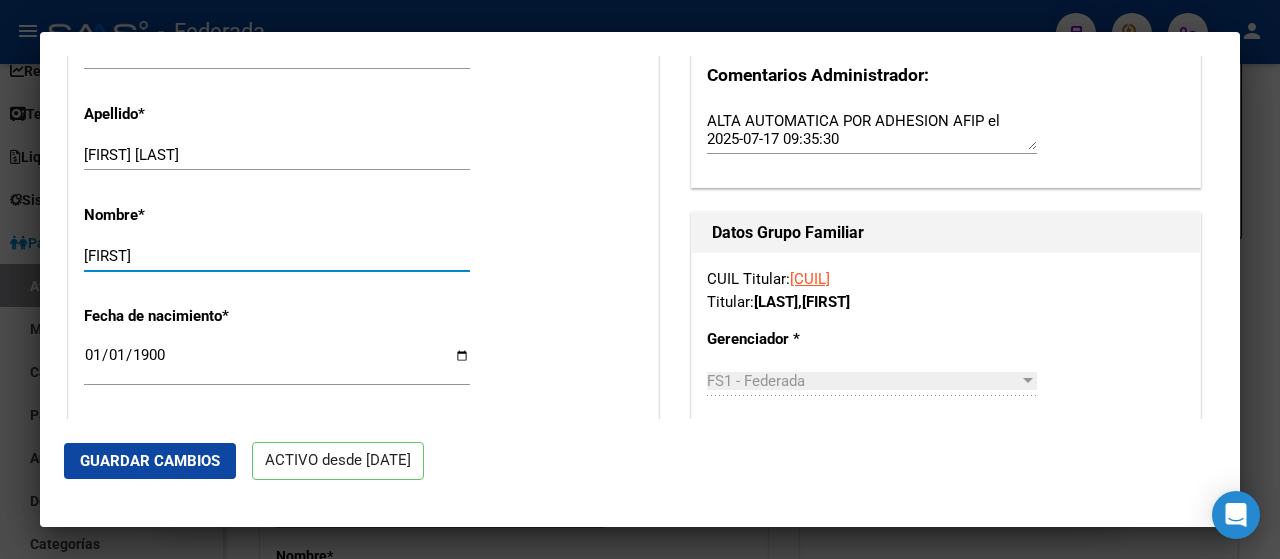 type on "[FIRST]" 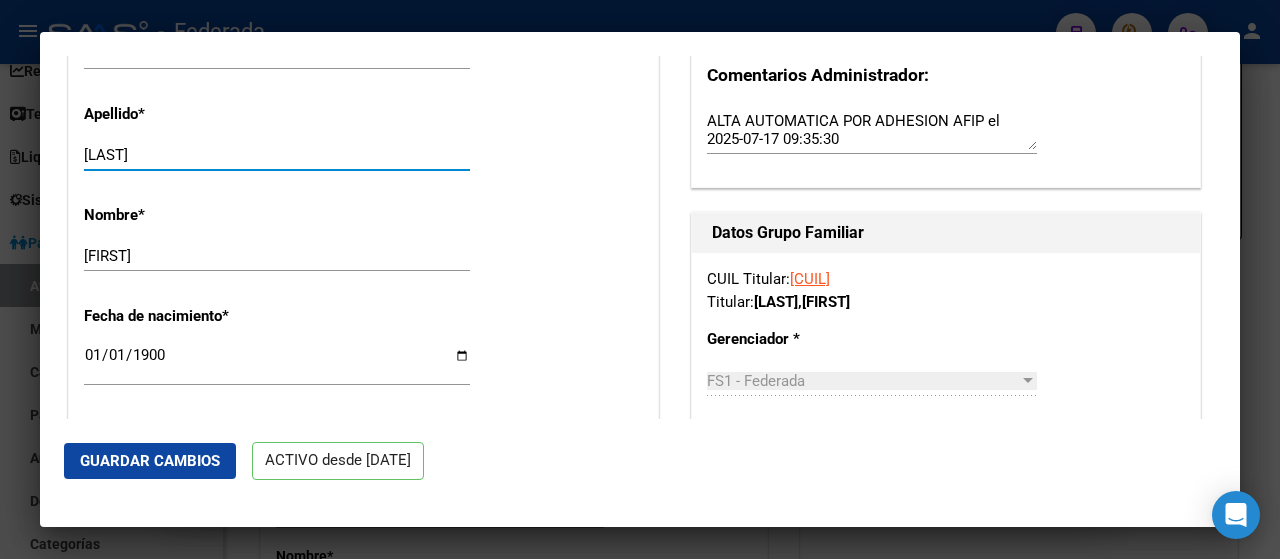 type on "[LAST]" 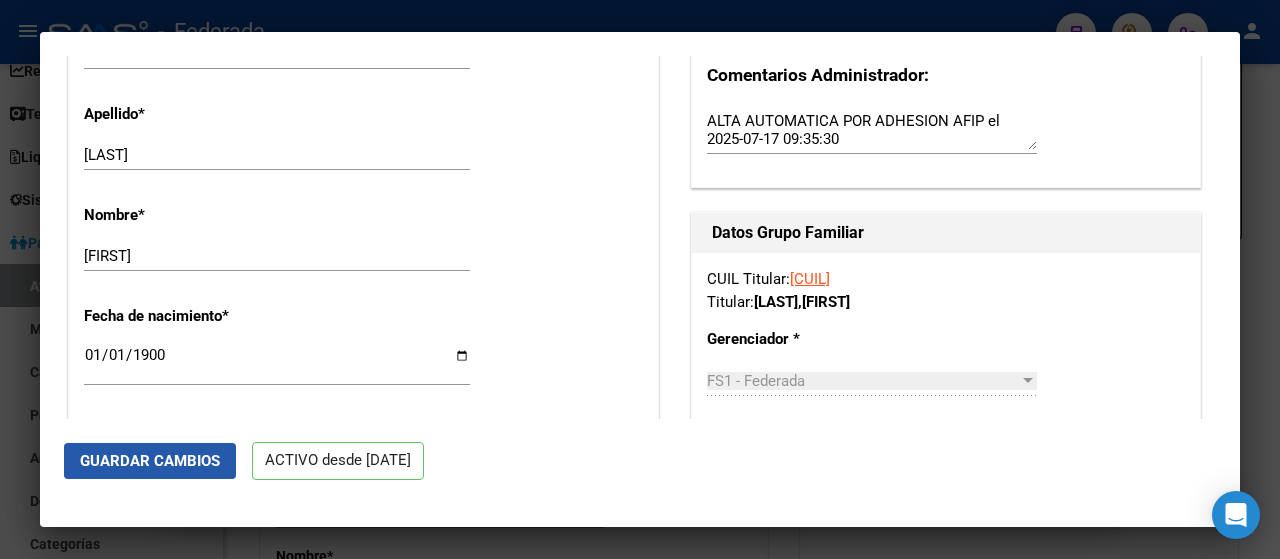 click on "Guardar Cambios" 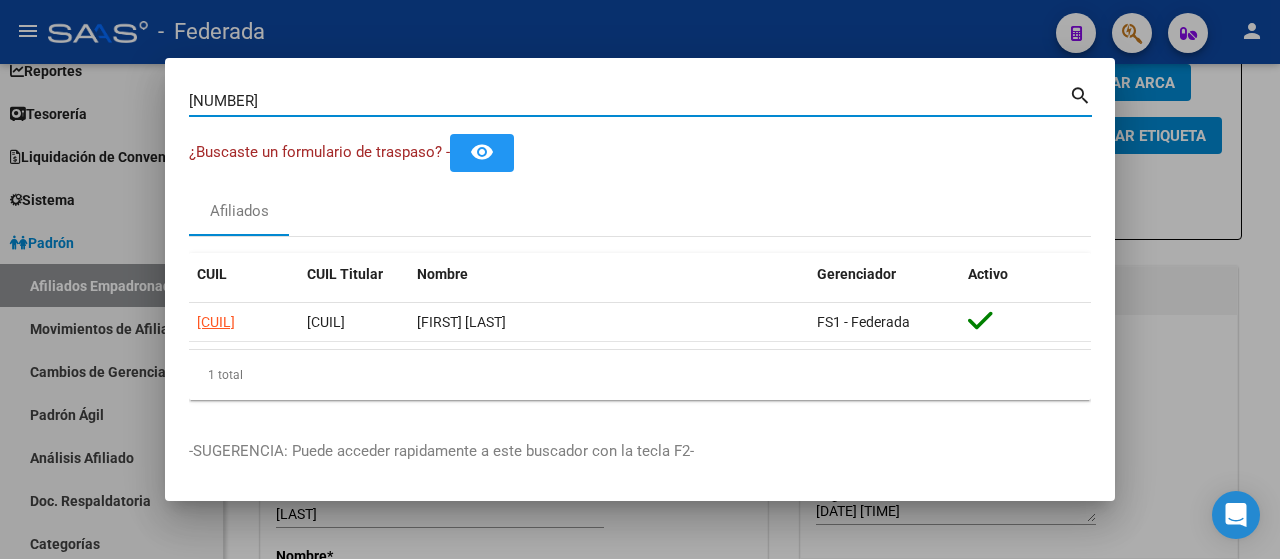 click on "[NUMBER]" at bounding box center [629, 101] 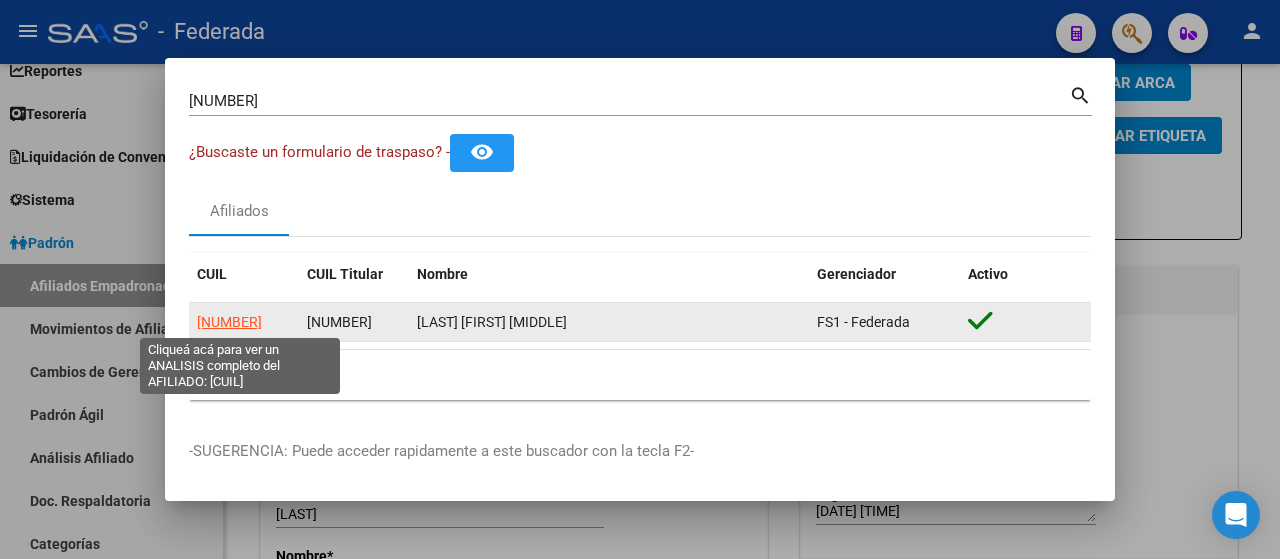 click on "[NUMBER]" 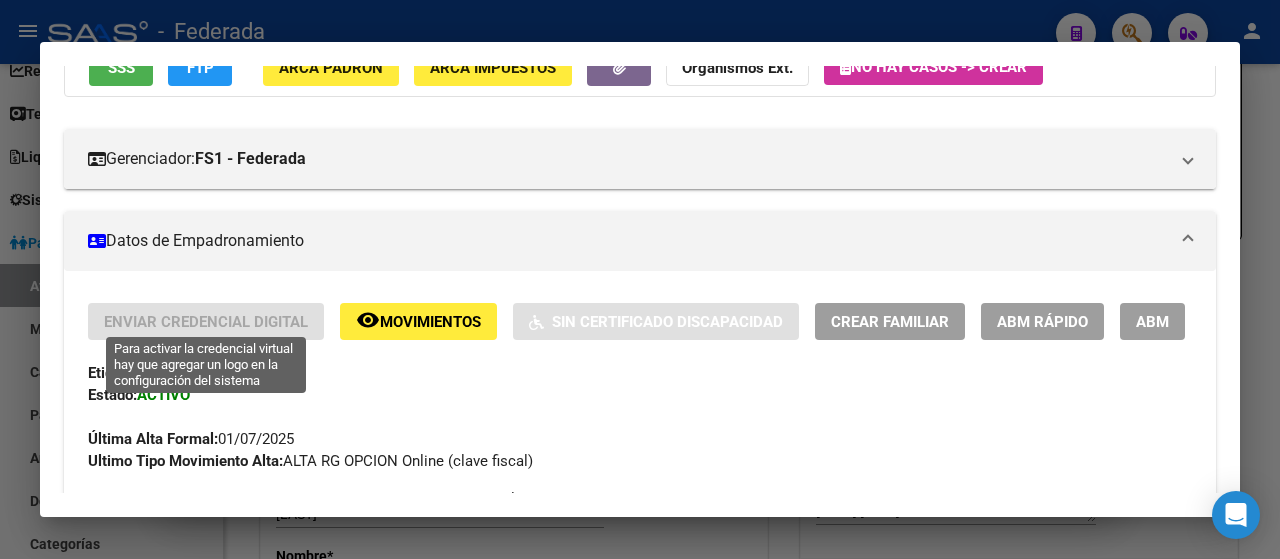 scroll, scrollTop: 204, scrollLeft: 0, axis: vertical 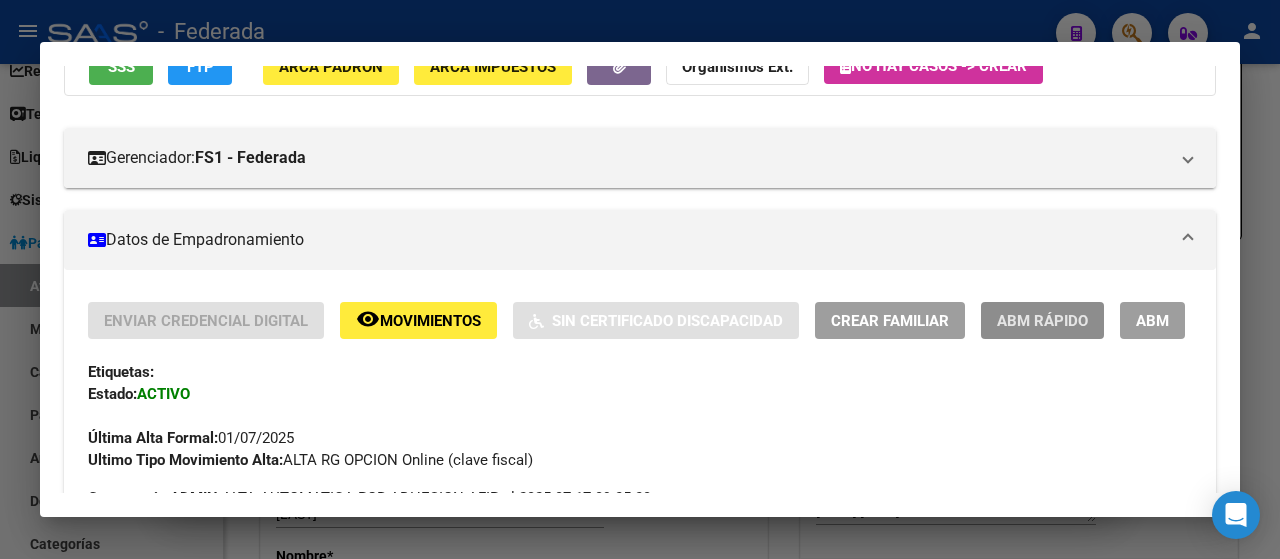 click on "ABM Rápido" 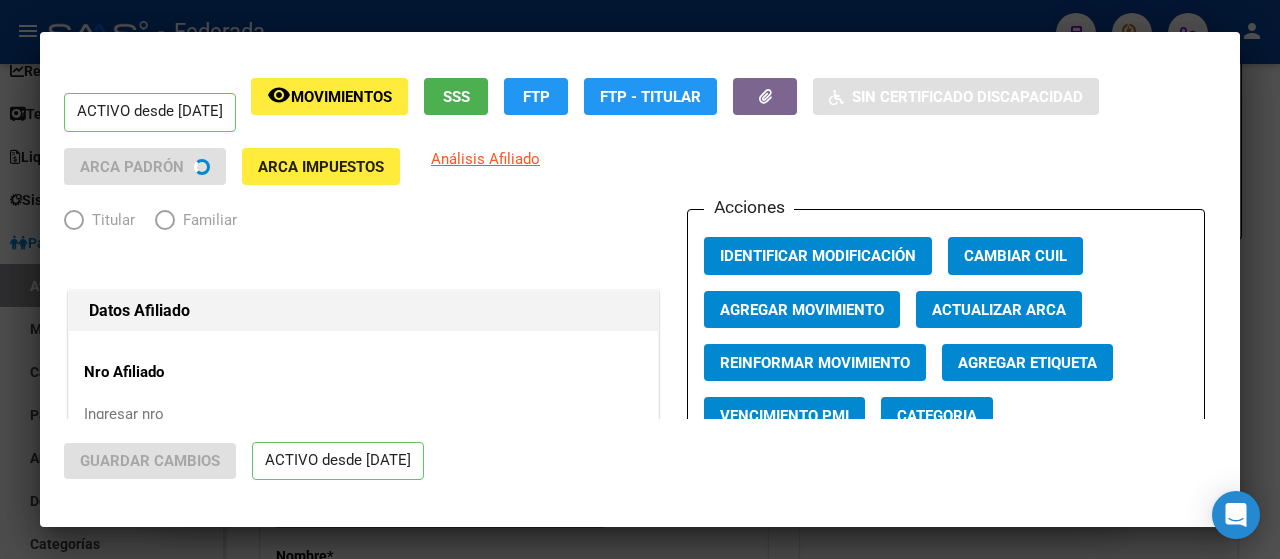 radio on "true" 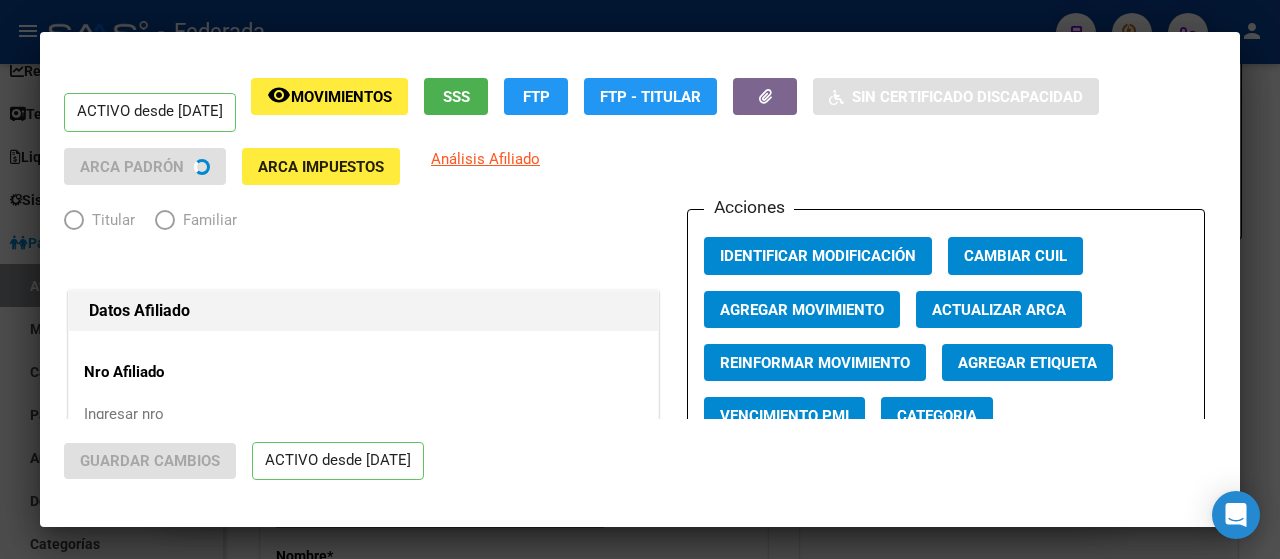 type on "[CUIL]" 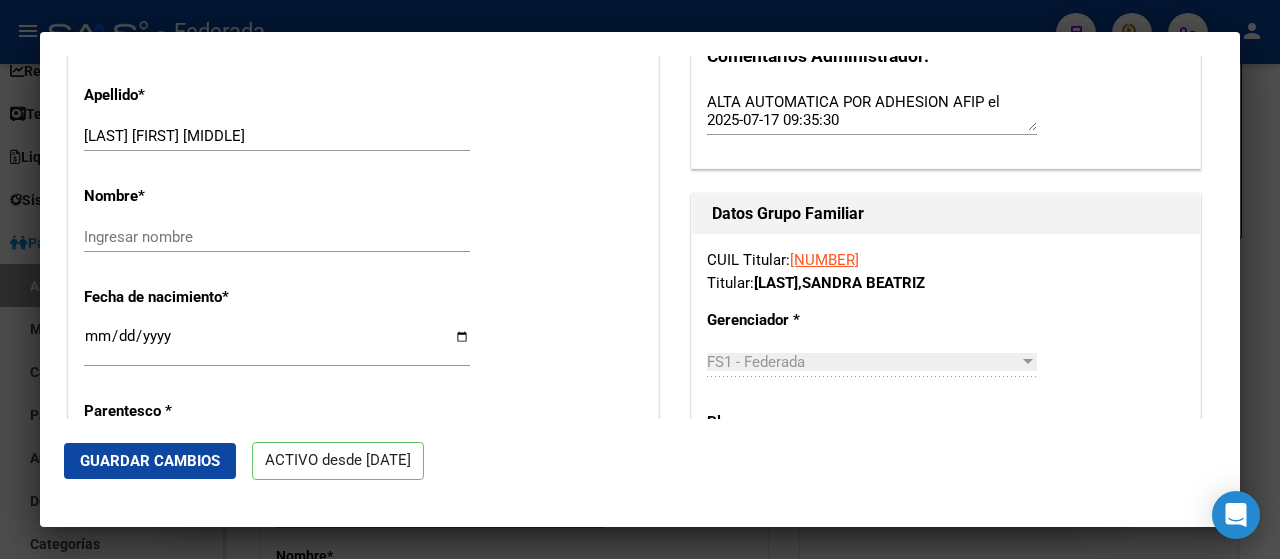 scroll, scrollTop: 706, scrollLeft: 0, axis: vertical 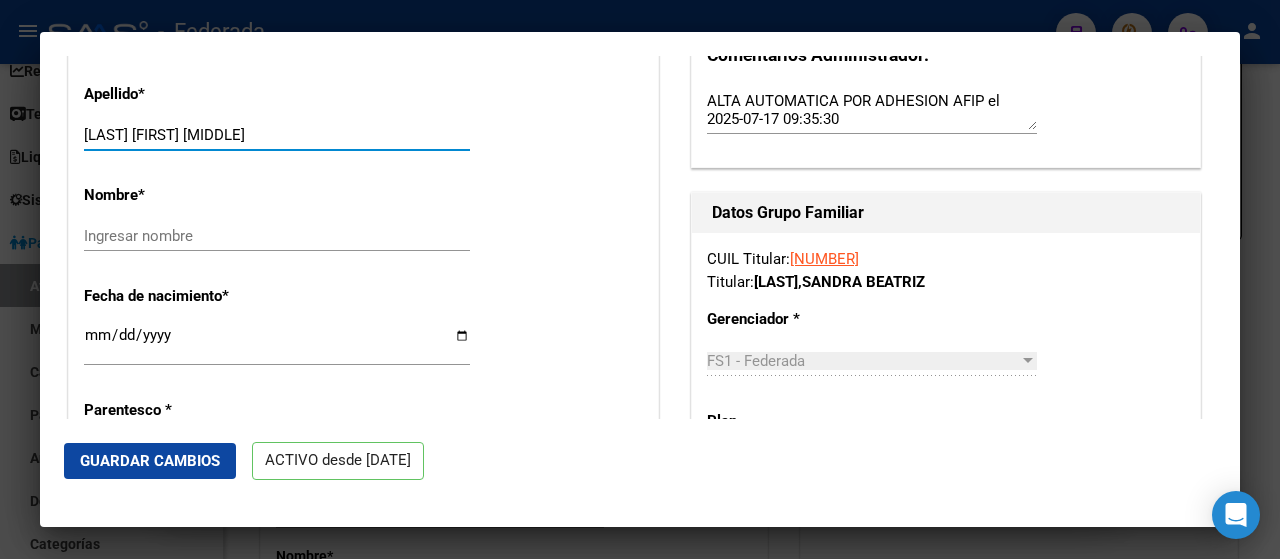 drag, startPoint x: 155, startPoint y: 131, endPoint x: 332, endPoint y: 131, distance: 177 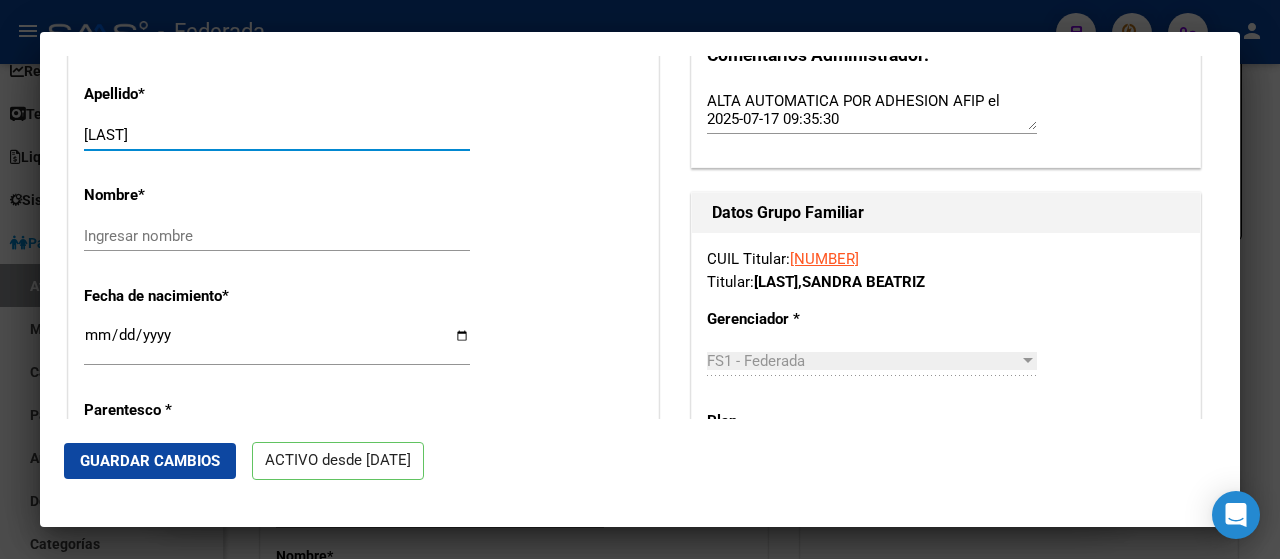 type on "[LAST]" 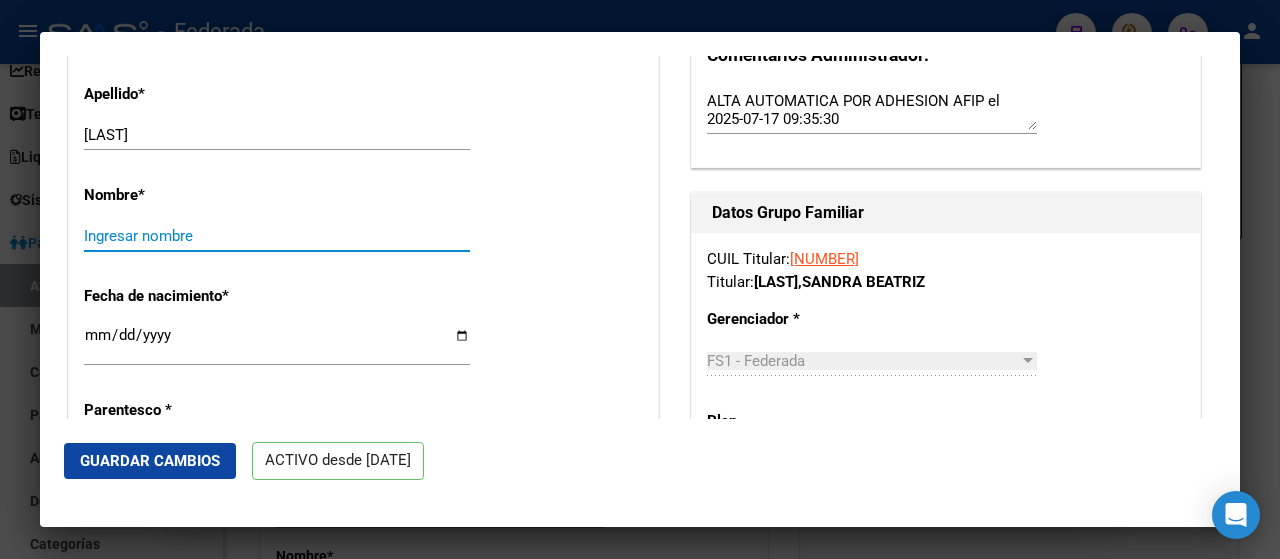 paste on "SANDRA BEATRIZ" 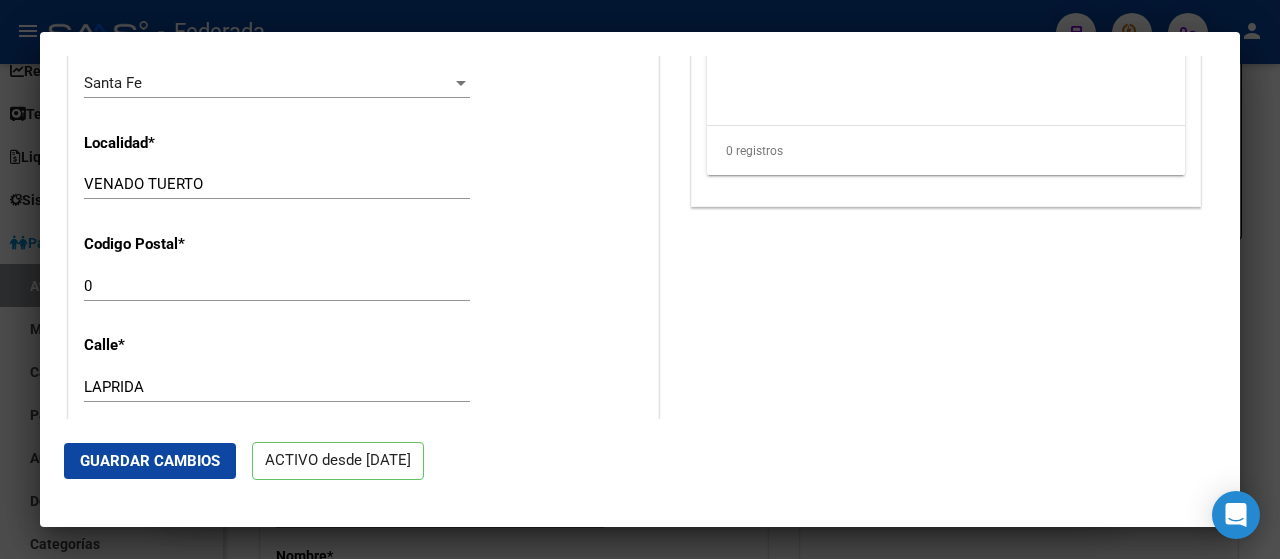 scroll, scrollTop: 1819, scrollLeft: 0, axis: vertical 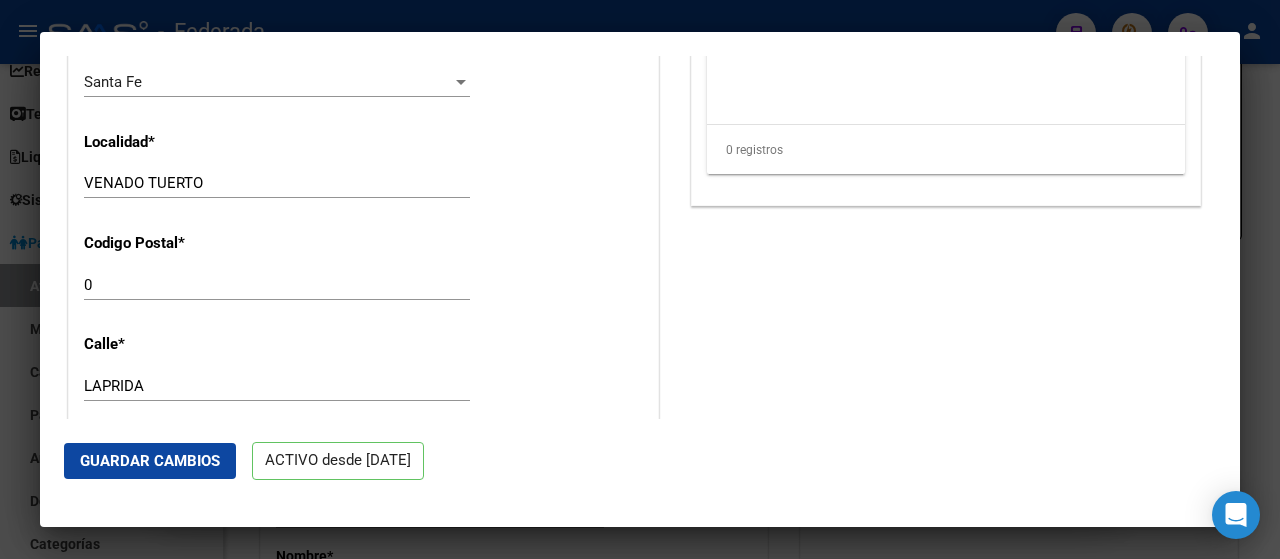 type on "SANDRA BEATRIZ" 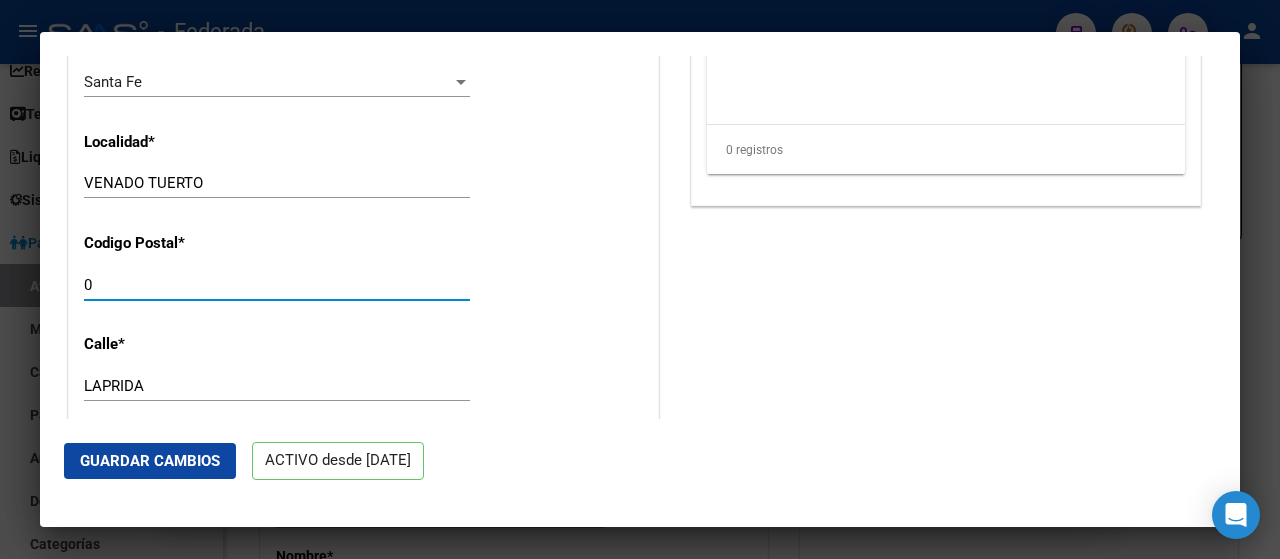 click on "0" at bounding box center (277, 285) 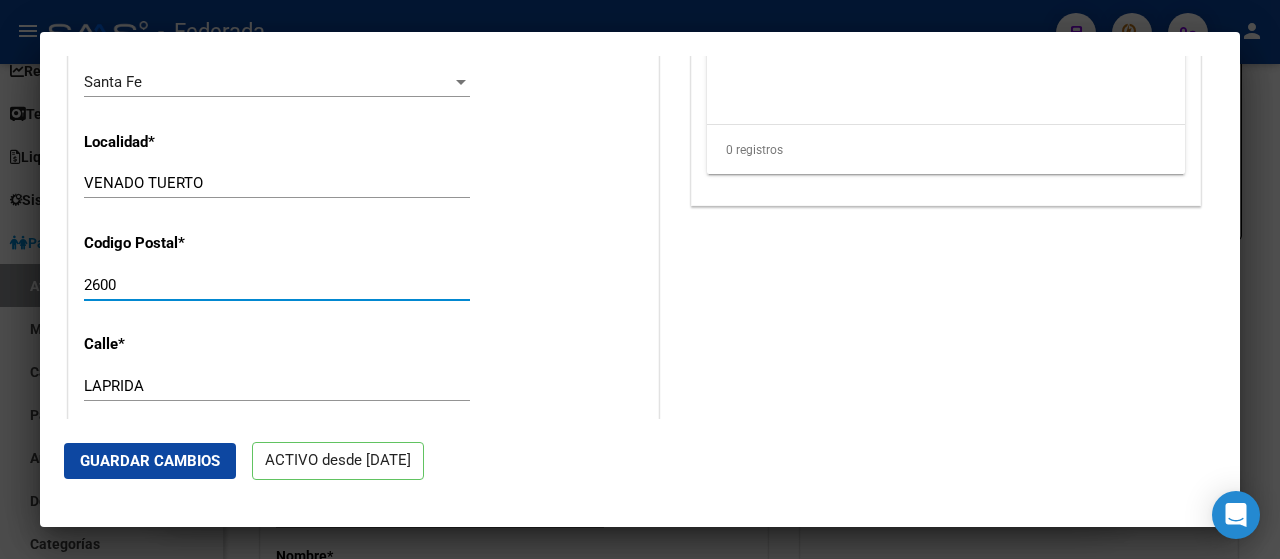 type on "2600" 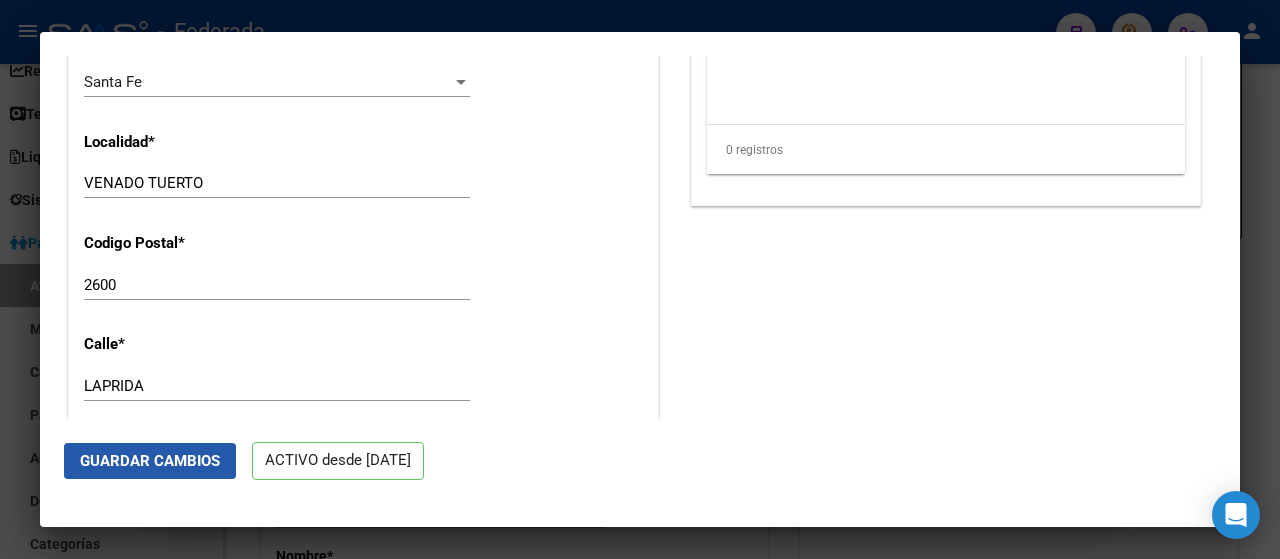 click on "Guardar Cambios" 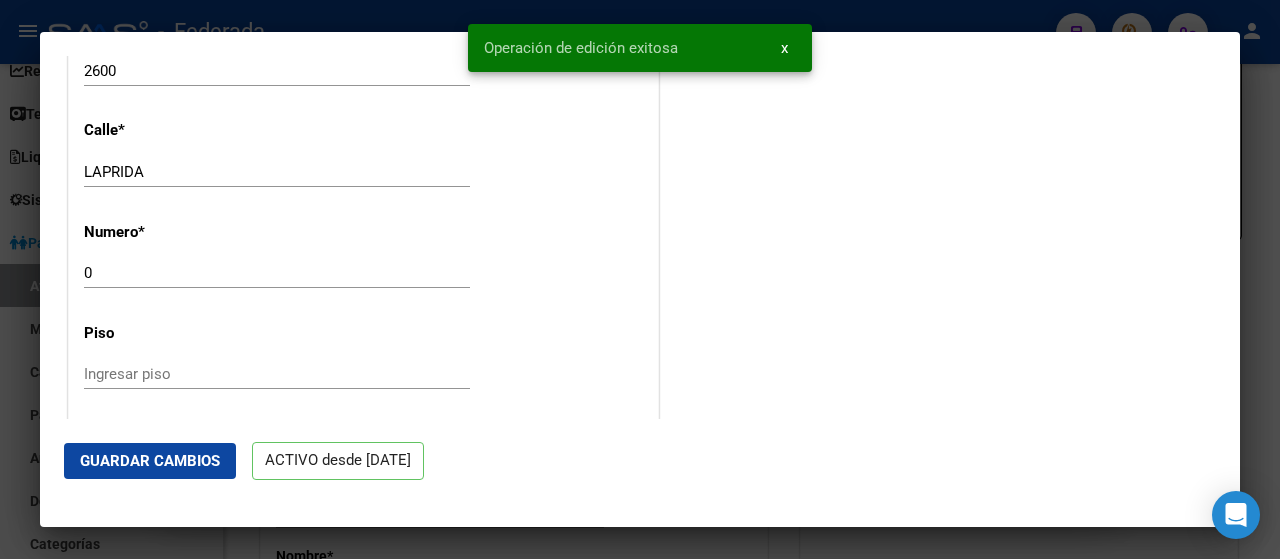 scroll, scrollTop: 2032, scrollLeft: 0, axis: vertical 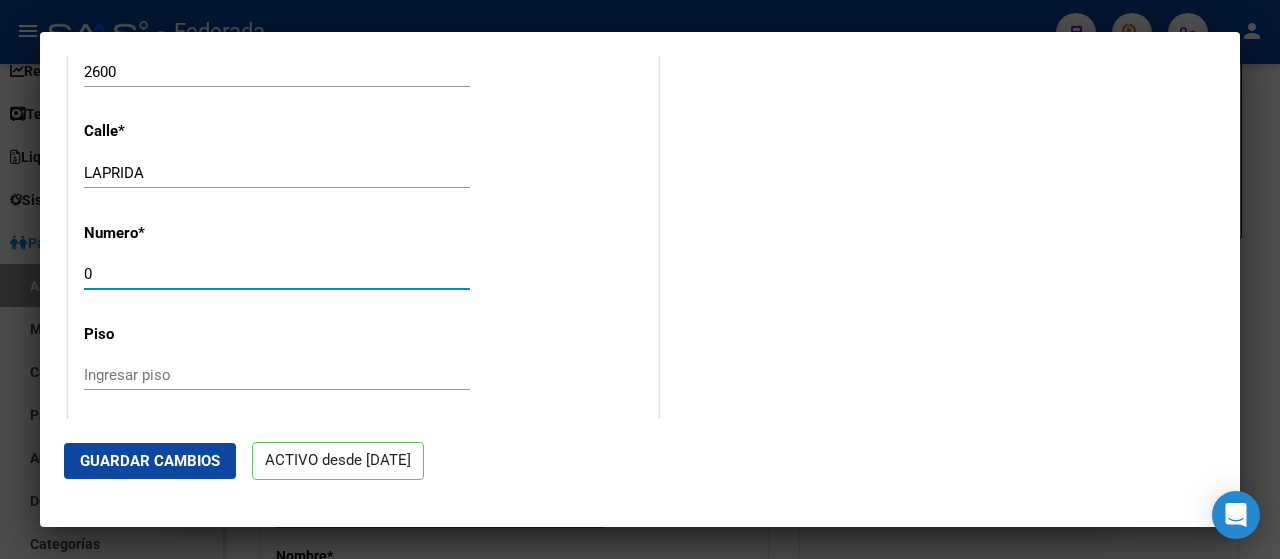 click on "0" at bounding box center (277, 274) 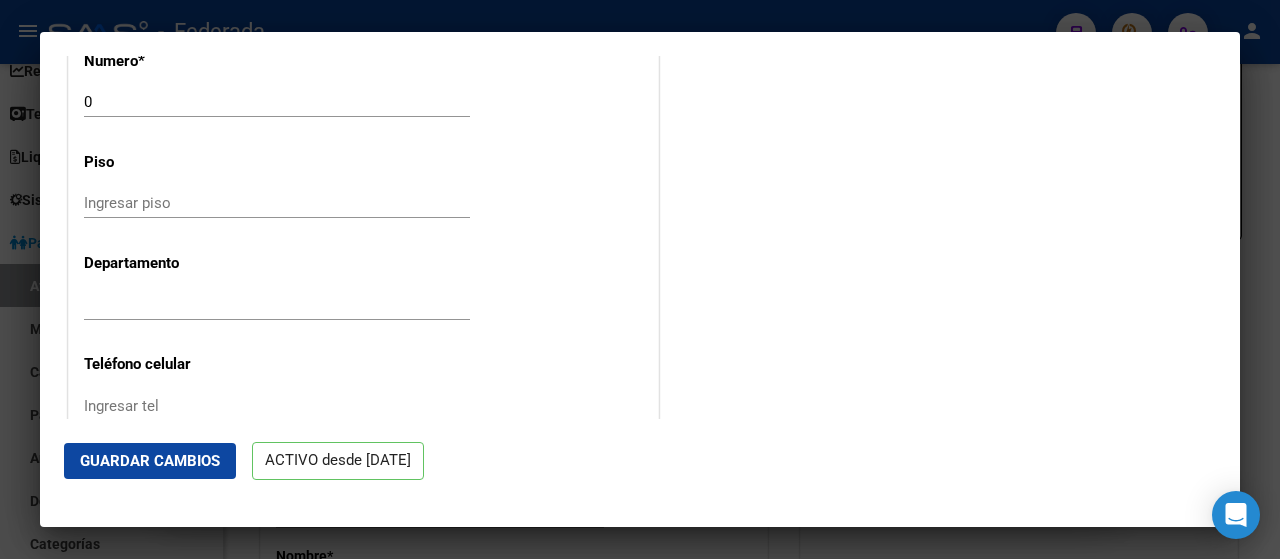 scroll, scrollTop: 2192, scrollLeft: 0, axis: vertical 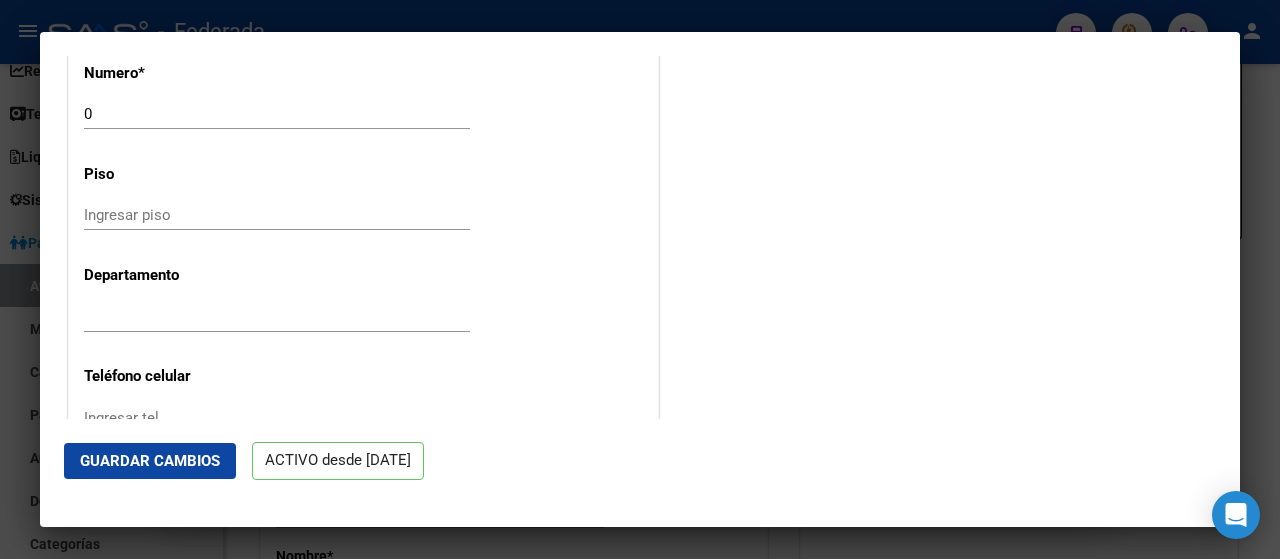 click on "0" at bounding box center (277, 114) 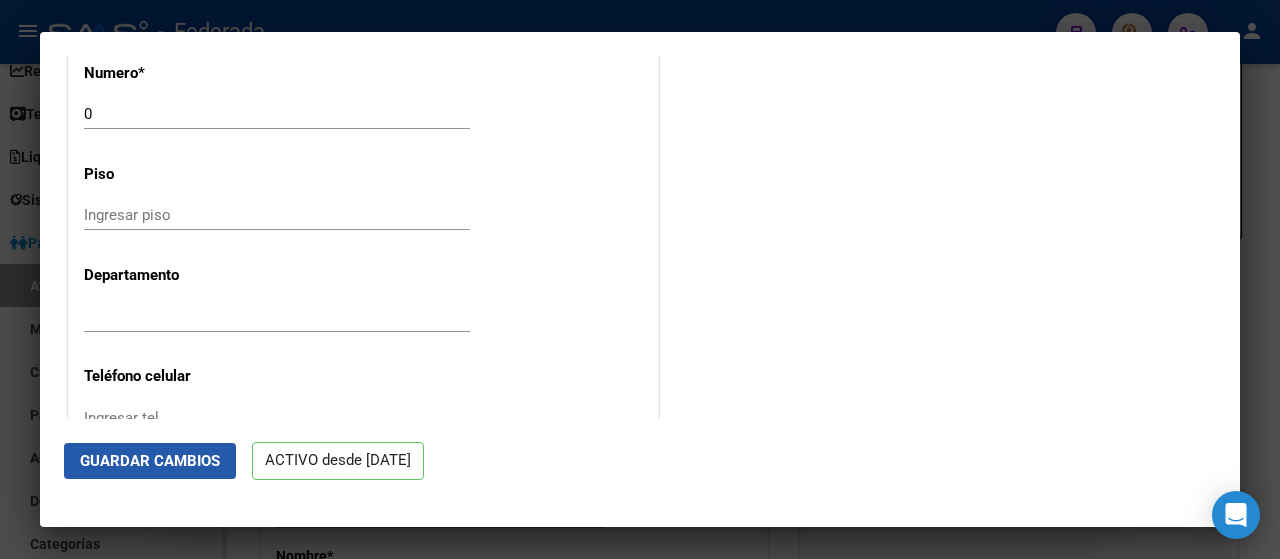 click on "Guardar Cambios" 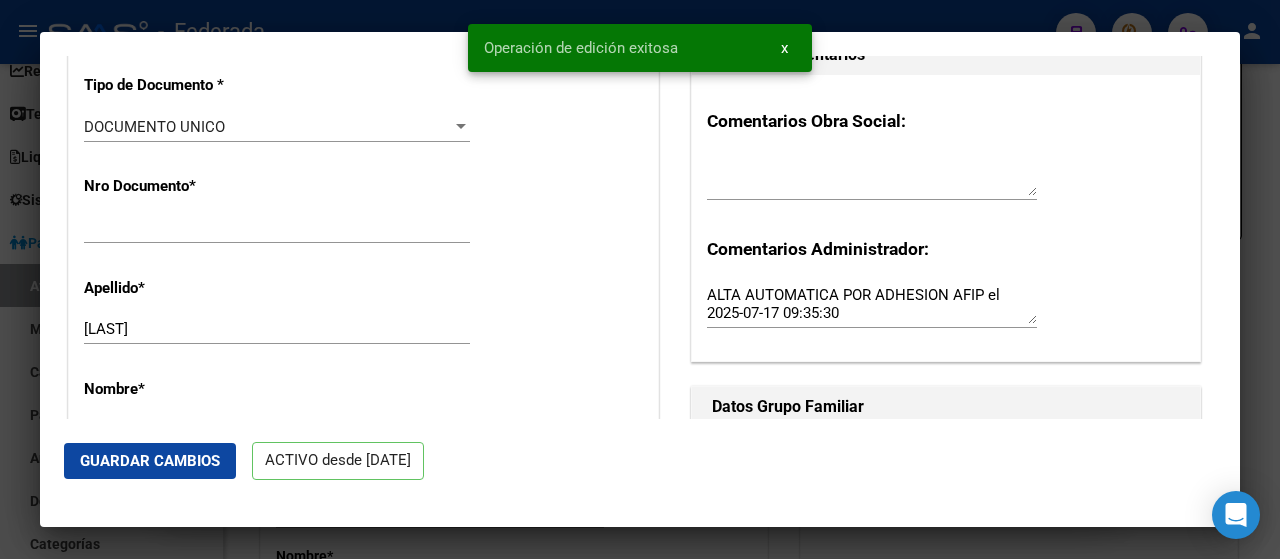 scroll, scrollTop: 511, scrollLeft: 0, axis: vertical 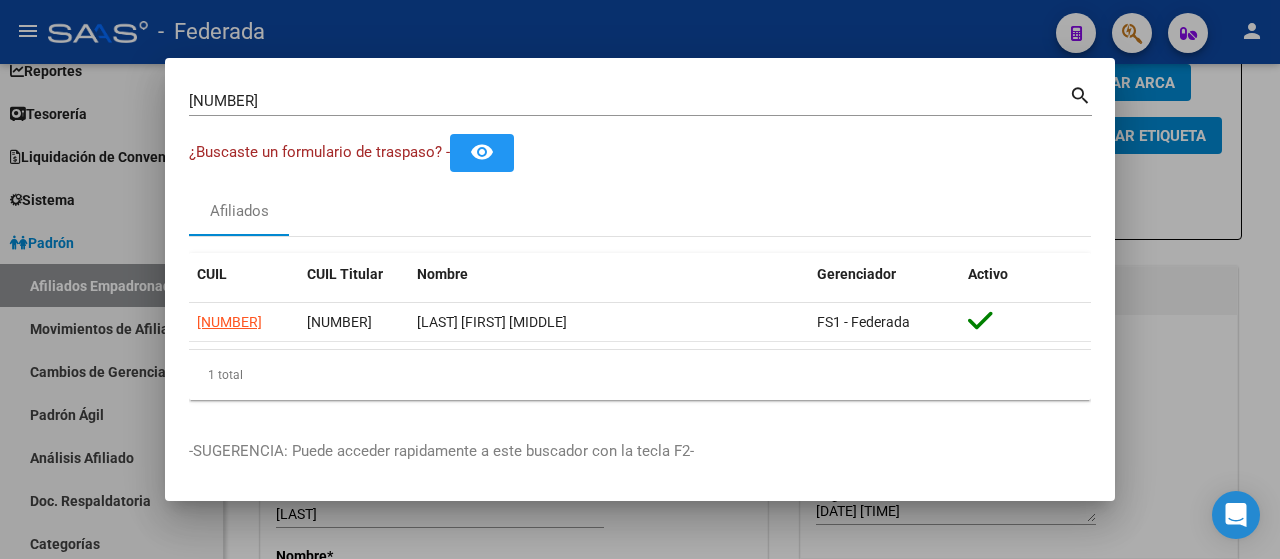 click on "[NUMBER]" at bounding box center [629, 101] 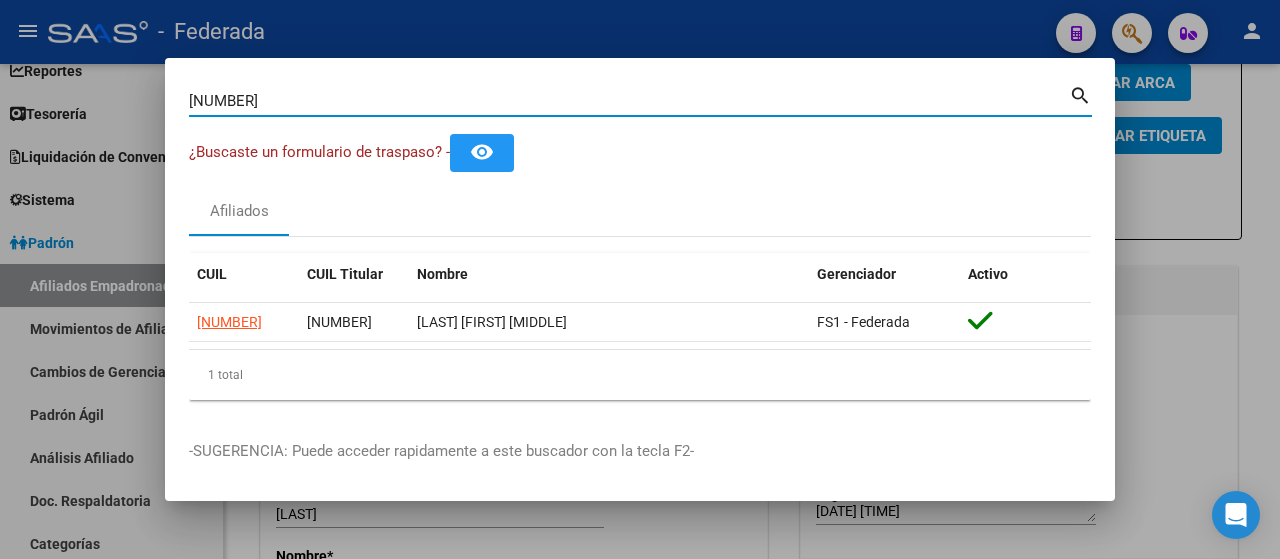 click on "[NUMBER]" at bounding box center [629, 101] 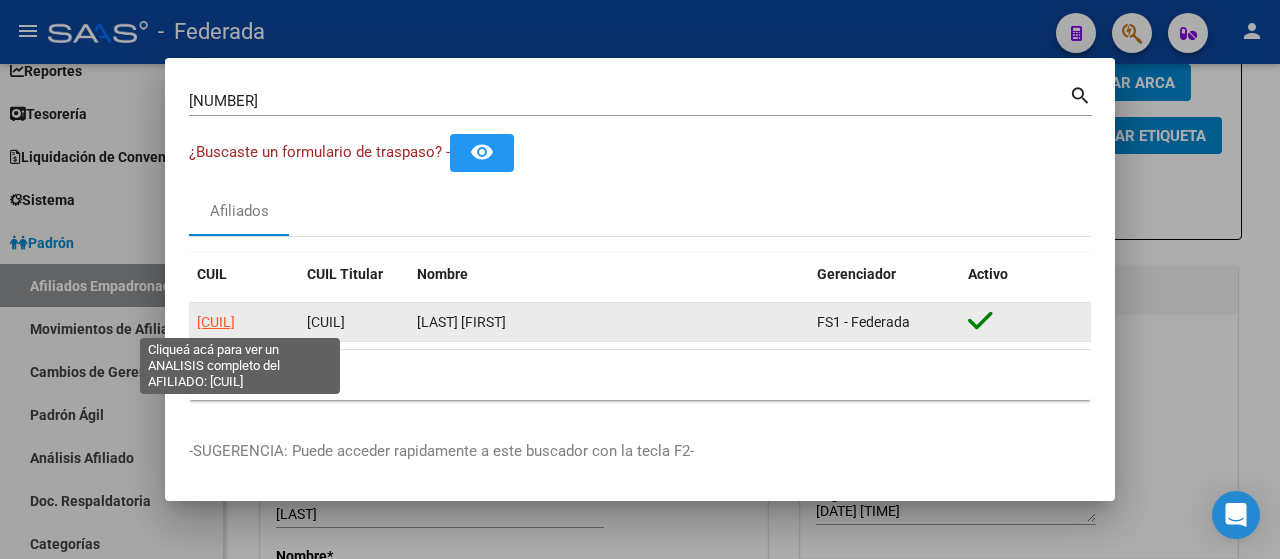 click on "[CUIL]" 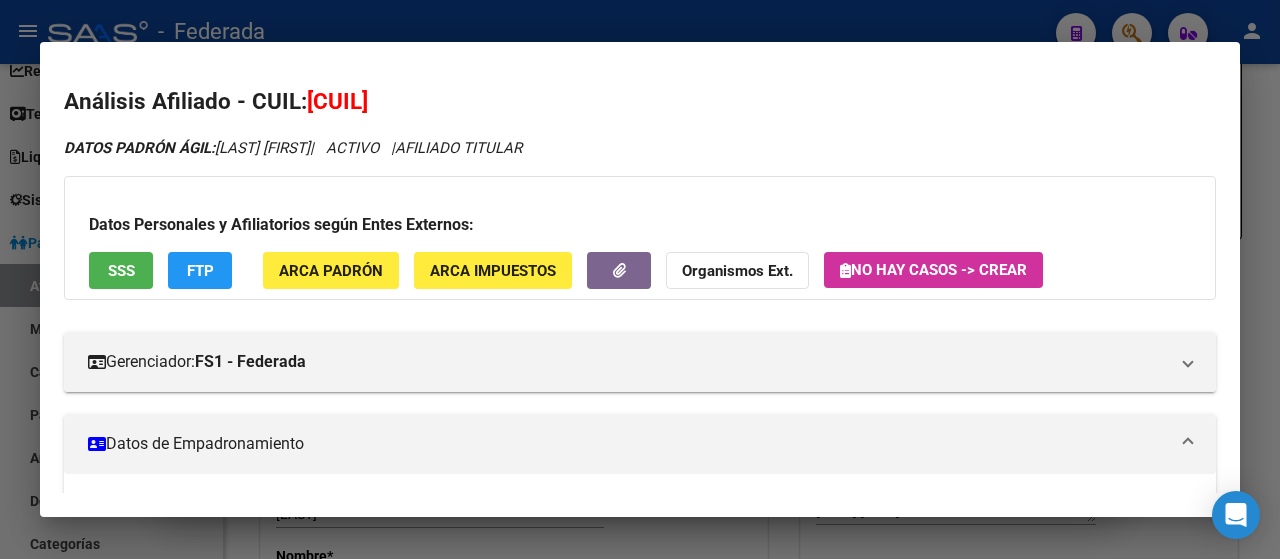 scroll, scrollTop: 317, scrollLeft: 0, axis: vertical 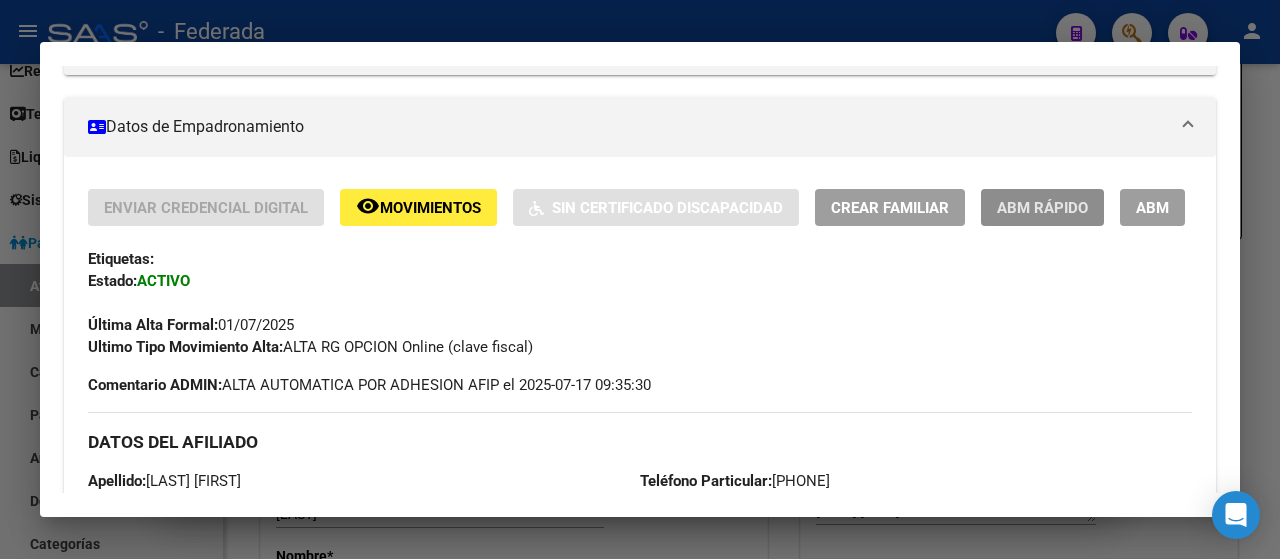 click on "ABM Rápido" 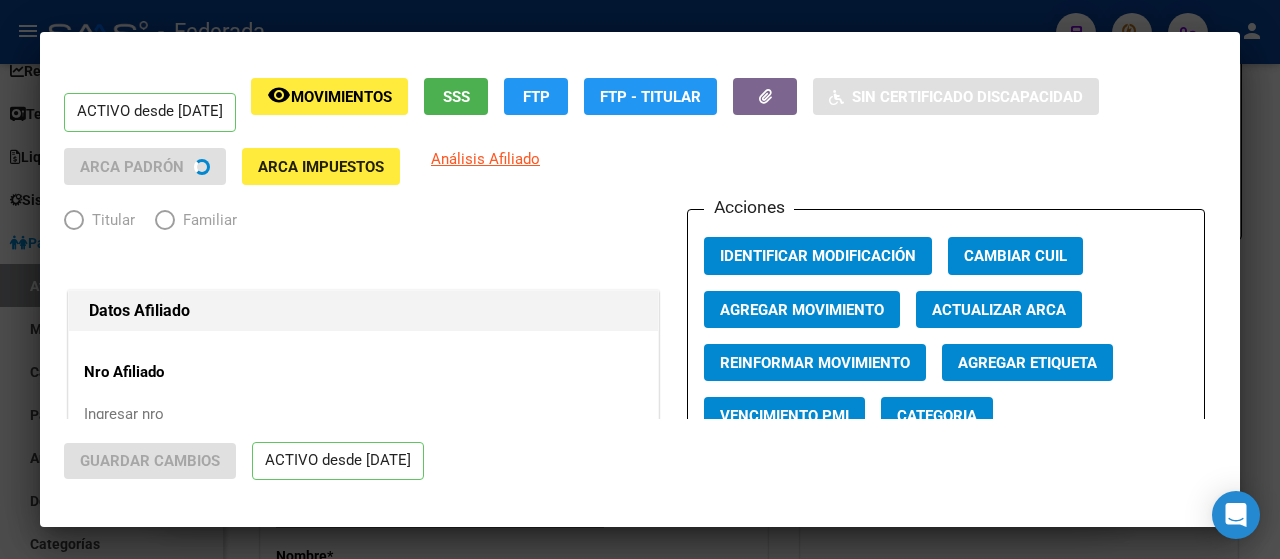 radio on "true" 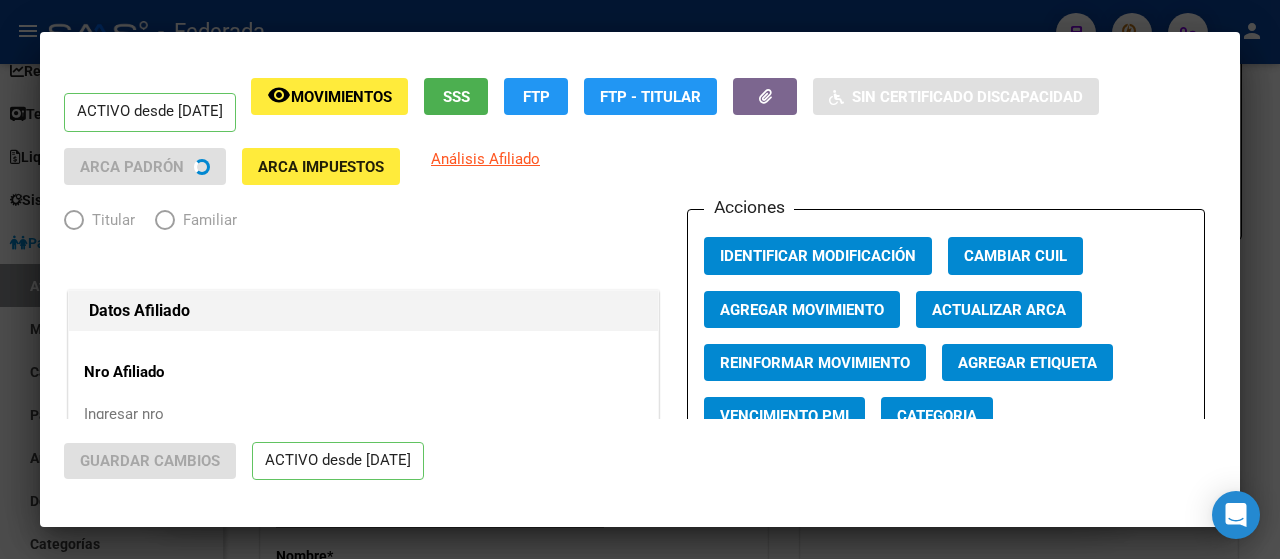 type on "[NUMBER]" 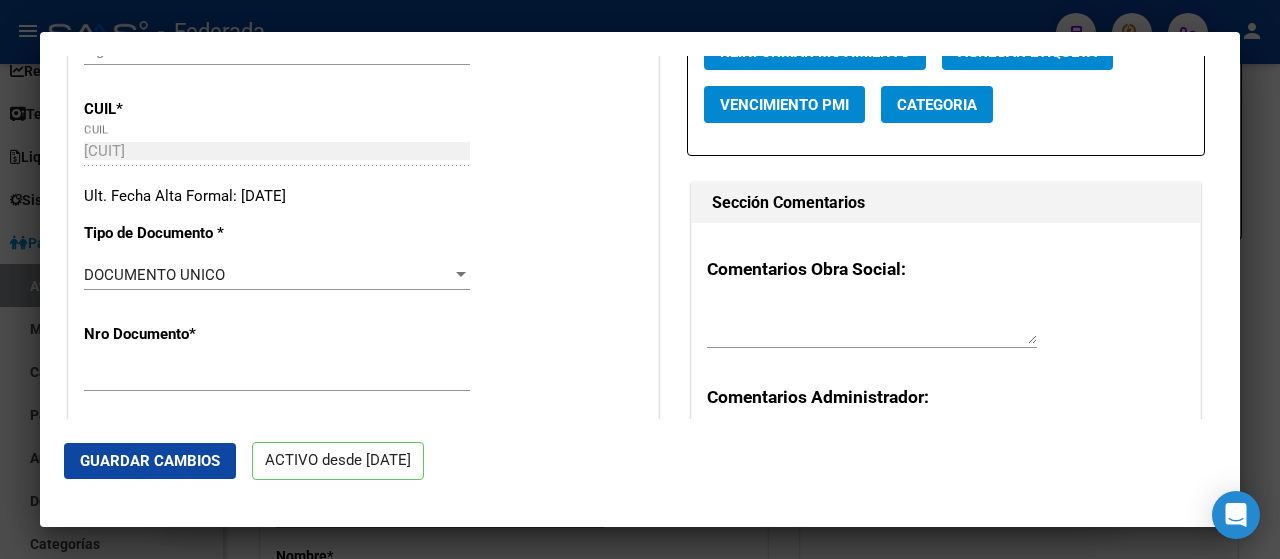scroll, scrollTop: 465, scrollLeft: 0, axis: vertical 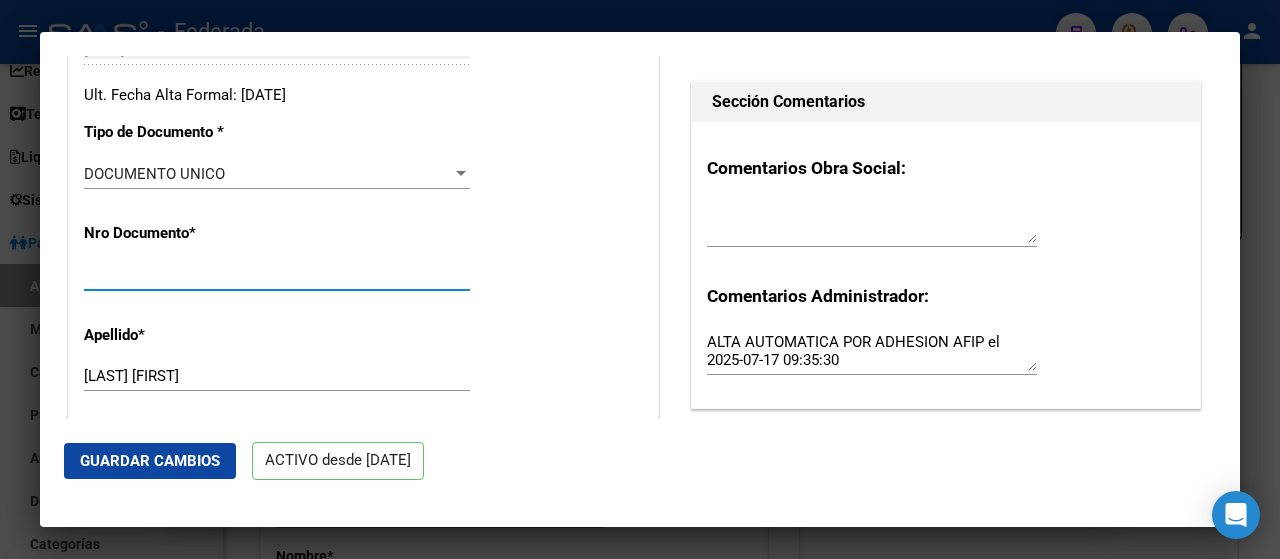 click on "[NUMBER]" at bounding box center [277, 275] 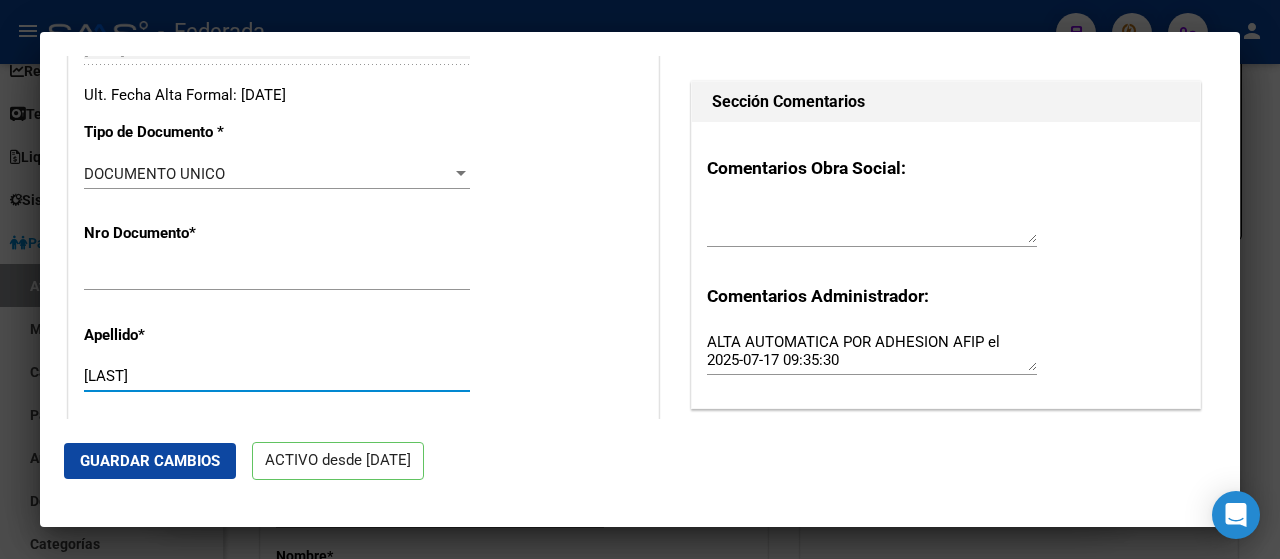 type on "[LAST]" 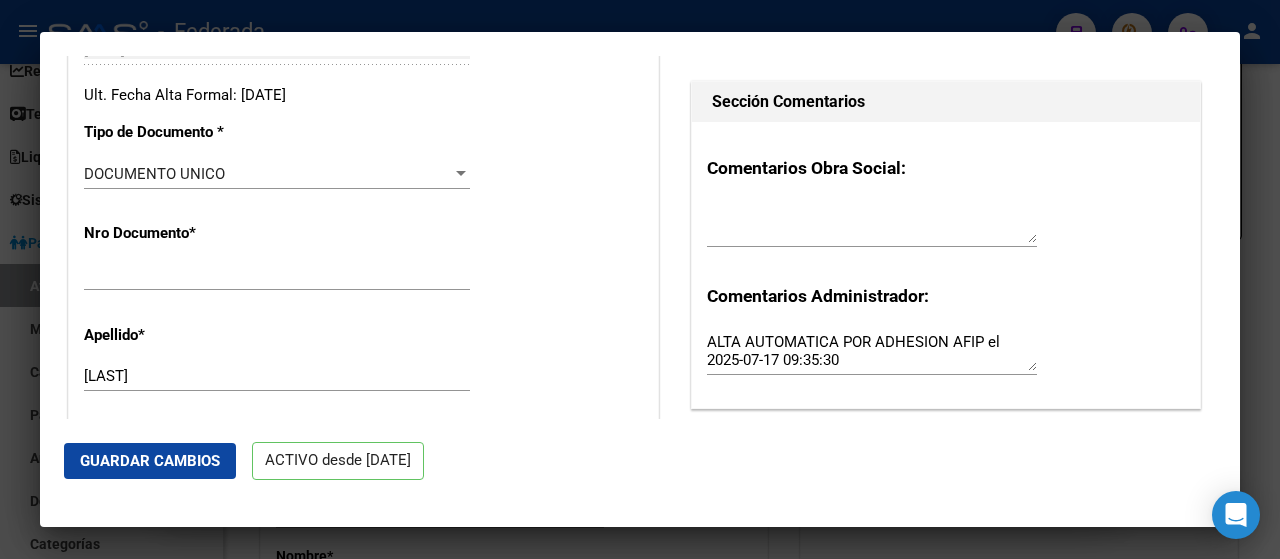 scroll, scrollTop: 704, scrollLeft: 0, axis: vertical 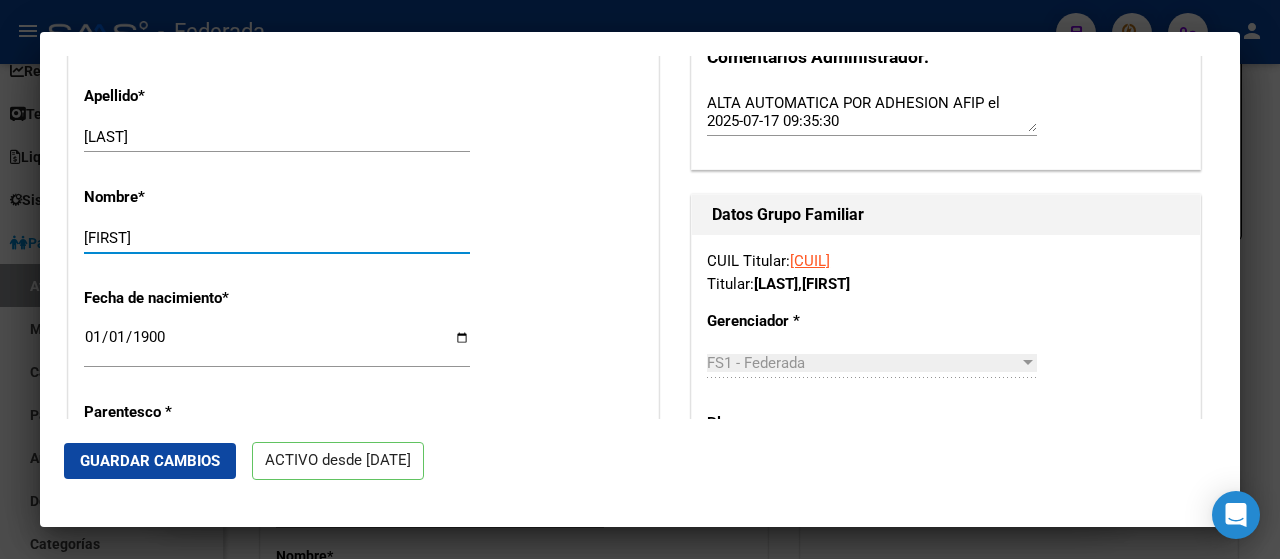 type on "[FIRST]" 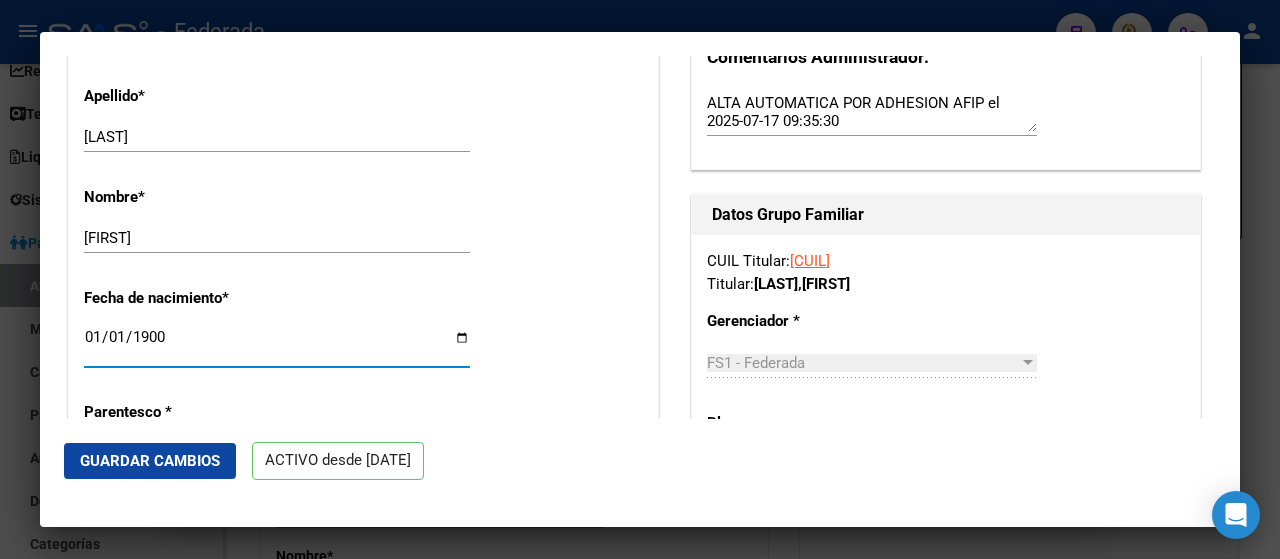 type on "[DATE]" 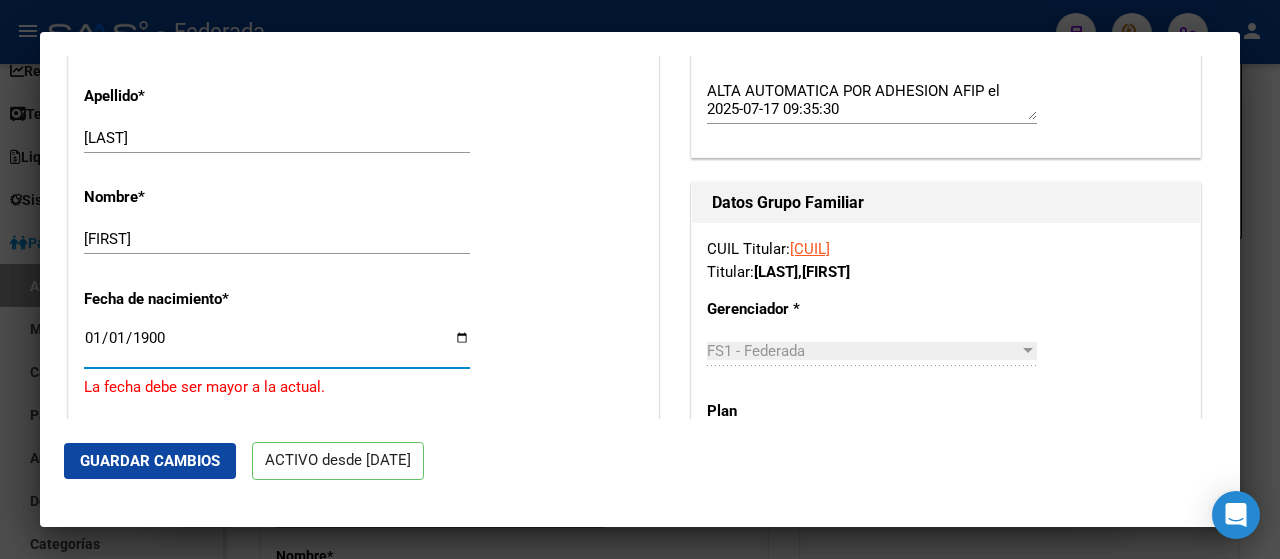 type on "[DATE]" 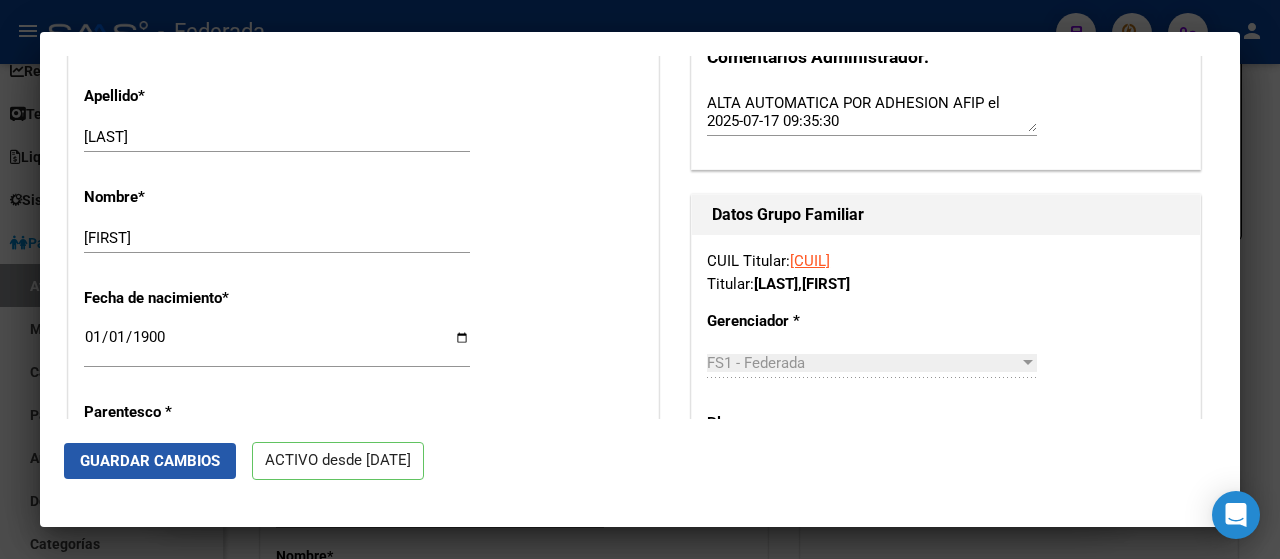 click on "Guardar Cambios" 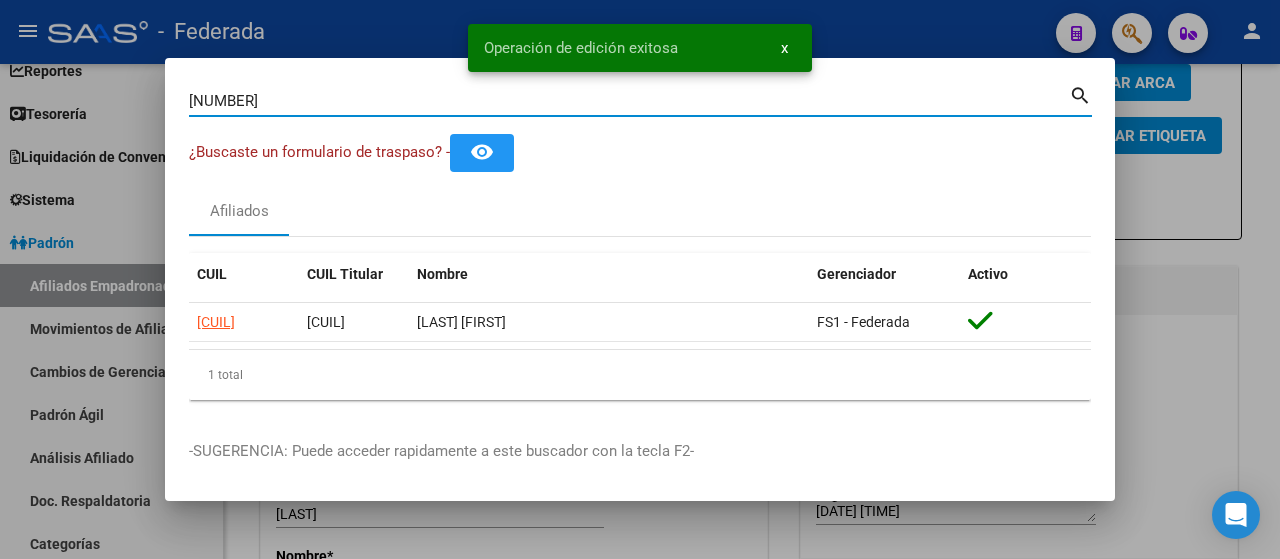 click on "[NUMBER]" at bounding box center (629, 101) 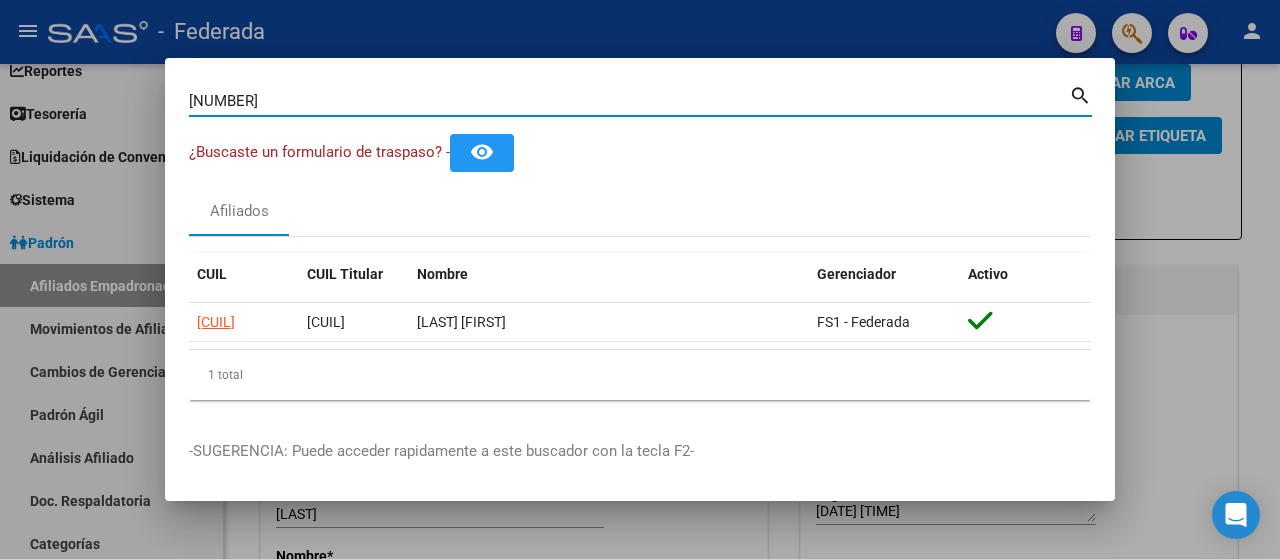 type on "[NUMBER]" 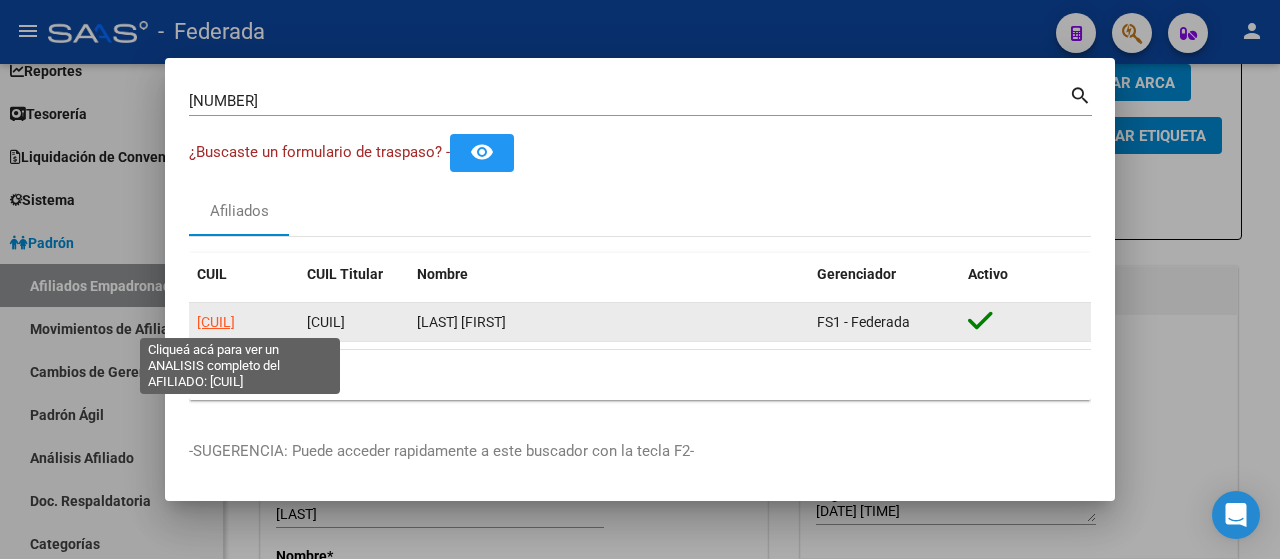 click on "[CUIL]" 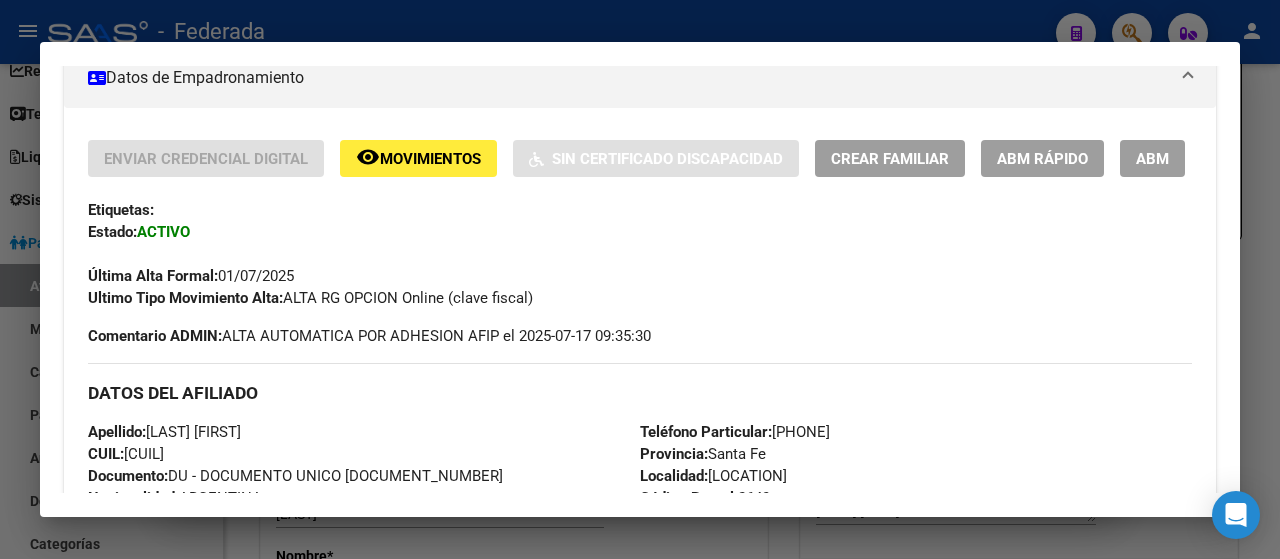 scroll, scrollTop: 222, scrollLeft: 0, axis: vertical 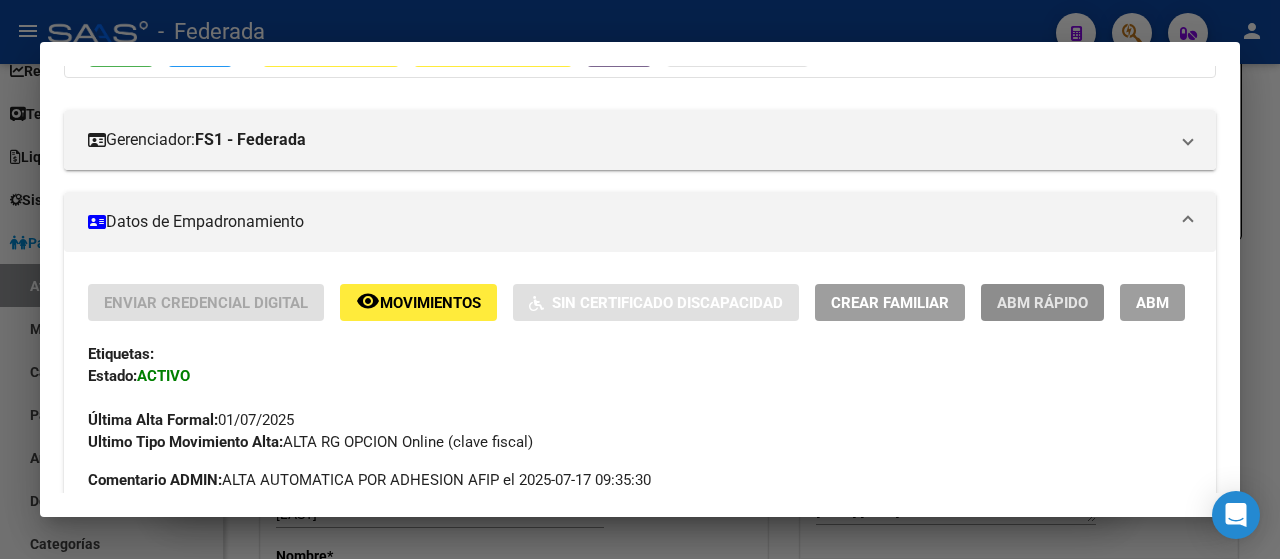 click on "ABM Rápido" 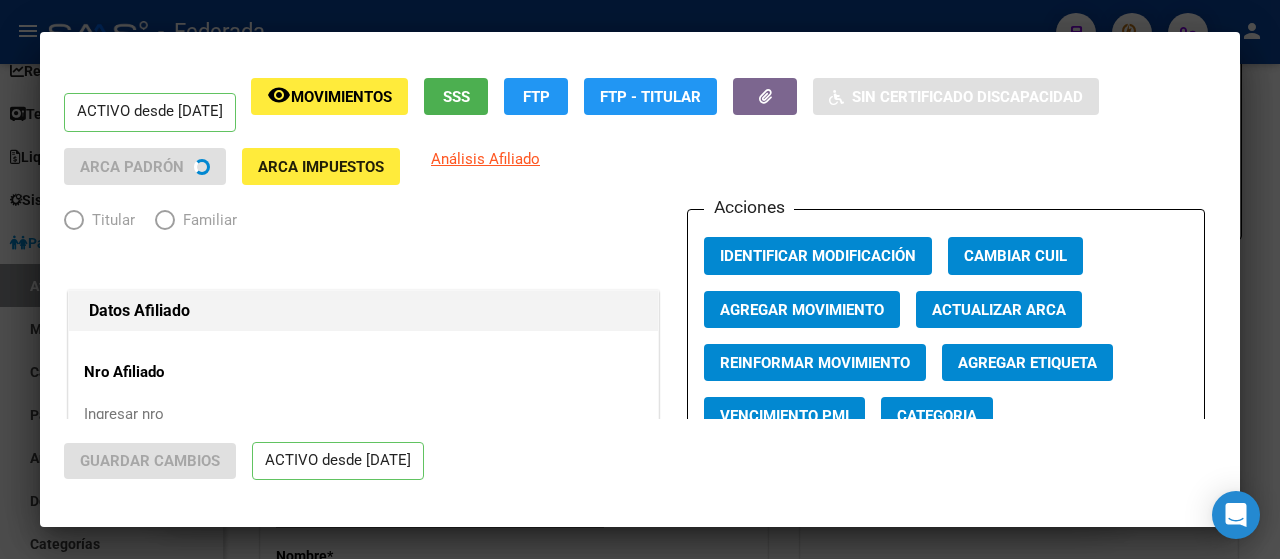 radio on "true" 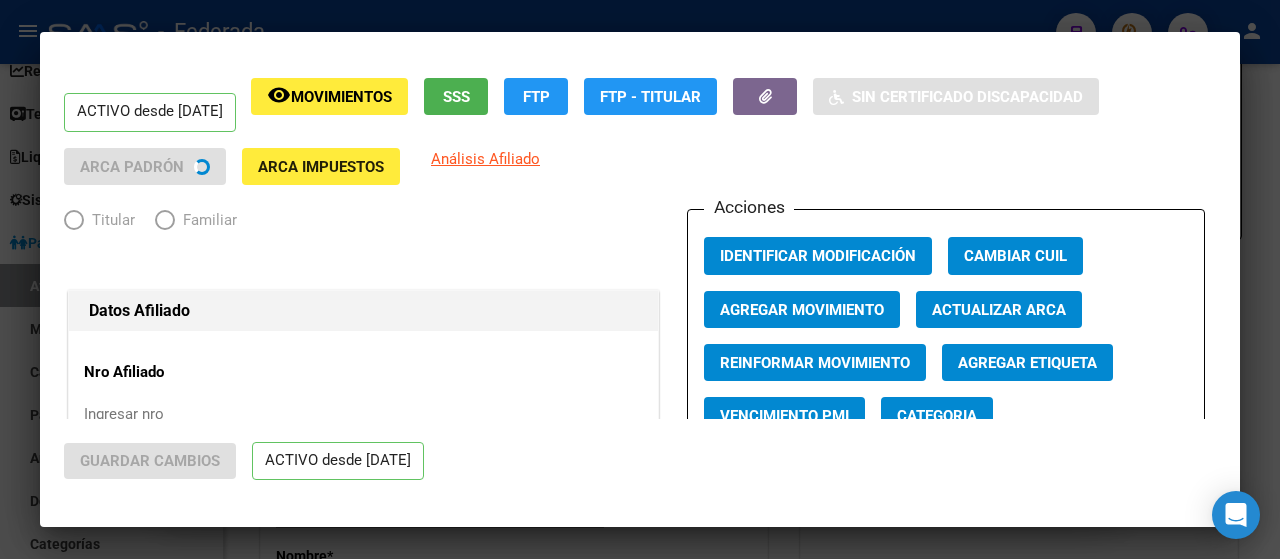 type on "[CUIL]" 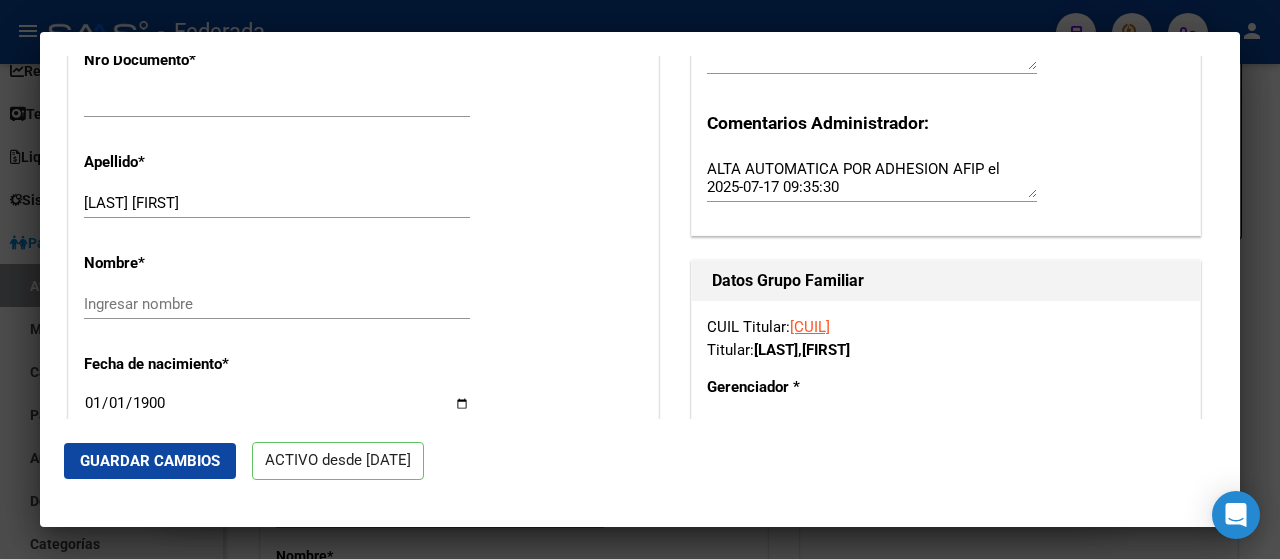 scroll, scrollTop: 638, scrollLeft: 0, axis: vertical 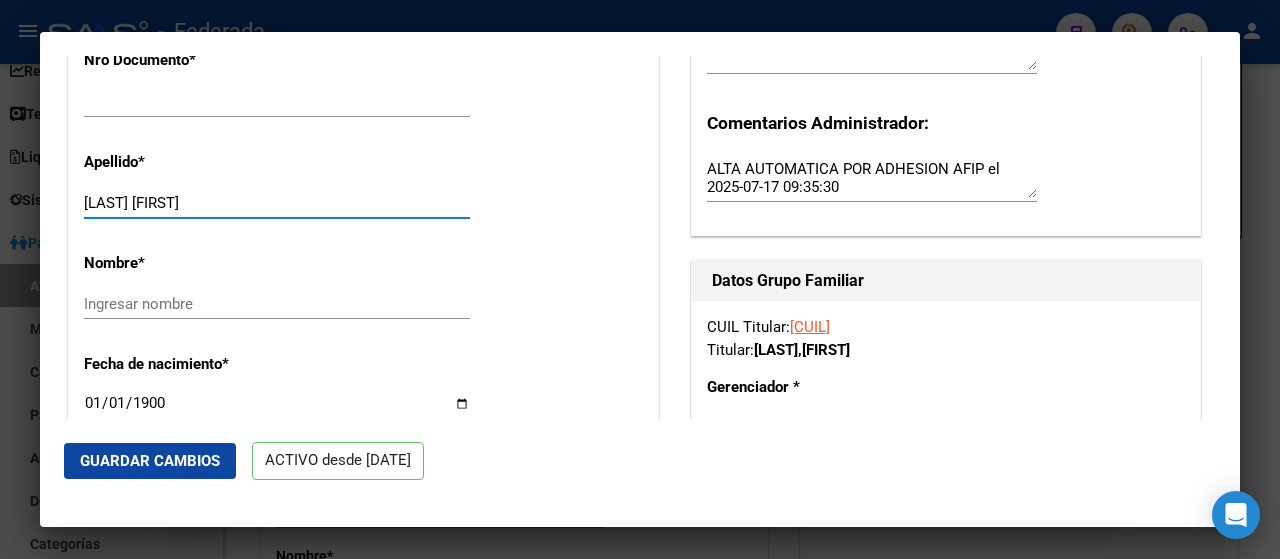 click on "[LAST] [FIRST]" at bounding box center (277, 203) 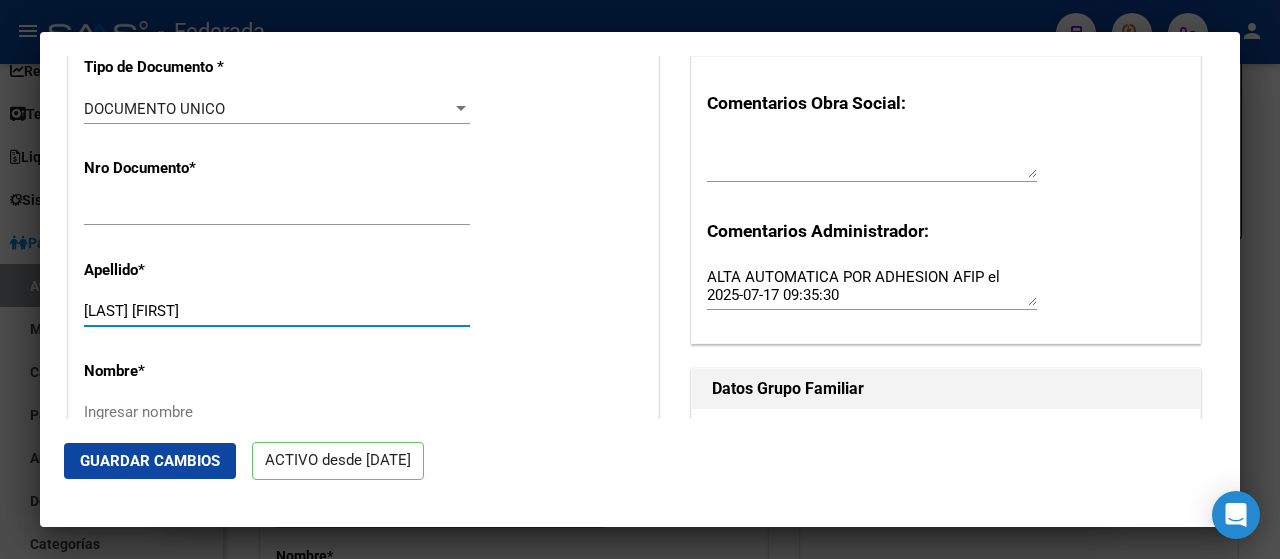 scroll, scrollTop: 626, scrollLeft: 0, axis: vertical 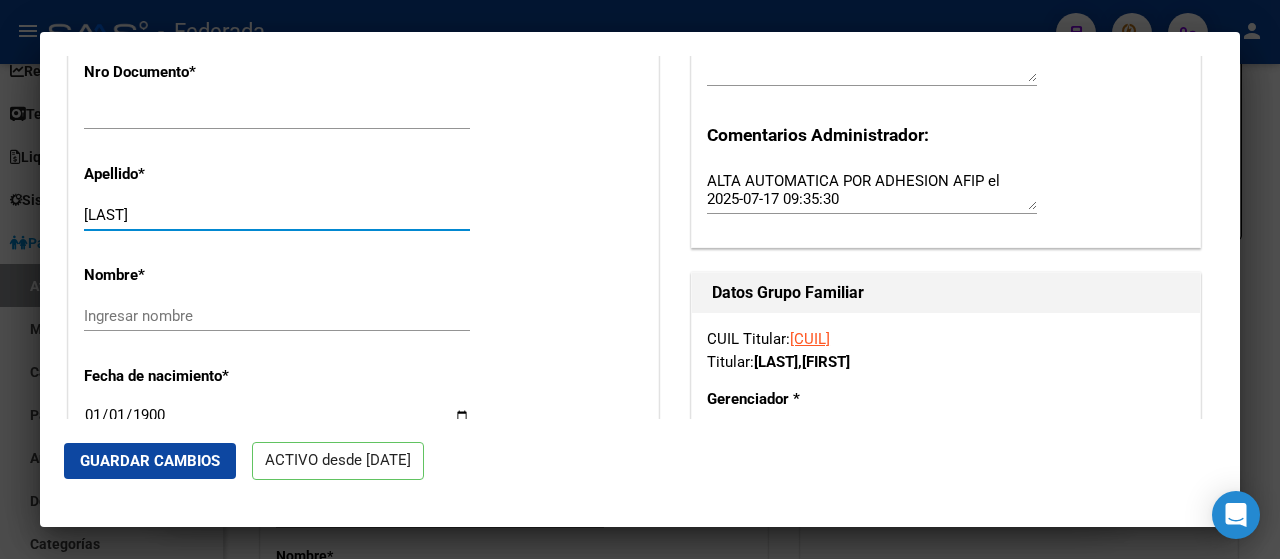 type on "[LAST]" 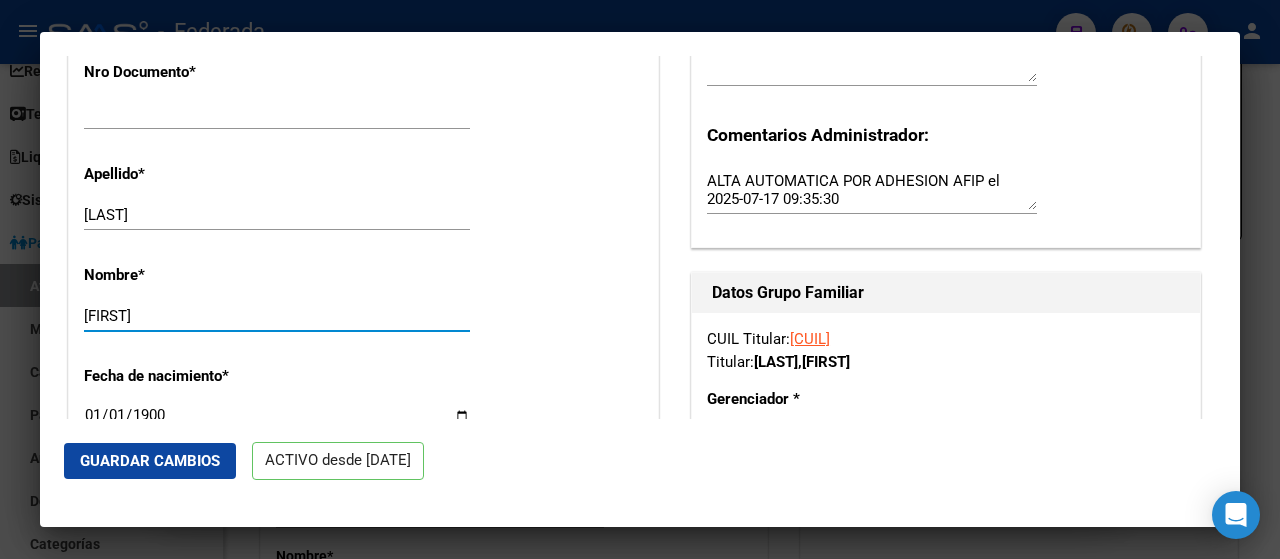 type on "[FIRST]" 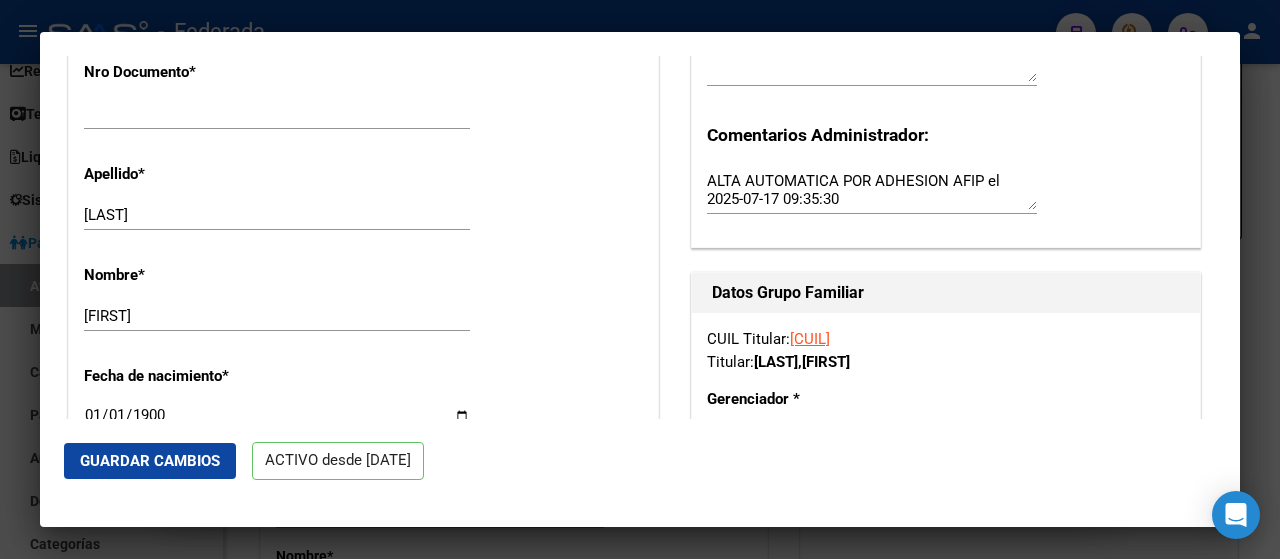 scroll, scrollTop: 644, scrollLeft: 0, axis: vertical 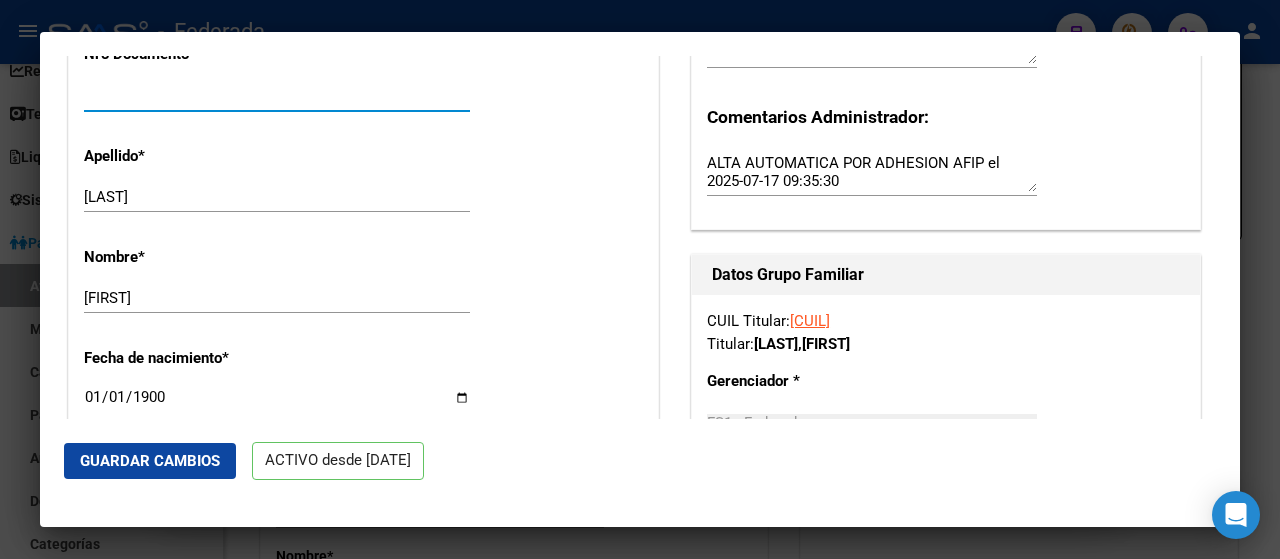 click on "[NUMBER]" at bounding box center [277, 96] 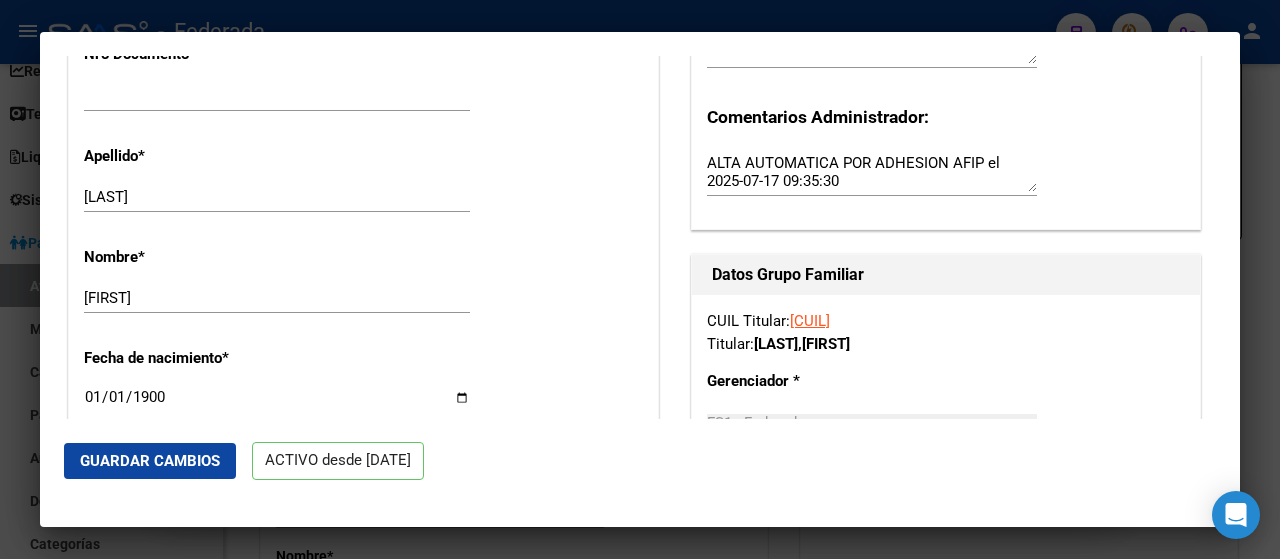click on "[DATE] Ingresar fecha" at bounding box center [277, 406] 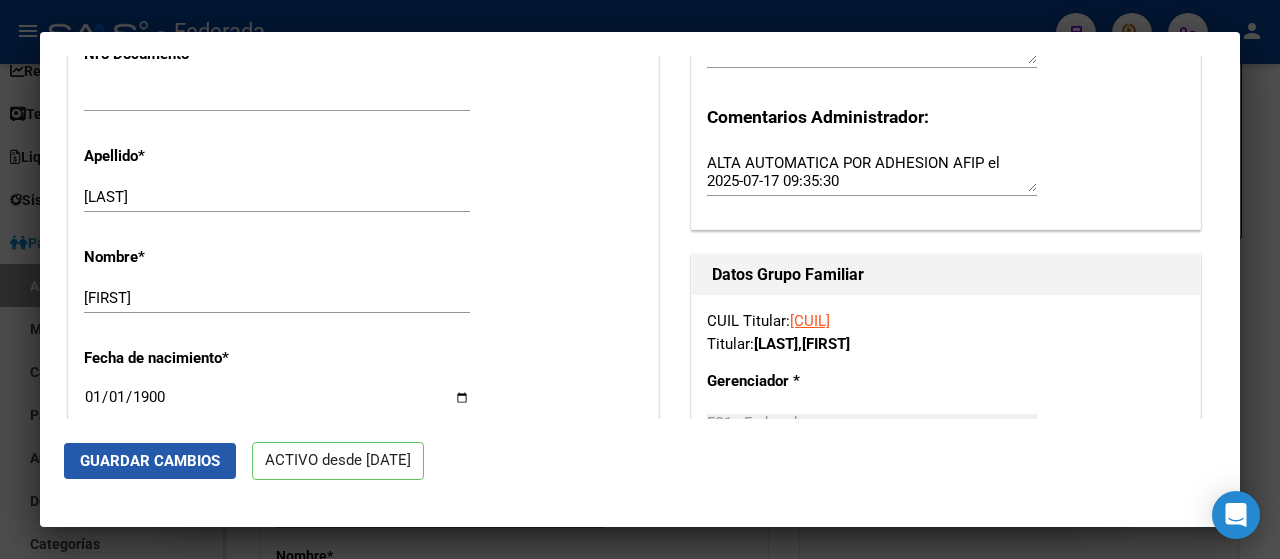 click on "Guardar Cambios" 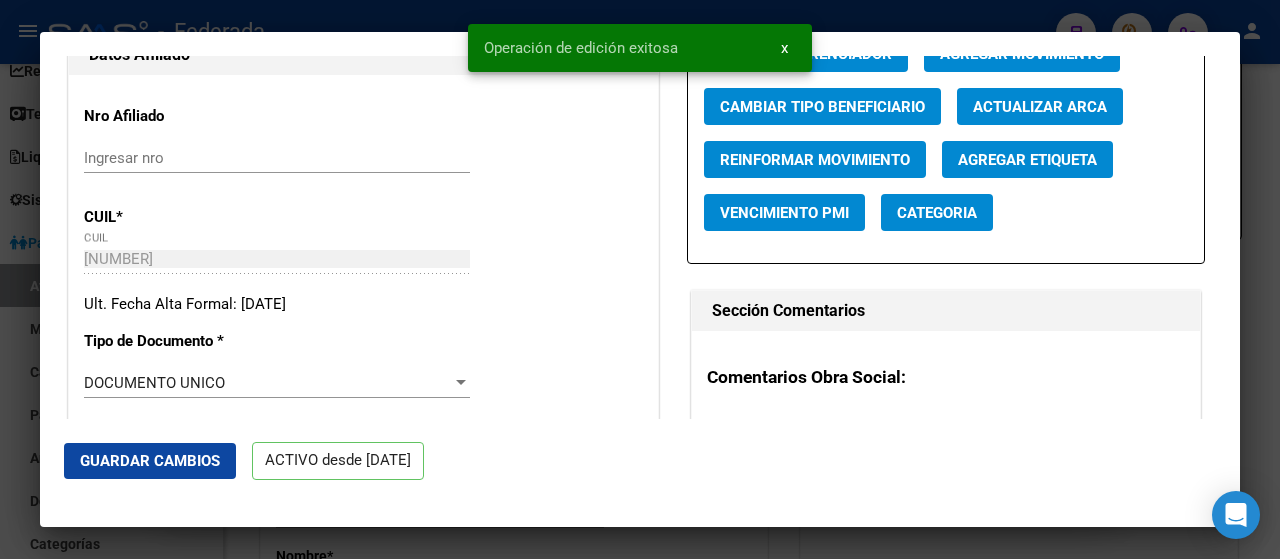 scroll, scrollTop: 0, scrollLeft: 0, axis: both 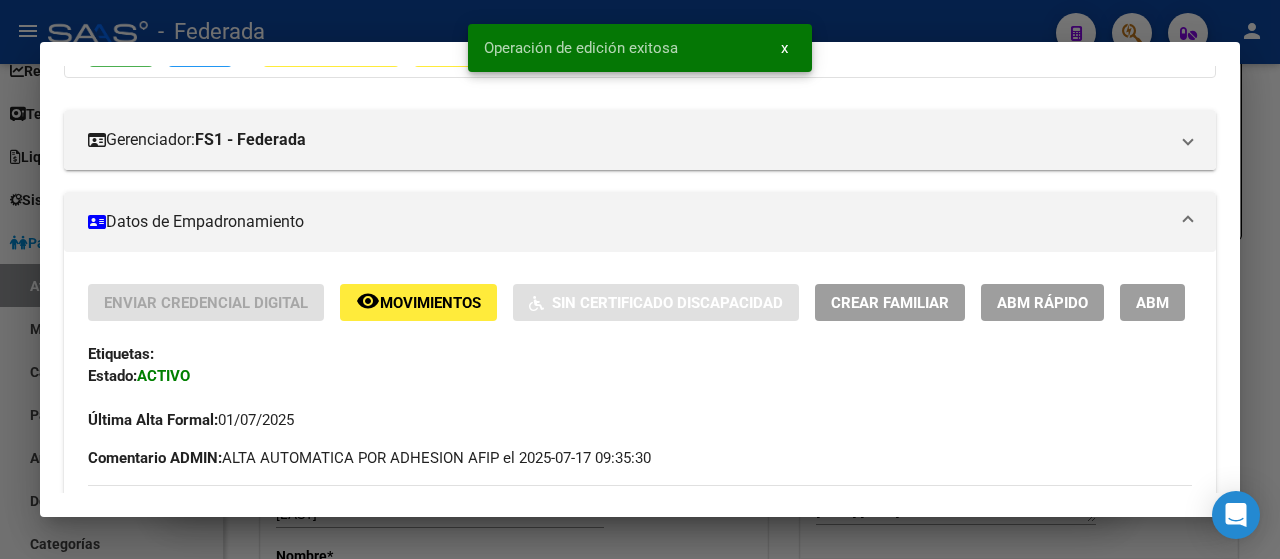drag, startPoint x: 556, startPoint y: 113, endPoint x: 570, endPoint y: 176, distance: 64.53681 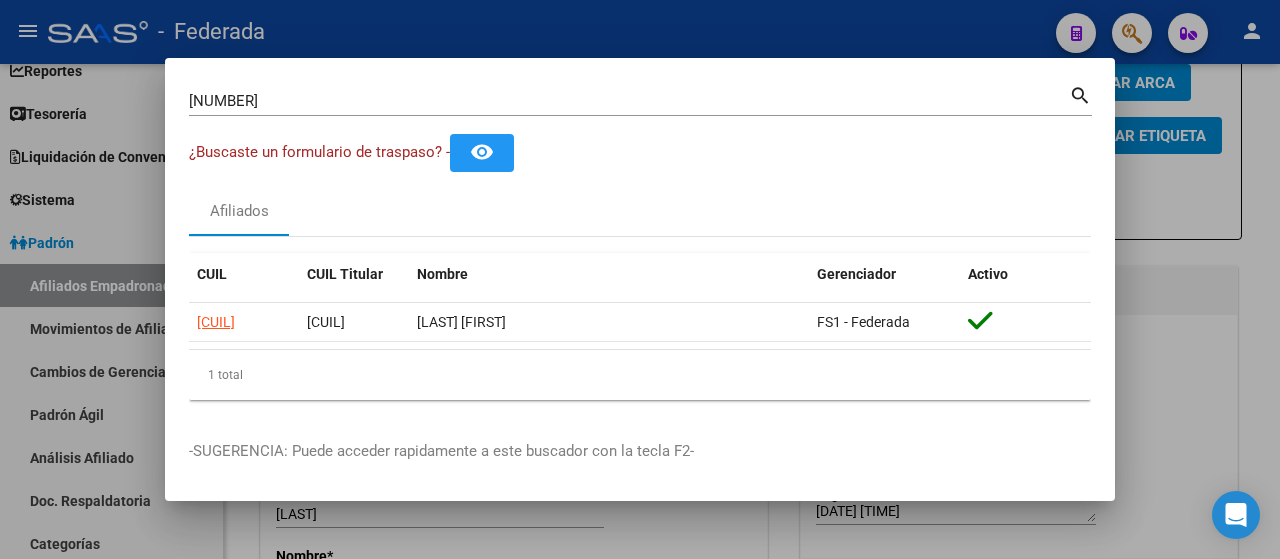 click on "[NUMBER]" at bounding box center (629, 101) 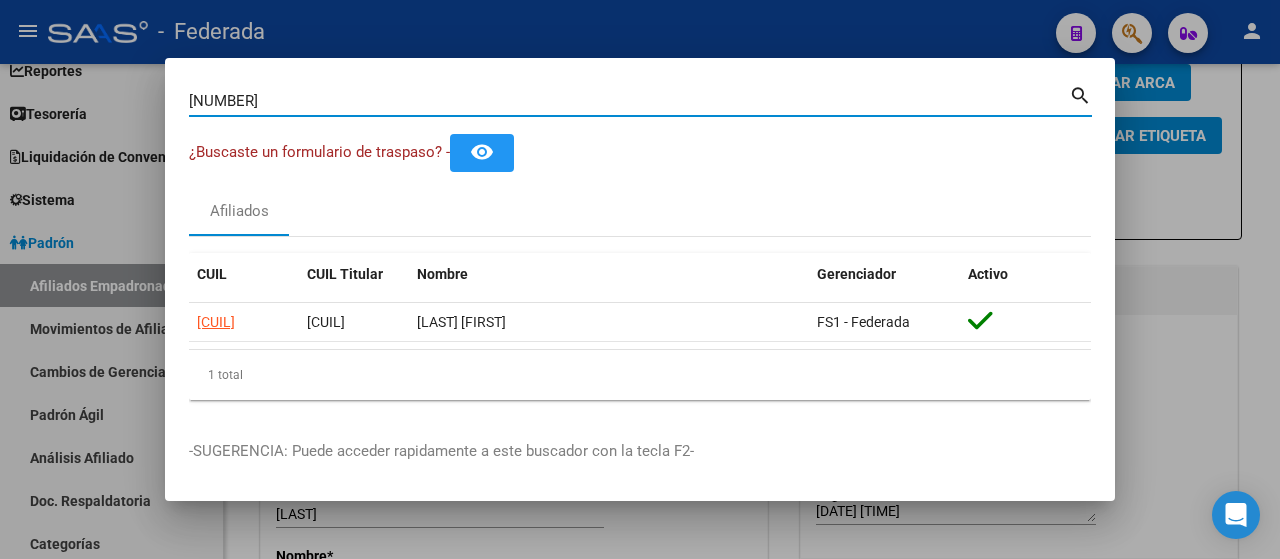 click on "[NUMBER]" at bounding box center (629, 101) 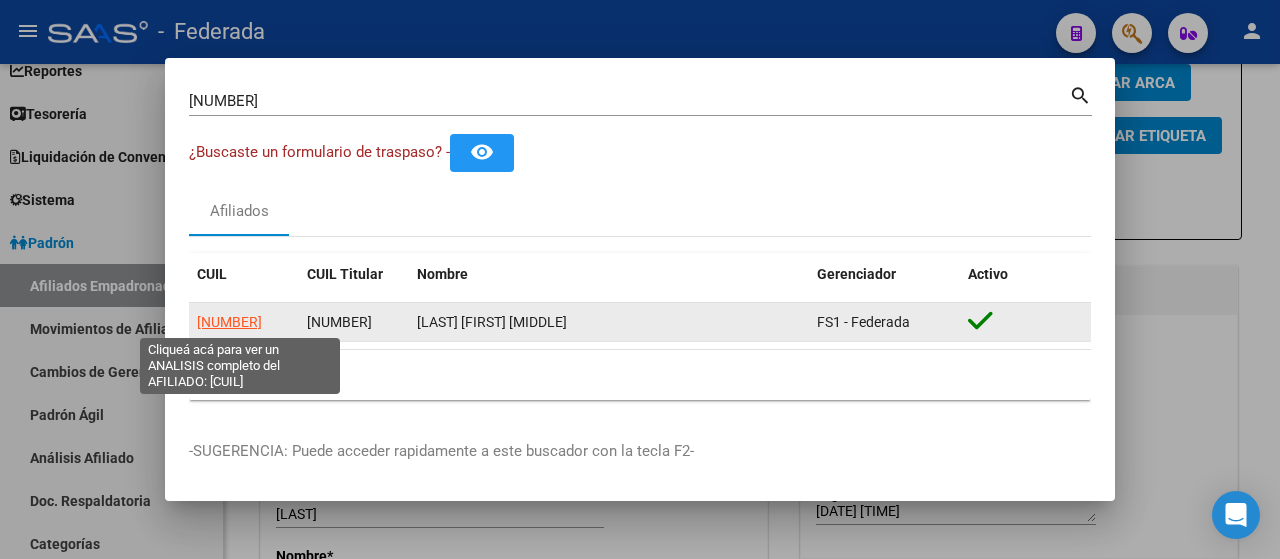 click on "[NUMBER]" 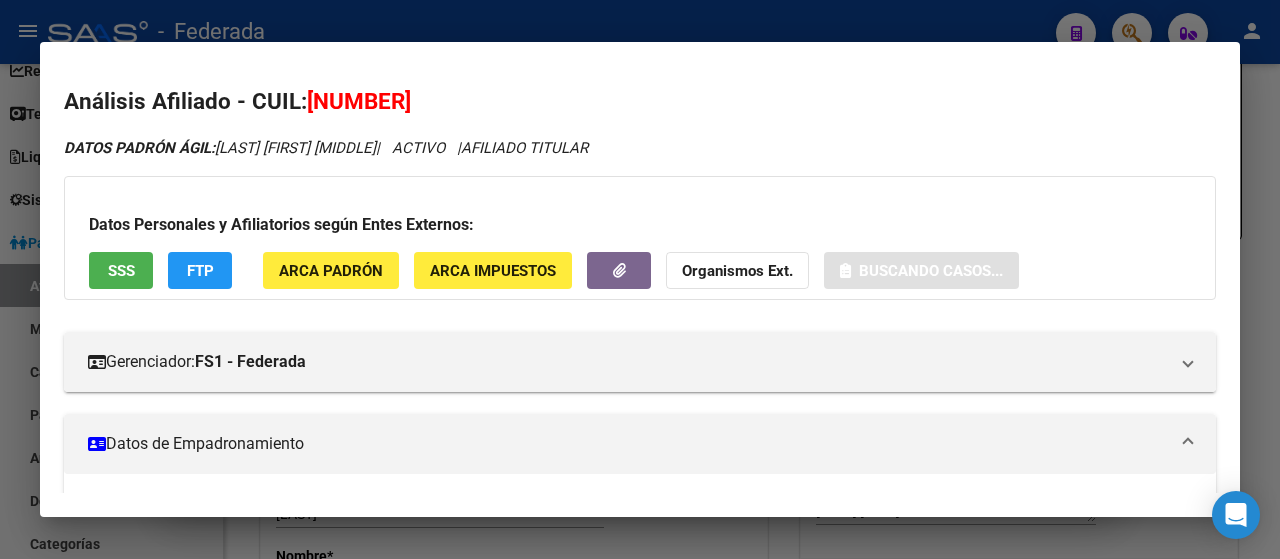 scroll, scrollTop: 237, scrollLeft: 0, axis: vertical 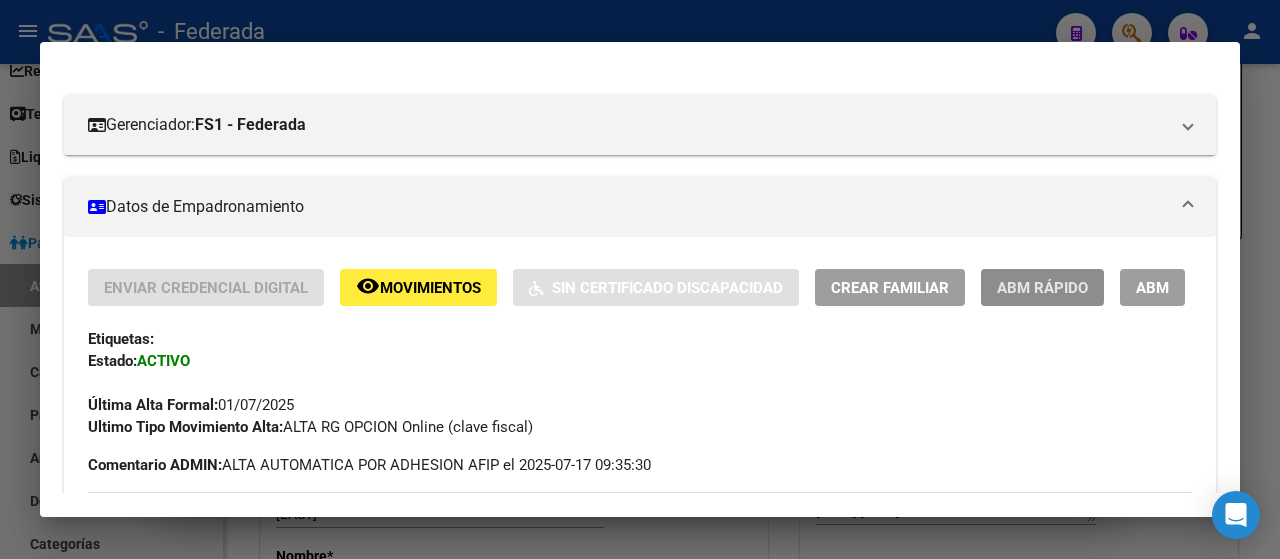 click on "ABM Rápido" 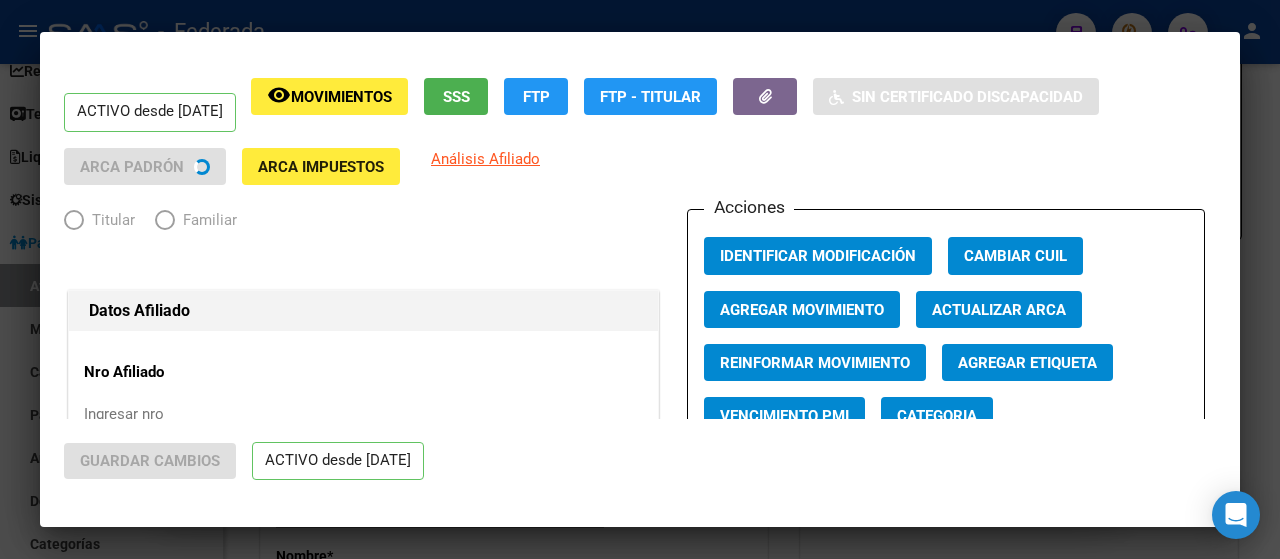 radio on "true" 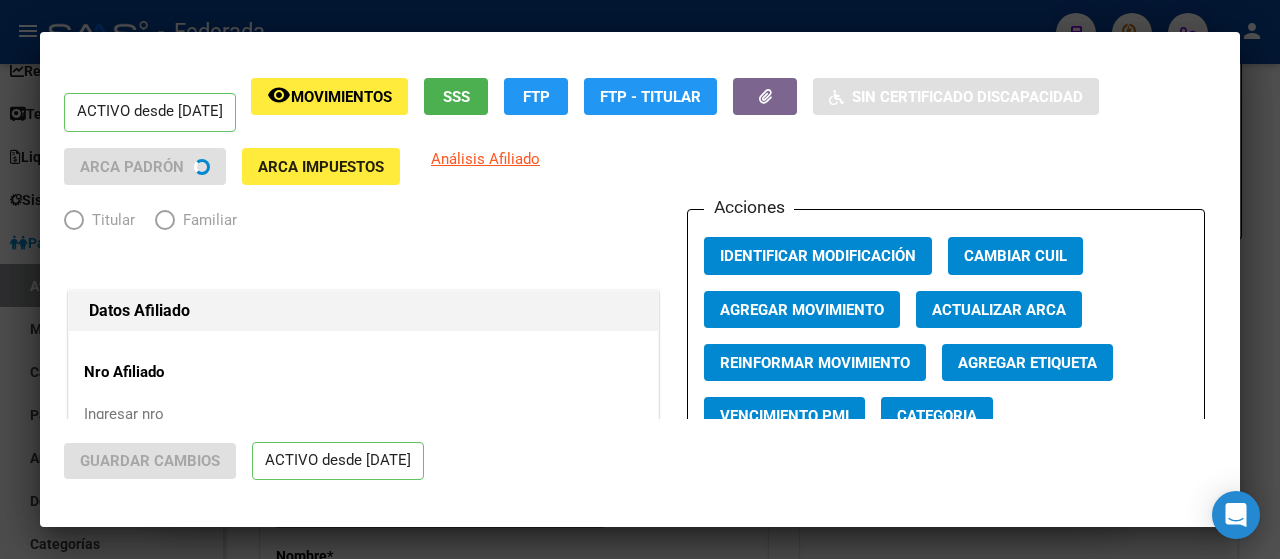 type on "[CUIT]" 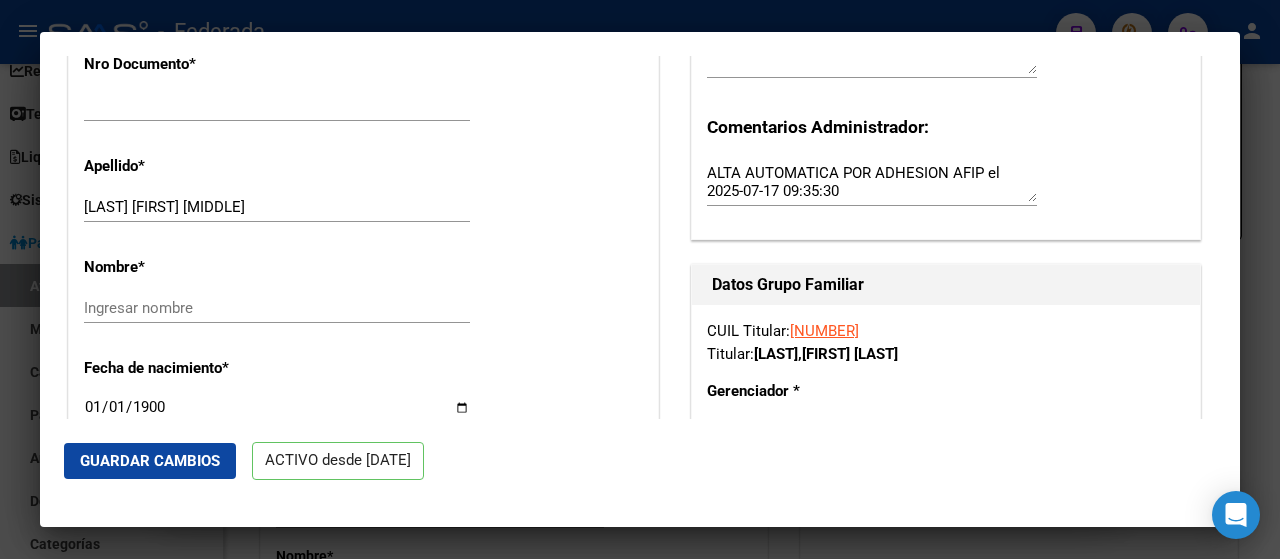 scroll, scrollTop: 613, scrollLeft: 0, axis: vertical 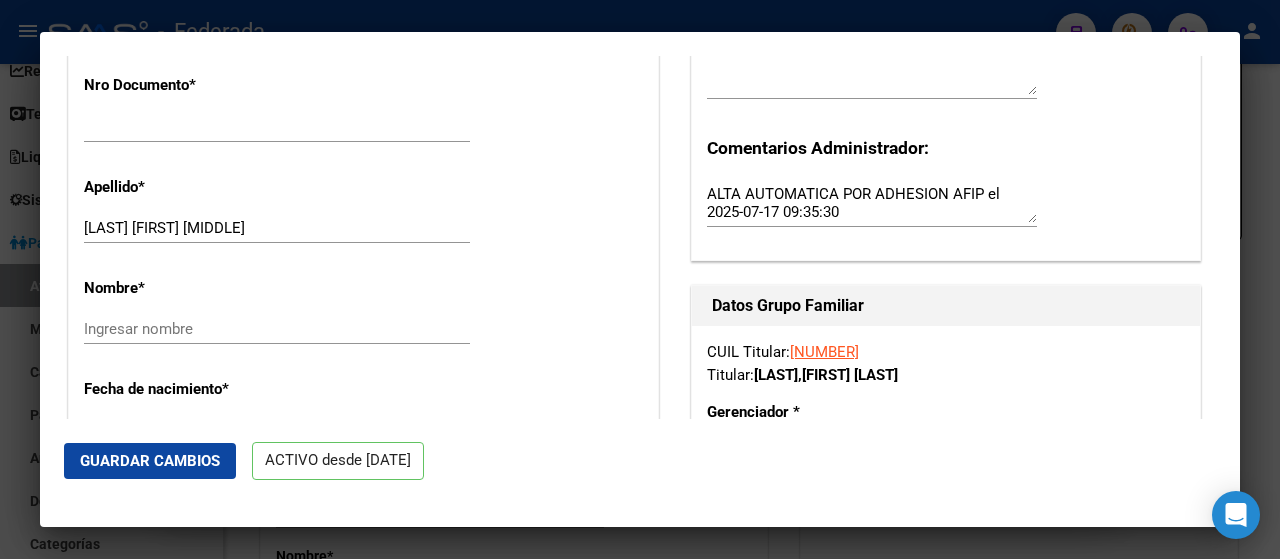 click on "[NUMBER]" at bounding box center (277, 127) 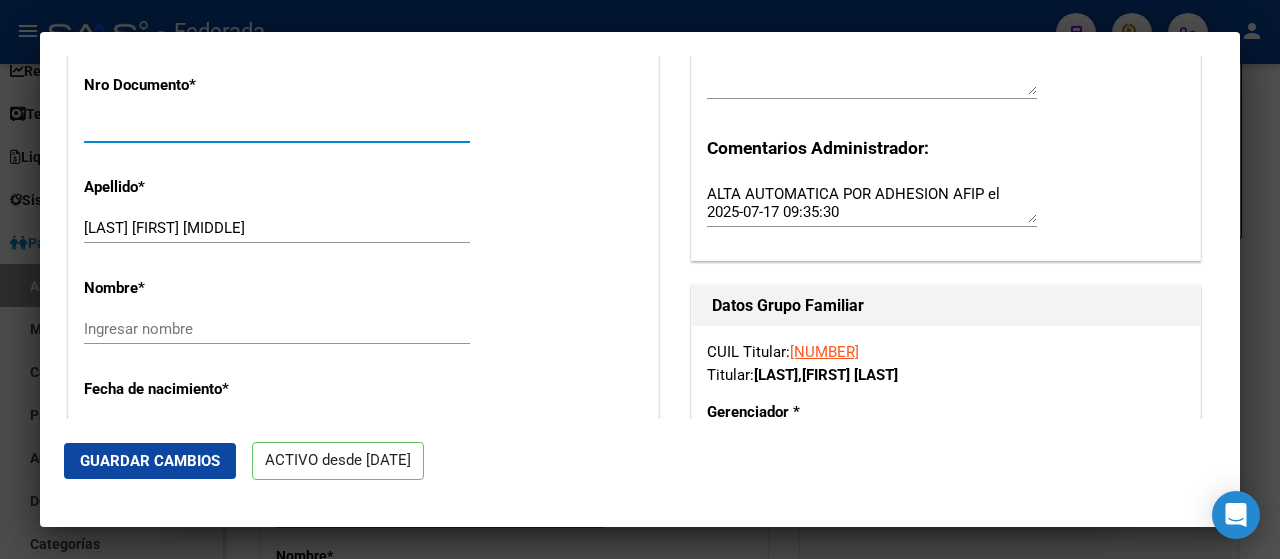 click on "[NUMBER]" at bounding box center [277, 127] 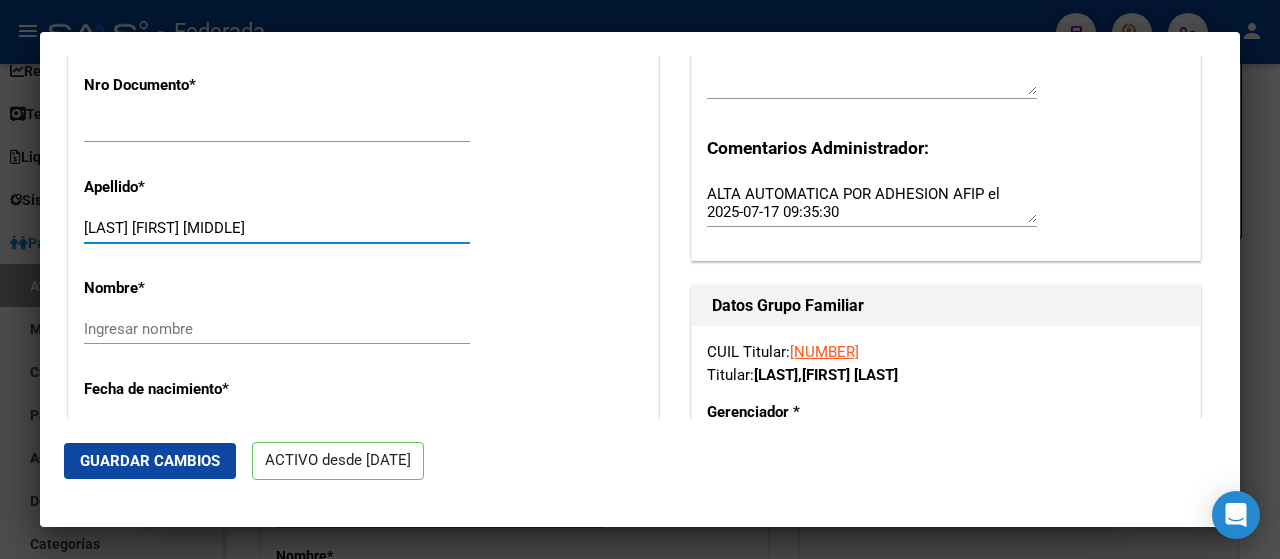 drag, startPoint x: 256, startPoint y: 229, endPoint x: 134, endPoint y: 233, distance: 122.06556 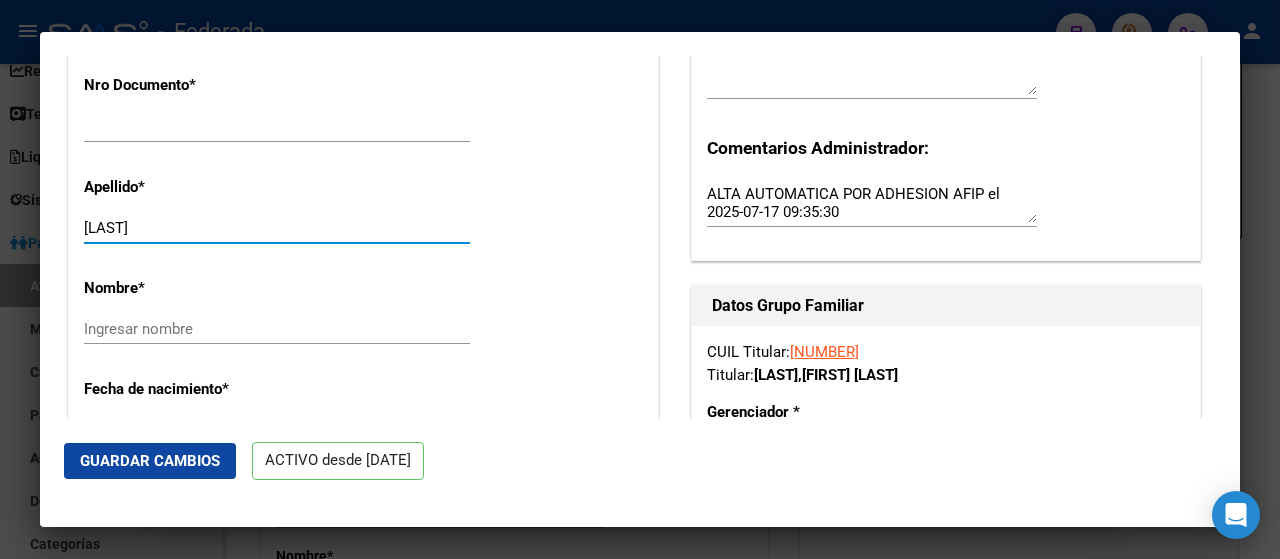 type on "[LAST]" 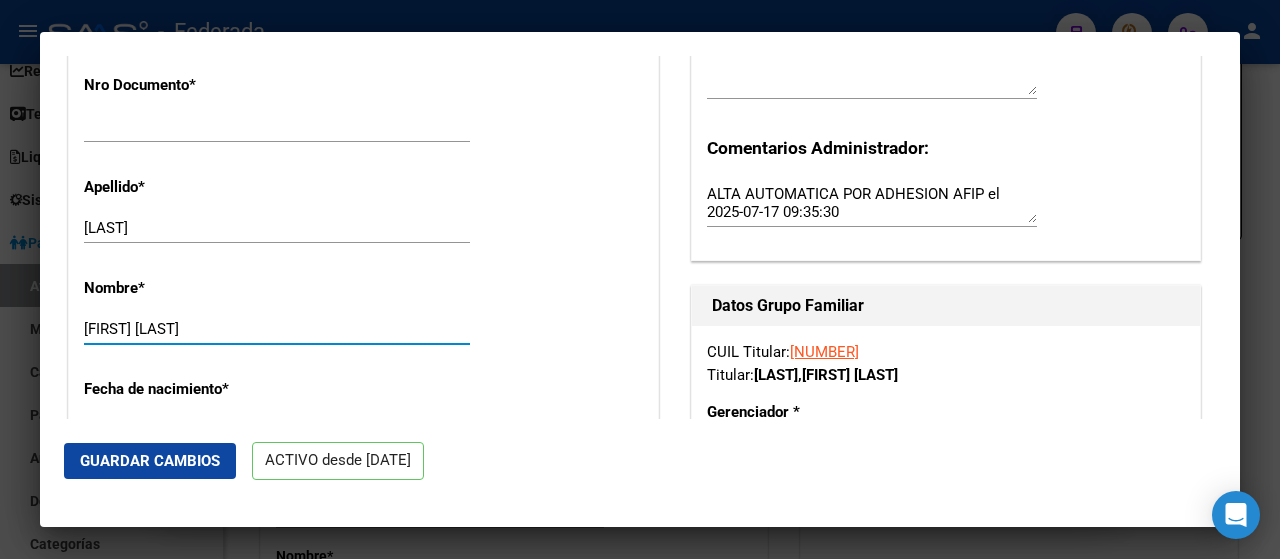 type on "[FIRST] [LAST]" 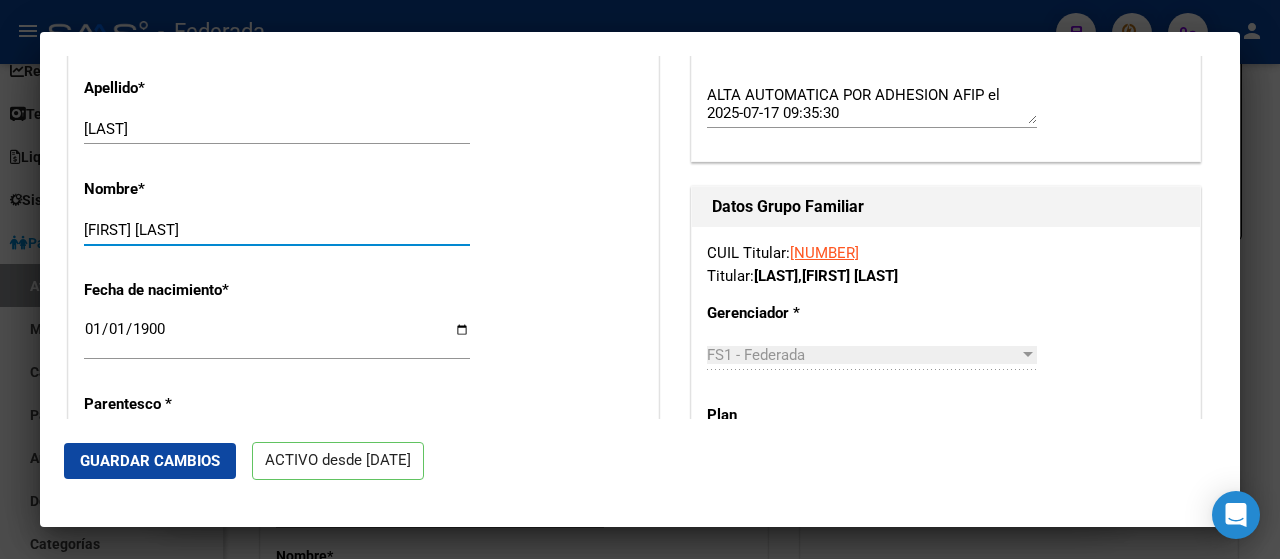 scroll, scrollTop: 717, scrollLeft: 0, axis: vertical 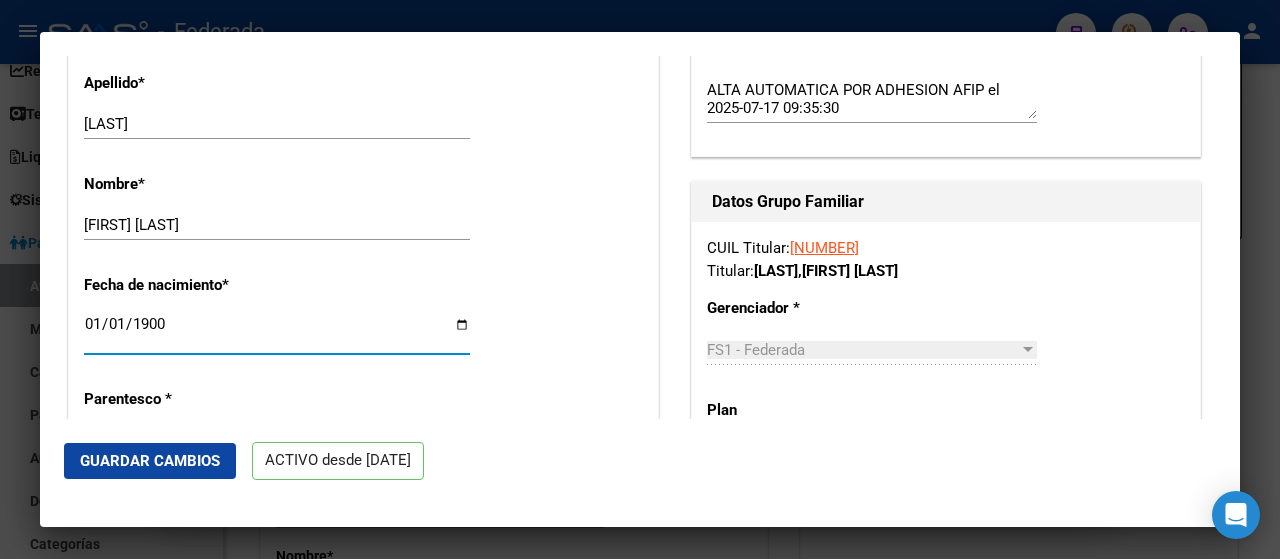 click on "1900-01-01" at bounding box center (277, 332) 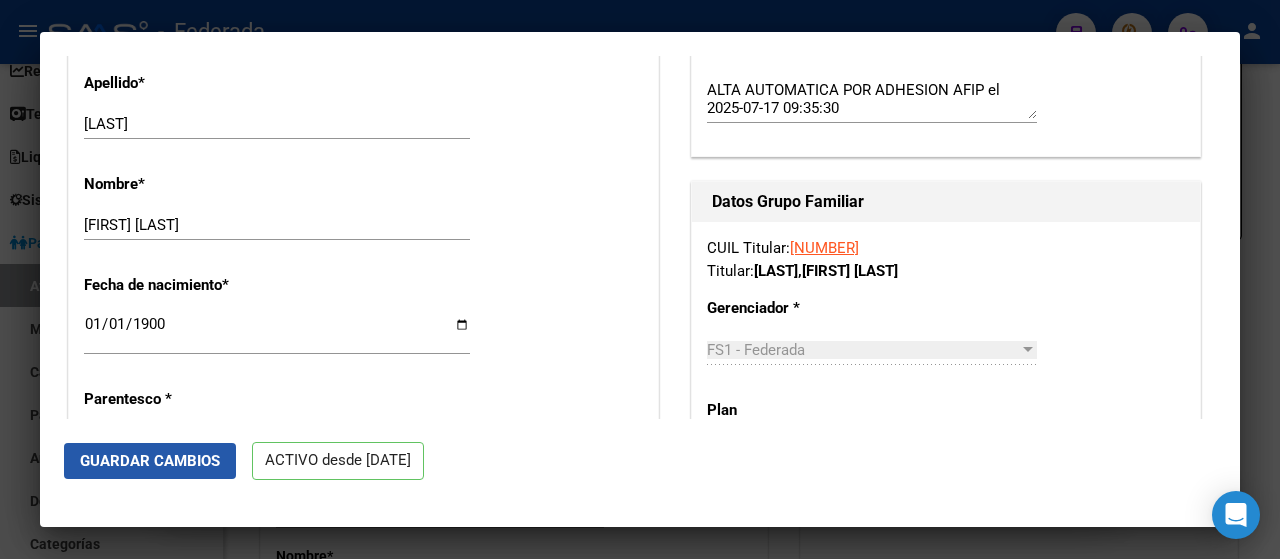 click on "Guardar Cambios" 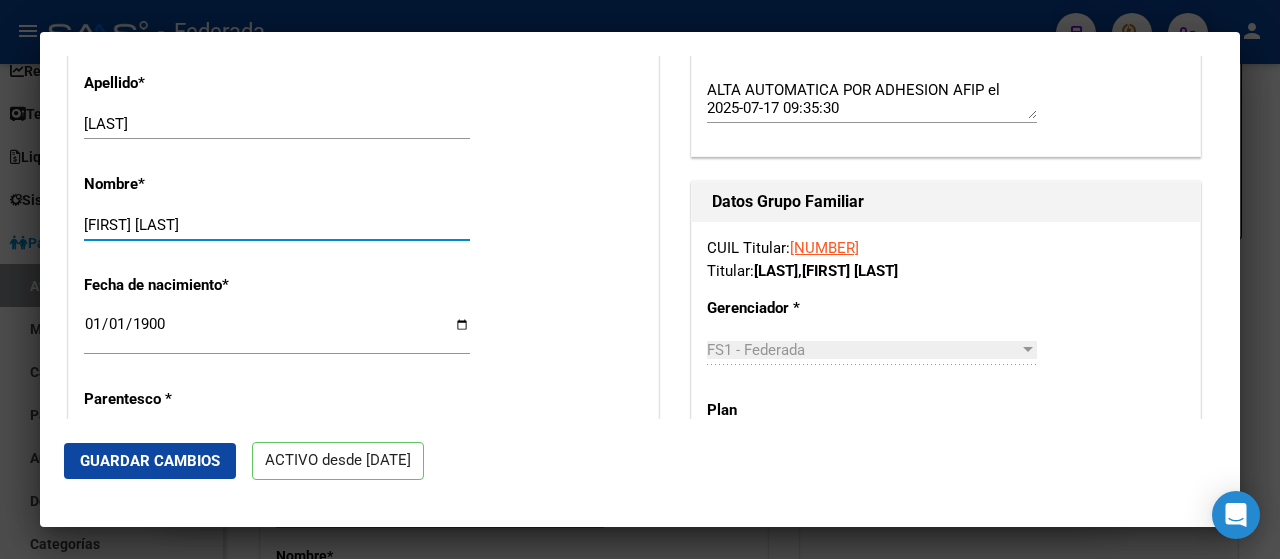 click on "[FIRST] [LAST]" at bounding box center (277, 225) 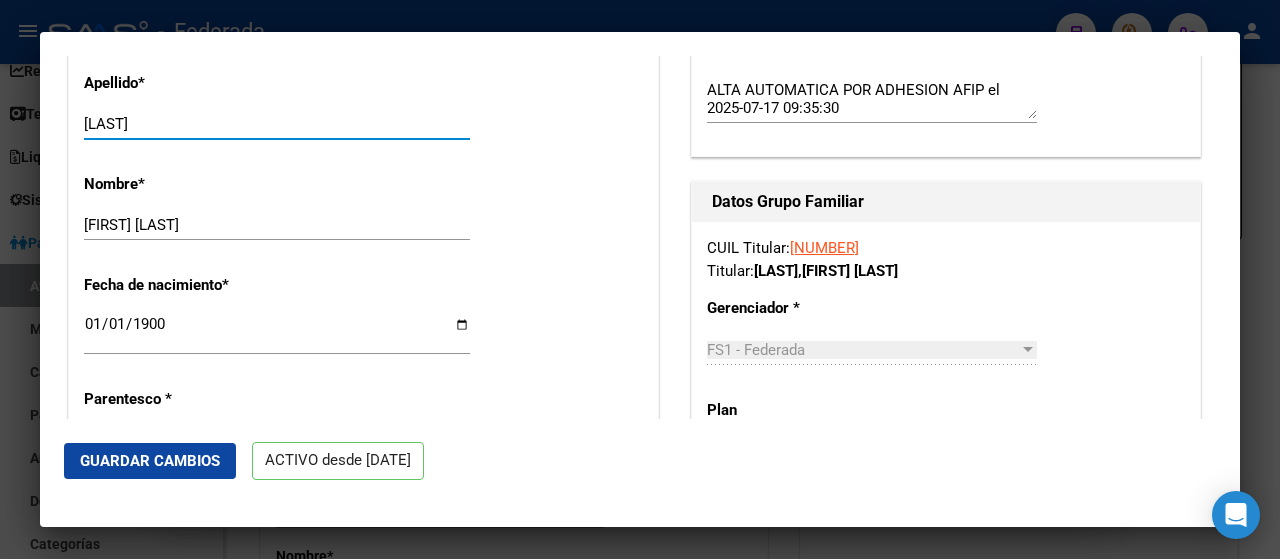 click on "[LAST]" at bounding box center [277, 124] 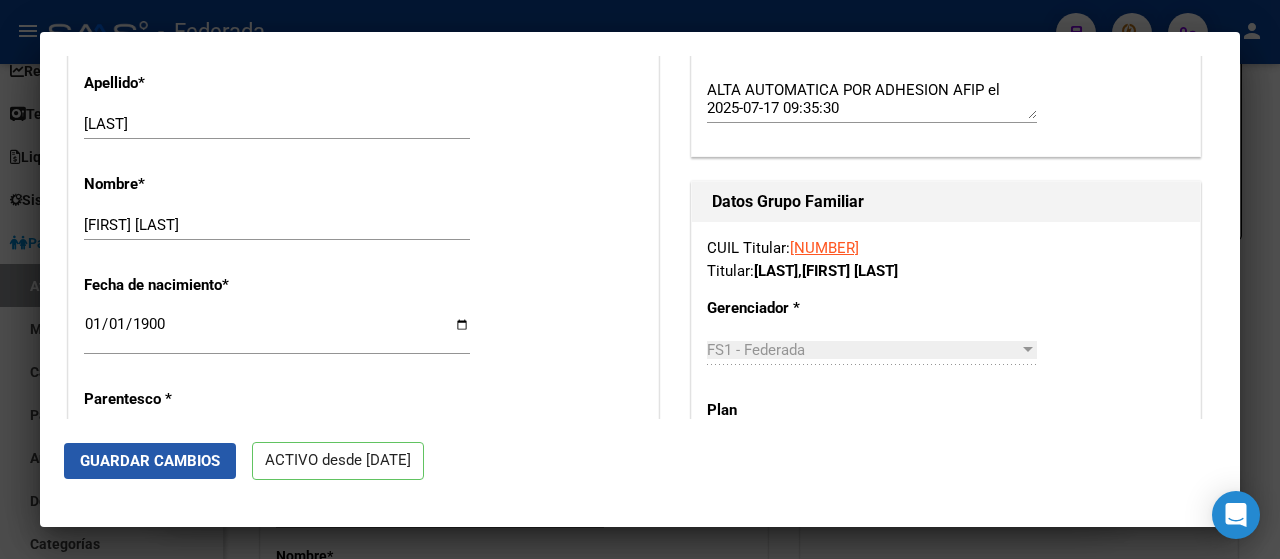 click on "Guardar Cambios" 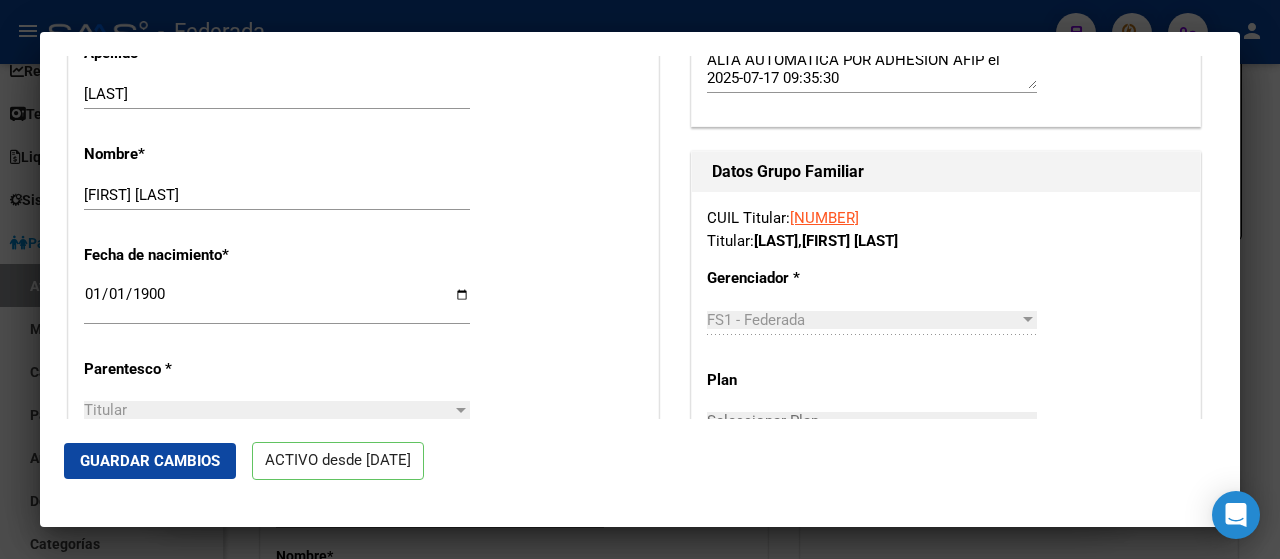 scroll, scrollTop: 753, scrollLeft: 0, axis: vertical 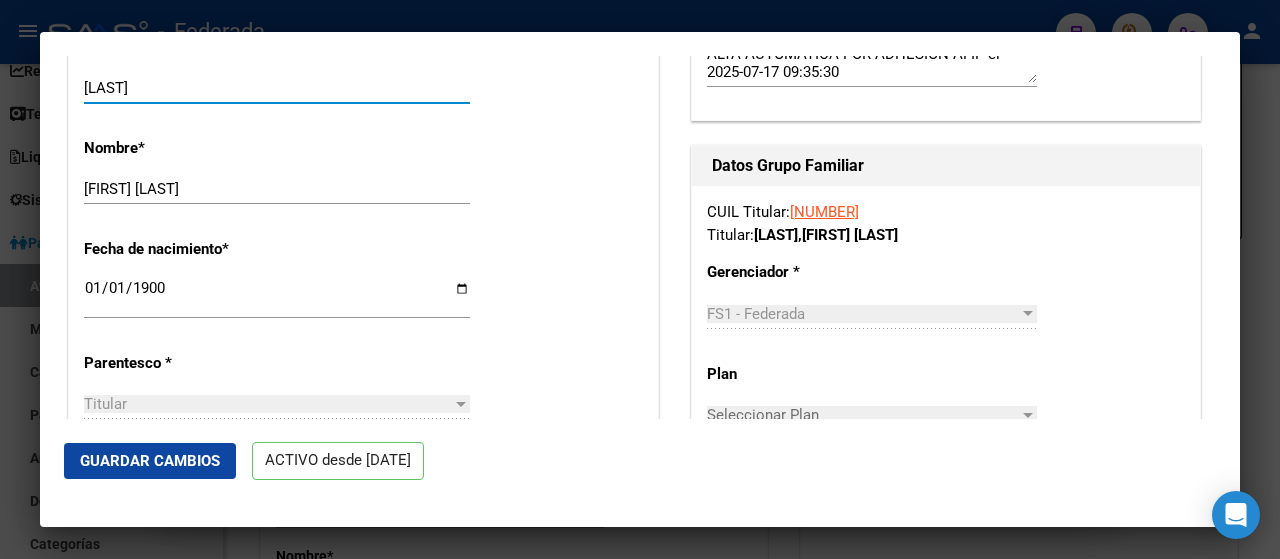 click on "[LAST]" at bounding box center (277, 88) 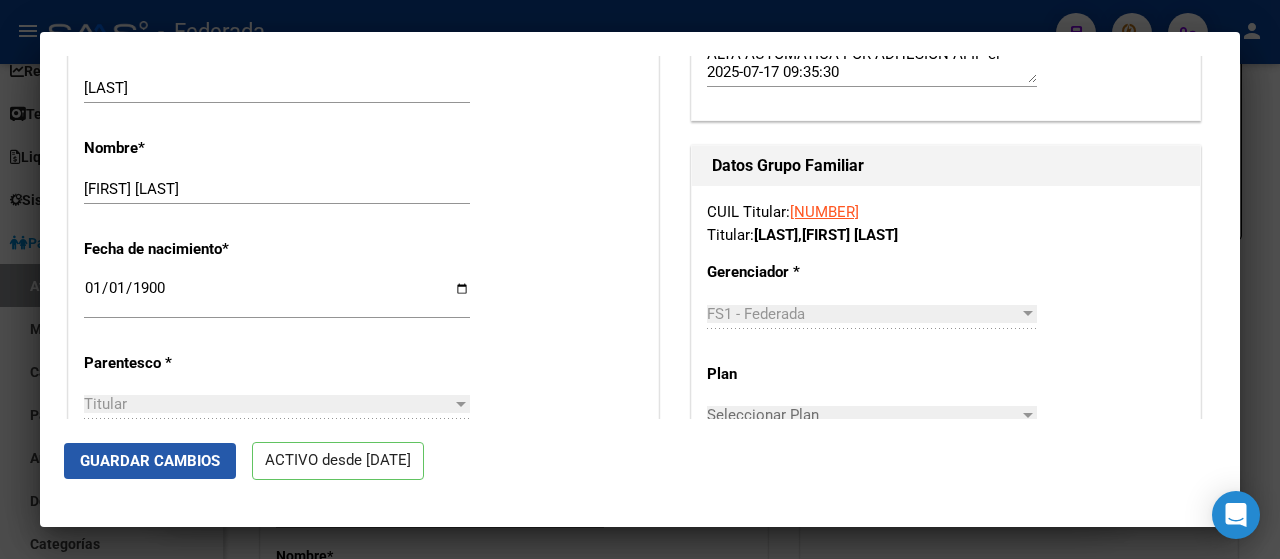 click on "Guardar Cambios" 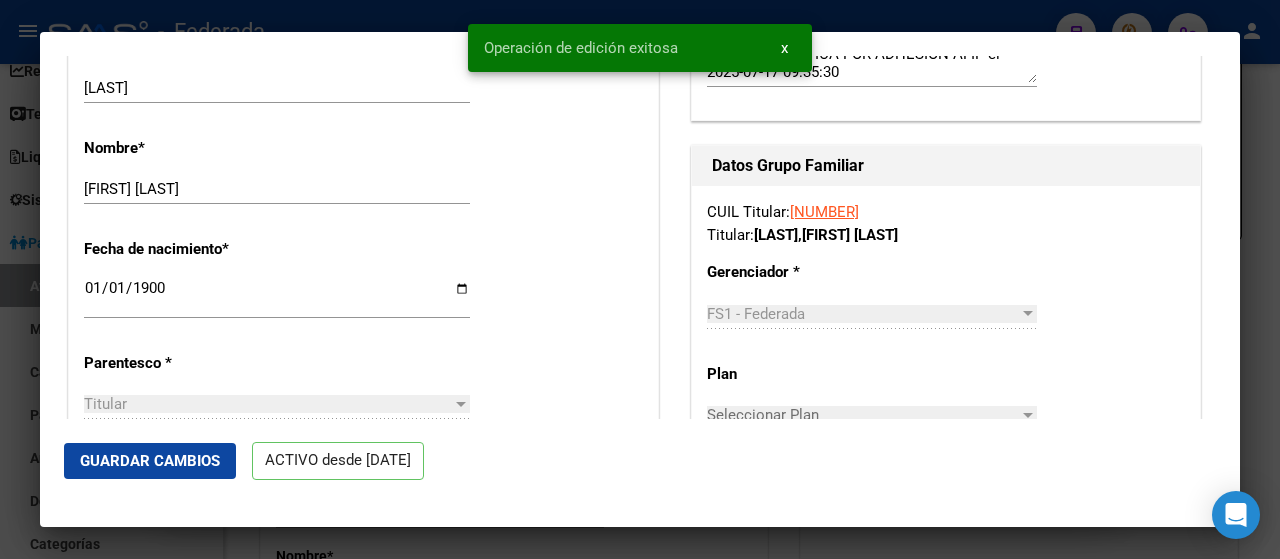 click at bounding box center (640, 279) 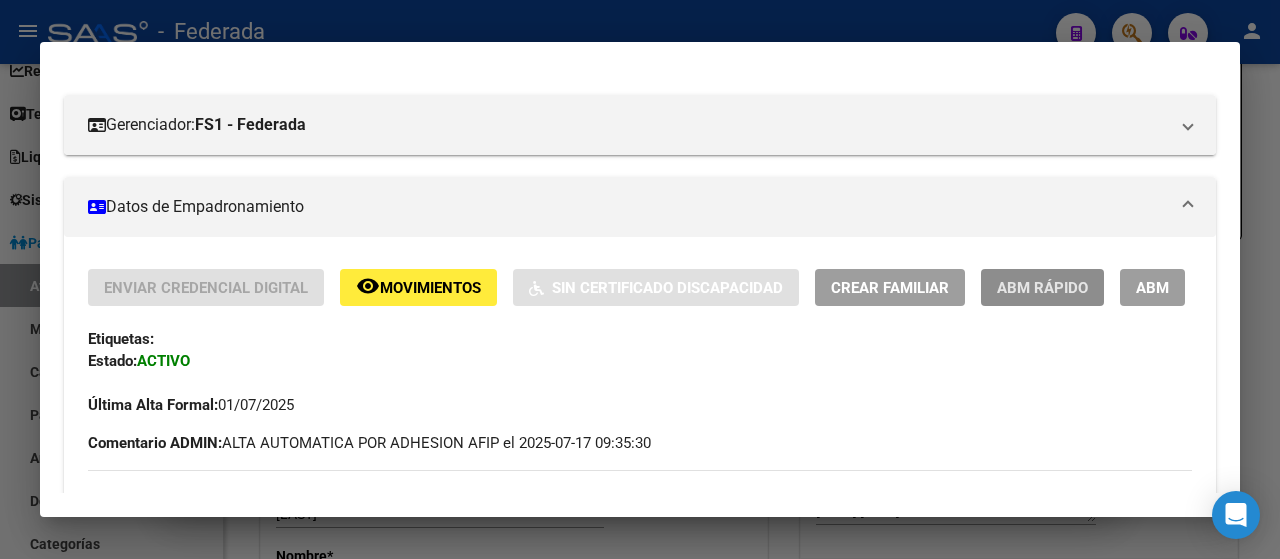 click on "ABM Rápido" 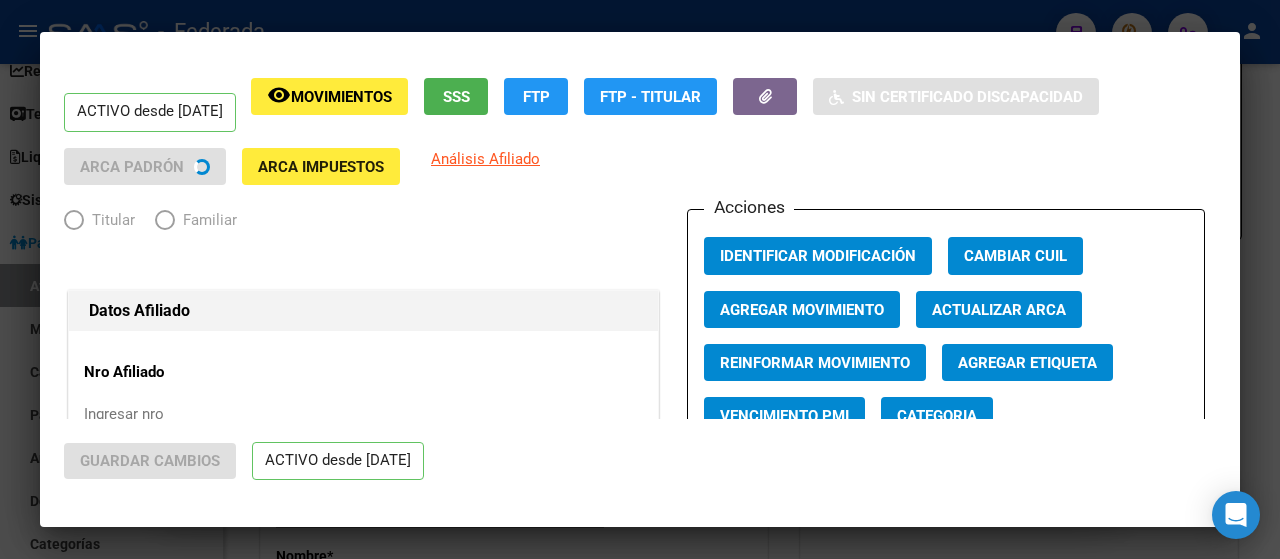 radio on "true" 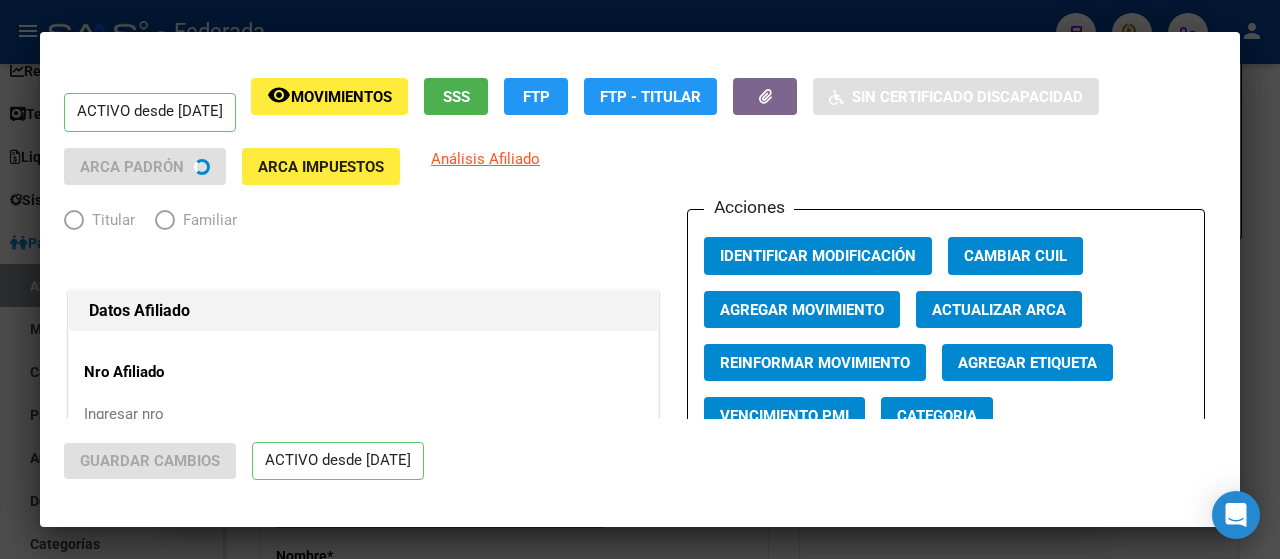type on "[CUIT]" 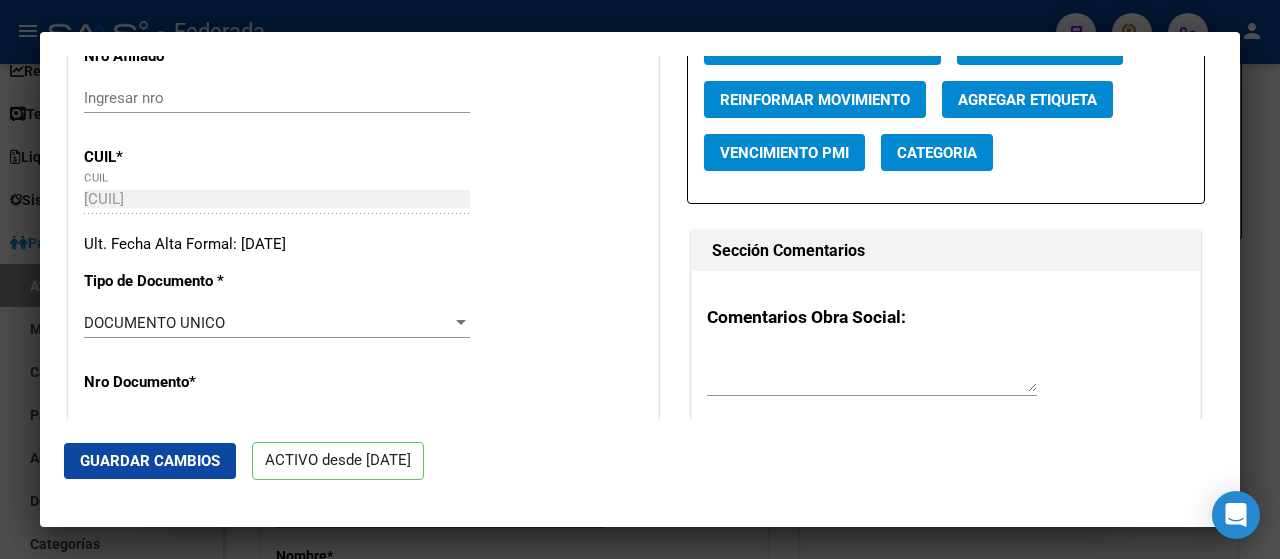 scroll, scrollTop: 472, scrollLeft: 0, axis: vertical 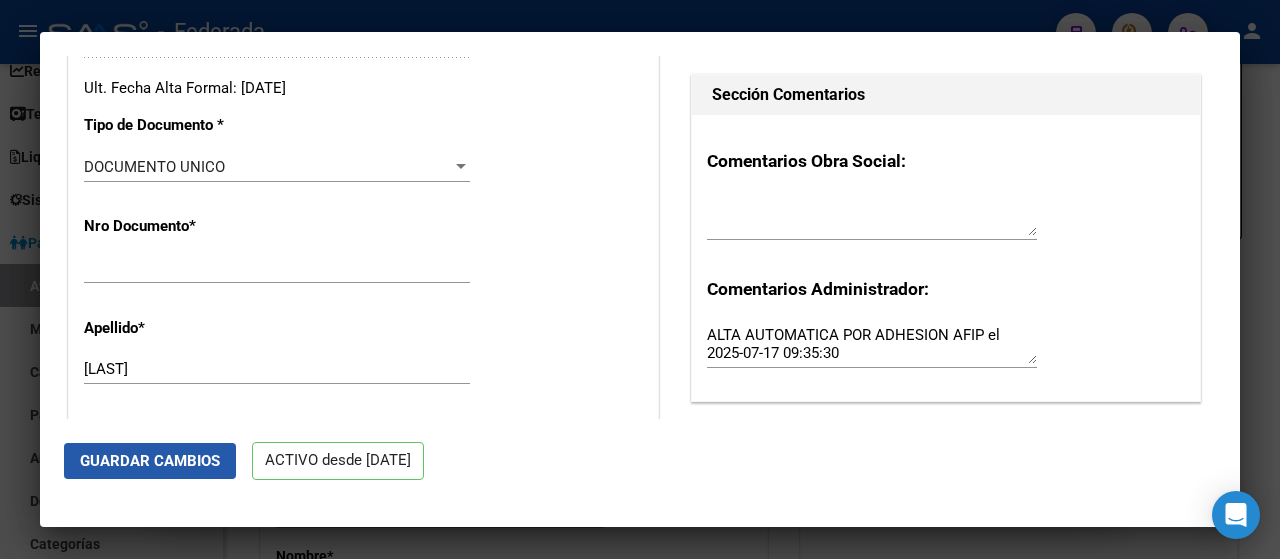 click on "Guardar Cambios" 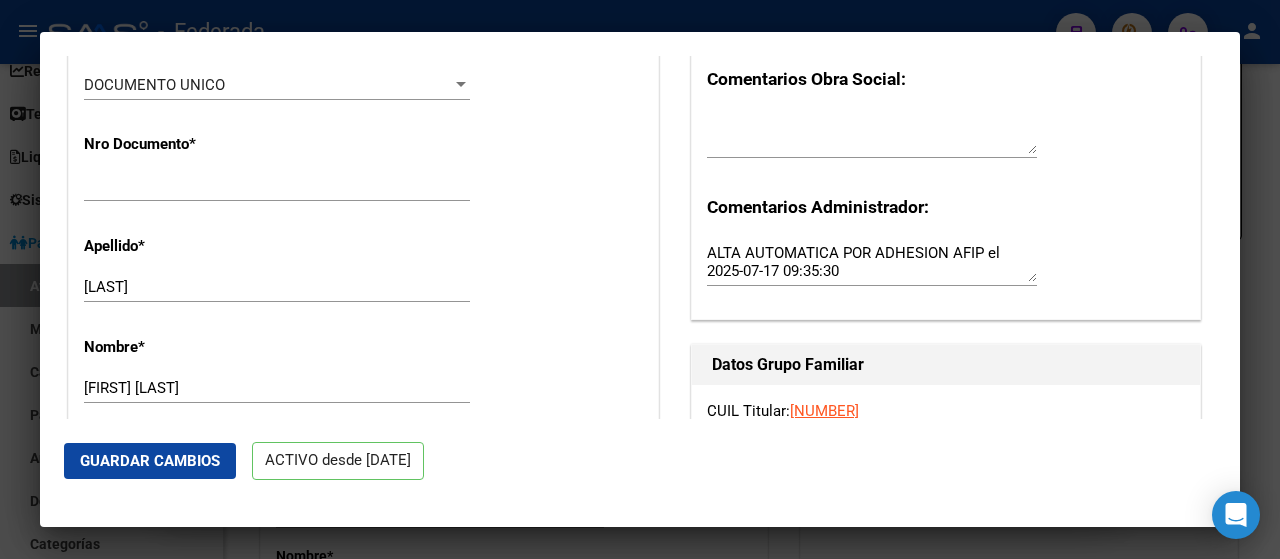 scroll, scrollTop: 622, scrollLeft: 0, axis: vertical 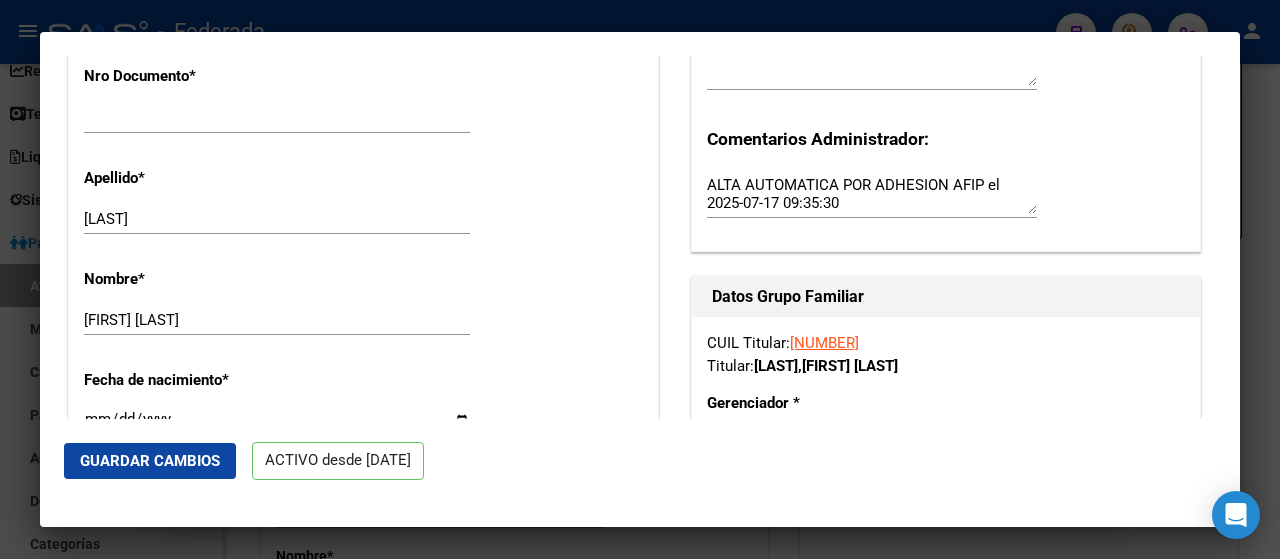 click on "Guardar Cambios" 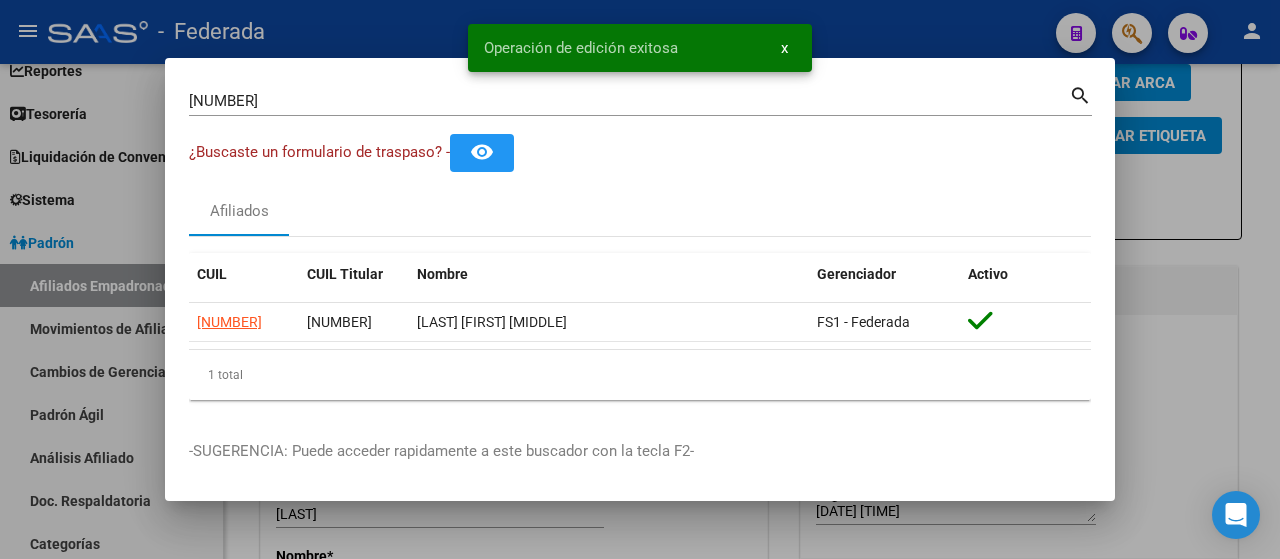 click on "[NUMBER]" at bounding box center (629, 101) 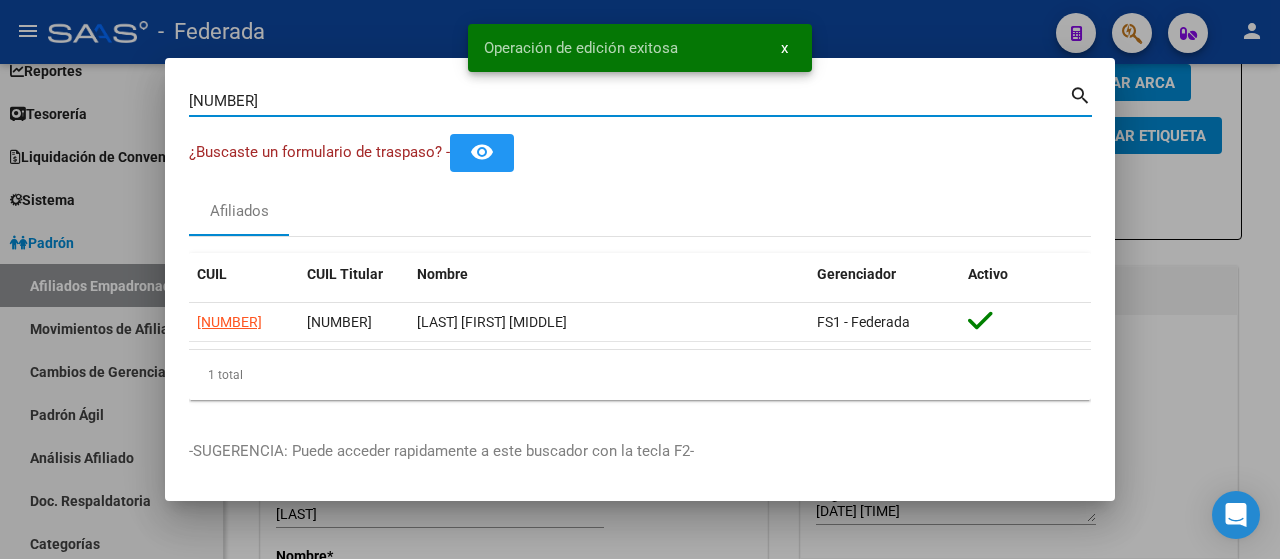 click on "[NUMBER]" at bounding box center [629, 101] 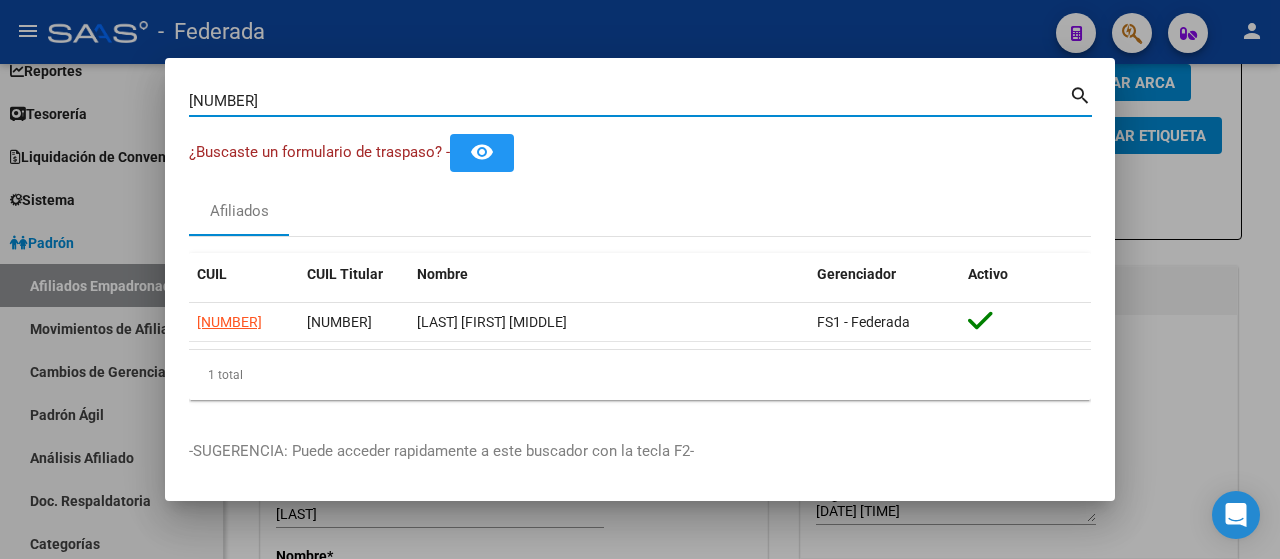 type on "[NUMBER]" 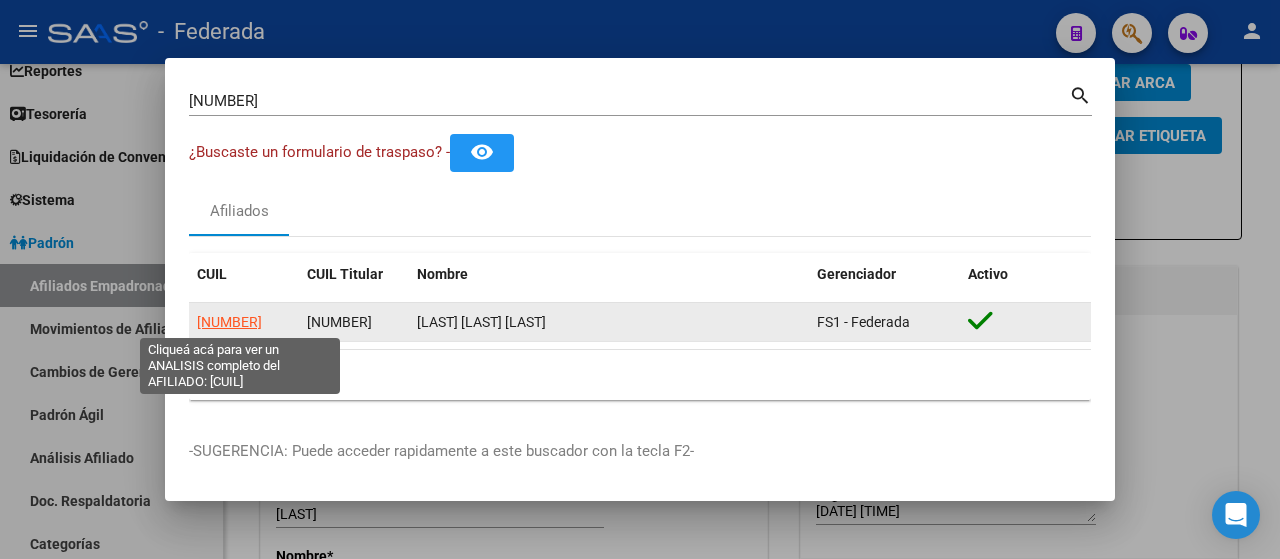 click on "[NUMBER]" 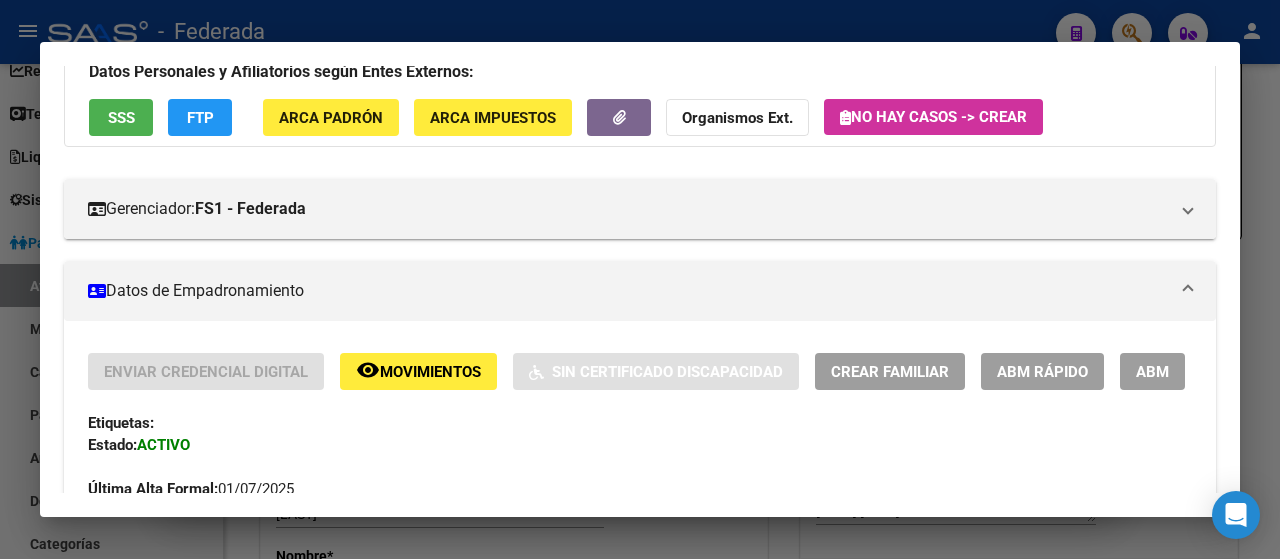 scroll, scrollTop: 152, scrollLeft: 0, axis: vertical 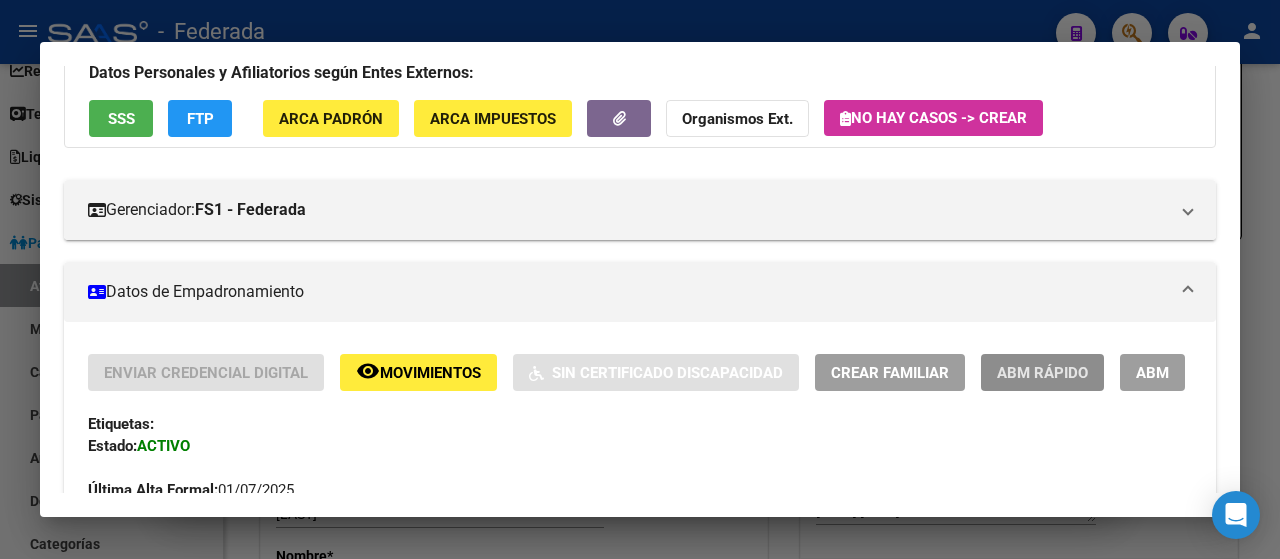 click on "ABM Rápido" 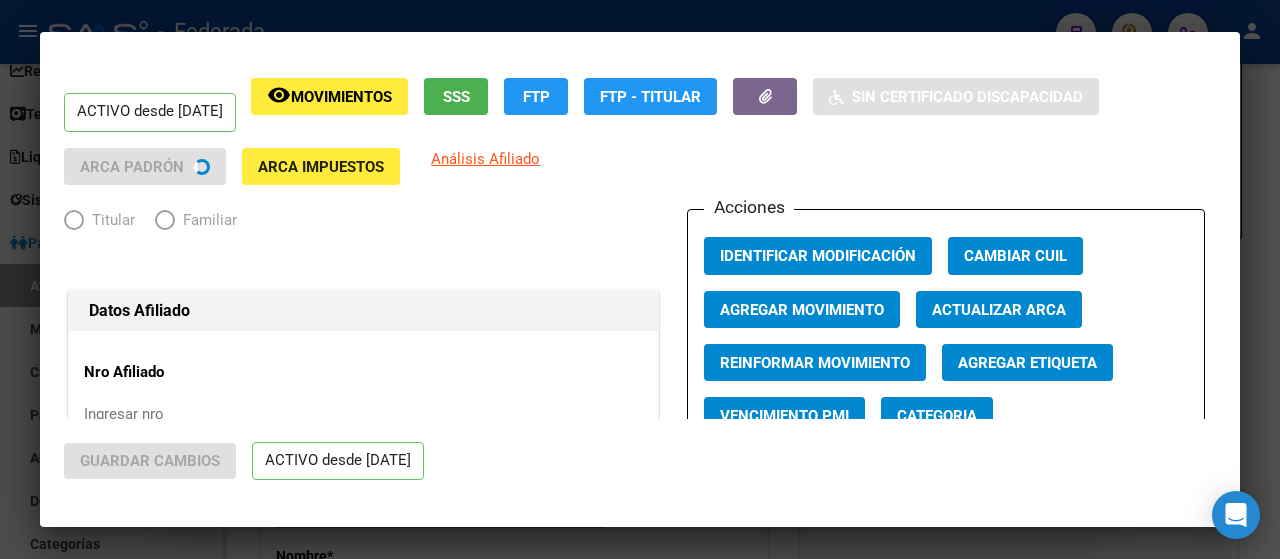 radio on "true" 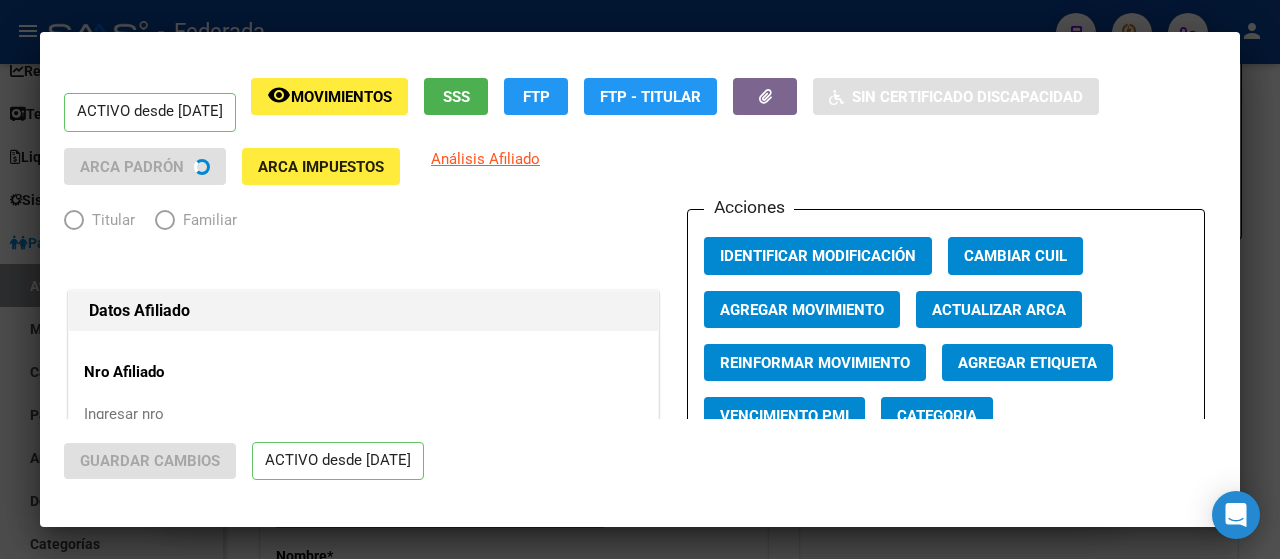 type on "[NUMBER]" 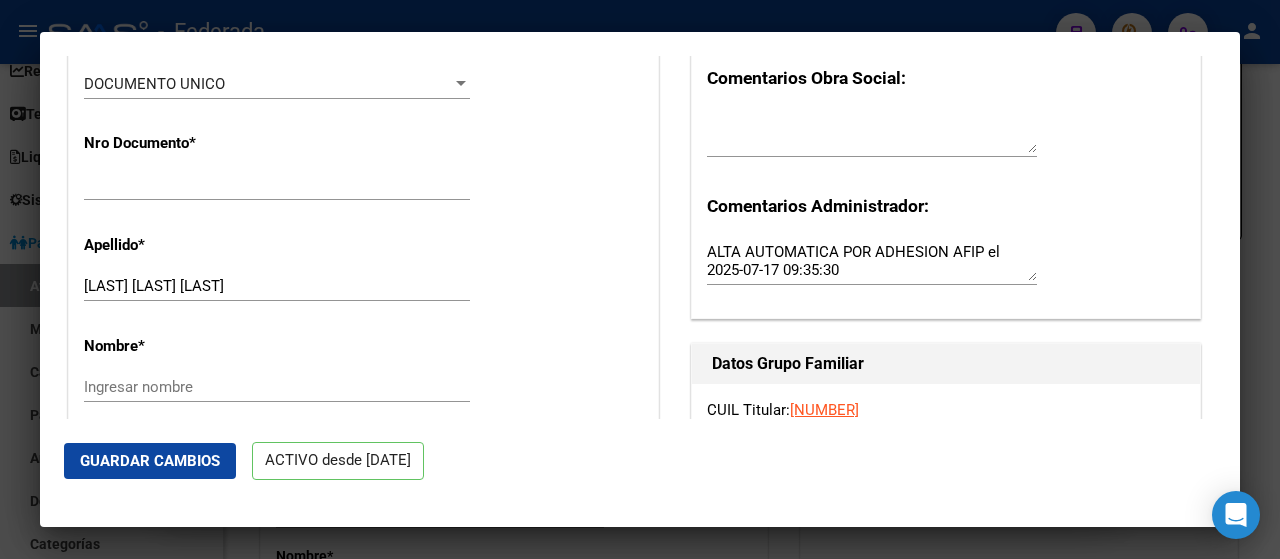 scroll, scrollTop: 608, scrollLeft: 0, axis: vertical 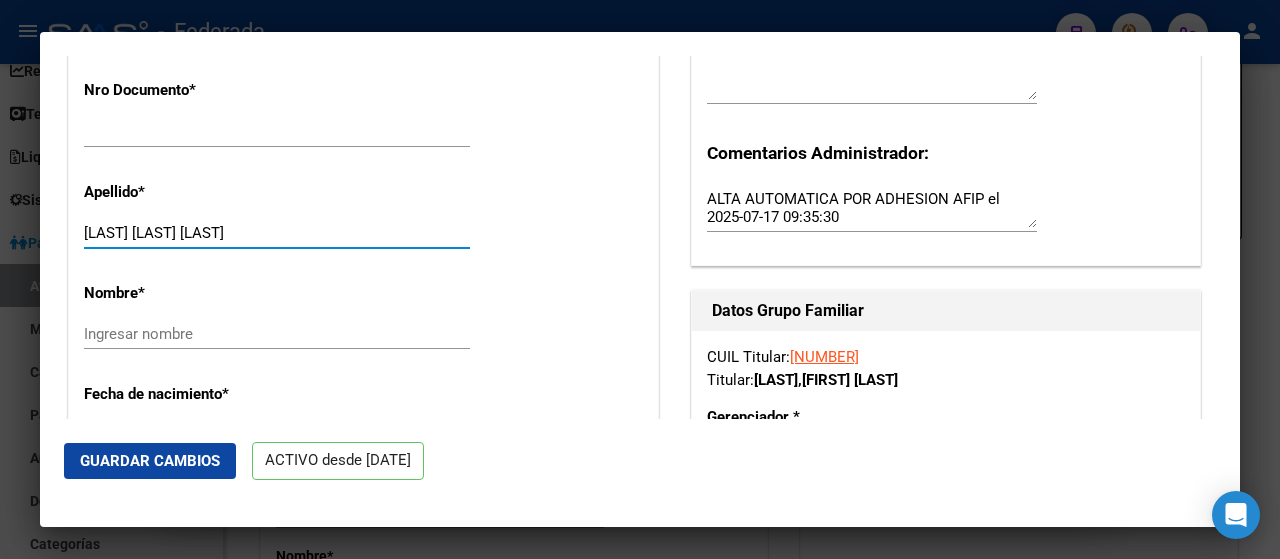 drag, startPoint x: 315, startPoint y: 237, endPoint x: 161, endPoint y: 234, distance: 154.02922 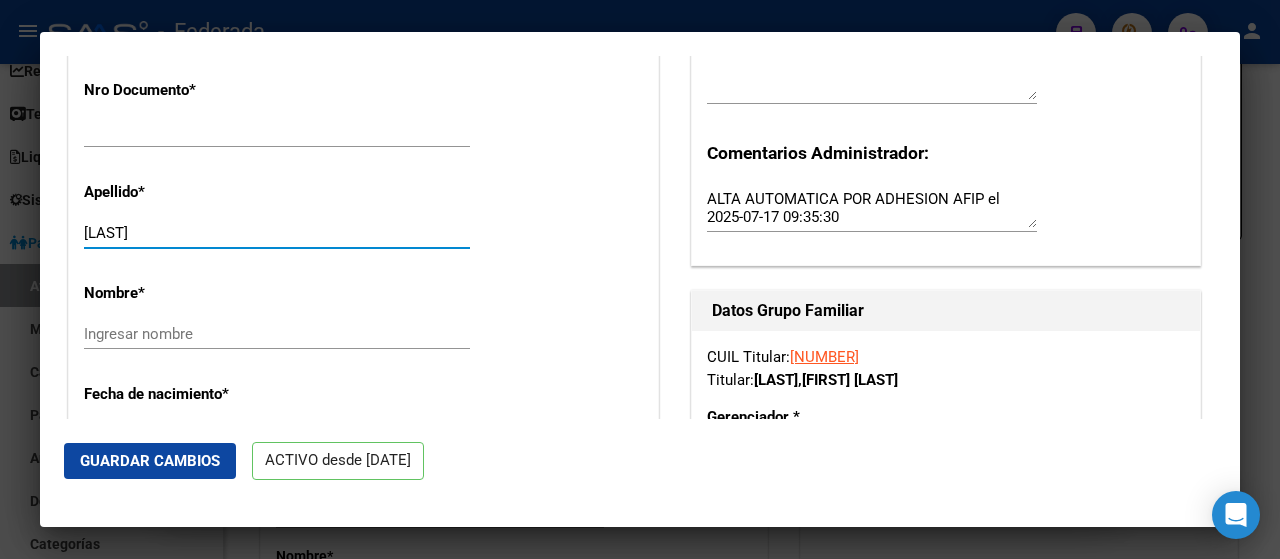 type on "[LAST]" 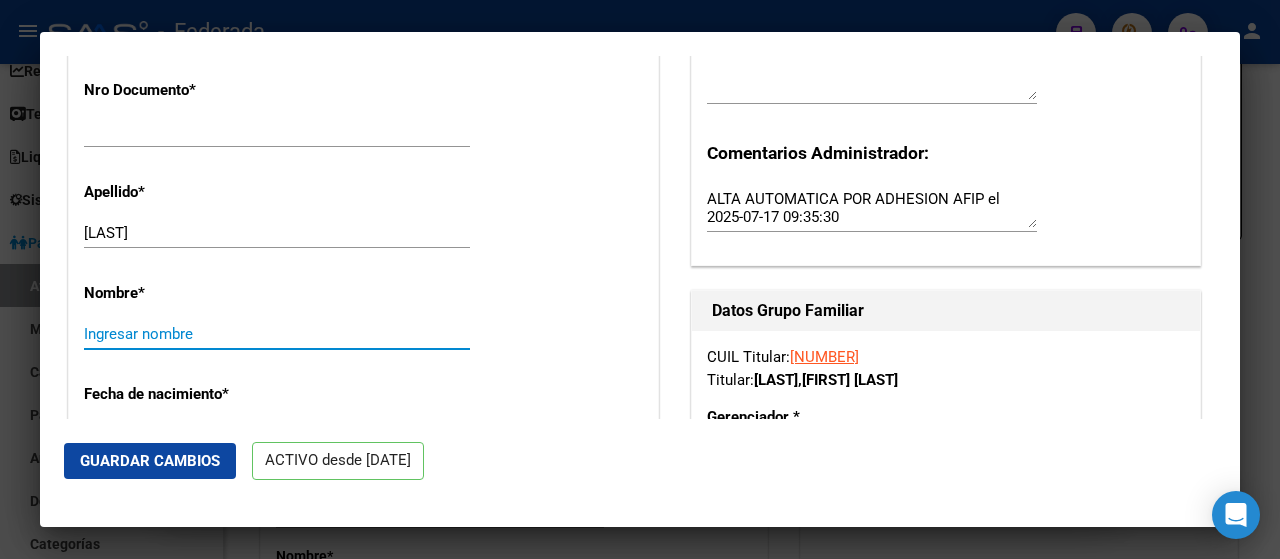 click on "Ingresar nombre" at bounding box center (277, 334) 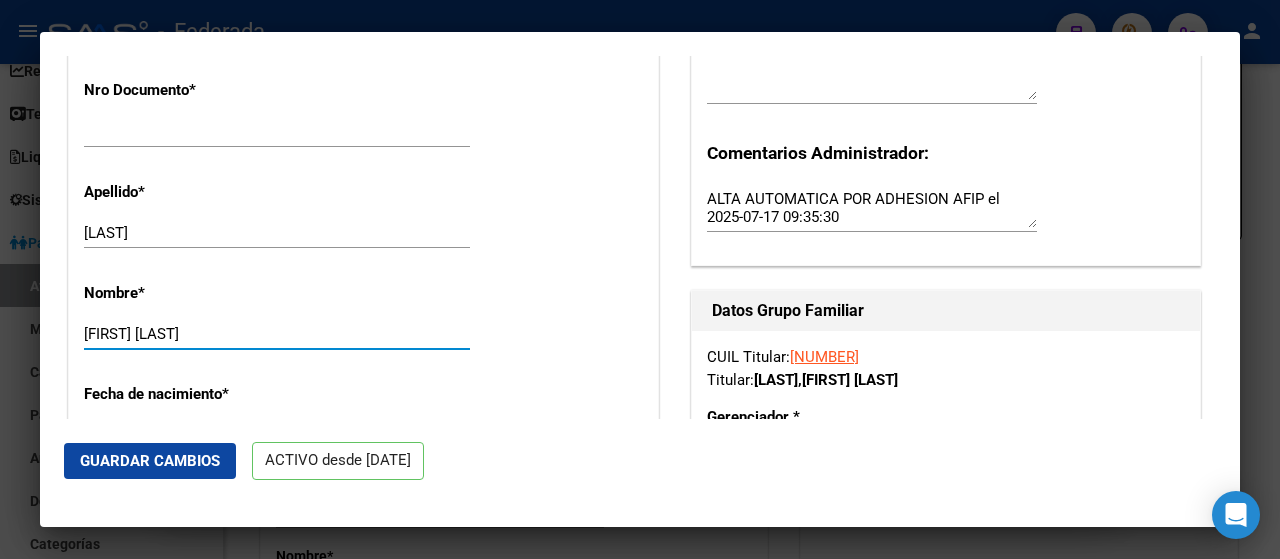 type on "[FIRST] [LAST]" 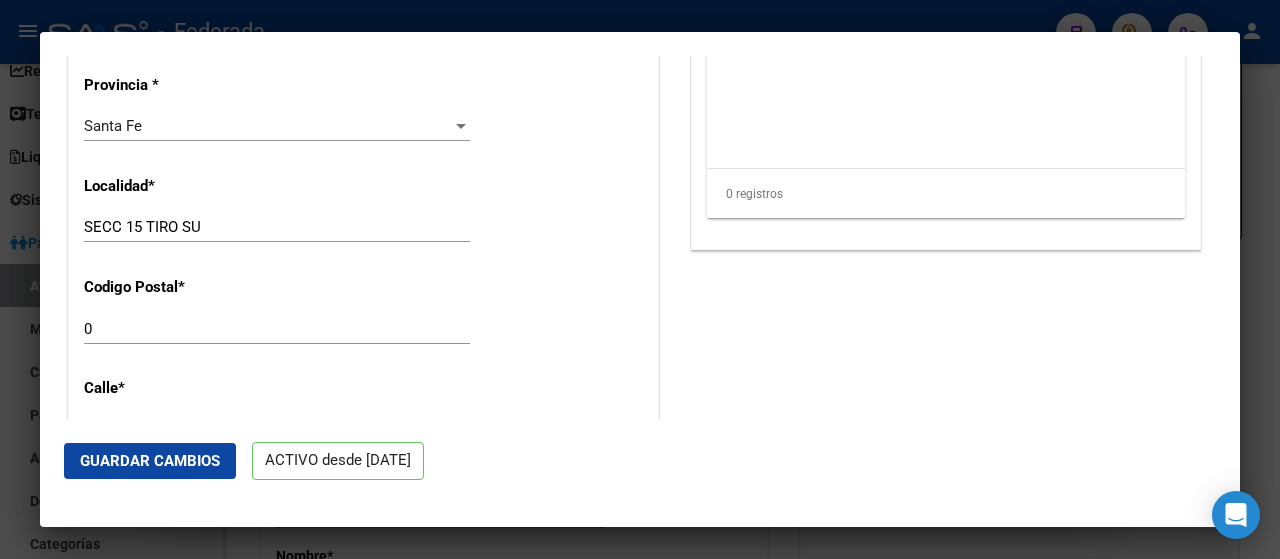 scroll, scrollTop: 1776, scrollLeft: 0, axis: vertical 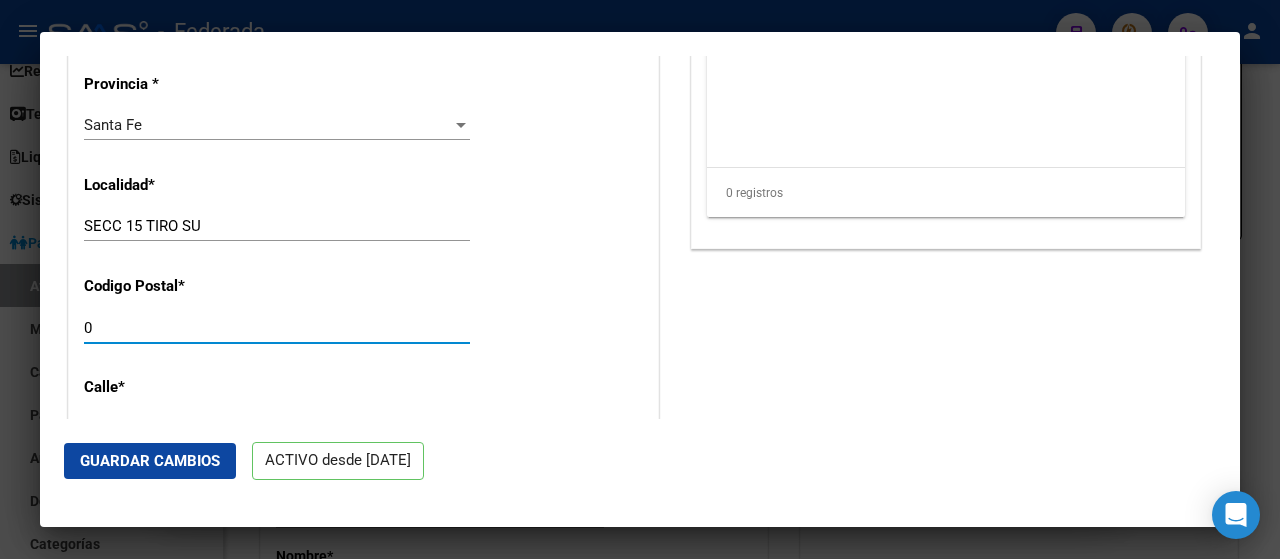 click on "0" at bounding box center (277, 328) 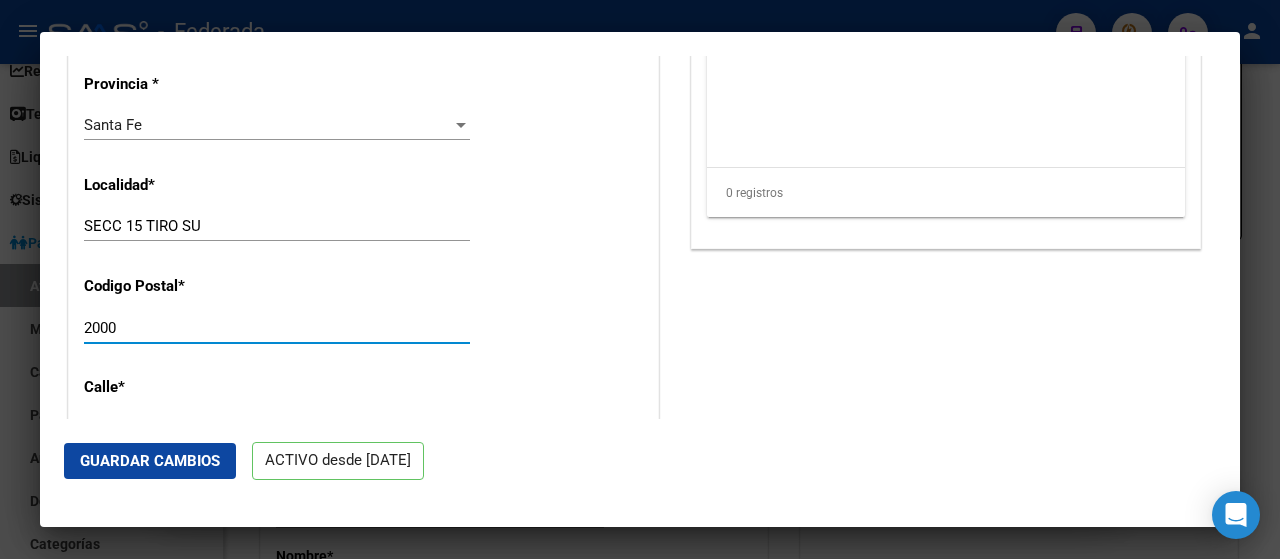 type on "2000" 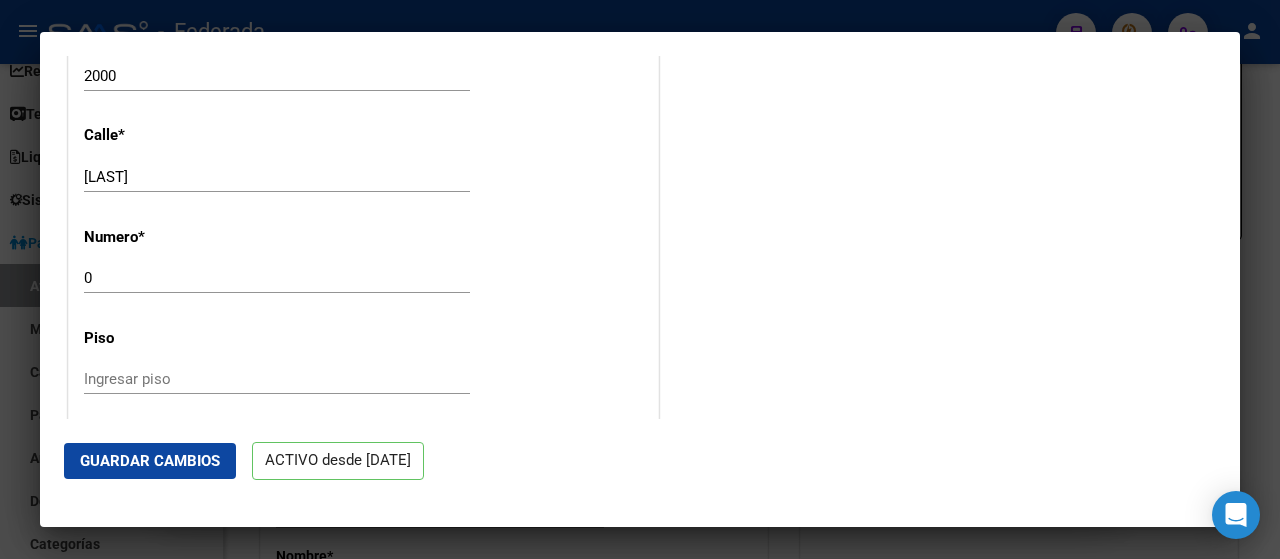 scroll, scrollTop: 2030, scrollLeft: 0, axis: vertical 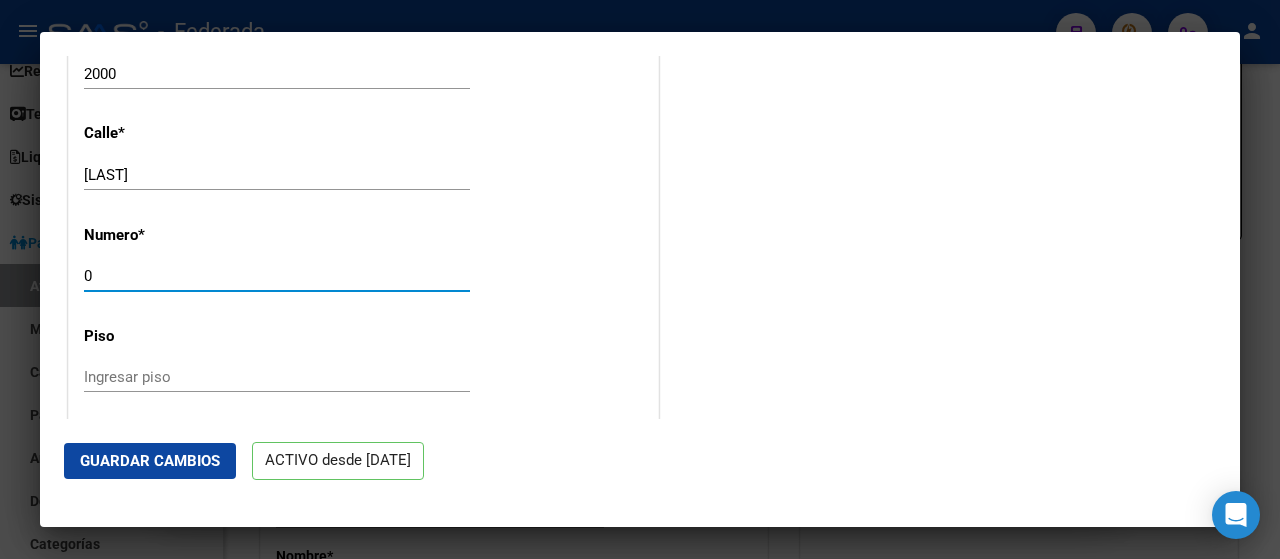 click on "0" at bounding box center (277, 276) 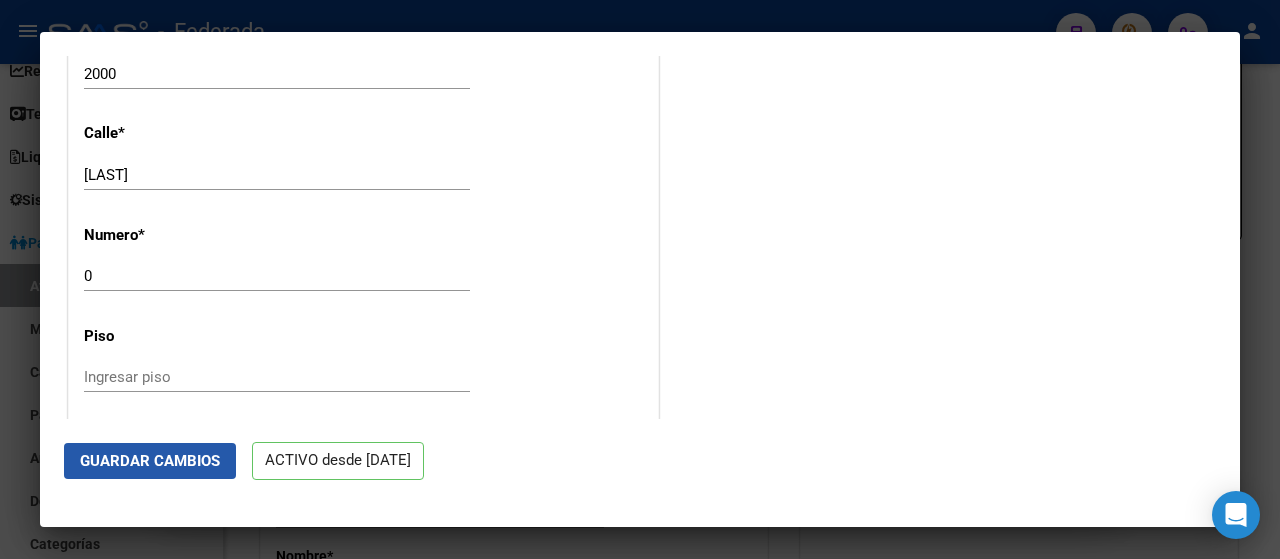 click on "Guardar Cambios" 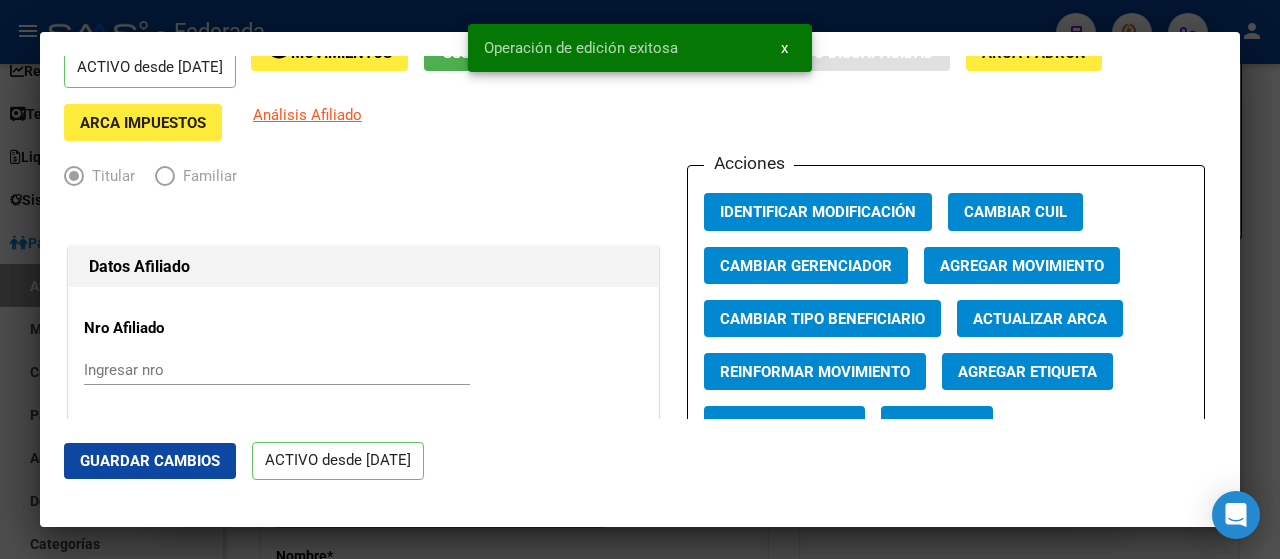 scroll, scrollTop: 0, scrollLeft: 0, axis: both 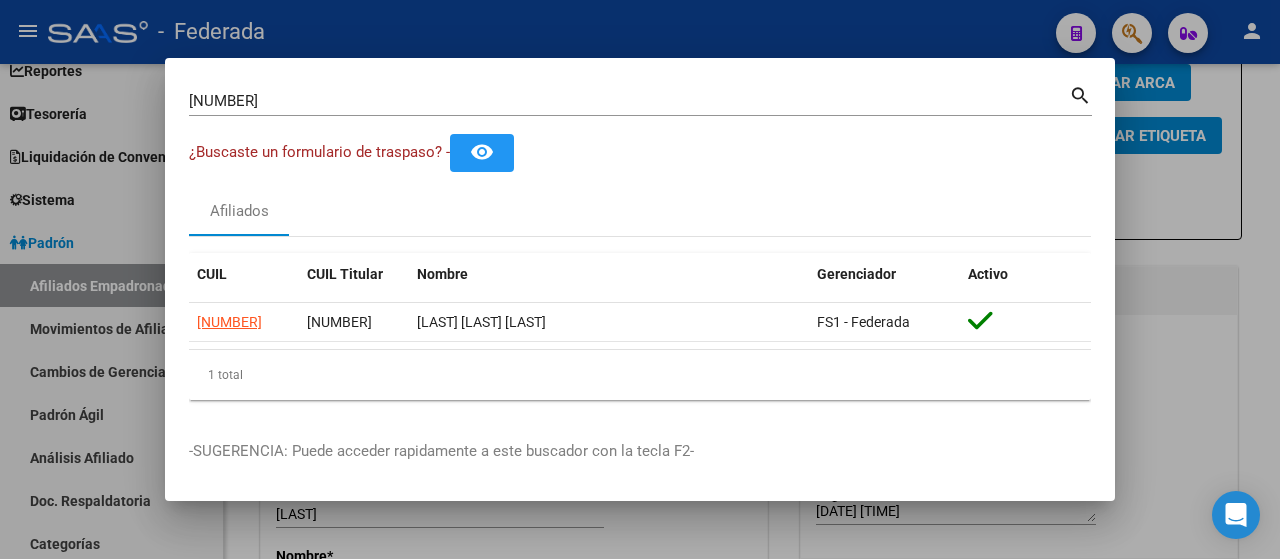 click on "[NUMBER]" at bounding box center (629, 101) 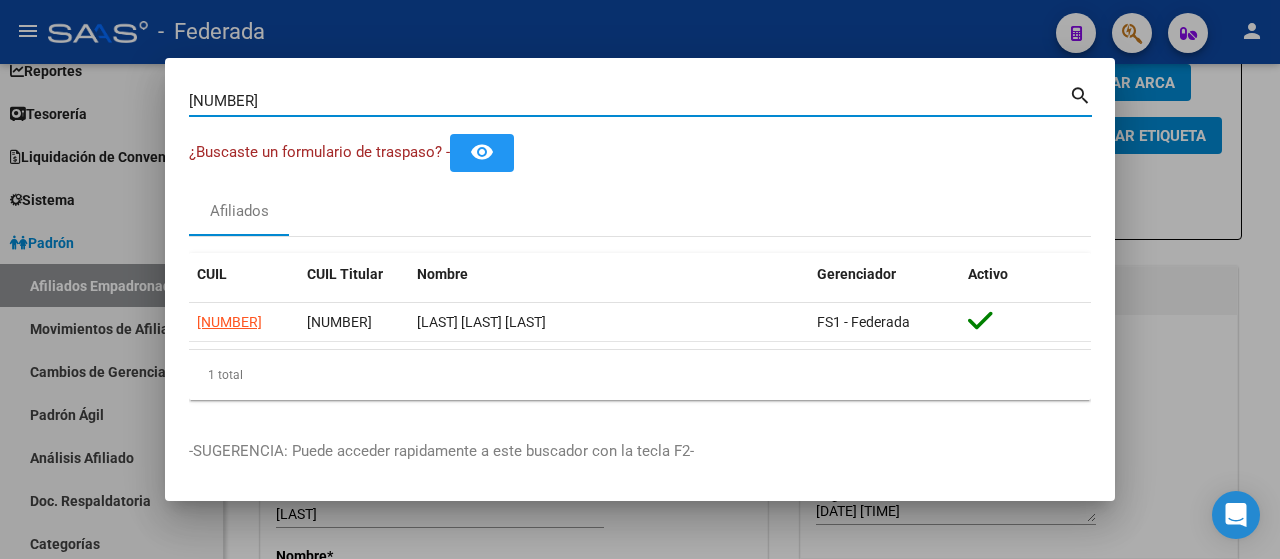 click on "[NUMBER]" at bounding box center [629, 101] 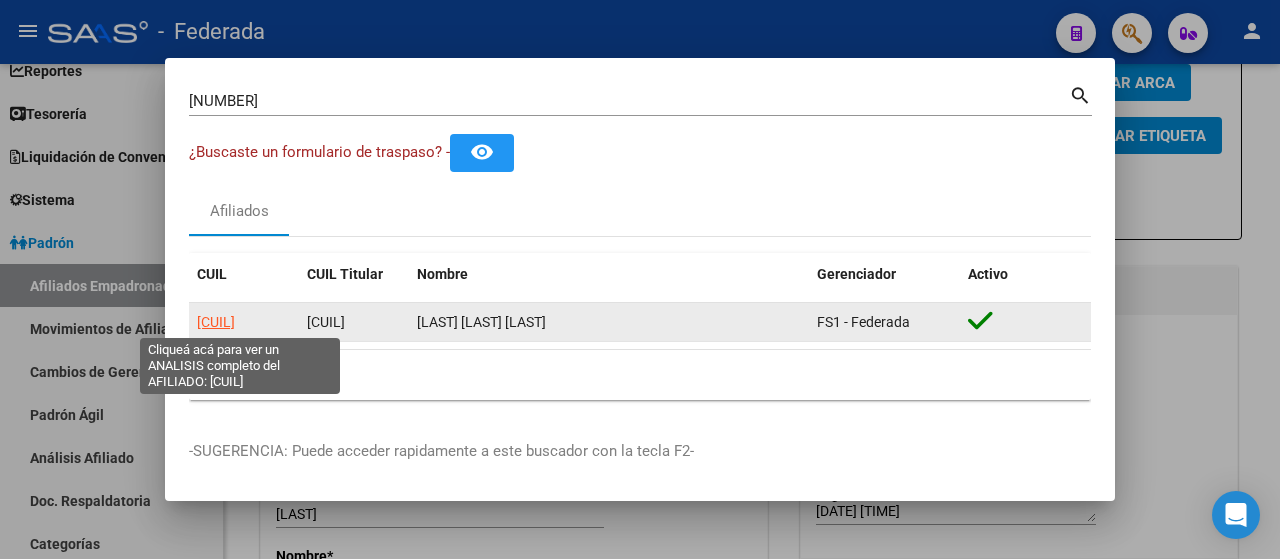 click on "[CUIL]" 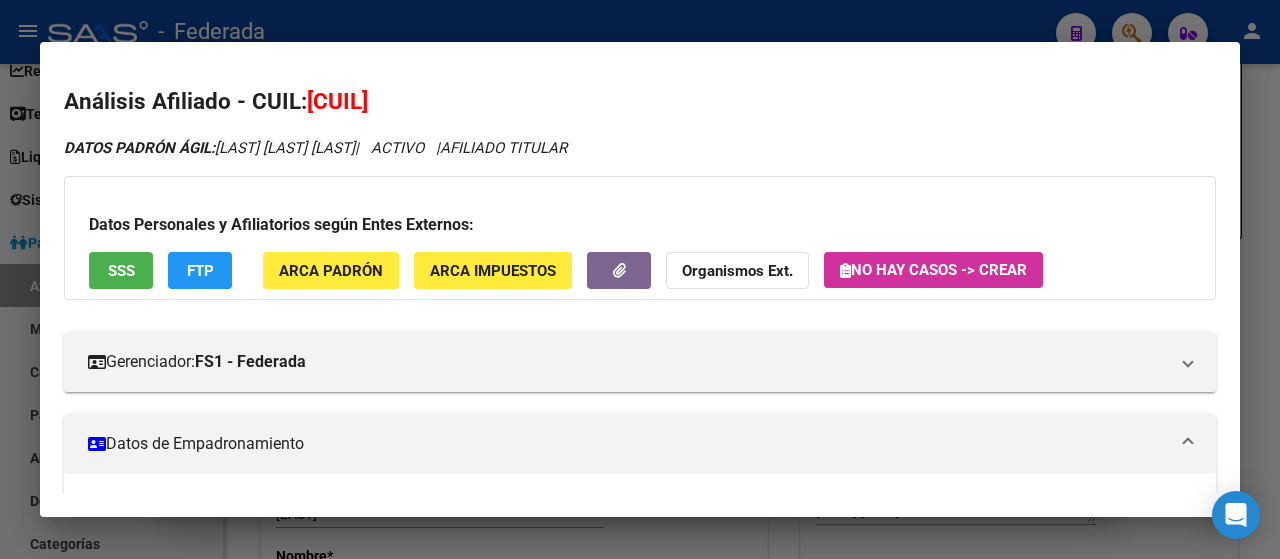 scroll, scrollTop: 192, scrollLeft: 0, axis: vertical 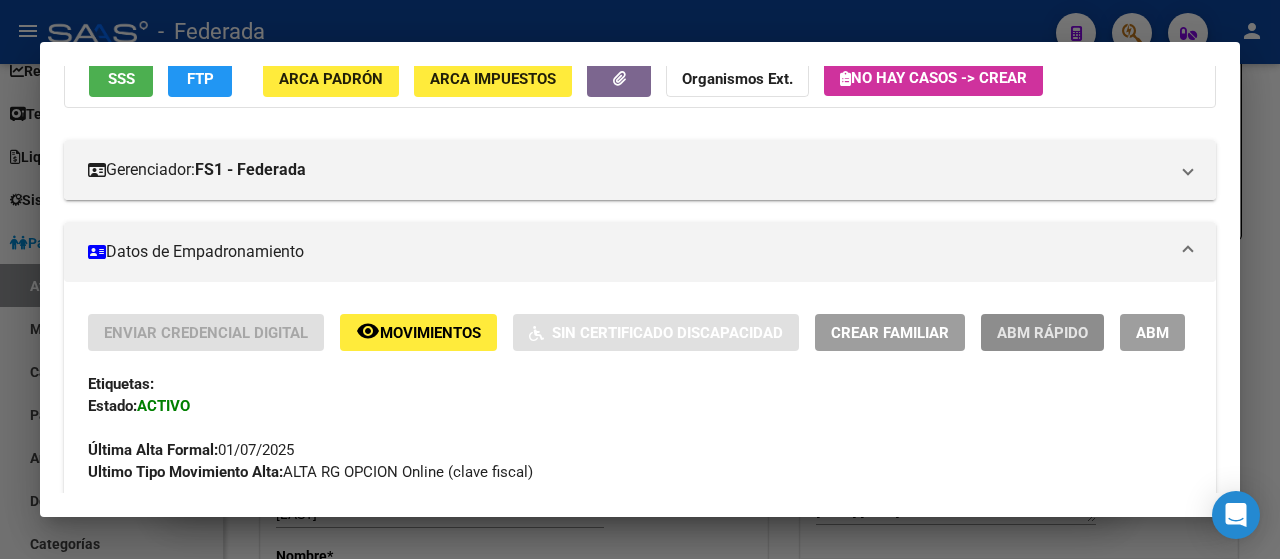 click on "ABM Rápido" 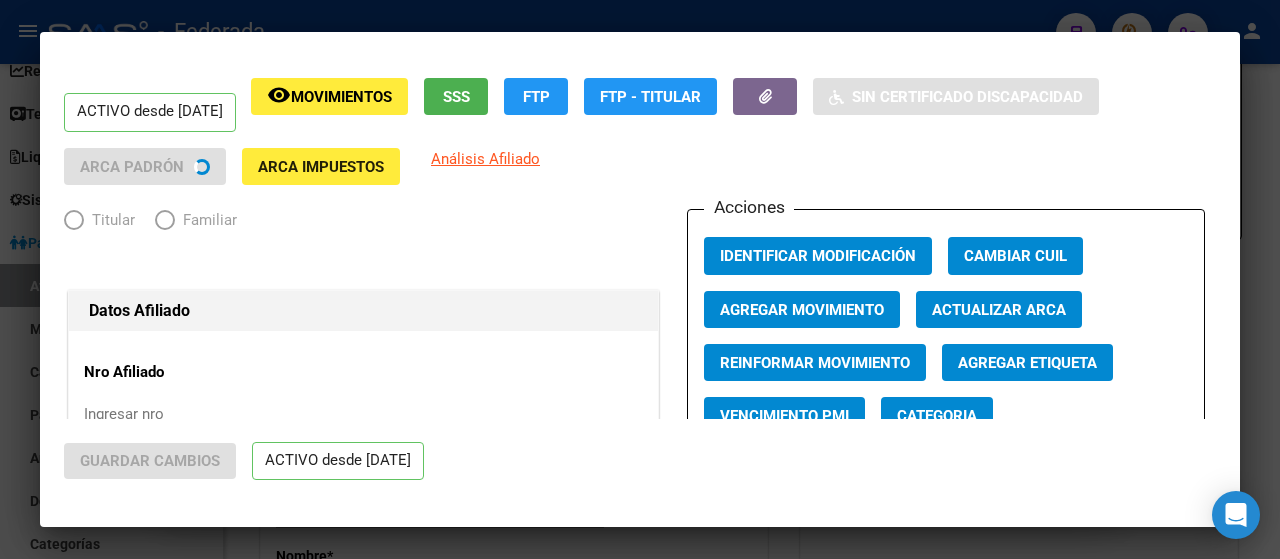 radio on "true" 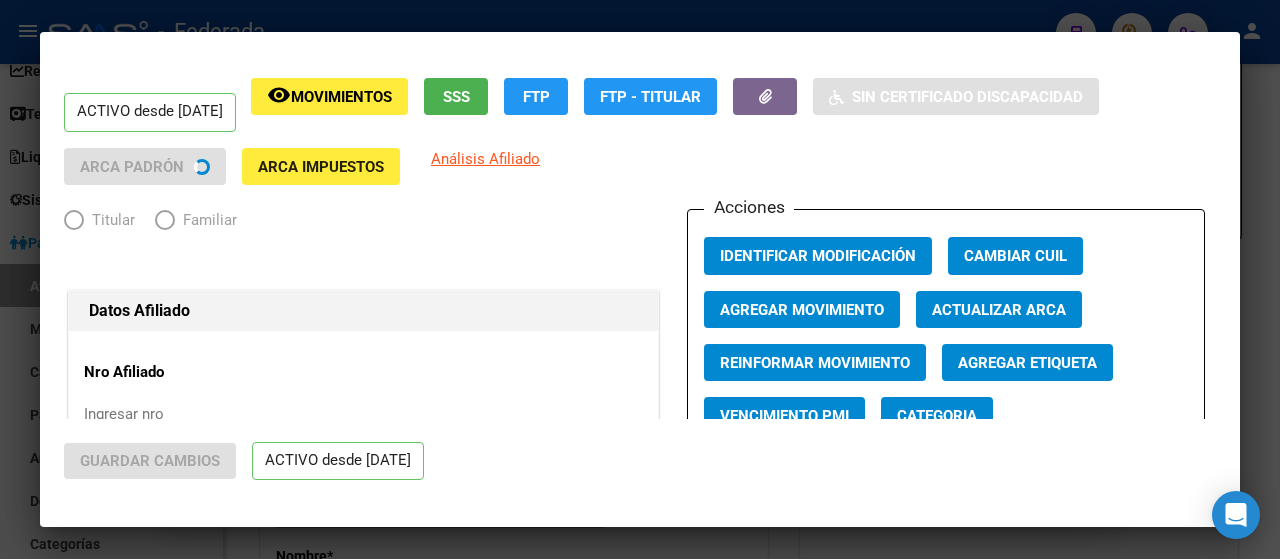 type on "[CUIL]" 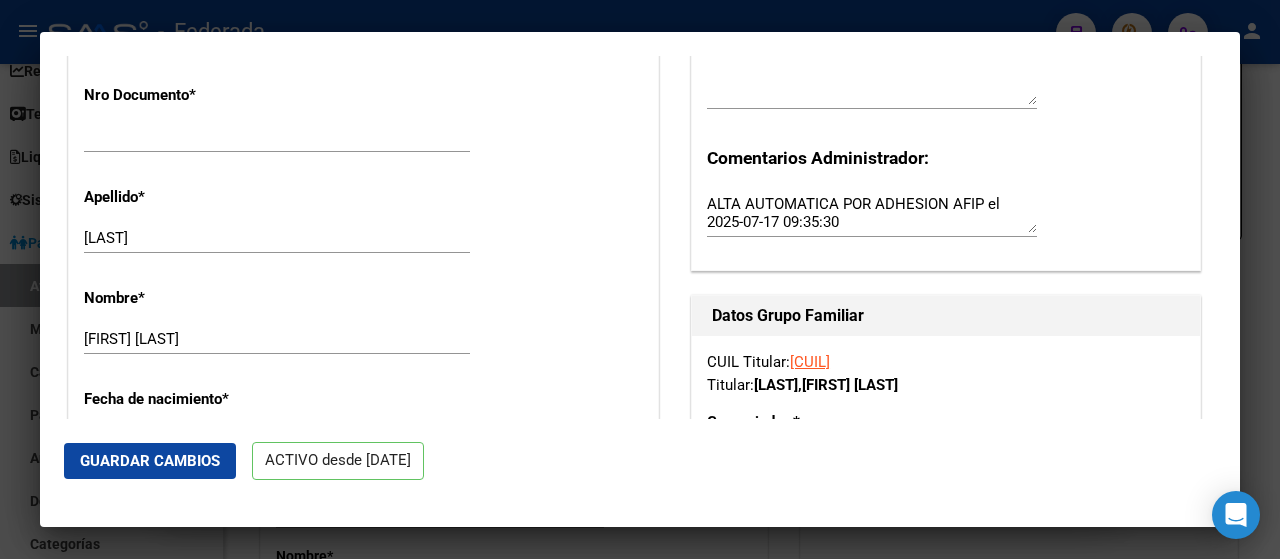 scroll, scrollTop: 537, scrollLeft: 0, axis: vertical 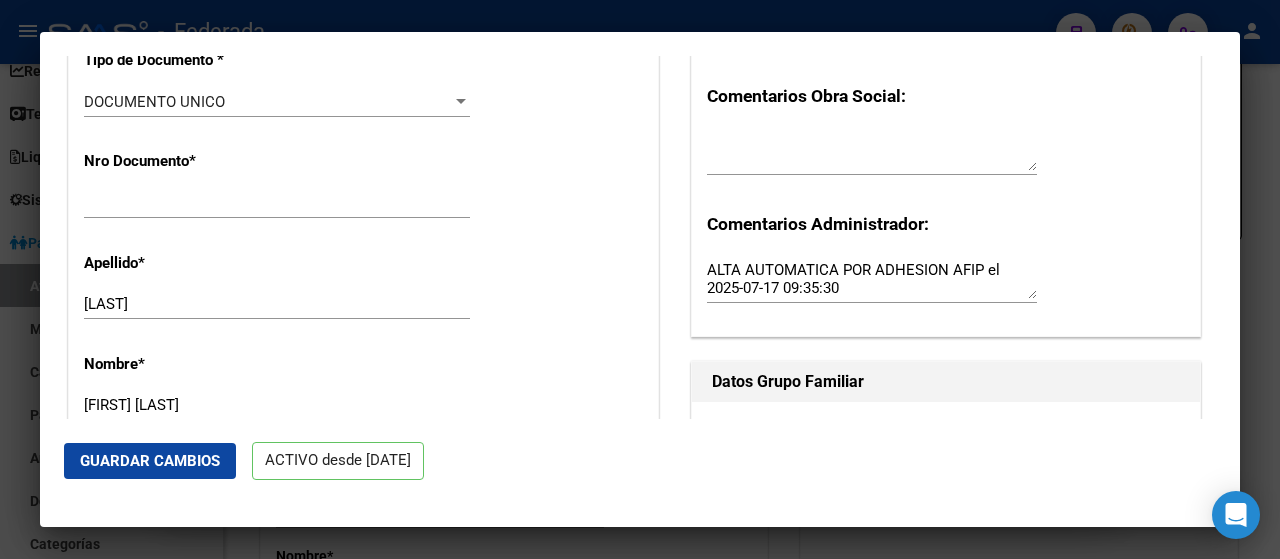 click on "[NUMBER] Ingresar nro" at bounding box center (277, 203) 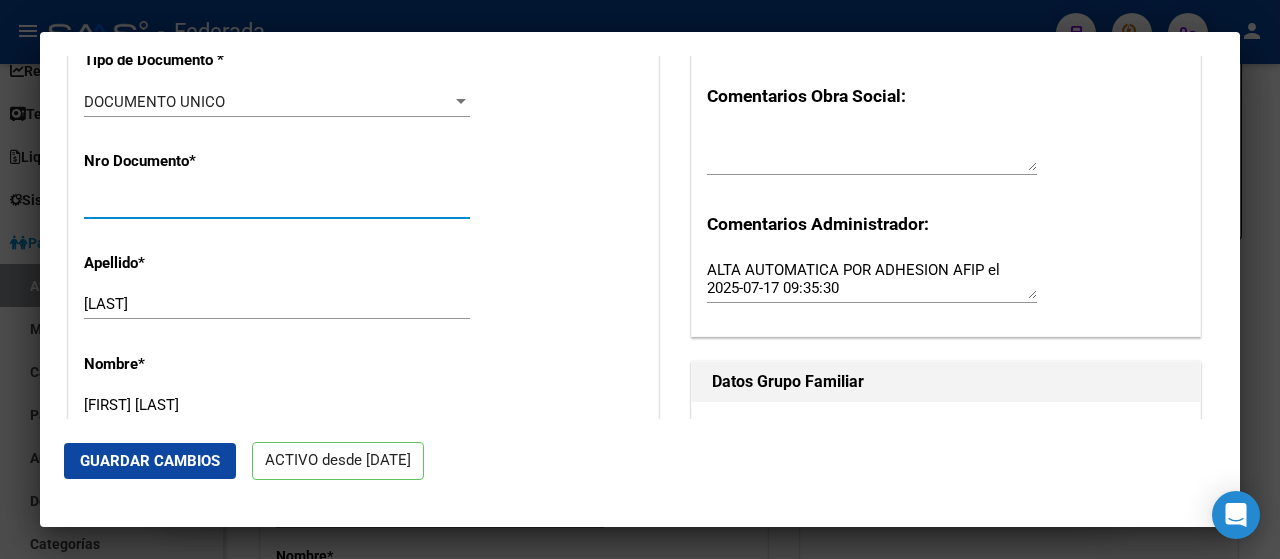 click on "[NUMBER]" at bounding box center [277, 203] 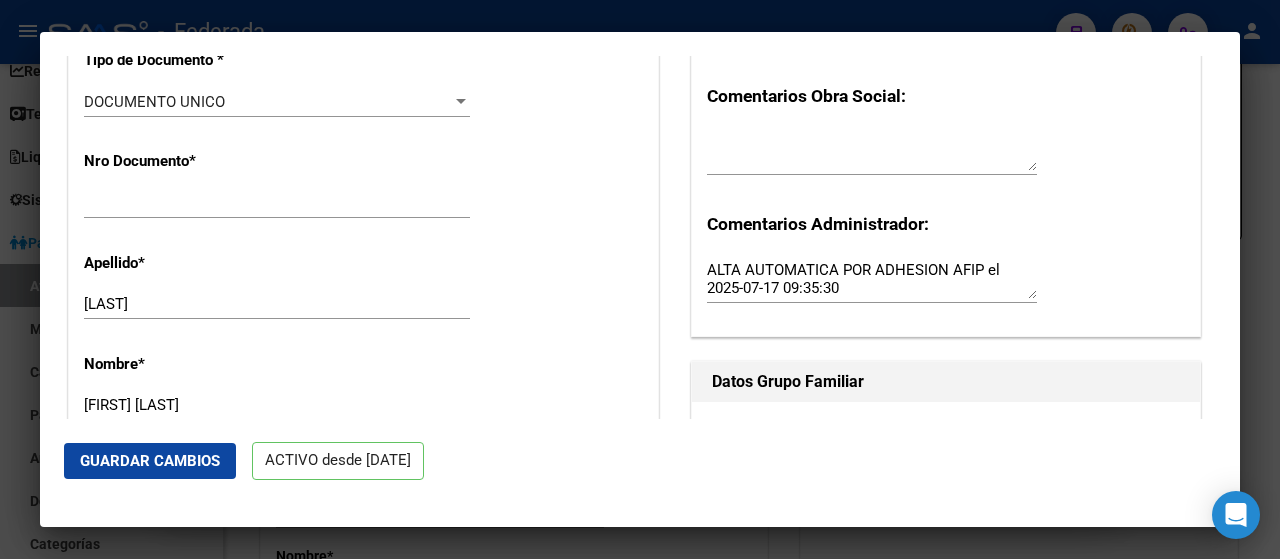 scroll, scrollTop: 810, scrollLeft: 0, axis: vertical 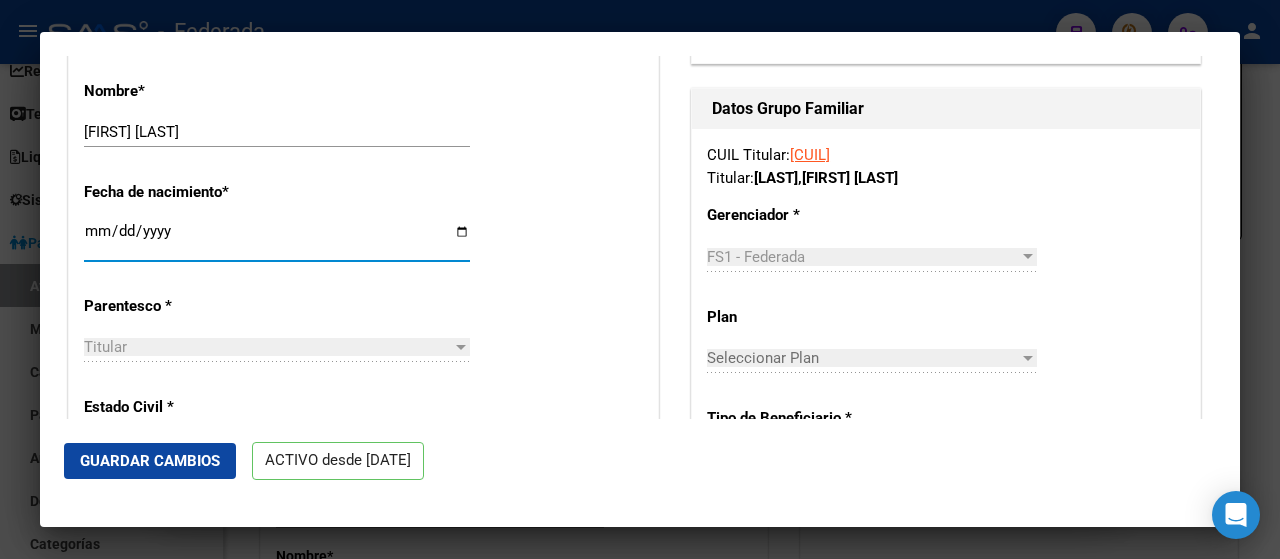 type on "[DATE]" 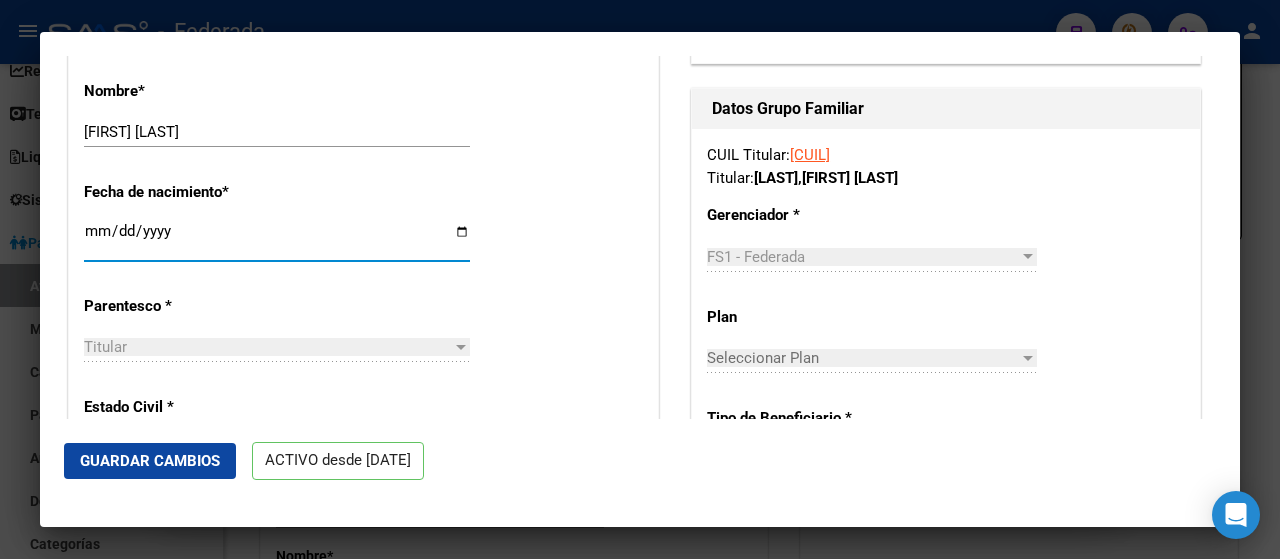 type on "[DATE]" 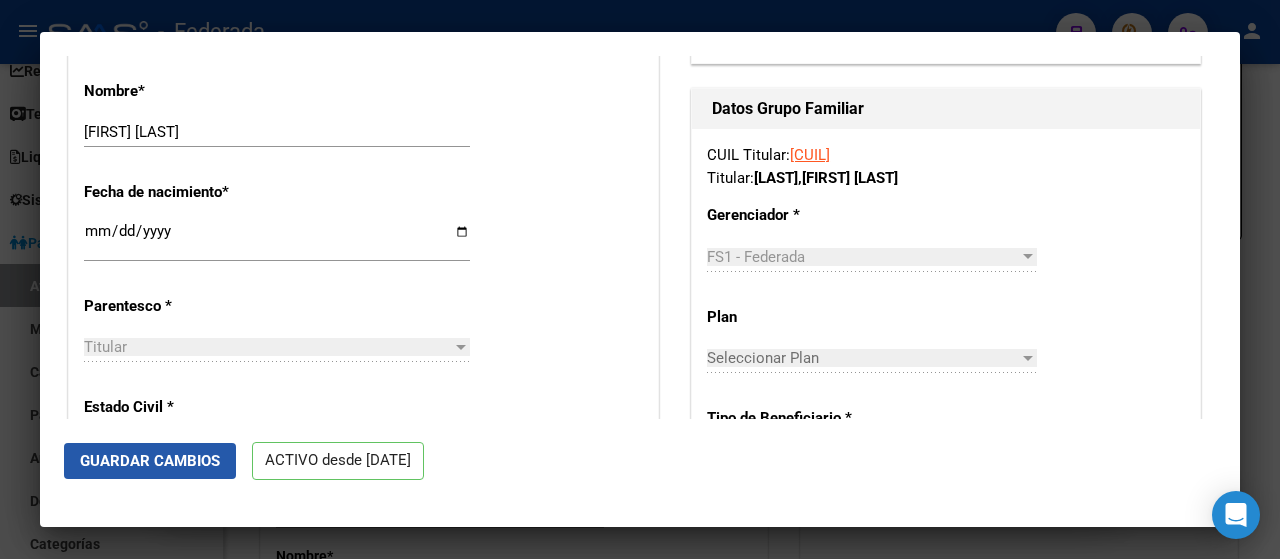 click on "Guardar Cambios" 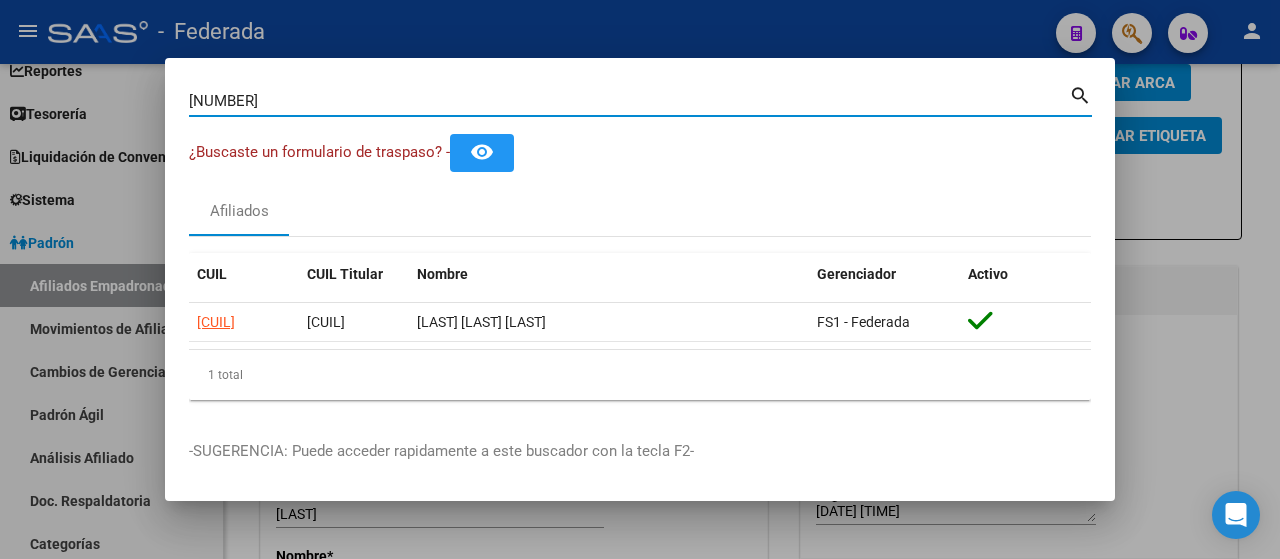 click on "[NUMBER]" at bounding box center [629, 101] 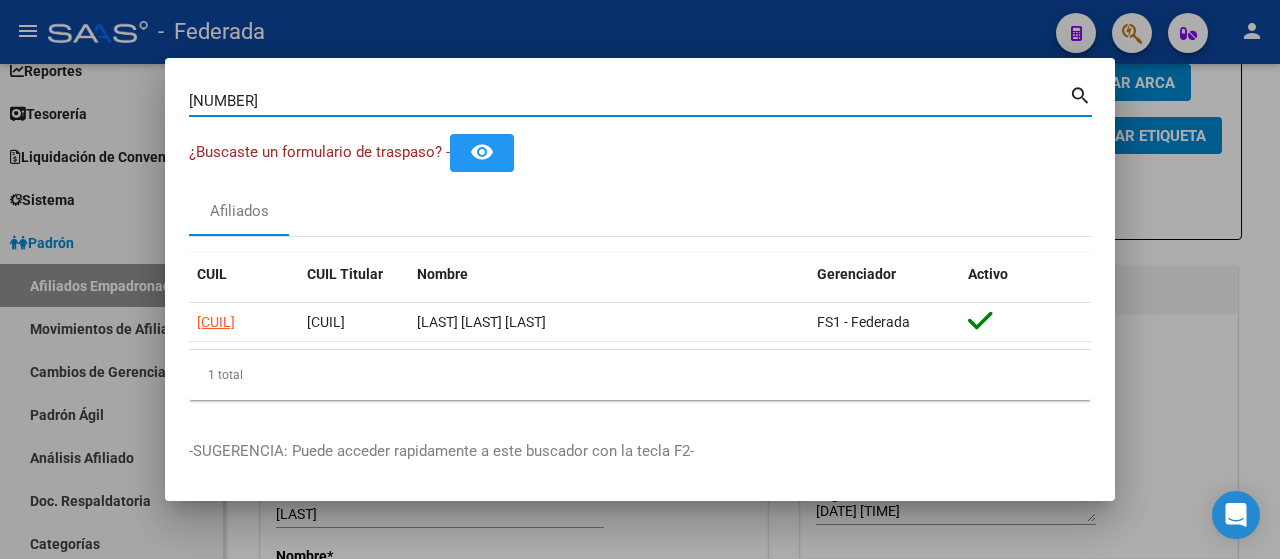 type on "[NUMBER]" 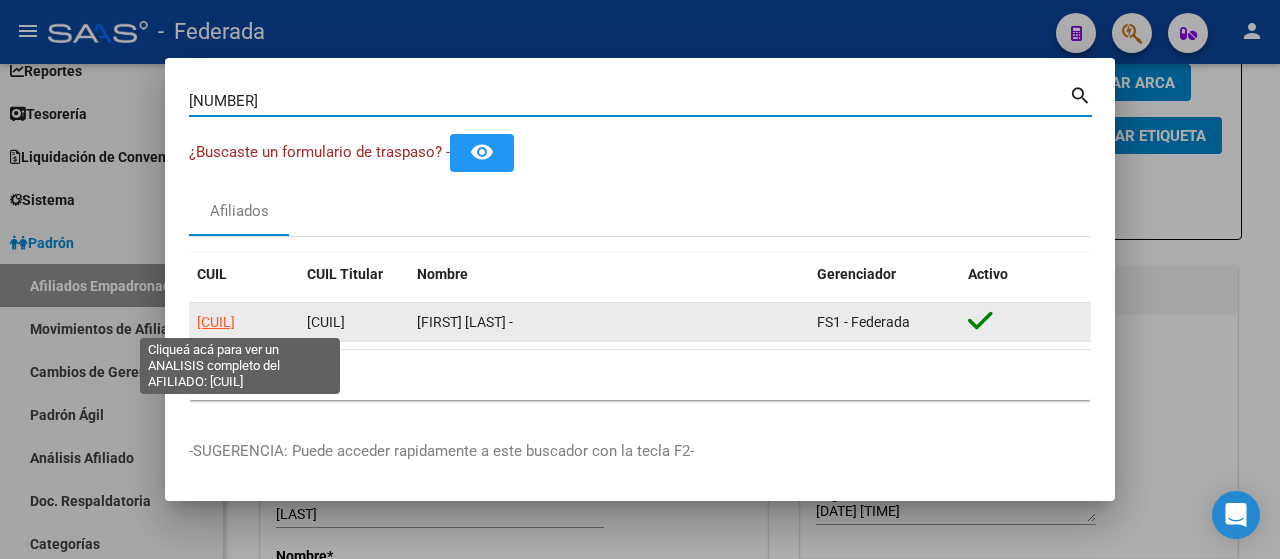 click on "[CUIL]" 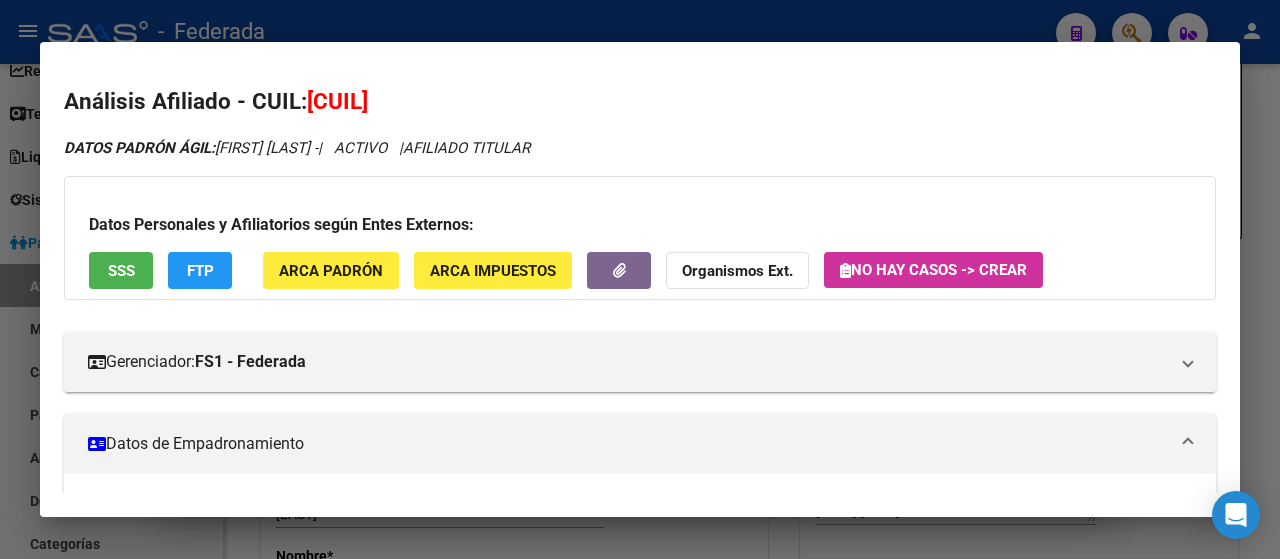 scroll, scrollTop: 204, scrollLeft: 0, axis: vertical 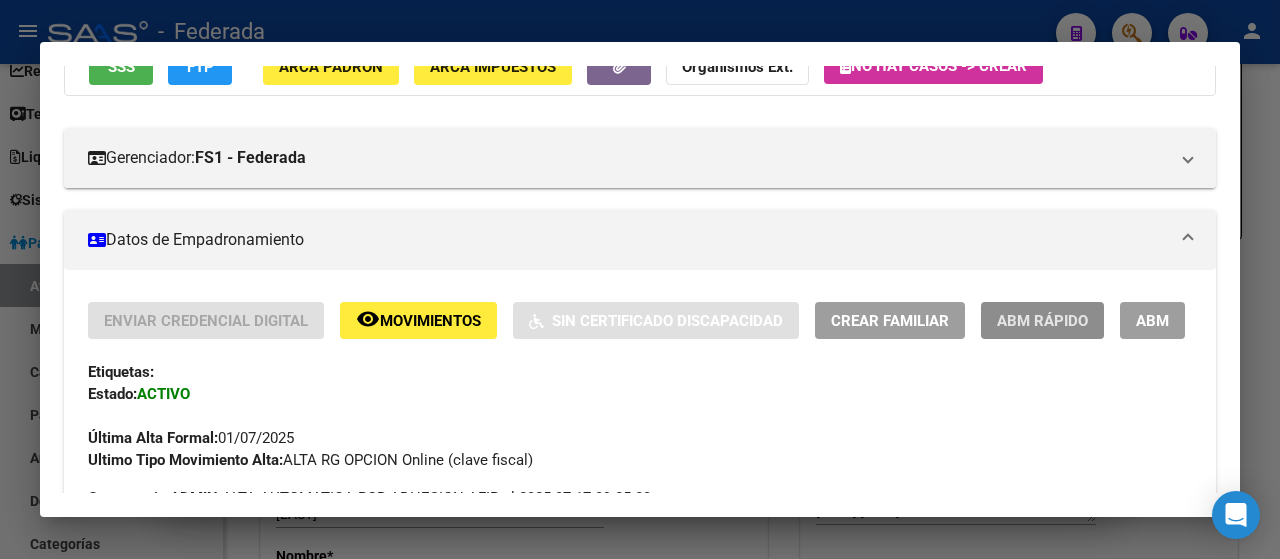 click on "ABM Rápido" 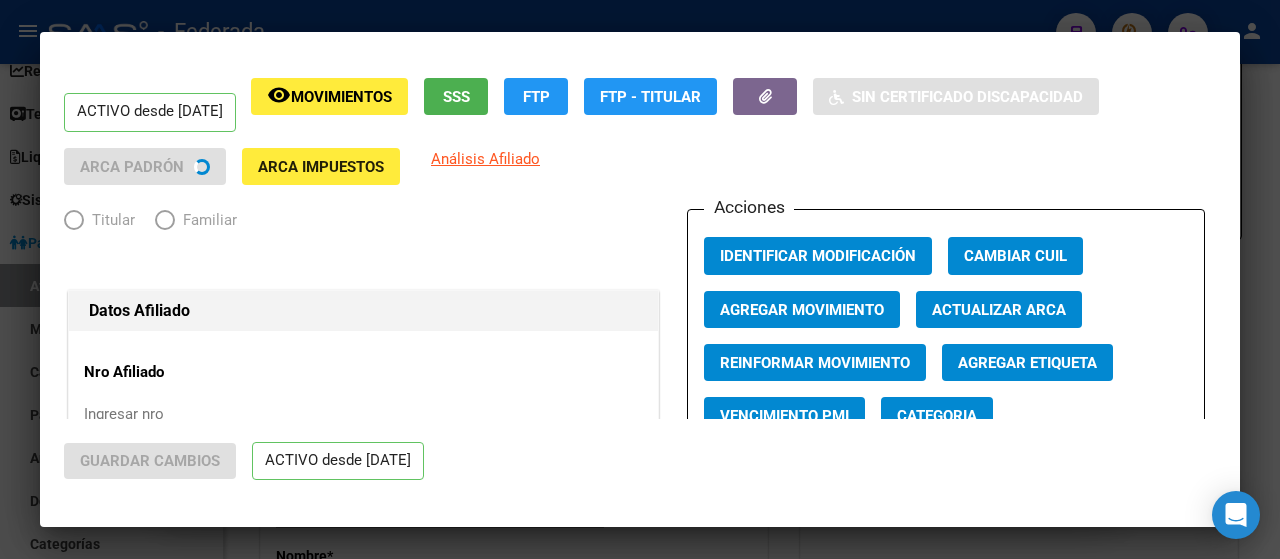 radio on "true" 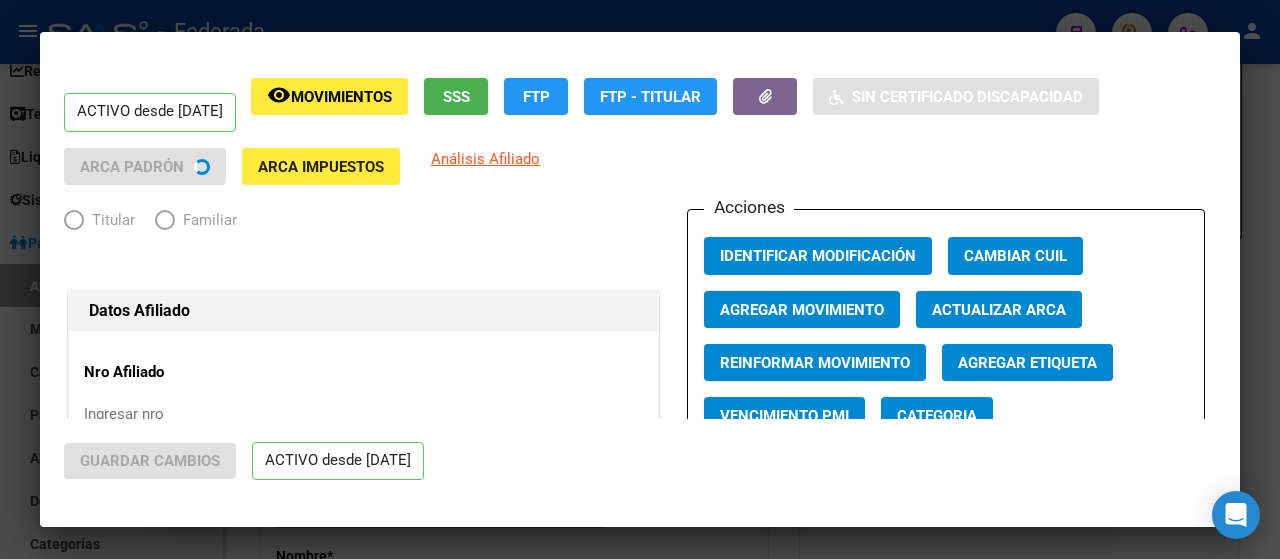type on "[CUIL]" 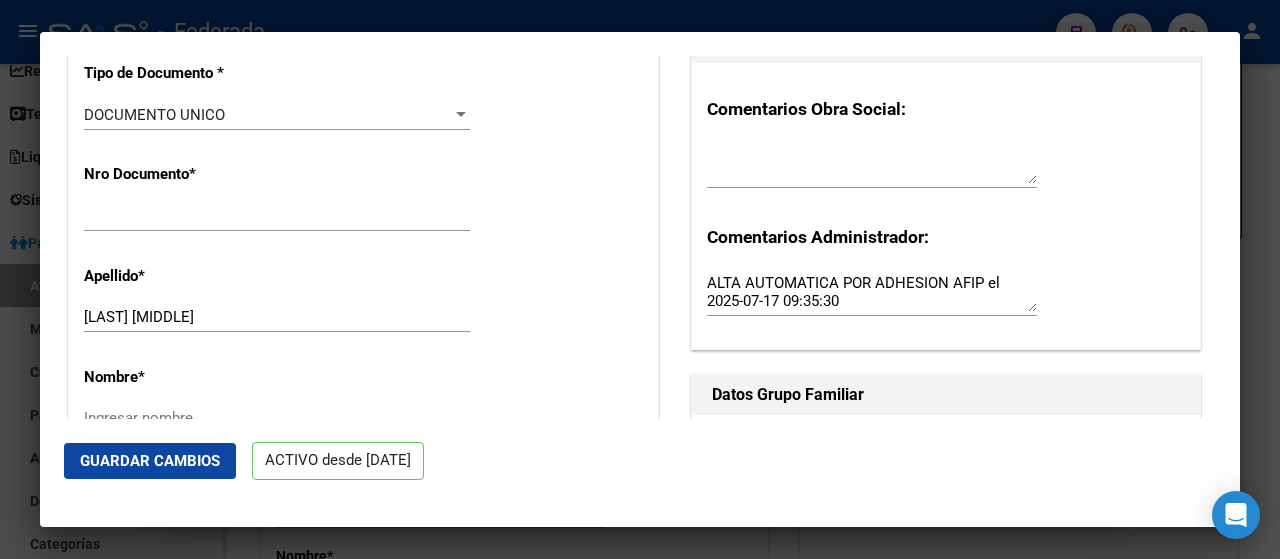 scroll, scrollTop: 654, scrollLeft: 0, axis: vertical 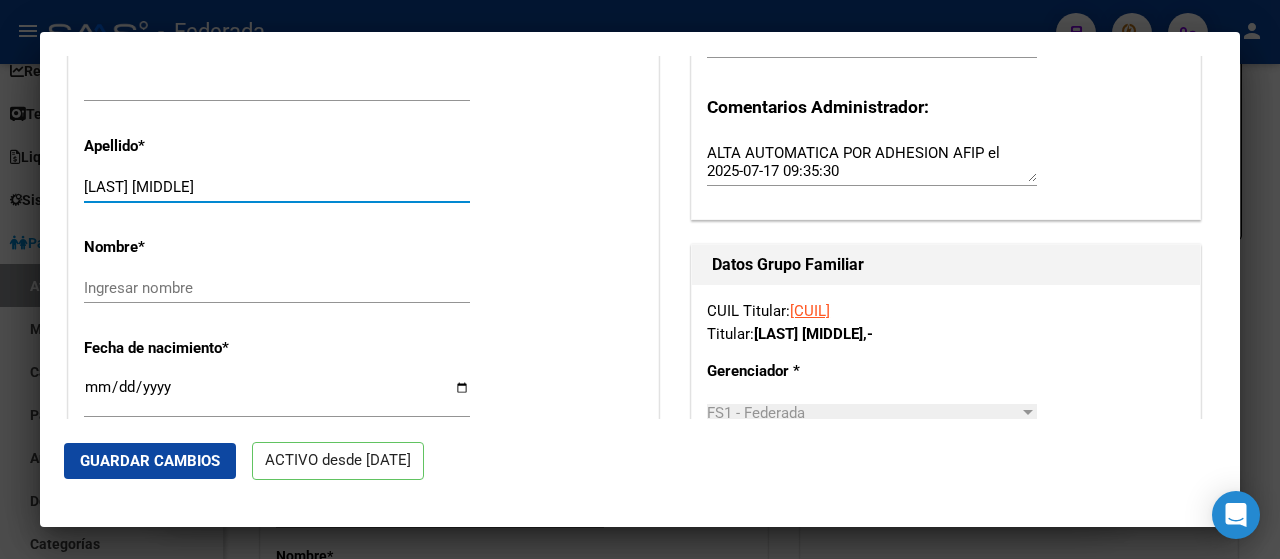 click on "[LAST] [MIDDLE]" at bounding box center (277, 187) 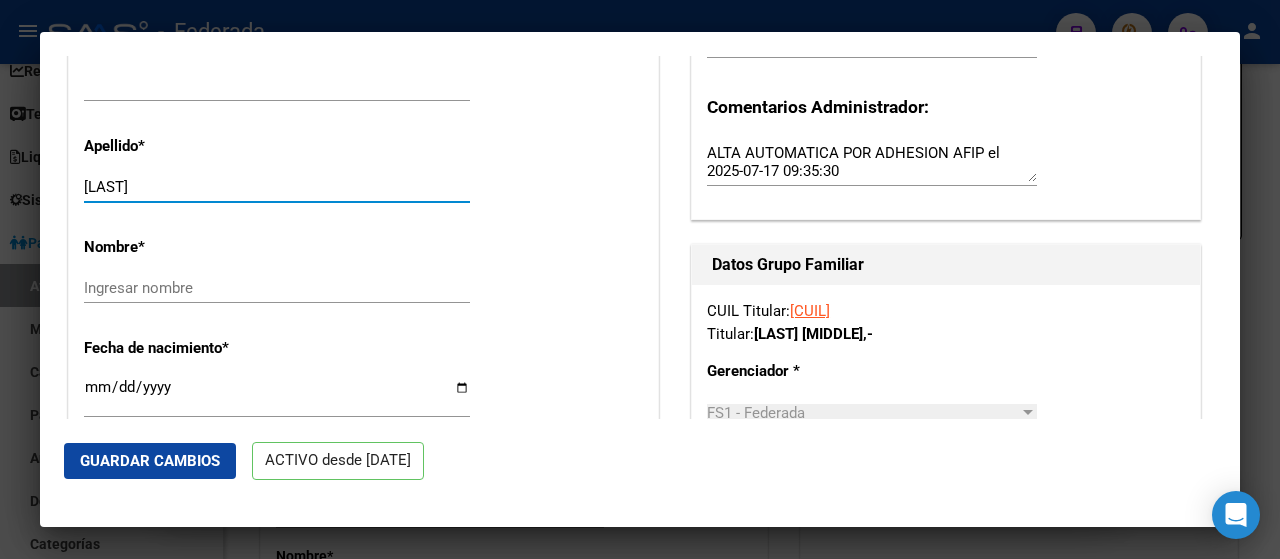 type on "[LAST]" 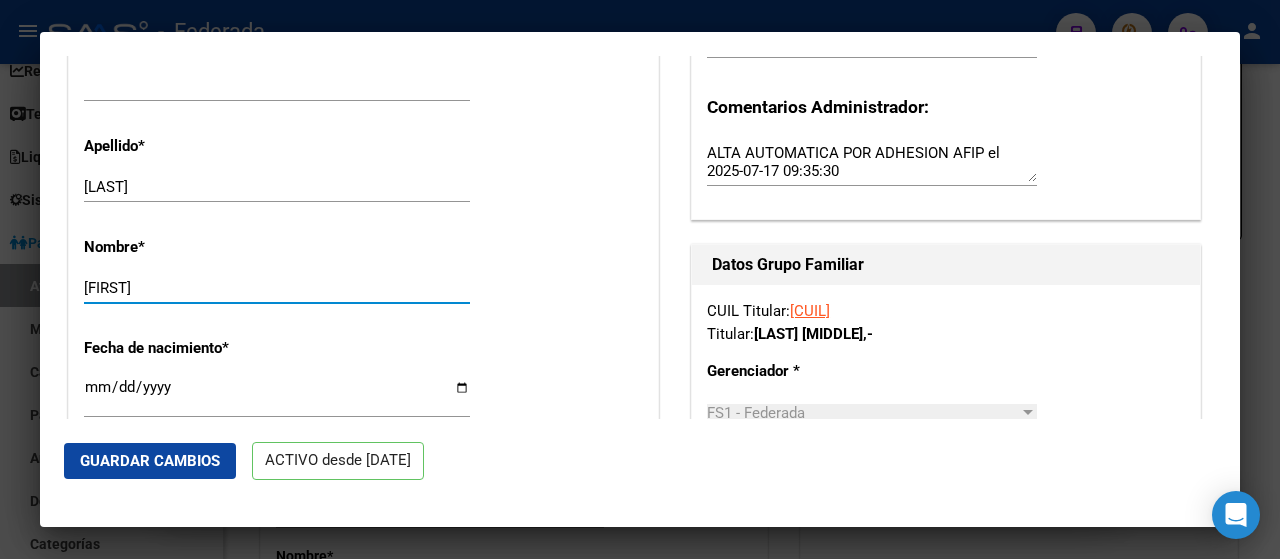 type on "[FIRST]" 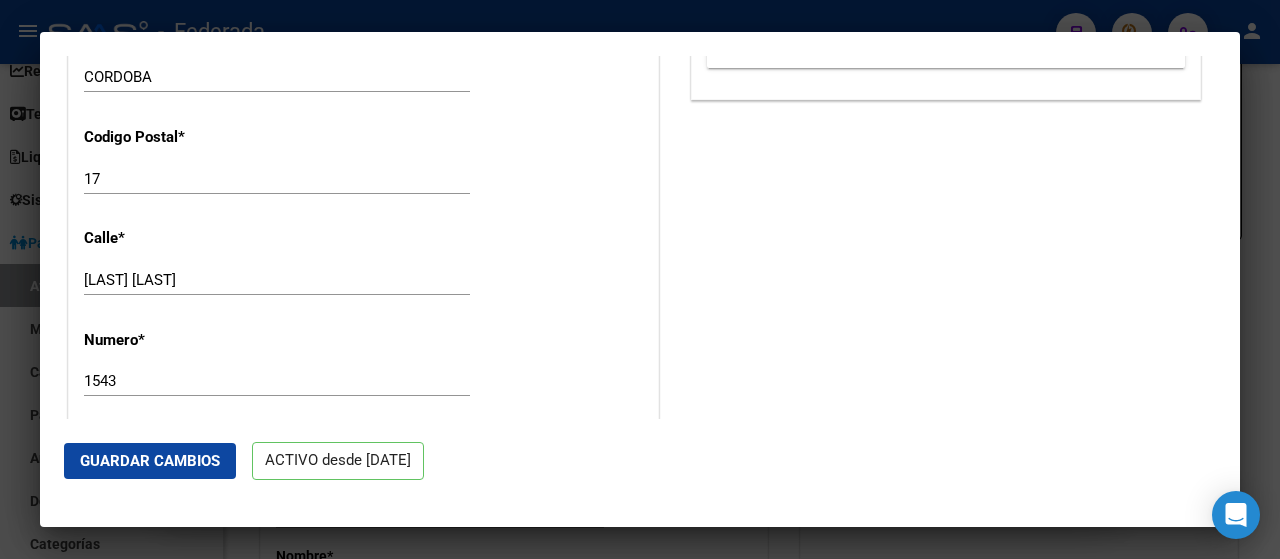 scroll, scrollTop: 1925, scrollLeft: 0, axis: vertical 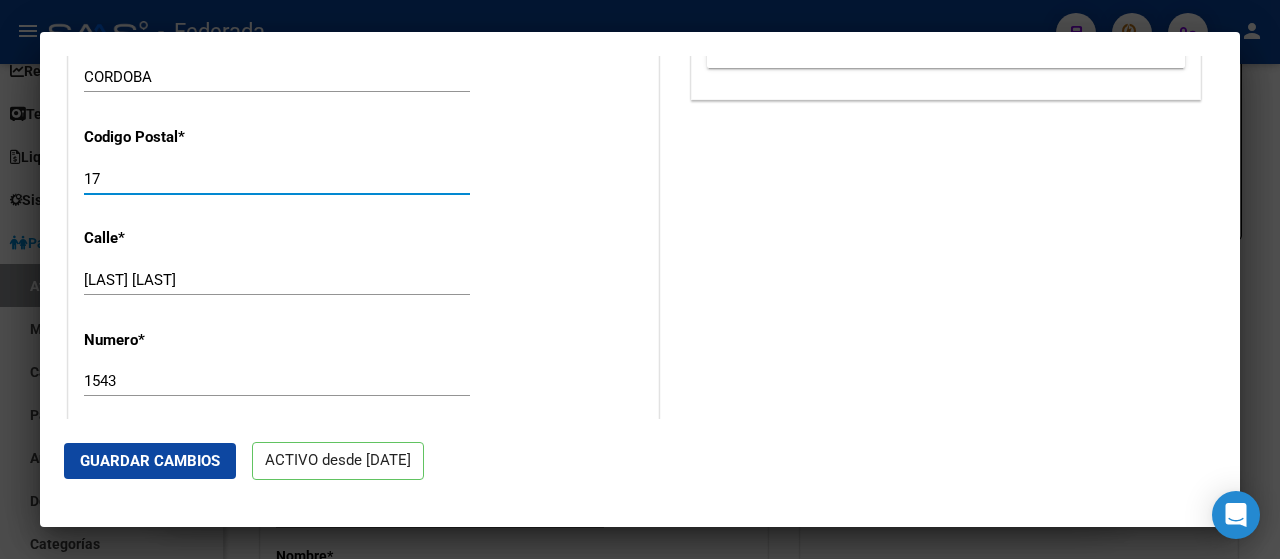 click on "17" at bounding box center [277, 179] 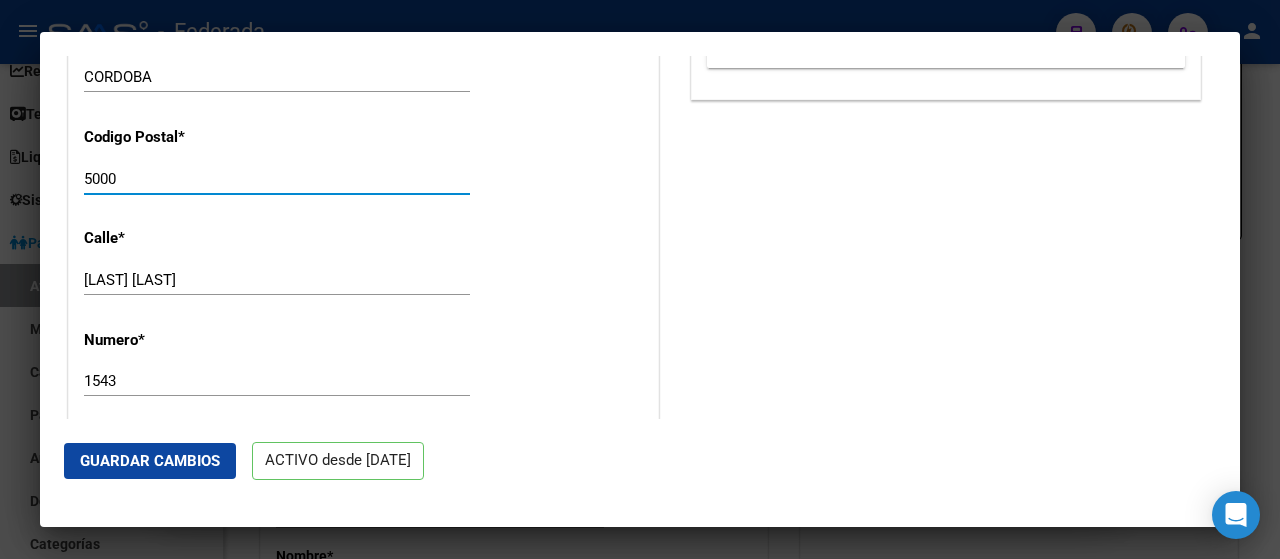 type on "5000" 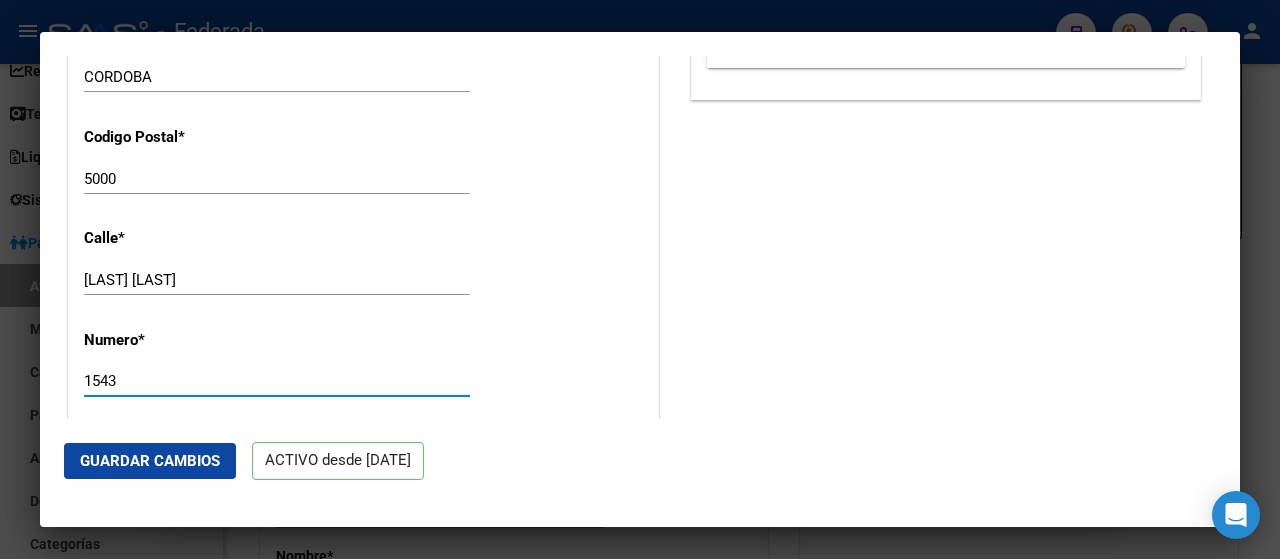 drag, startPoint x: 87, startPoint y: 375, endPoint x: 114, endPoint y: 381, distance: 27.658634 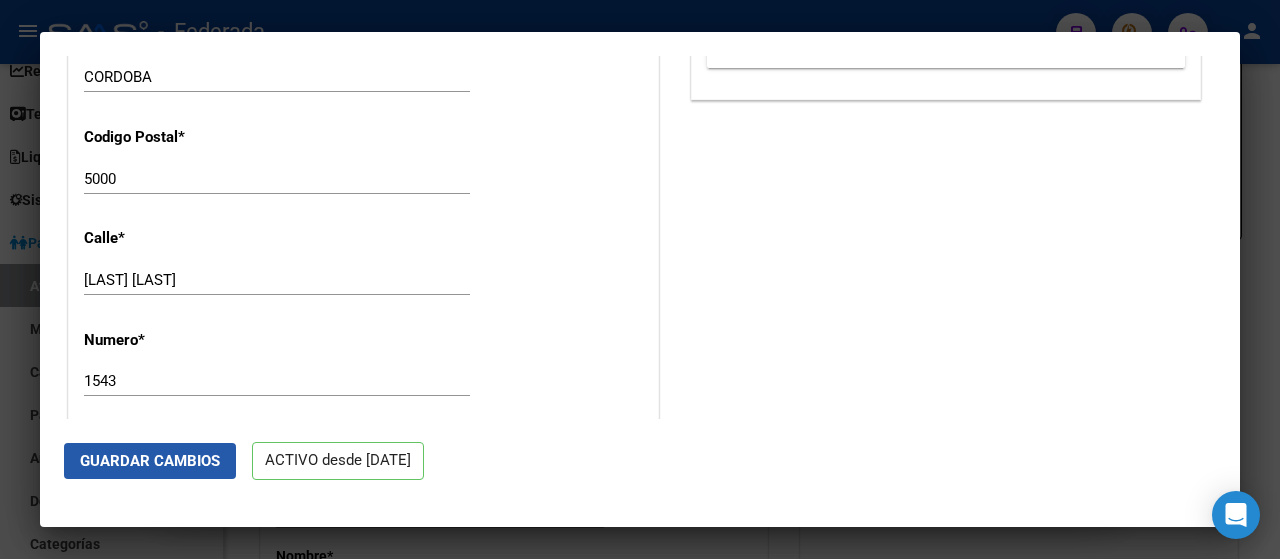 click on "Guardar Cambios" 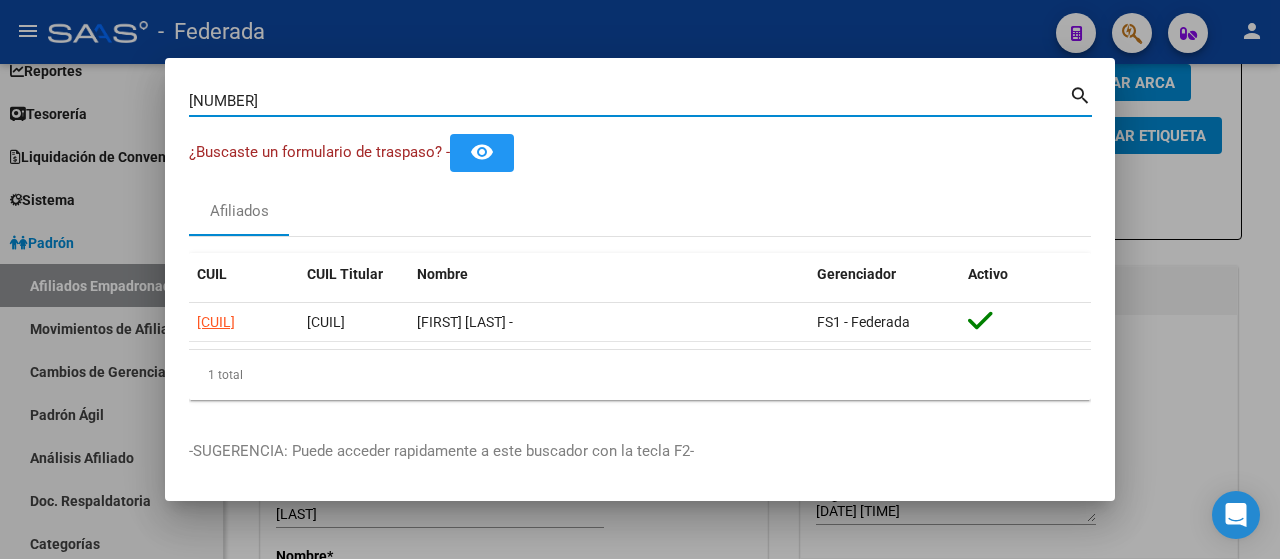 click on "[NUMBER]" at bounding box center [629, 101] 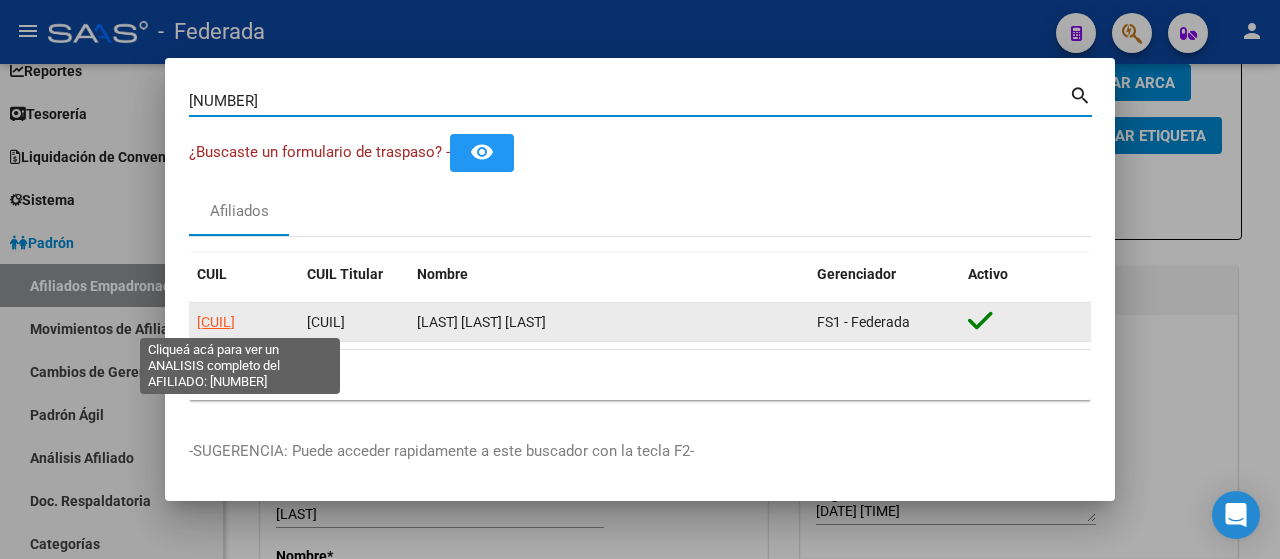 click on "[CUIL]" 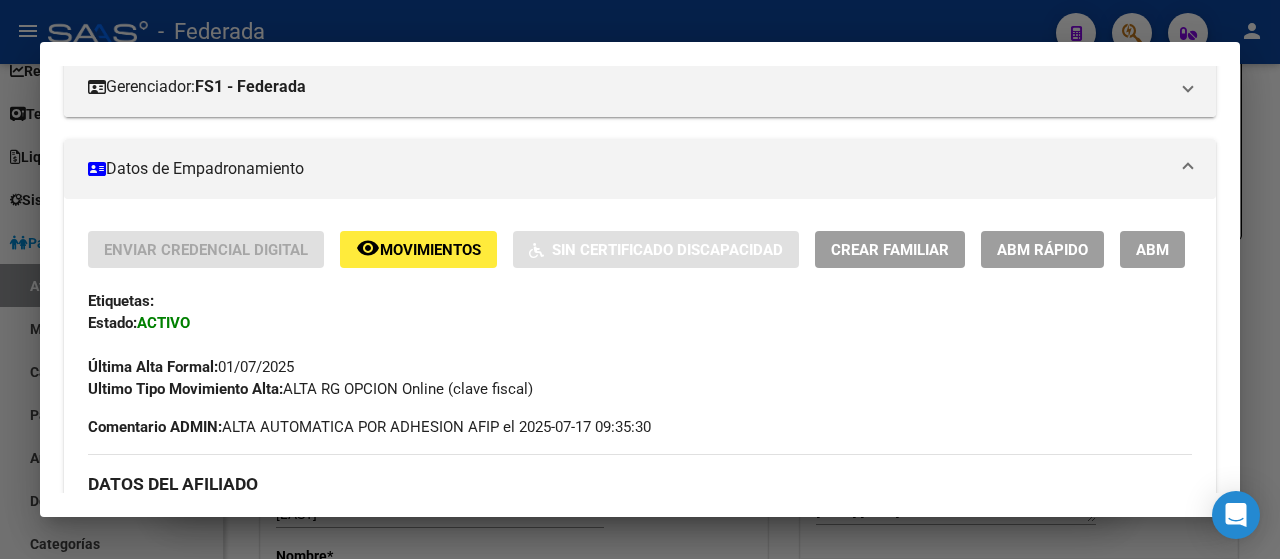 scroll, scrollTop: 276, scrollLeft: 0, axis: vertical 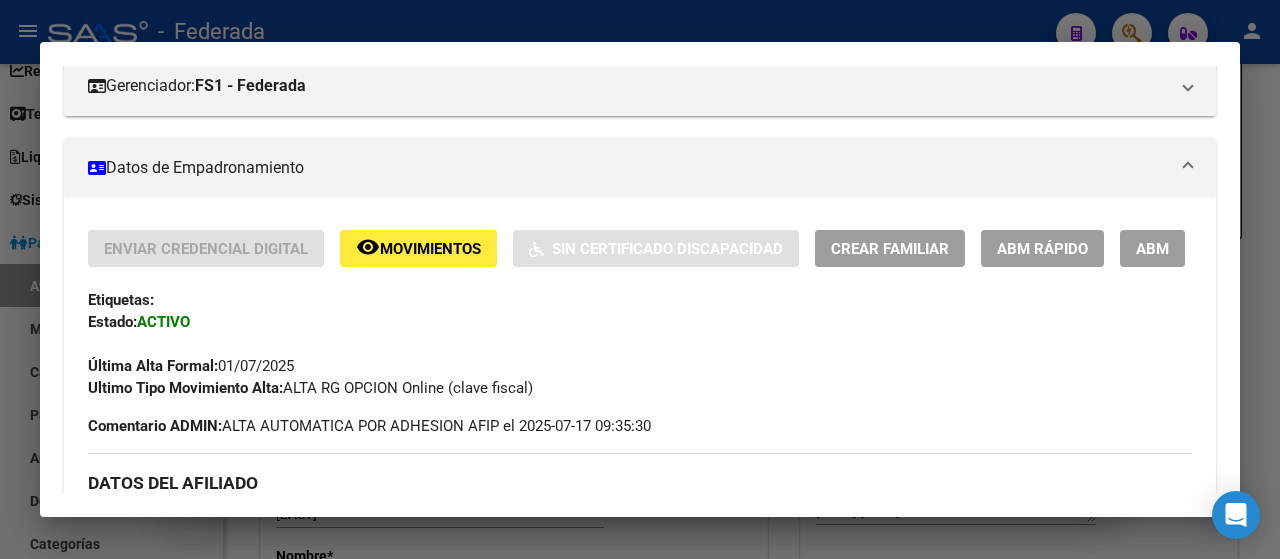click on "ABM Rápido" 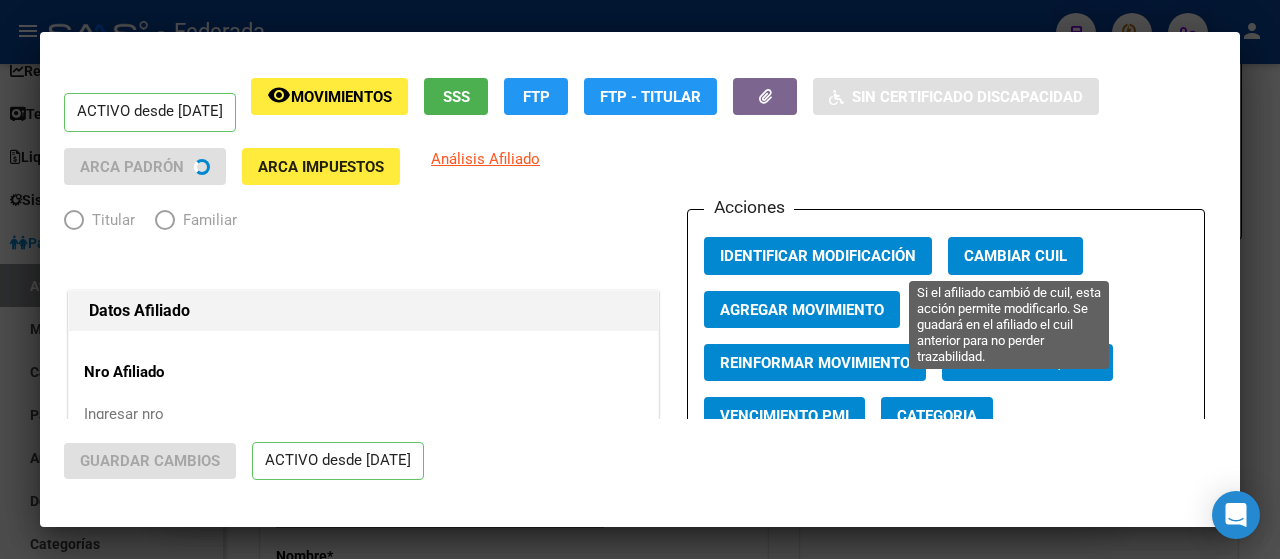 radio on "true" 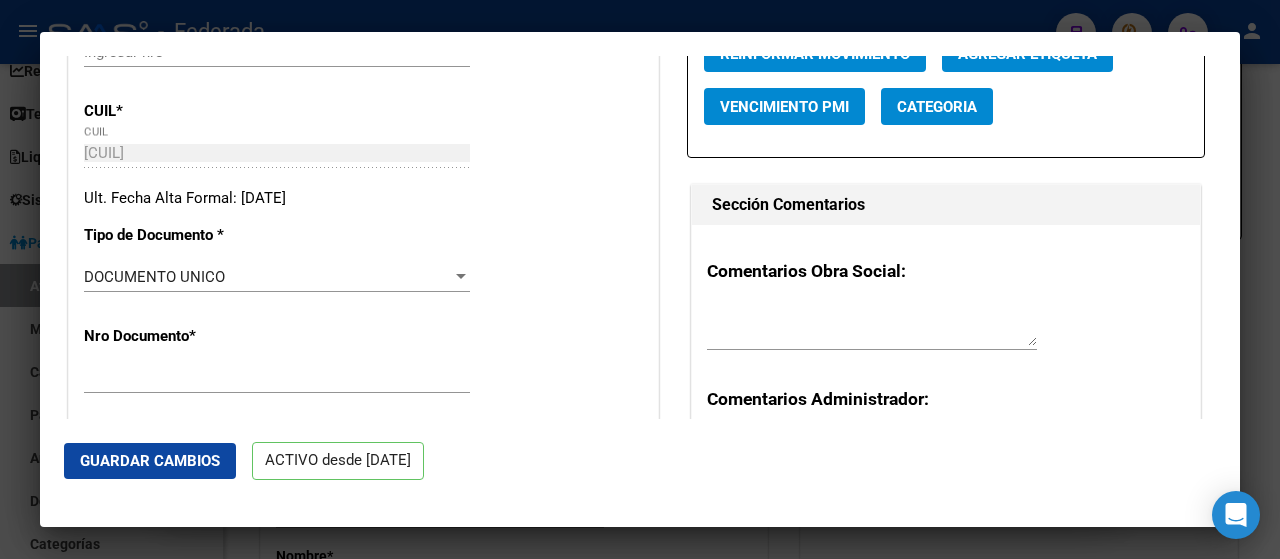 scroll, scrollTop: 493, scrollLeft: 0, axis: vertical 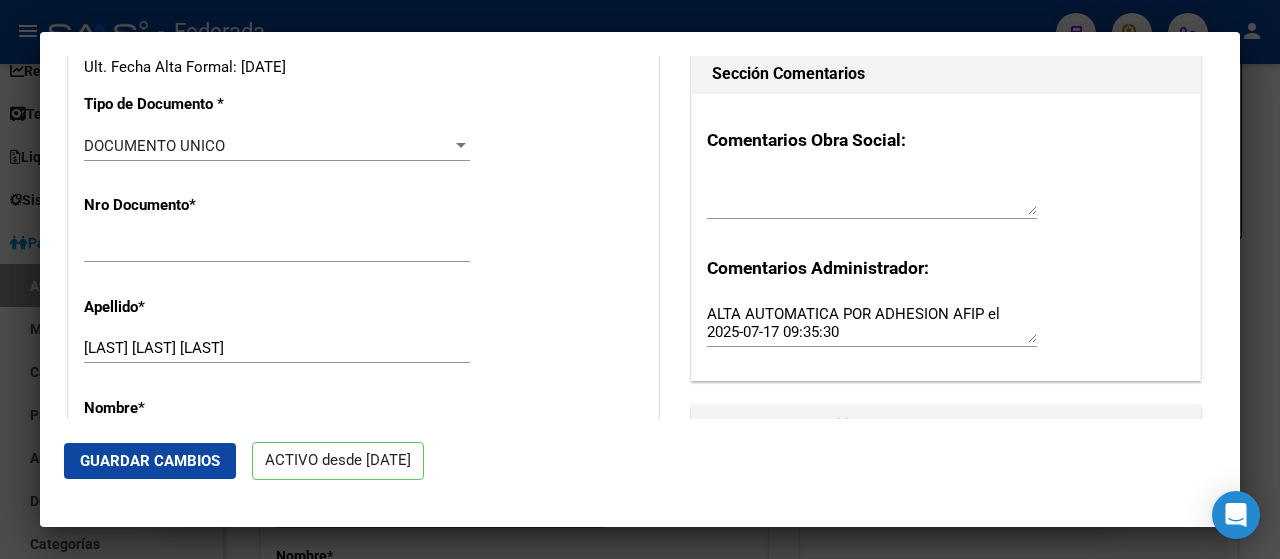 click on "[NUMBER]" at bounding box center [277, 247] 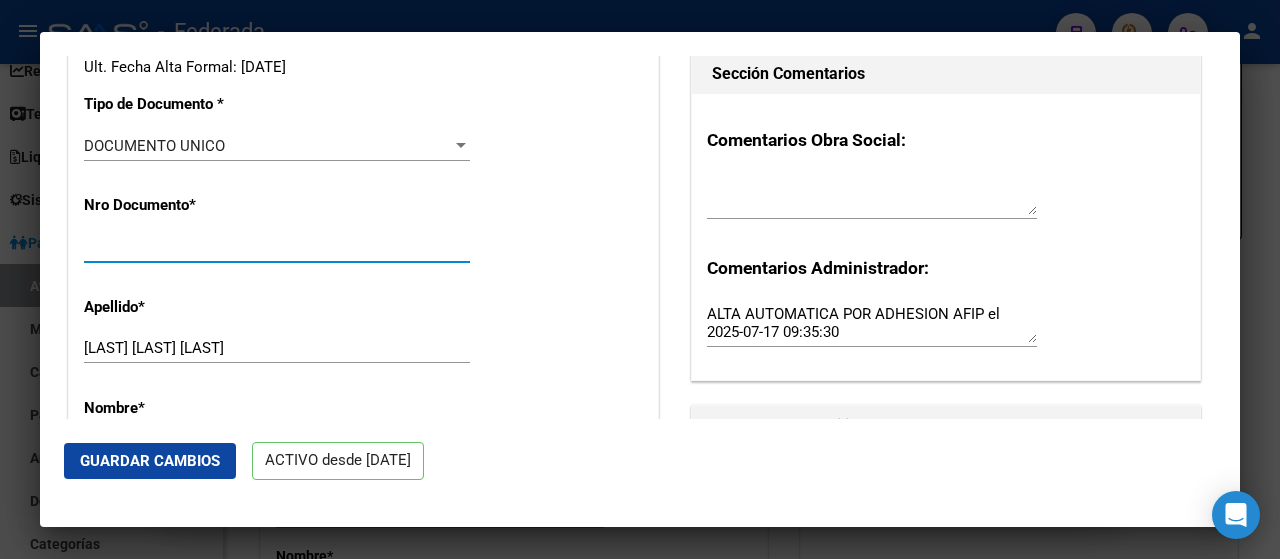 click on "[NUMBER]" at bounding box center [277, 247] 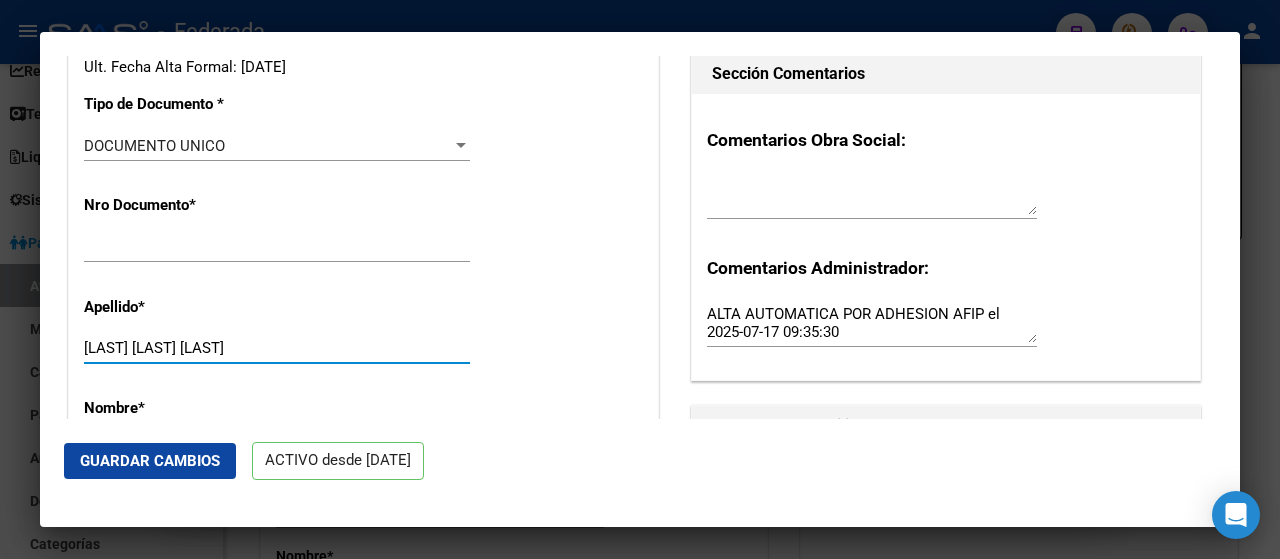 drag, startPoint x: 150, startPoint y: 353, endPoint x: 349, endPoint y: 335, distance: 199.81241 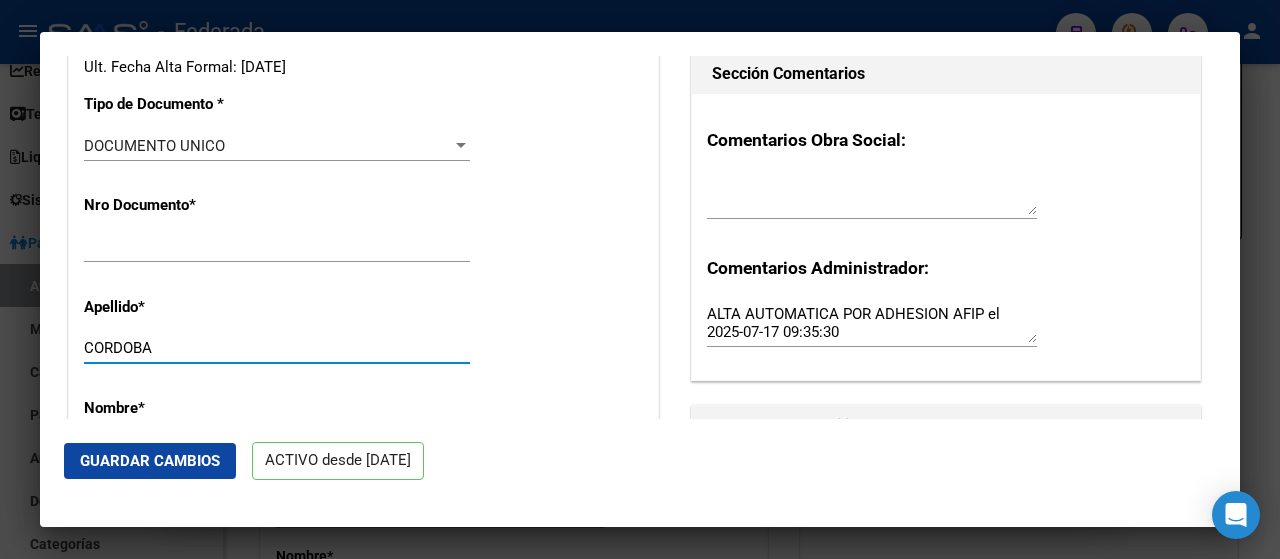 type on "CORDOBA" 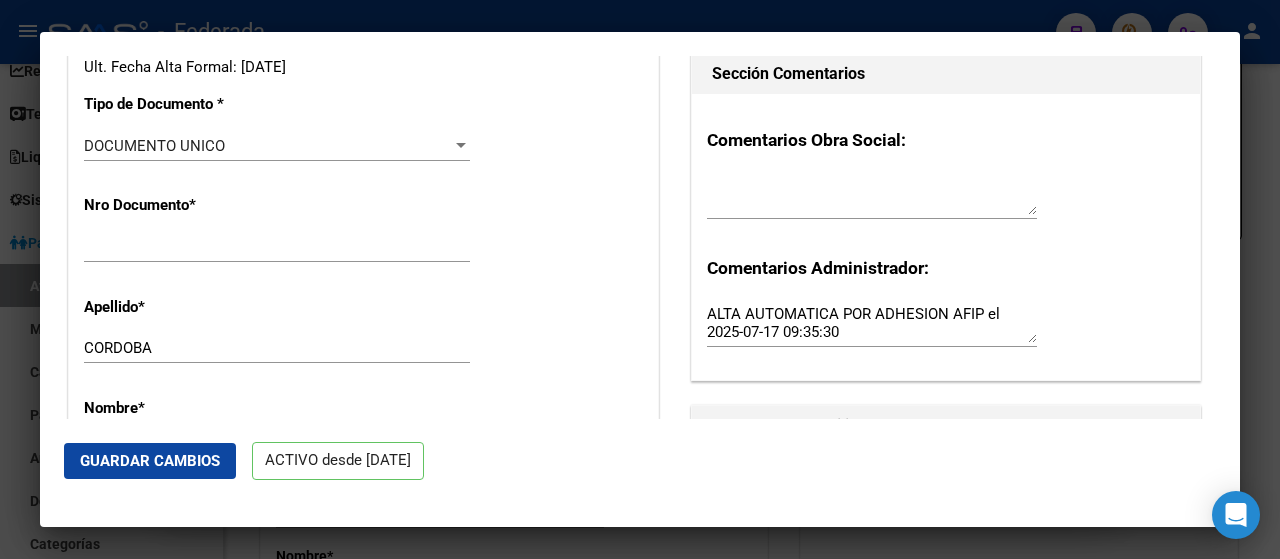 scroll, scrollTop: 704, scrollLeft: 0, axis: vertical 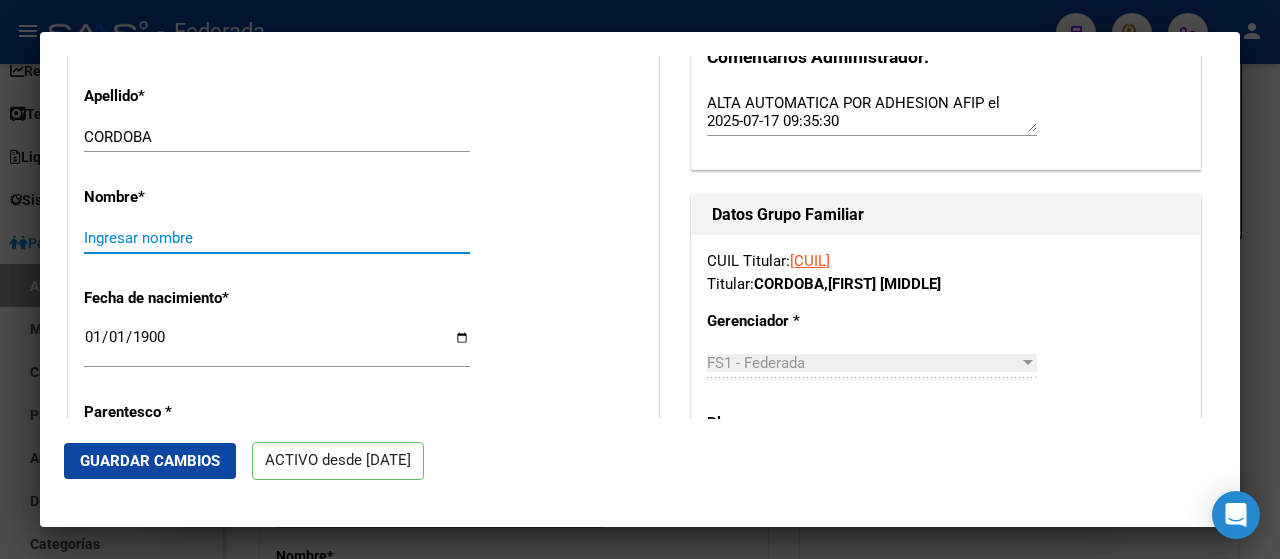 paste on "[FIRST] [MIDDLE]" 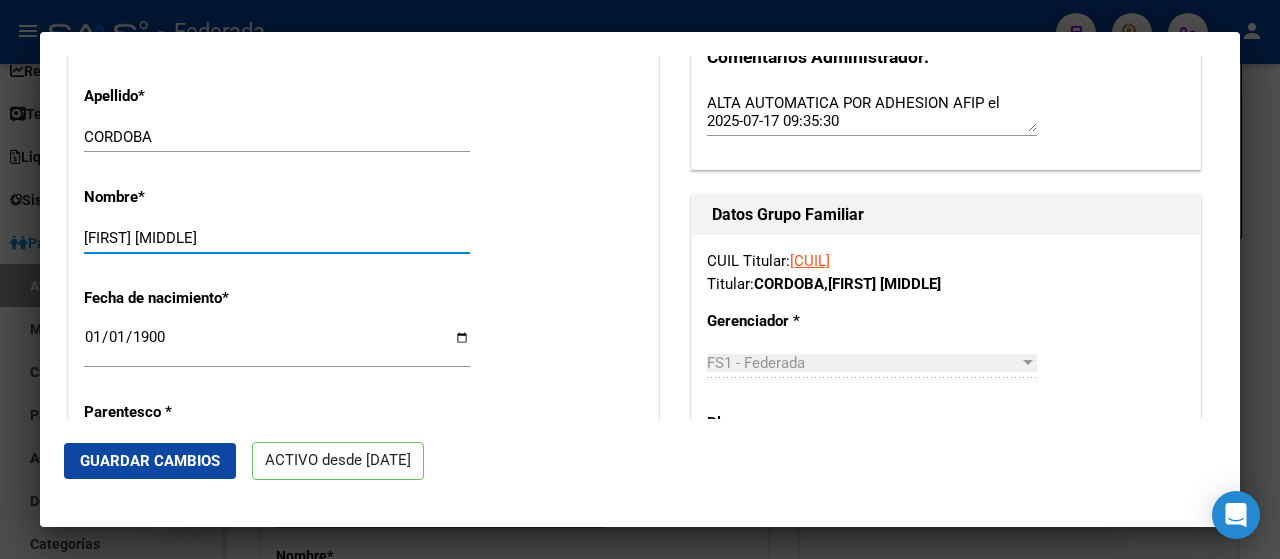 type on "[FIRST] [MIDDLE]" 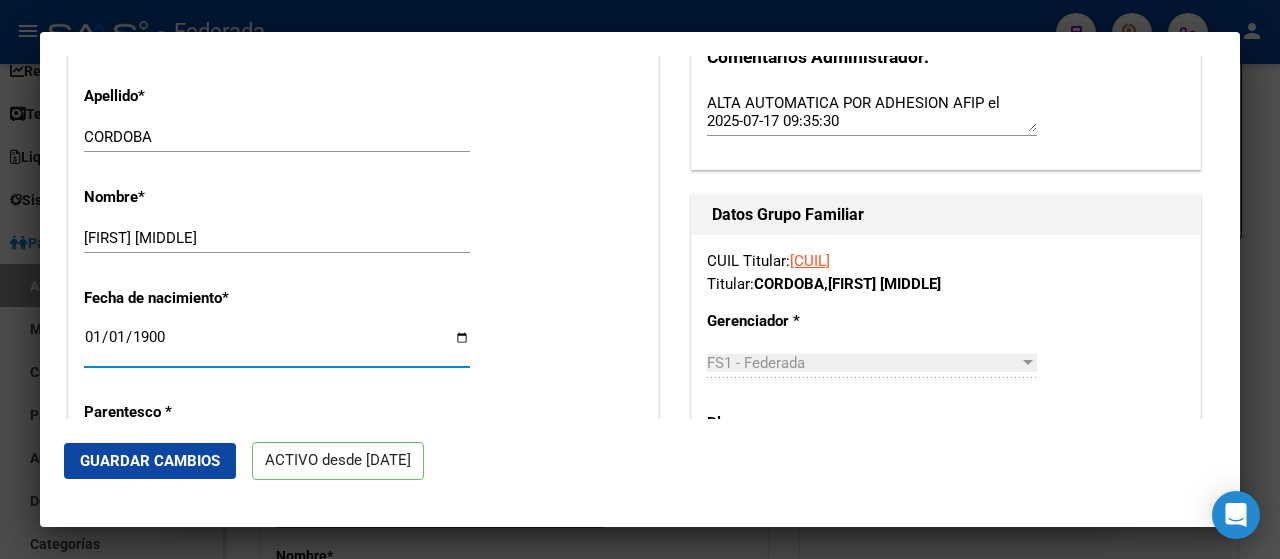 click on "1900-01-01" at bounding box center (277, 345) 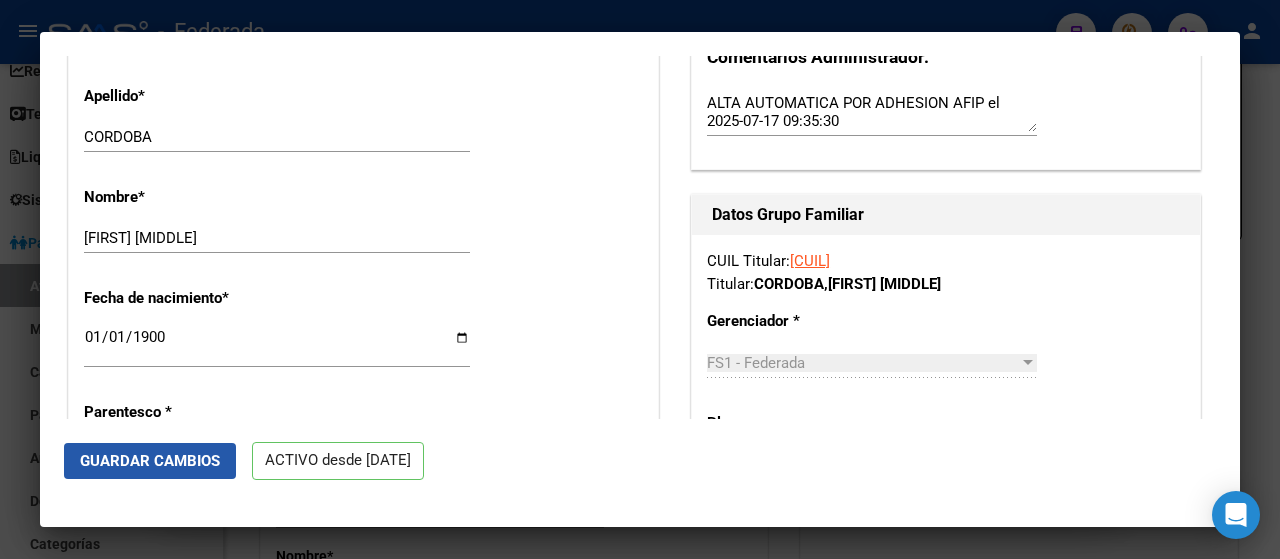 click on "Guardar Cambios" 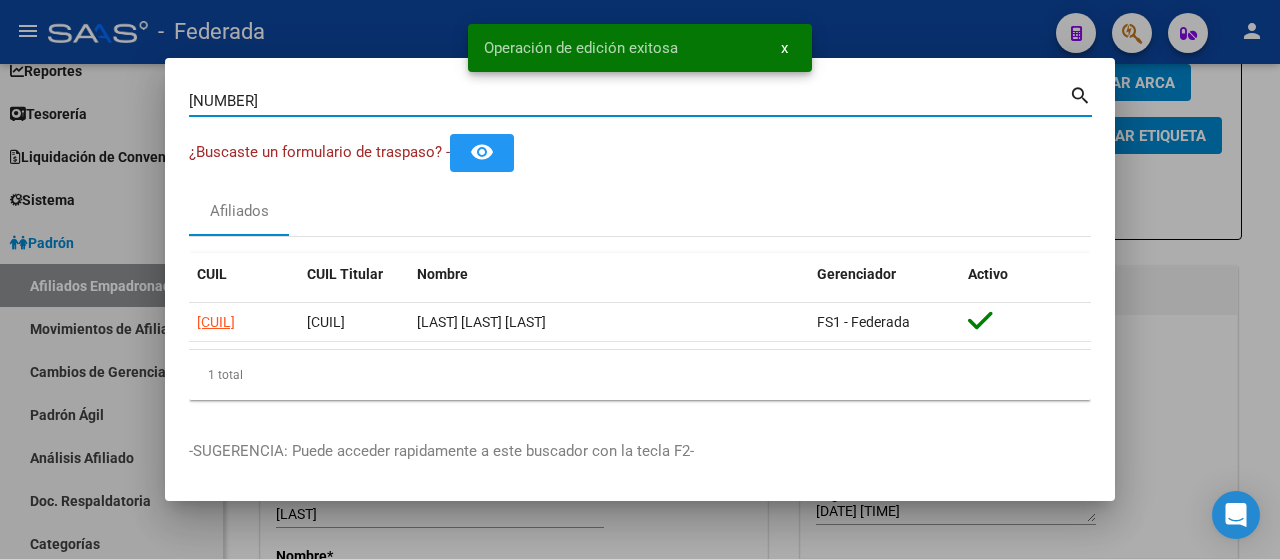click on "[NUMBER]" at bounding box center (629, 101) 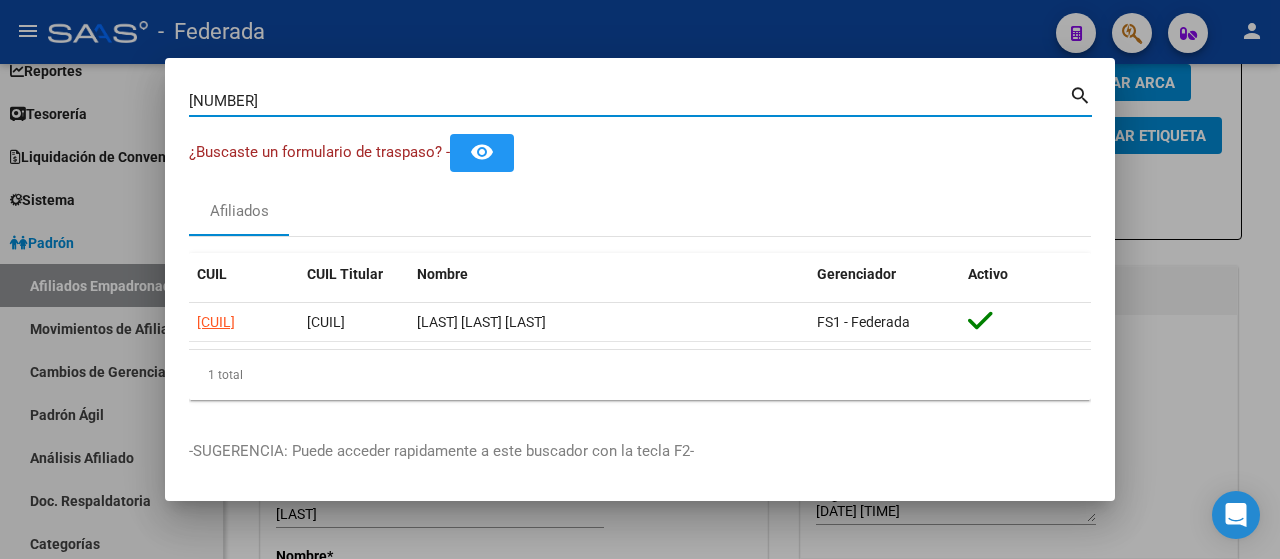 type on "[NUMBER]" 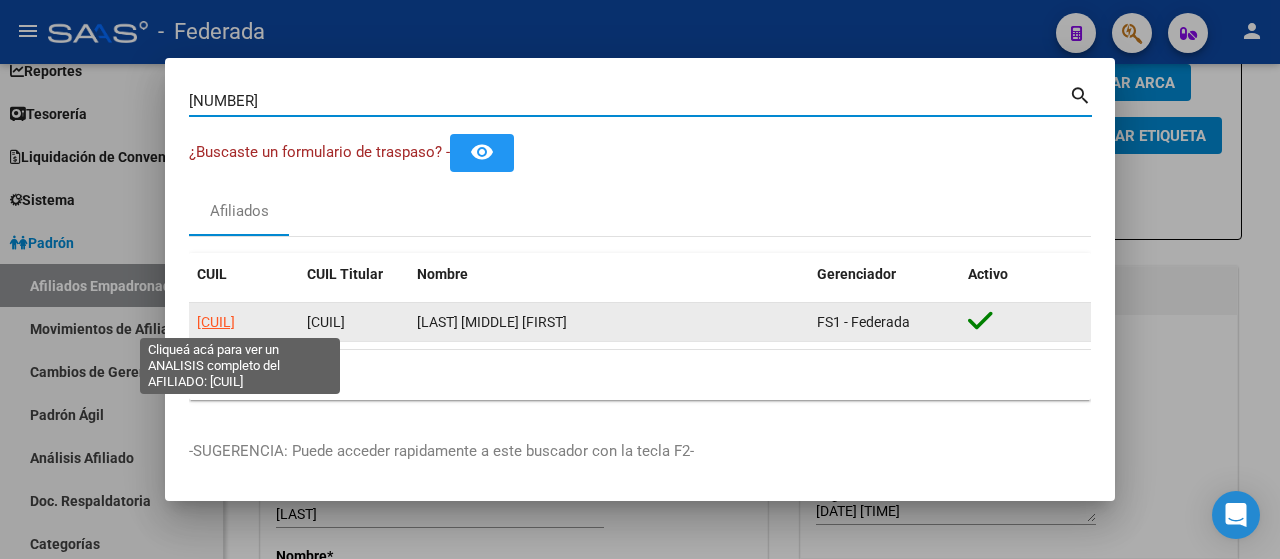 click on "[CUIL]" 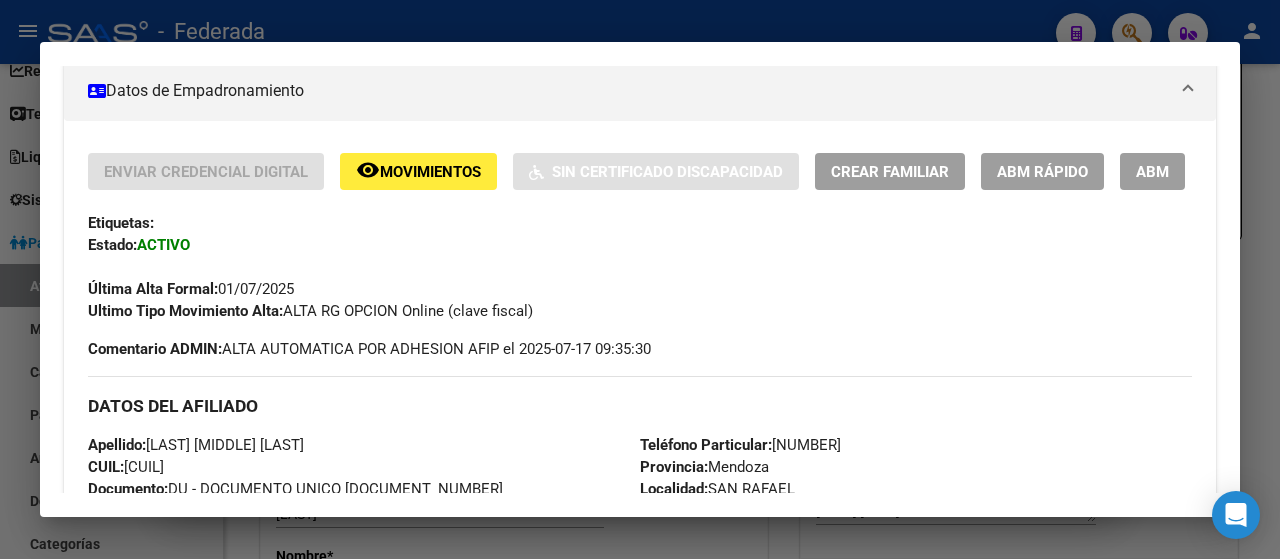 scroll, scrollTop: 354, scrollLeft: 0, axis: vertical 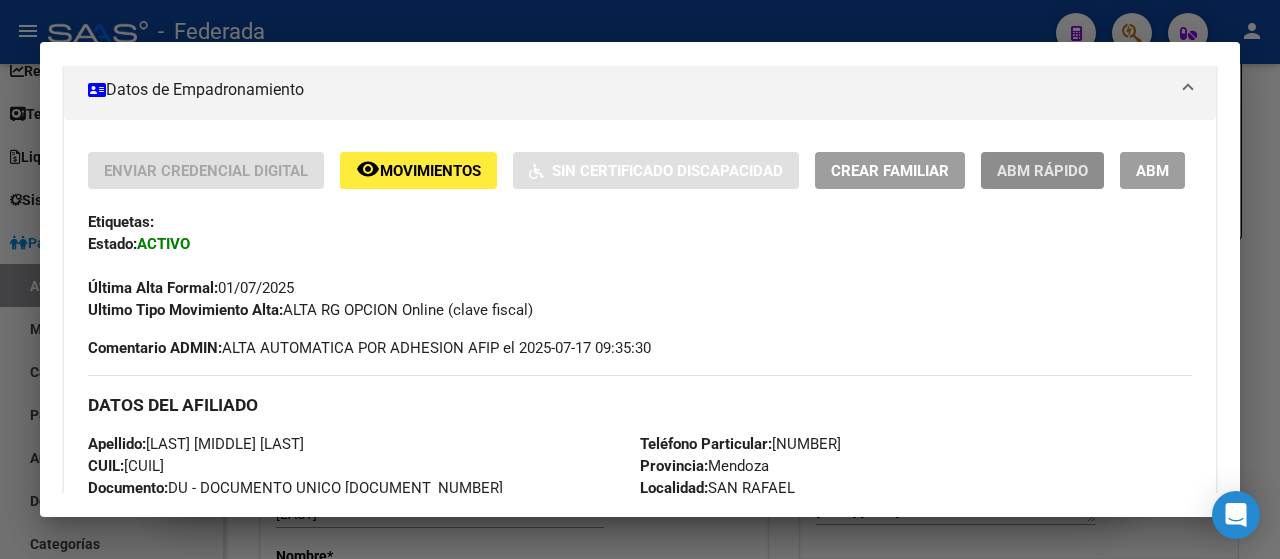 click on "ABM Rápido" 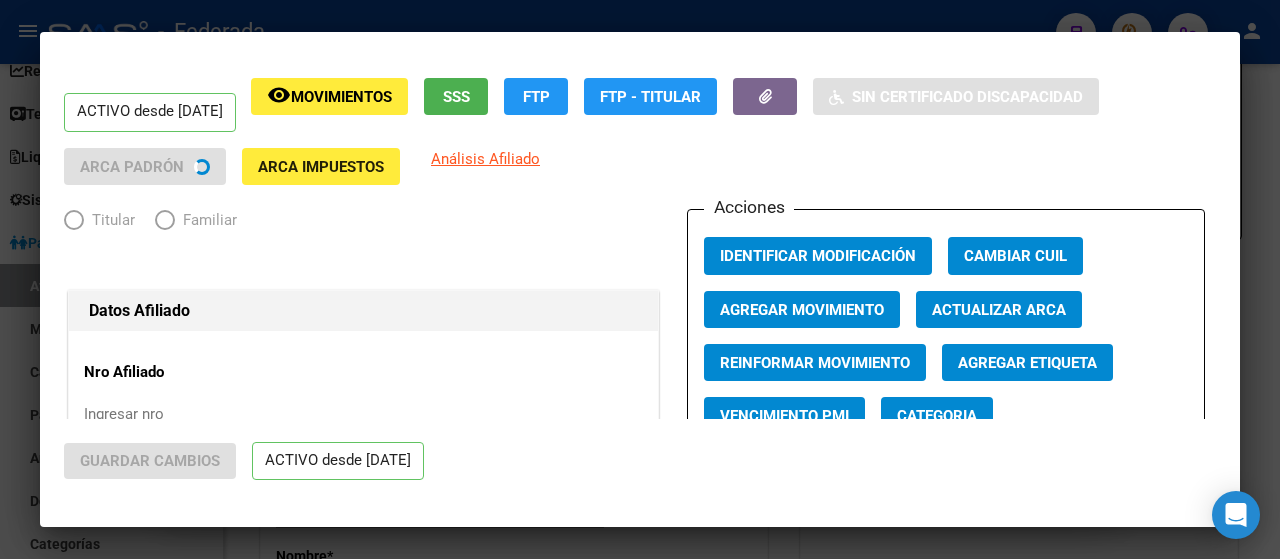 radio on "true" 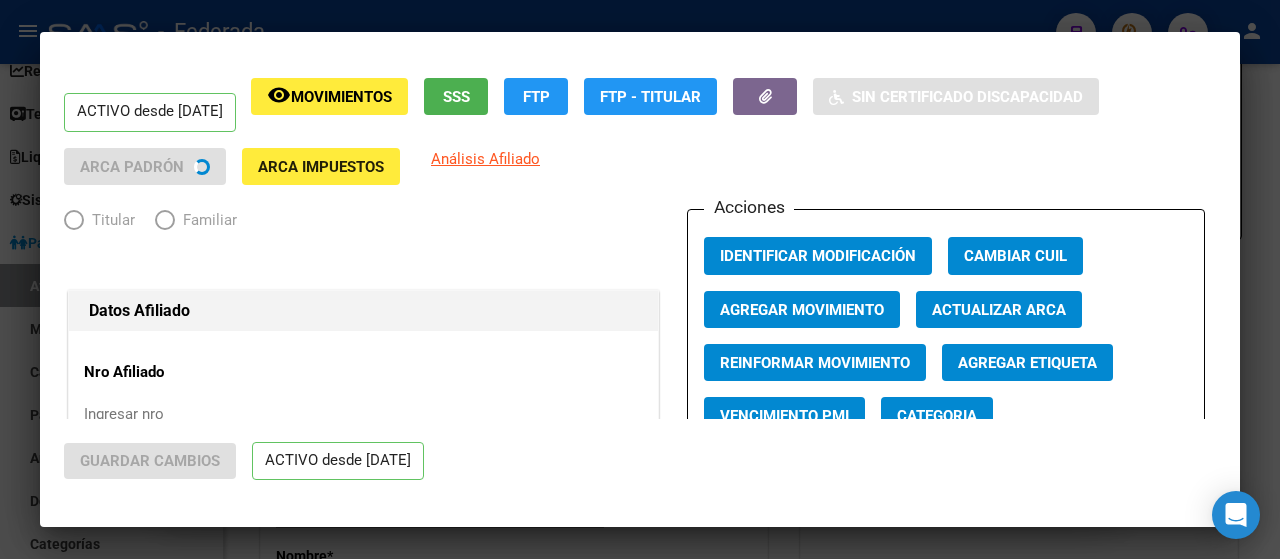 type on "[CUIL]" 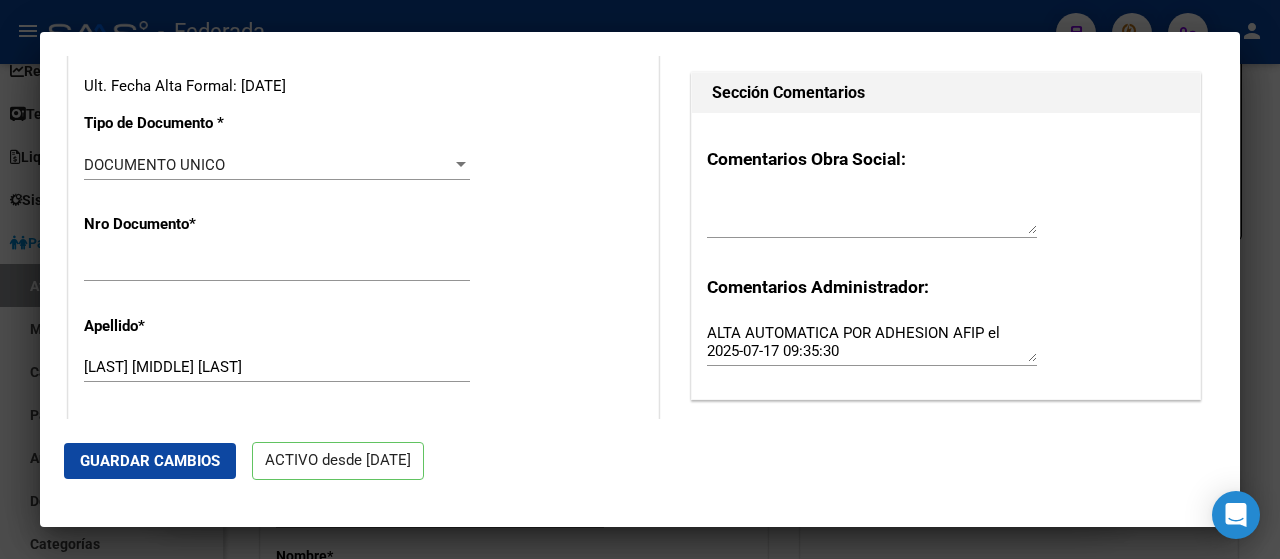scroll, scrollTop: 474, scrollLeft: 0, axis: vertical 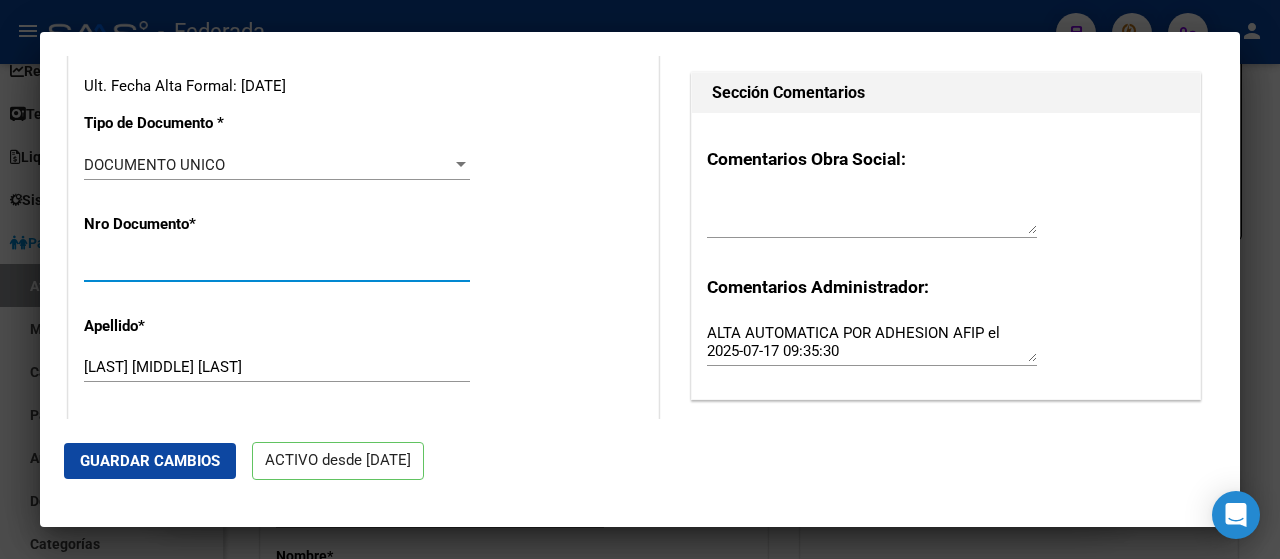 click on "[NUMBER]" at bounding box center (277, 266) 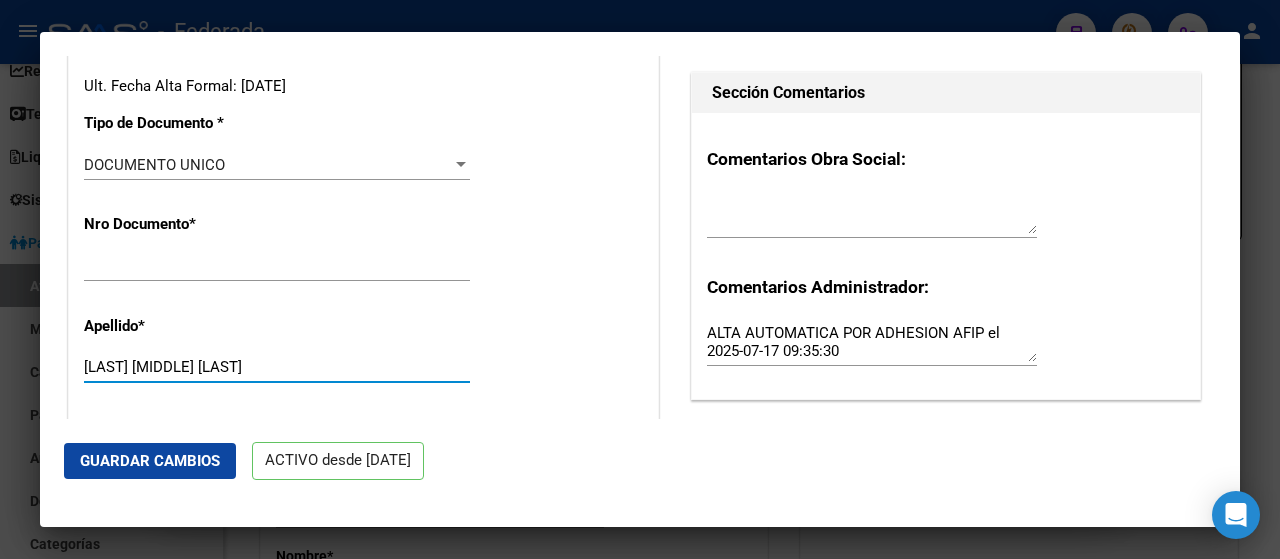 scroll, scrollTop: 704, scrollLeft: 0, axis: vertical 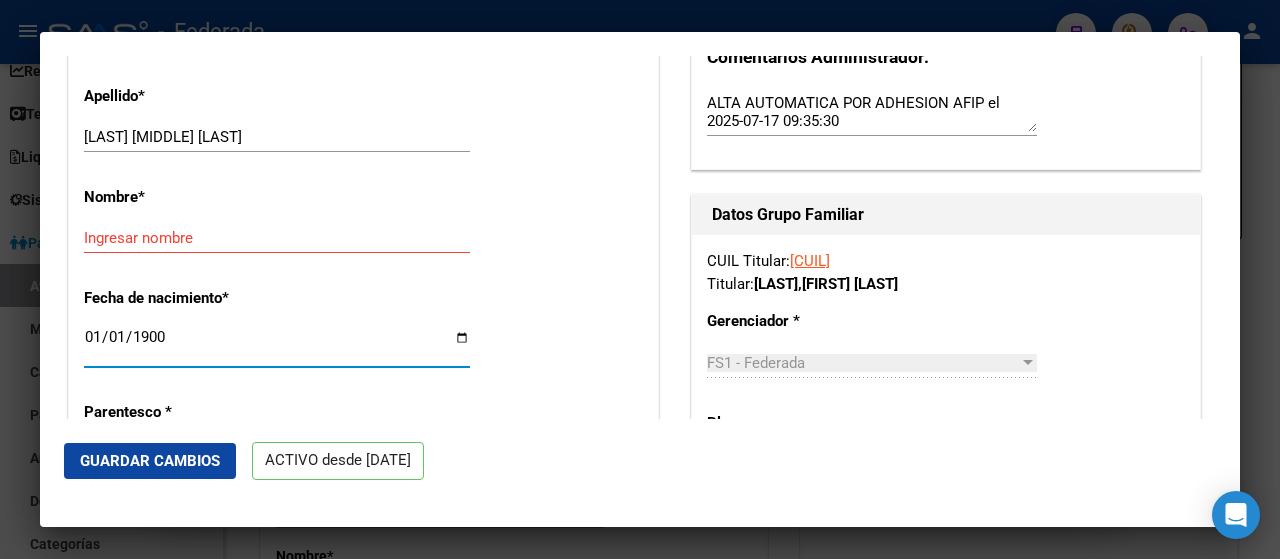 type on "[DATE]" 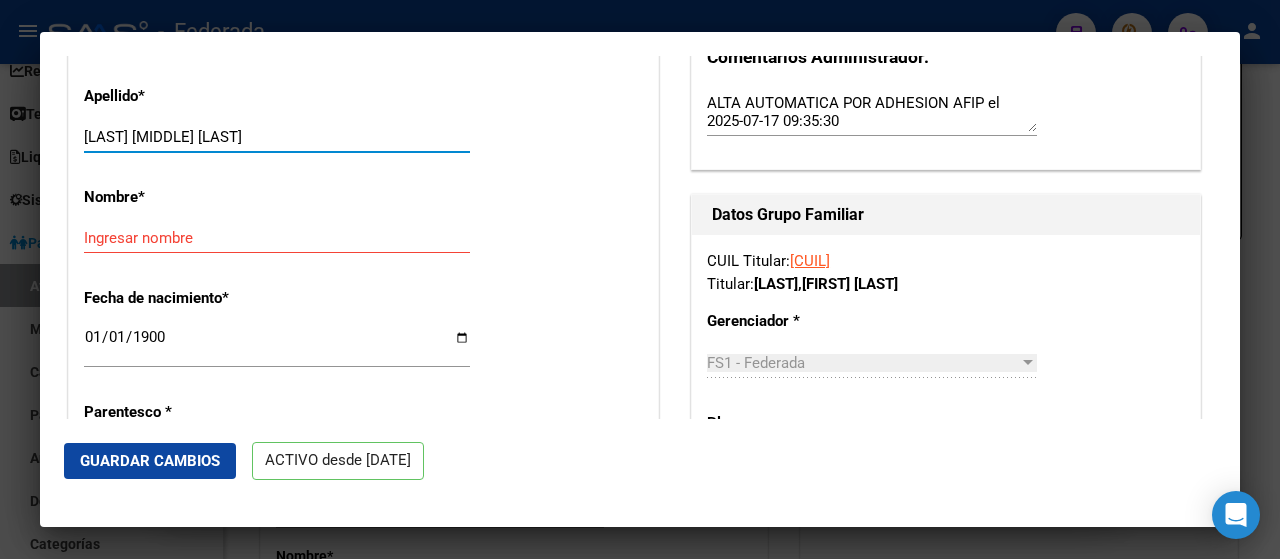 drag, startPoint x: 329, startPoint y: 135, endPoint x: 158, endPoint y: 137, distance: 171.01169 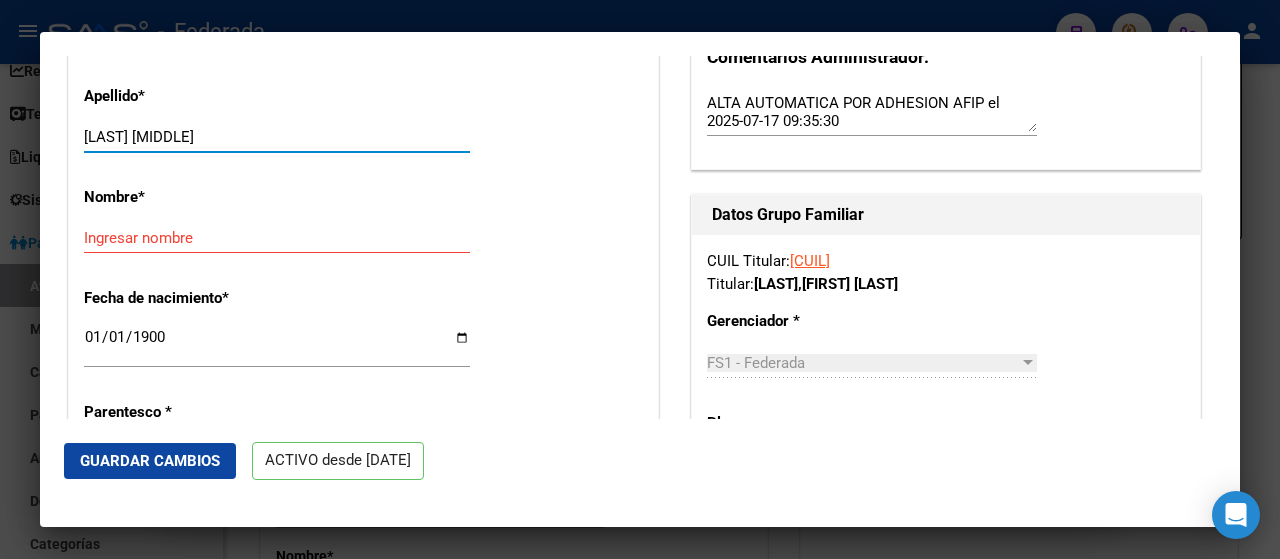 type on "[LAST] [MIDDLE]" 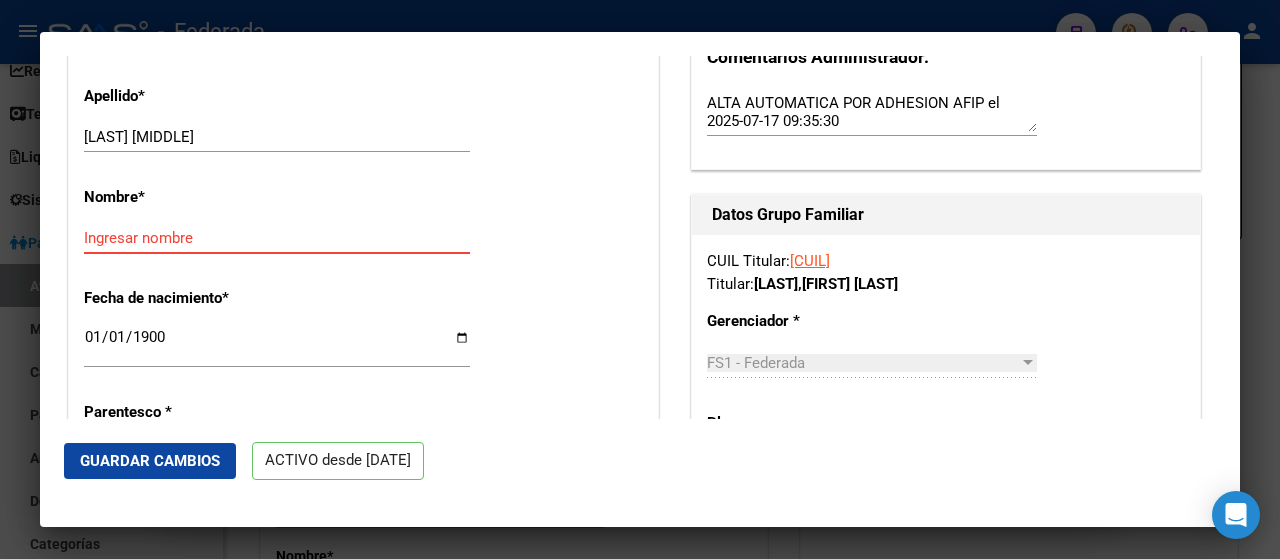 click on "Ingresar nombre" at bounding box center [277, 238] 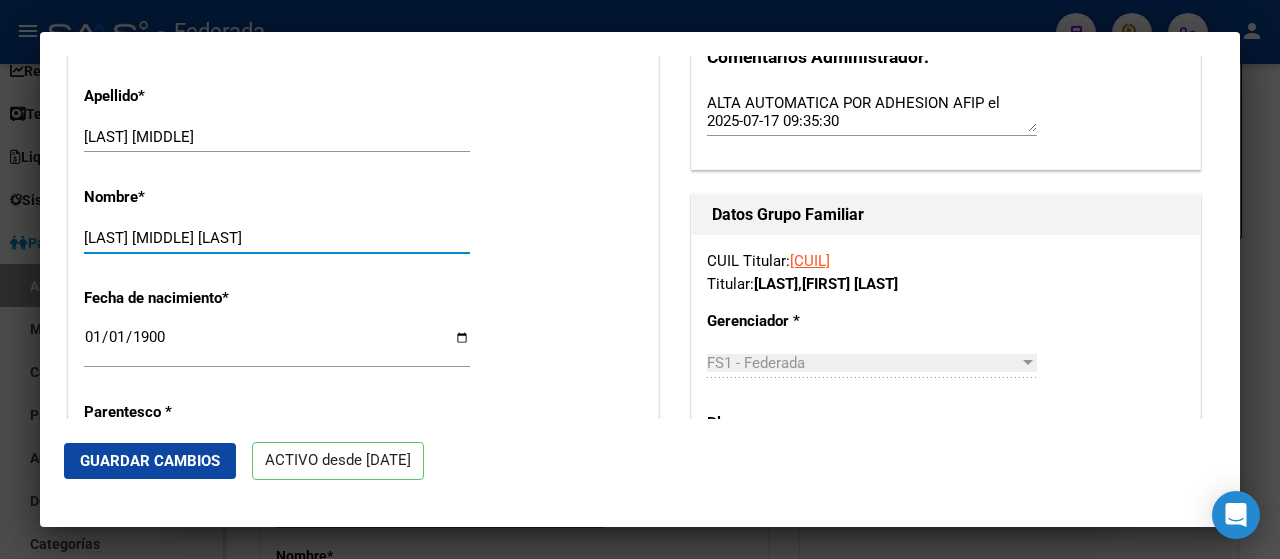 type on "[LAST] [MIDDLE] [LAST]" 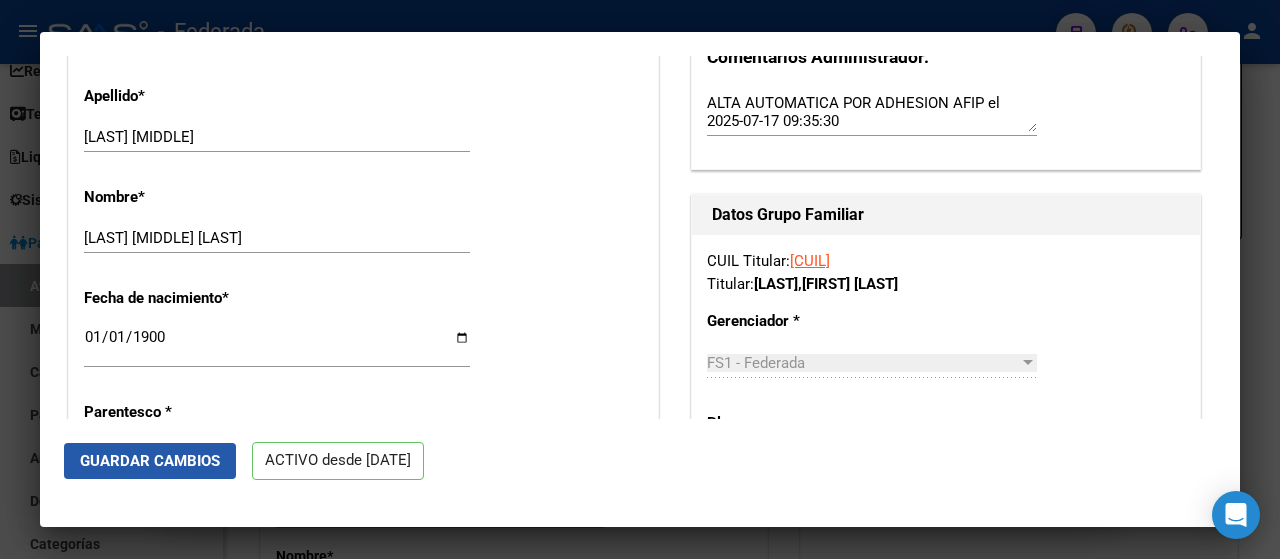 click on "Guardar Cambios" 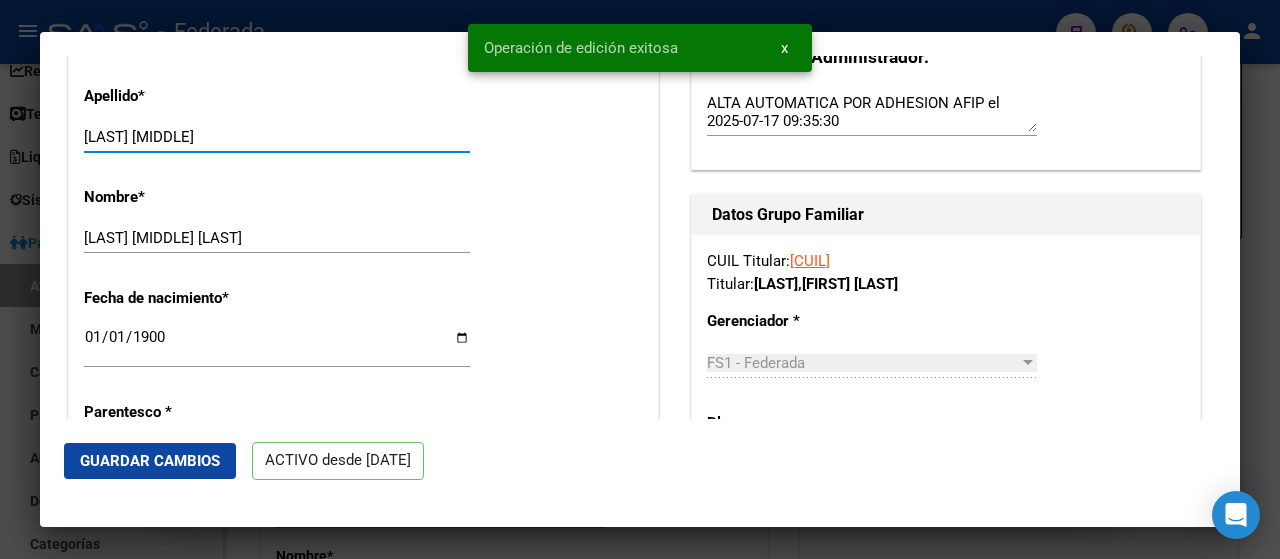 click on "[LAST] [MIDDLE]" at bounding box center [277, 137] 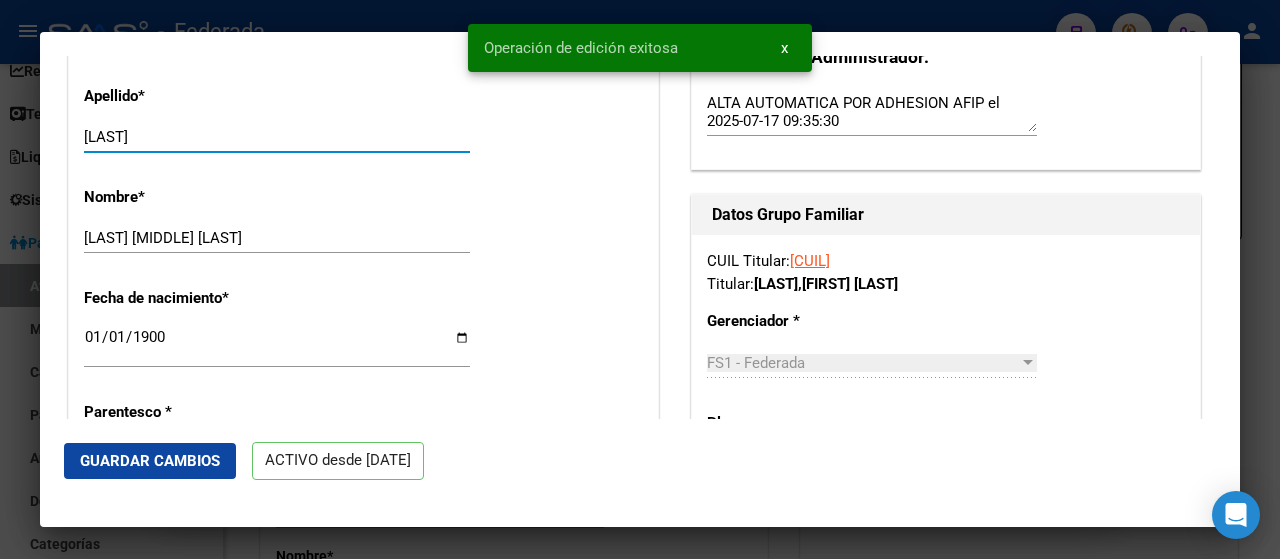 type on "[LAST]" 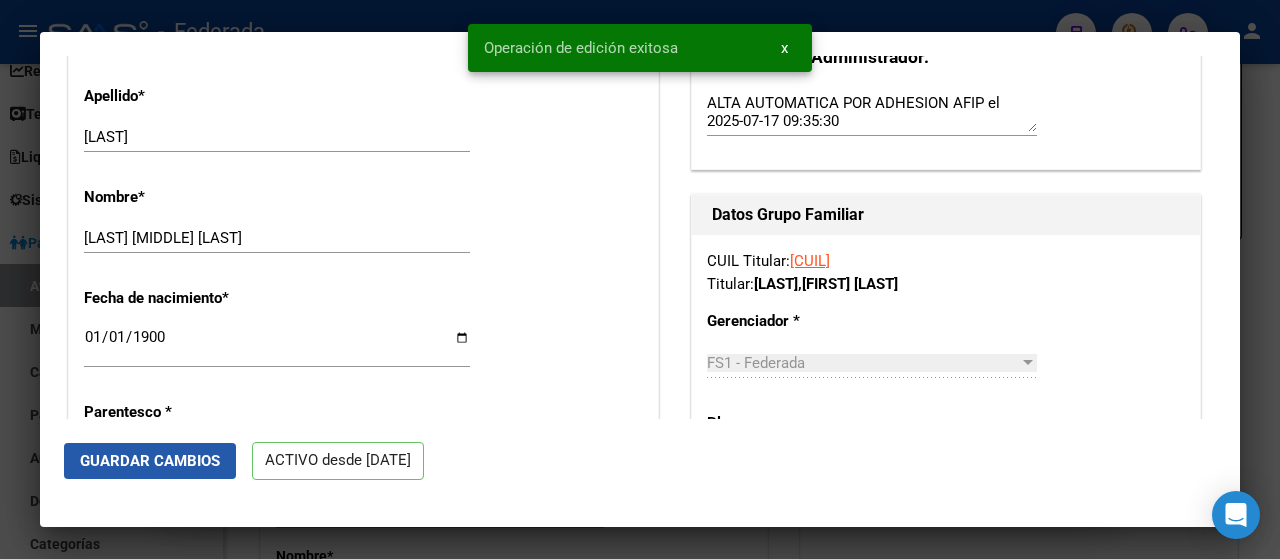 click on "Guardar Cambios" 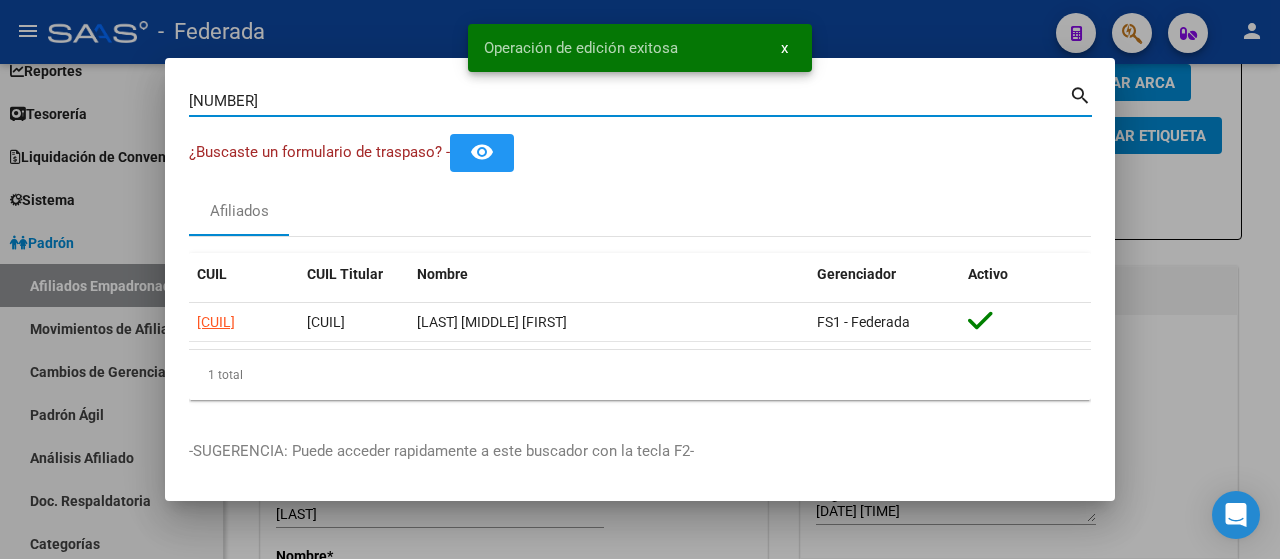 click on "[NUMBER]" at bounding box center (629, 101) 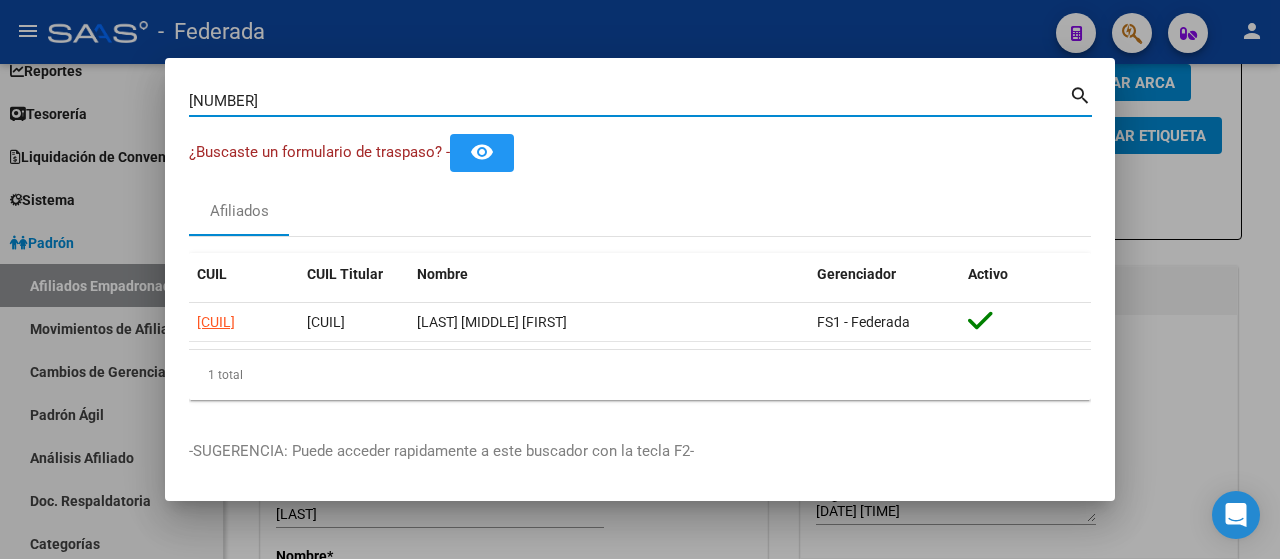 type on "[NUMBER]" 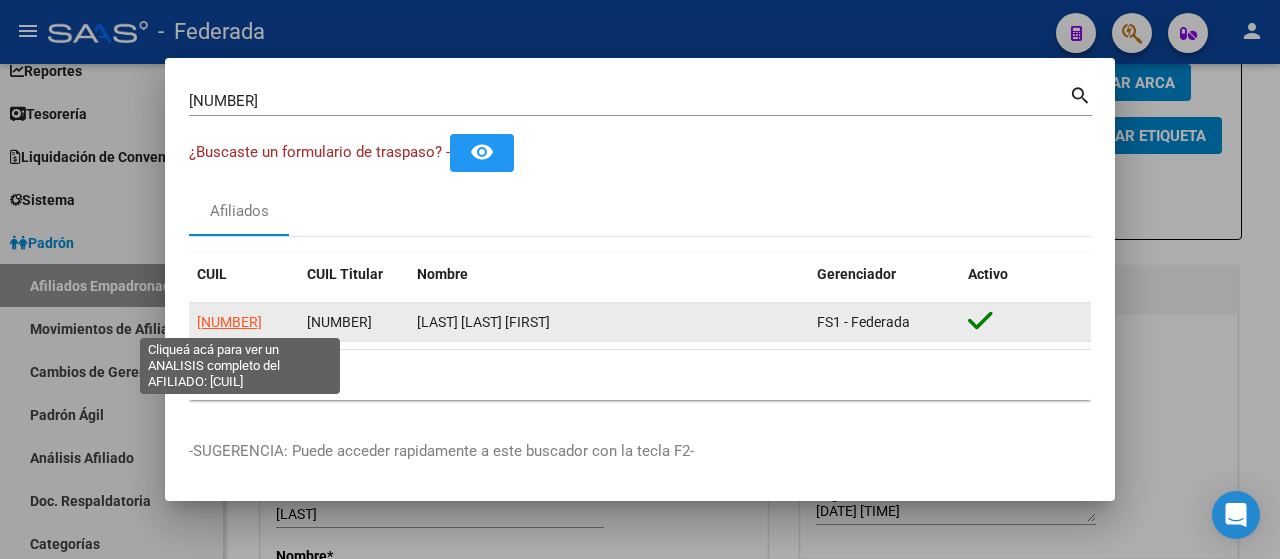 click on "[NUMBER]" 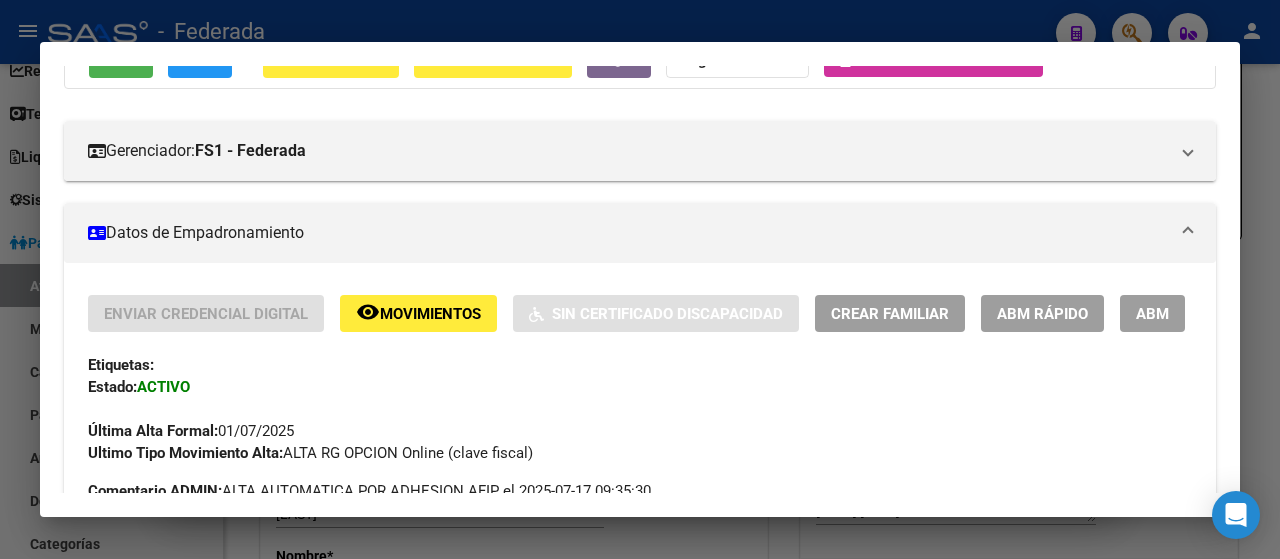 scroll, scrollTop: 212, scrollLeft: 0, axis: vertical 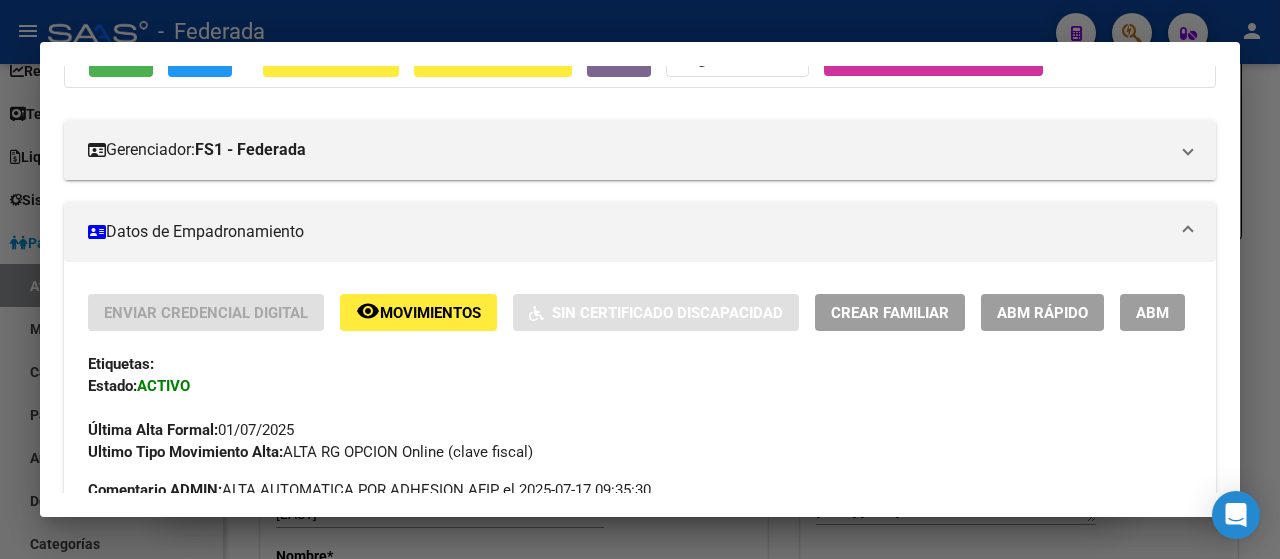 click on "ABM Rápido" 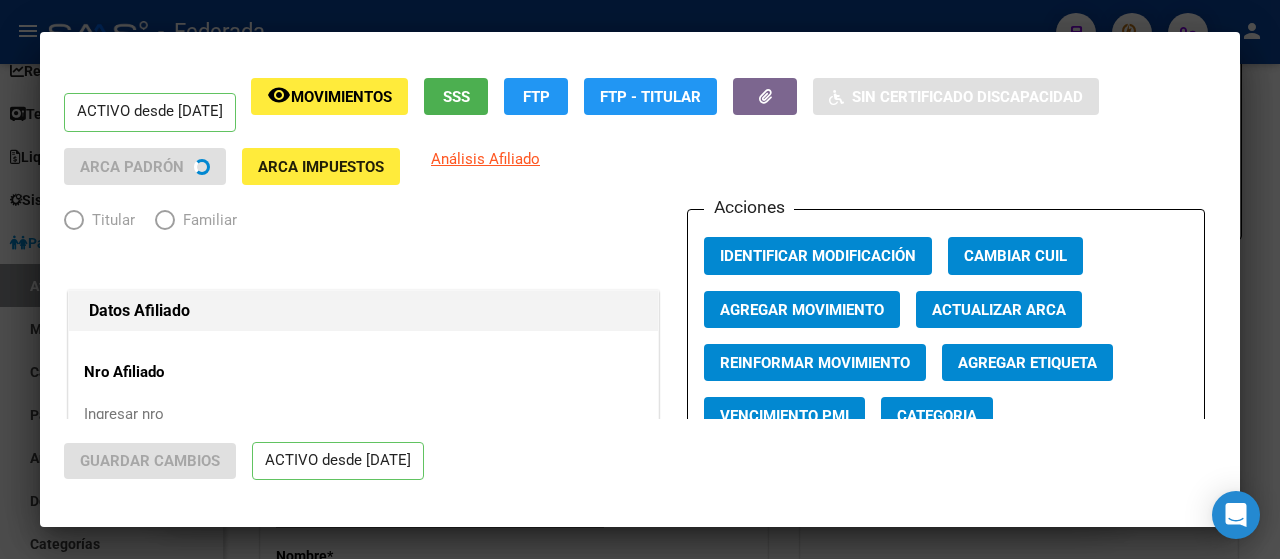 radio on "true" 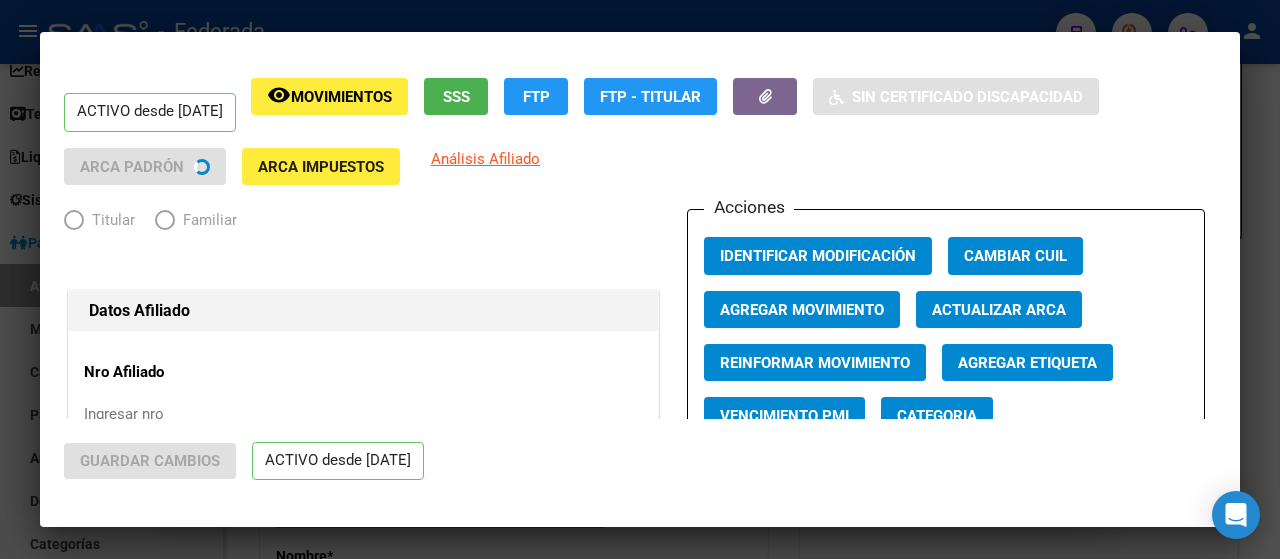 type on "[NUMBER]" 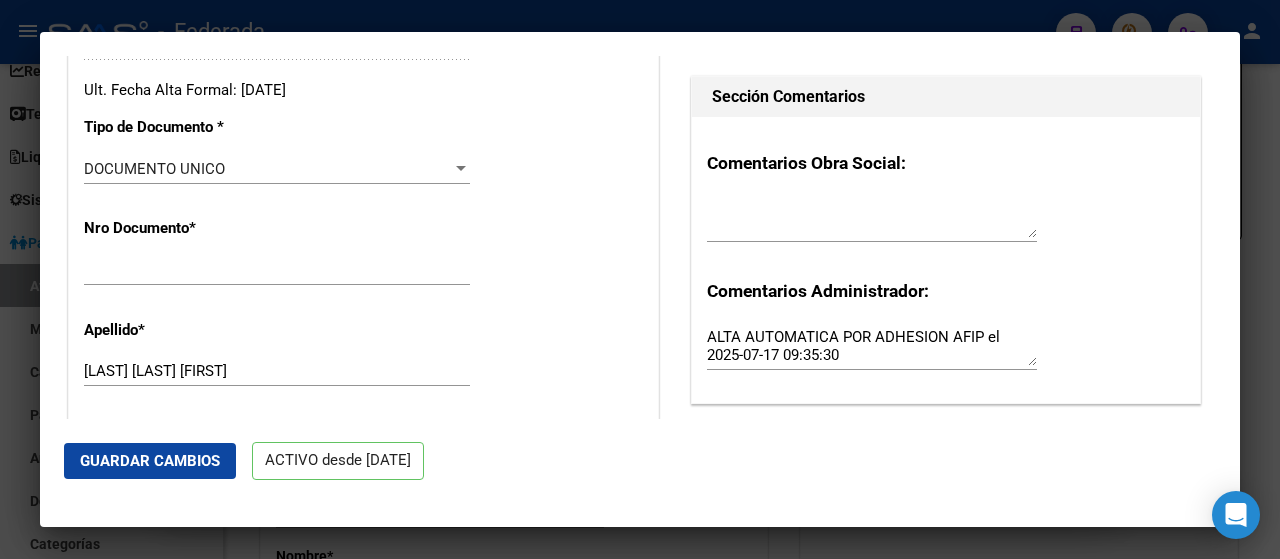 scroll, scrollTop: 599, scrollLeft: 0, axis: vertical 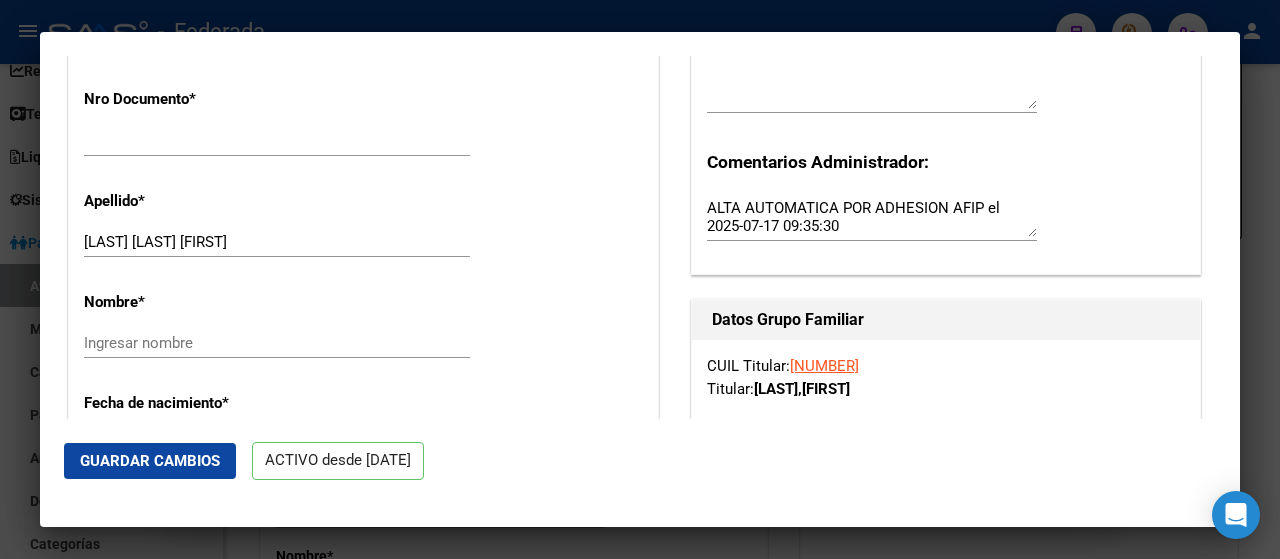 click on "[NUMBER]" at bounding box center [277, 141] 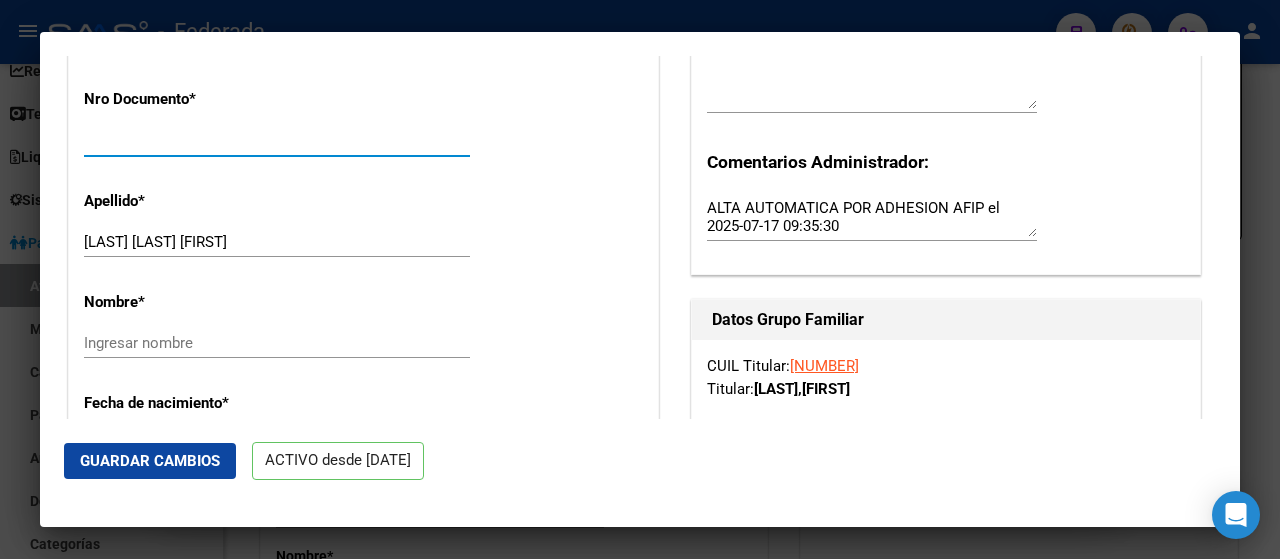 click on "[NUMBER]" at bounding box center (277, 141) 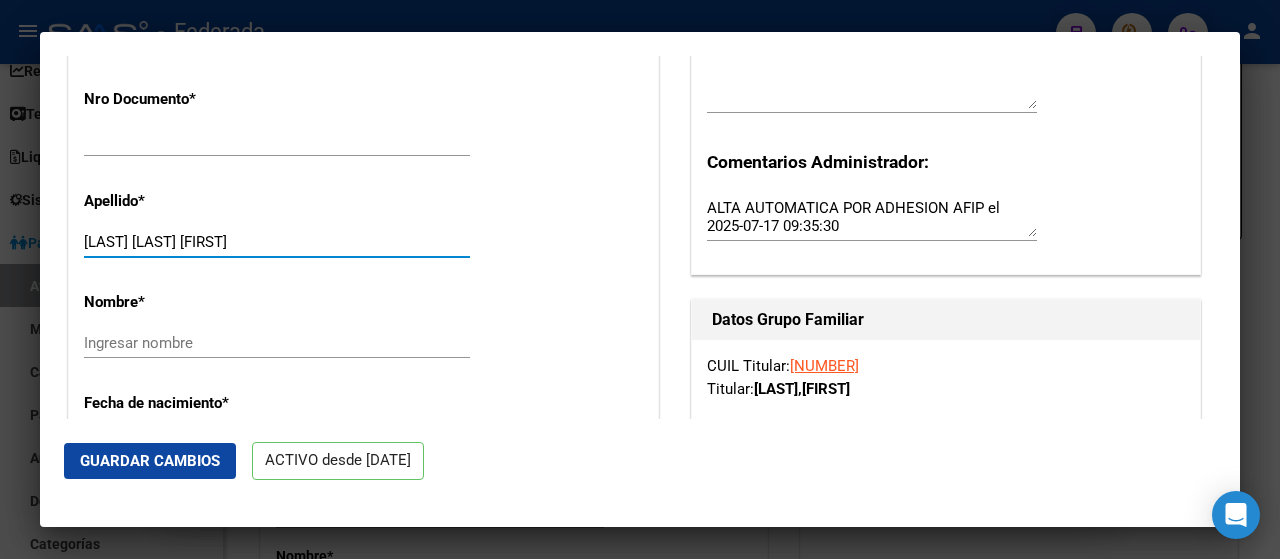 click on "[LAST] [LAST] [FIRST]" at bounding box center (277, 242) 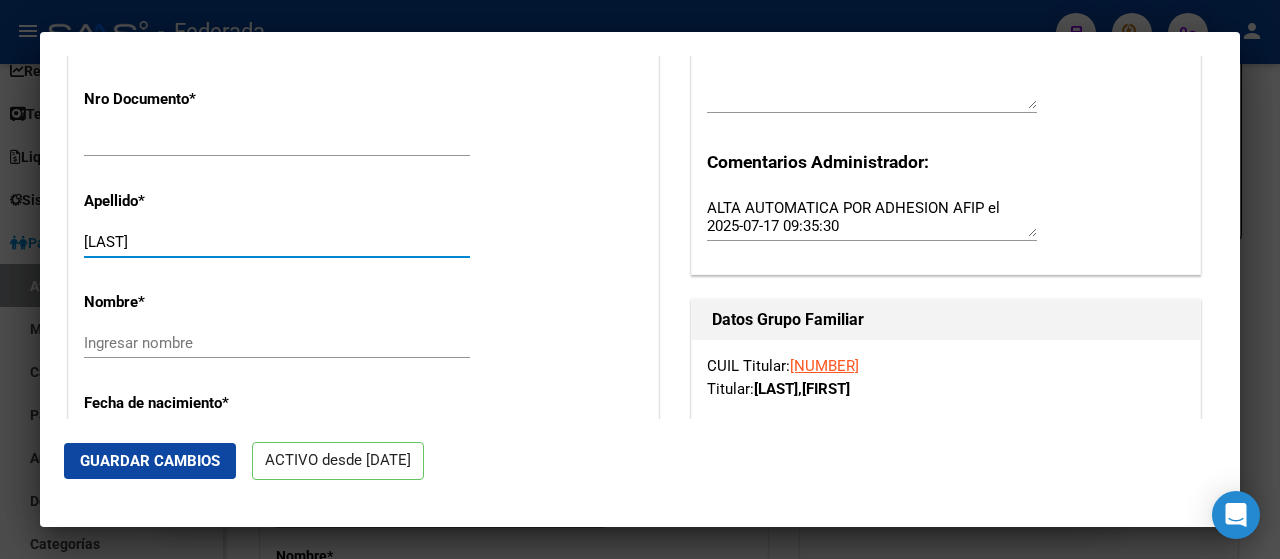 type on "[LAST]" 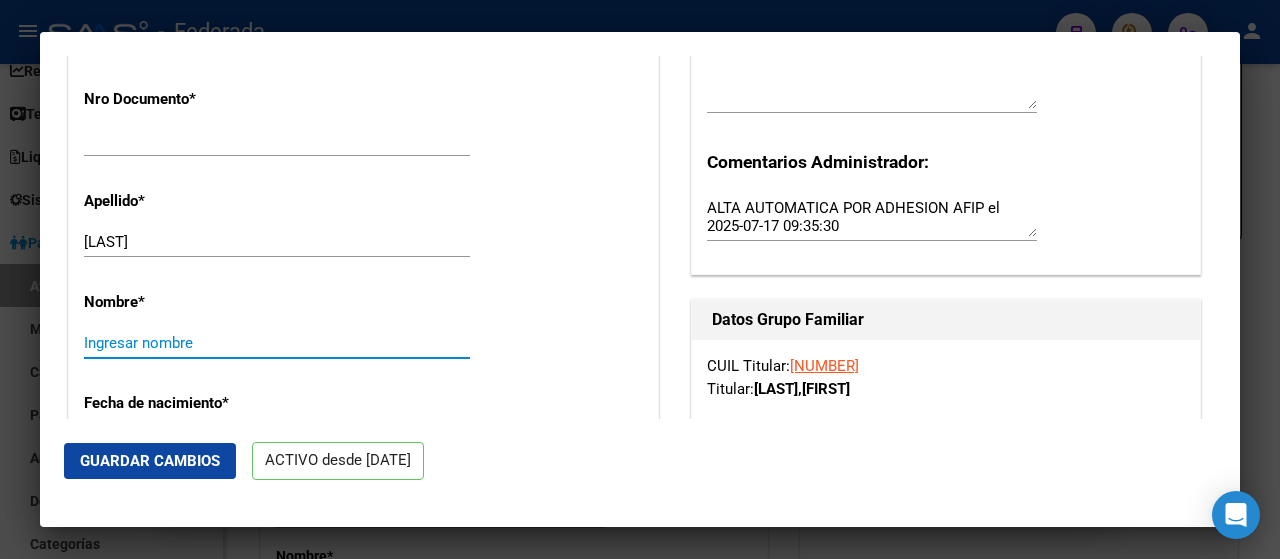 paste on "[FIRST]" 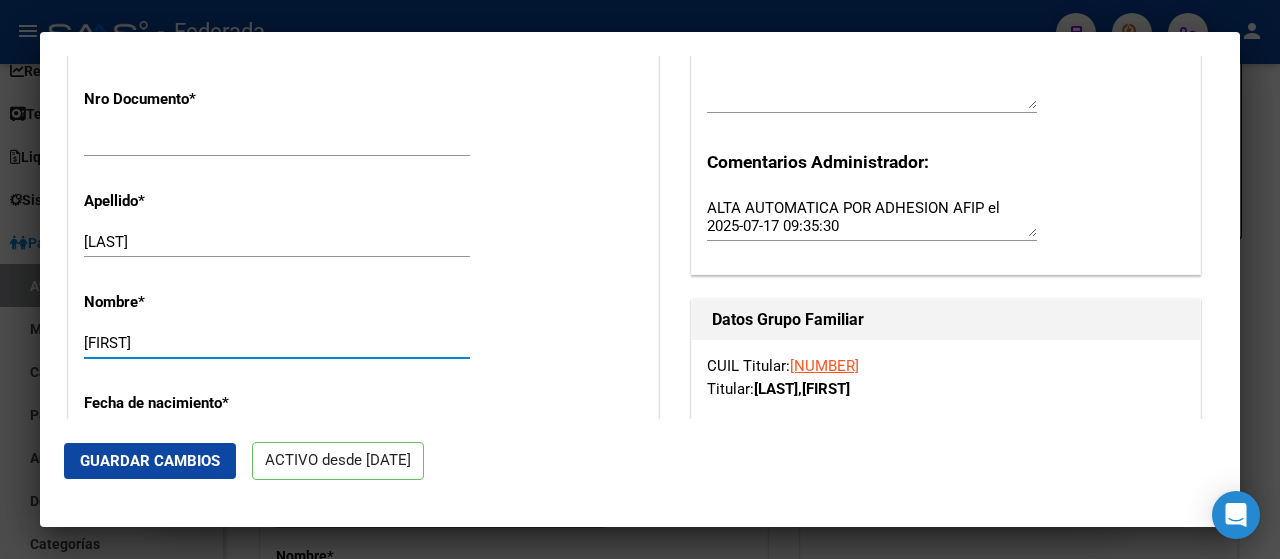 type on "[FIRST]" 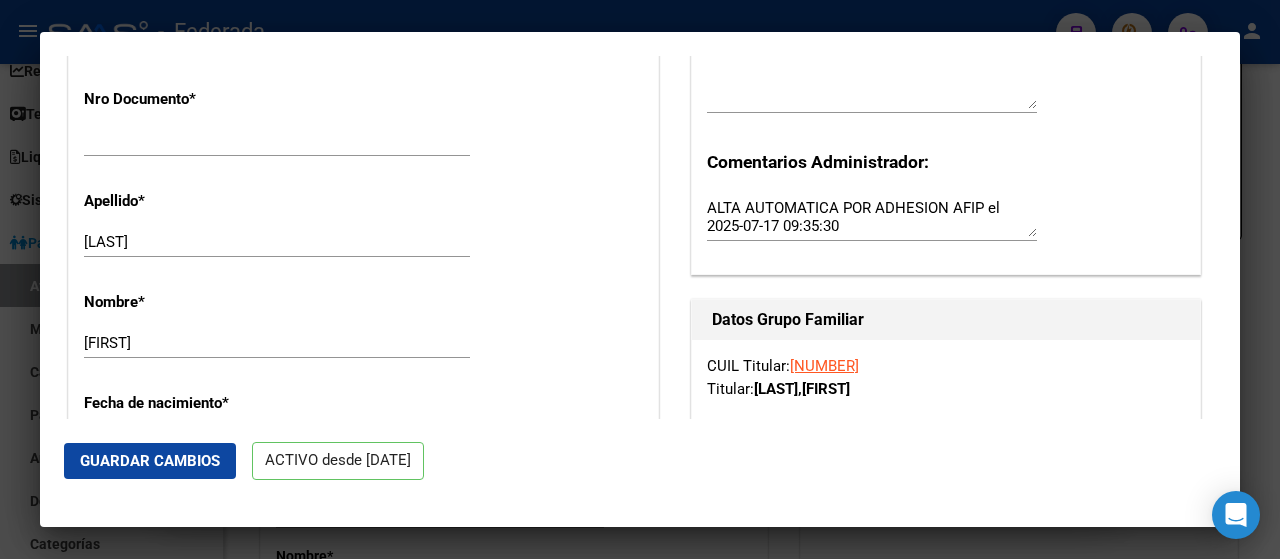 scroll, scrollTop: 810, scrollLeft: 0, axis: vertical 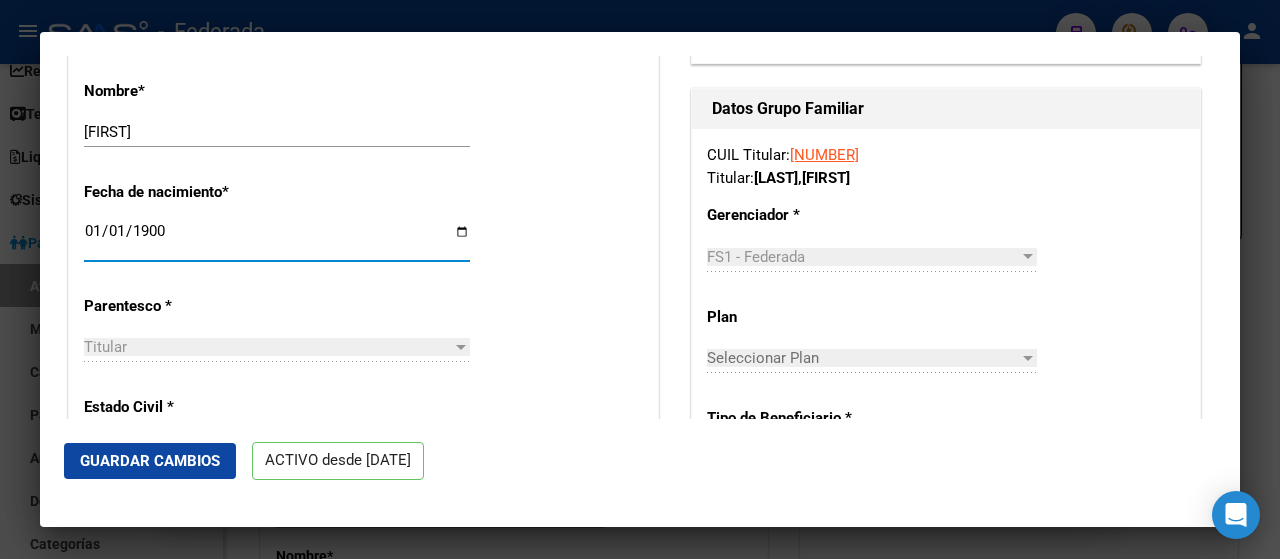 type on "[DATE]" 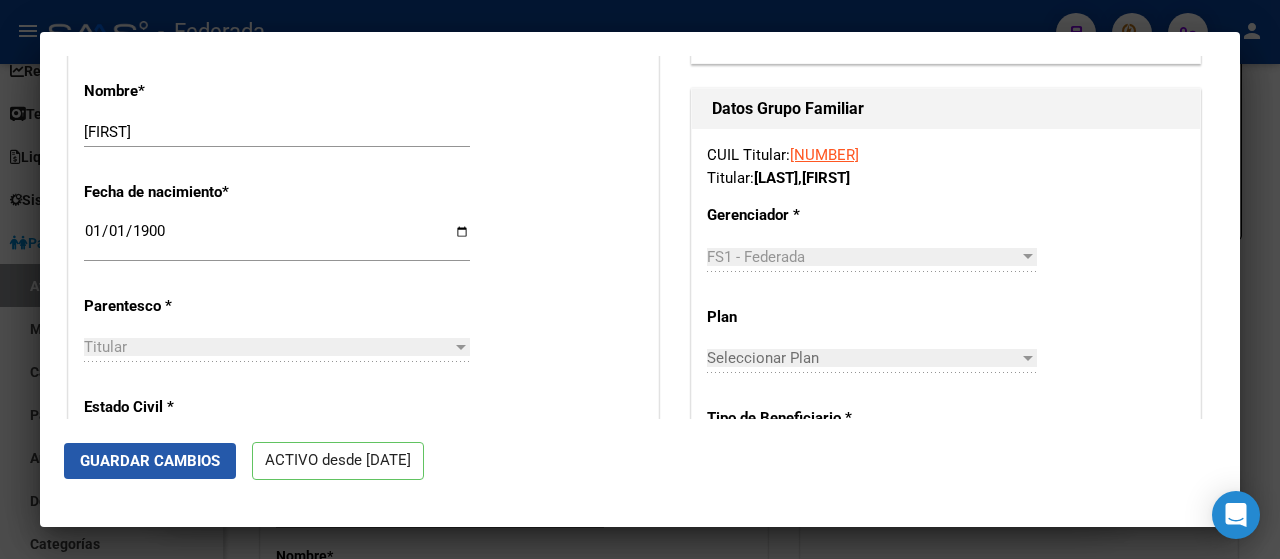 click on "Guardar Cambios" 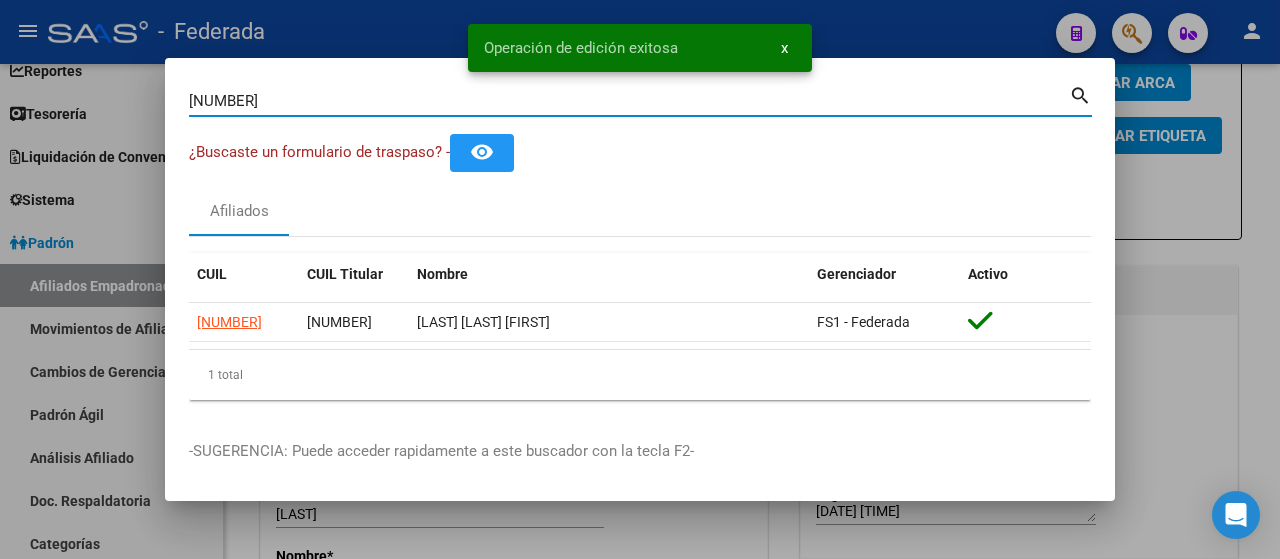 click on "[NUMBER]" at bounding box center (629, 101) 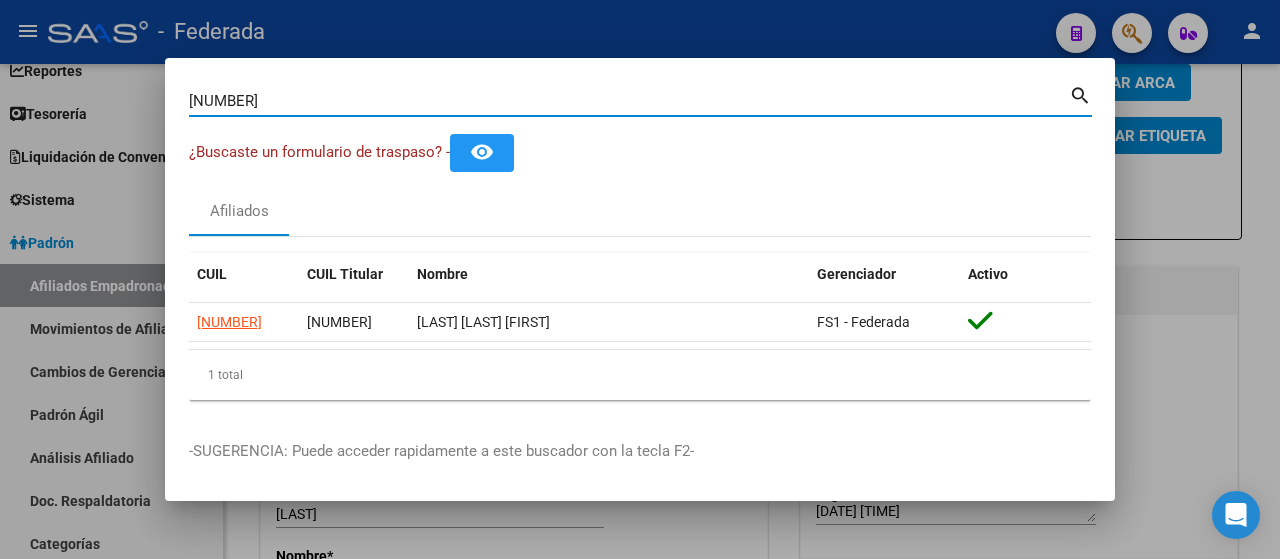 type on "[NUMBER]" 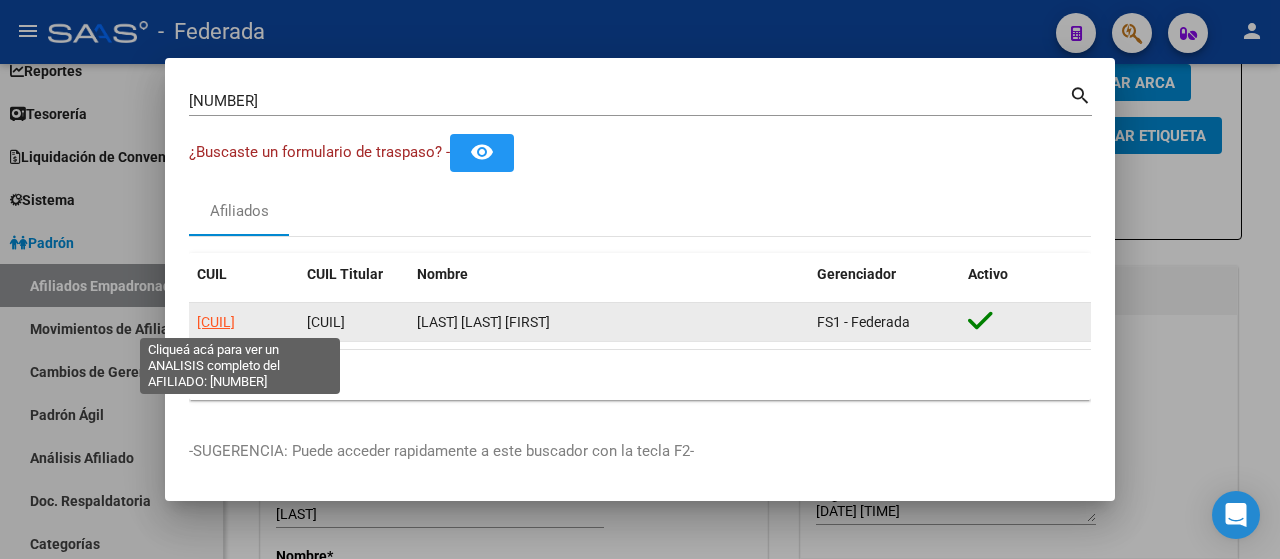 click on "[CUIL]" 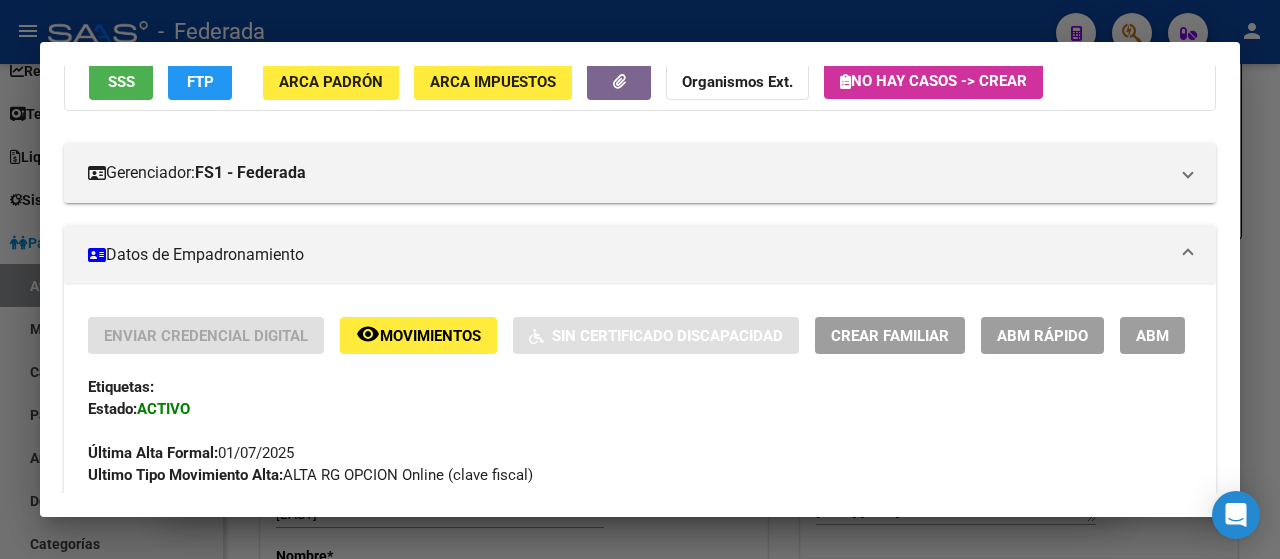 scroll, scrollTop: 190, scrollLeft: 0, axis: vertical 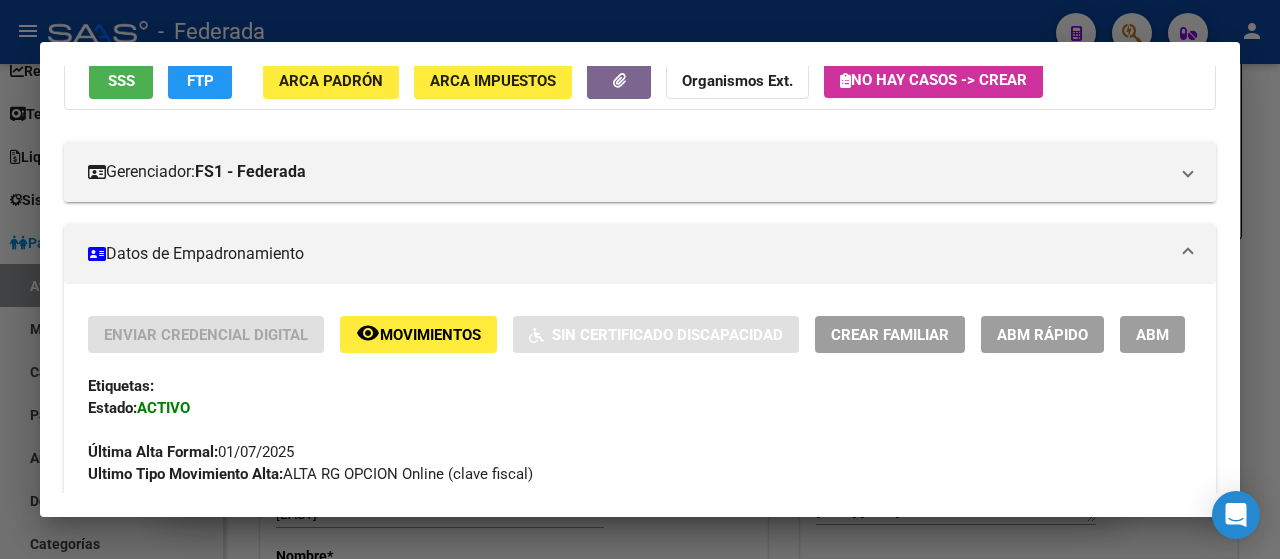 click on "ABM Rápido" 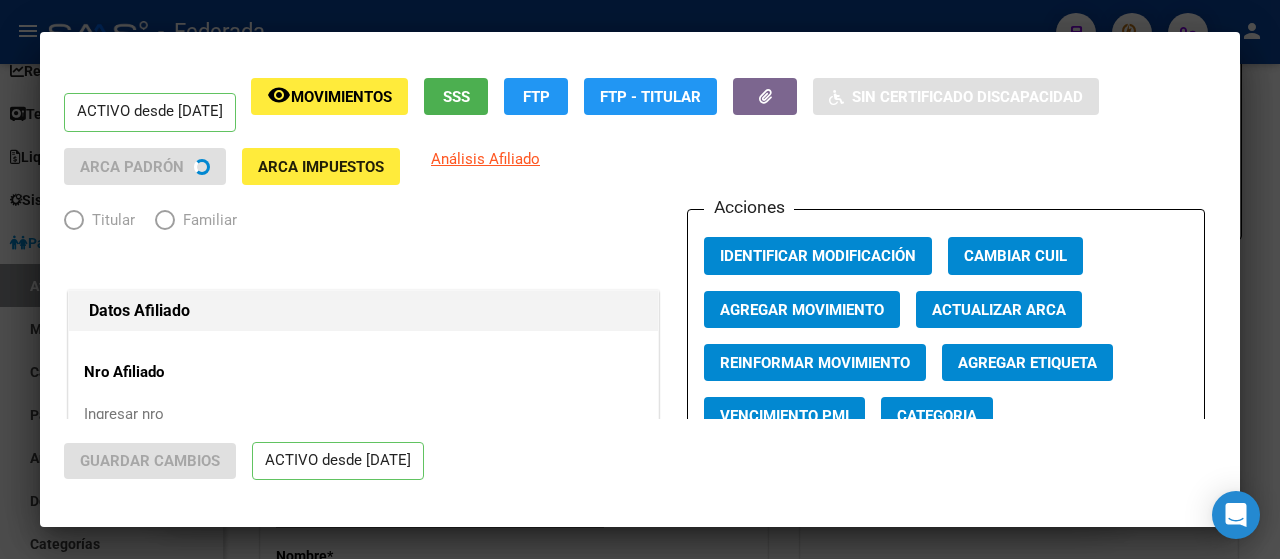 type 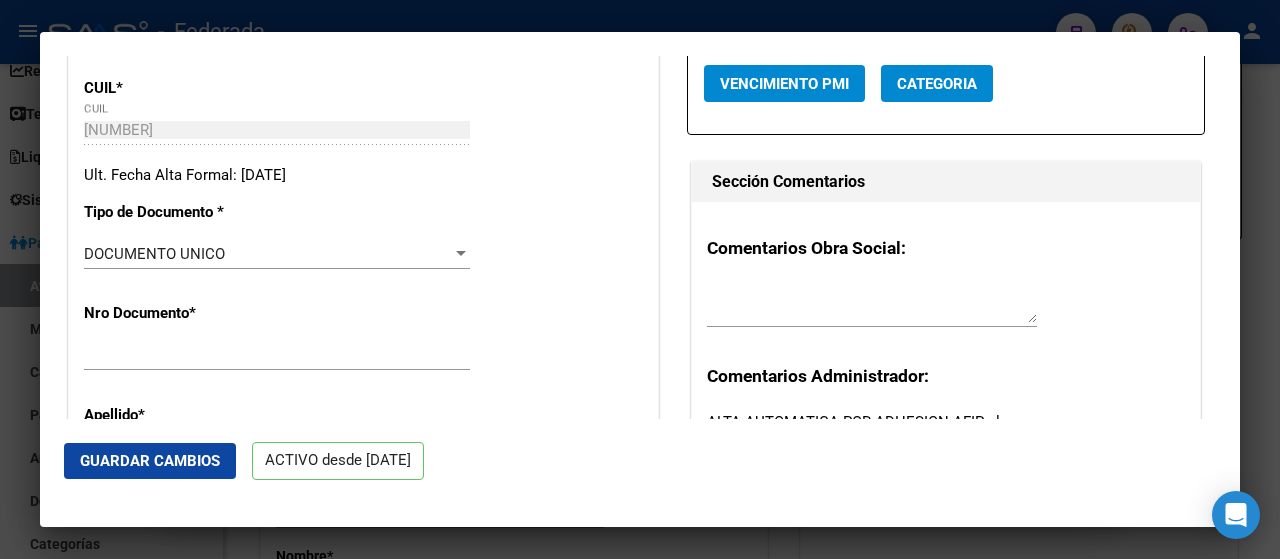 scroll, scrollTop: 384, scrollLeft: 0, axis: vertical 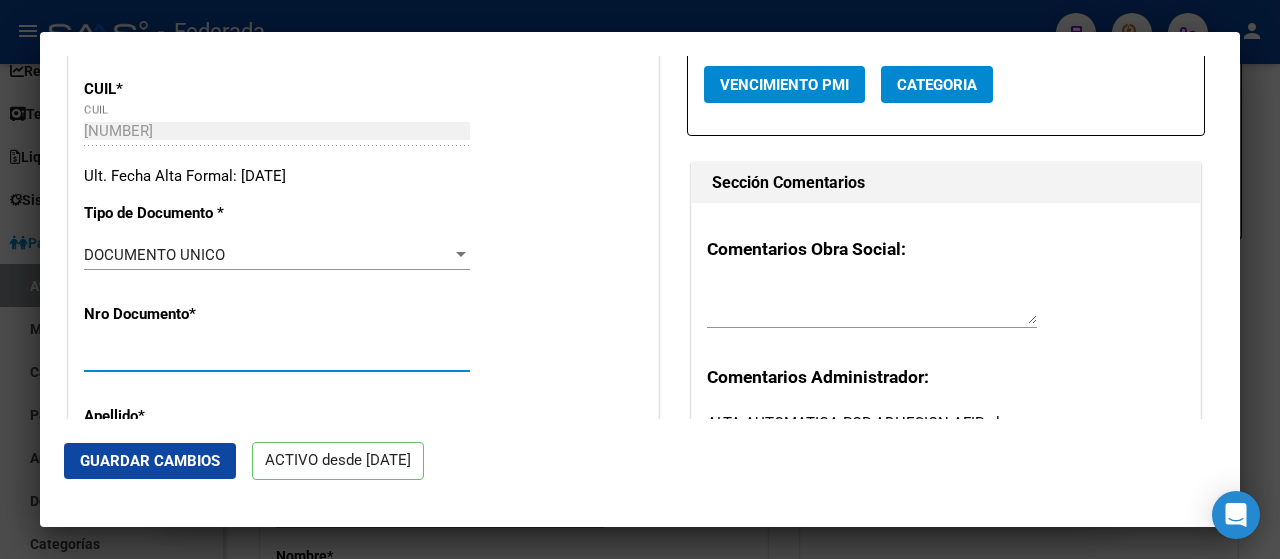 click on "[NUMBER]" at bounding box center (277, 356) 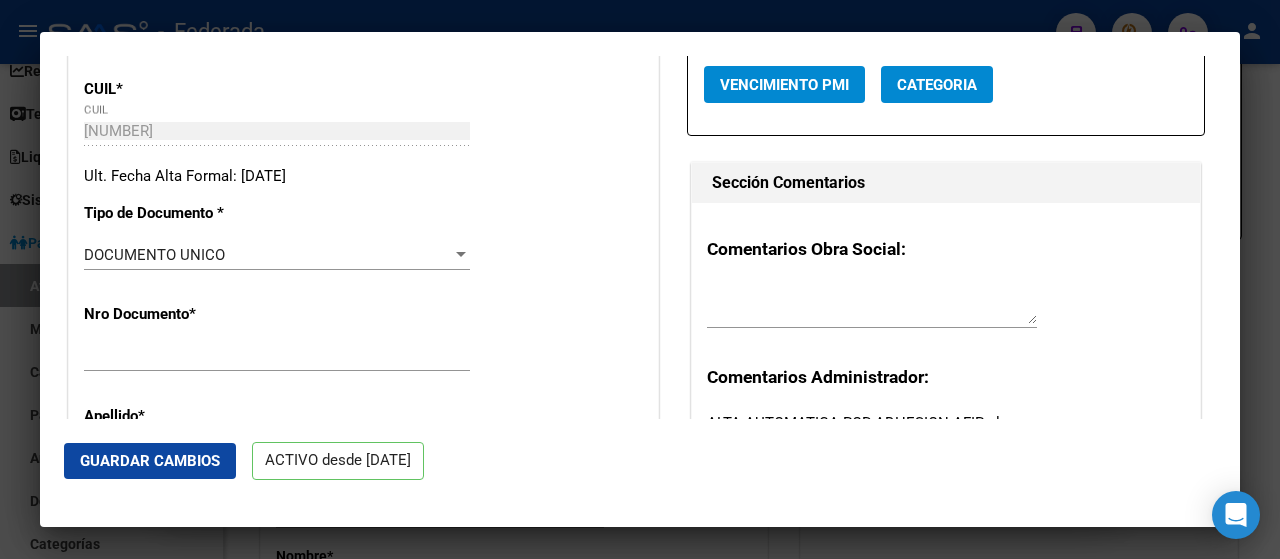 scroll, scrollTop: 602, scrollLeft: 0, axis: vertical 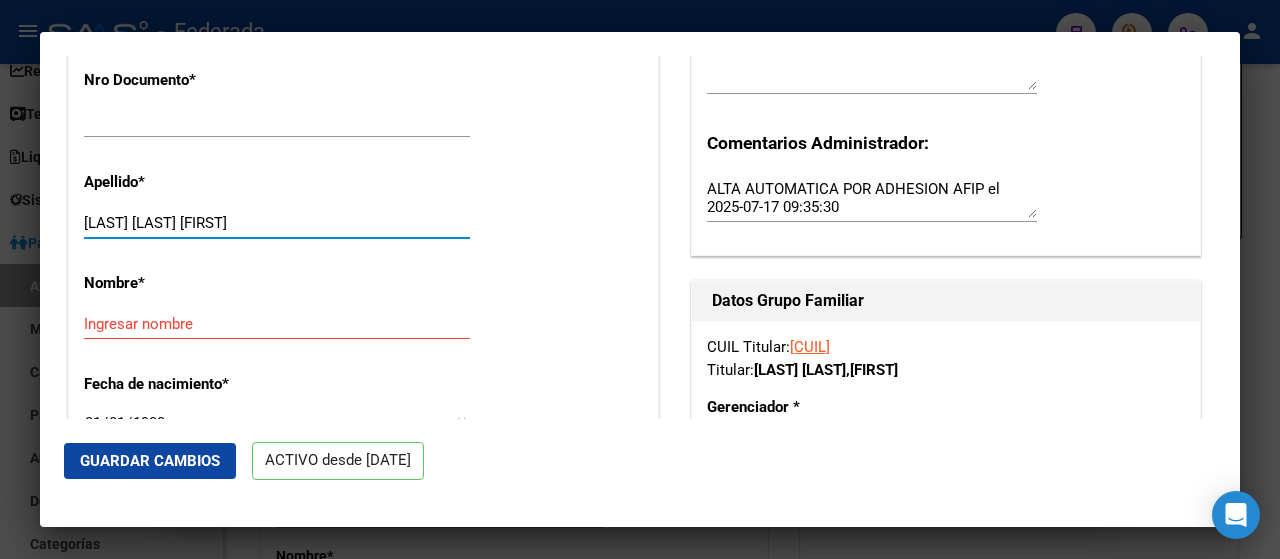 drag, startPoint x: 293, startPoint y: 223, endPoint x: 165, endPoint y: 219, distance: 128.06248 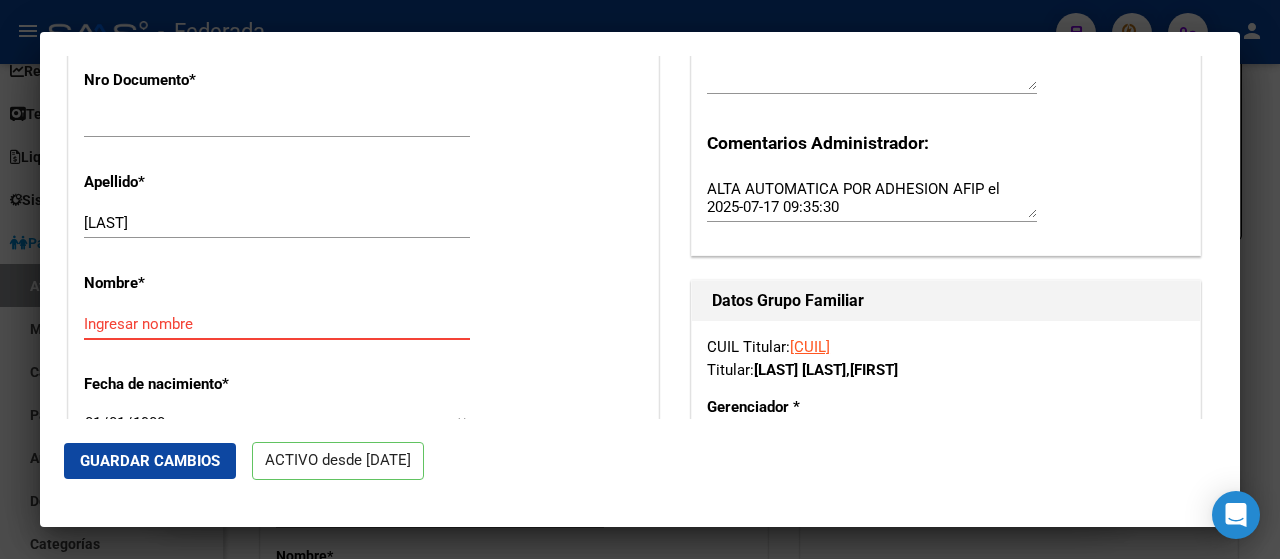 paste on "[FIRST] [LAST]" 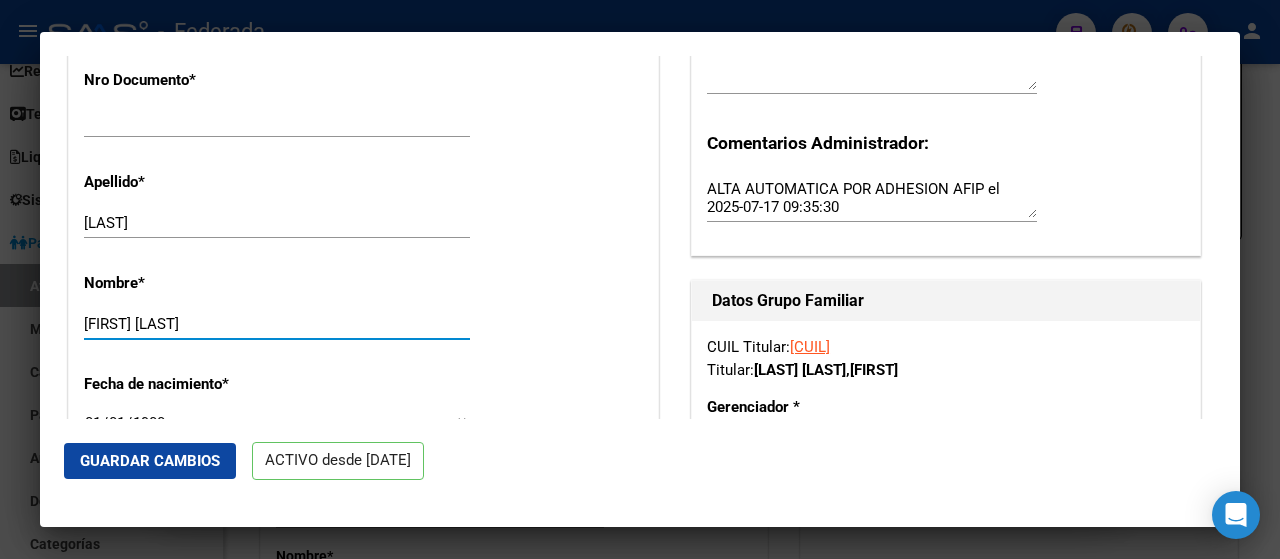 click on "Guardar Cambios" 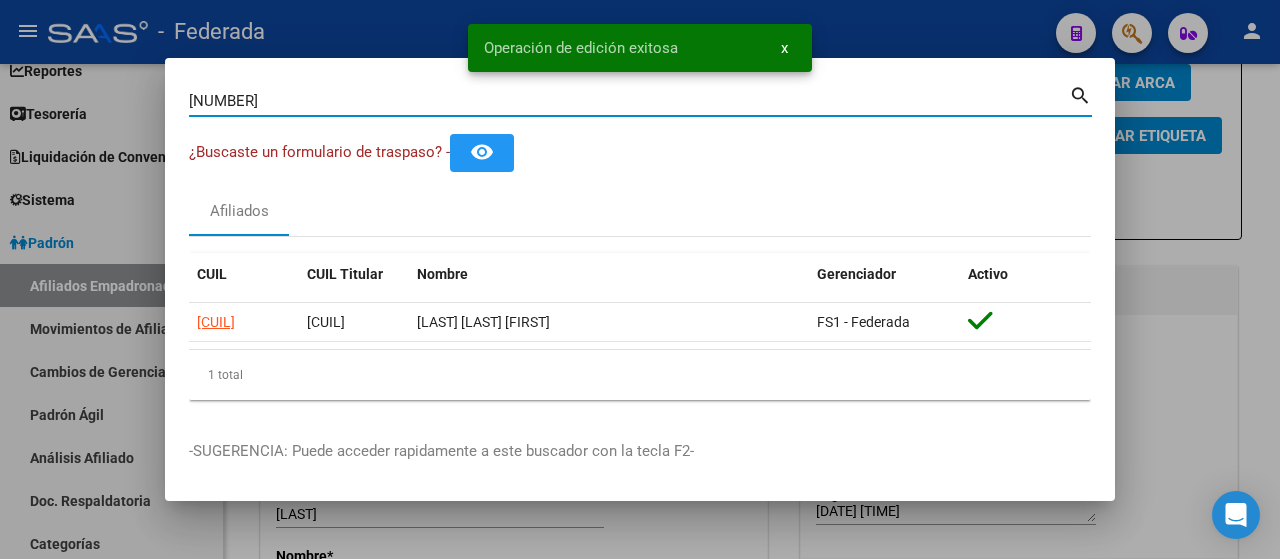 click on "[NUMBER]" at bounding box center [629, 101] 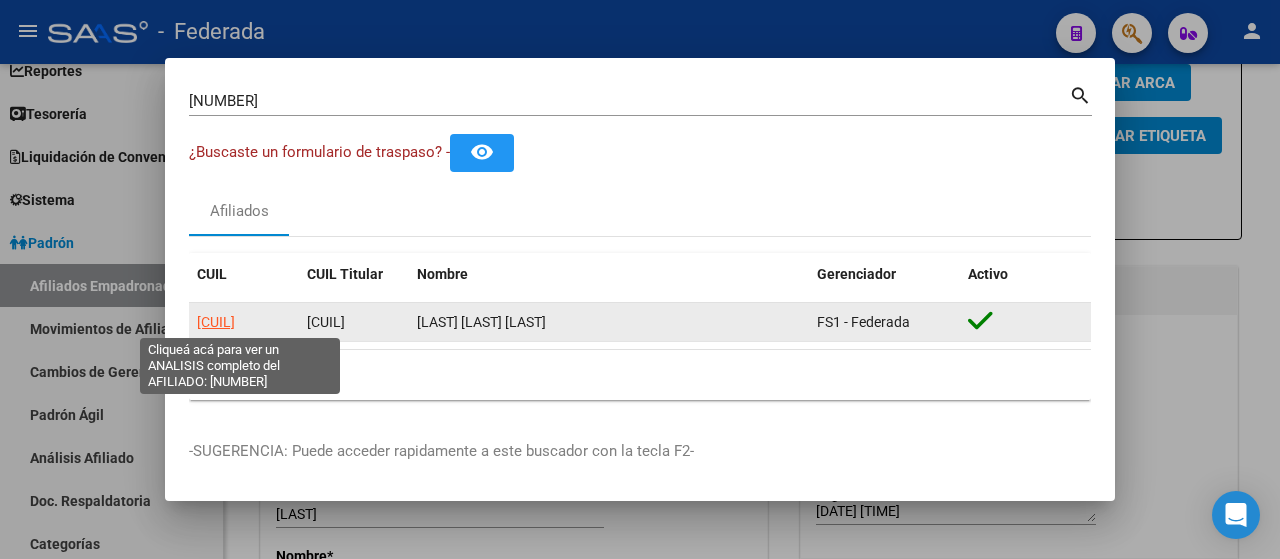 click on "[CUIL]" 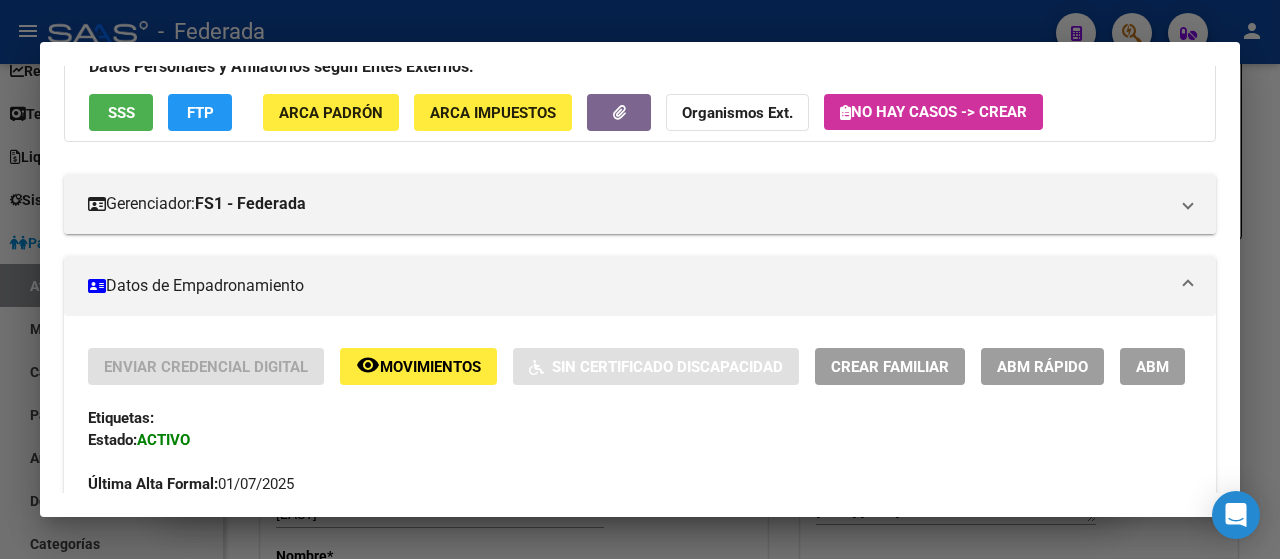 scroll, scrollTop: 160, scrollLeft: 0, axis: vertical 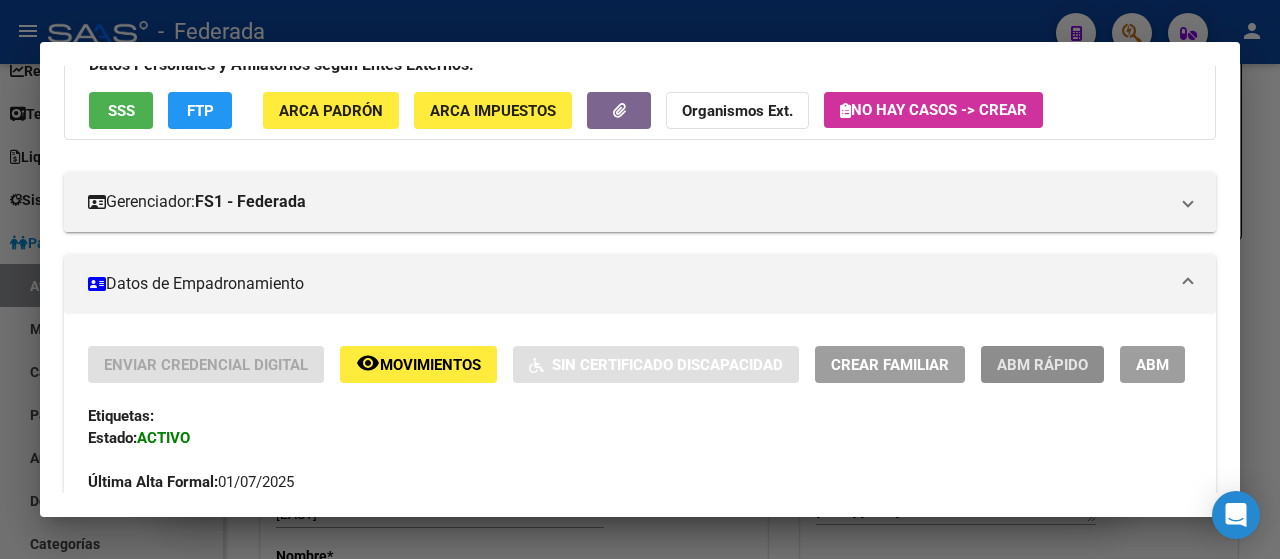 click on "ABM Rápido" 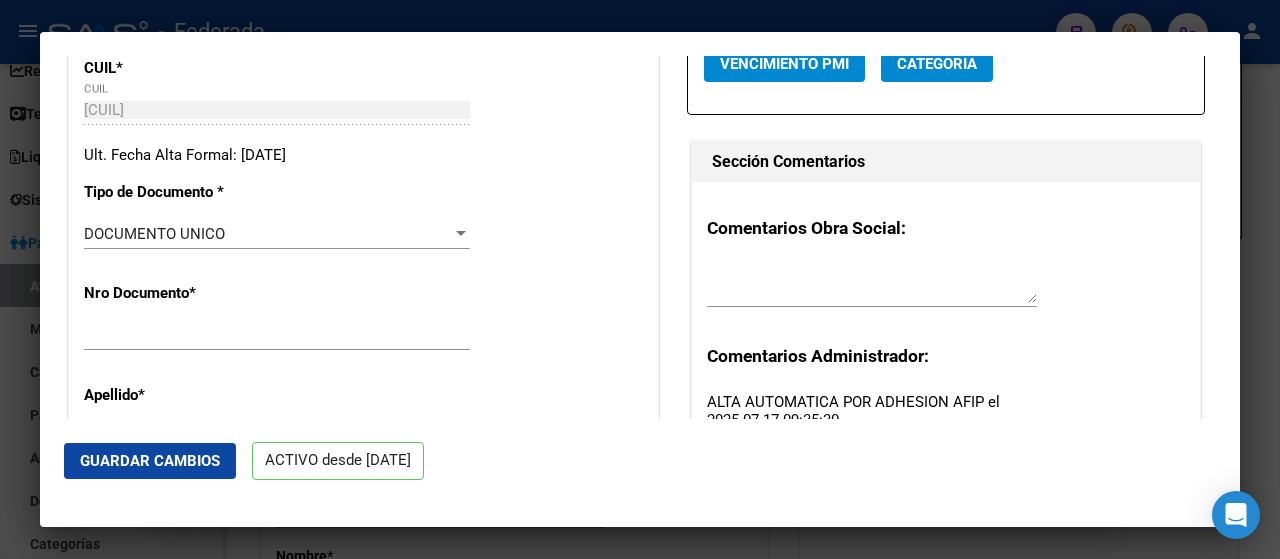 scroll, scrollTop: 406, scrollLeft: 0, axis: vertical 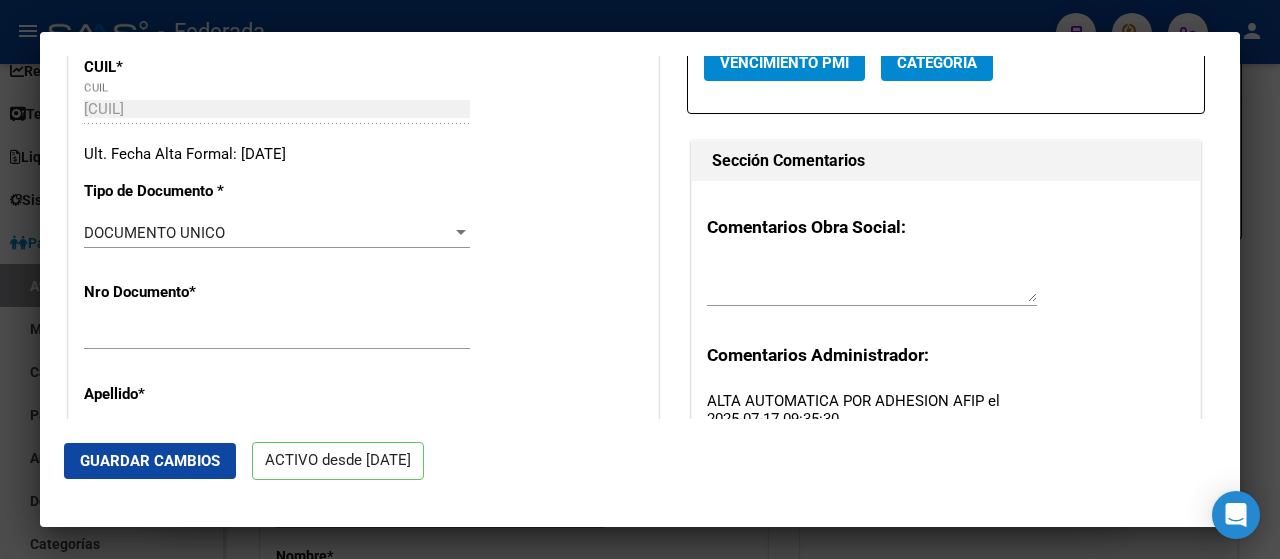 click on "[NUMBER]" at bounding box center [277, 334] 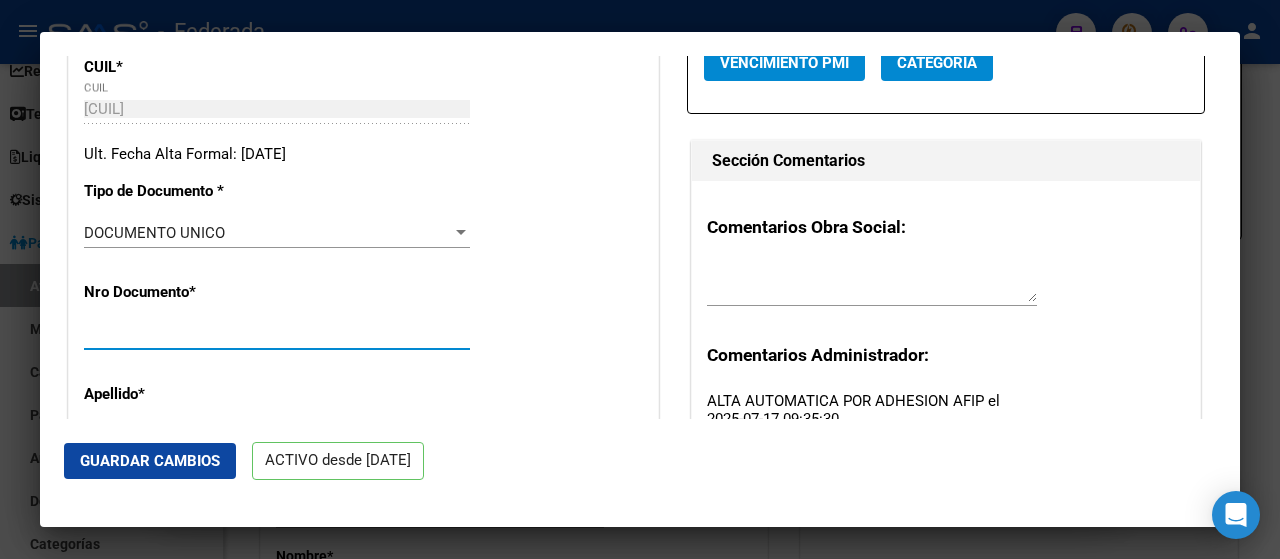 click on "[NUMBER]" at bounding box center (277, 334) 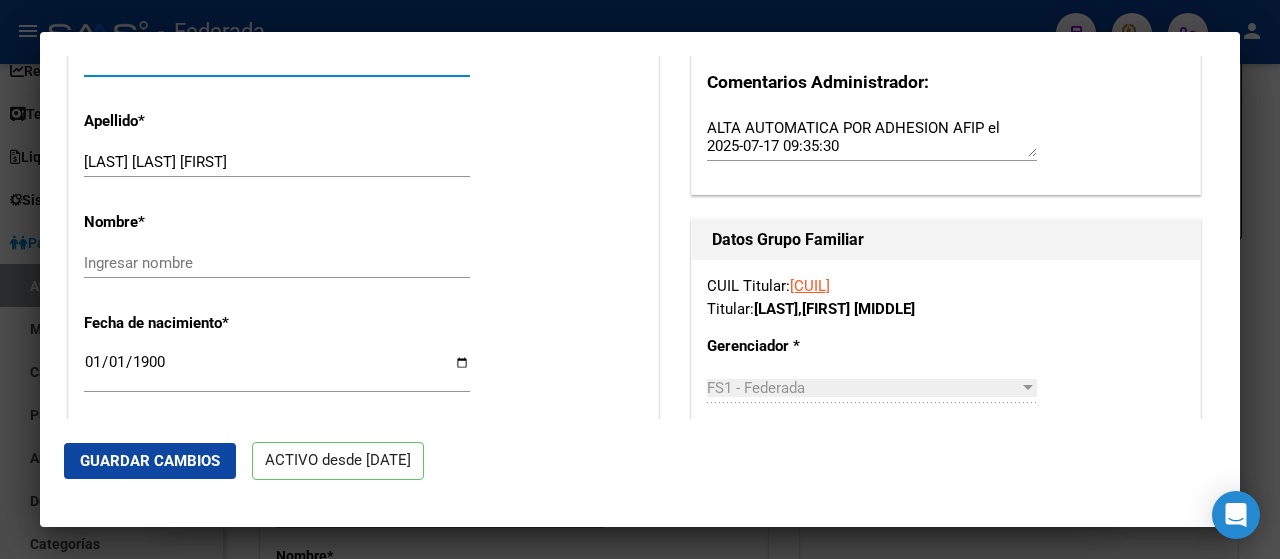 scroll, scrollTop: 680, scrollLeft: 0, axis: vertical 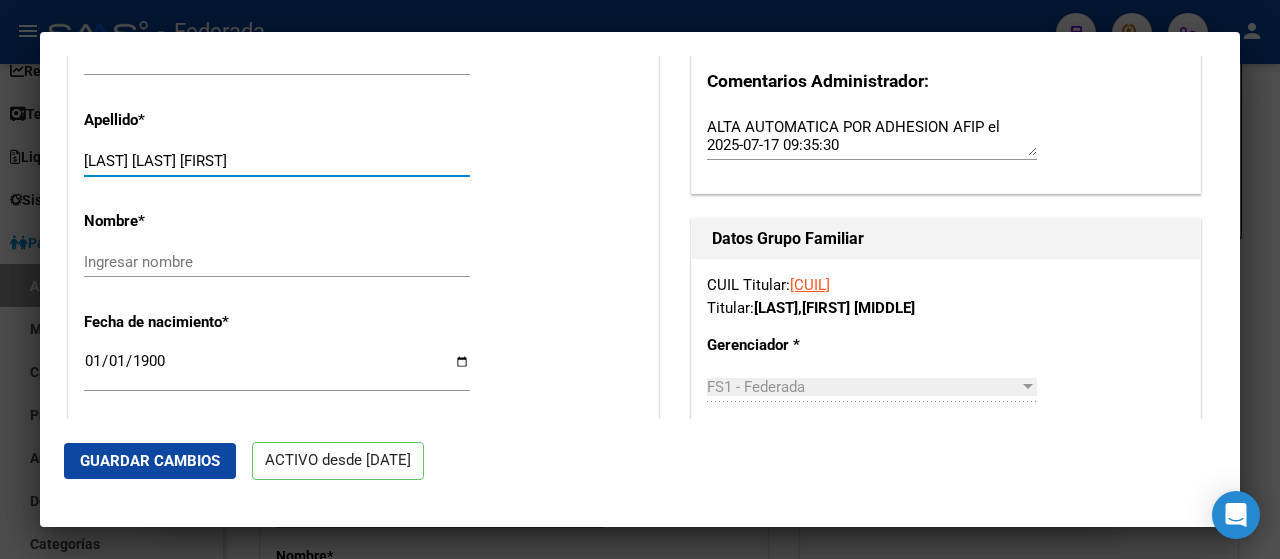 drag, startPoint x: 370, startPoint y: 155, endPoint x: 226, endPoint y: 159, distance: 144.05554 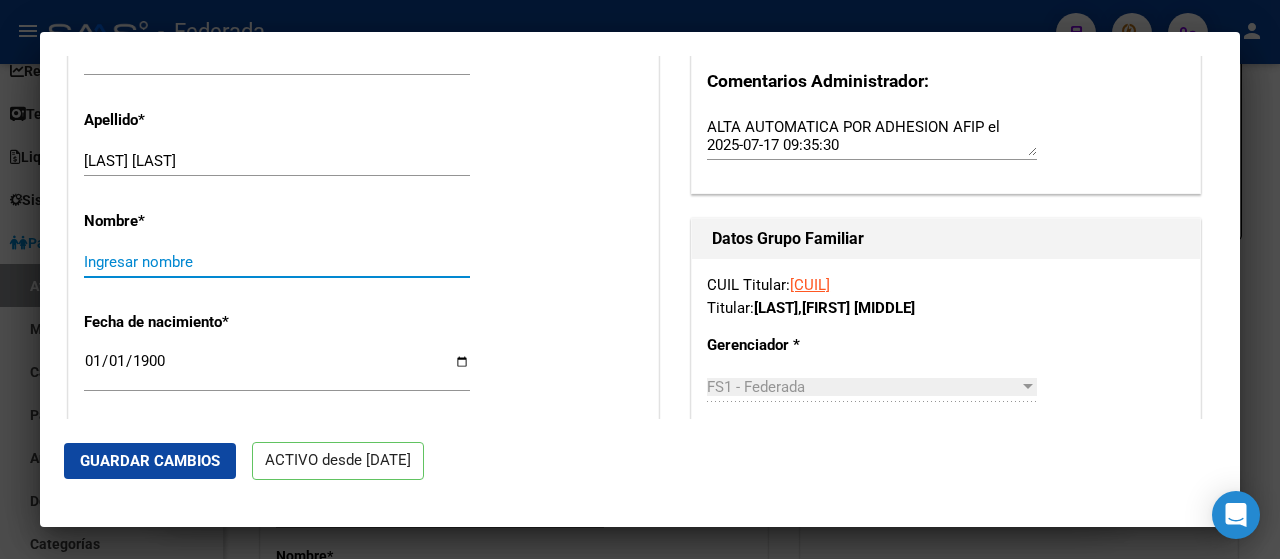paste on "[FIRST] [LAST]" 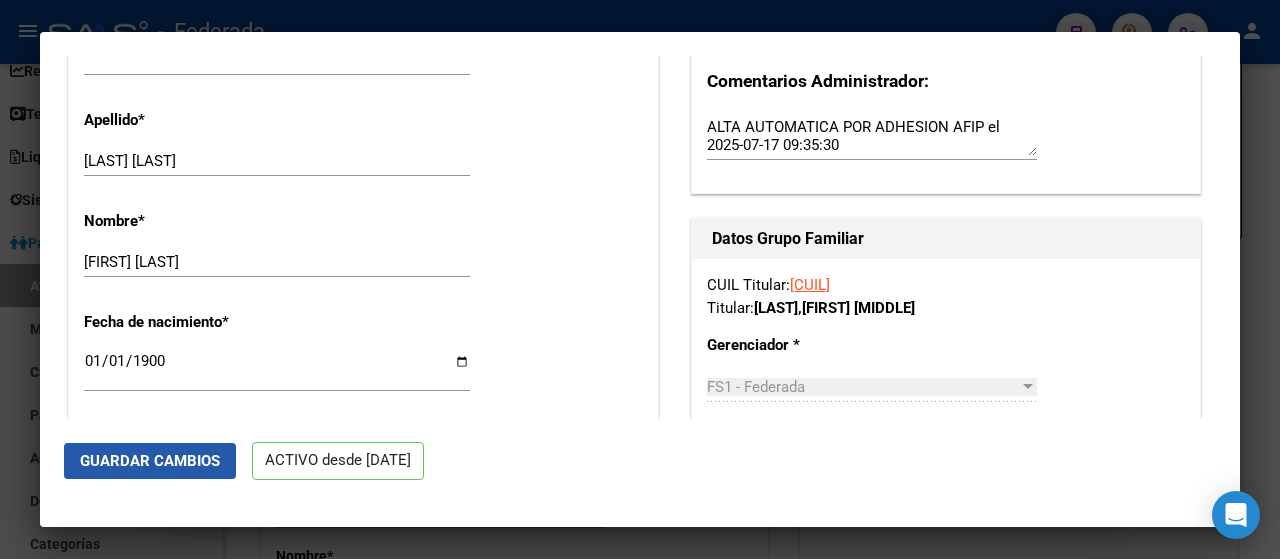 click on "Guardar Cambios" 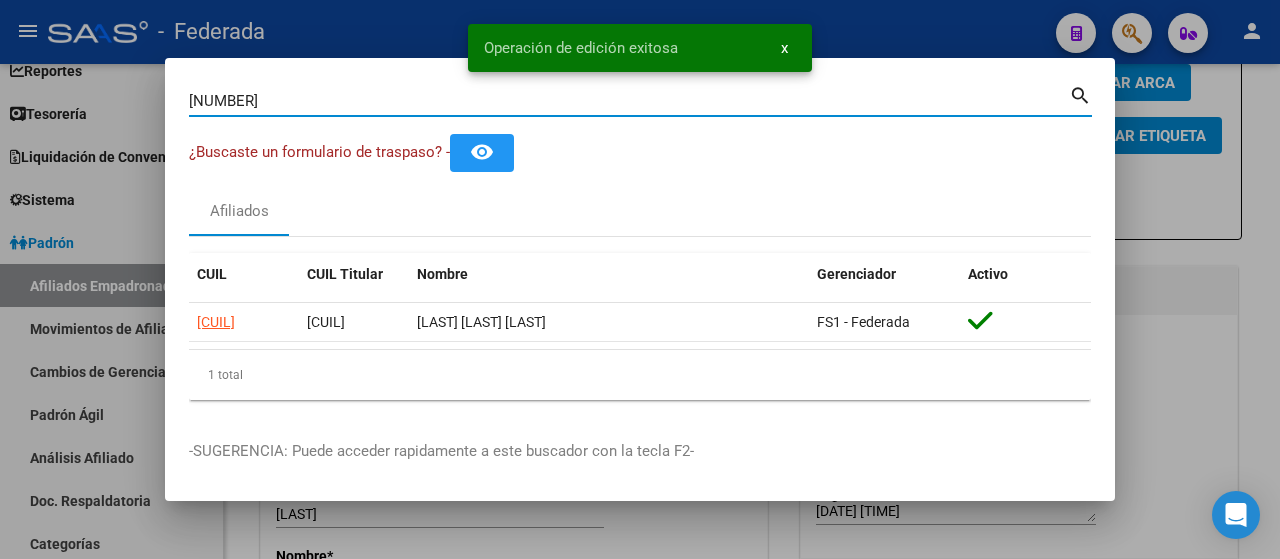 click on "[NUMBER]" at bounding box center (629, 101) 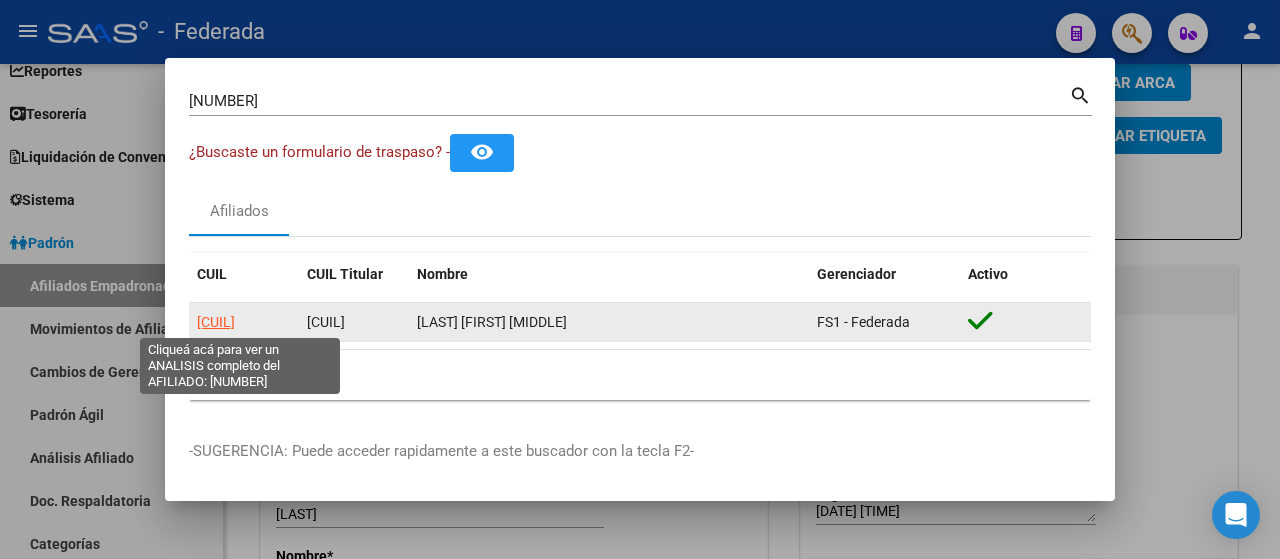 click on "[CUIL]" 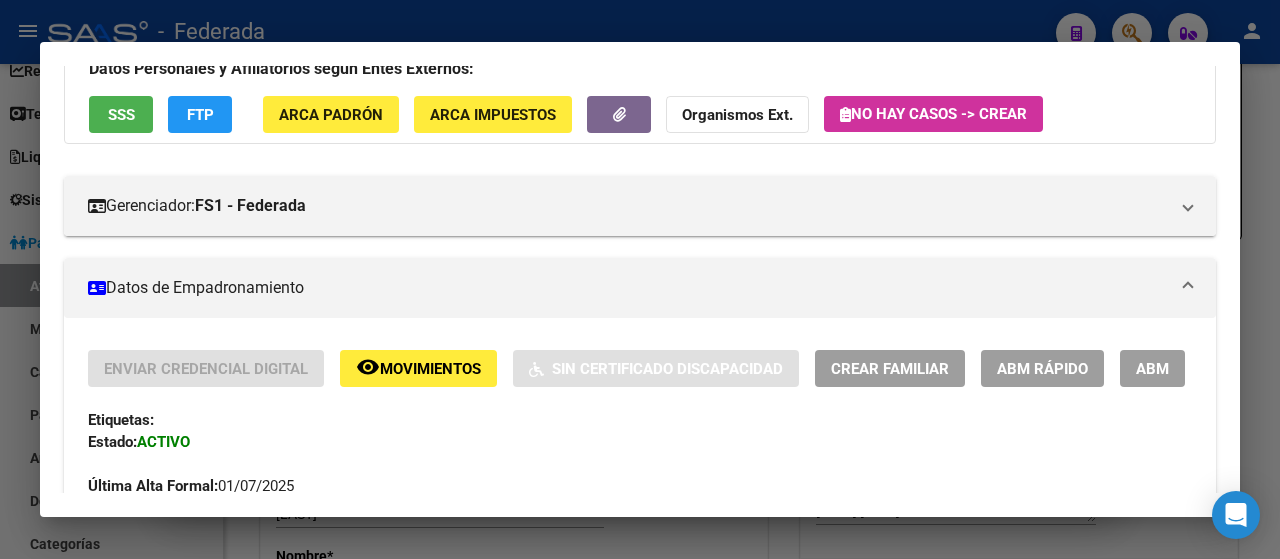 scroll, scrollTop: 168, scrollLeft: 0, axis: vertical 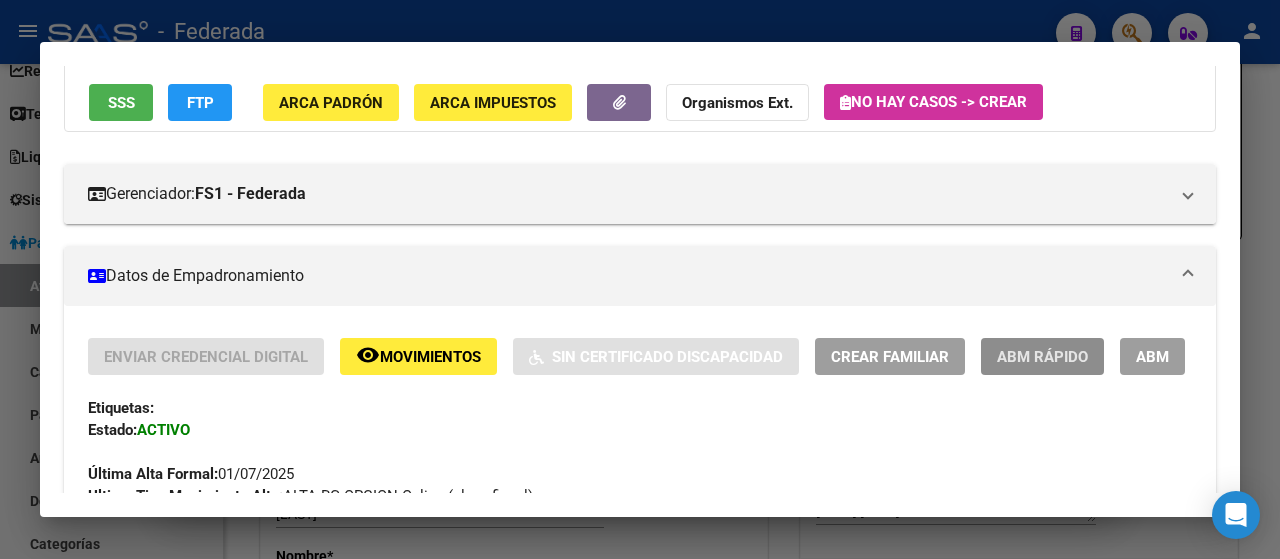 click on "ABM Rápido" 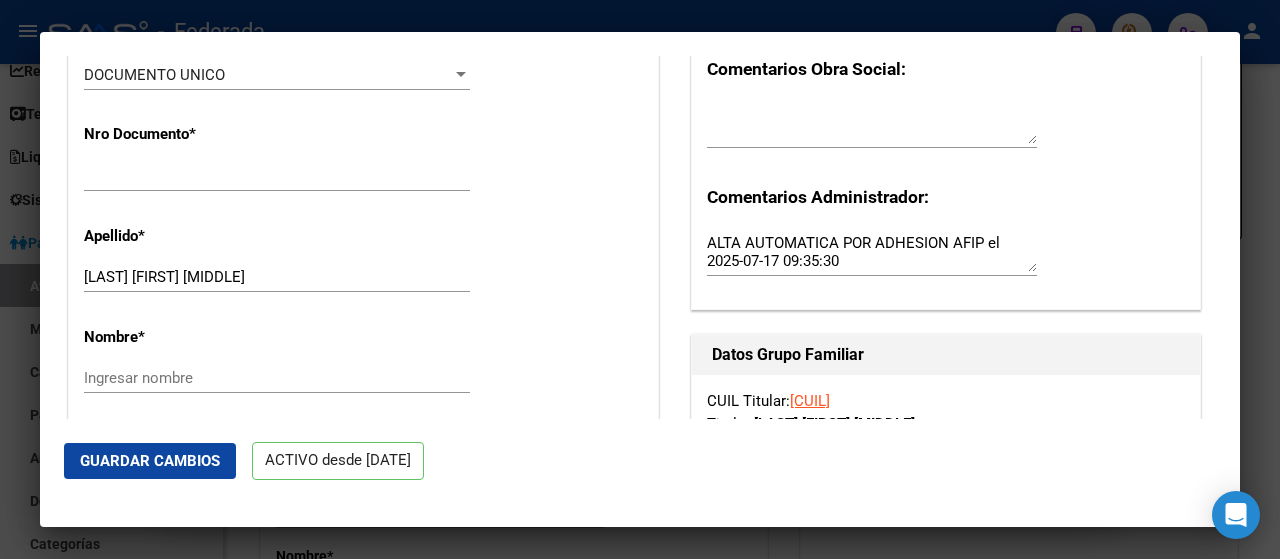 scroll, scrollTop: 564, scrollLeft: 0, axis: vertical 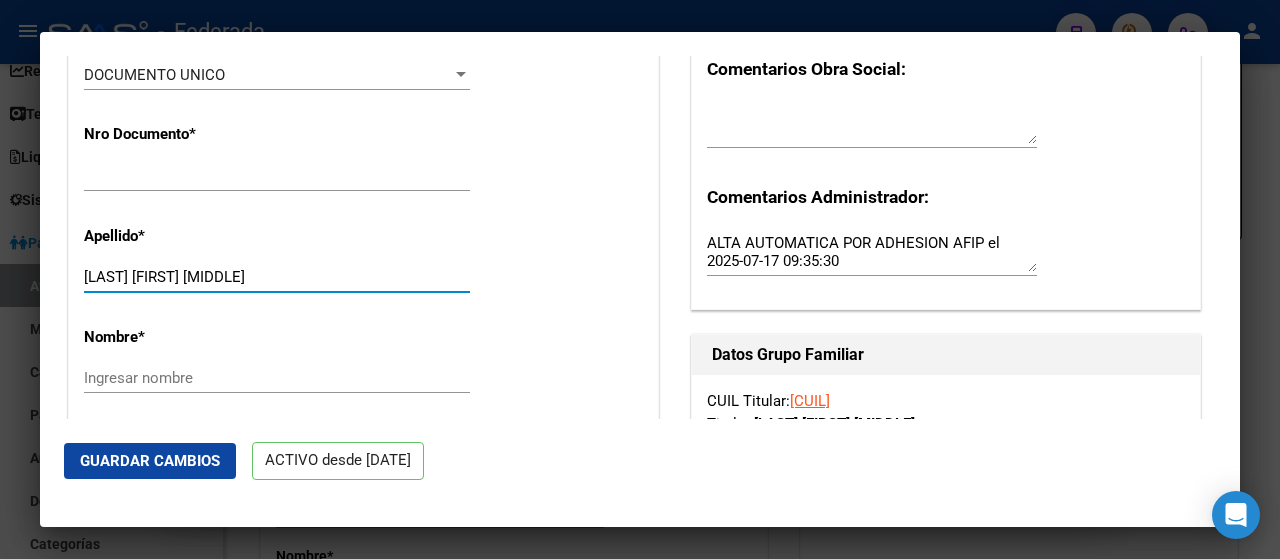 drag, startPoint x: 318, startPoint y: 269, endPoint x: 106, endPoint y: 275, distance: 212.08488 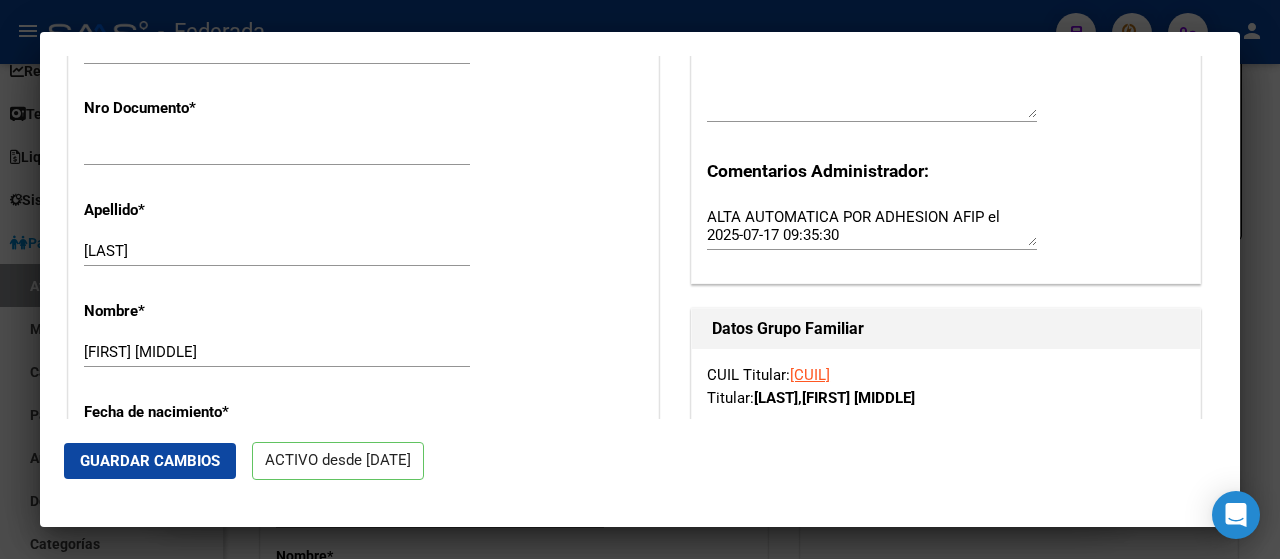scroll, scrollTop: 586, scrollLeft: 0, axis: vertical 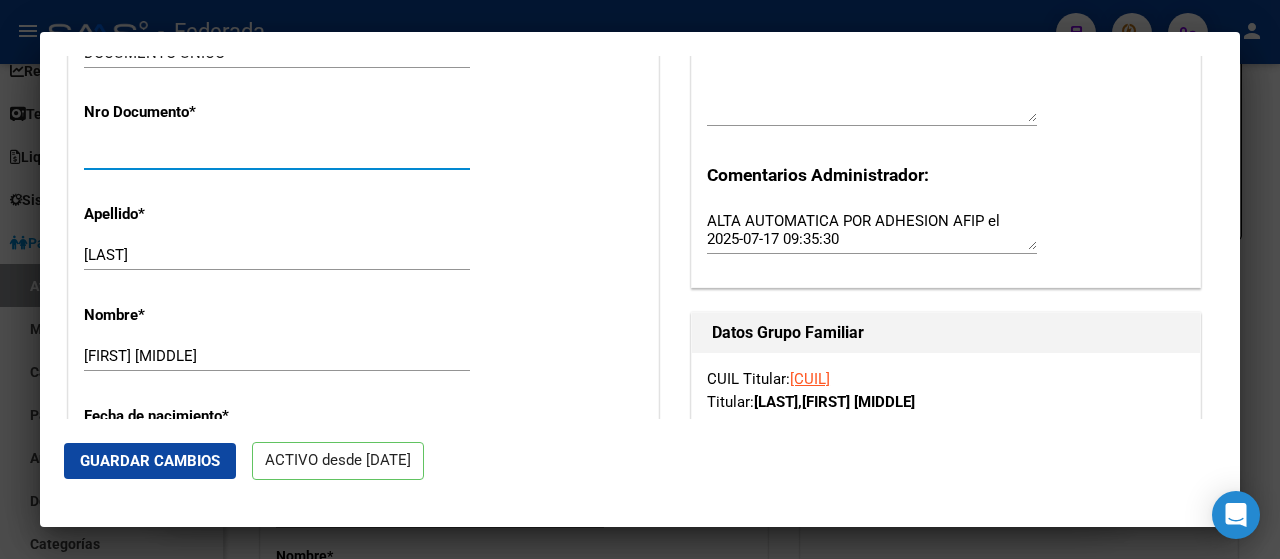 click on "[NUMBER]" at bounding box center [277, 154] 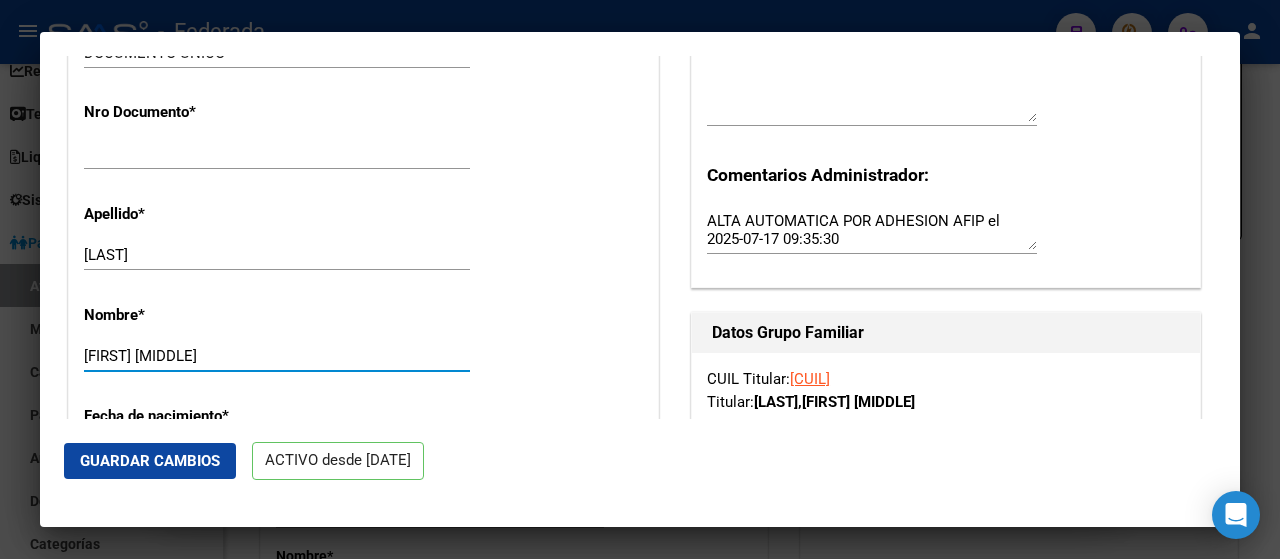 scroll, scrollTop: 810, scrollLeft: 0, axis: vertical 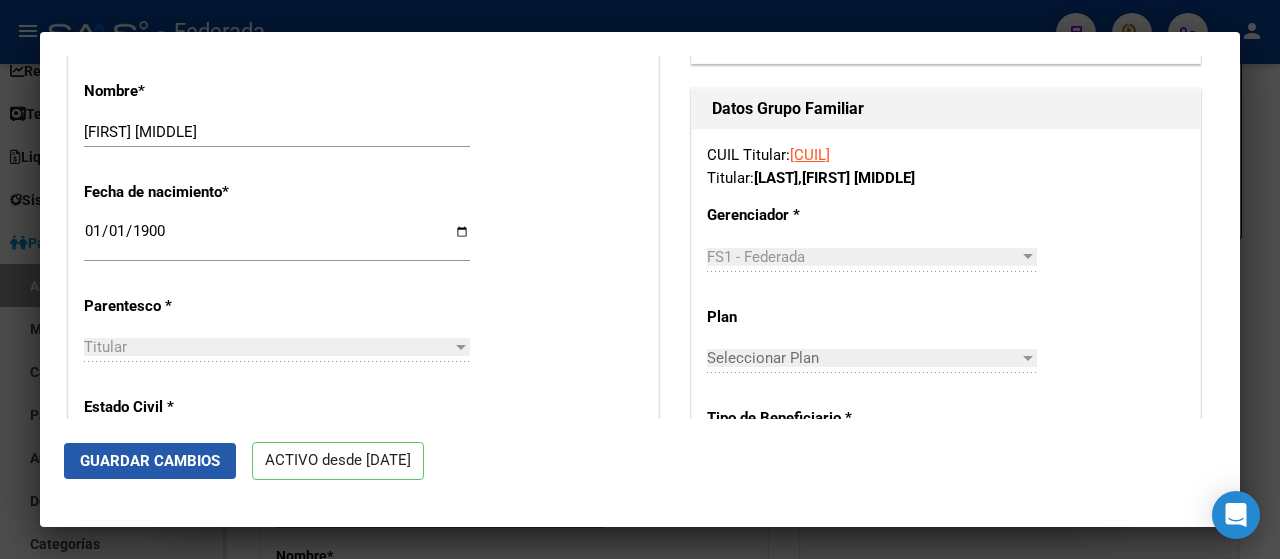 click on "Guardar Cambios" 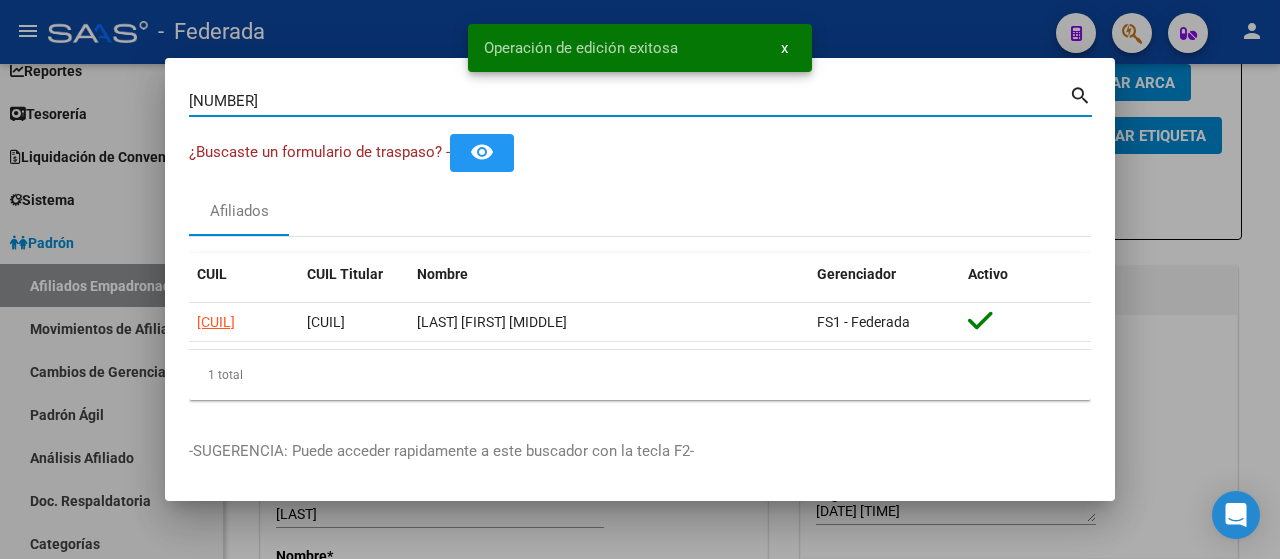 click on "[NUMBER]" at bounding box center [629, 101] 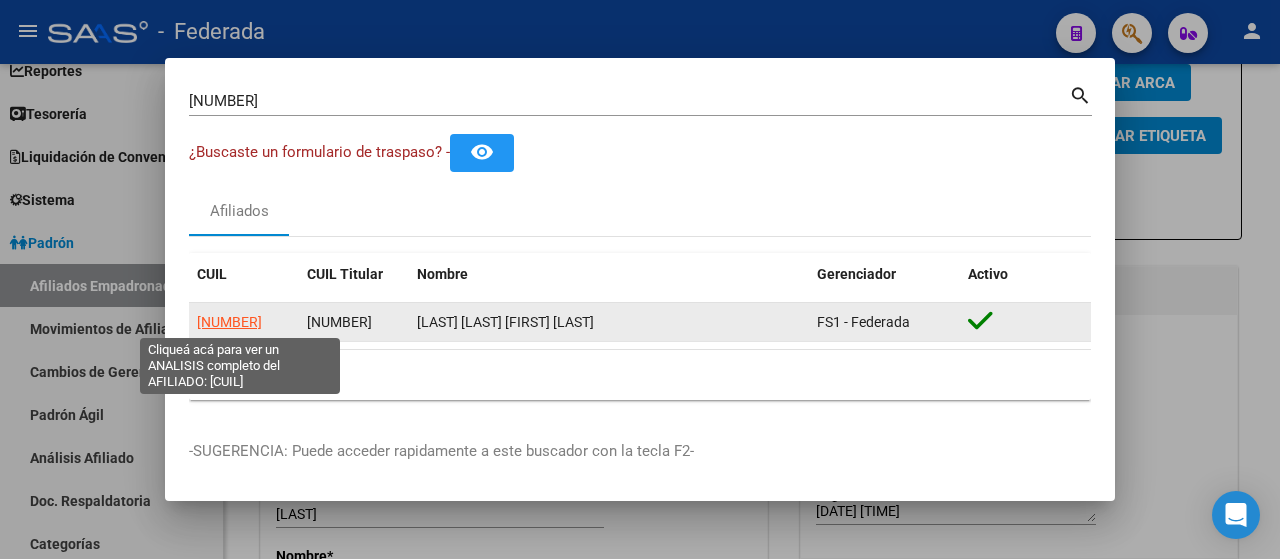 click on "[NUMBER]" 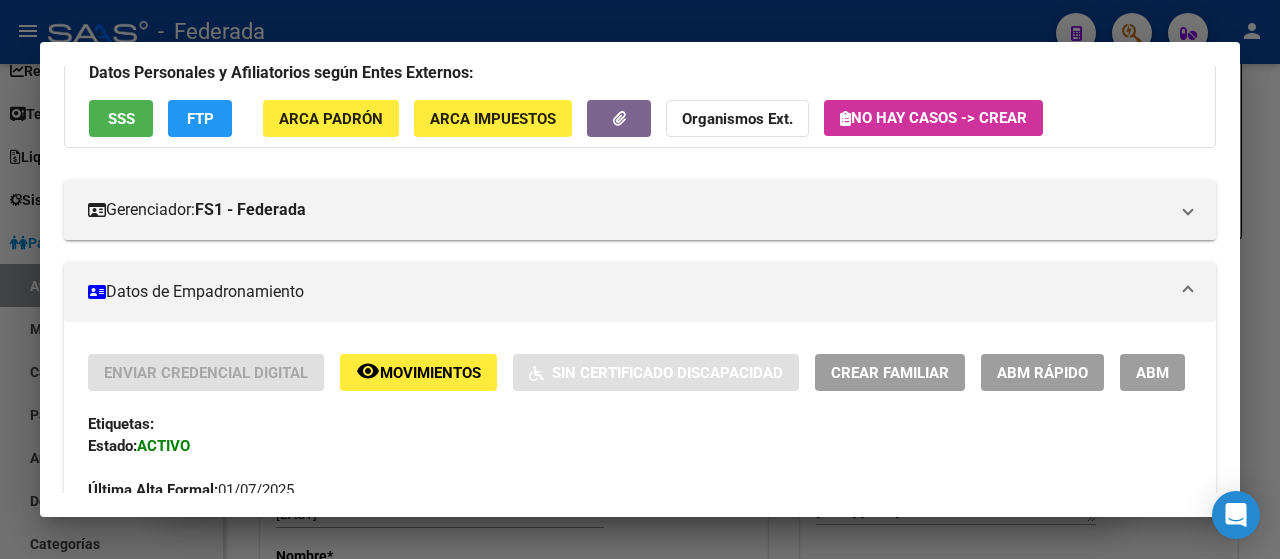 scroll, scrollTop: 152, scrollLeft: 0, axis: vertical 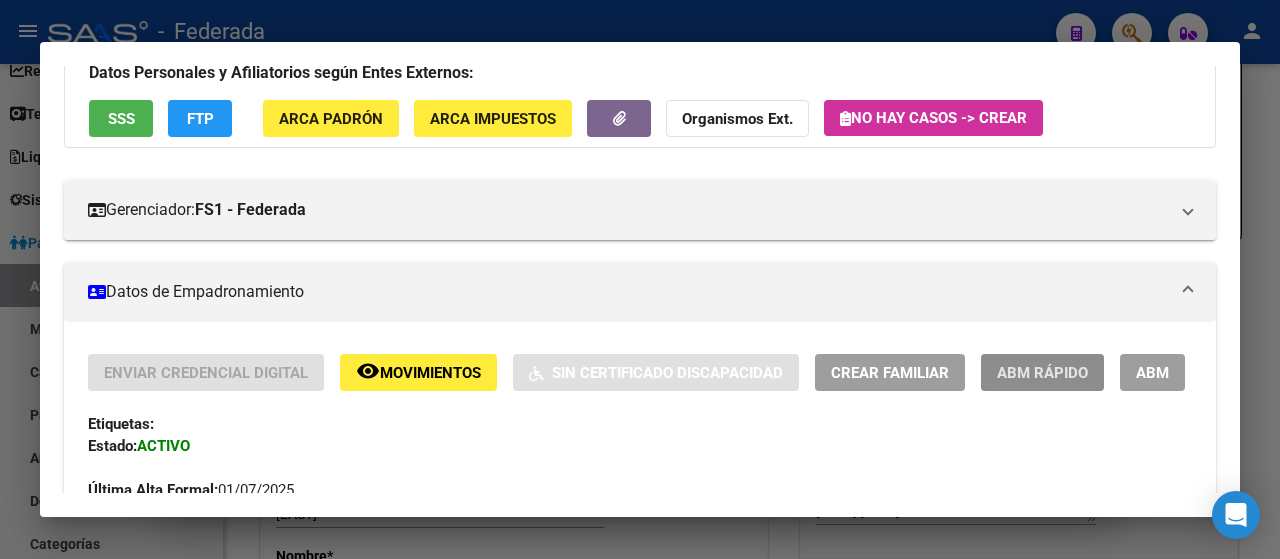 click on "ABM Rápido" 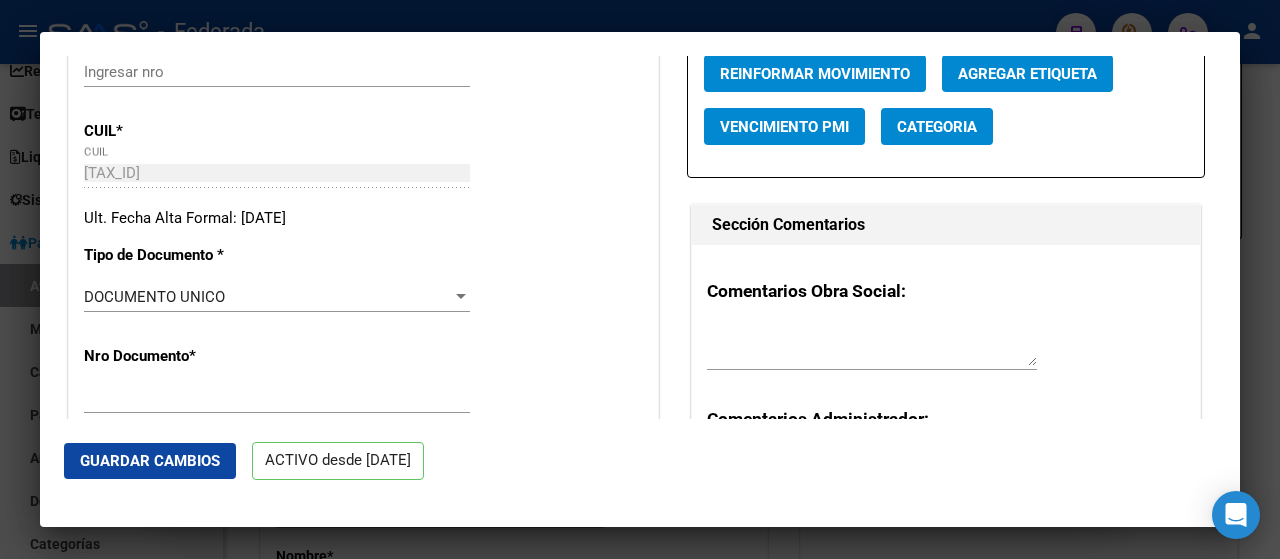 scroll, scrollTop: 439, scrollLeft: 0, axis: vertical 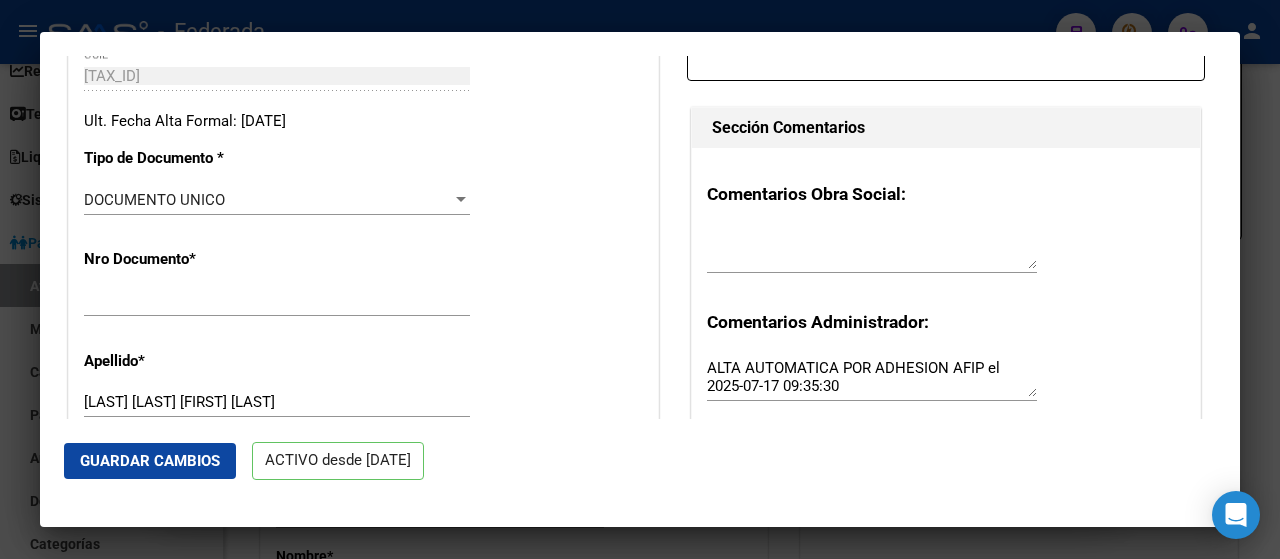 click on "[NUMBER]" at bounding box center (277, 301) 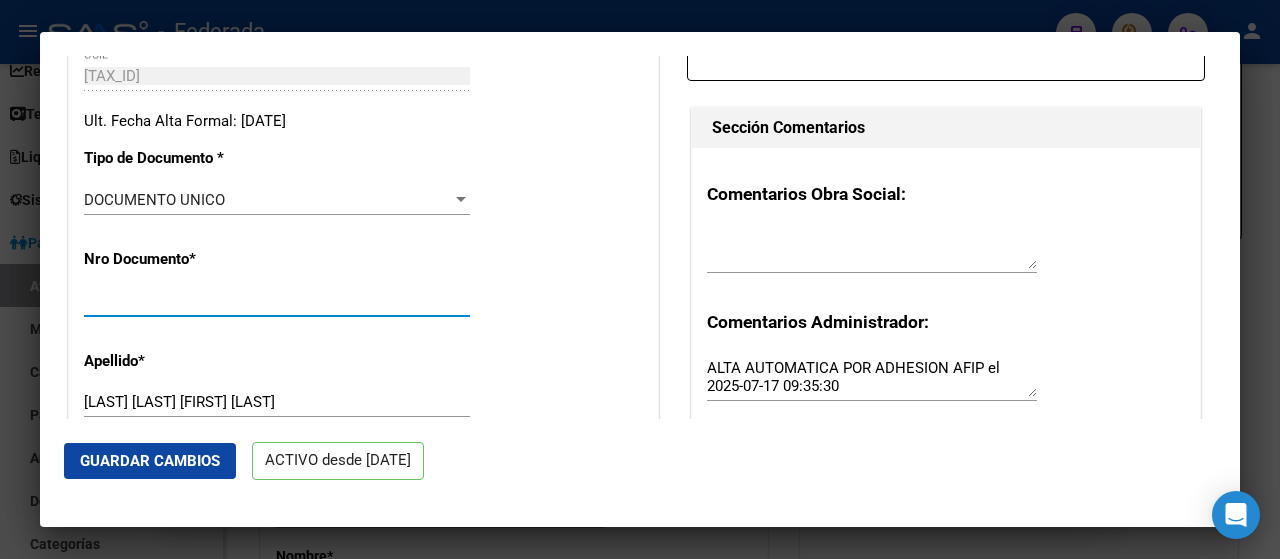click on "[NUMBER]" at bounding box center (277, 301) 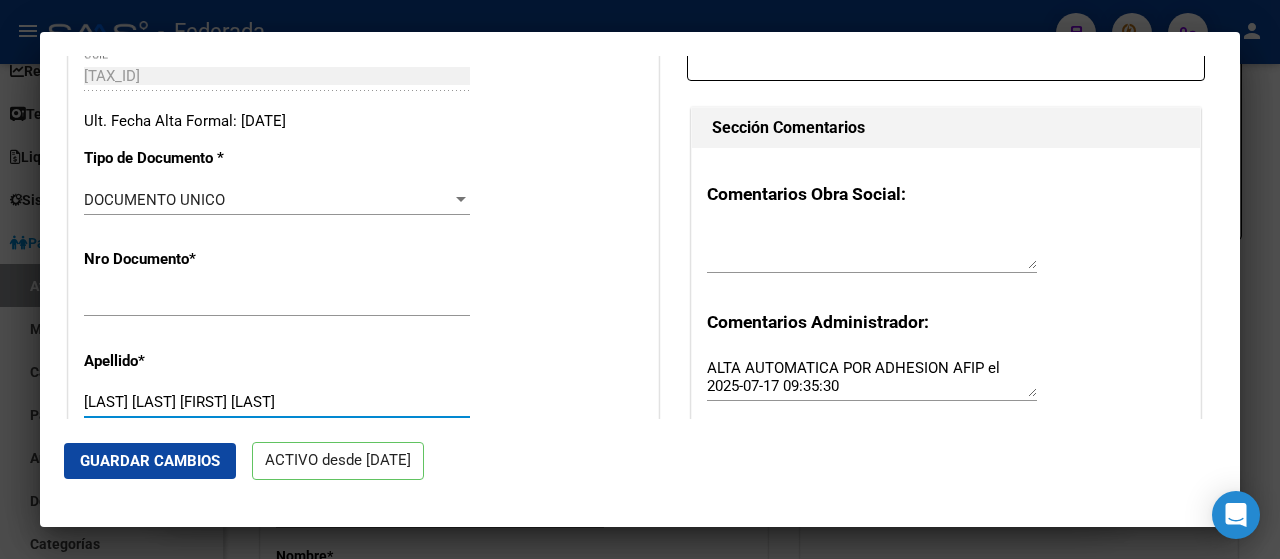 click on "[LAST] [LAST] [FIRST] [LAST]" at bounding box center (277, 402) 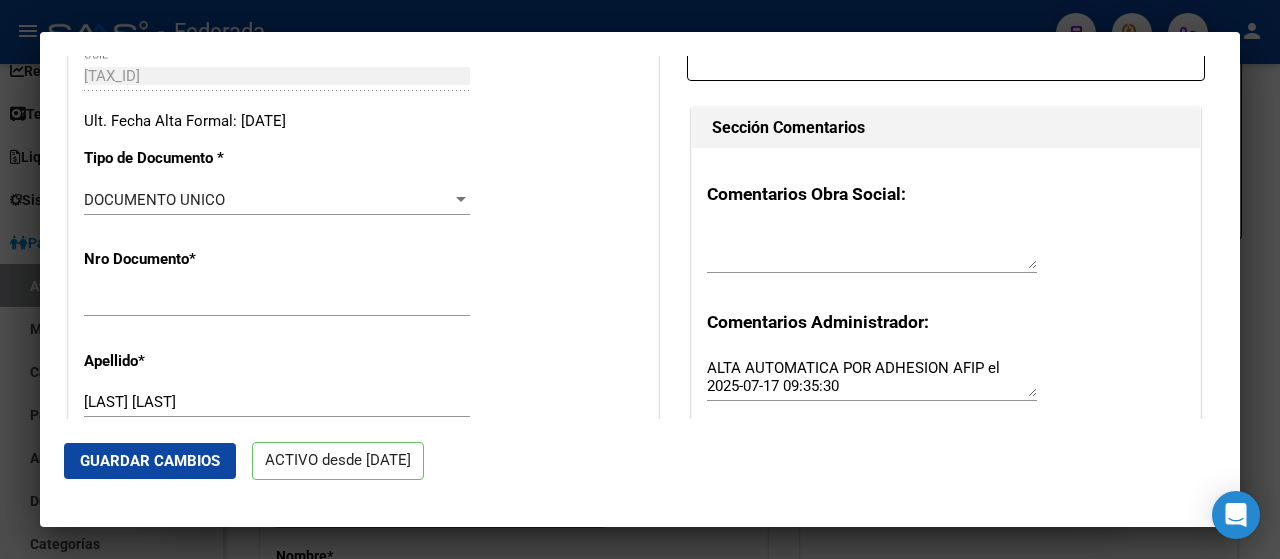 scroll, scrollTop: 704, scrollLeft: 0, axis: vertical 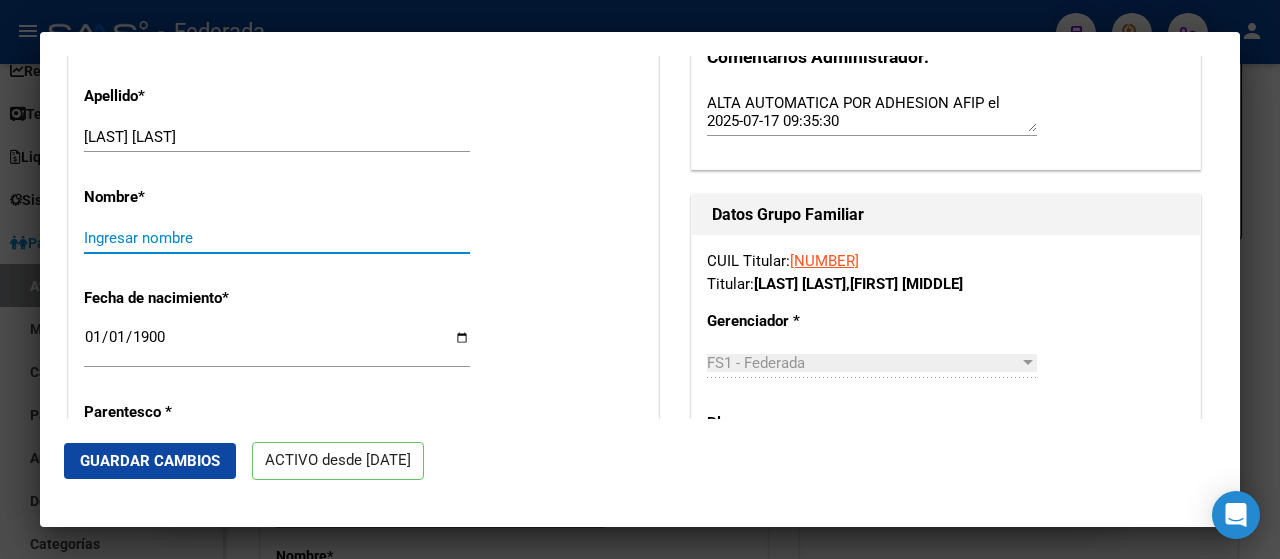 paste on "[FIRST] [MIDDLE]" 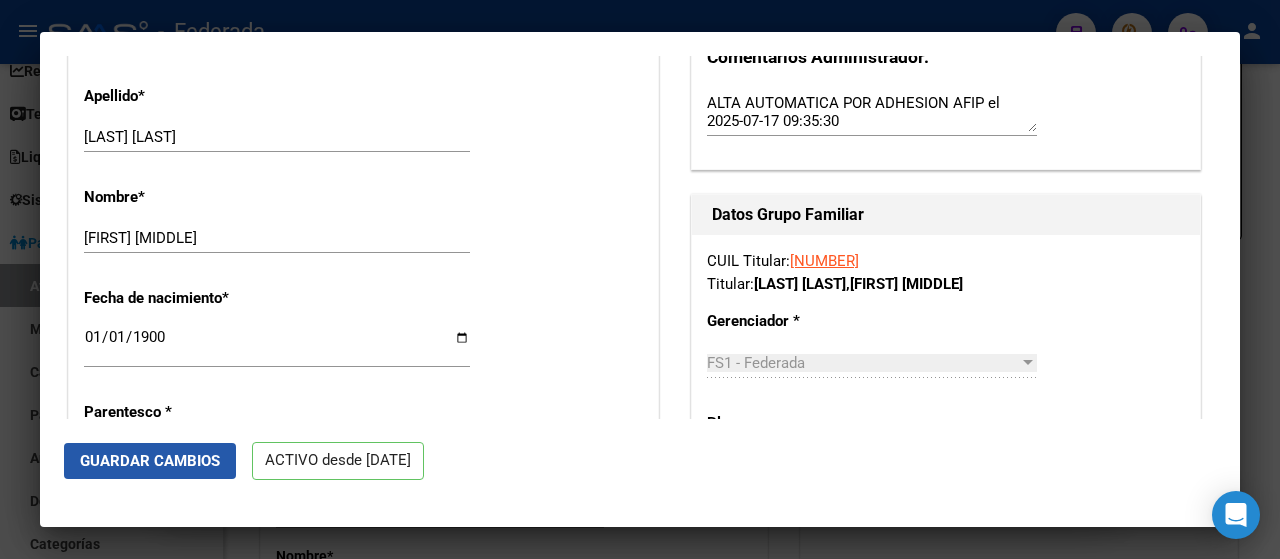 click on "Guardar Cambios" 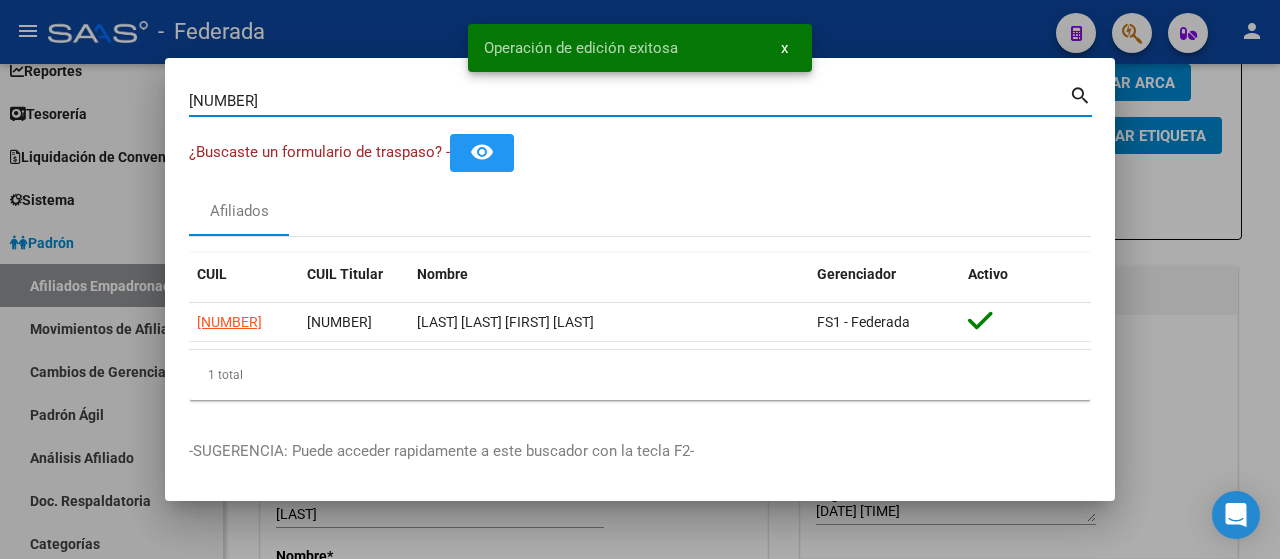 click on "[NUMBER]" at bounding box center (629, 101) 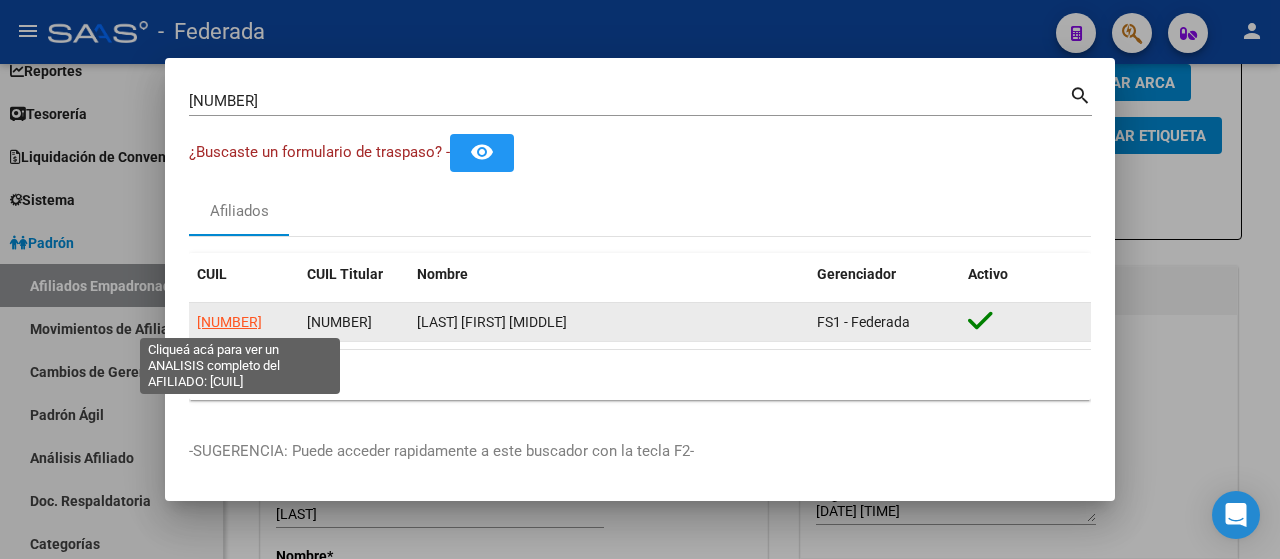 click on "[NUMBER]" 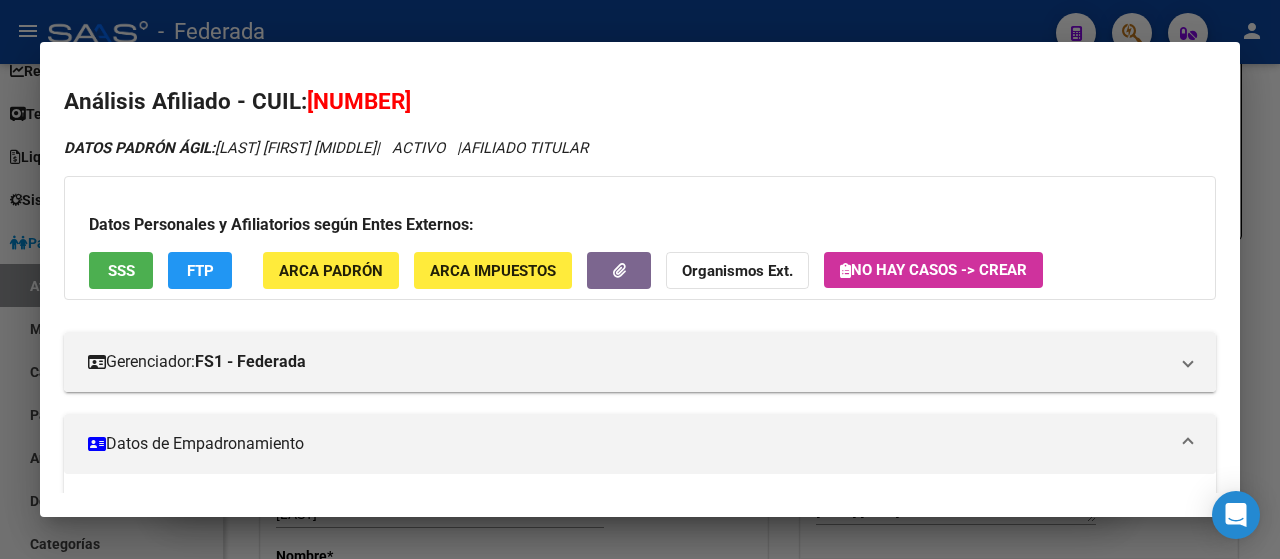 scroll, scrollTop: 163, scrollLeft: 0, axis: vertical 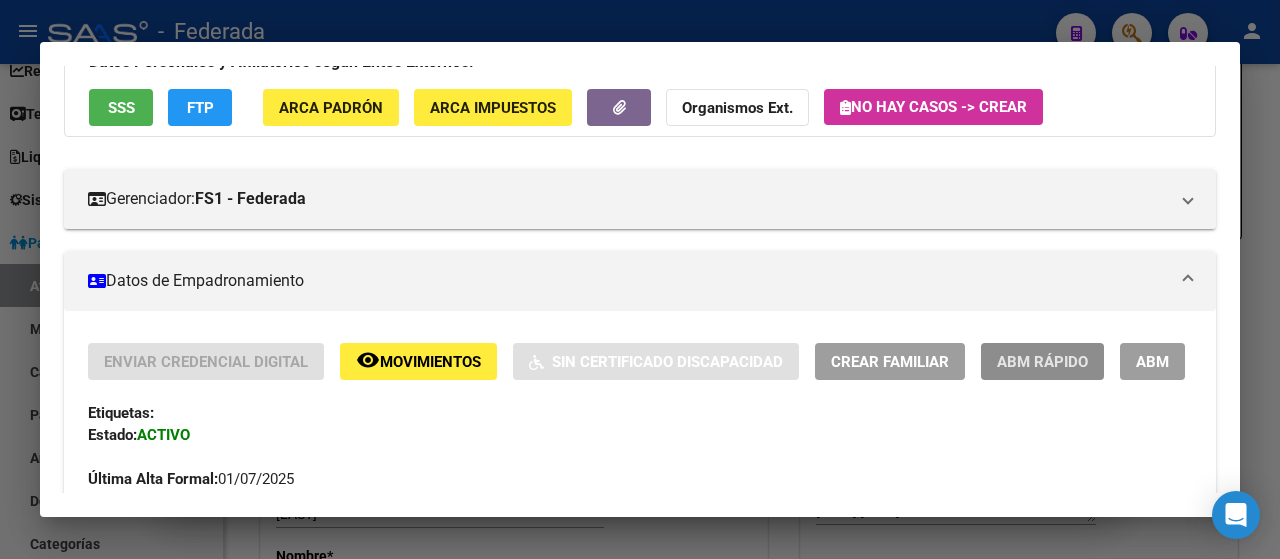 click on "ABM Rápido" 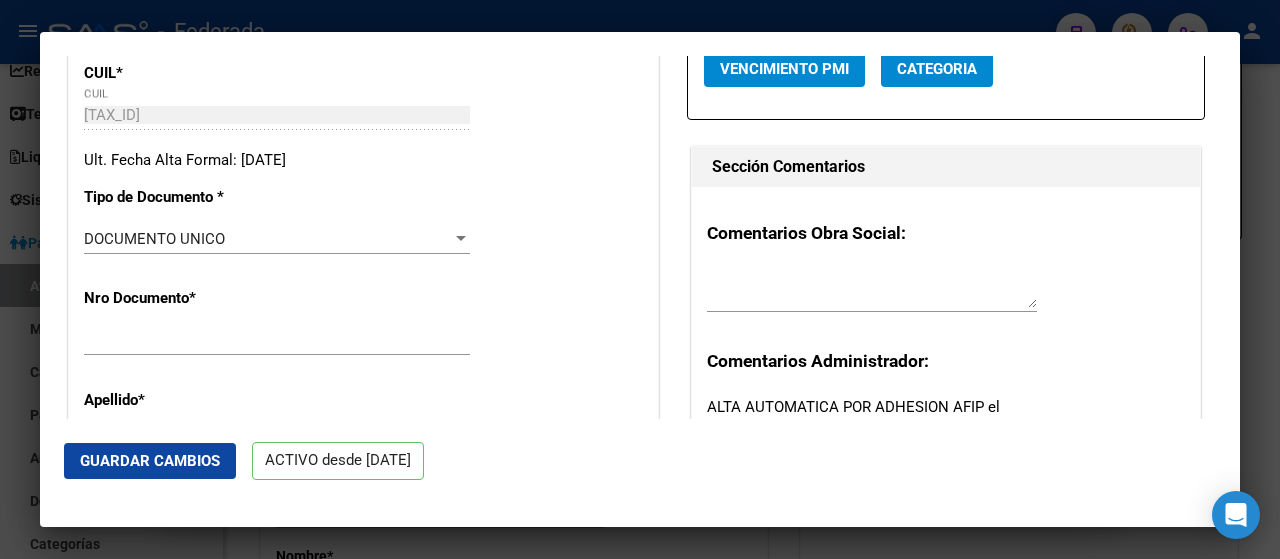 scroll, scrollTop: 582, scrollLeft: 0, axis: vertical 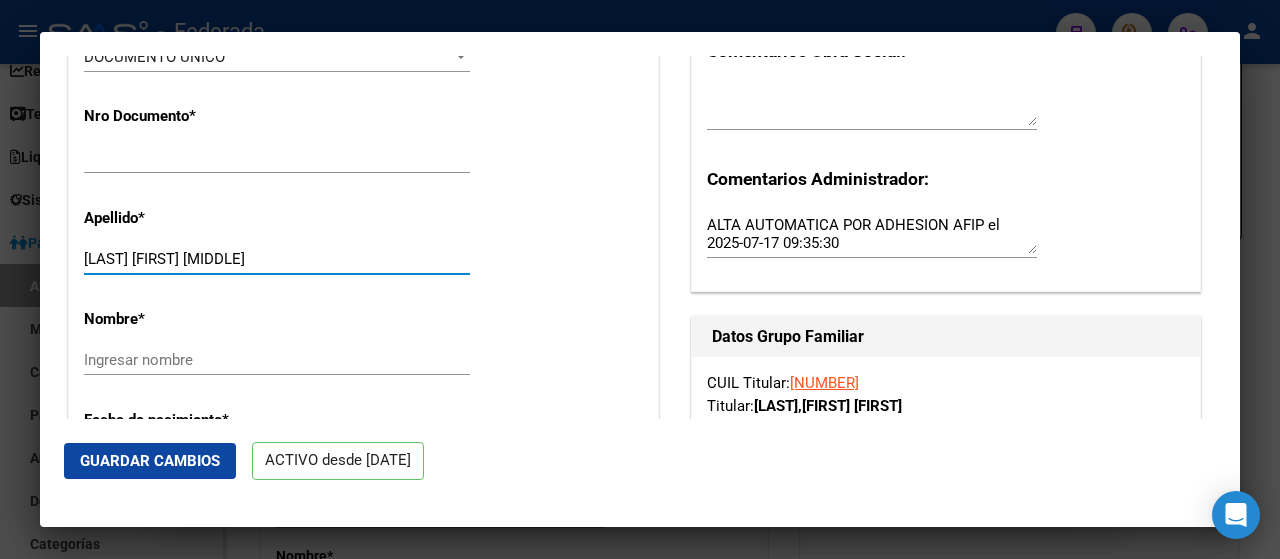 drag, startPoint x: 327, startPoint y: 253, endPoint x: 153, endPoint y: 248, distance: 174.07182 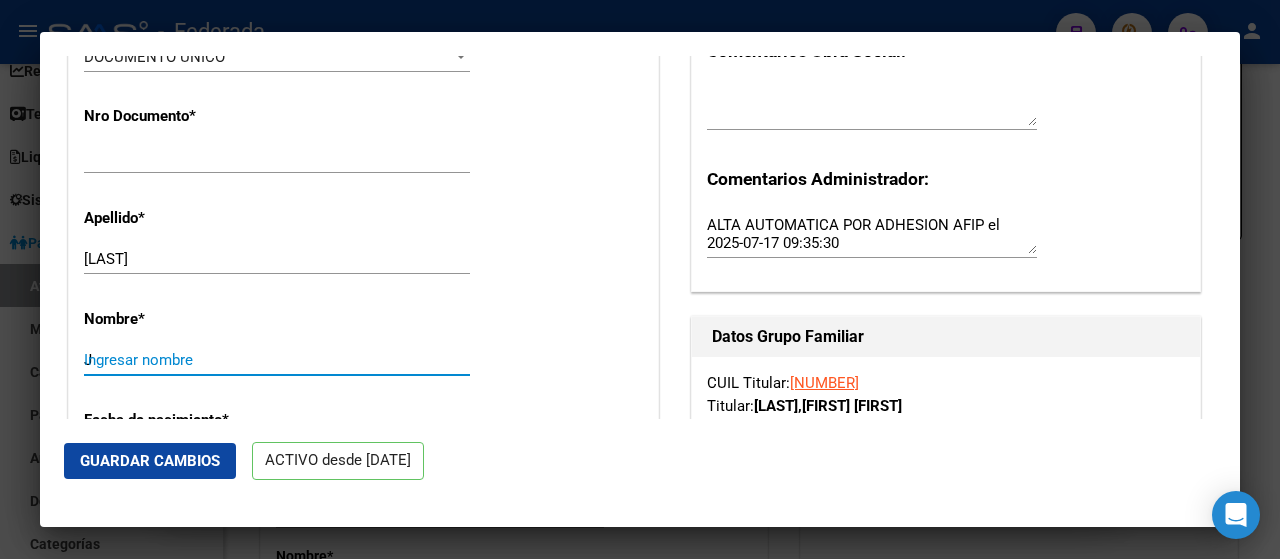 paste on "[FIRST] [LAST]" 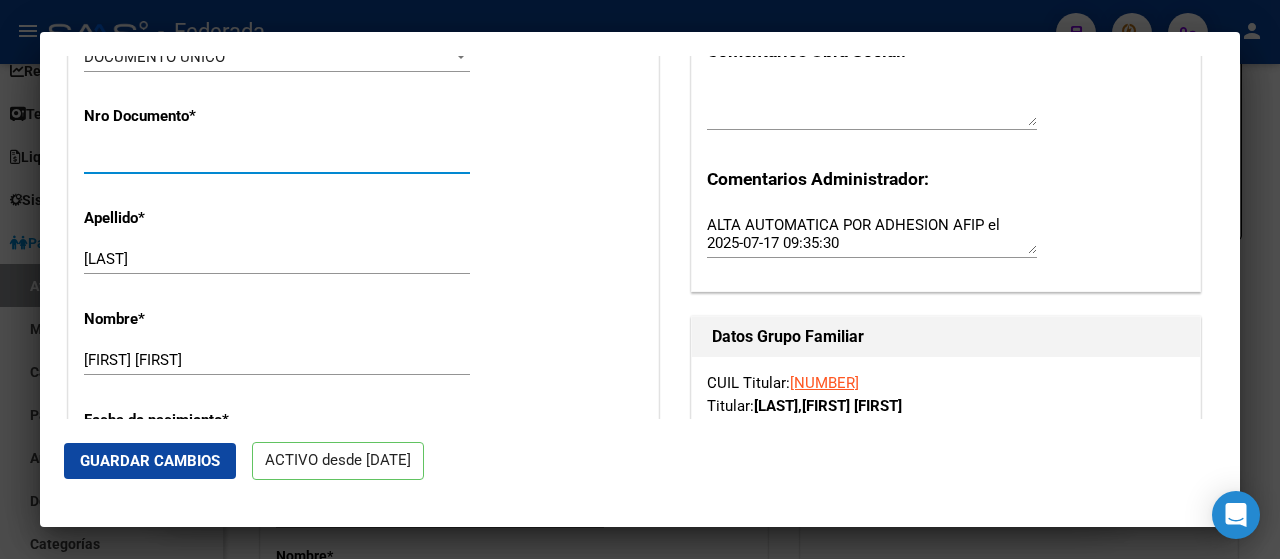 click on "[NUMBER]" at bounding box center (277, 158) 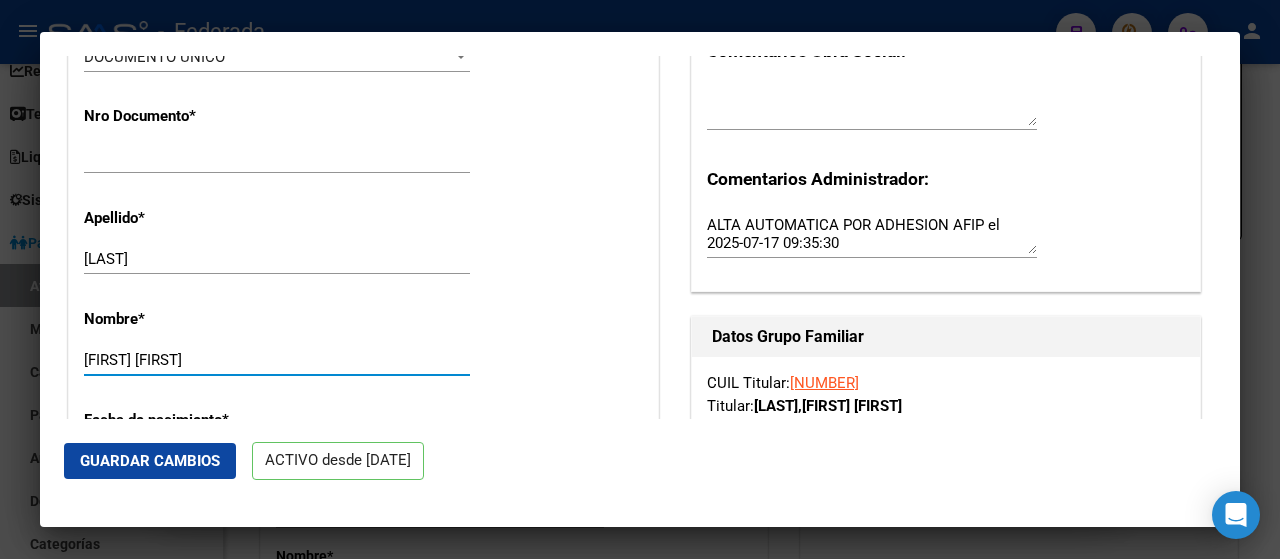scroll, scrollTop: 810, scrollLeft: 0, axis: vertical 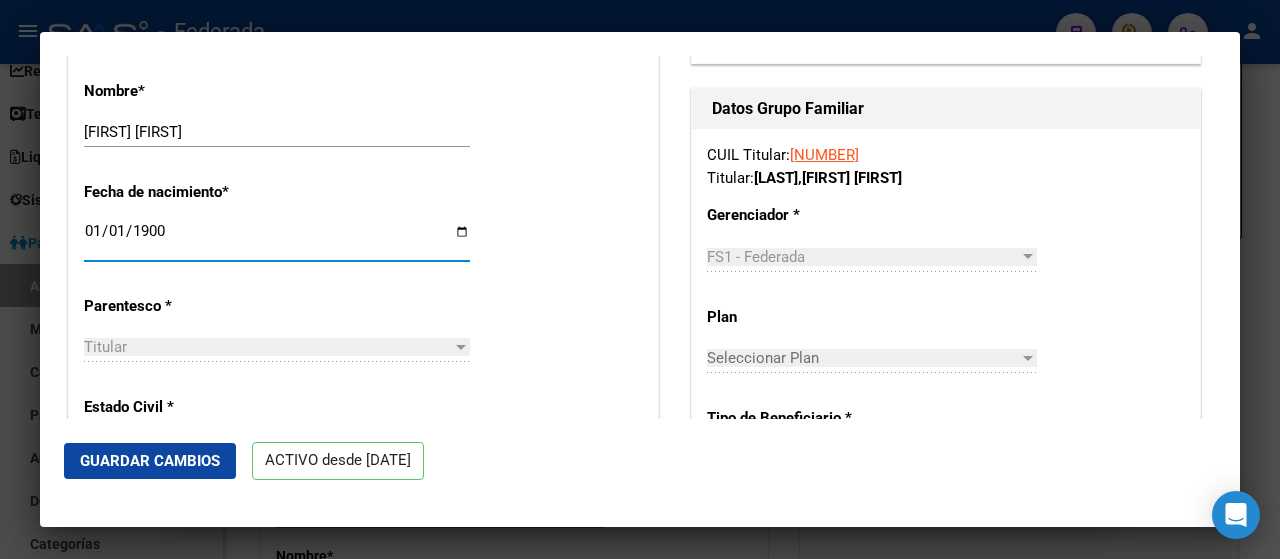 click on "Guardar Cambios" 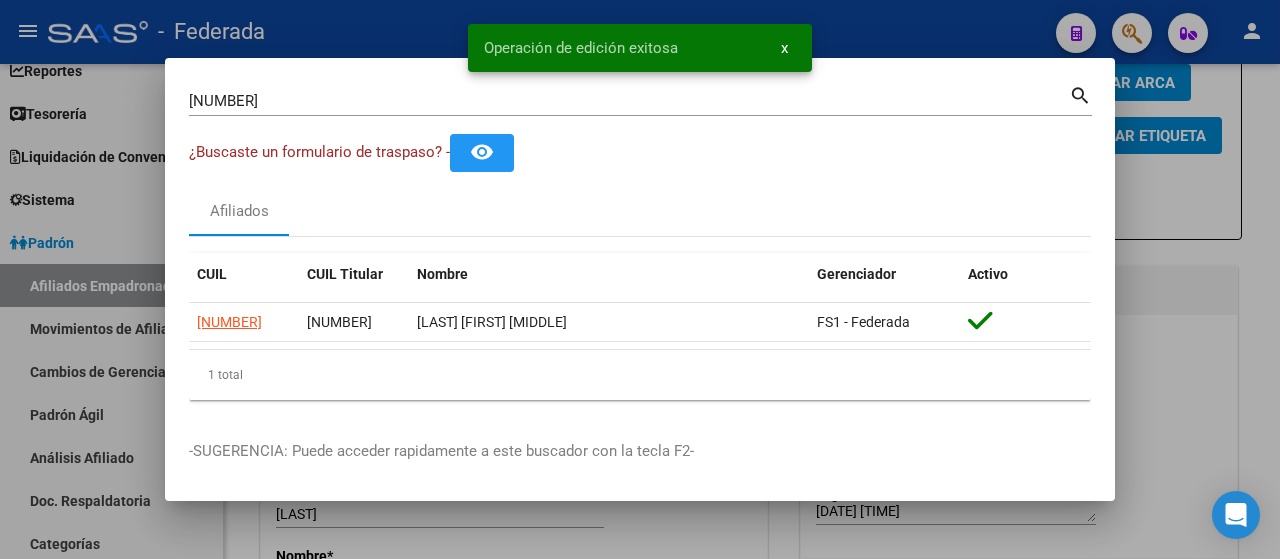 click on "[NUMBER]" at bounding box center [629, 101] 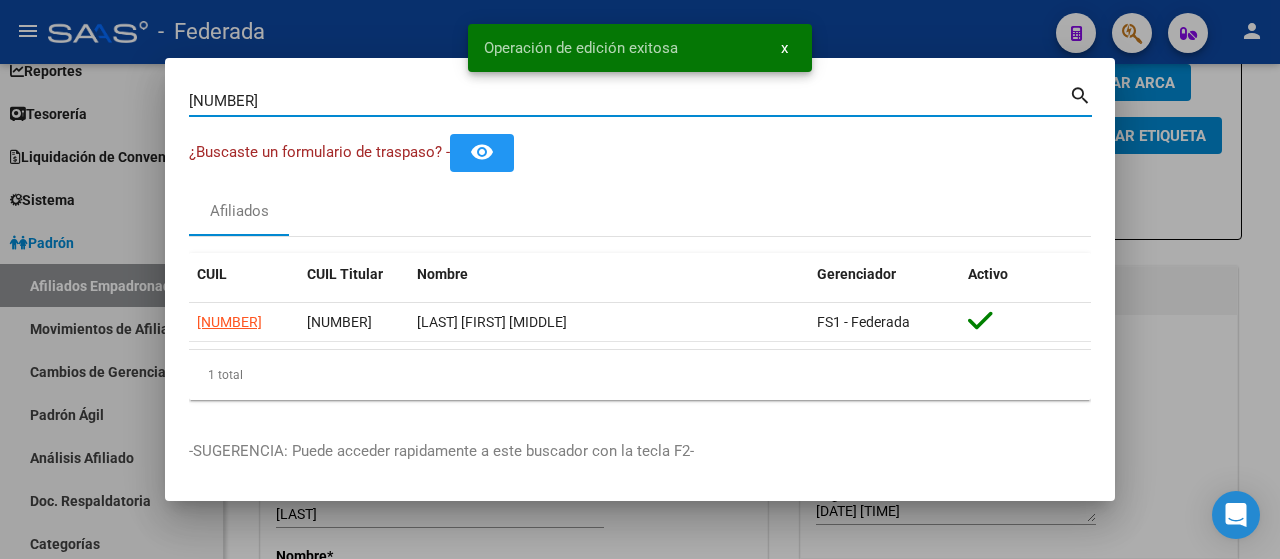 click on "[NUMBER]" at bounding box center [629, 101] 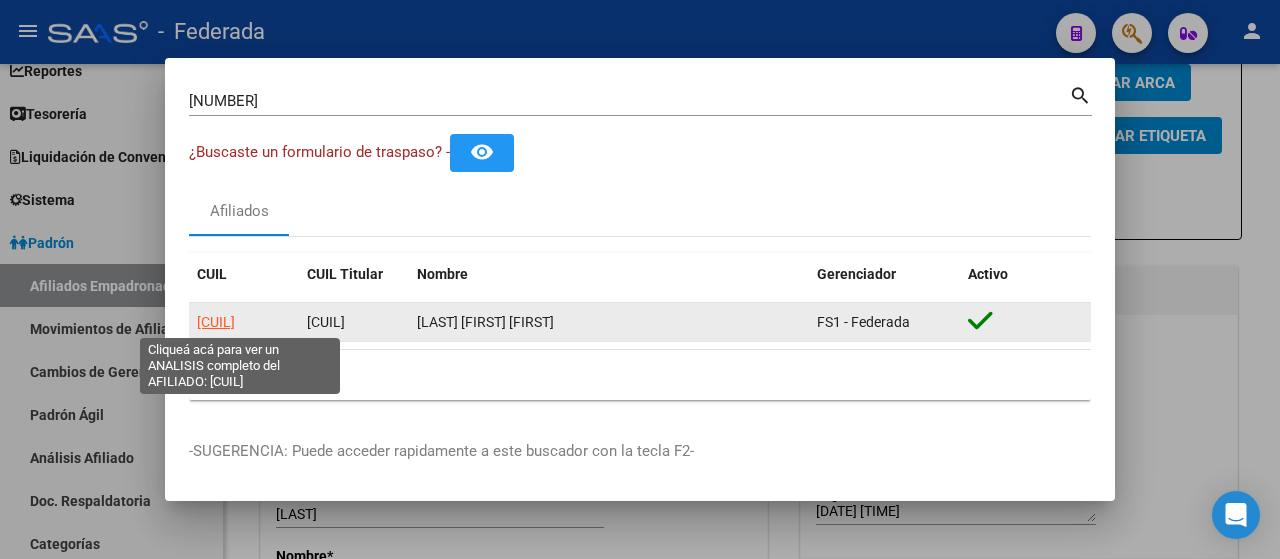 click on "[CUIL]" 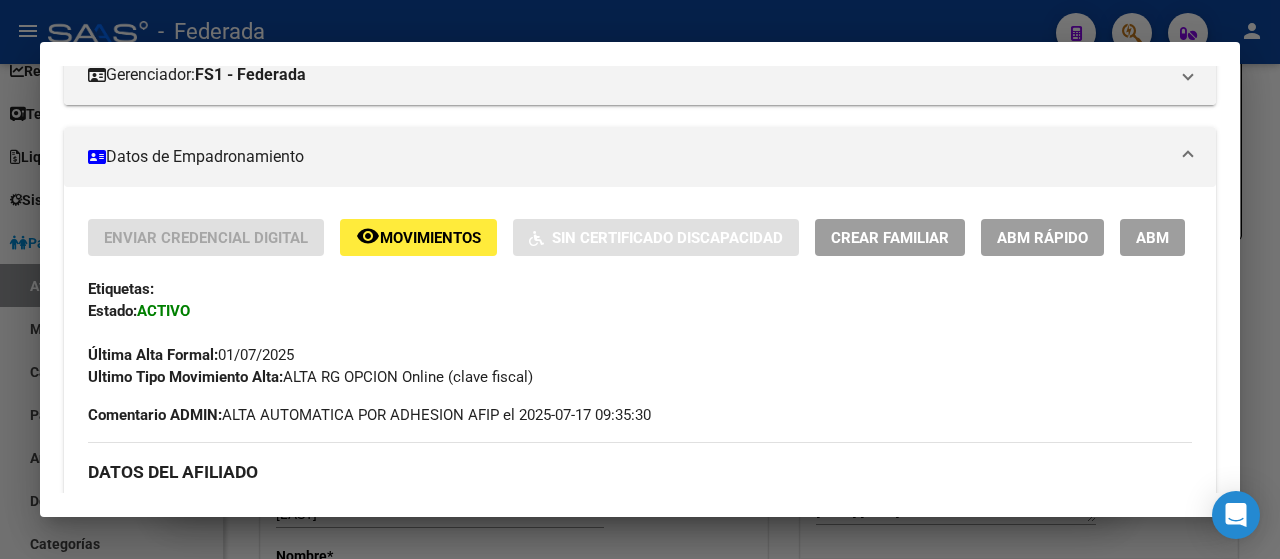 scroll, scrollTop: 287, scrollLeft: 0, axis: vertical 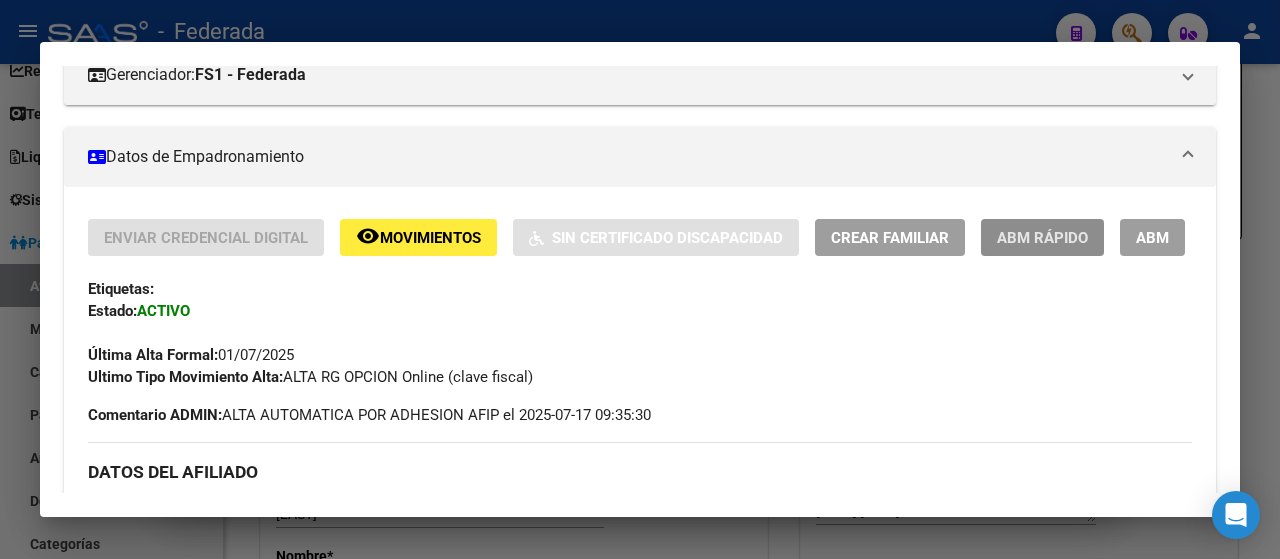 click on "ABM Rápido" 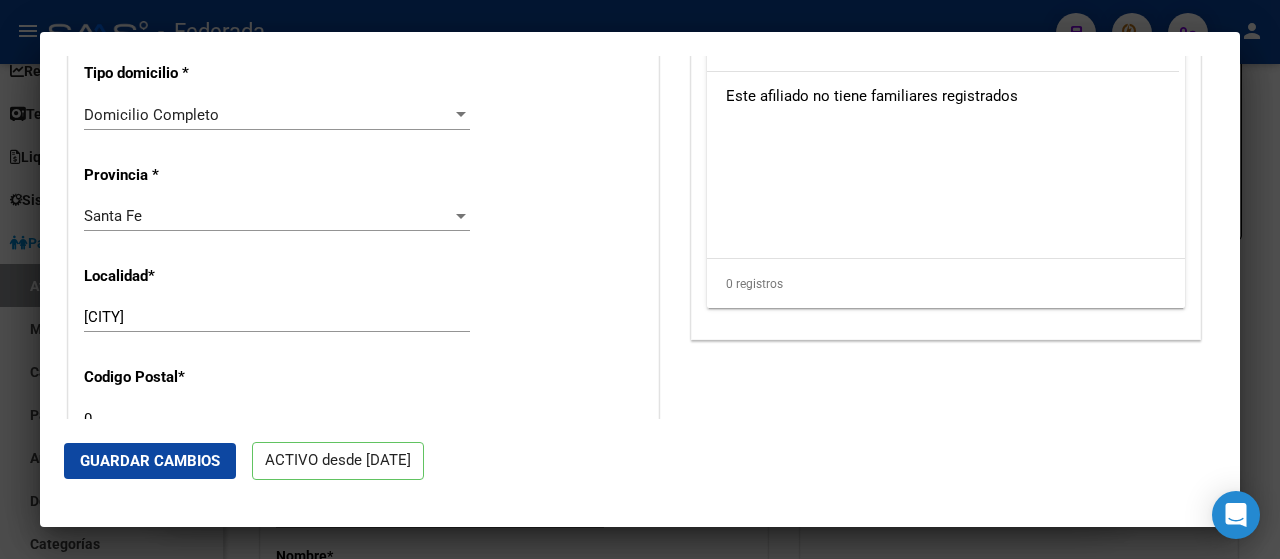 scroll, scrollTop: 1695, scrollLeft: 0, axis: vertical 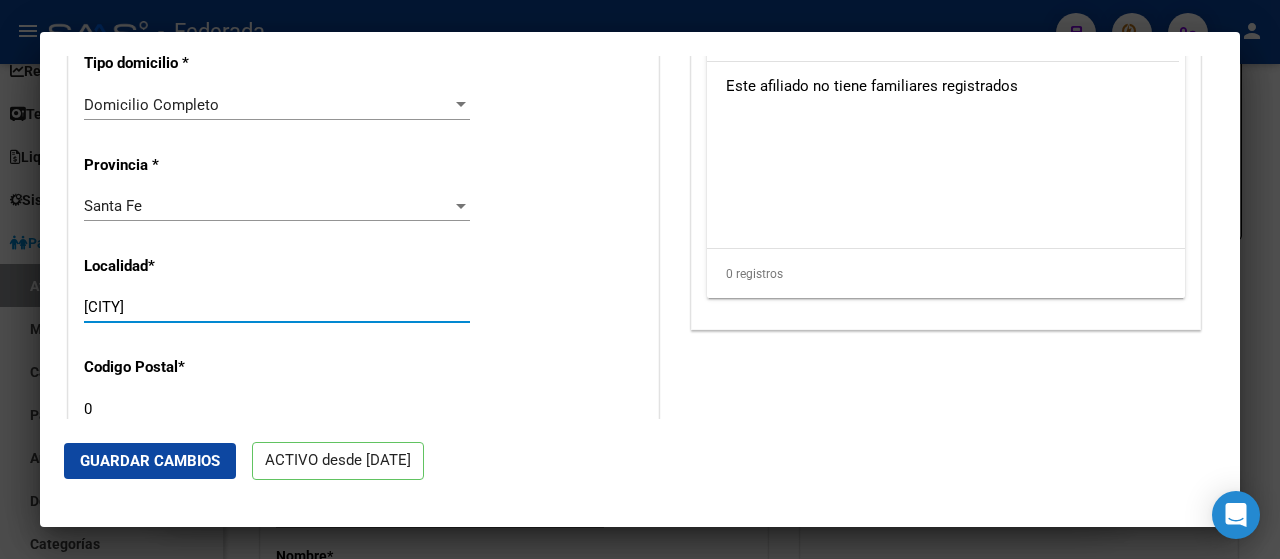 click on "[CITY]" at bounding box center [277, 307] 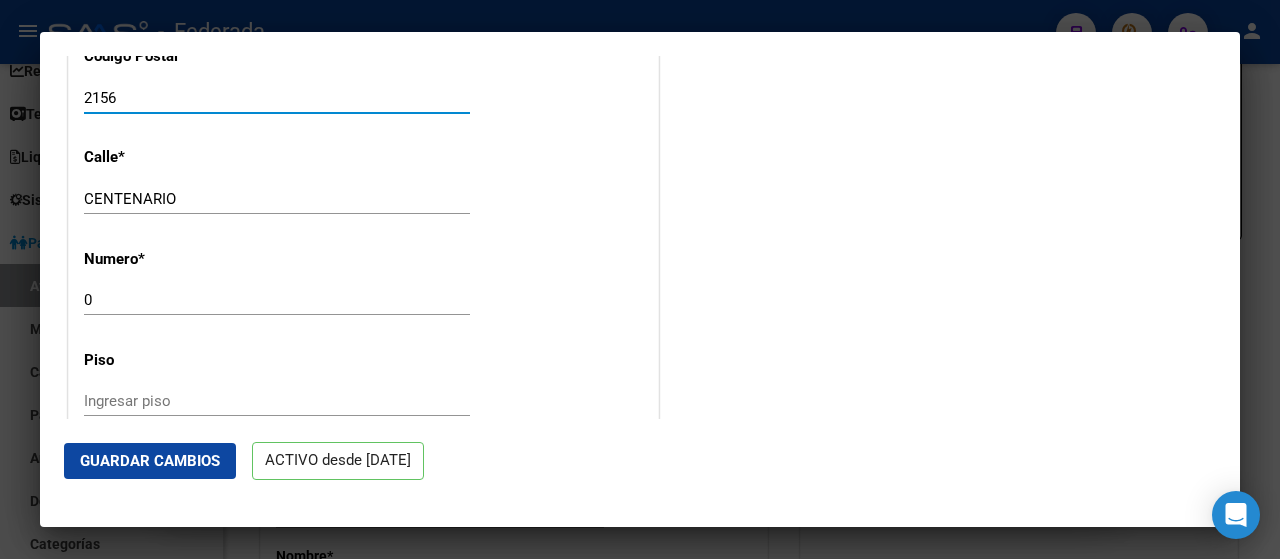scroll, scrollTop: 2089, scrollLeft: 0, axis: vertical 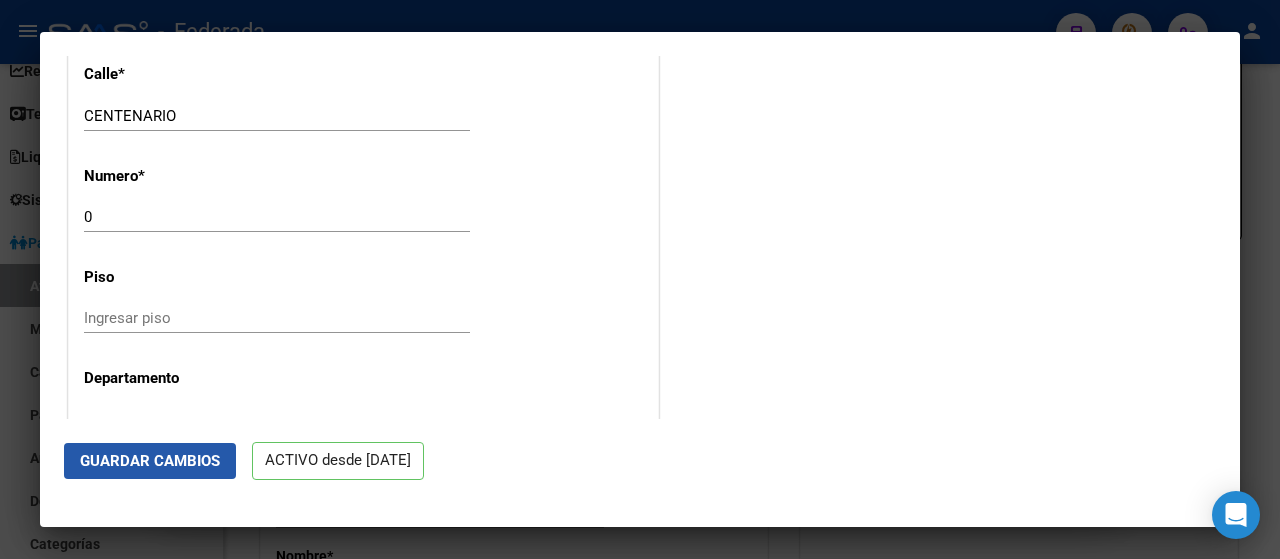 click on "Guardar Cambios" 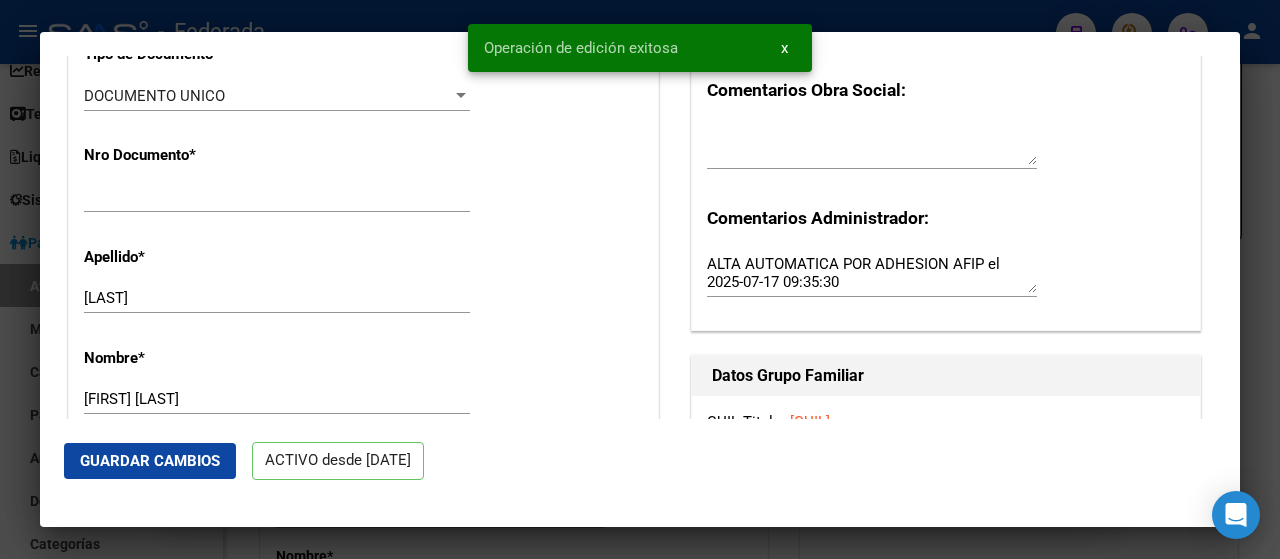 scroll, scrollTop: 543, scrollLeft: 0, axis: vertical 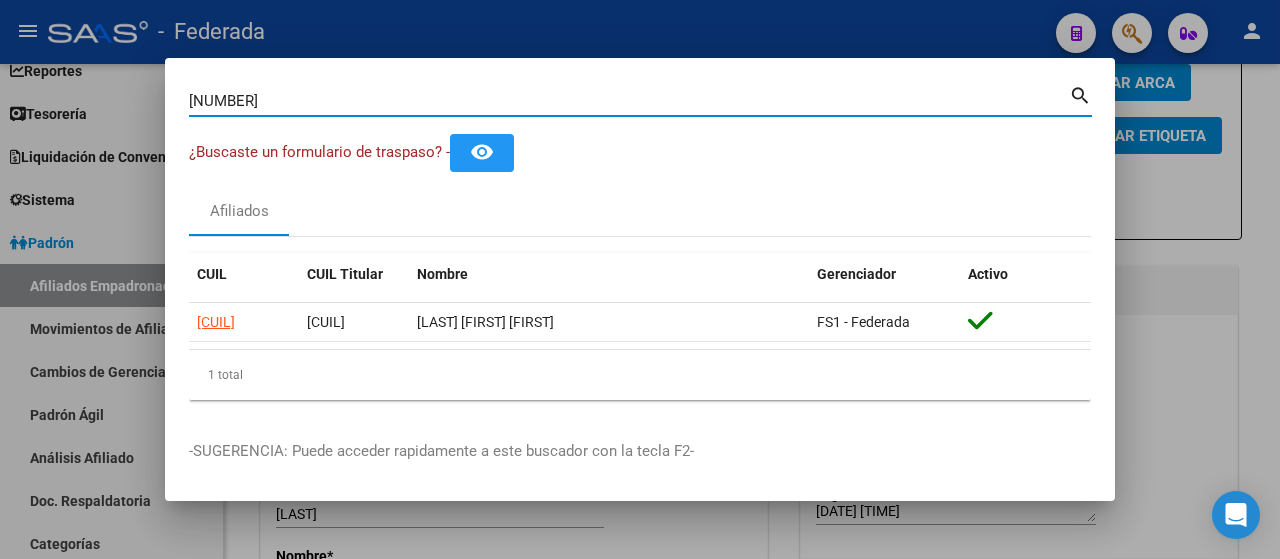 click on "[NUMBER]" at bounding box center (629, 101) 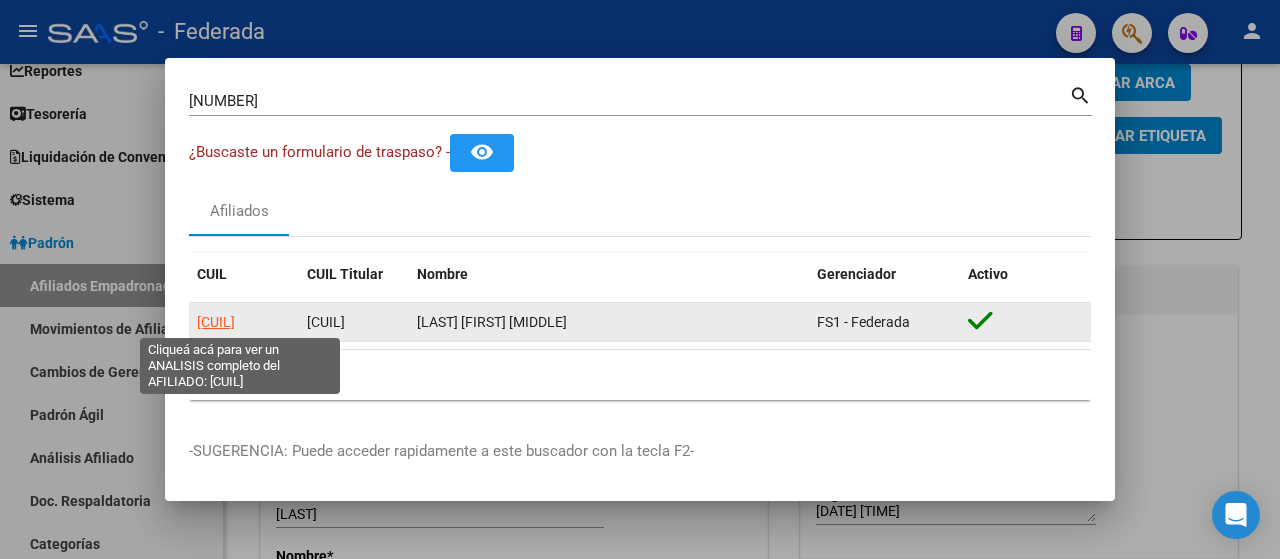 click on "[CUIL]" 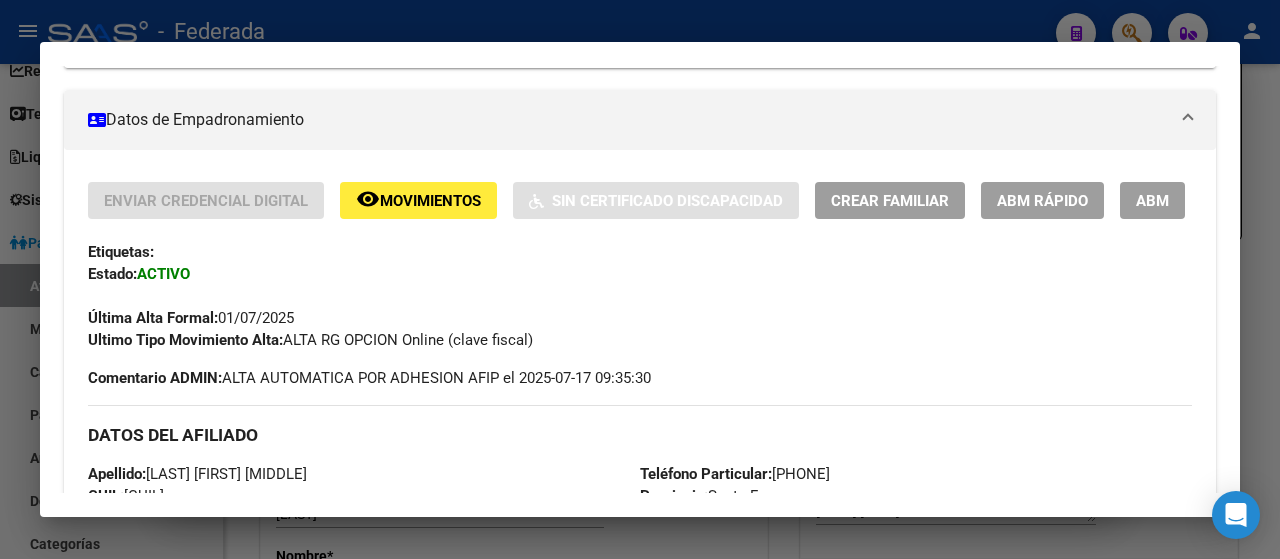 scroll, scrollTop: 347, scrollLeft: 0, axis: vertical 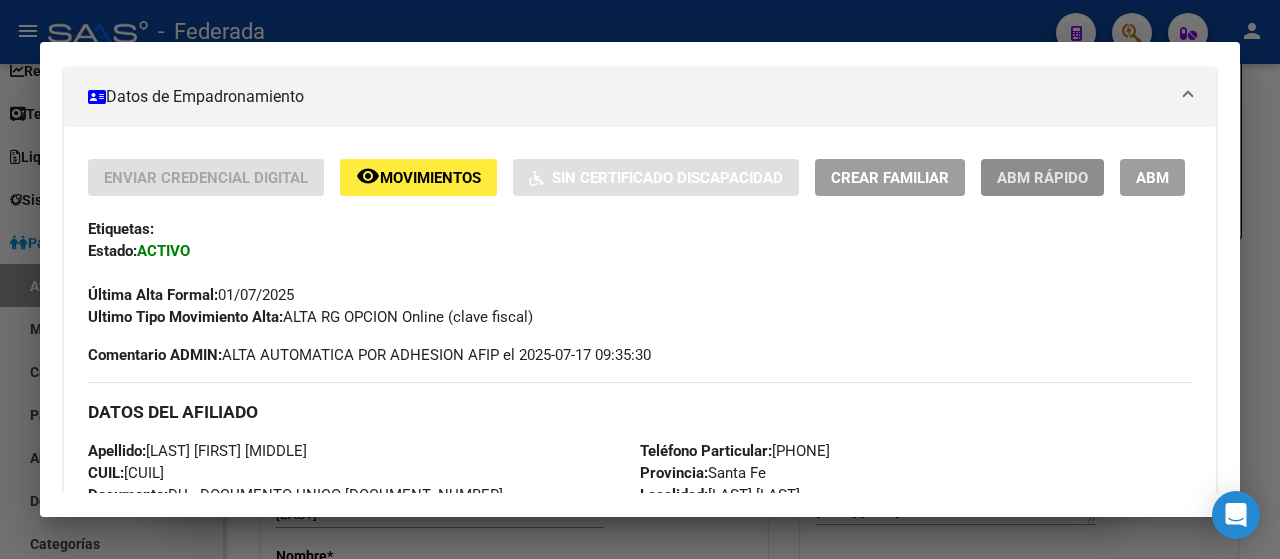 click on "ABM Rápido" 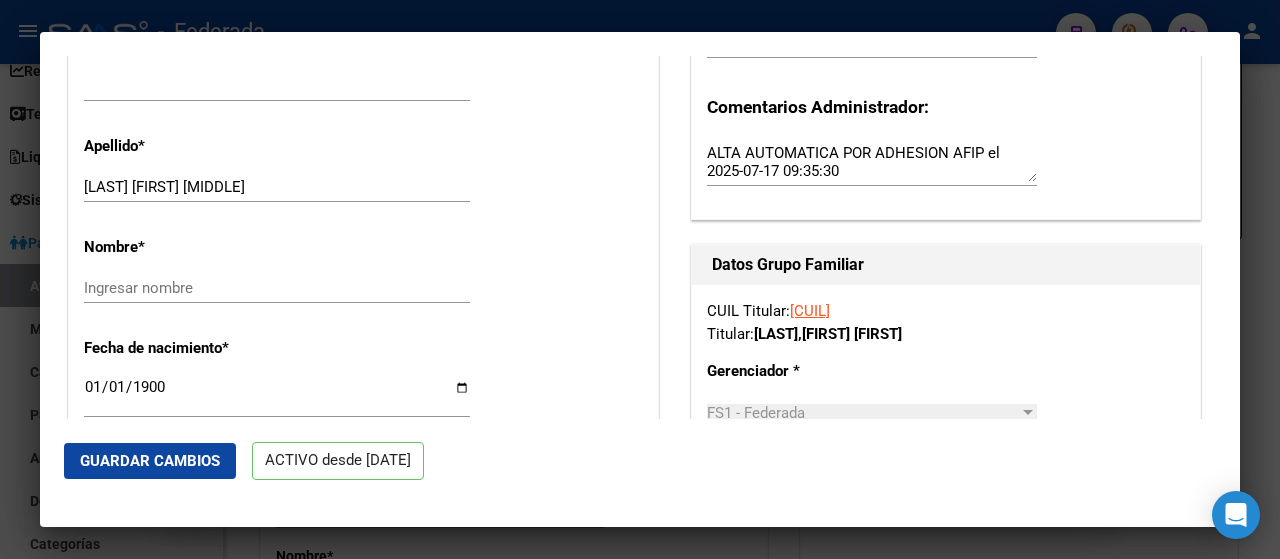 scroll, scrollTop: 561, scrollLeft: 0, axis: vertical 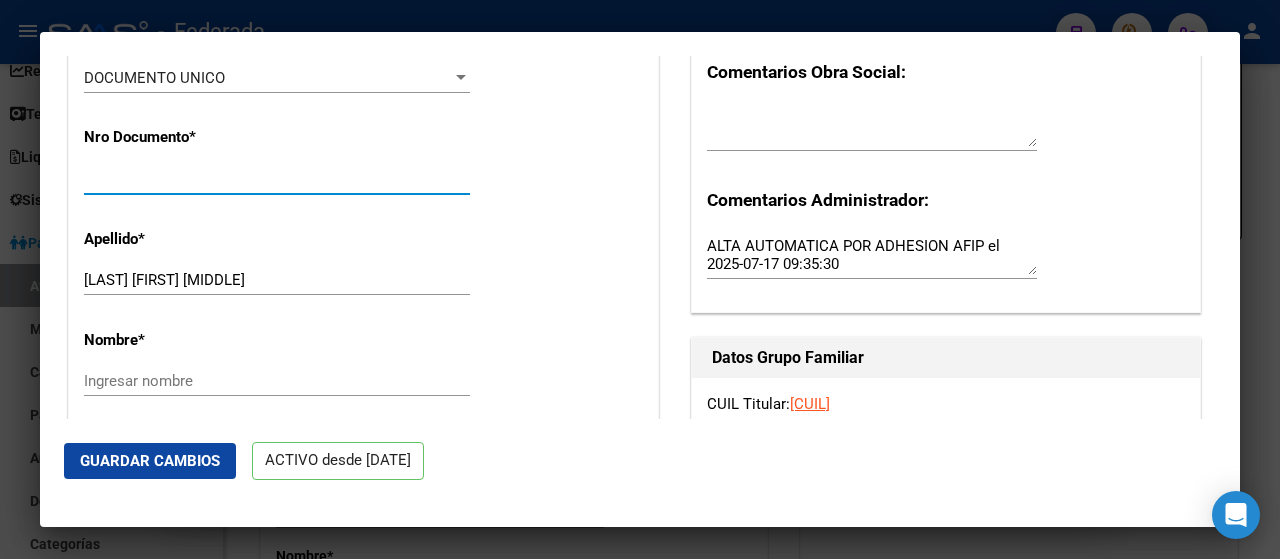 click on "[NUMBER]" at bounding box center [277, 179] 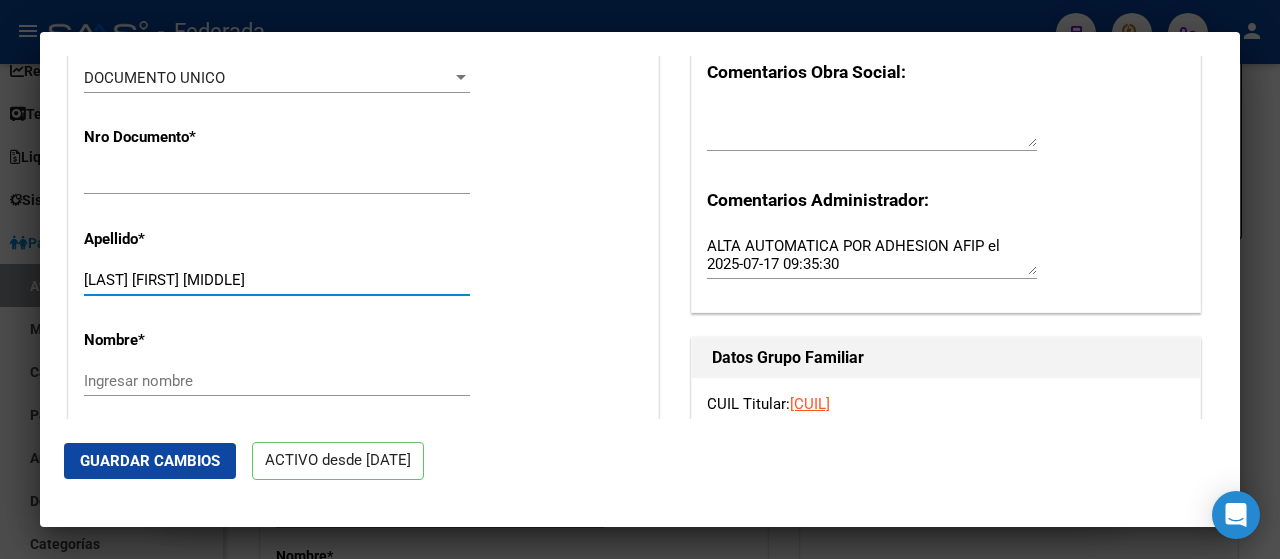 drag, startPoint x: 267, startPoint y: 278, endPoint x: 162, endPoint y: 276, distance: 105.01904 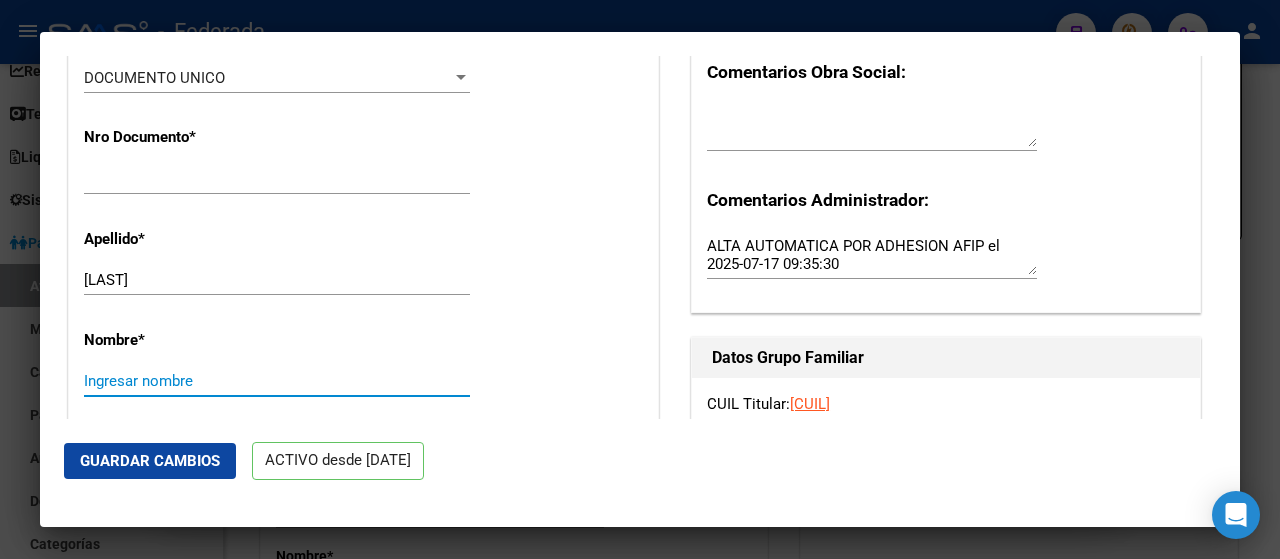 paste on "[FIRST] [FIRST]" 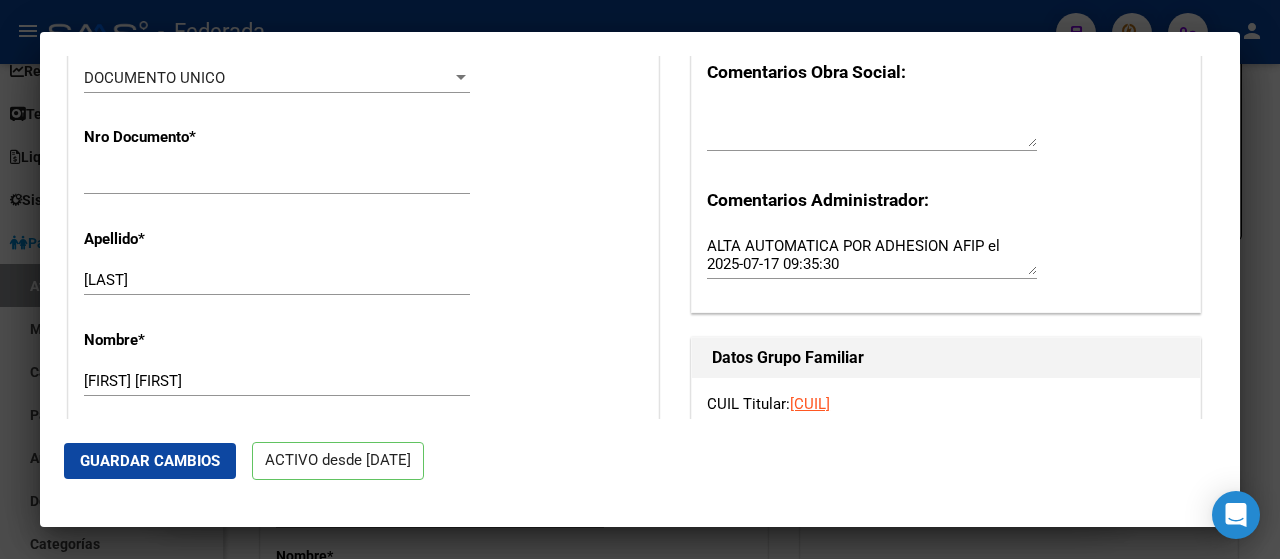 scroll, scrollTop: 810, scrollLeft: 0, axis: vertical 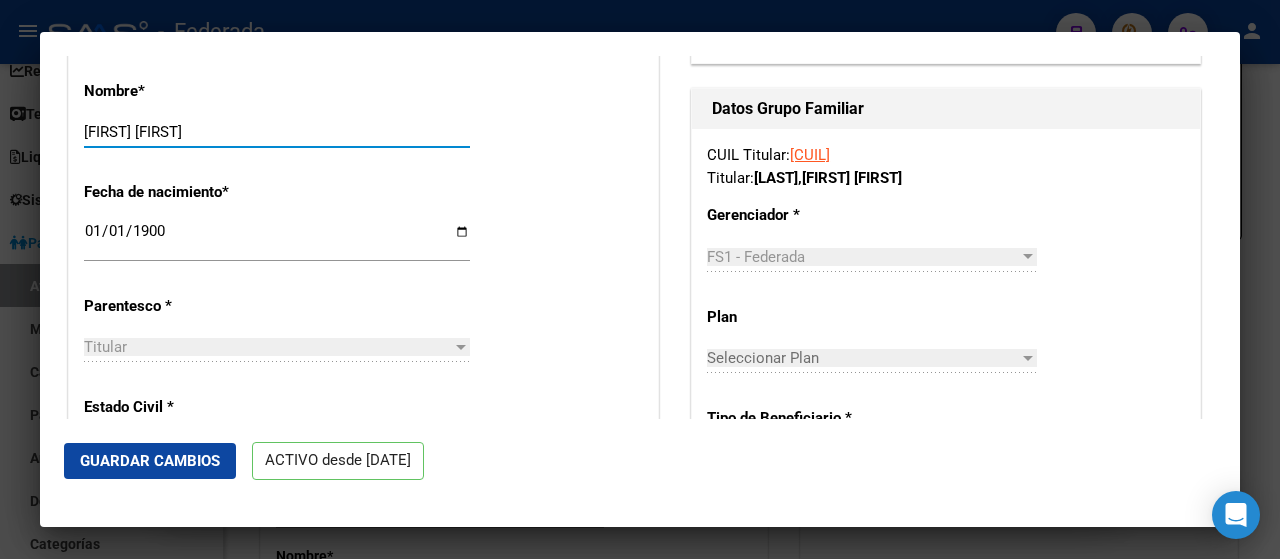 click on "[FIRST] [FIRST]" at bounding box center [277, 132] 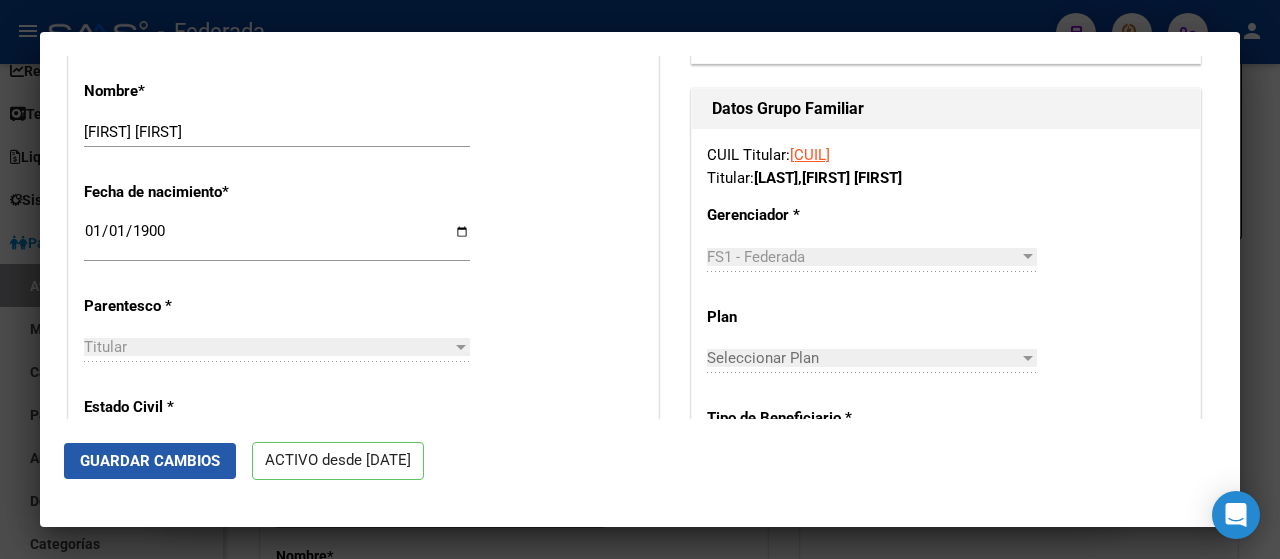 click on "Guardar Cambios" 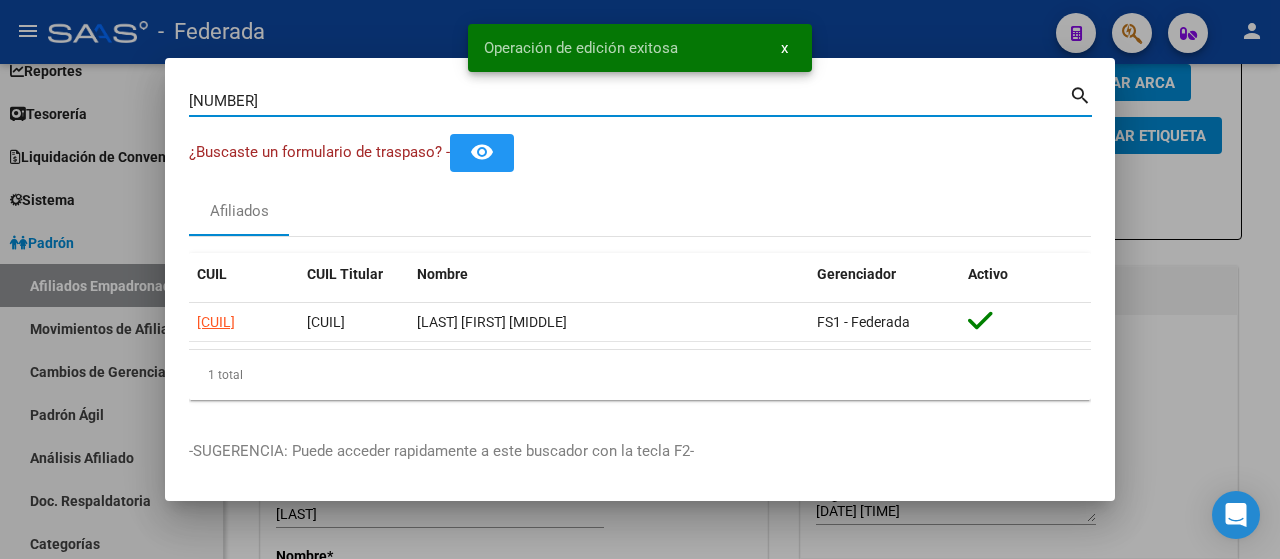 click on "[NUMBER]" at bounding box center (629, 101) 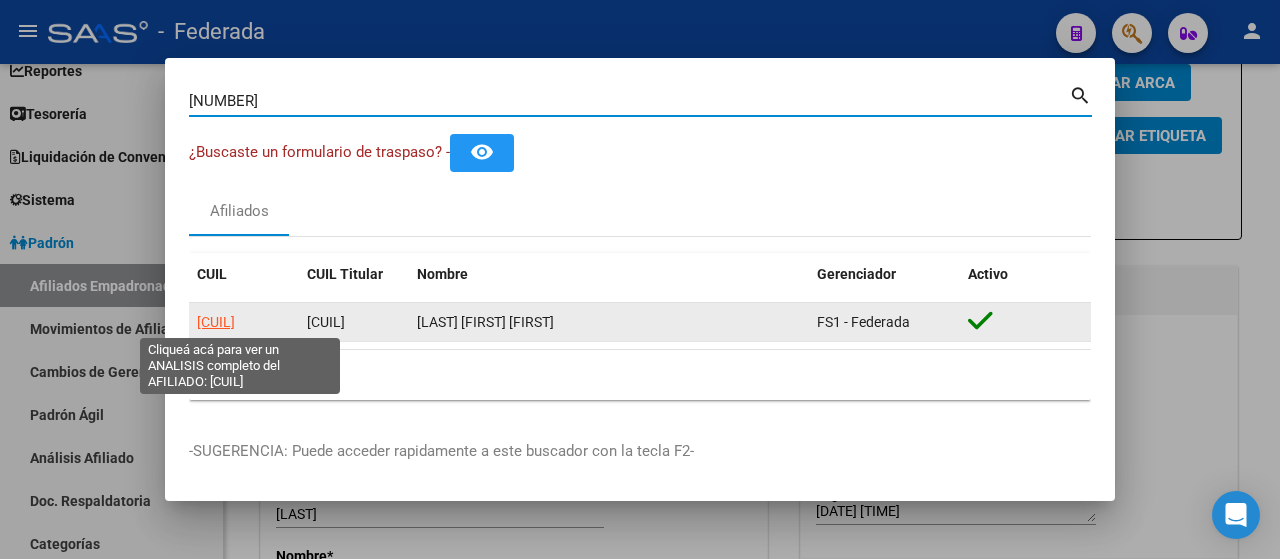 click on "[CUIL]" 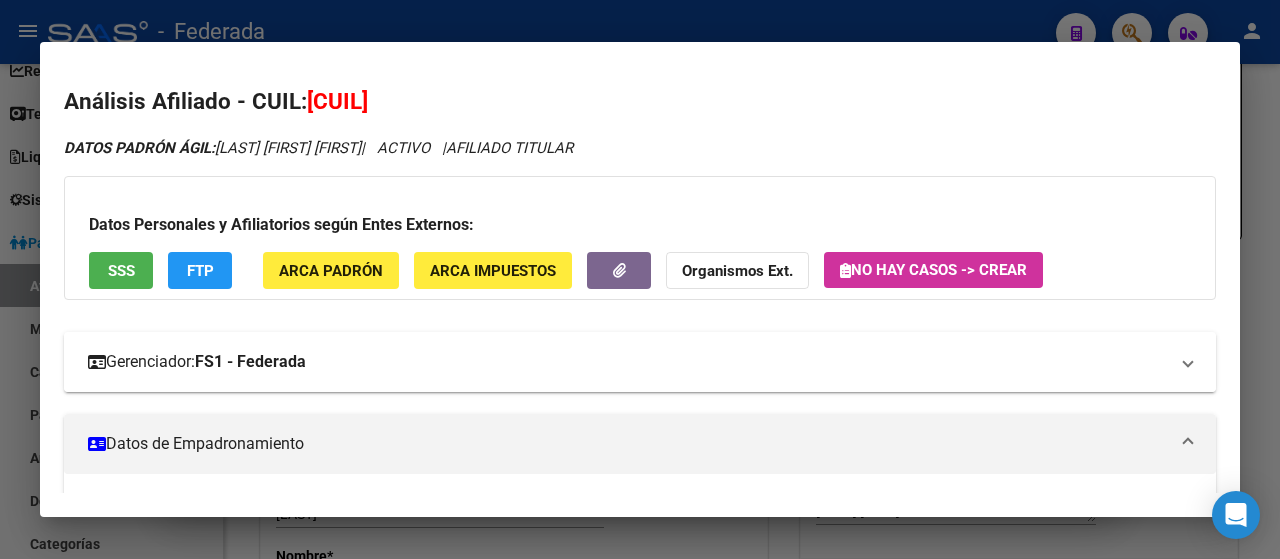 scroll, scrollTop: 217, scrollLeft: 0, axis: vertical 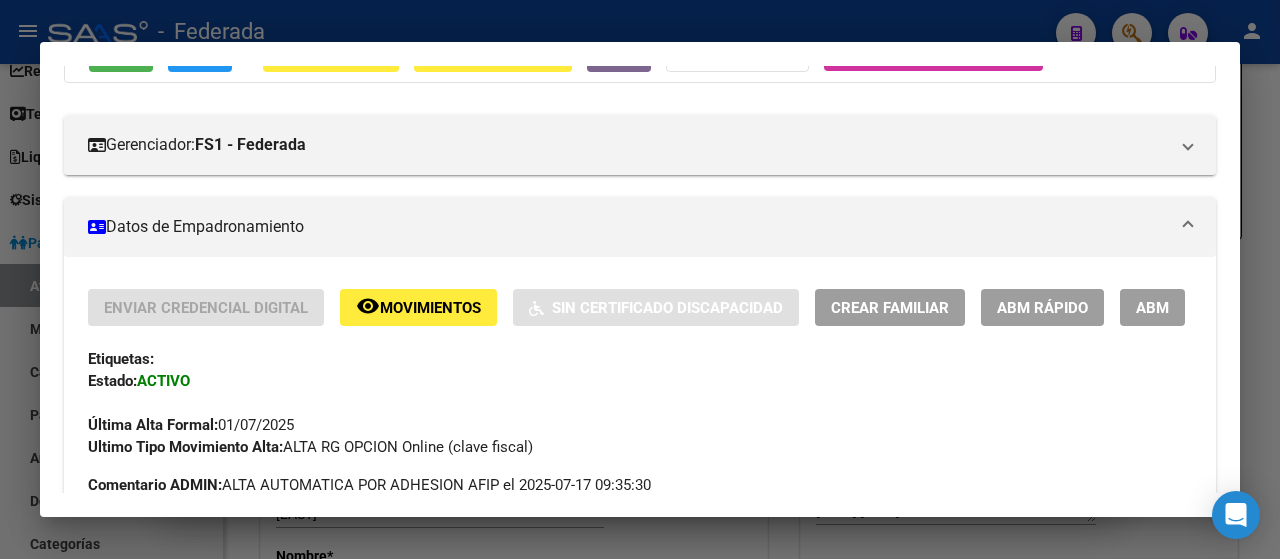 click on "ABM Rápido" 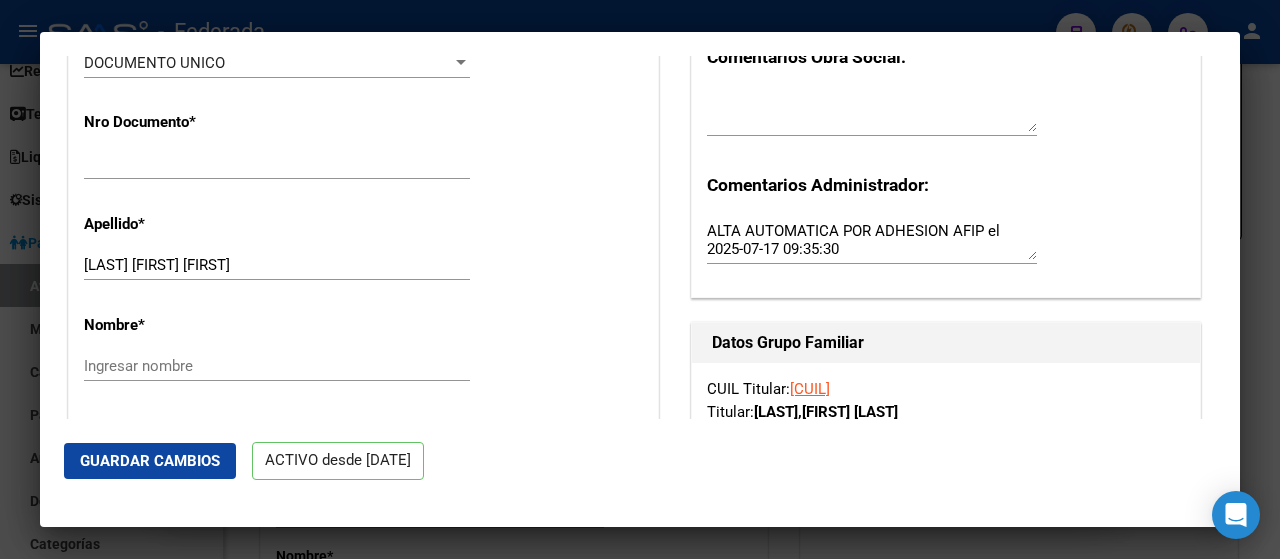 scroll, scrollTop: 583, scrollLeft: 0, axis: vertical 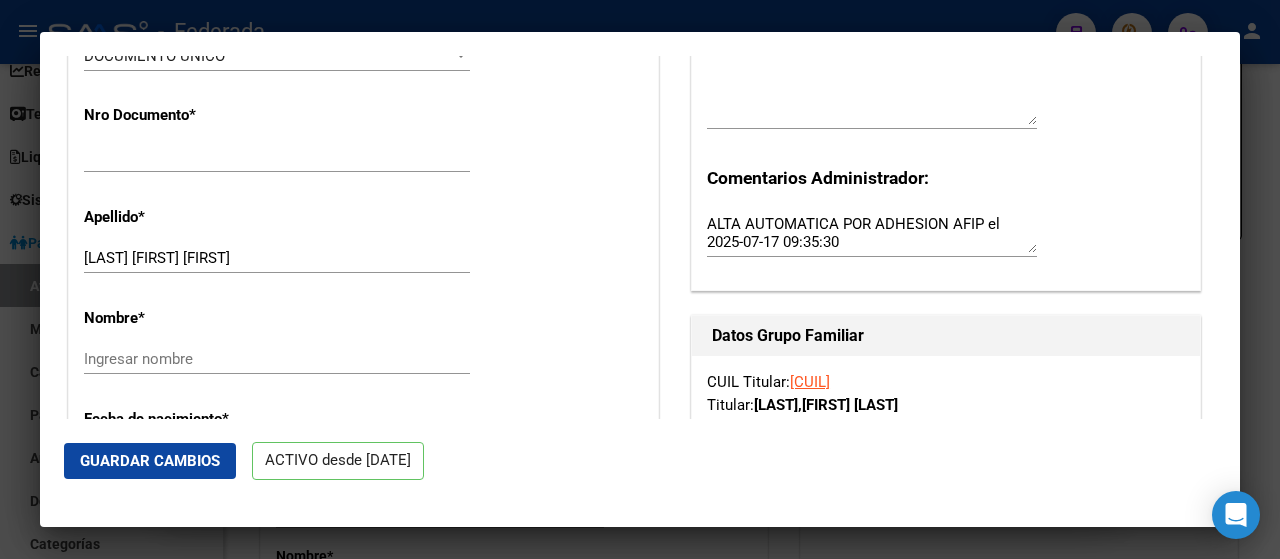 click on "[NUMBER]" at bounding box center (277, 157) 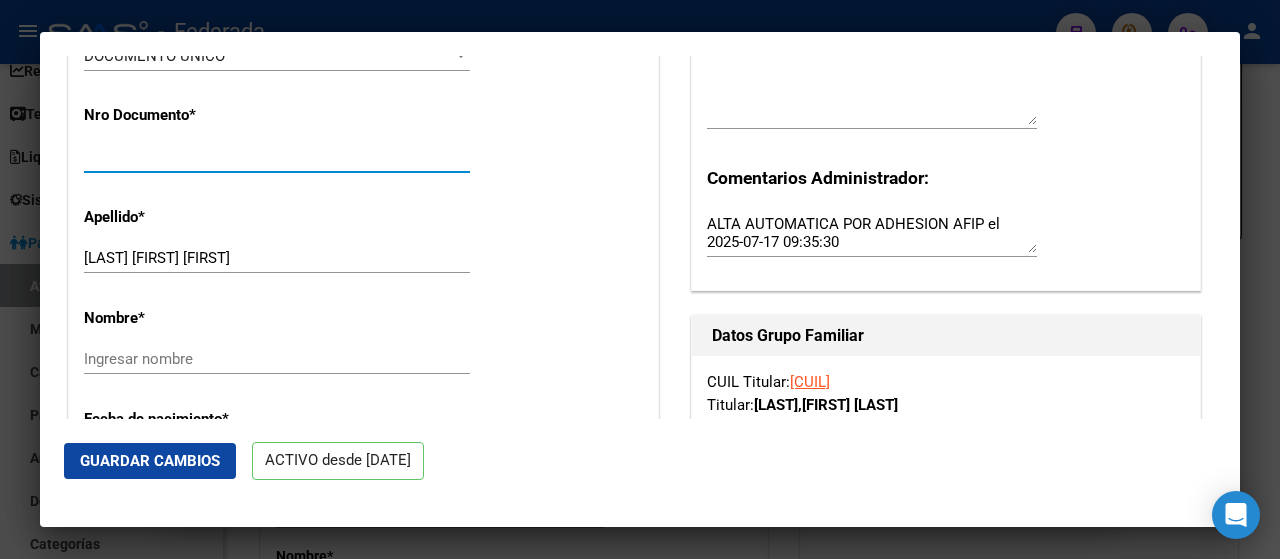 click on "[NUMBER]" at bounding box center (277, 157) 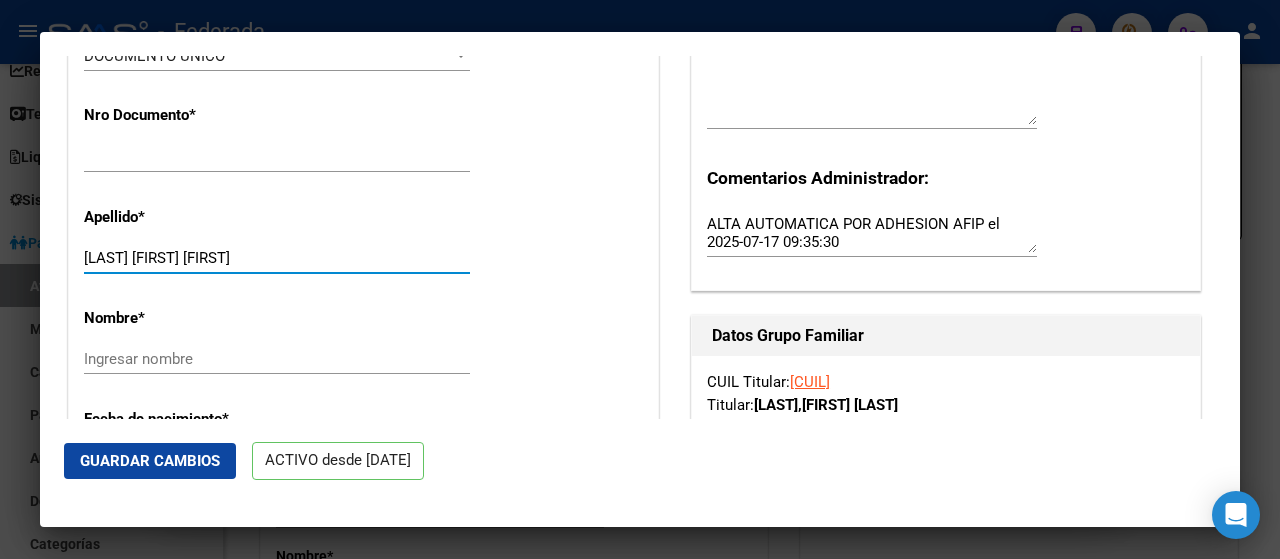 drag, startPoint x: 292, startPoint y: 251, endPoint x: 149, endPoint y: 254, distance: 143.03146 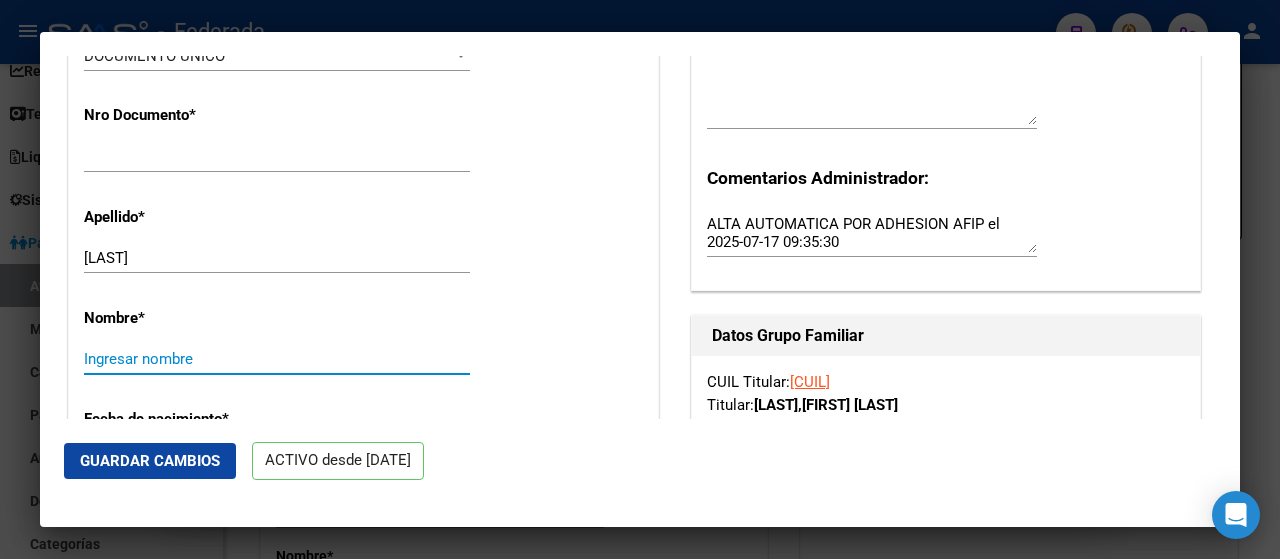 paste on "[FIRST] [LAST]" 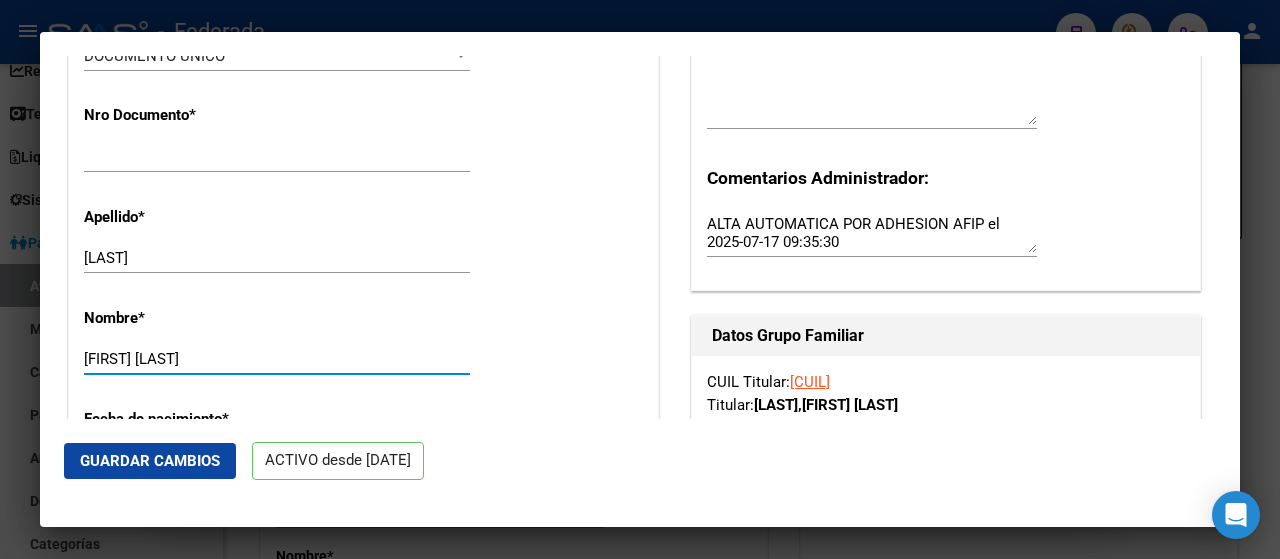 scroll, scrollTop: 810, scrollLeft: 0, axis: vertical 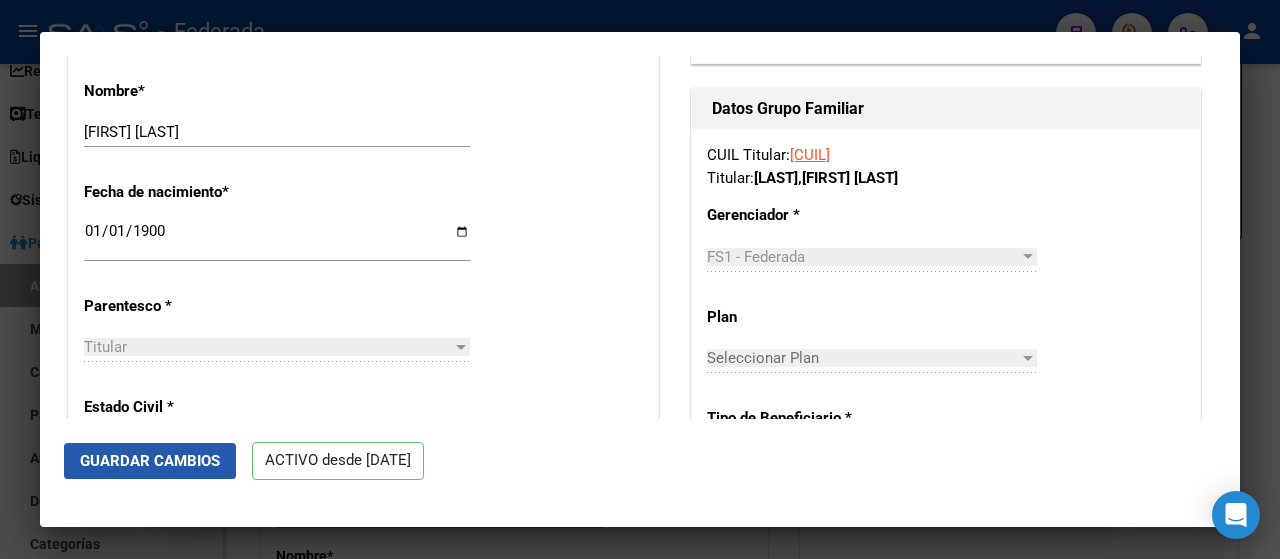 click on "Guardar Cambios" 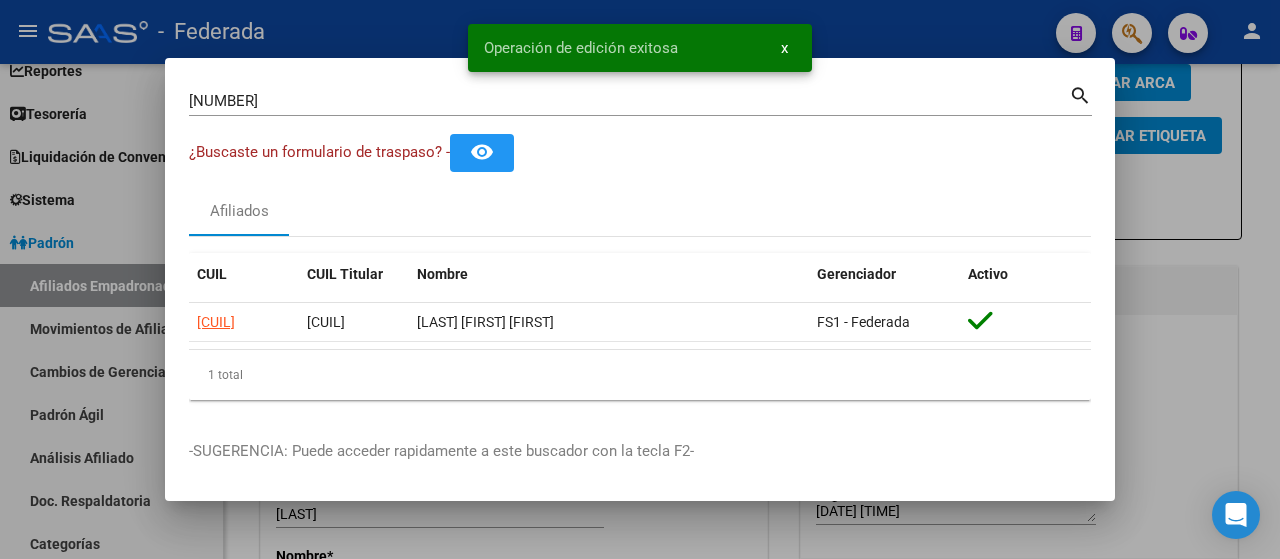 click on "[NUMBER]" at bounding box center [629, 101] 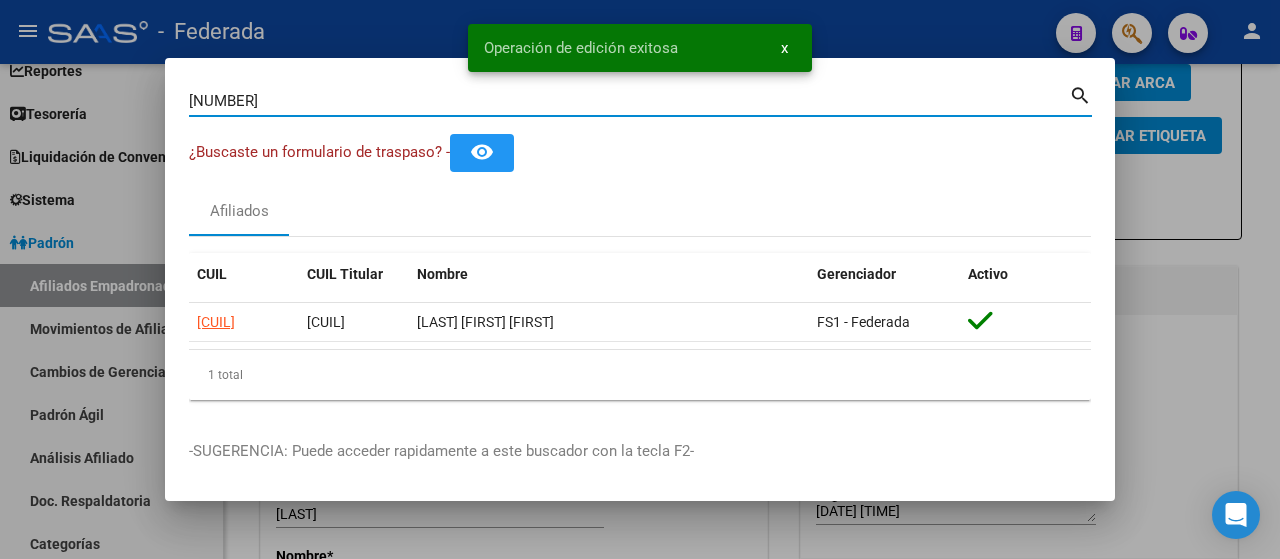 click on "[NUMBER]" at bounding box center [629, 101] 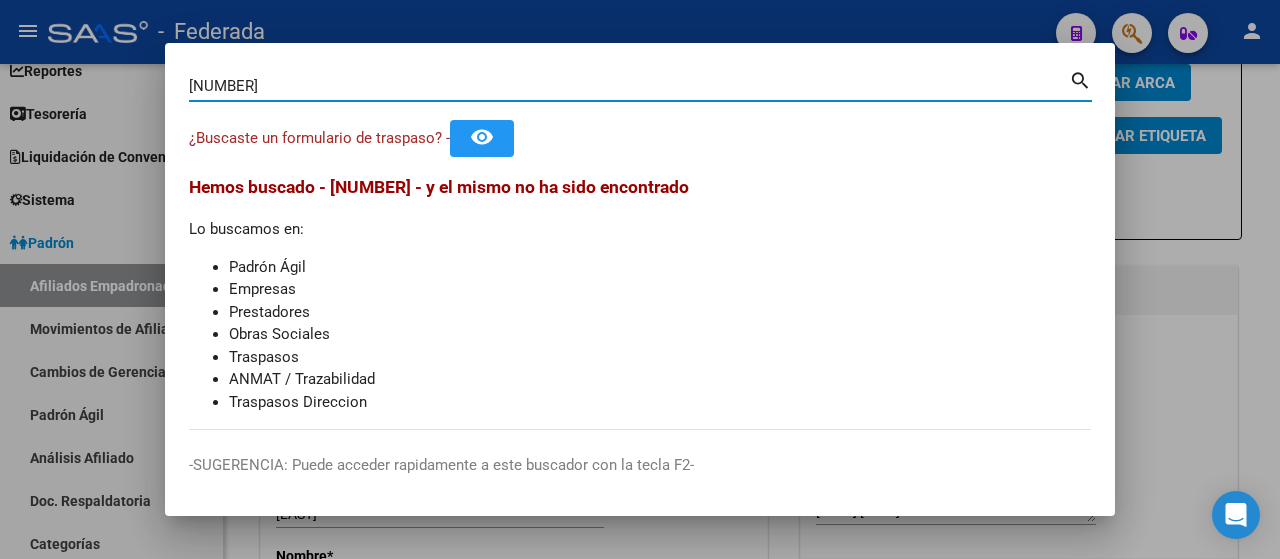click on "[NUMBER]" at bounding box center (629, 86) 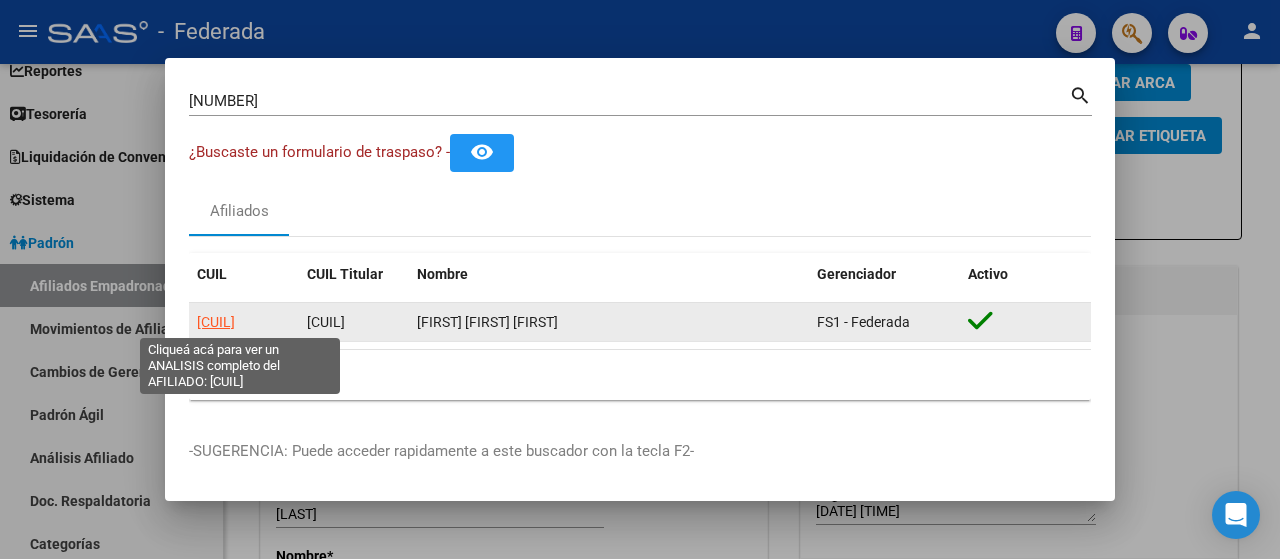 click on "[CUIL]" 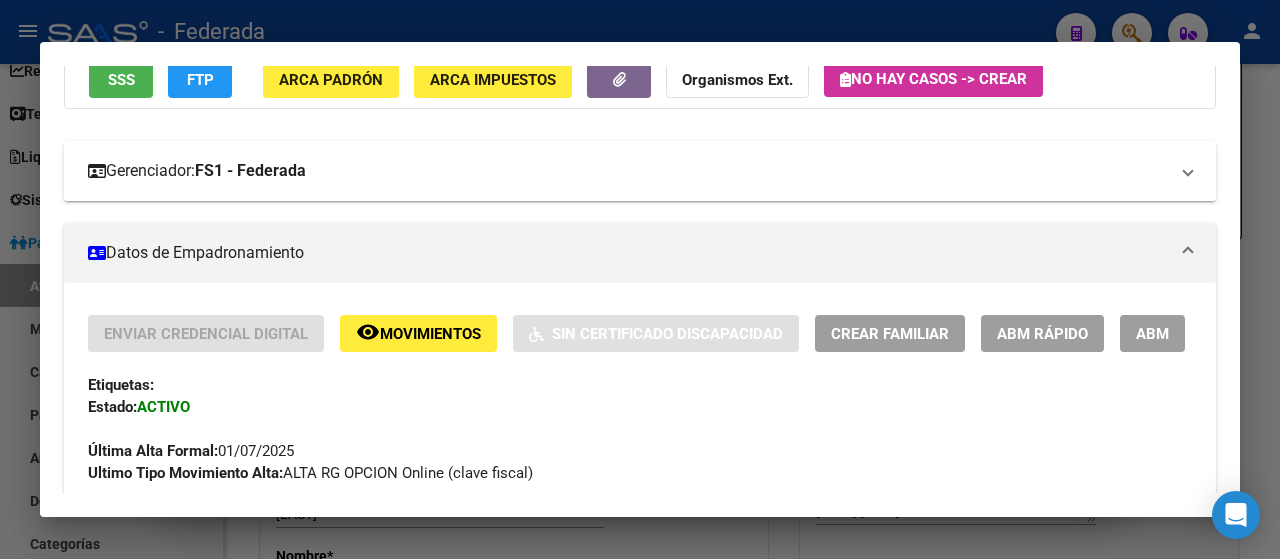scroll, scrollTop: 192, scrollLeft: 0, axis: vertical 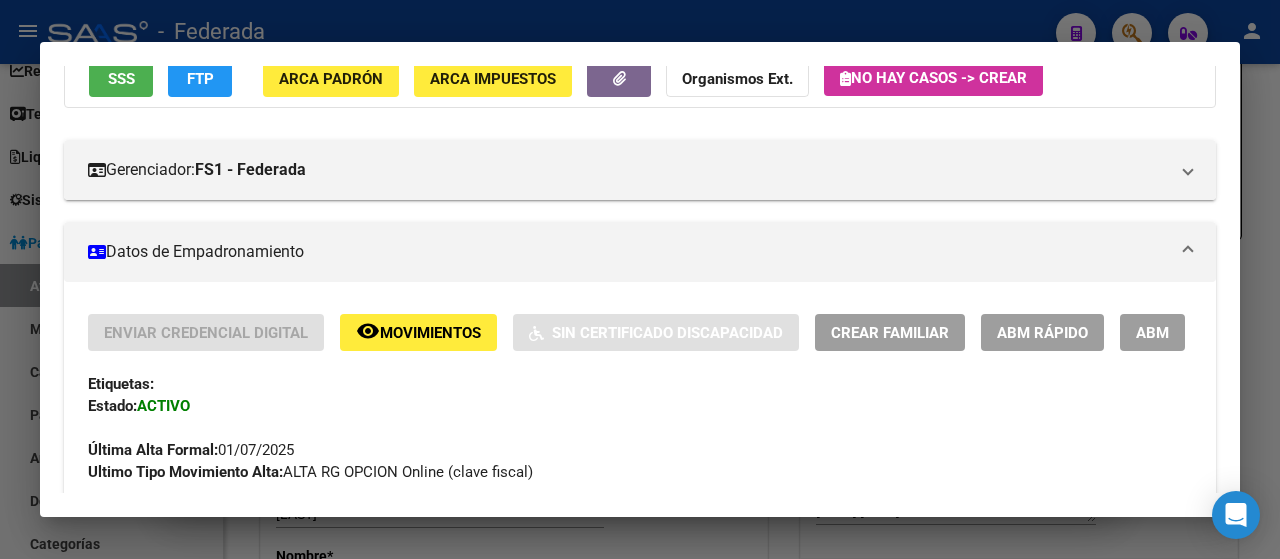 click on "Enviar Credencial Digital remove_red_eye Movimientos    Sin Certificado Discapacidad Crear Familiar ABM Rápido ABM" at bounding box center (640, 332) 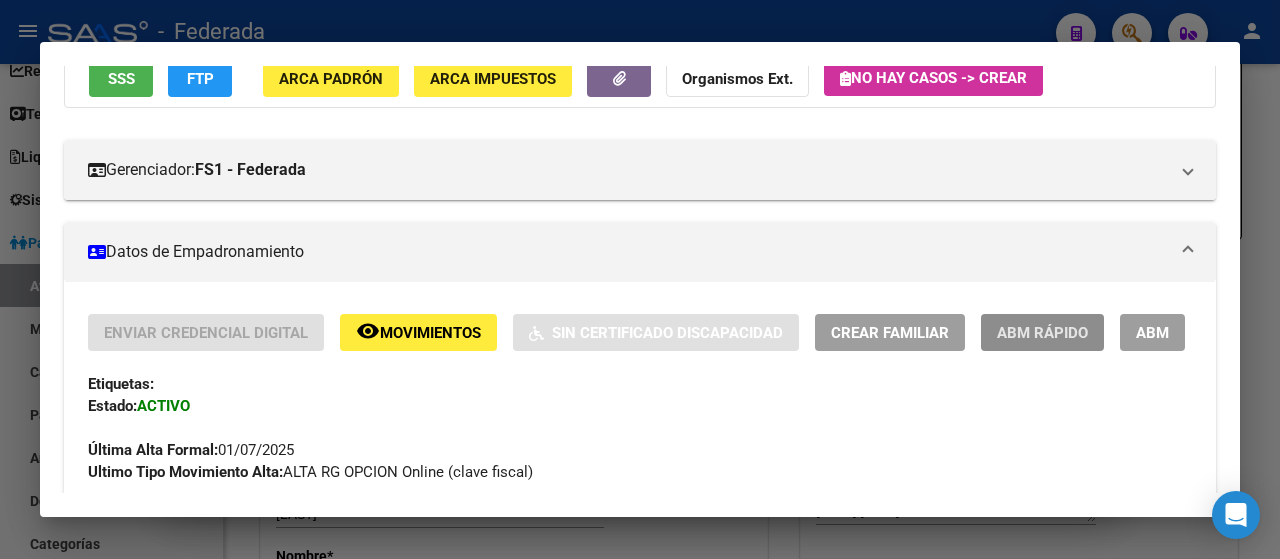 click on "ABM Rápido" 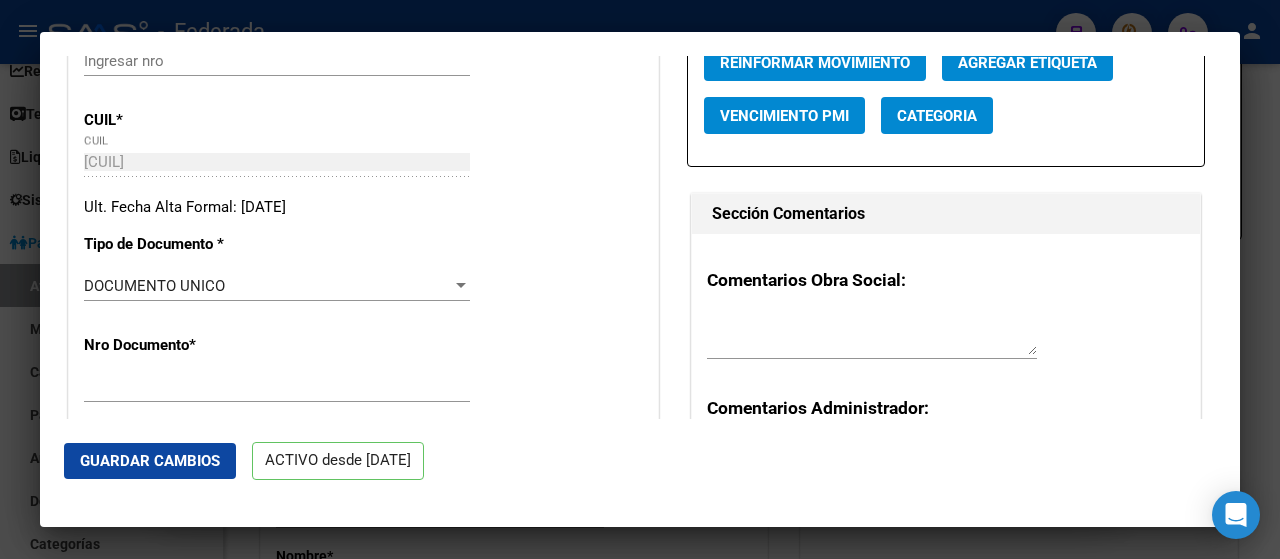 scroll, scrollTop: 563, scrollLeft: 0, axis: vertical 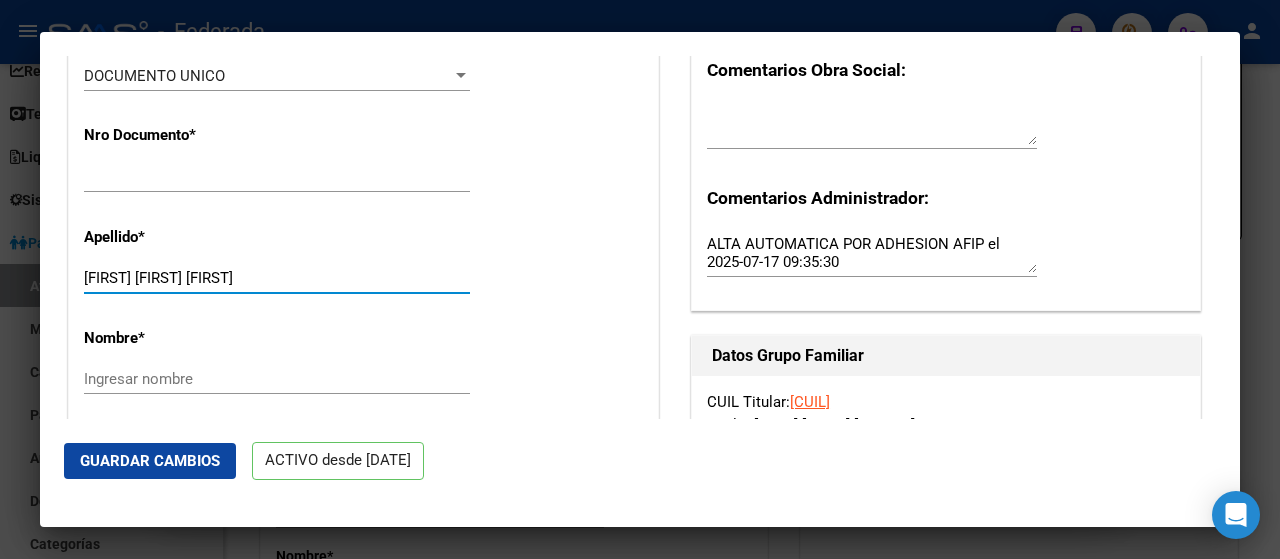 drag, startPoint x: 281, startPoint y: 277, endPoint x: 124, endPoint y: 269, distance: 157.20369 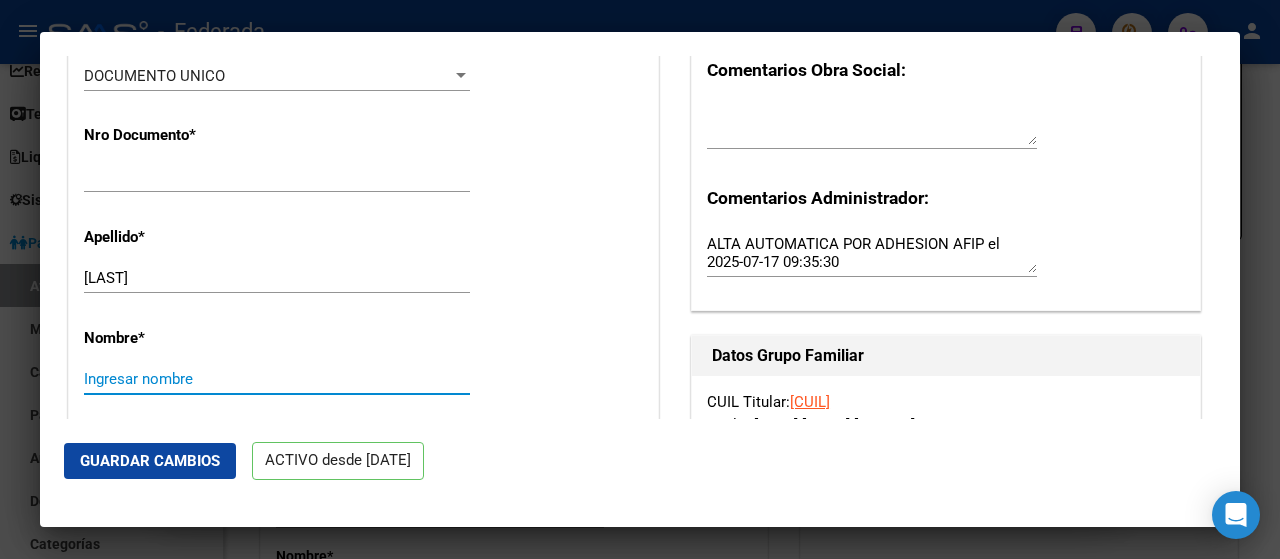 paste on "[FIRST] [MIDDLE]" 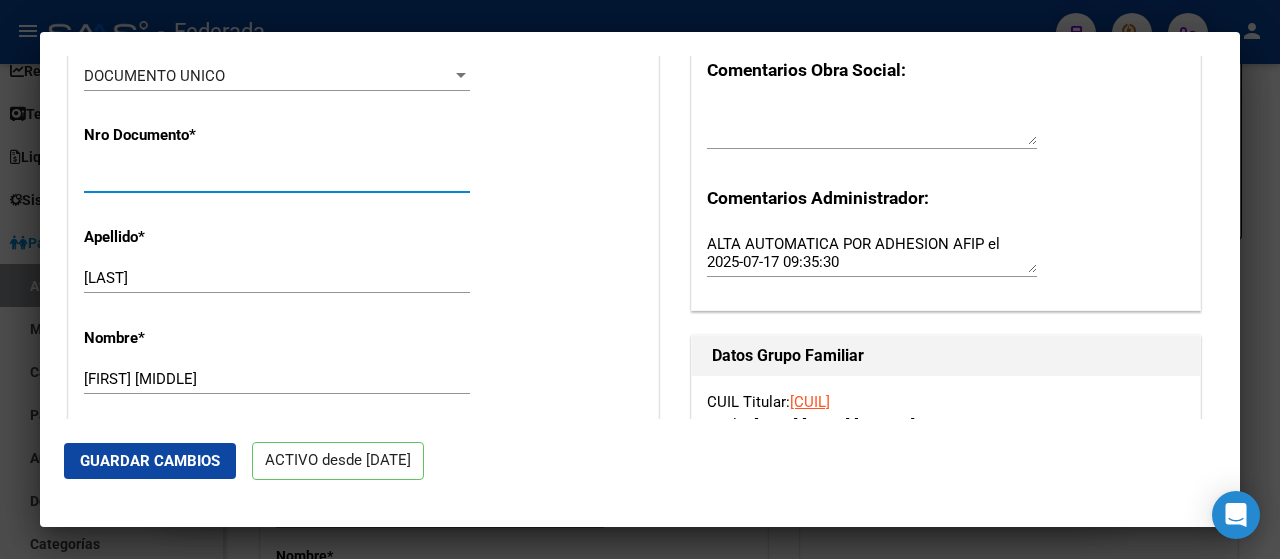 click on "[NUMBER]" at bounding box center [277, 177] 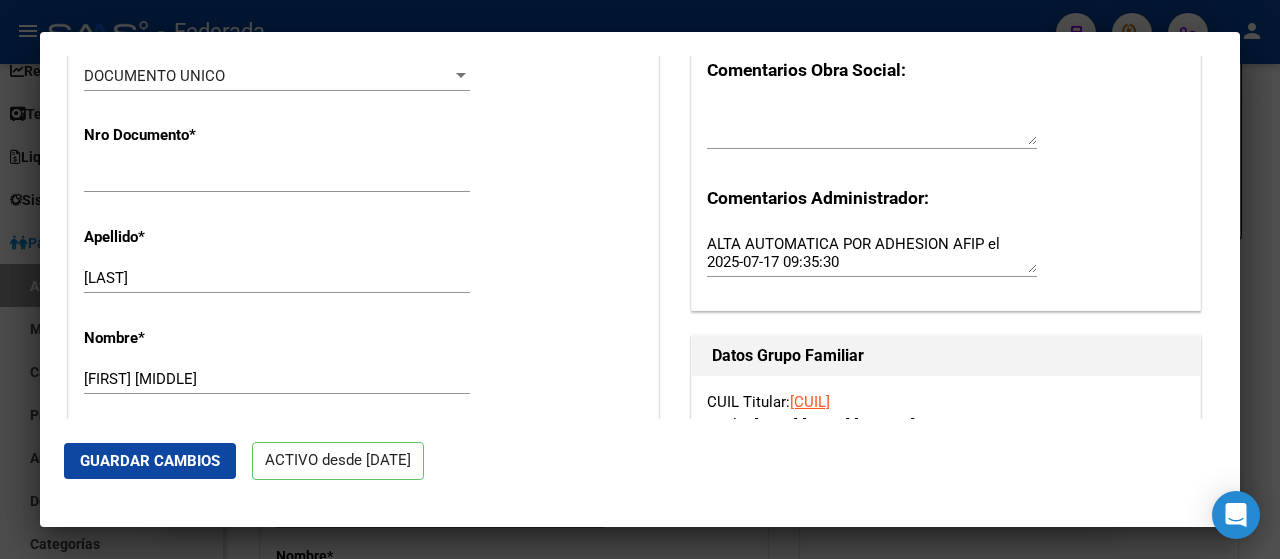 scroll, scrollTop: 810, scrollLeft: 0, axis: vertical 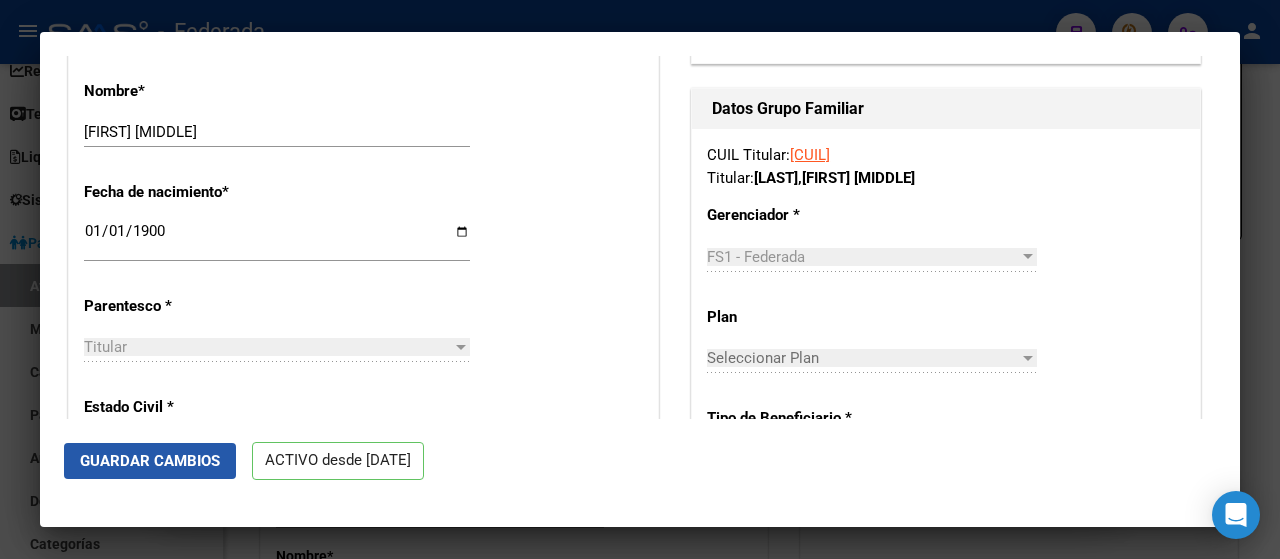click on "Guardar Cambios" 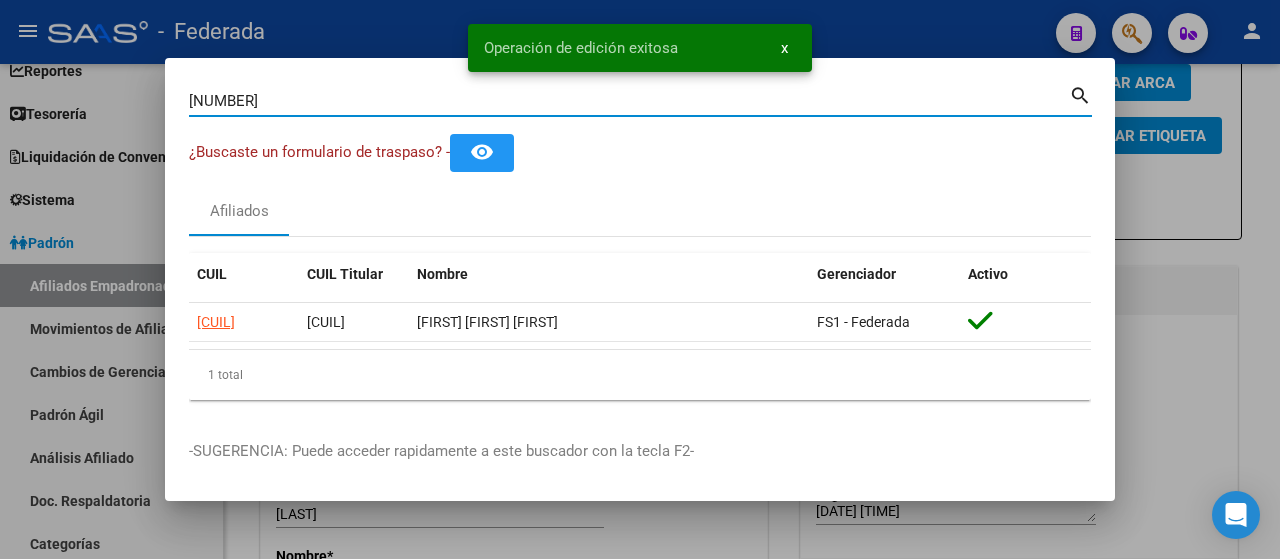 click on "[NUMBER]" at bounding box center (629, 101) 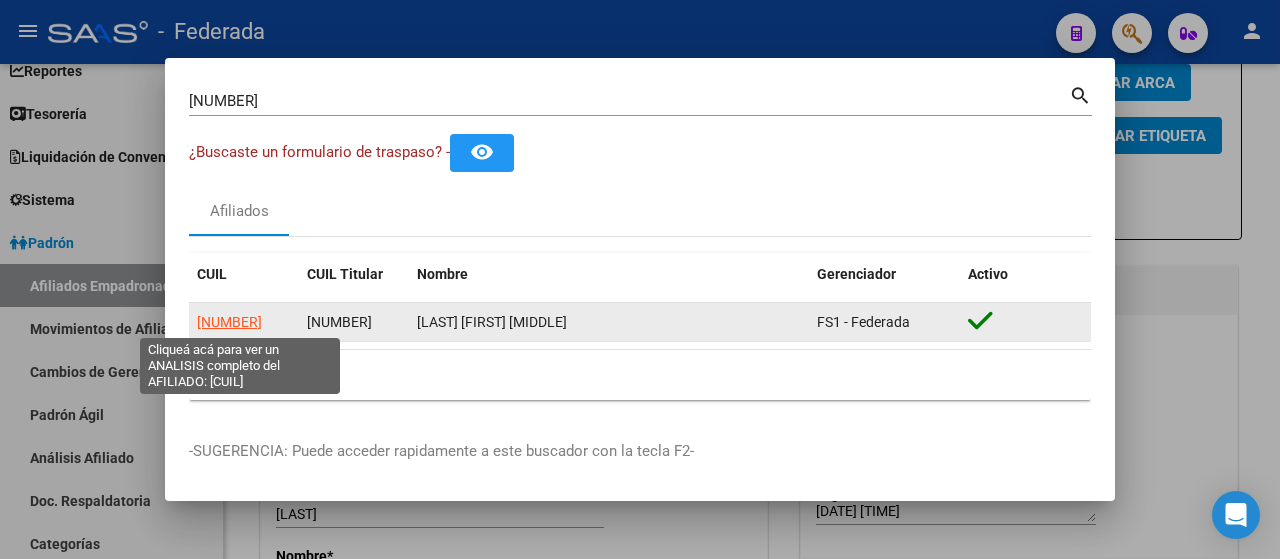 click on "[NUMBER]" 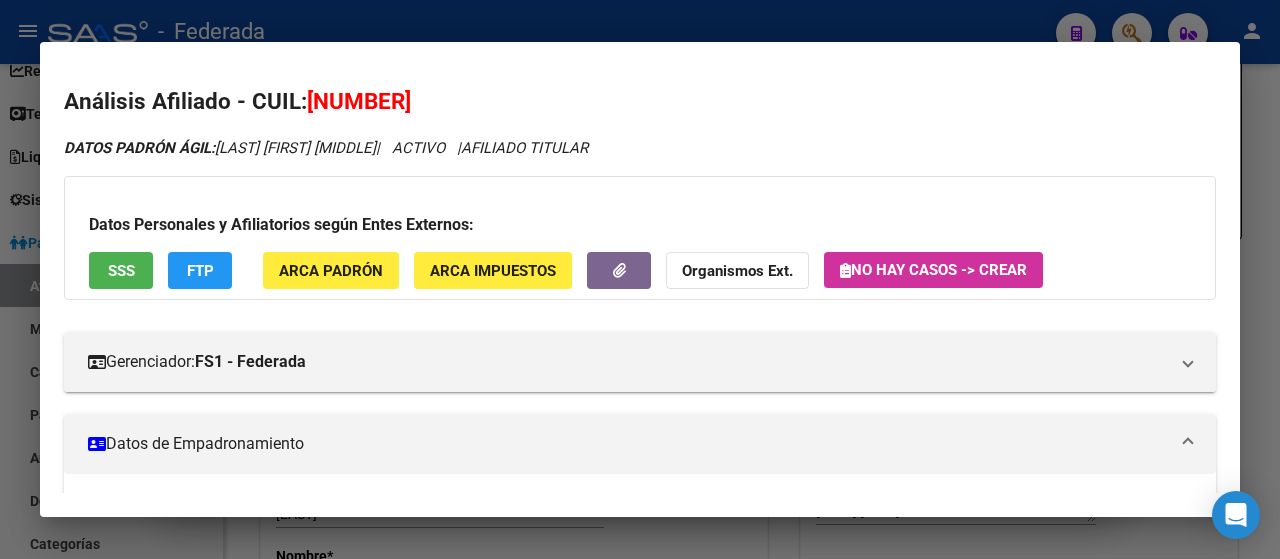 scroll, scrollTop: 201, scrollLeft: 0, axis: vertical 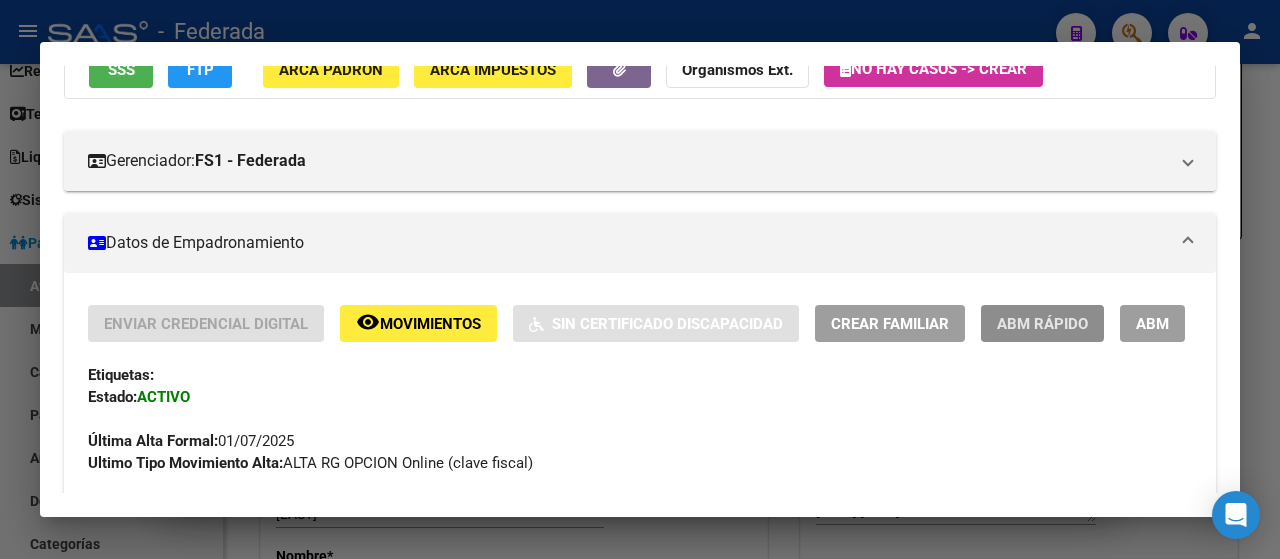 click on "ABM Rápido" 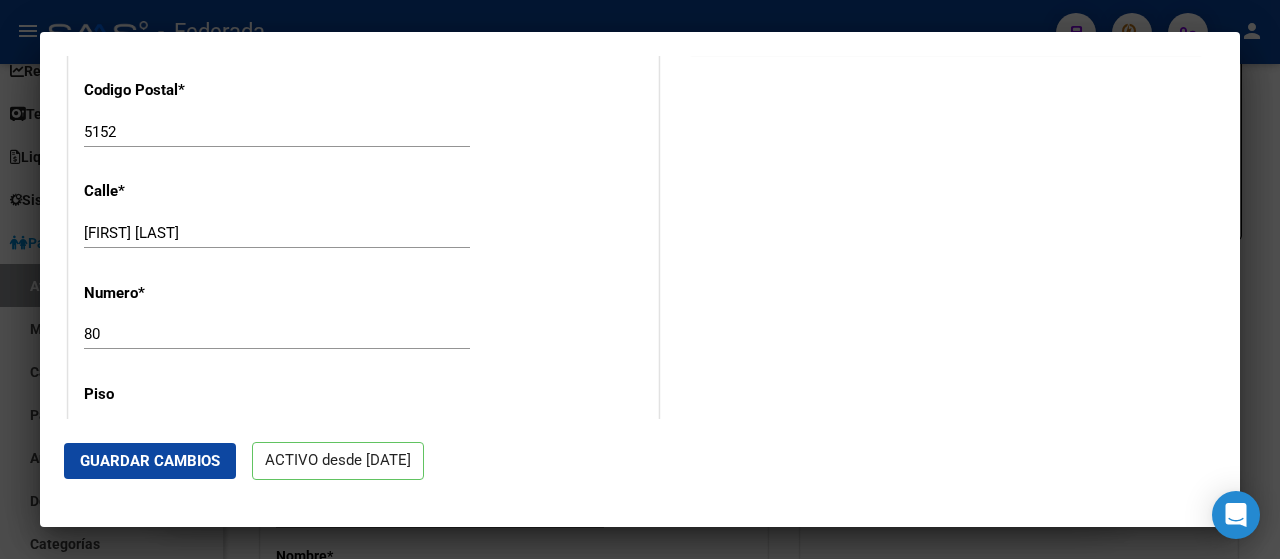 scroll, scrollTop: 1972, scrollLeft: 0, axis: vertical 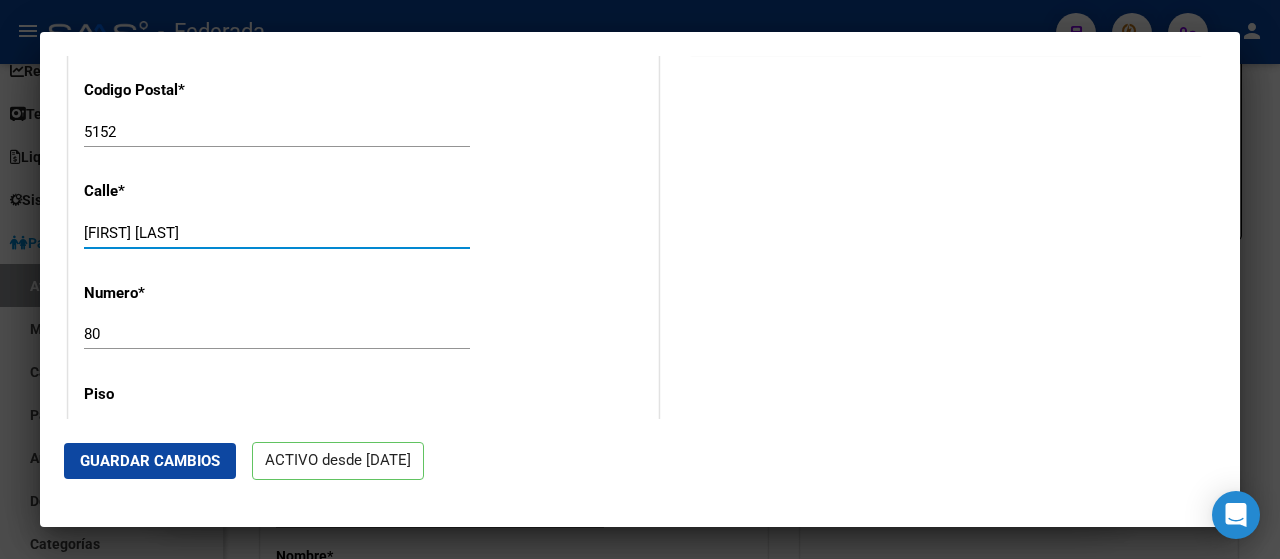 click on "[FIRST] [LAST]" at bounding box center (277, 233) 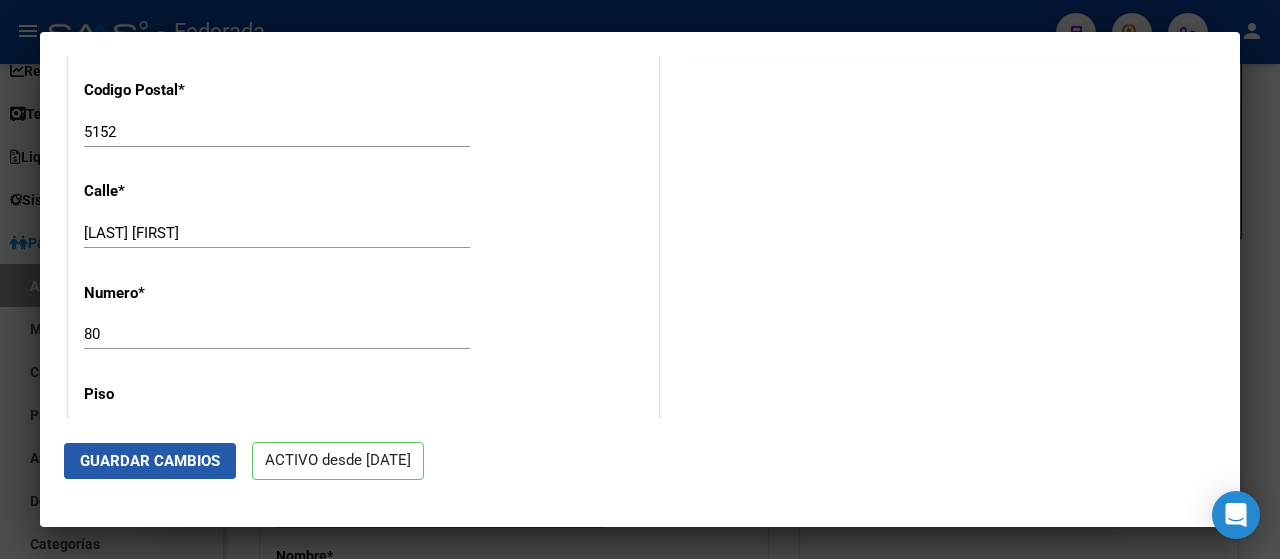 click on "Guardar Cambios" 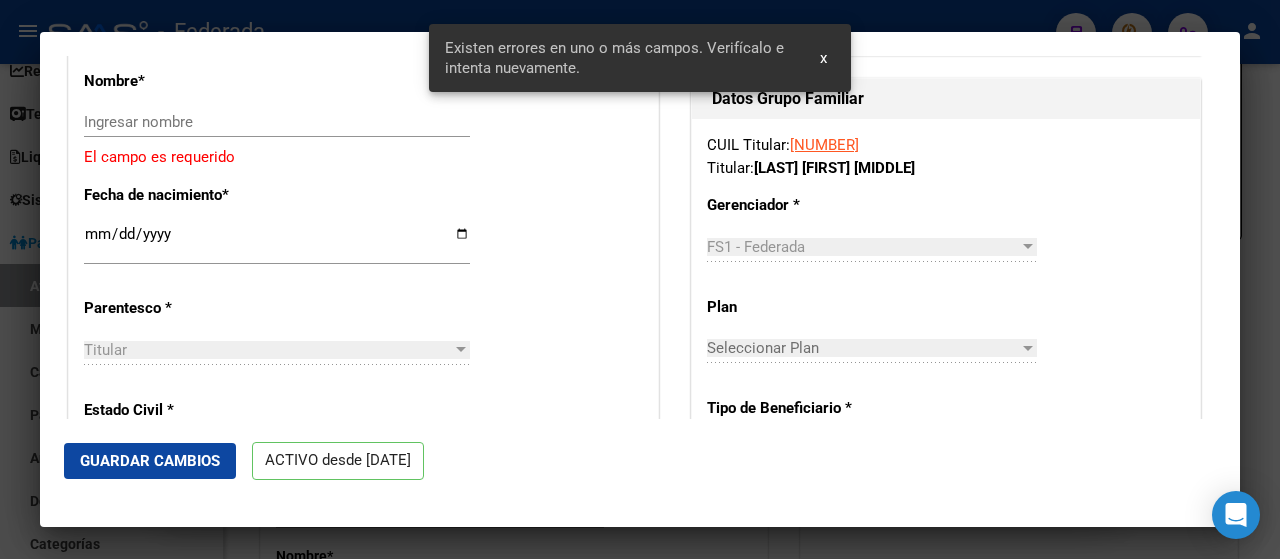 scroll, scrollTop: 652, scrollLeft: 0, axis: vertical 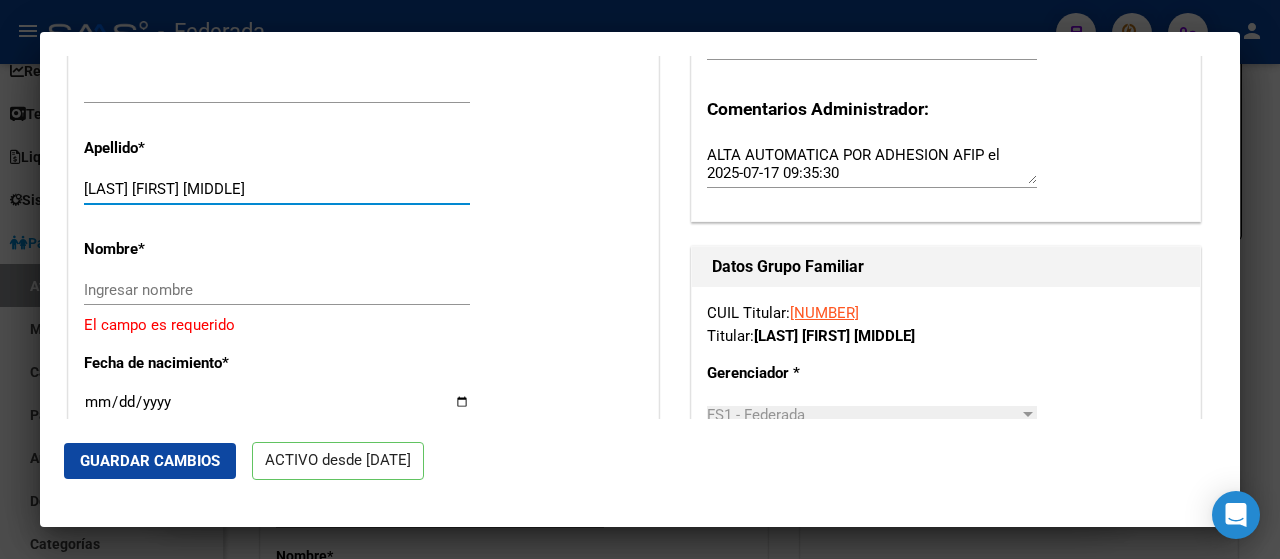 drag, startPoint x: 242, startPoint y: 182, endPoint x: 136, endPoint y: 191, distance: 106.381386 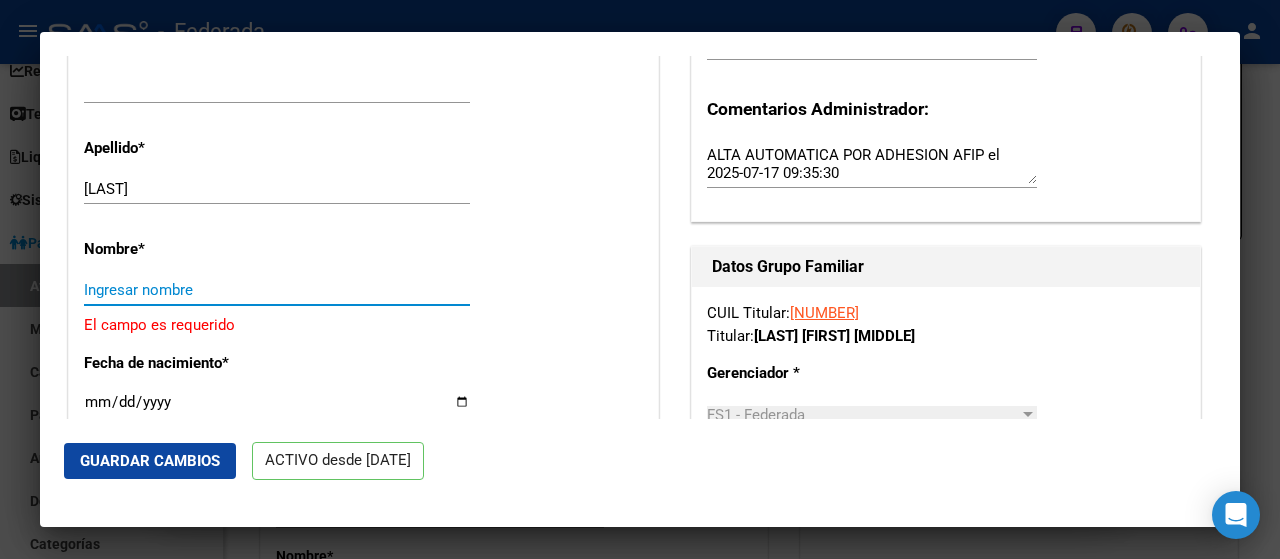 paste on "[FIRST] [MIDDLE]" 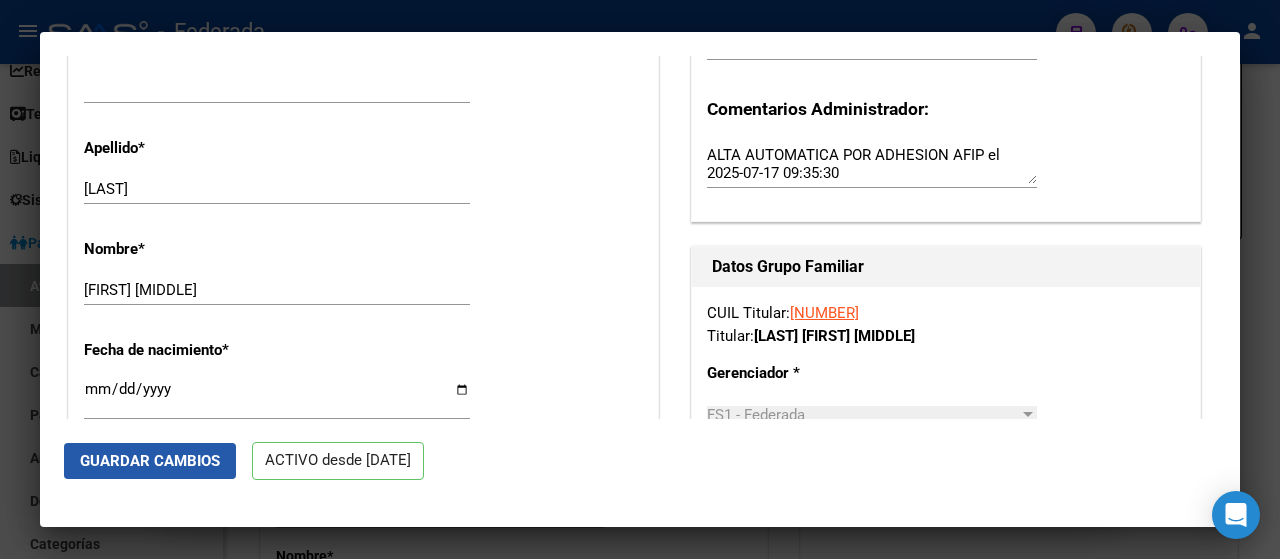 click on "Guardar Cambios" 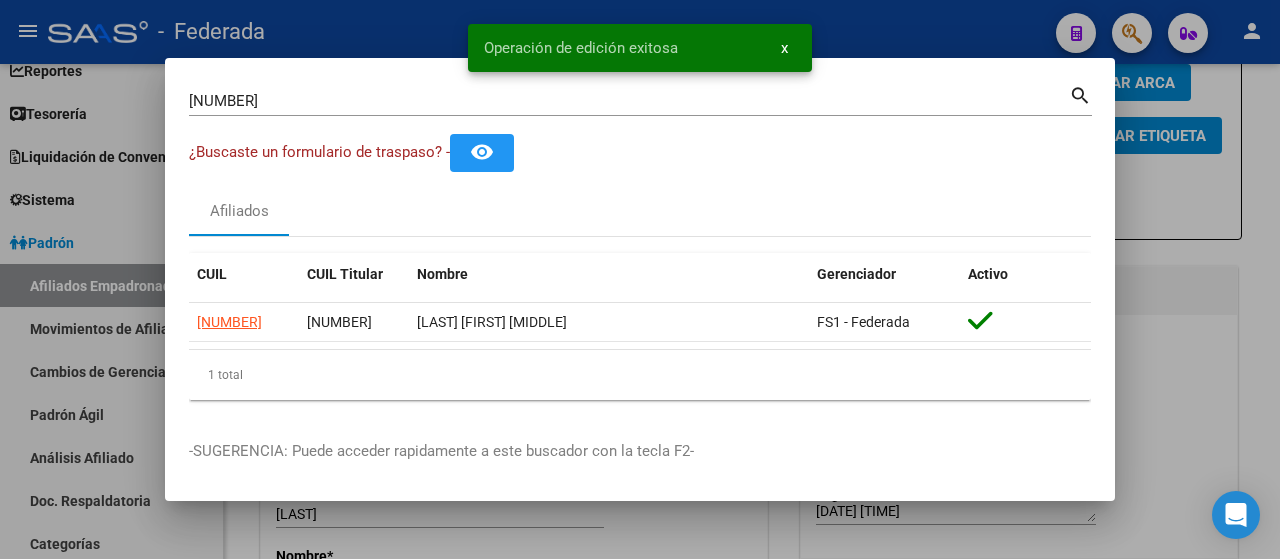 click on "[NUMBER]" at bounding box center [629, 101] 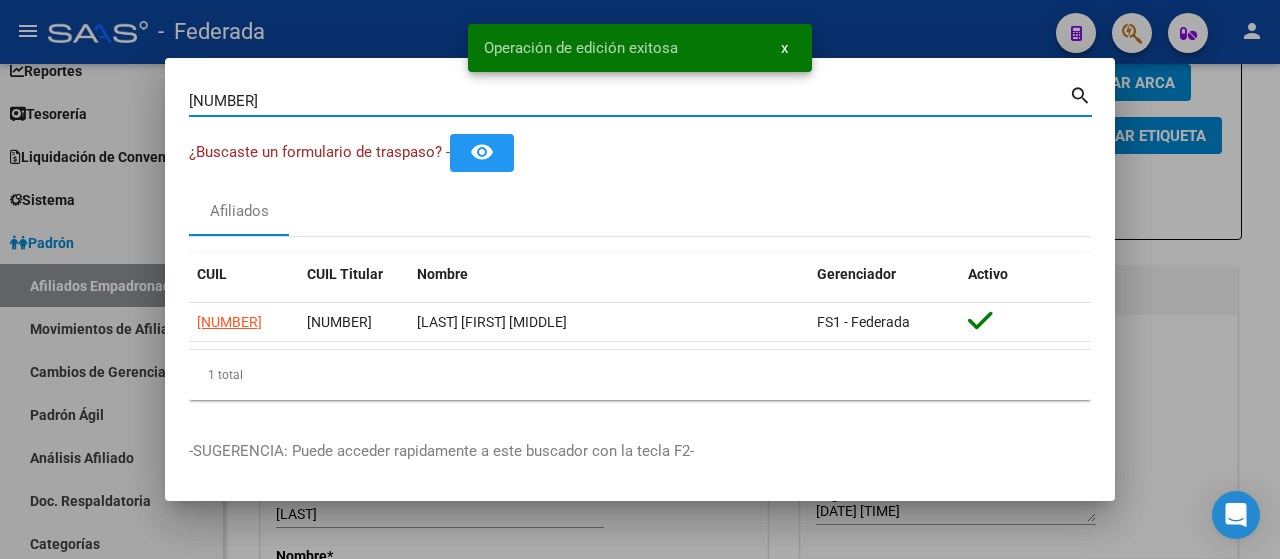 click on "[NUMBER]" at bounding box center (629, 101) 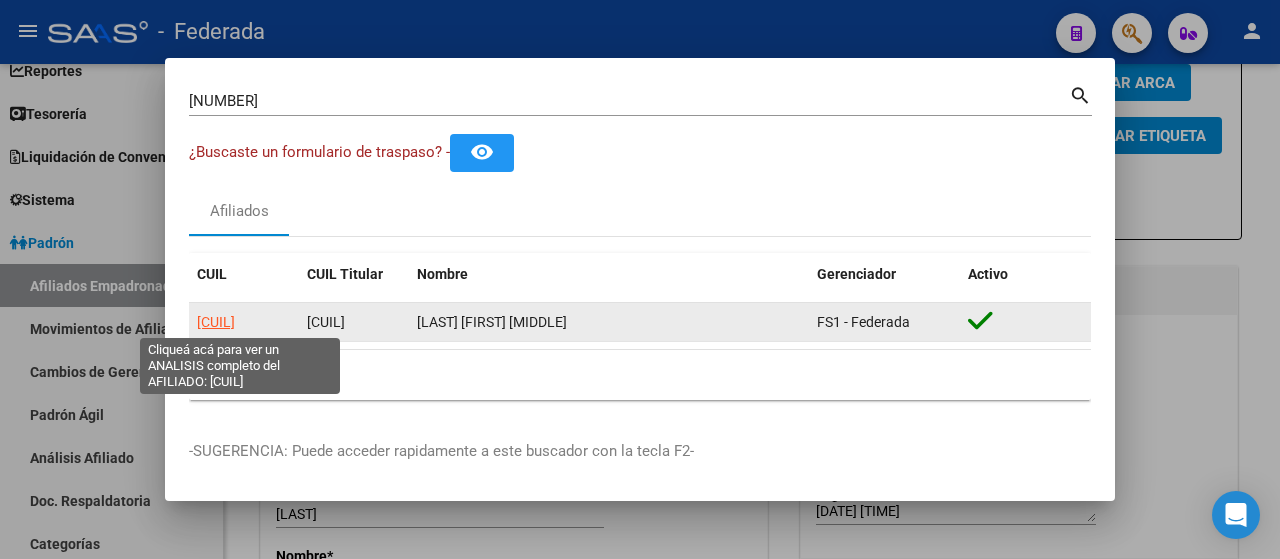 click on "[CUIL]" 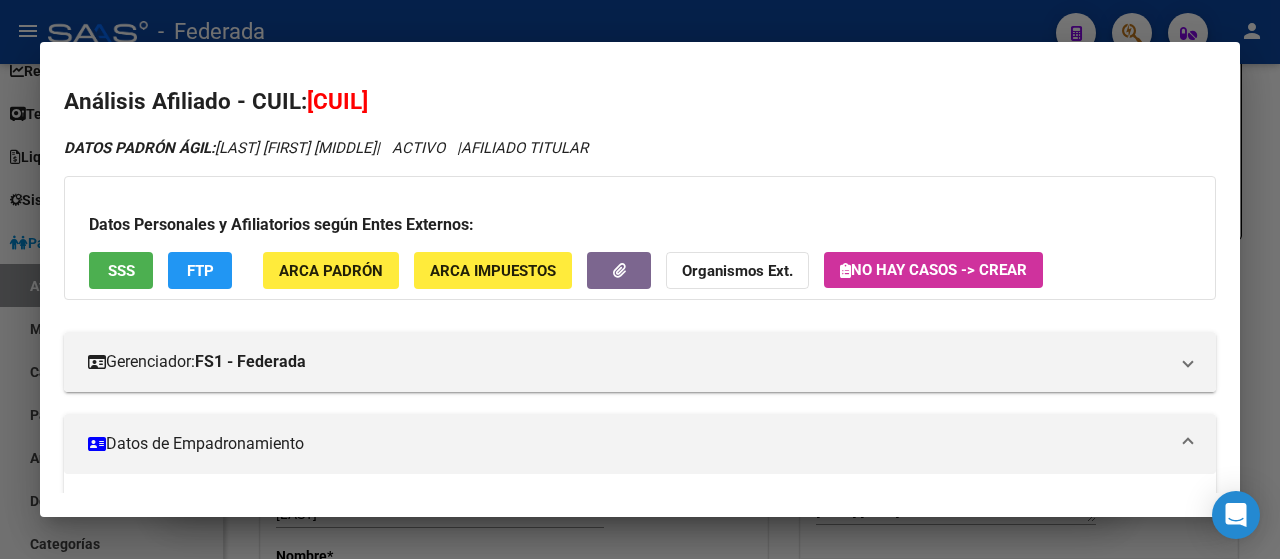 scroll, scrollTop: 234, scrollLeft: 0, axis: vertical 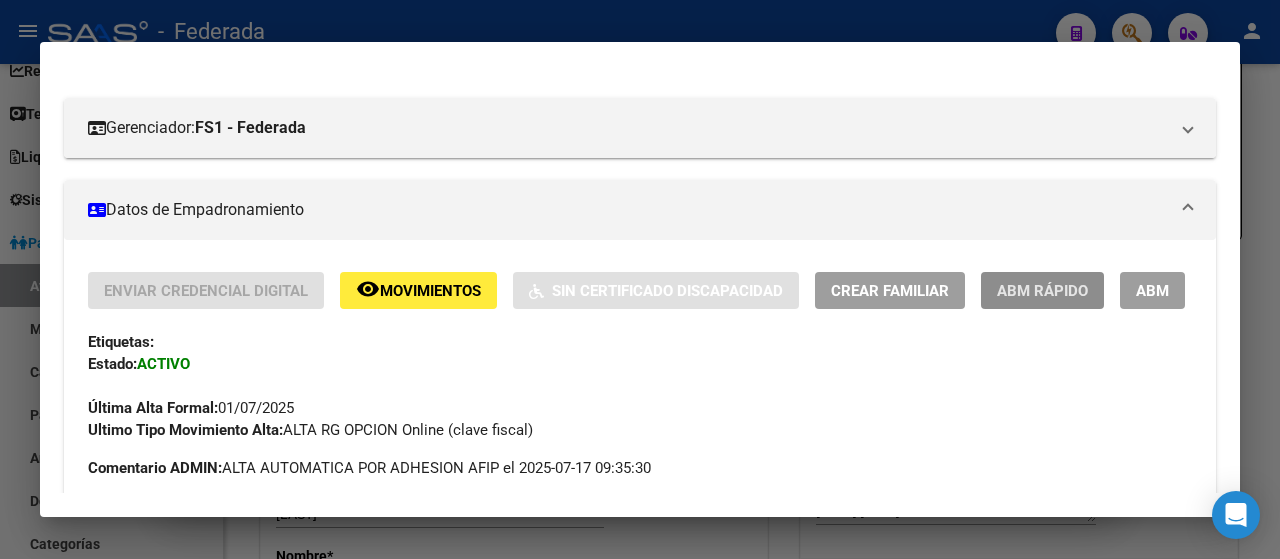 click on "ABM Rápido" 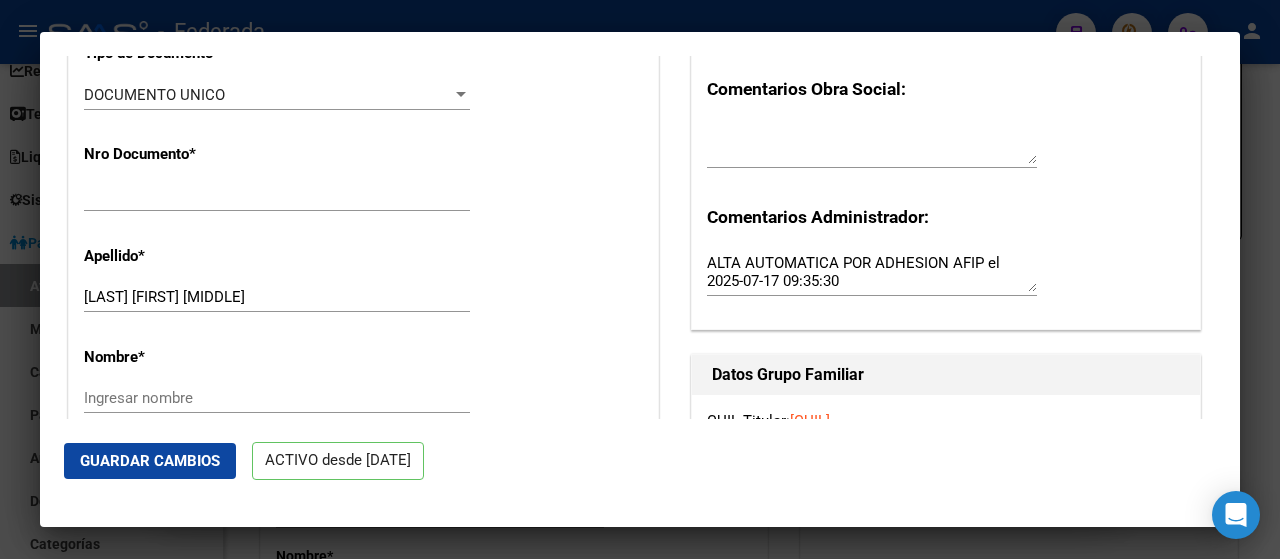 scroll, scrollTop: 544, scrollLeft: 0, axis: vertical 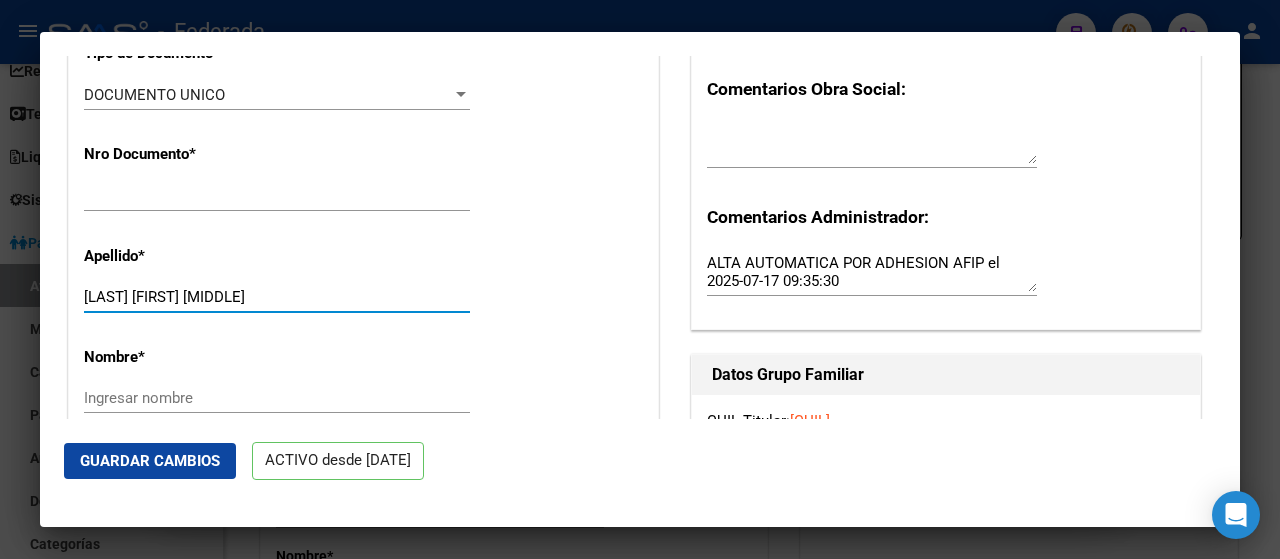 drag, startPoint x: 383, startPoint y: 303, endPoint x: 126, endPoint y: 295, distance: 257.12448 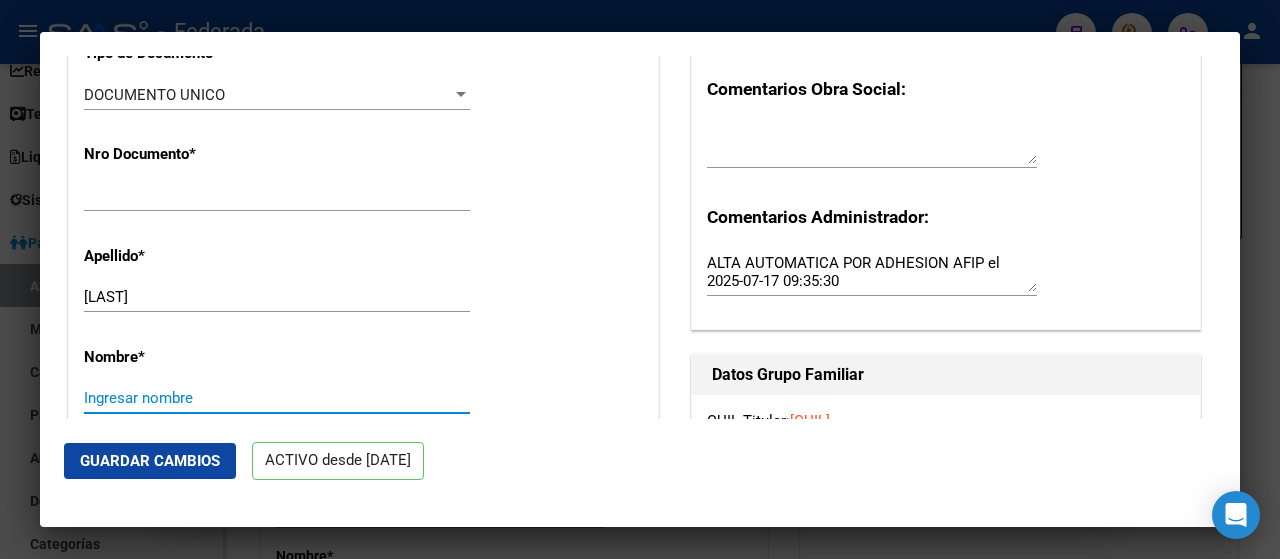 paste on "[FIRST] [FIRST]" 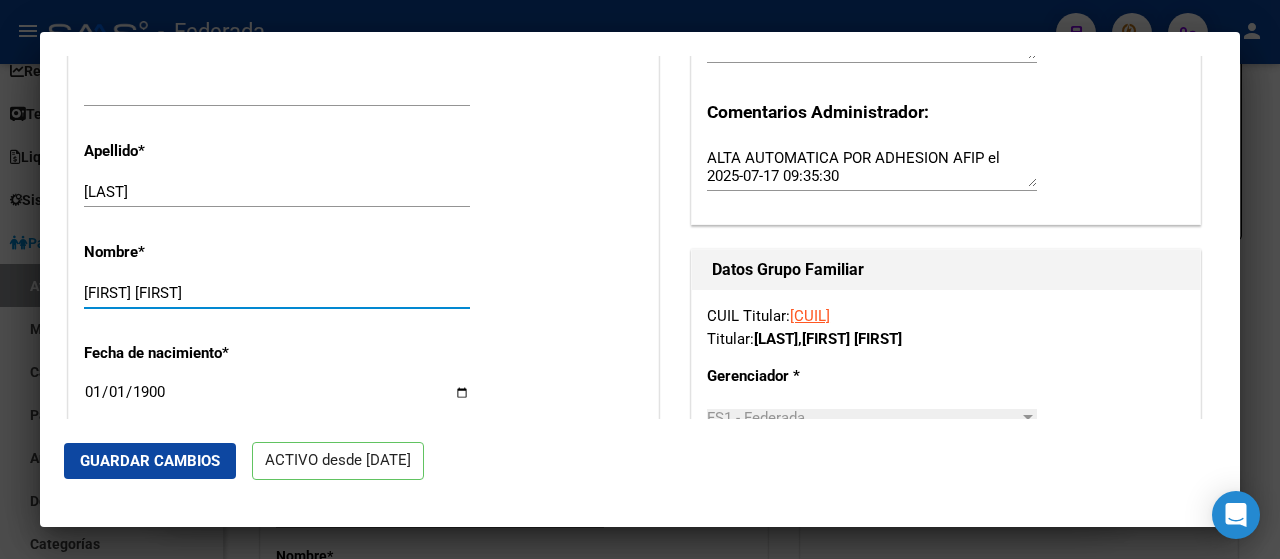 scroll, scrollTop: 630, scrollLeft: 0, axis: vertical 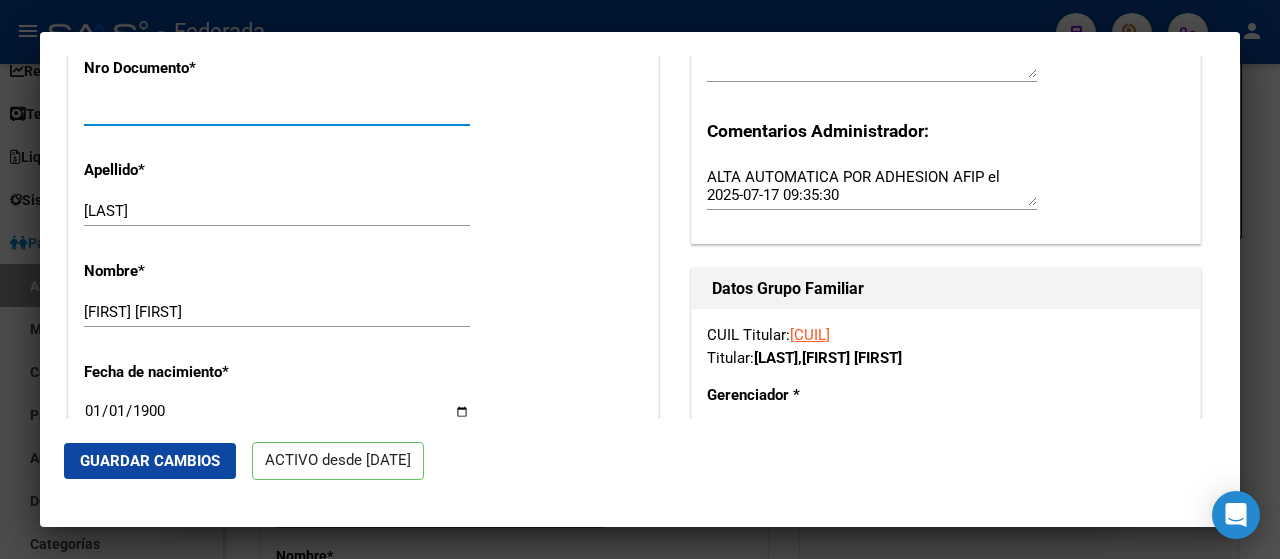 click on "[NUMBER]" at bounding box center [277, 110] 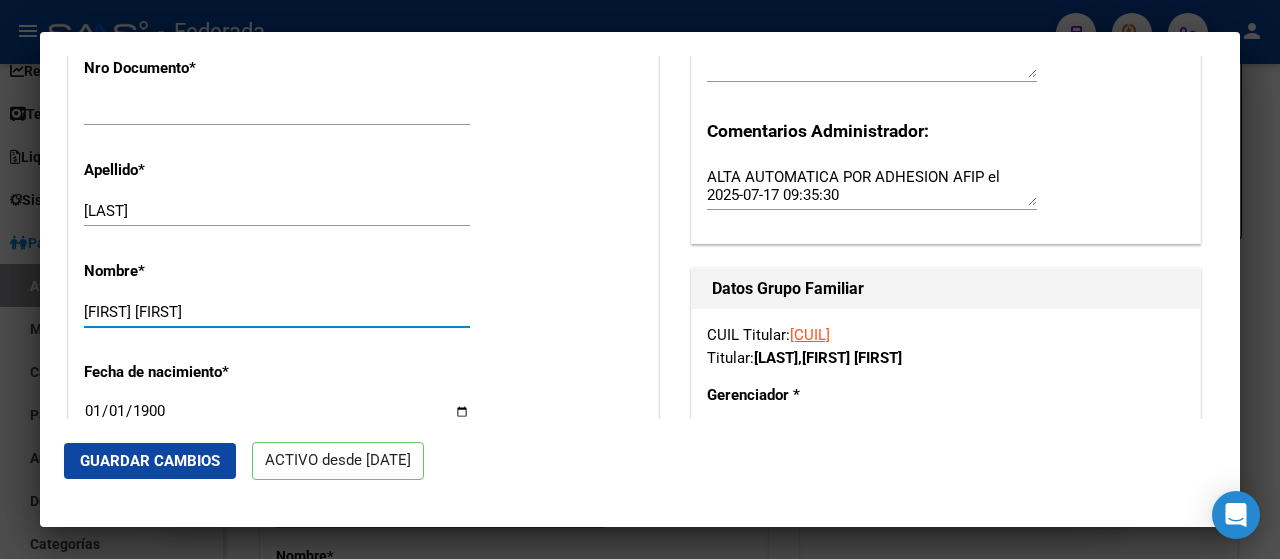 scroll, scrollTop: 644, scrollLeft: 0, axis: vertical 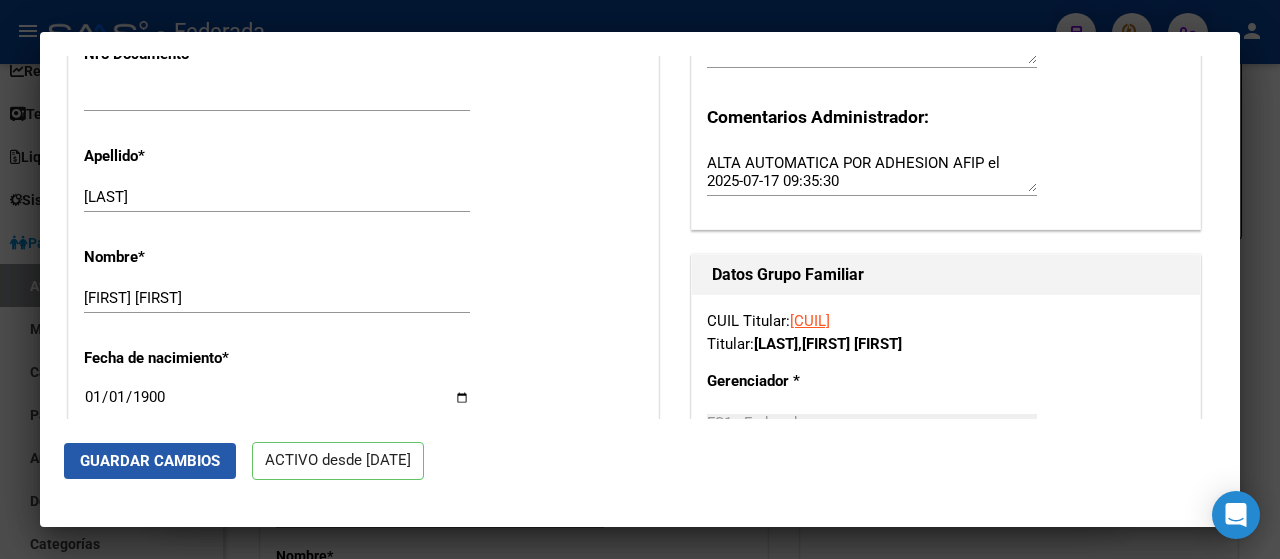 click on "Guardar Cambios" 